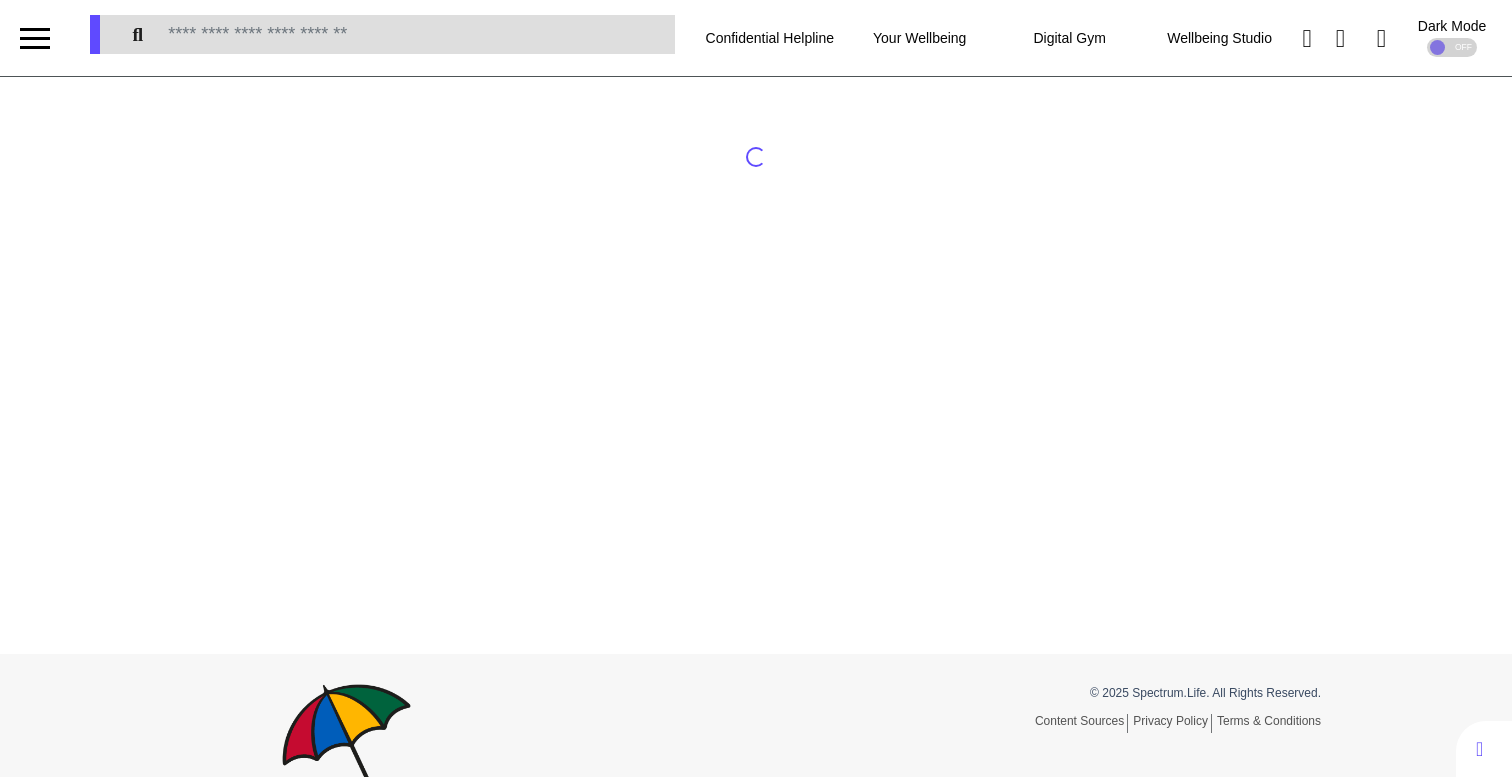 scroll, scrollTop: 0, scrollLeft: 0, axis: both 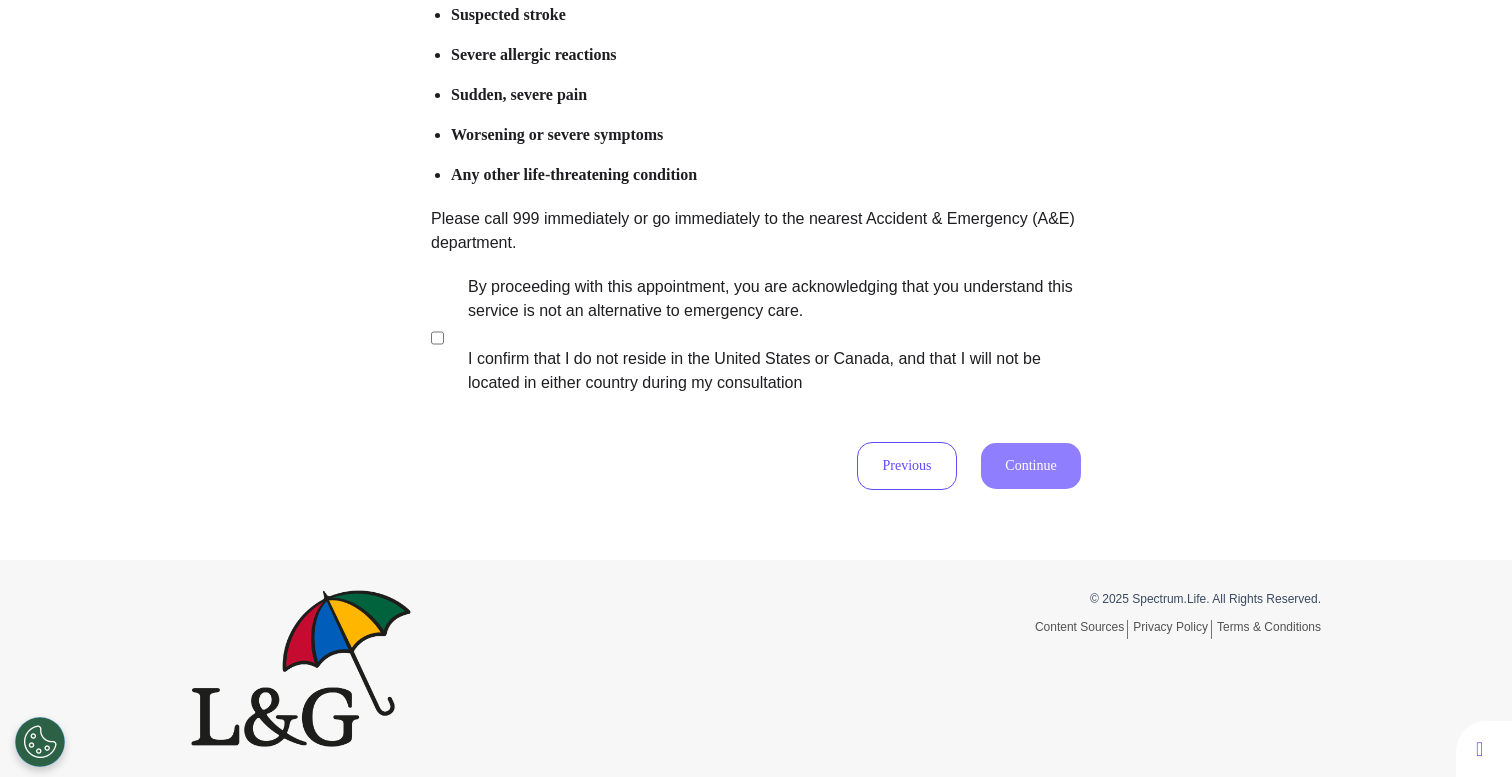 click on "By proceeding with this appointment, you are acknowledging that you understand this service is not an alternative to emergency care. I confirm that I do not reside in the United States or Canada, and that I will not be located in either country during my consultation" at bounding box center [761, 335] 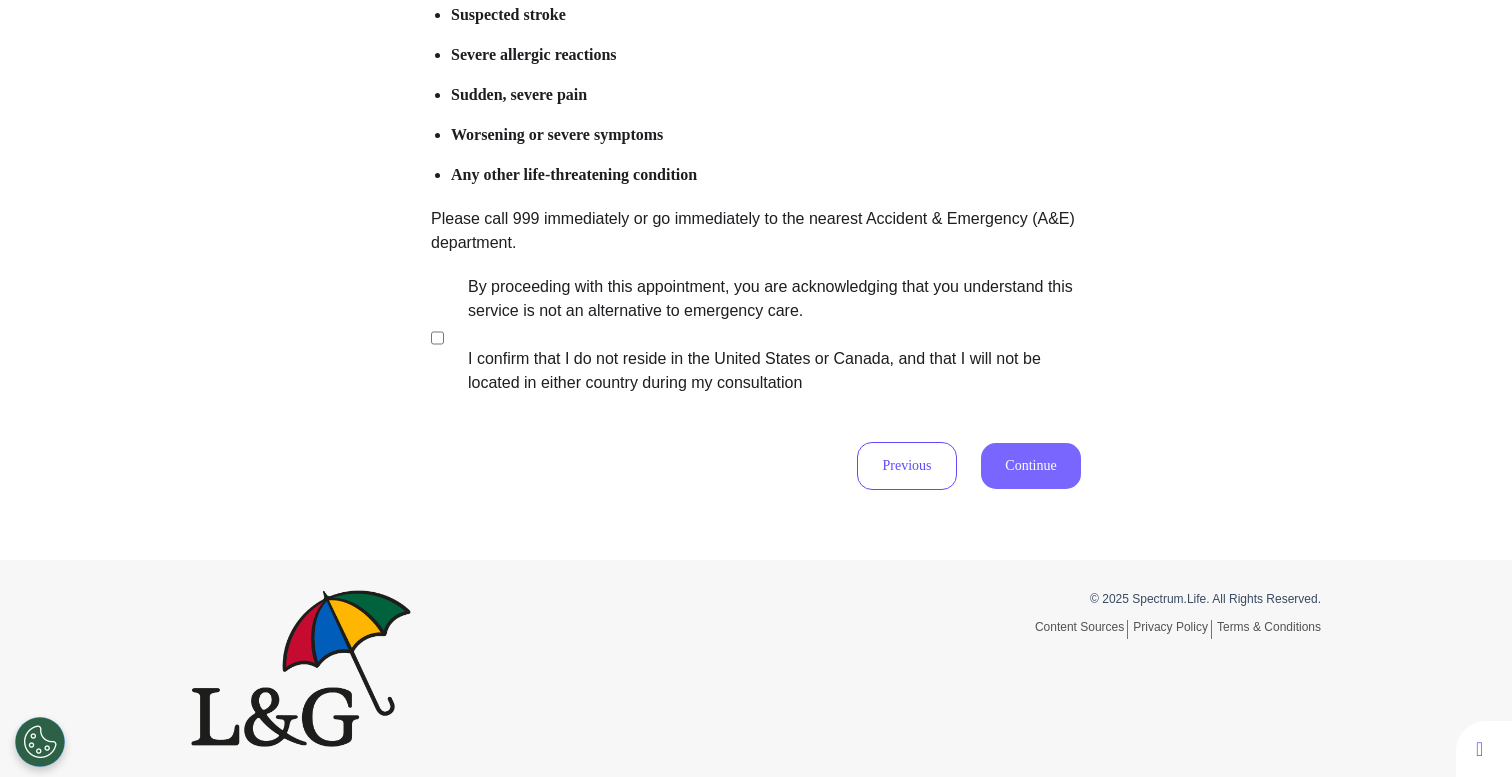 click on "Continue" at bounding box center [1031, 466] 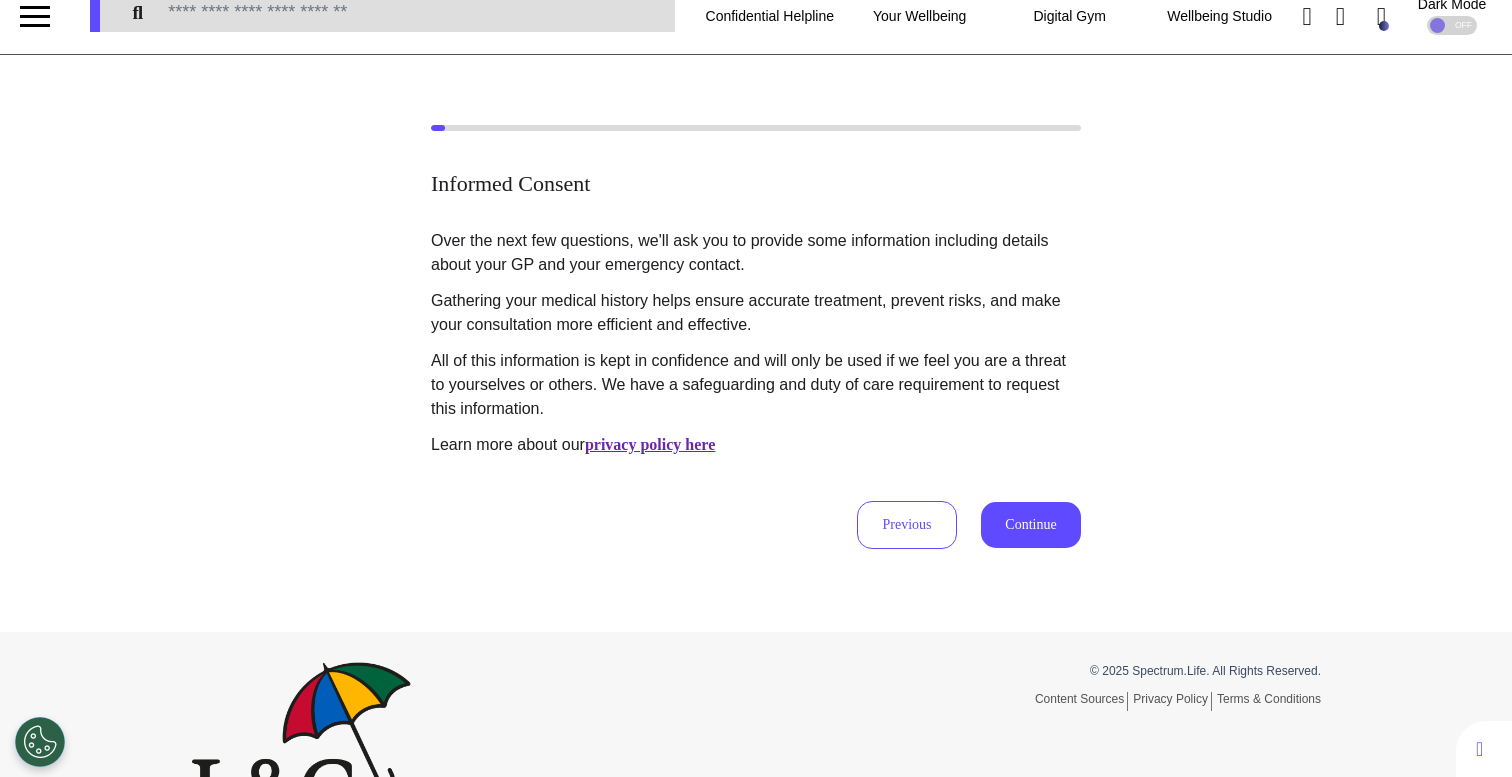 scroll, scrollTop: 0, scrollLeft: 0, axis: both 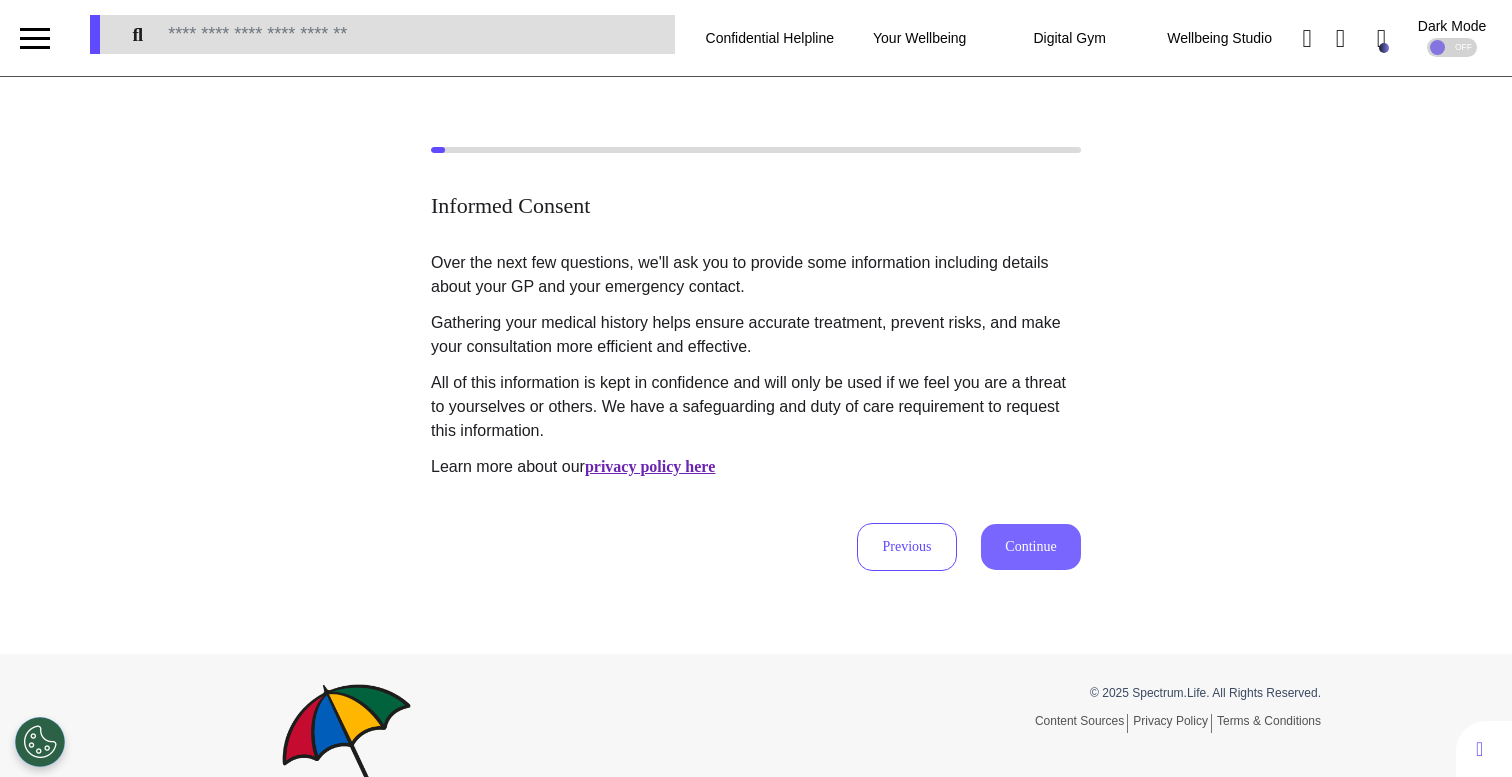 click on "Continue" at bounding box center [1031, 547] 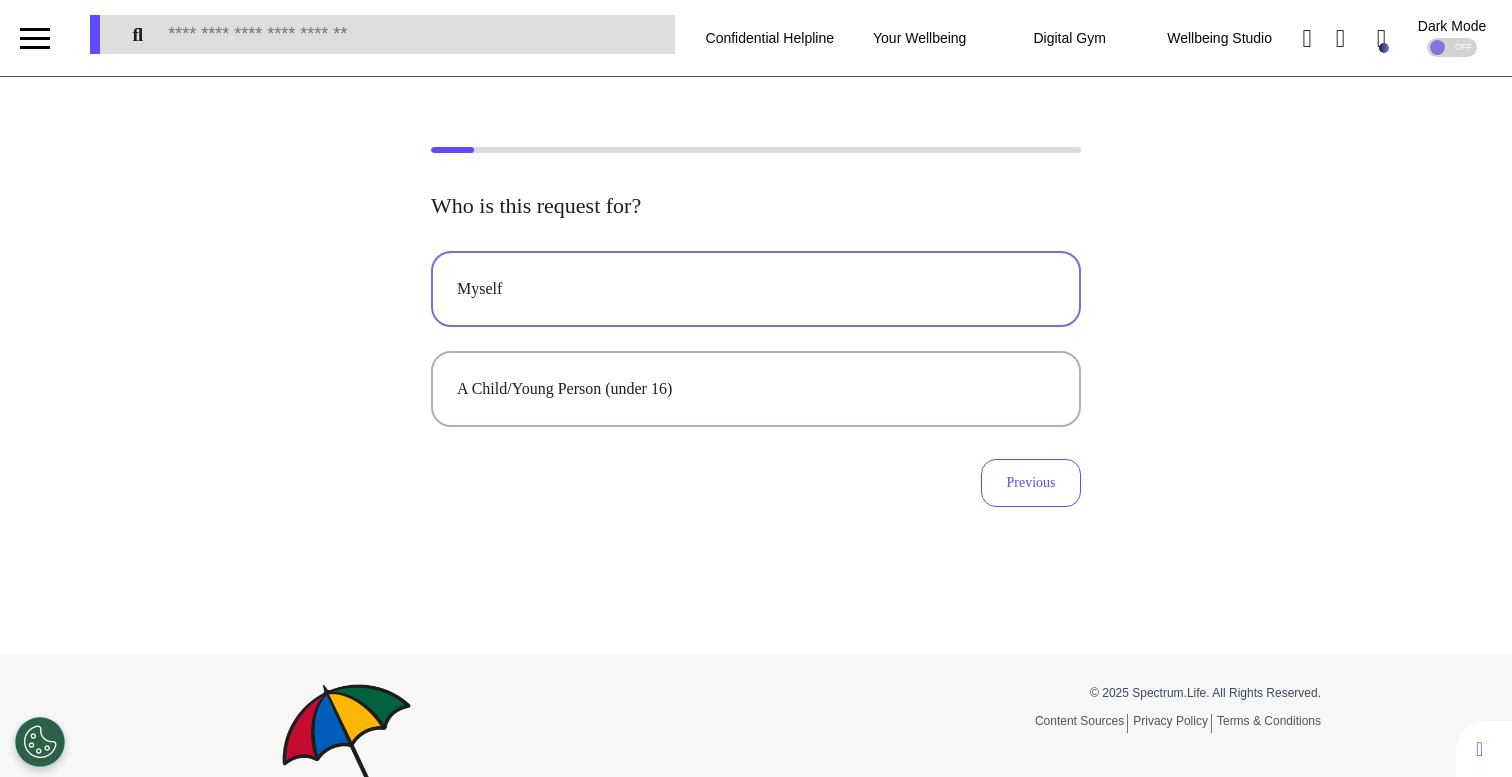 click on "Myself" at bounding box center [756, 289] 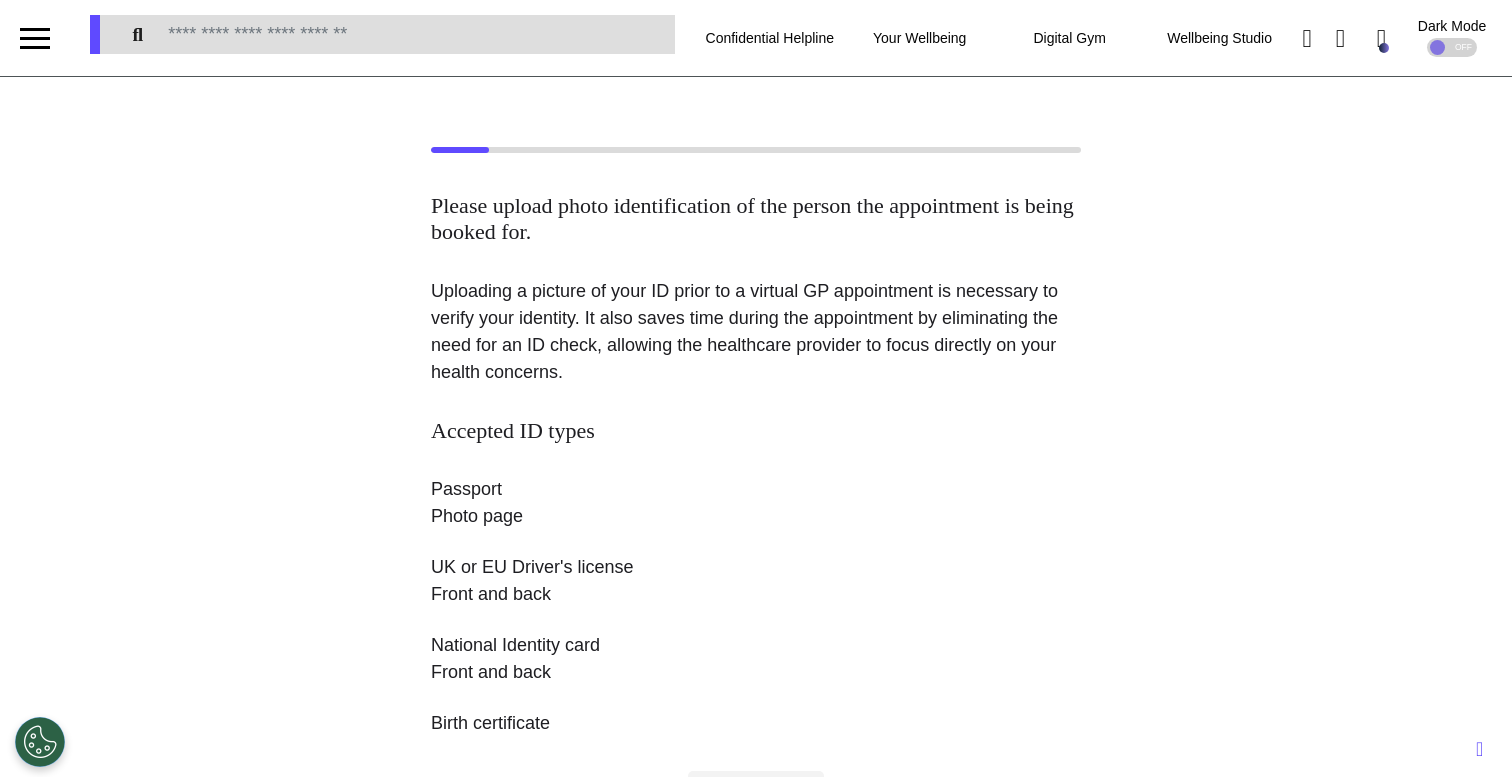 scroll, scrollTop: 330, scrollLeft: 0, axis: vertical 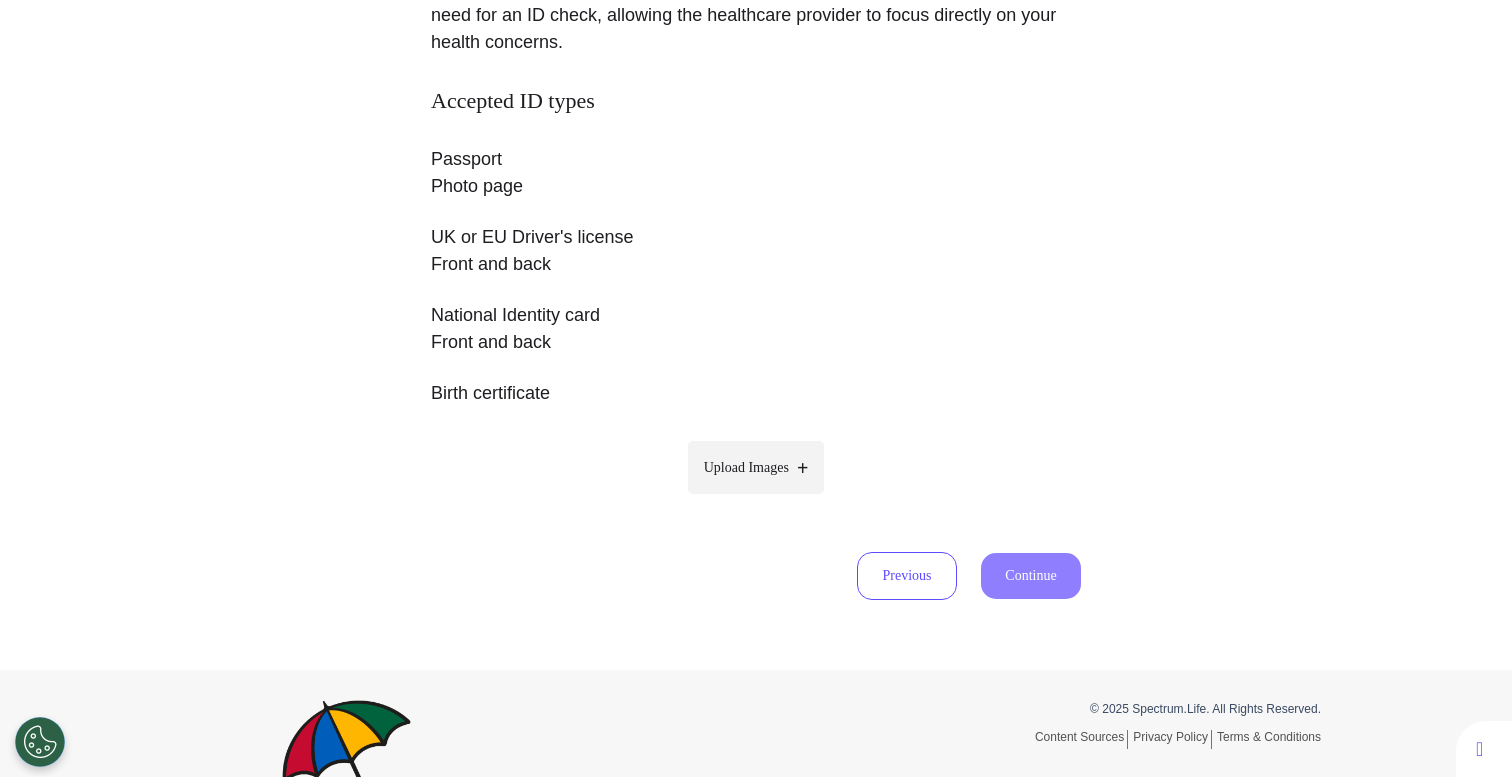 click on "Upload Images" at bounding box center (746, 467) 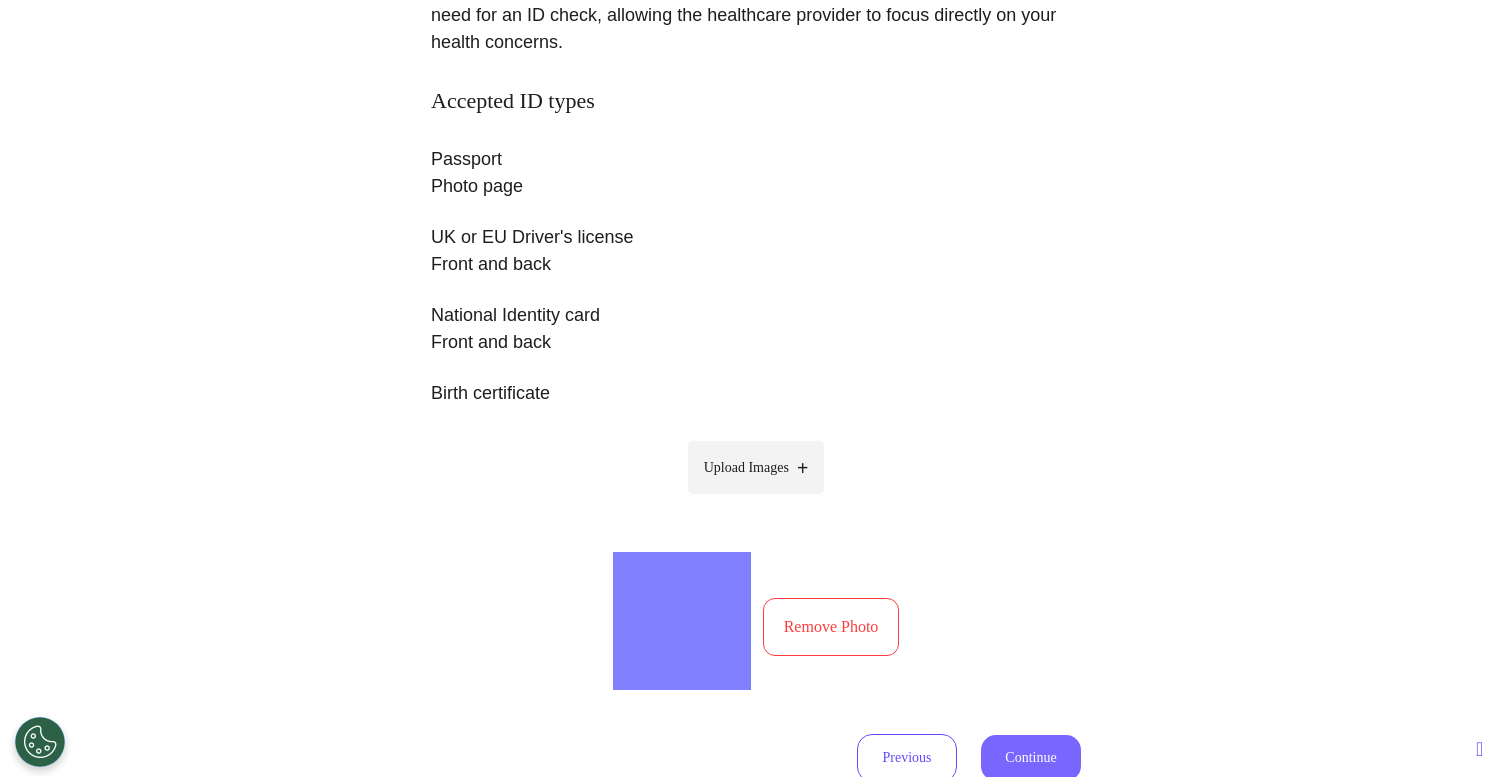 click on "Continue" at bounding box center [1031, 758] 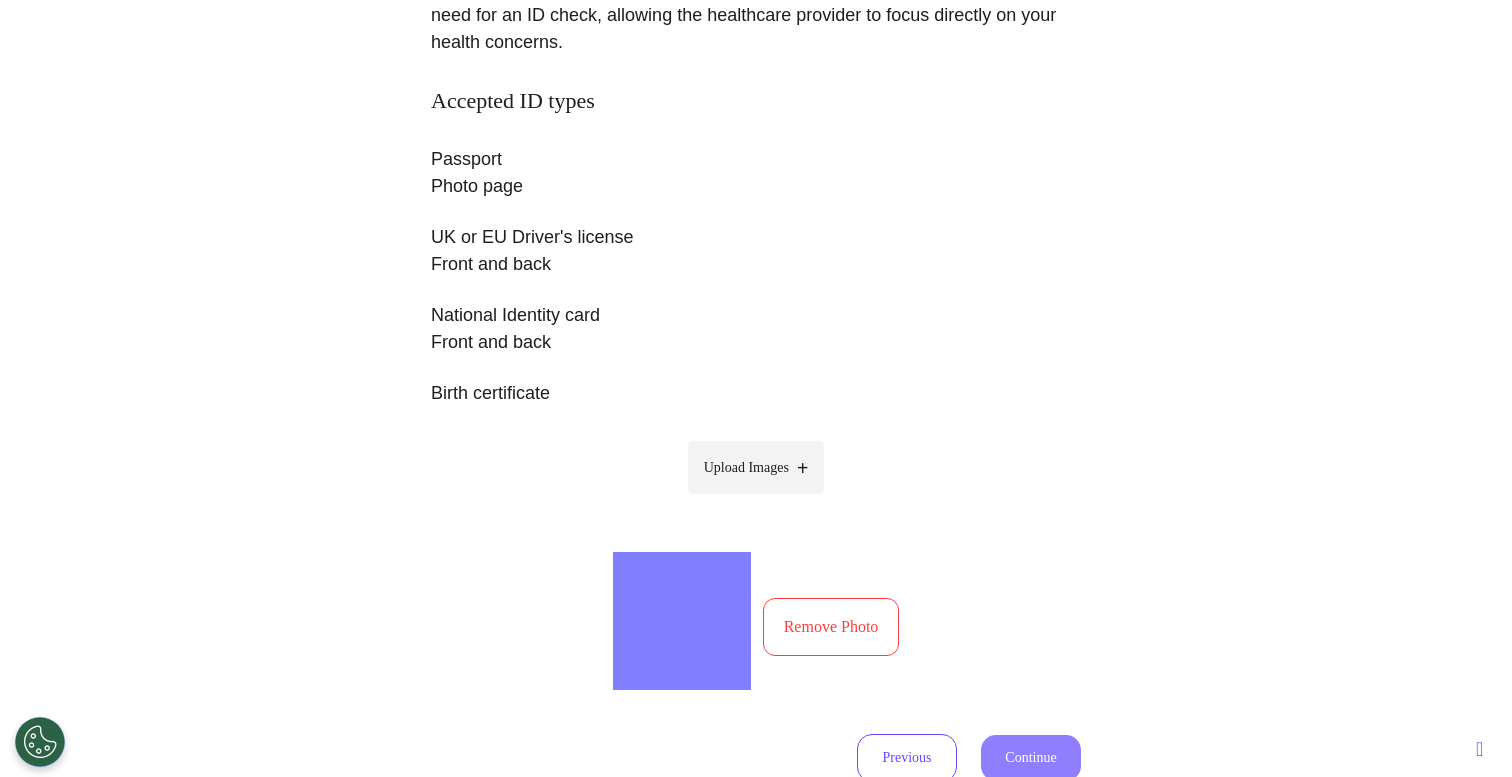 select on "****" 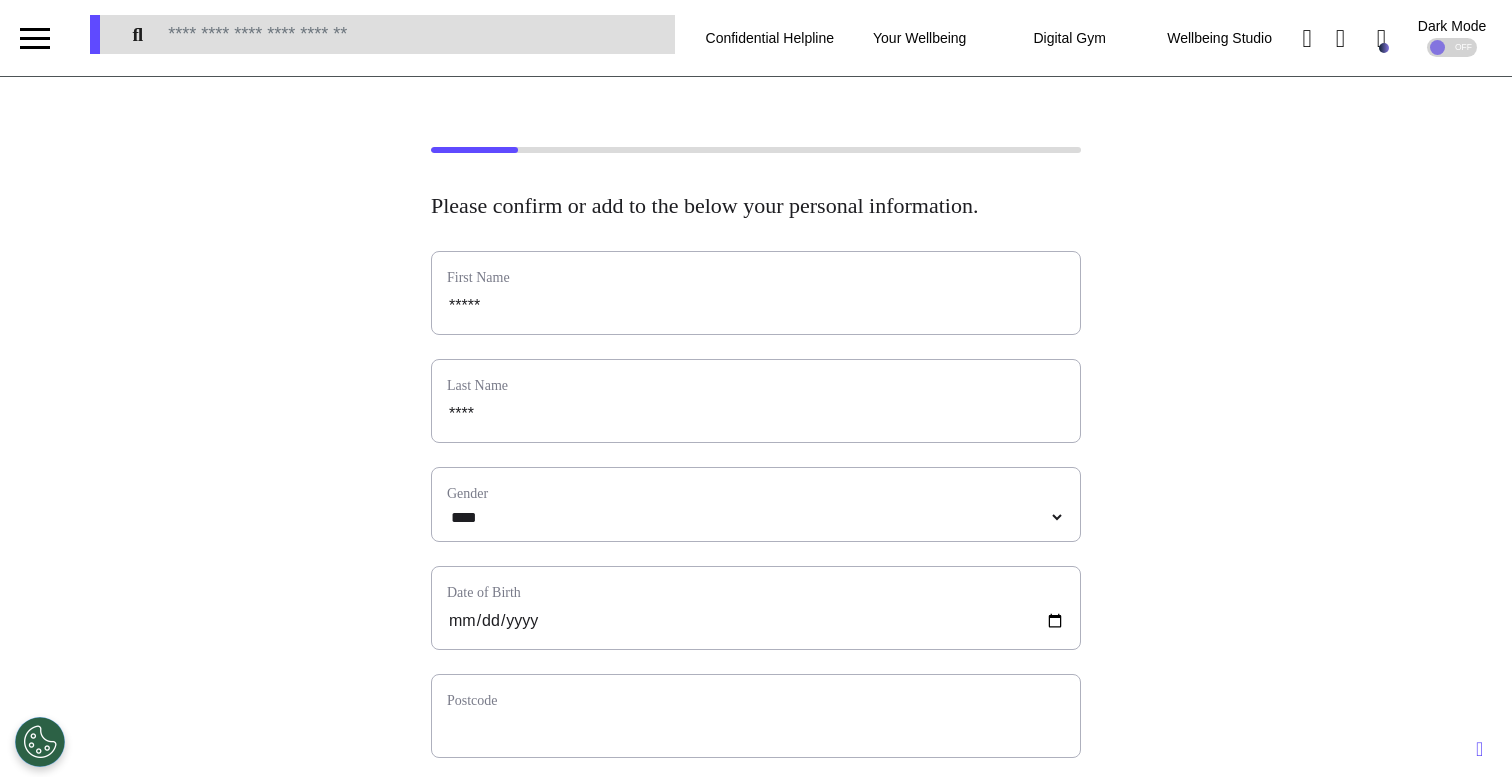 scroll, scrollTop: 284, scrollLeft: 0, axis: vertical 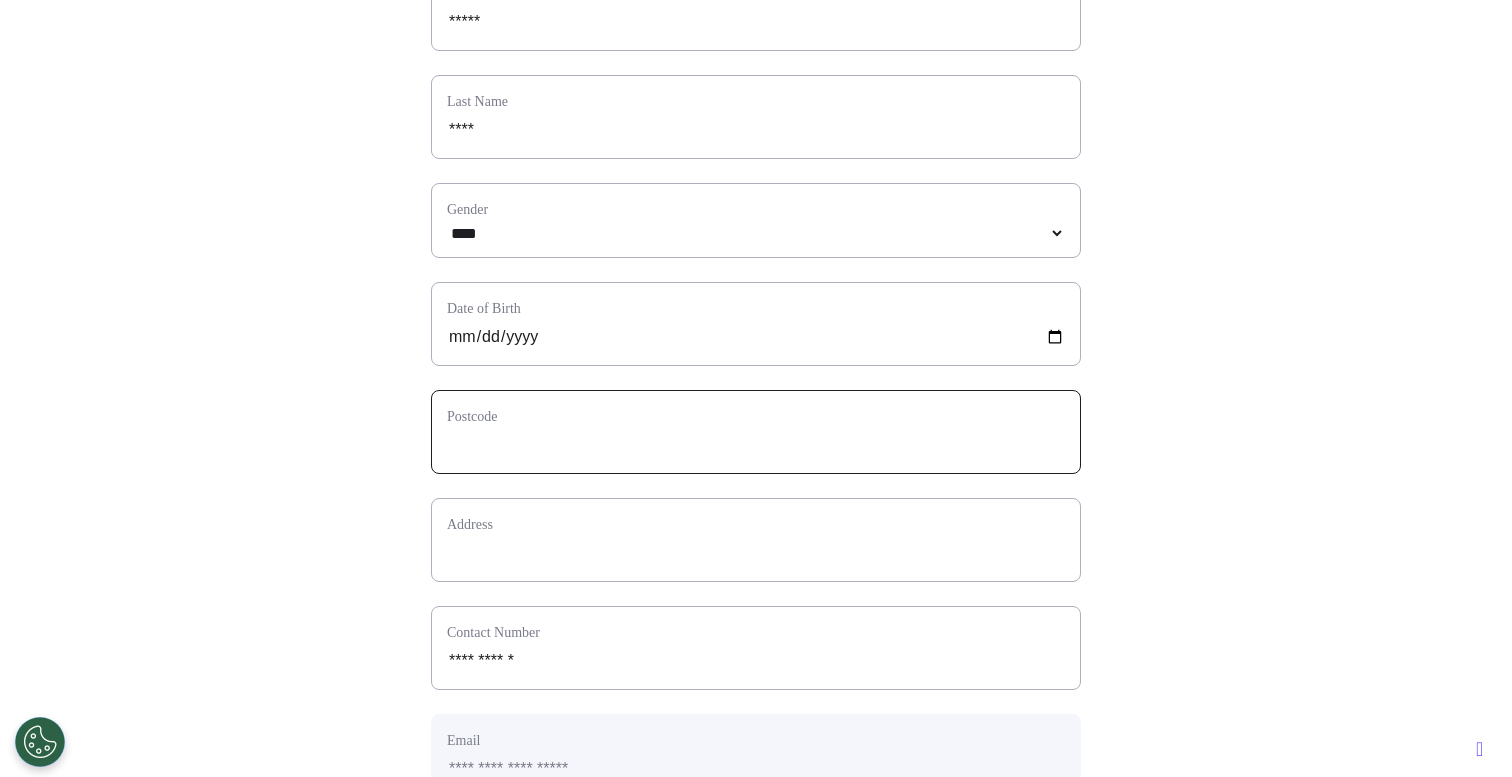 click at bounding box center (756, 445) 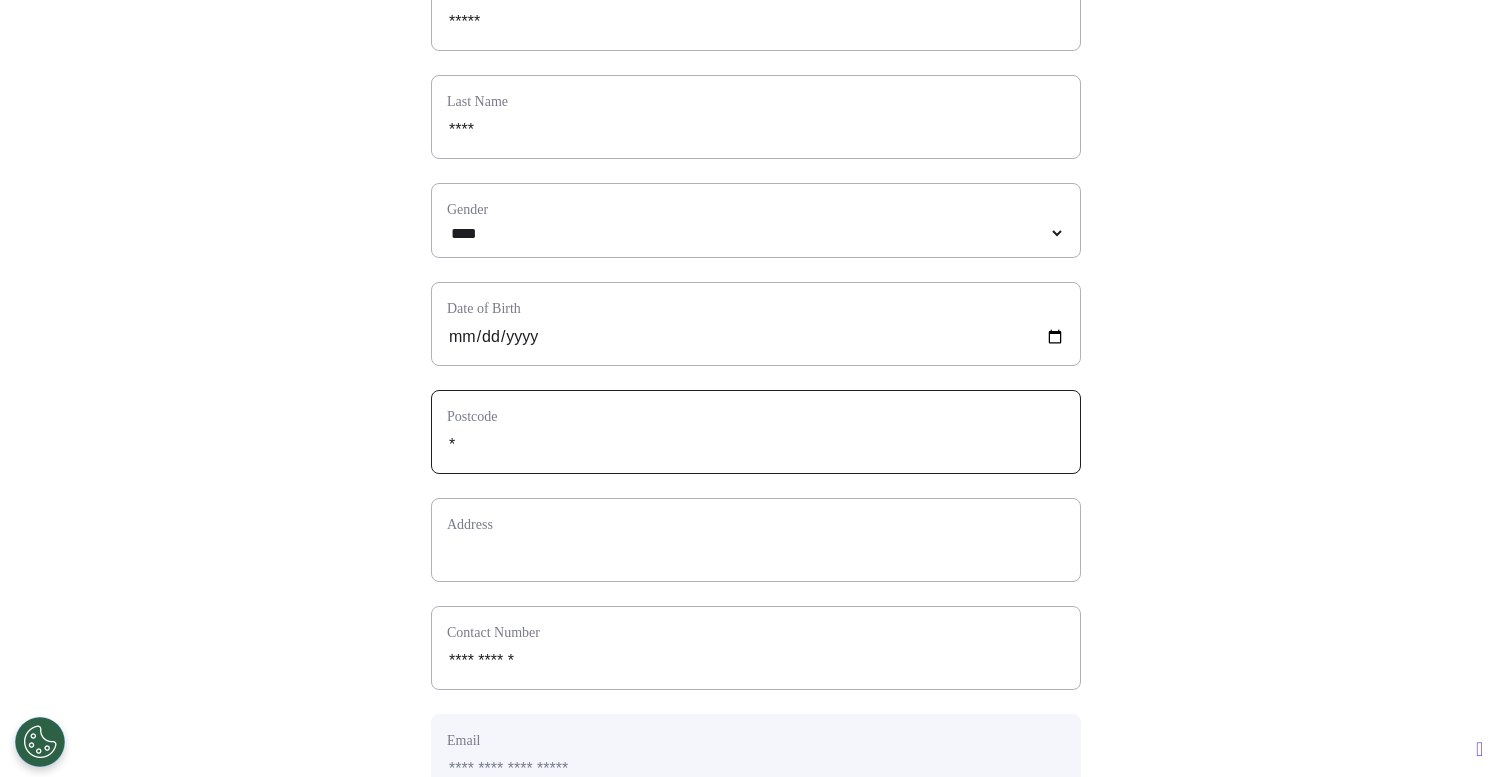 select 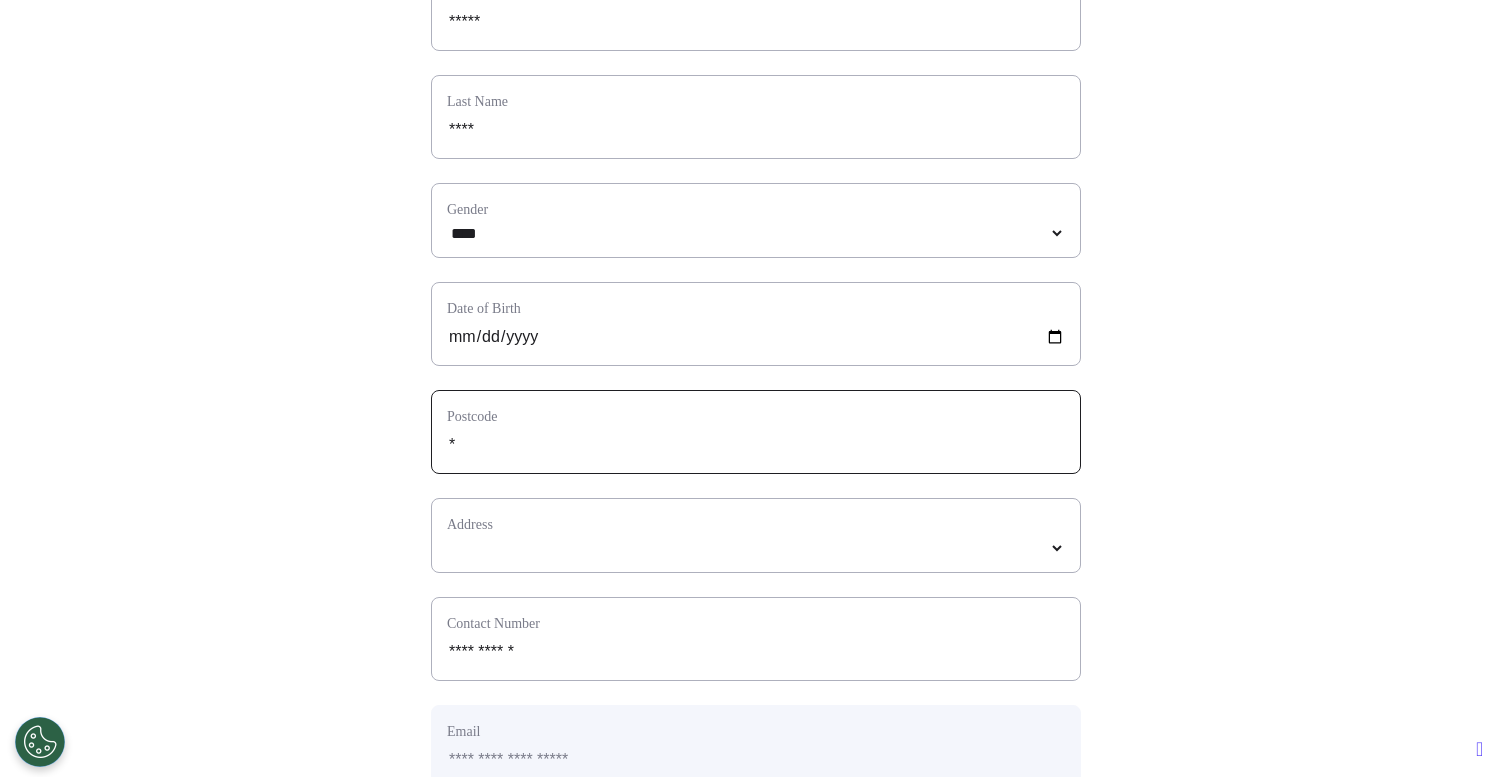 type on "**" 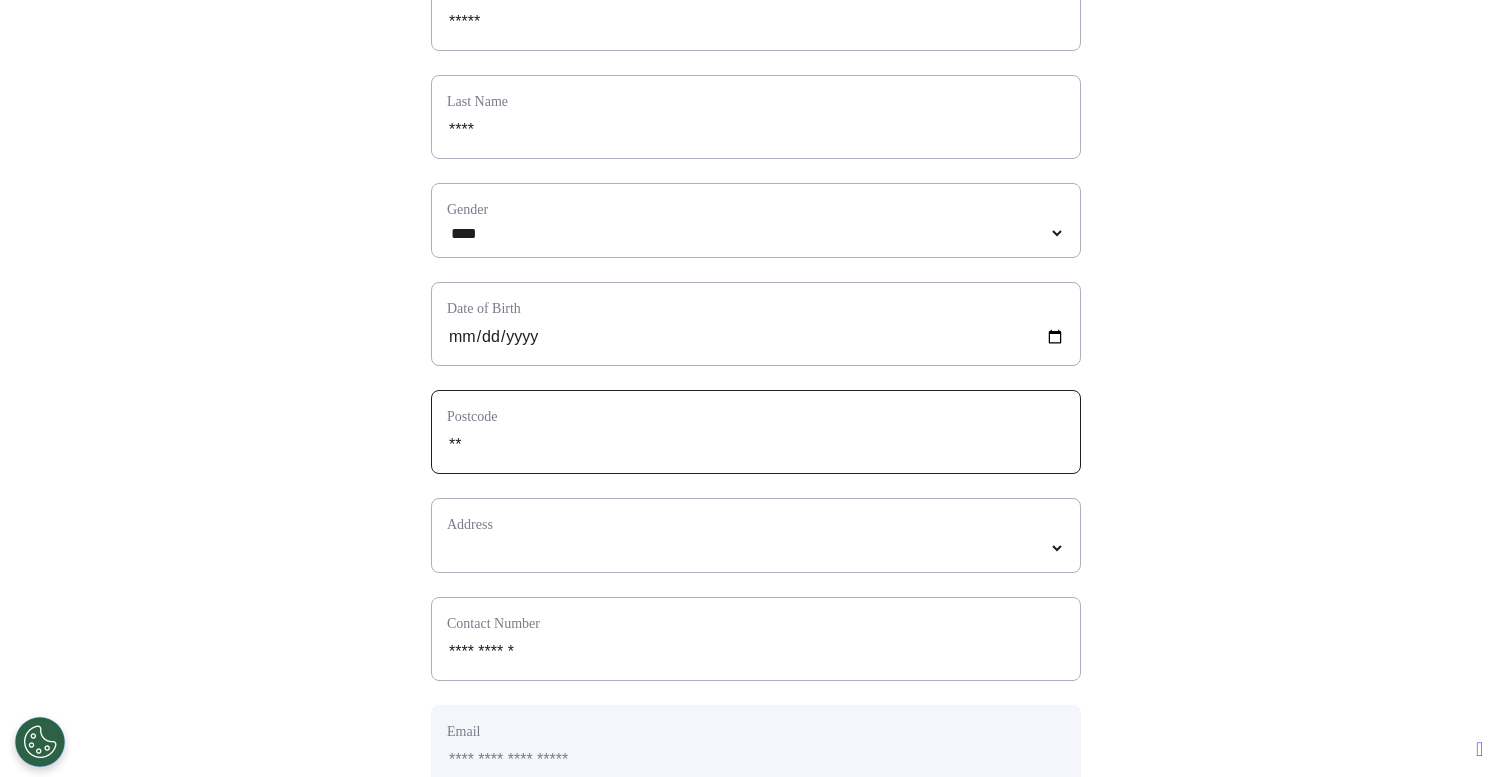 type on "***" 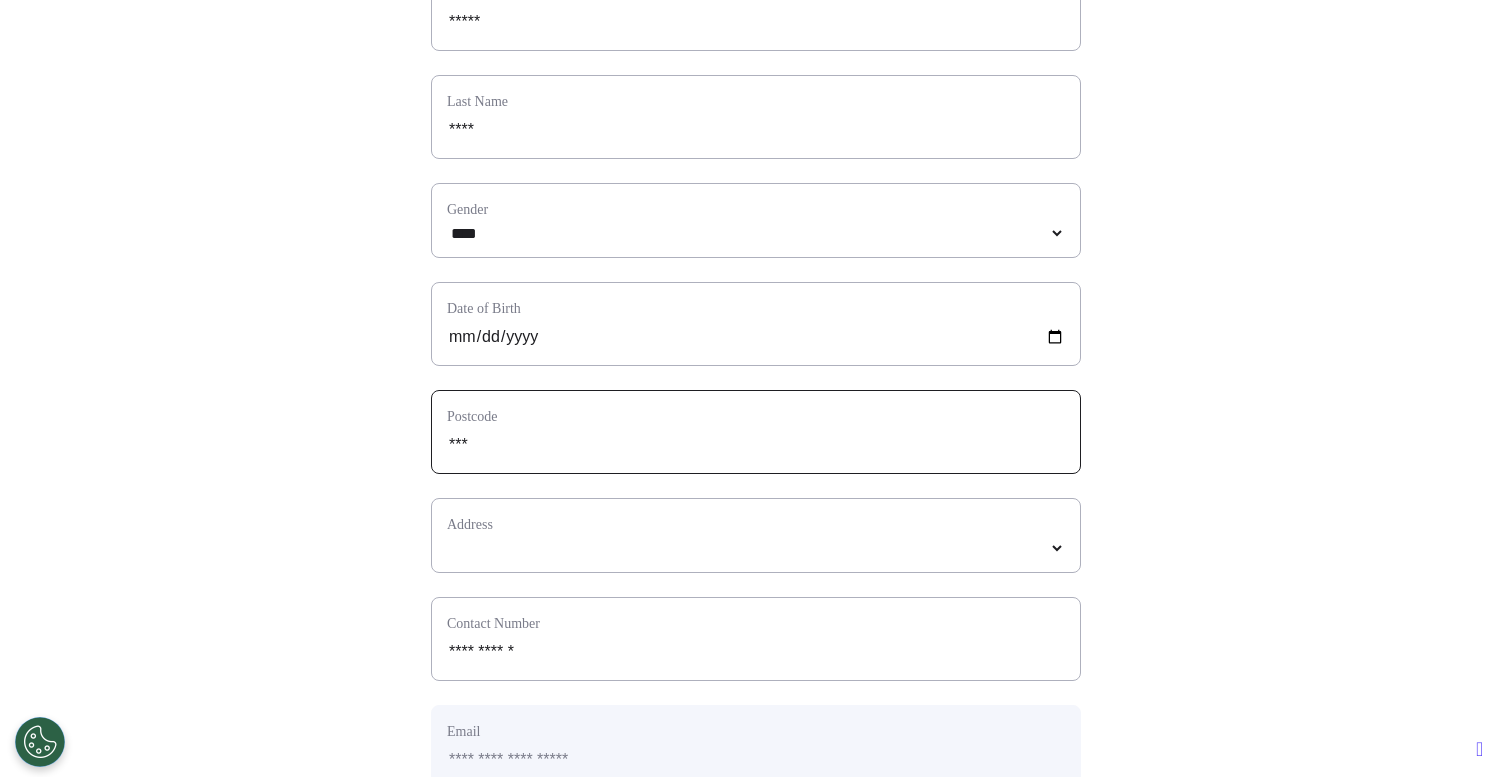select 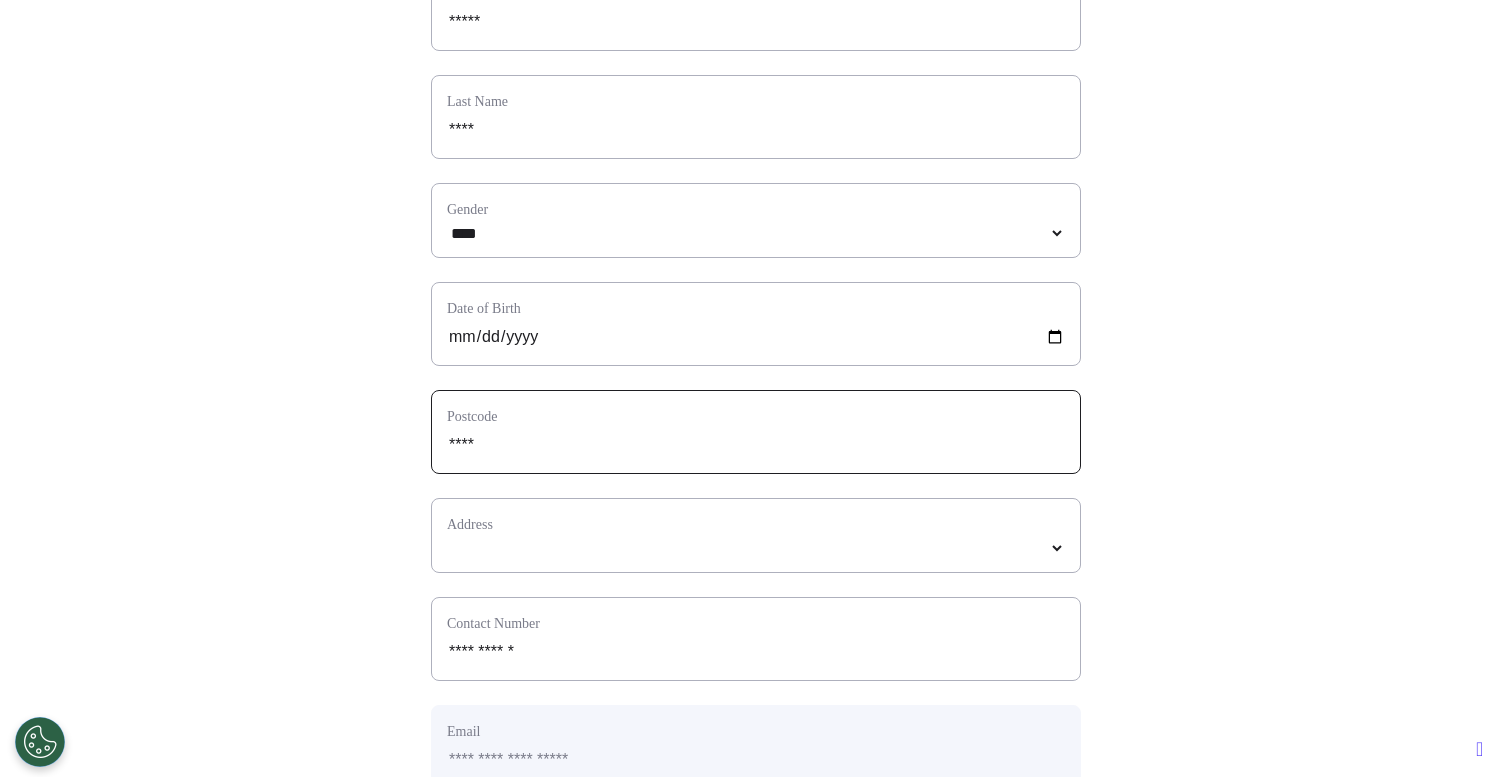 type on "*****" 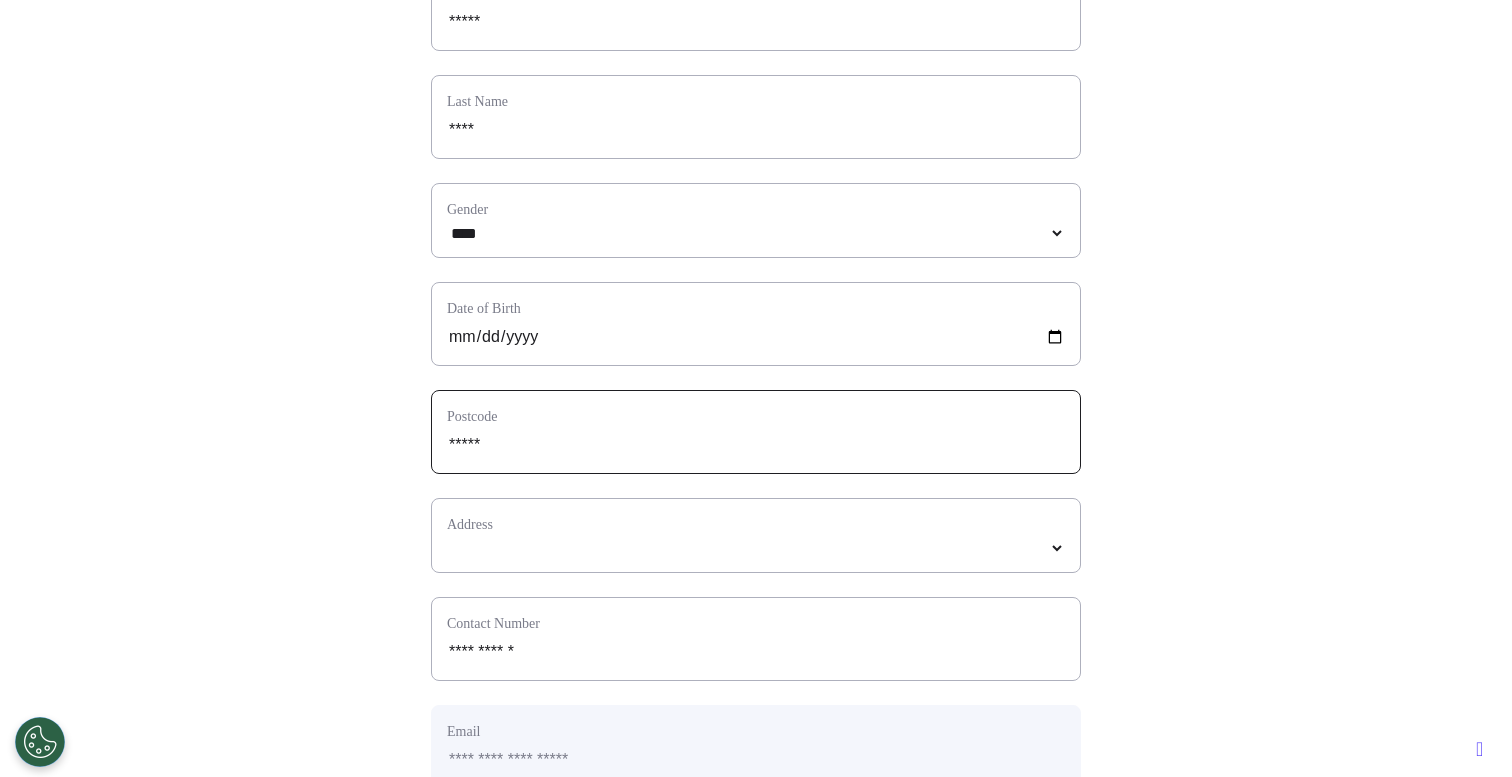 select 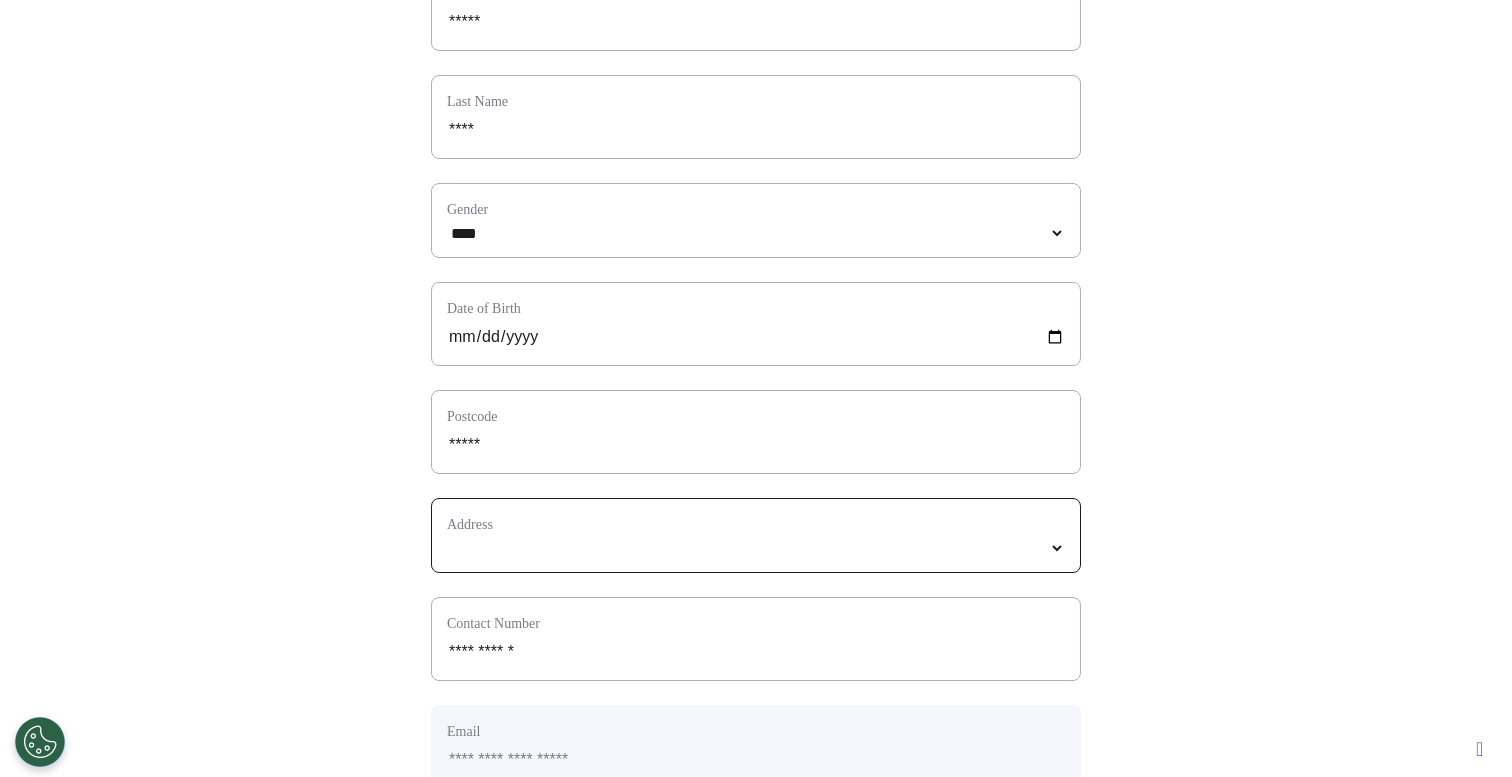 click on "*****" at bounding box center (756, 548) 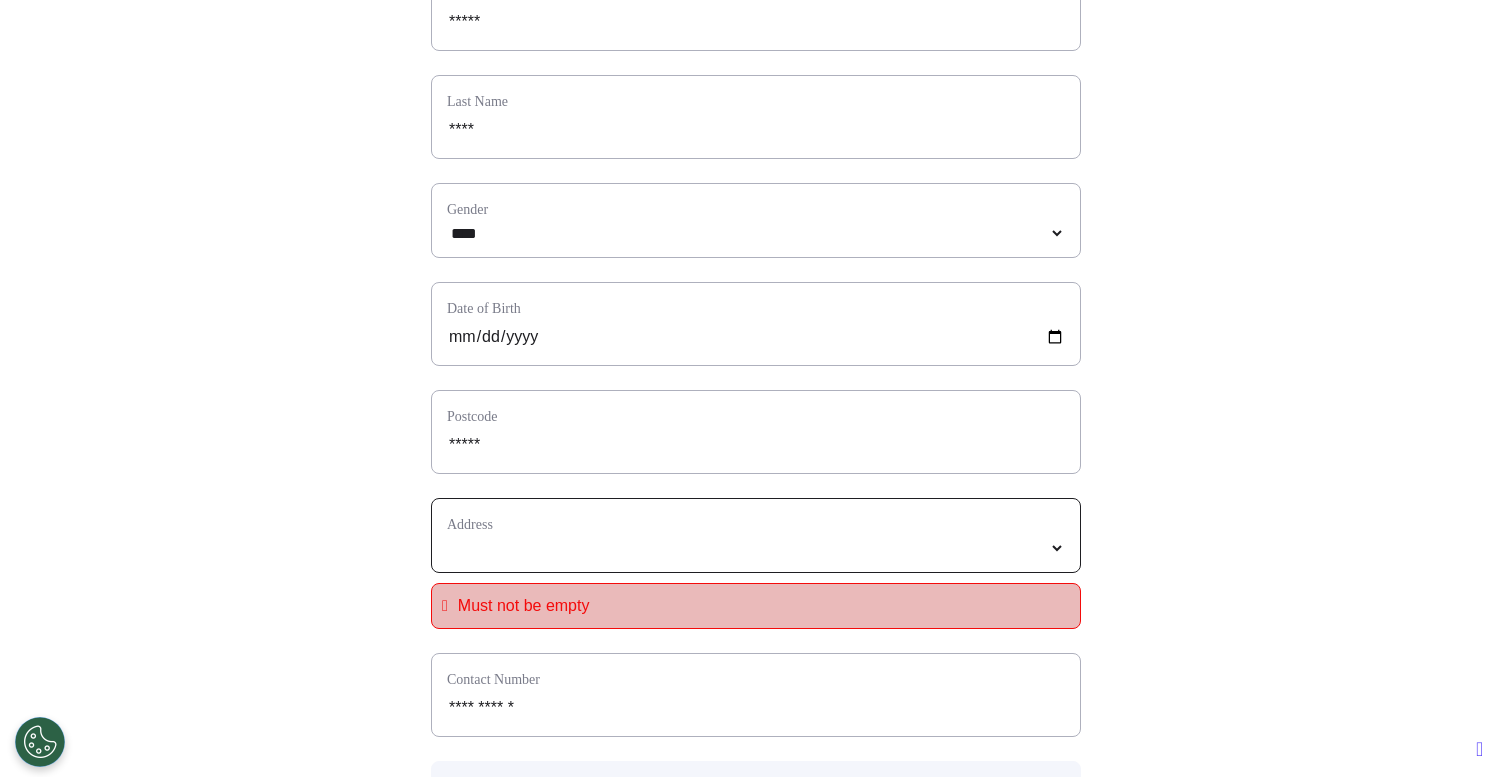select 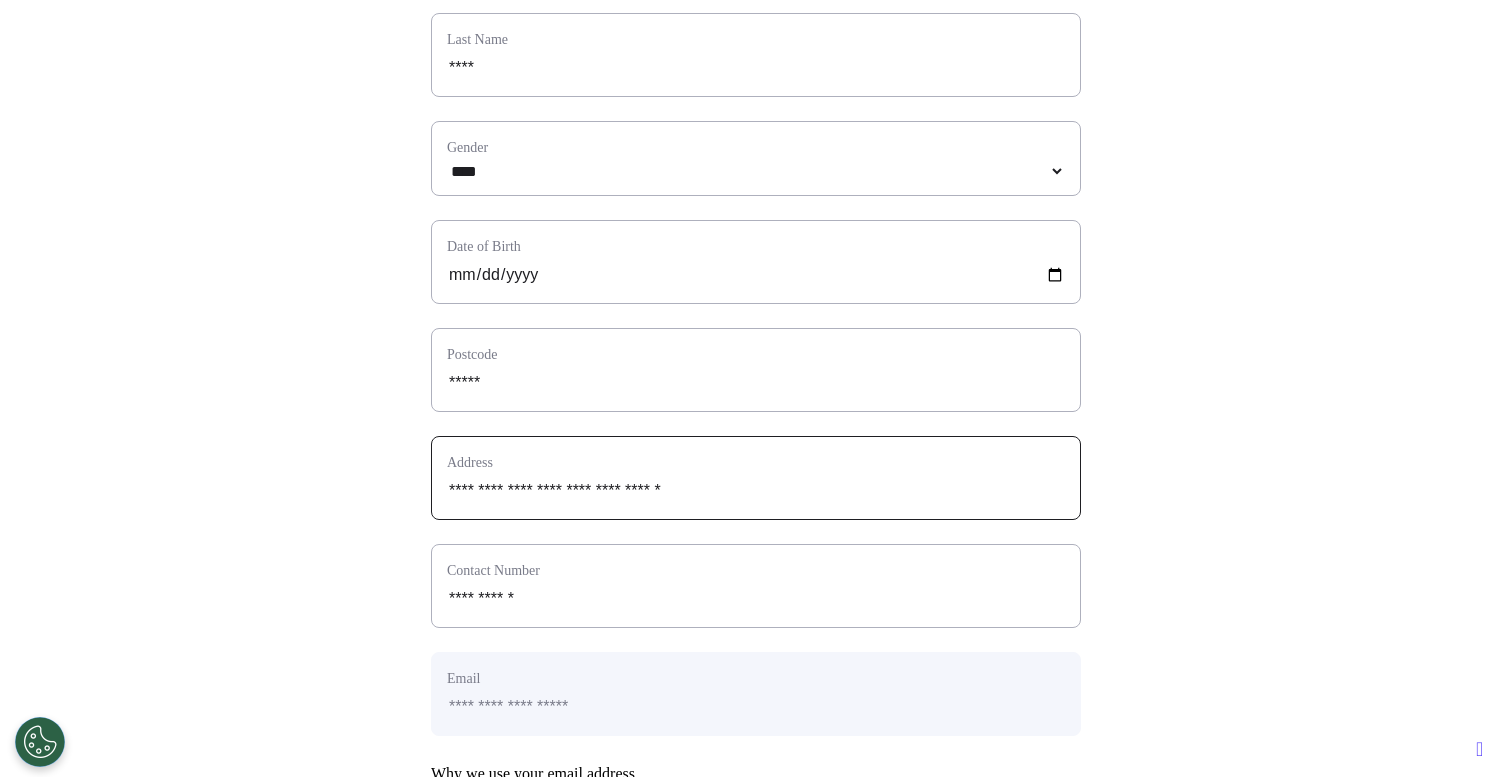 scroll, scrollTop: 996, scrollLeft: 0, axis: vertical 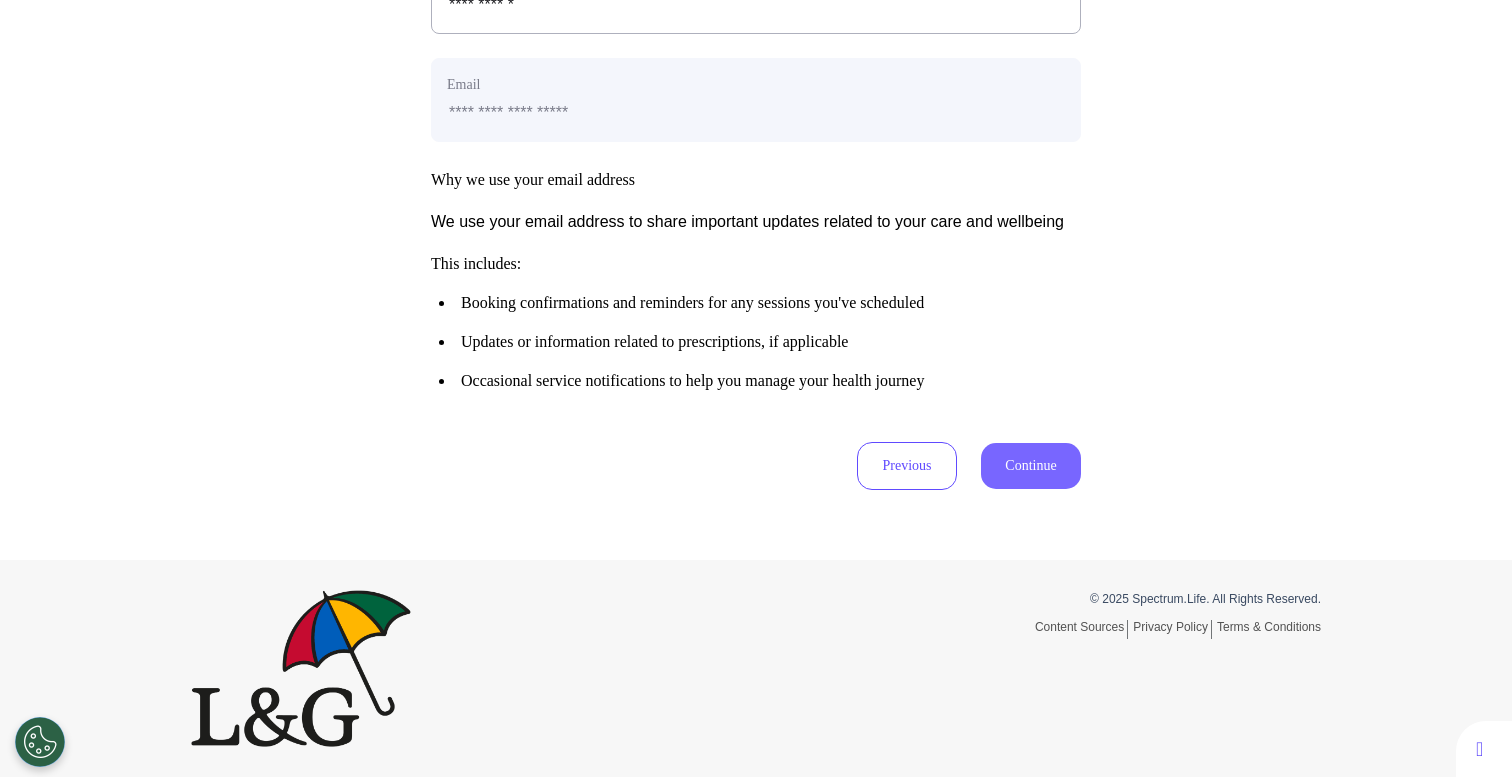 click on "Continue" at bounding box center (1031, 466) 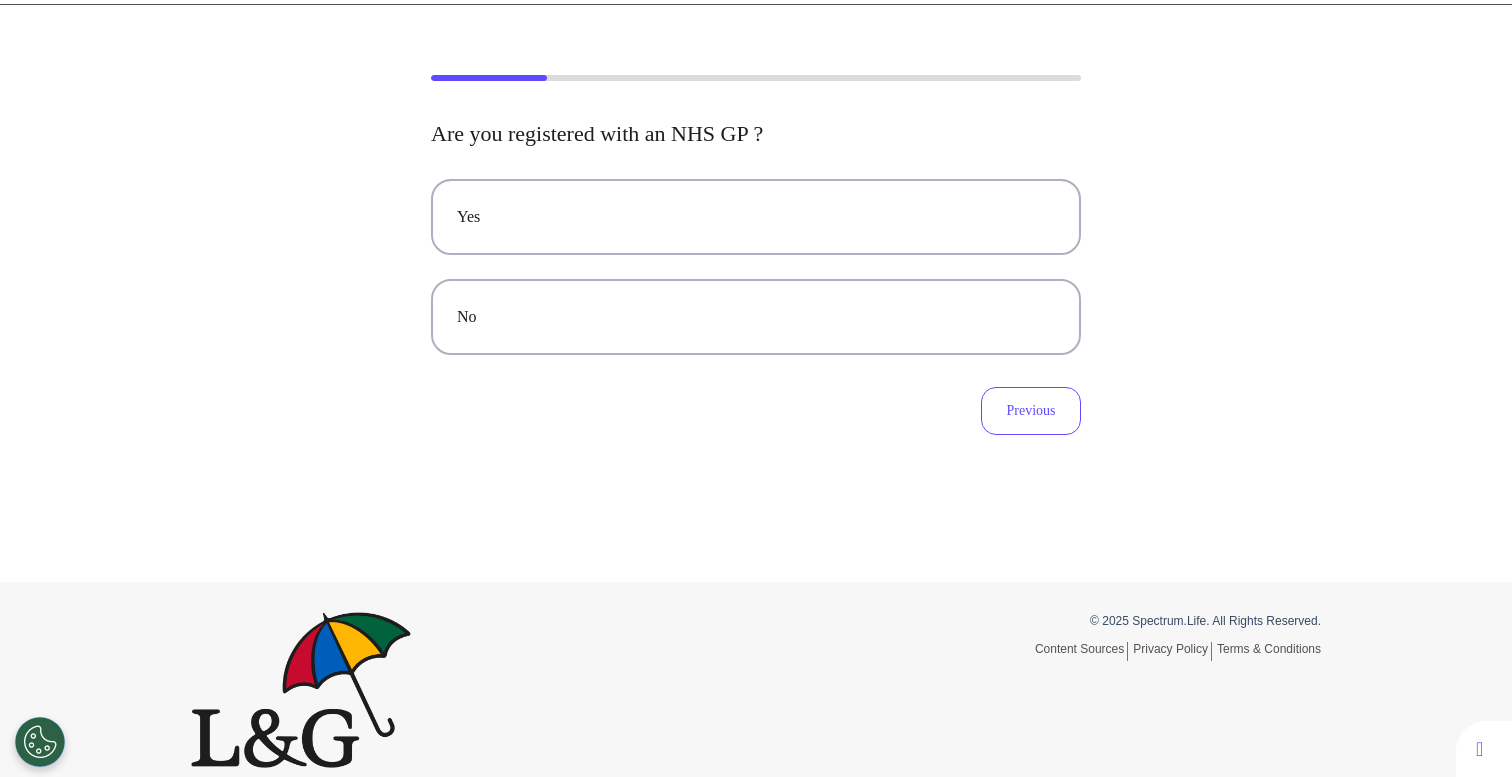 scroll, scrollTop: 0, scrollLeft: 0, axis: both 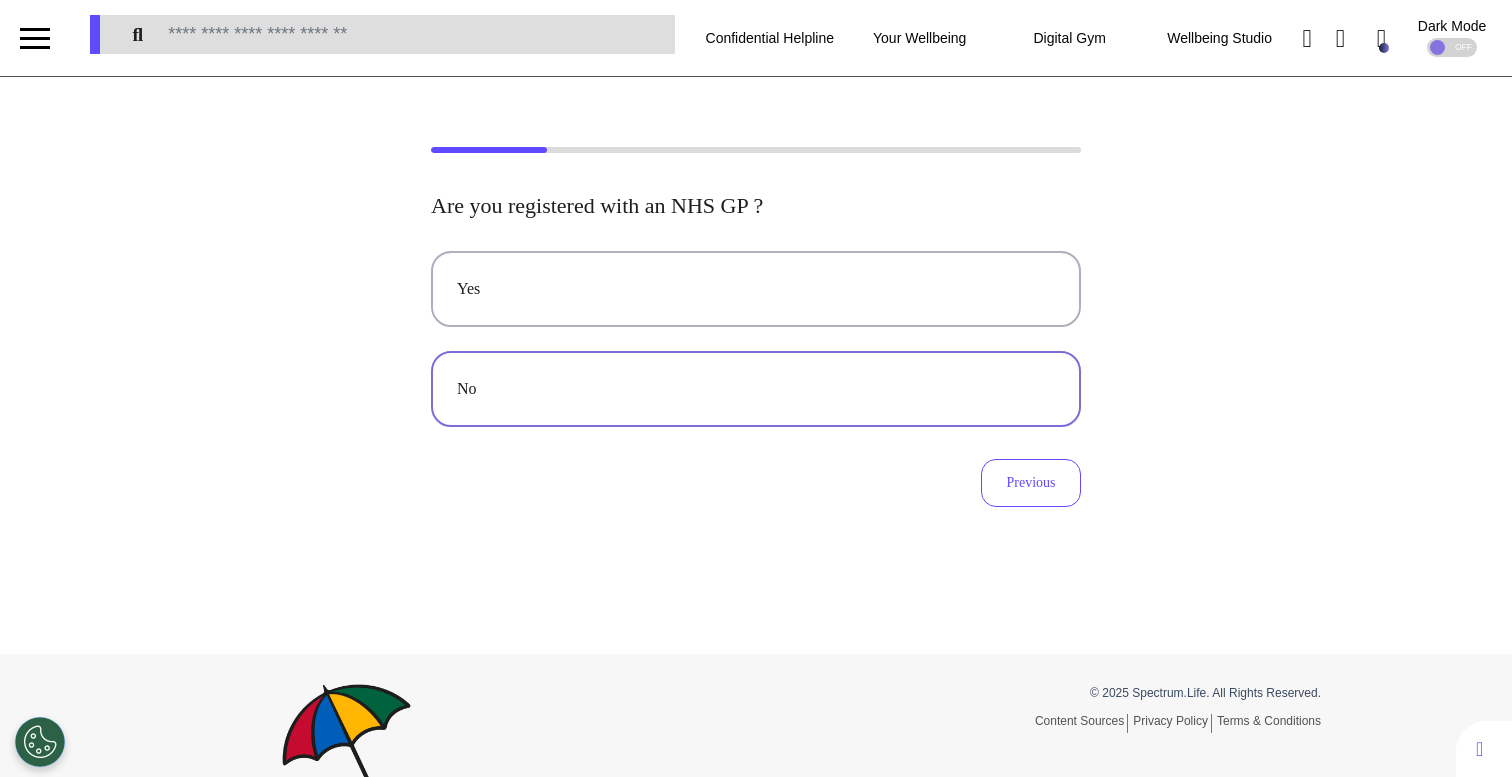 click on "No" at bounding box center [756, 389] 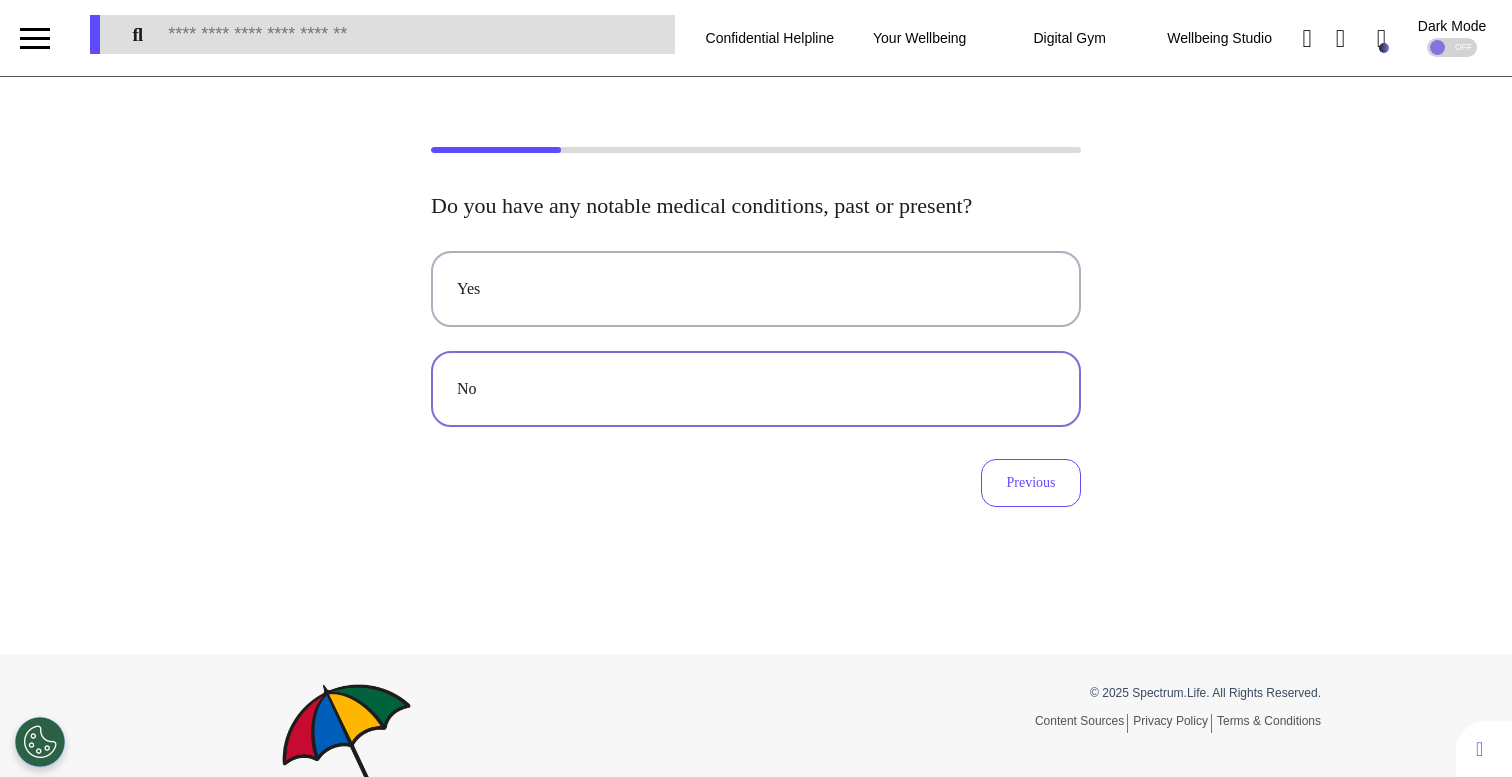 click on "No" at bounding box center (756, 389) 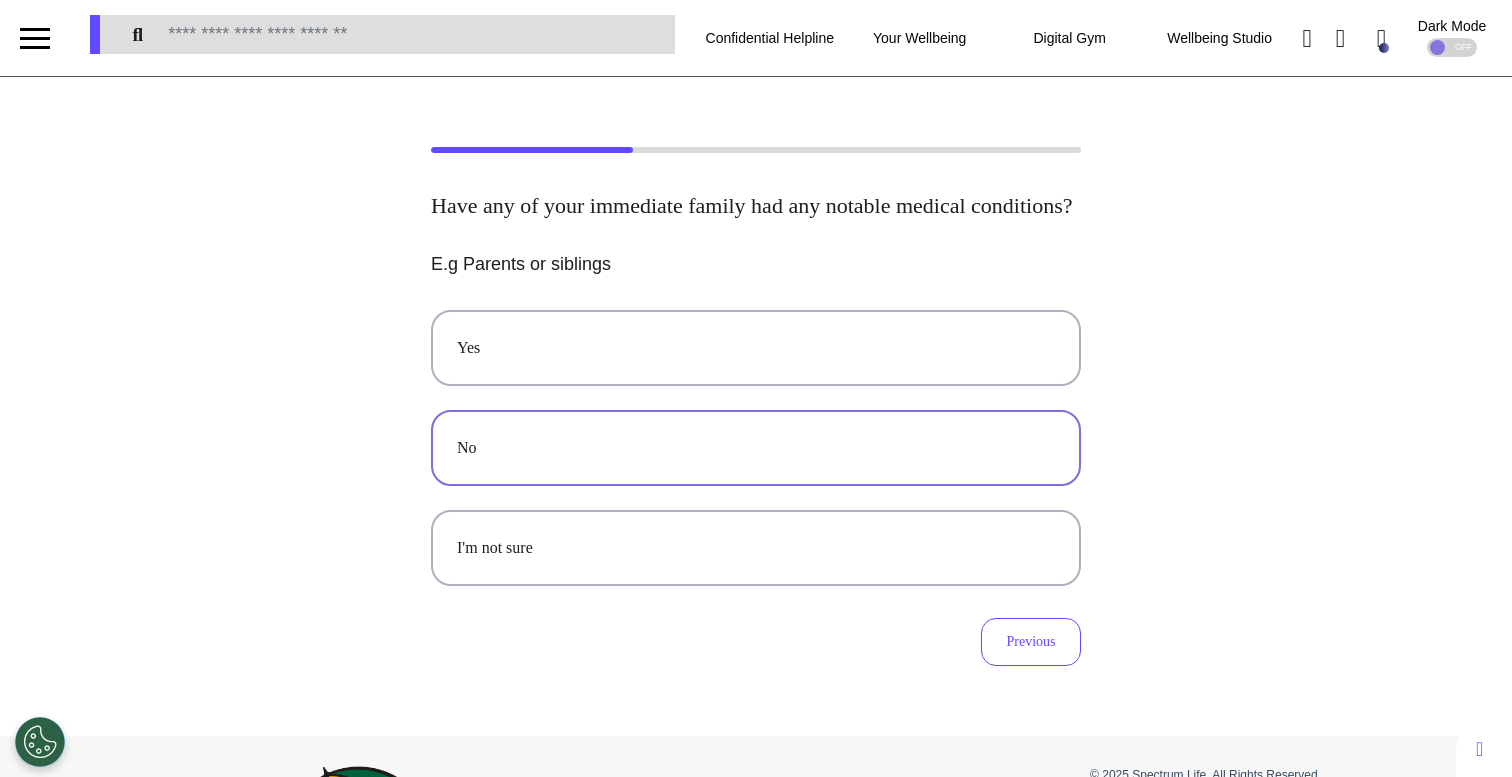 click on "No" at bounding box center (756, 448) 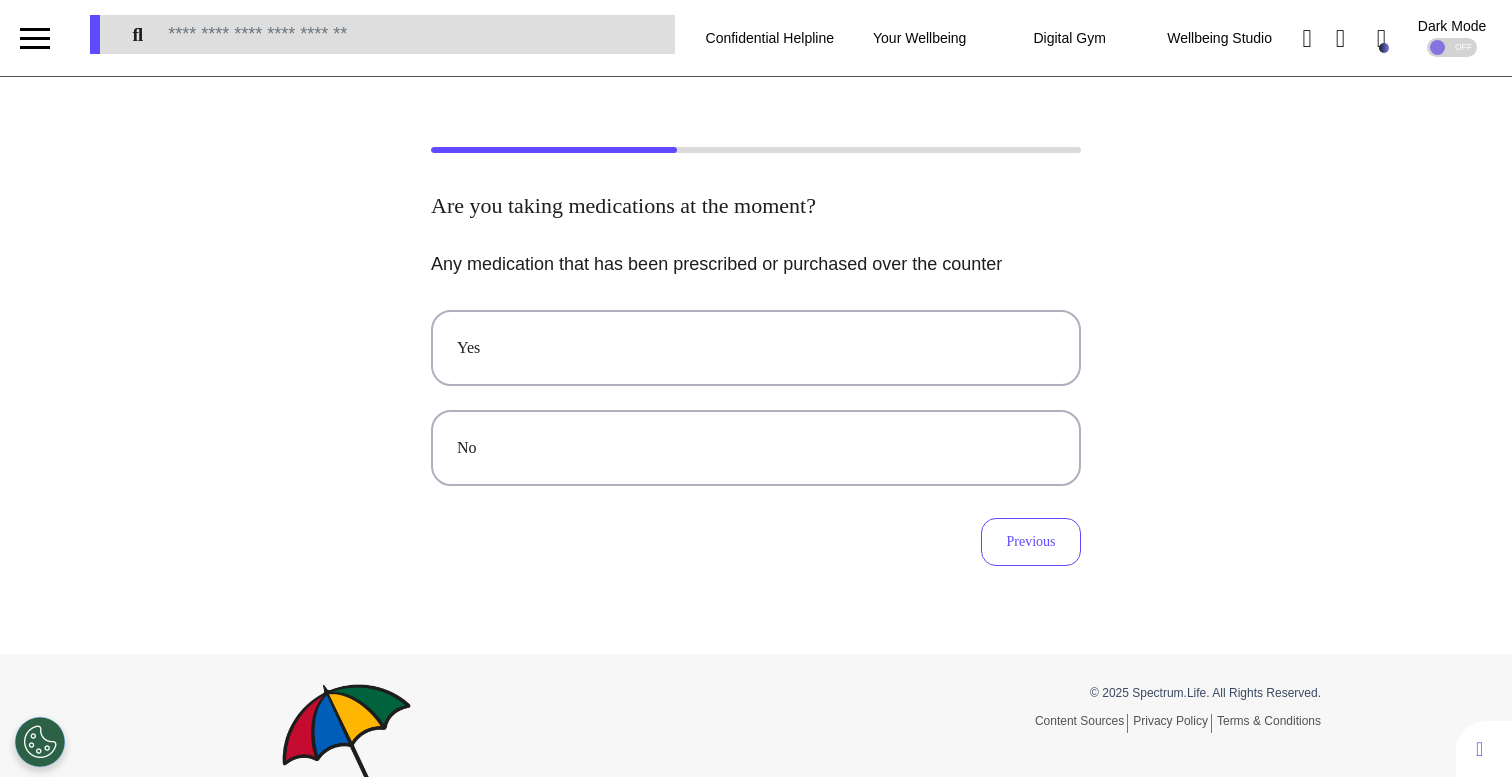 click on "No" at bounding box center (756, 448) 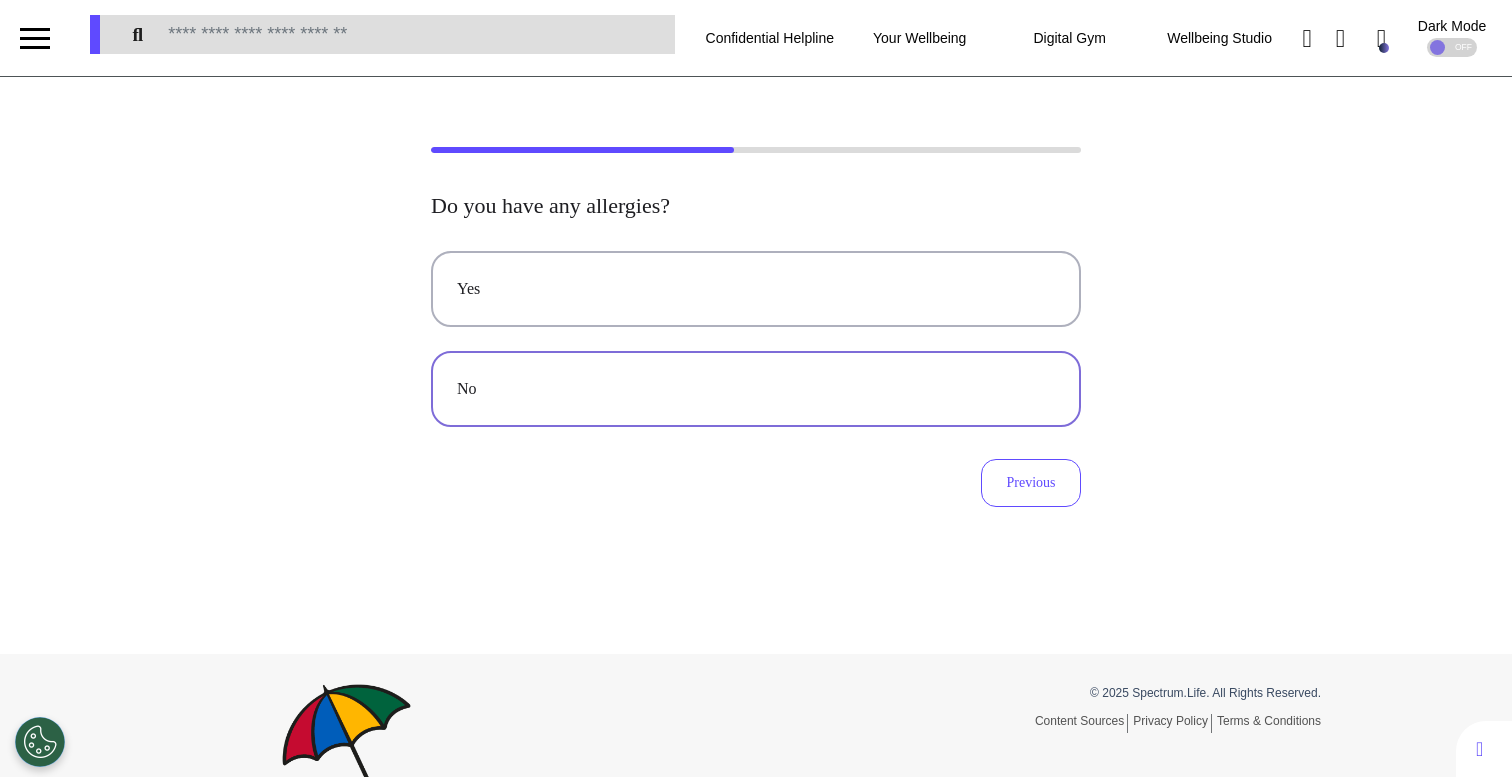 click on "No" at bounding box center [756, 389] 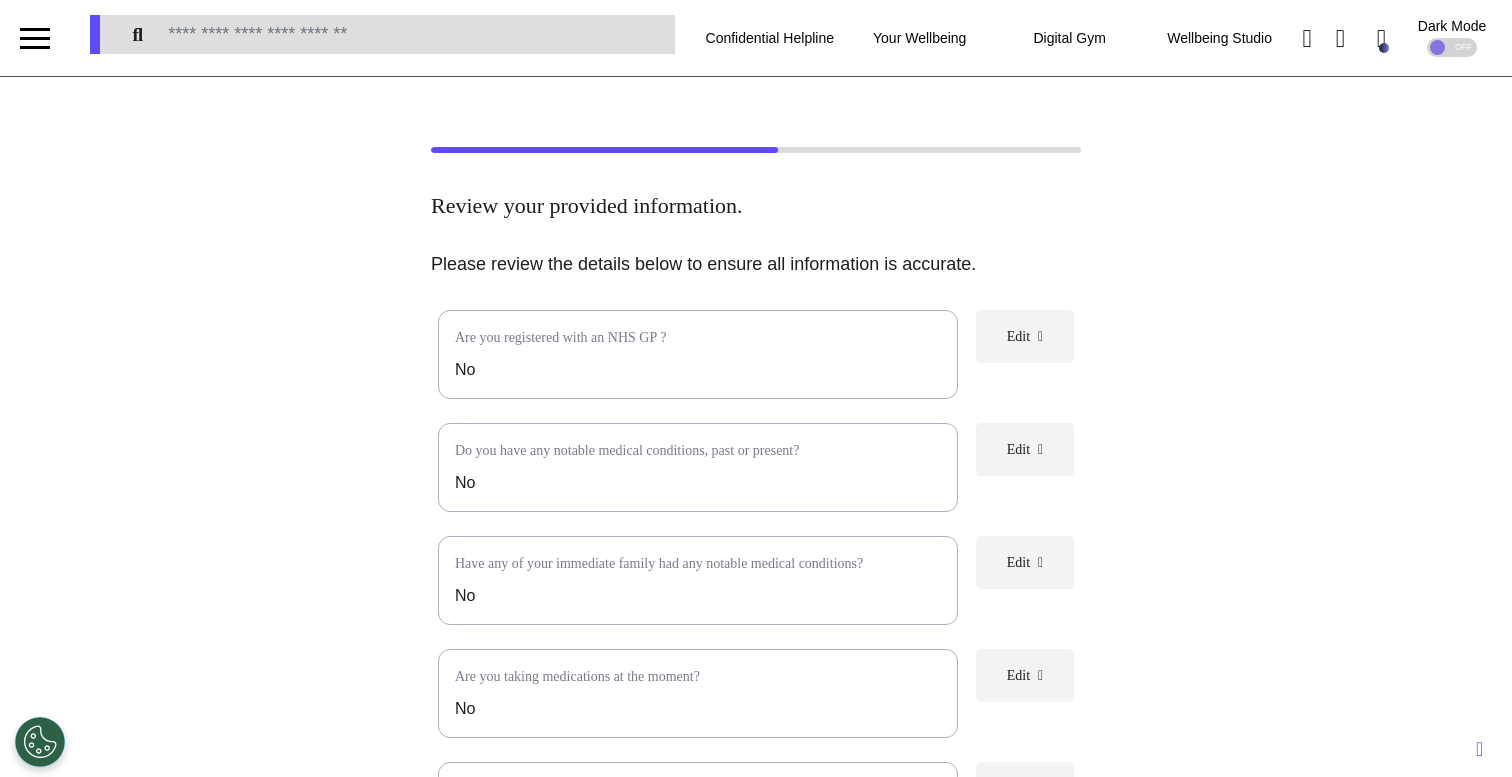 scroll, scrollTop: 462, scrollLeft: 0, axis: vertical 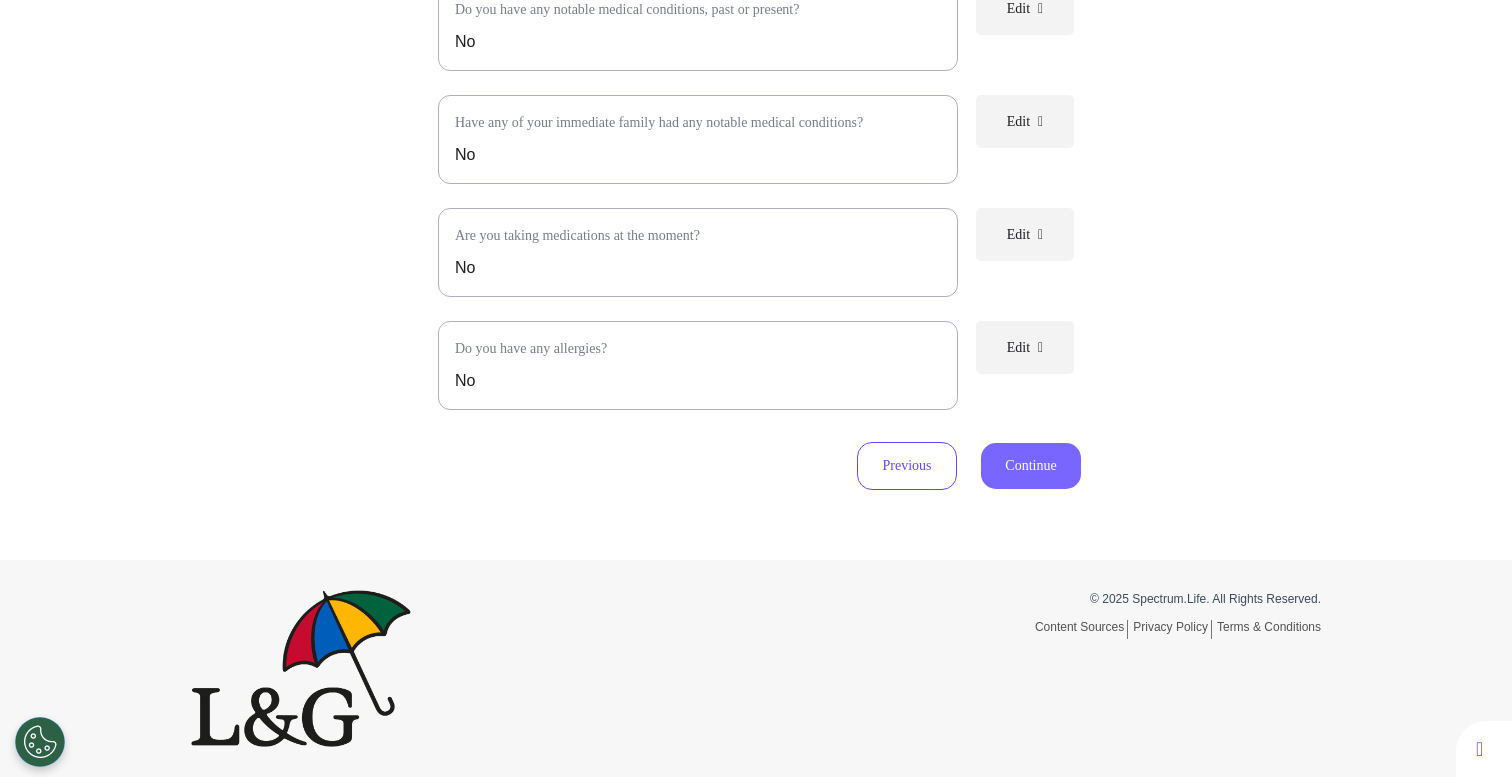 click on "Previous Continue" at bounding box center (756, 466) 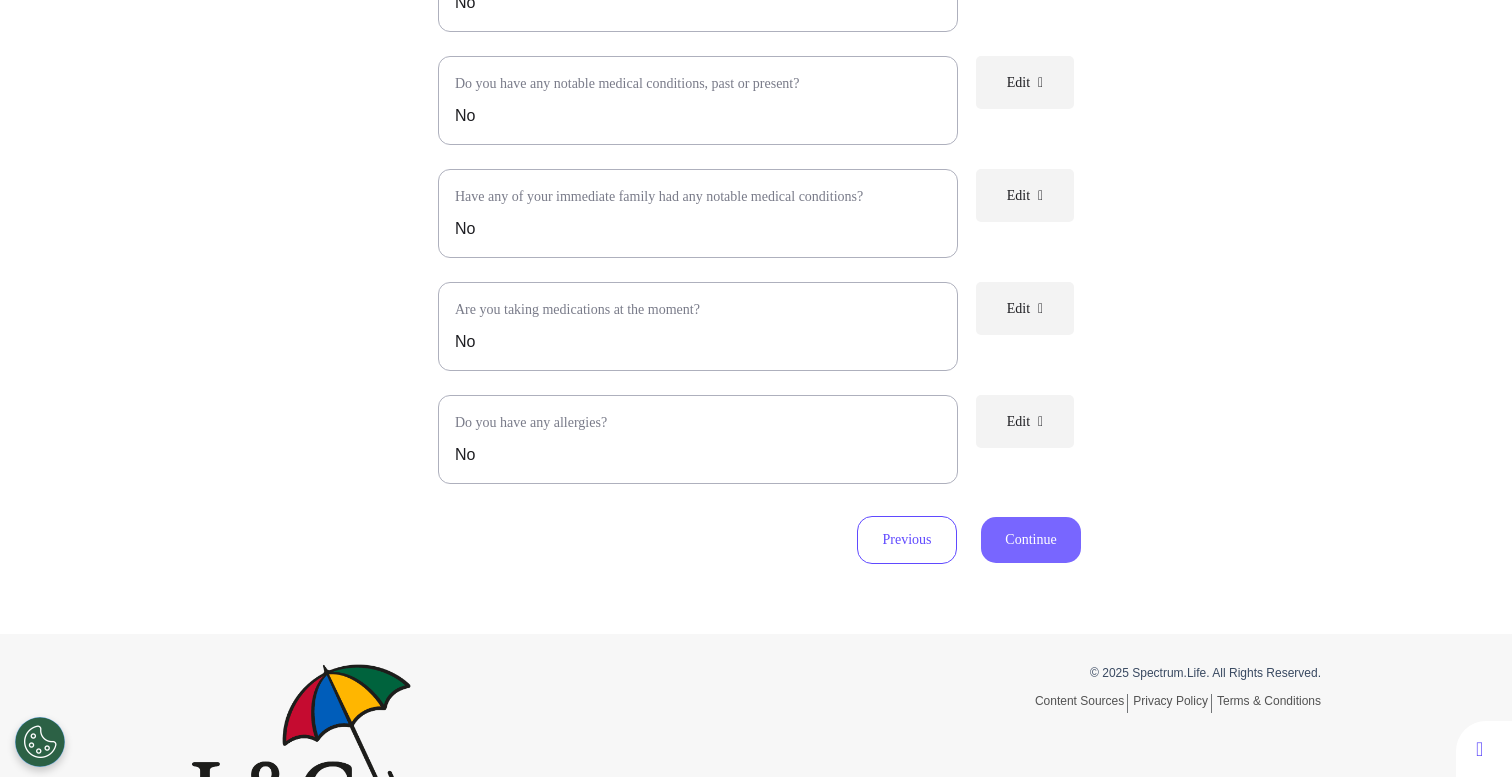 scroll, scrollTop: 462, scrollLeft: 0, axis: vertical 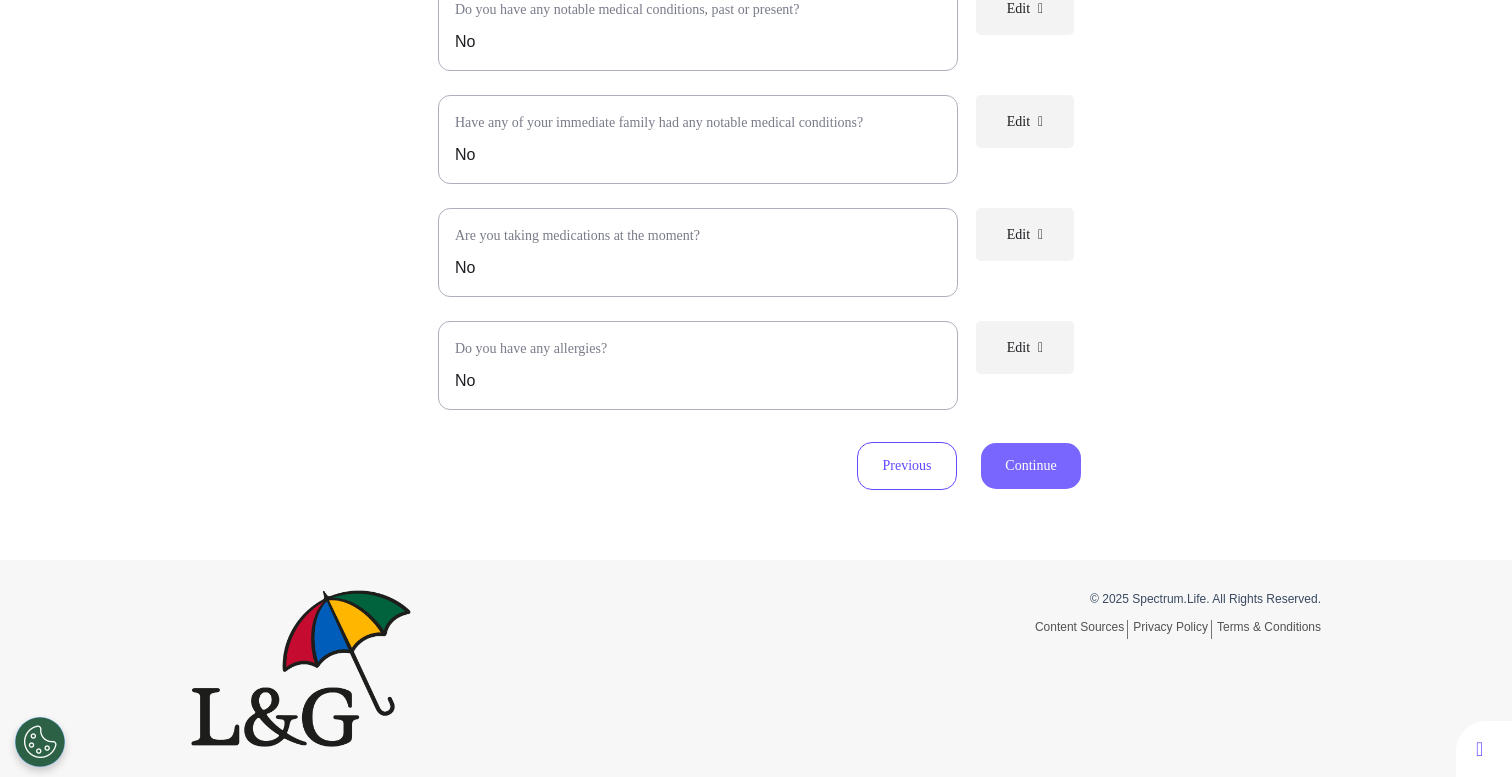 type 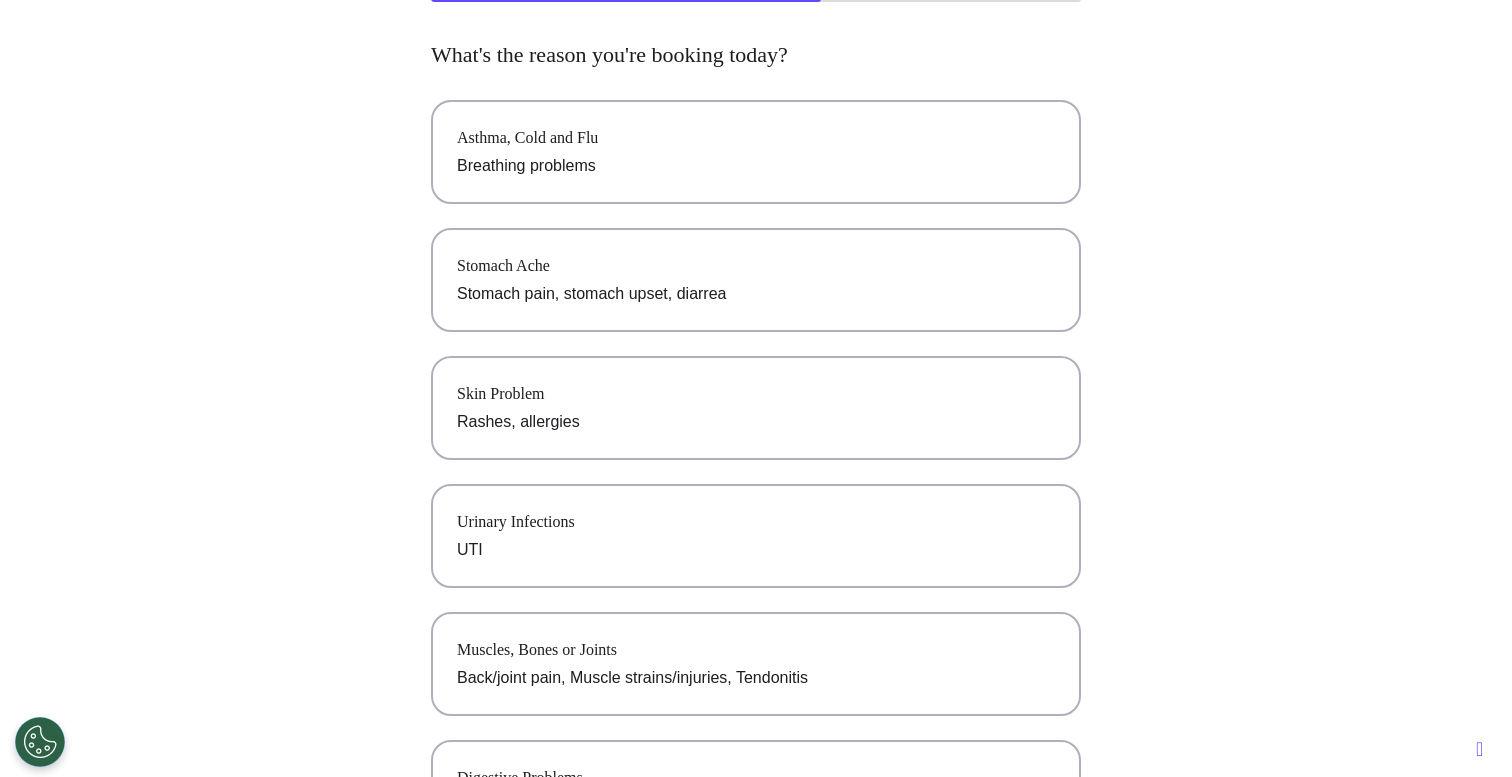 scroll, scrollTop: 166, scrollLeft: 0, axis: vertical 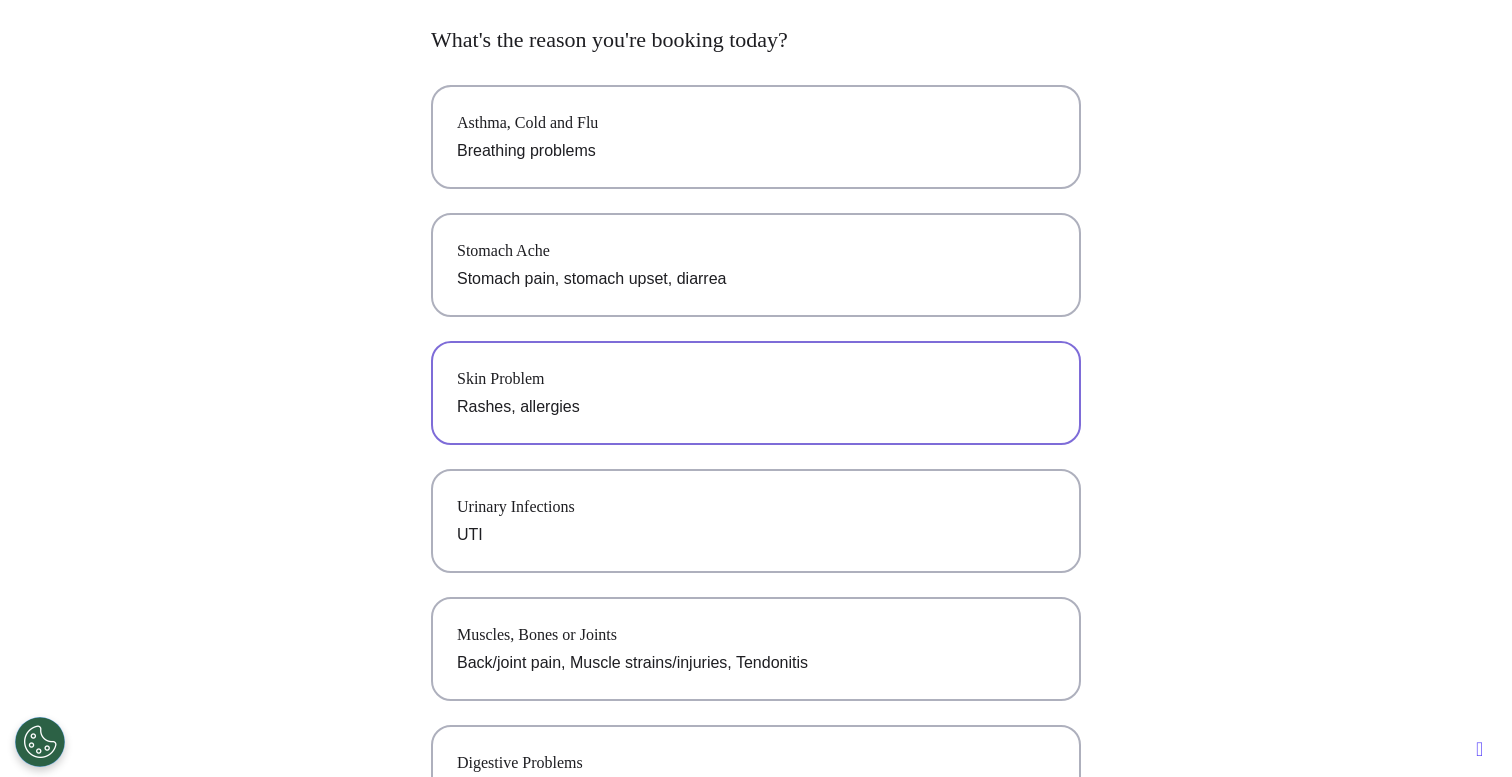 click on "Skin Problem Rashes, allergies" at bounding box center [756, 393] 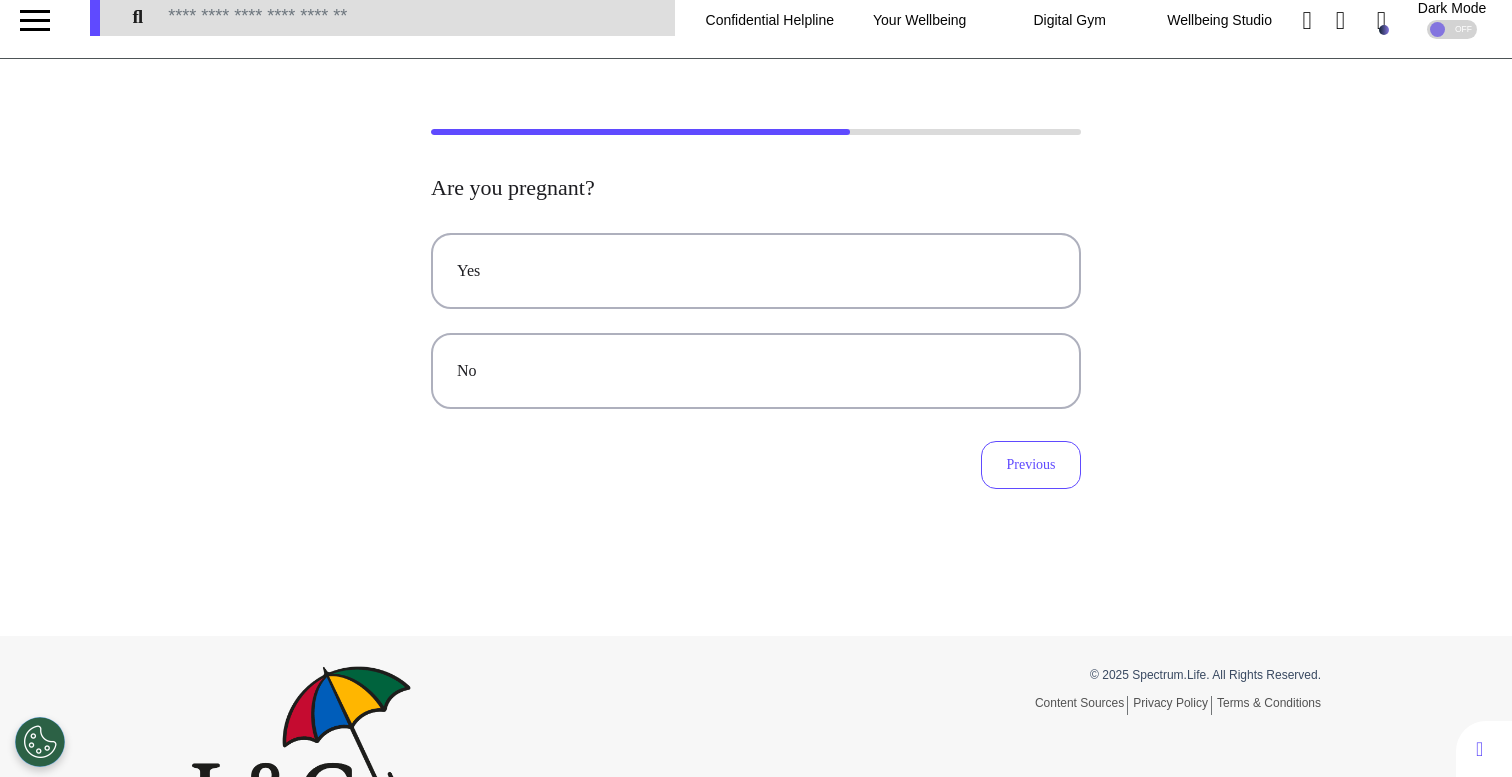scroll, scrollTop: 0, scrollLeft: 0, axis: both 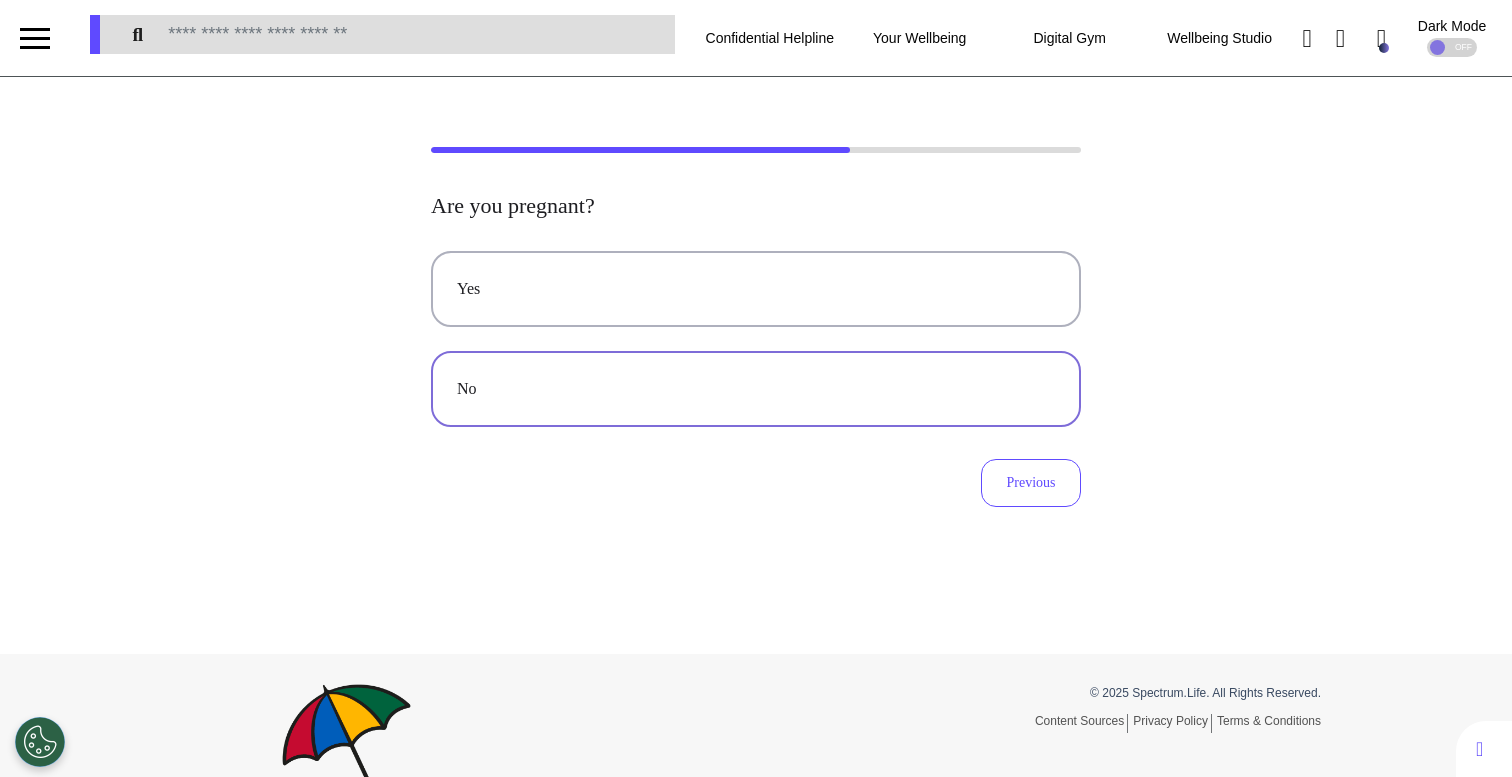 click on "No" at bounding box center (756, 389) 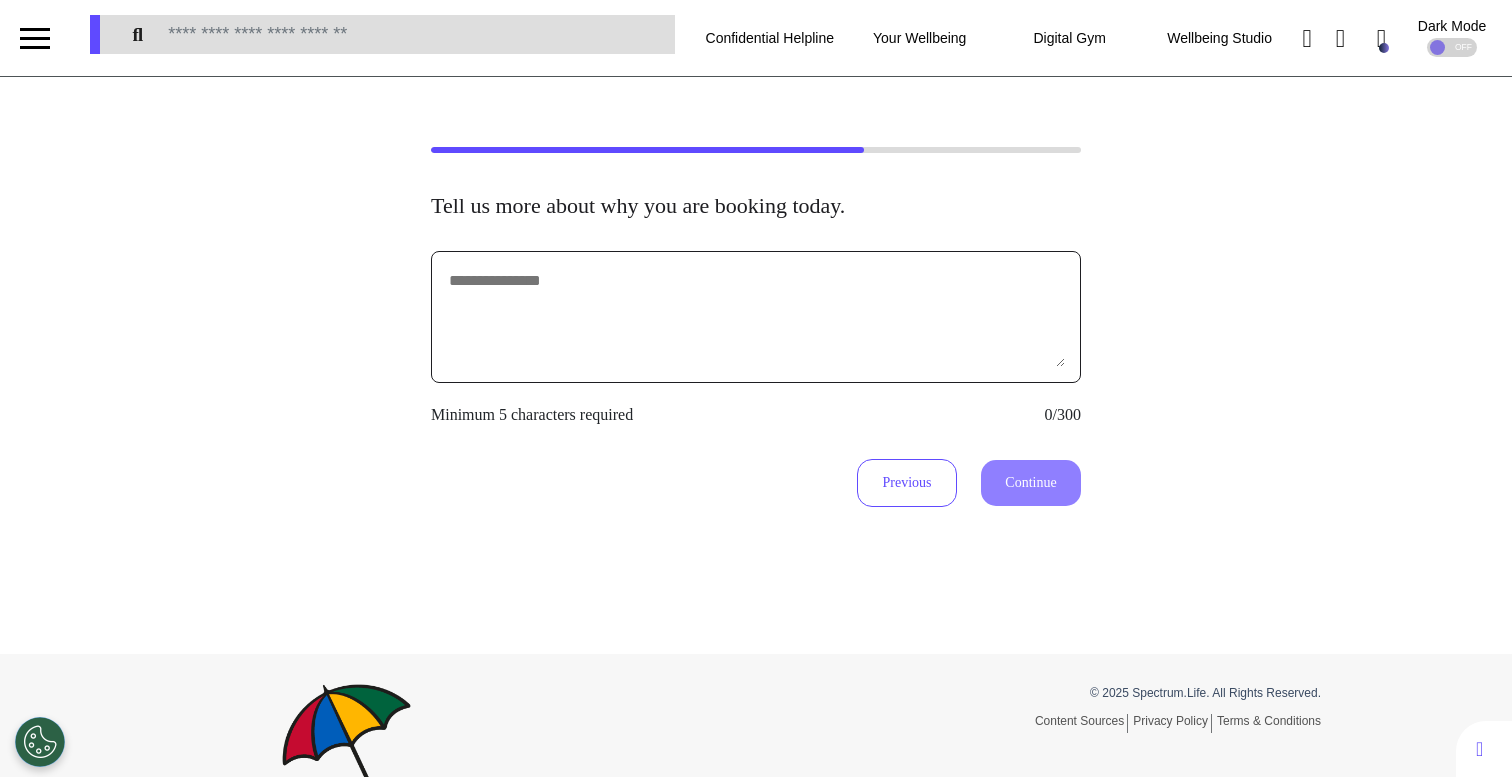 click at bounding box center [756, 317] 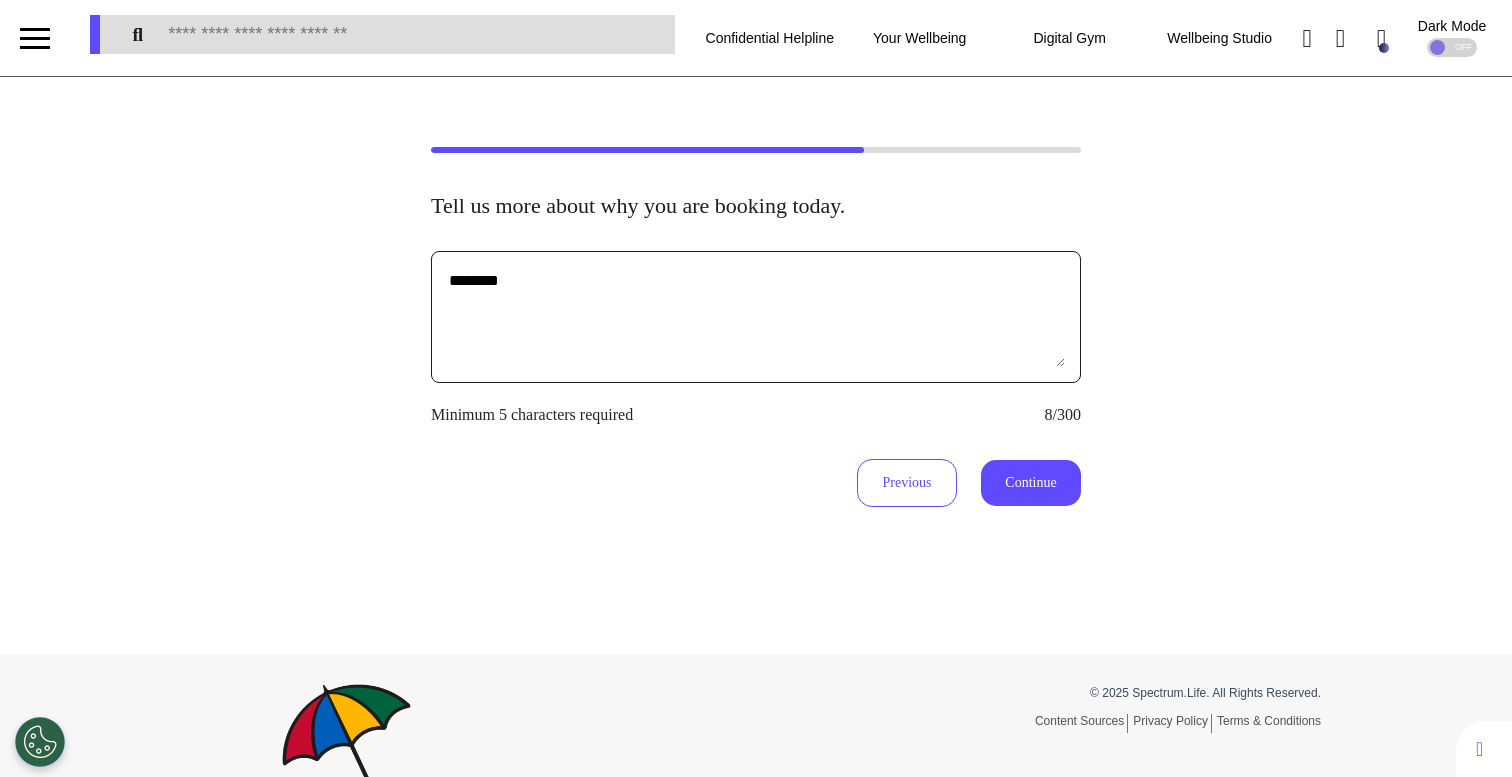 type on "********" 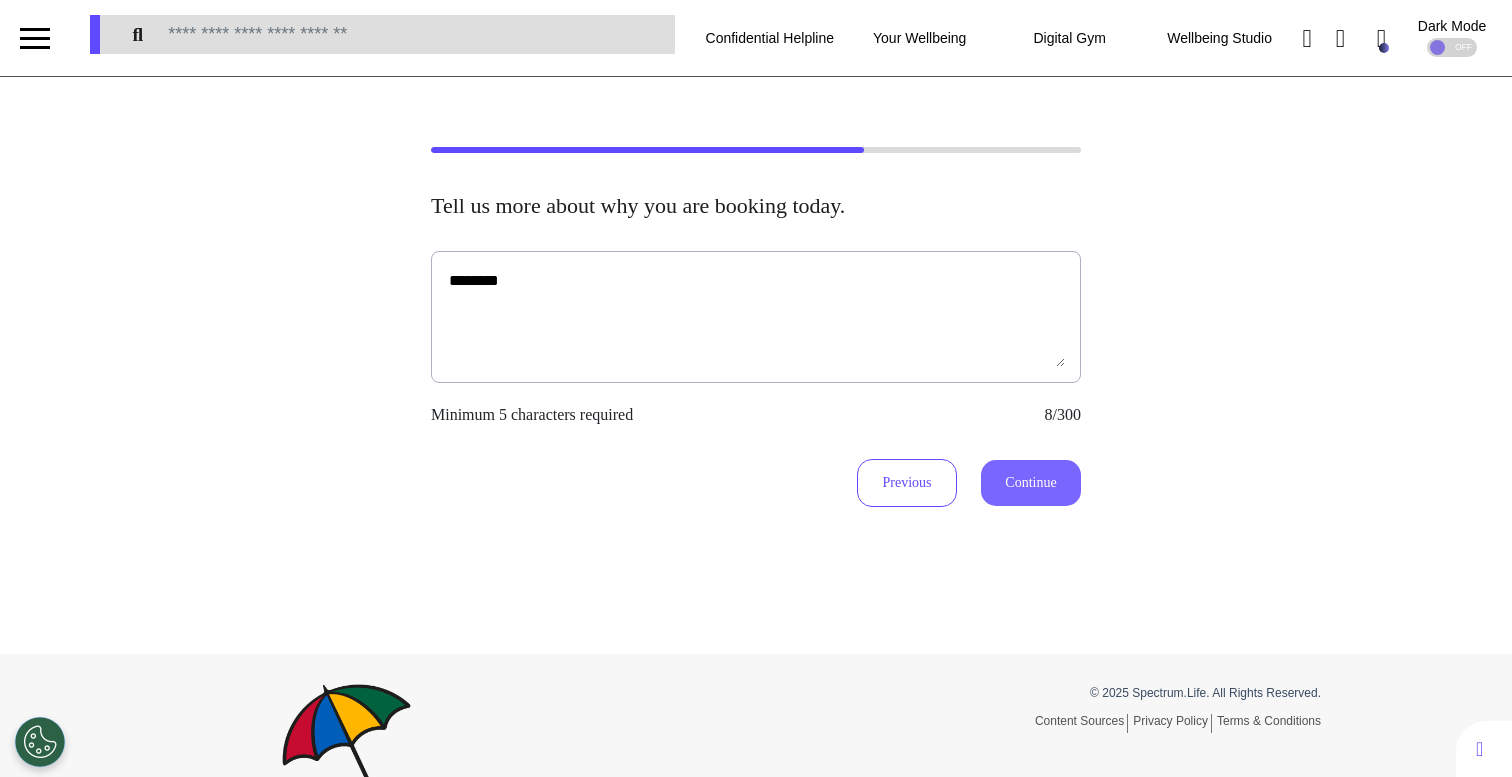 click on "Continue" at bounding box center (1031, 483) 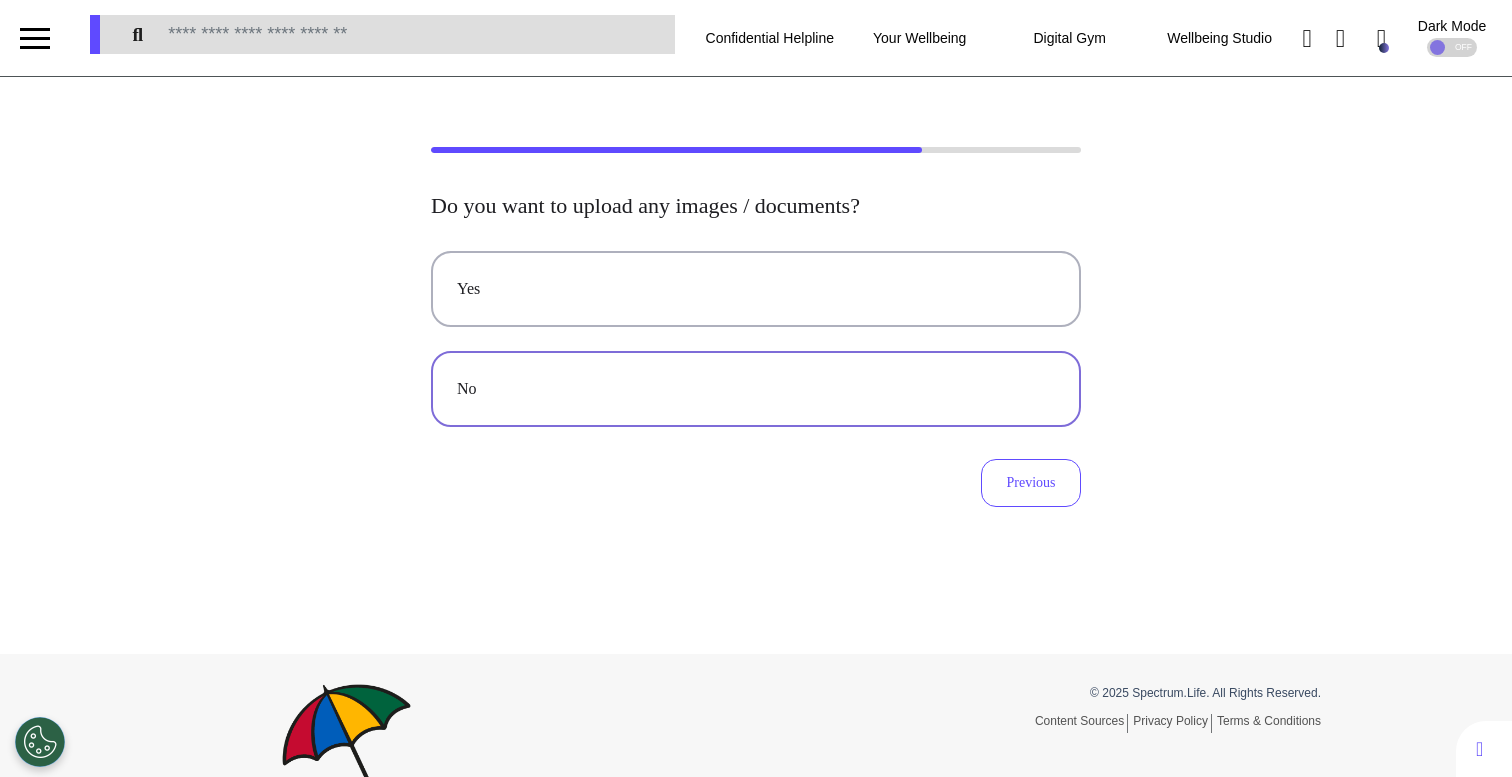 click on "No" at bounding box center [756, 389] 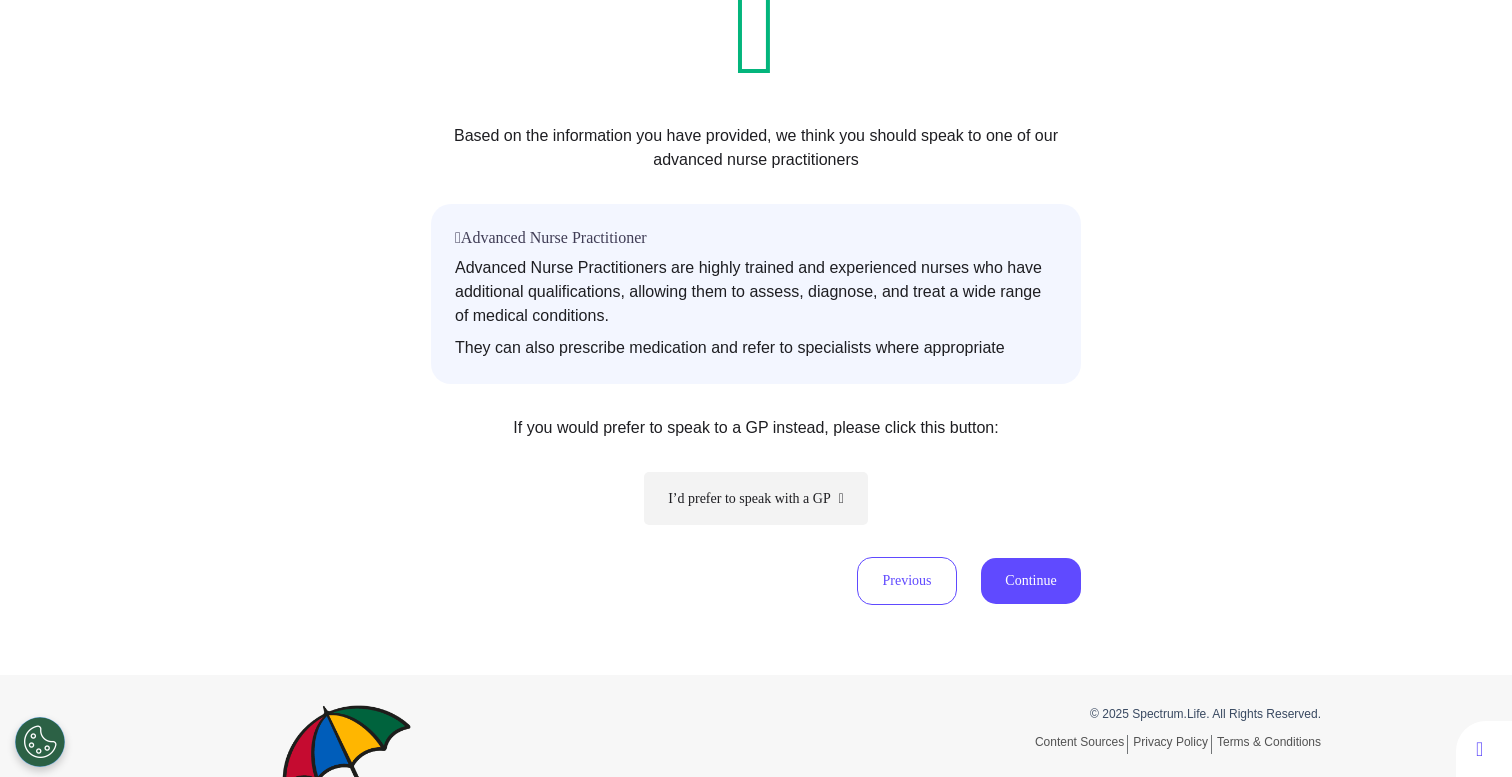 scroll, scrollTop: 335, scrollLeft: 0, axis: vertical 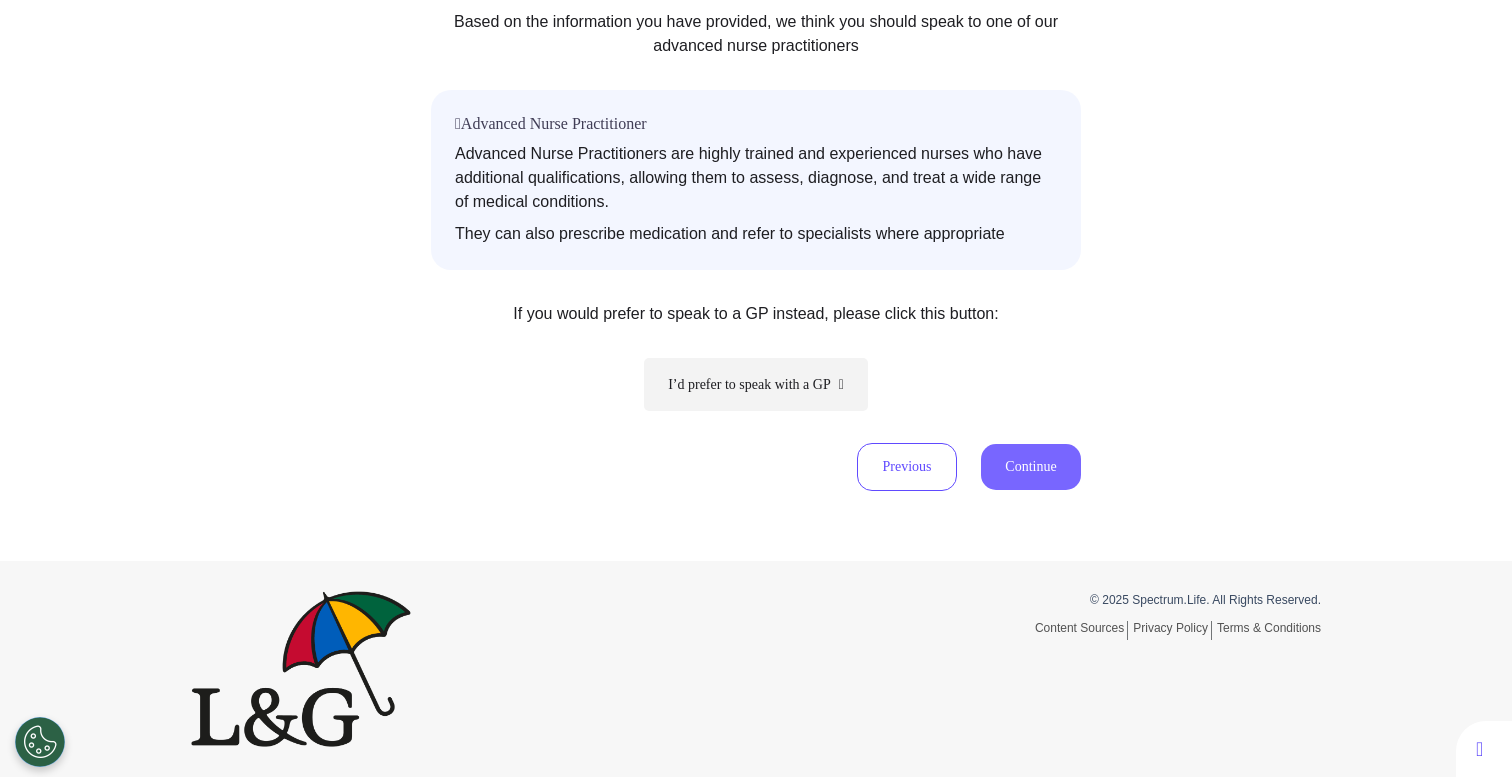 click on "Continue" at bounding box center (1031, 467) 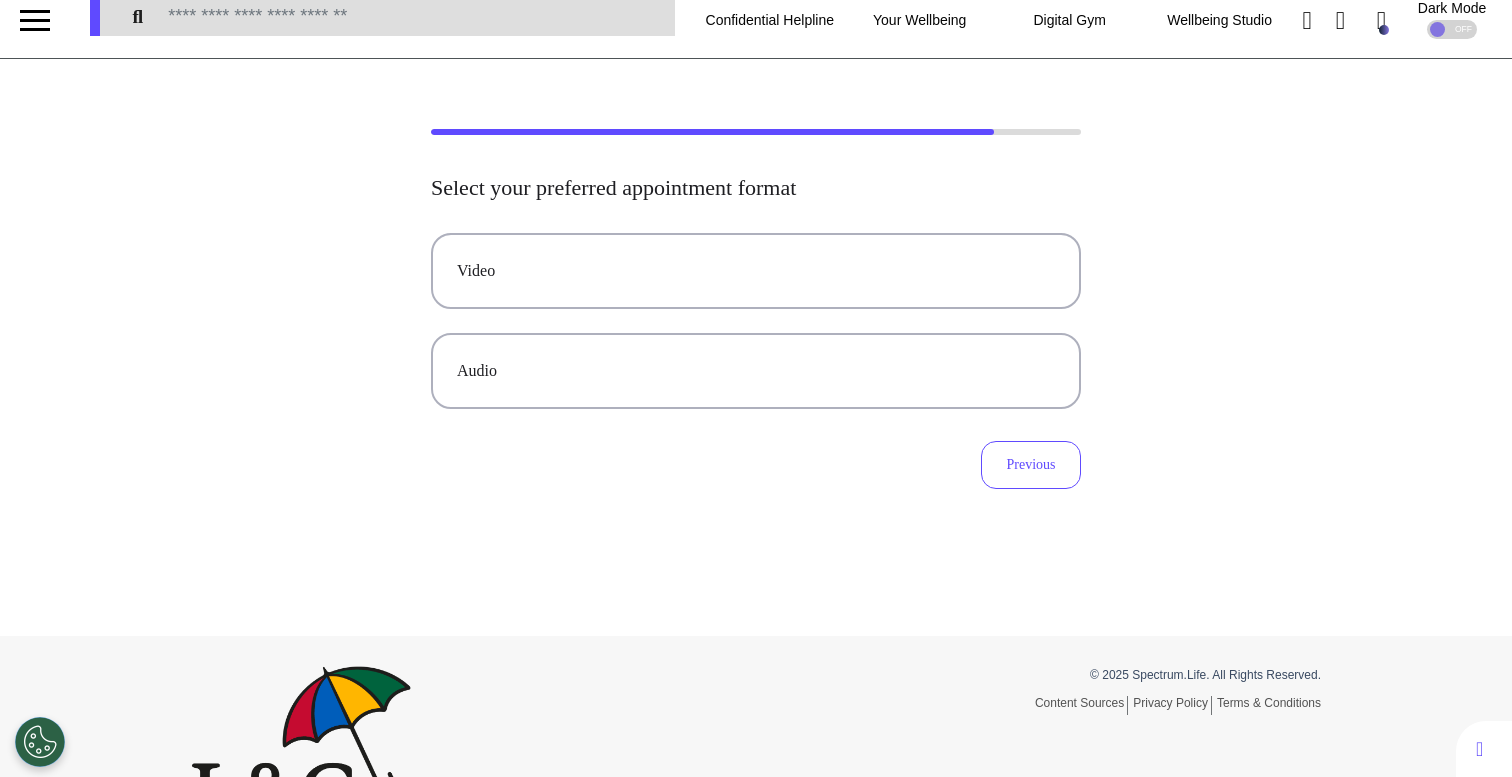 scroll, scrollTop: 0, scrollLeft: 0, axis: both 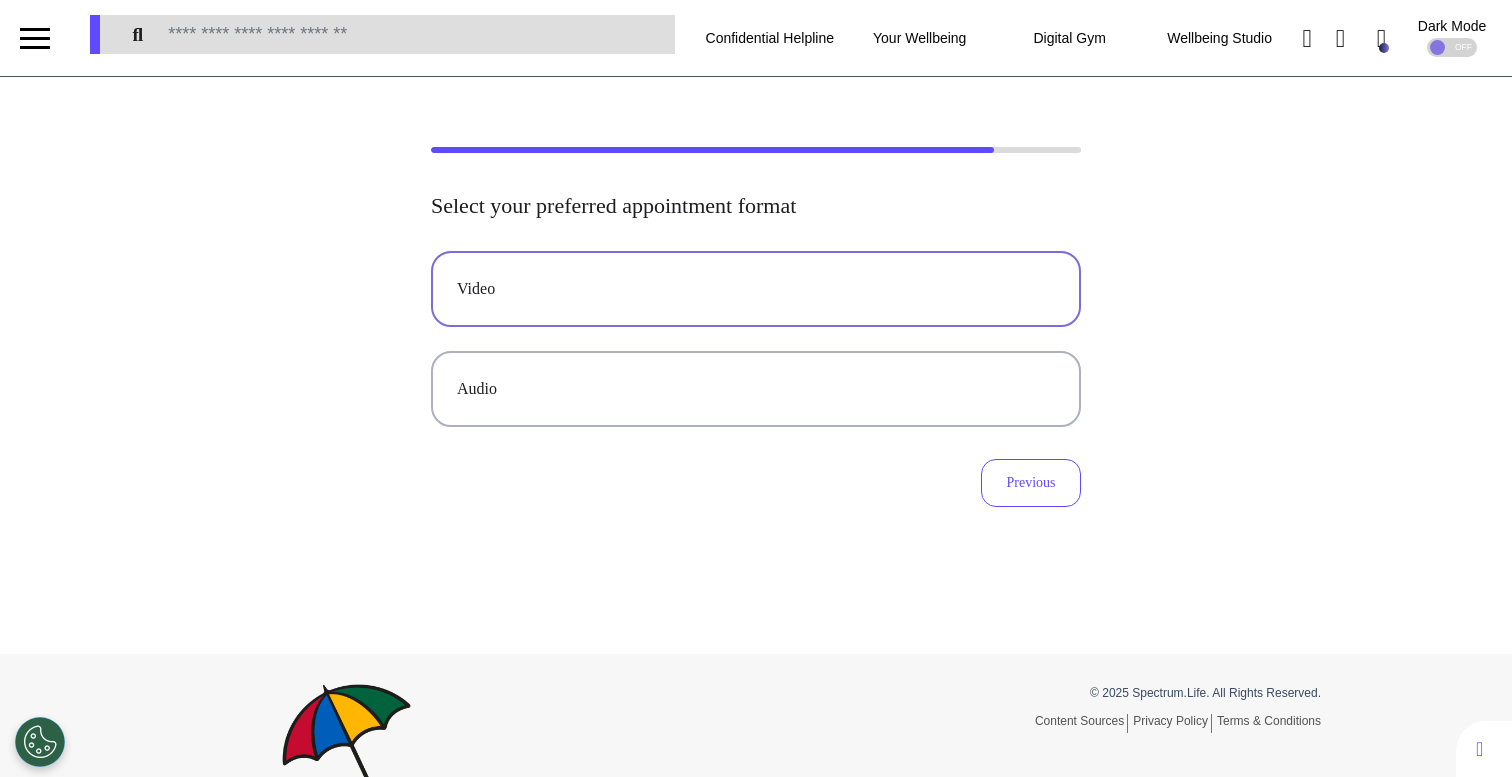 click on "Video" at bounding box center (756, 289) 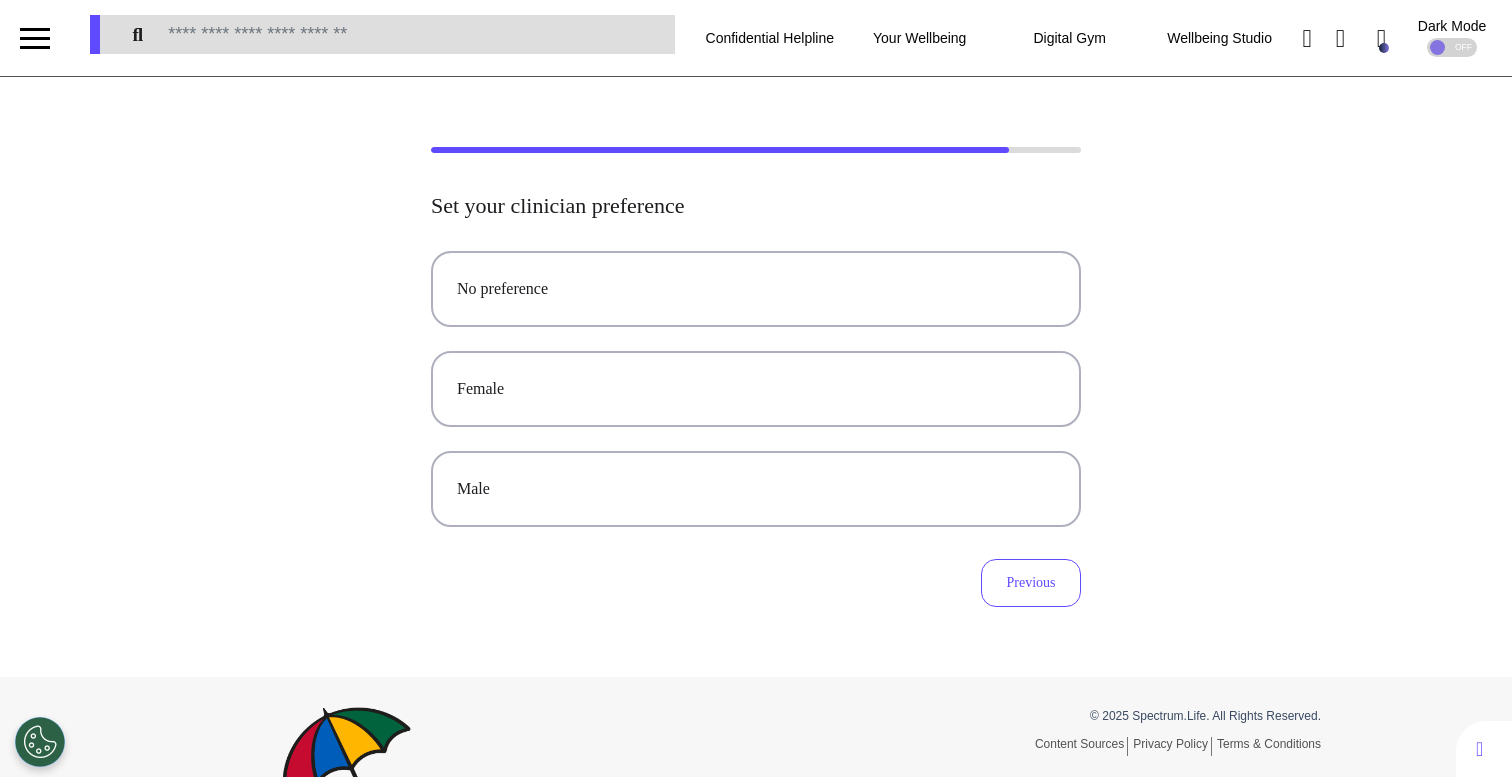 click on "No preference" at bounding box center [756, 289] 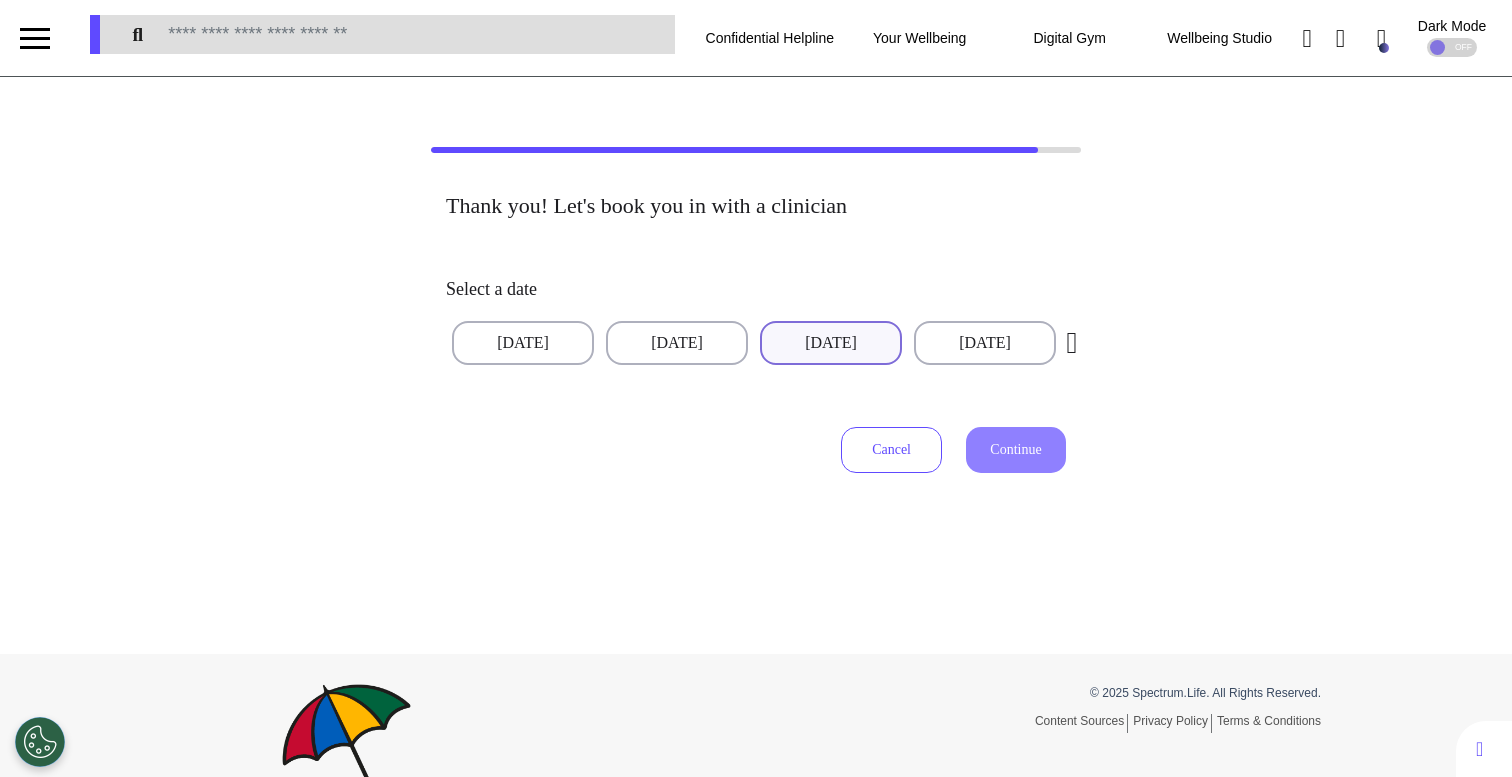 click on "[DD] [MON] [YYYY]" at bounding box center [831, 343] 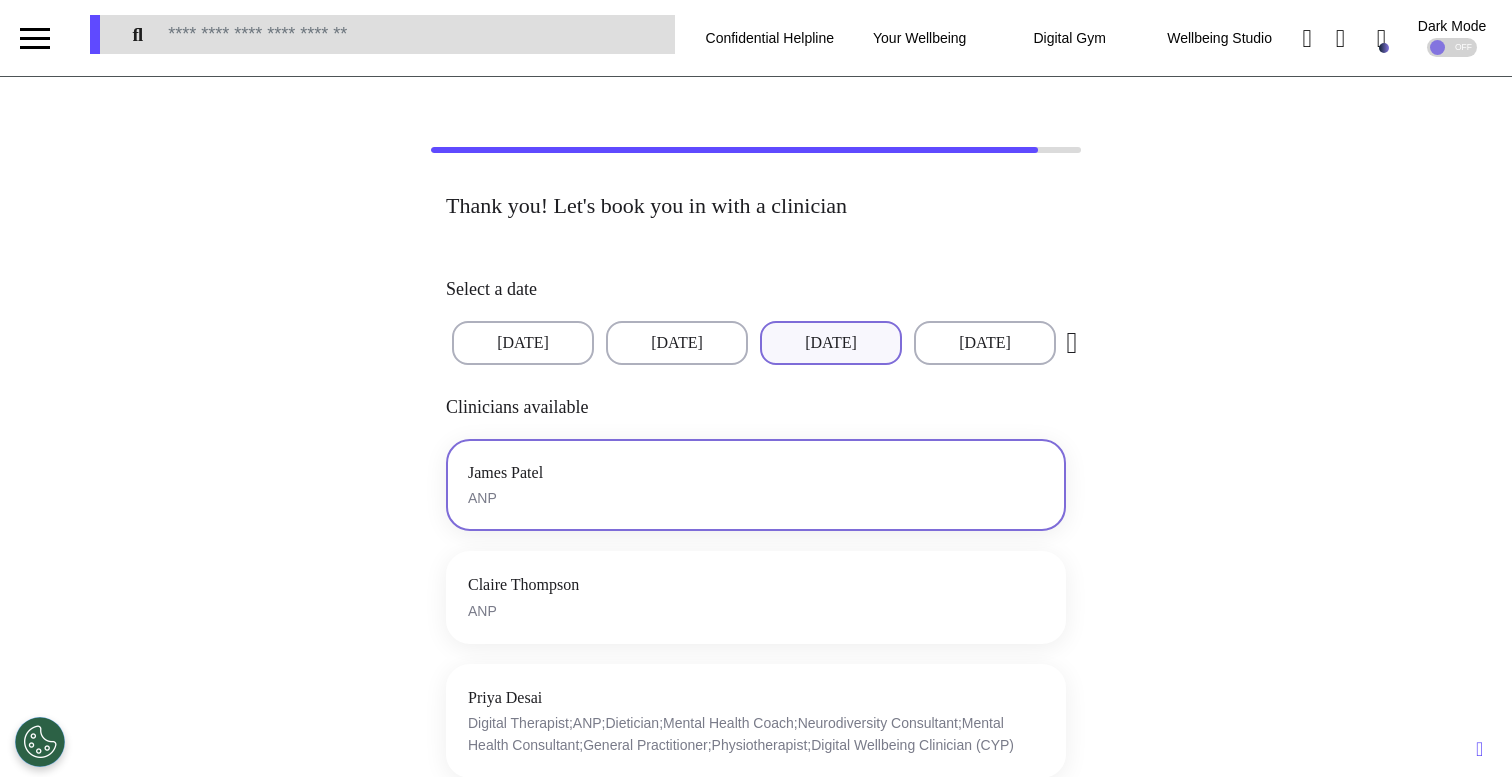 click on "James Patel ANP" at bounding box center (756, 485) 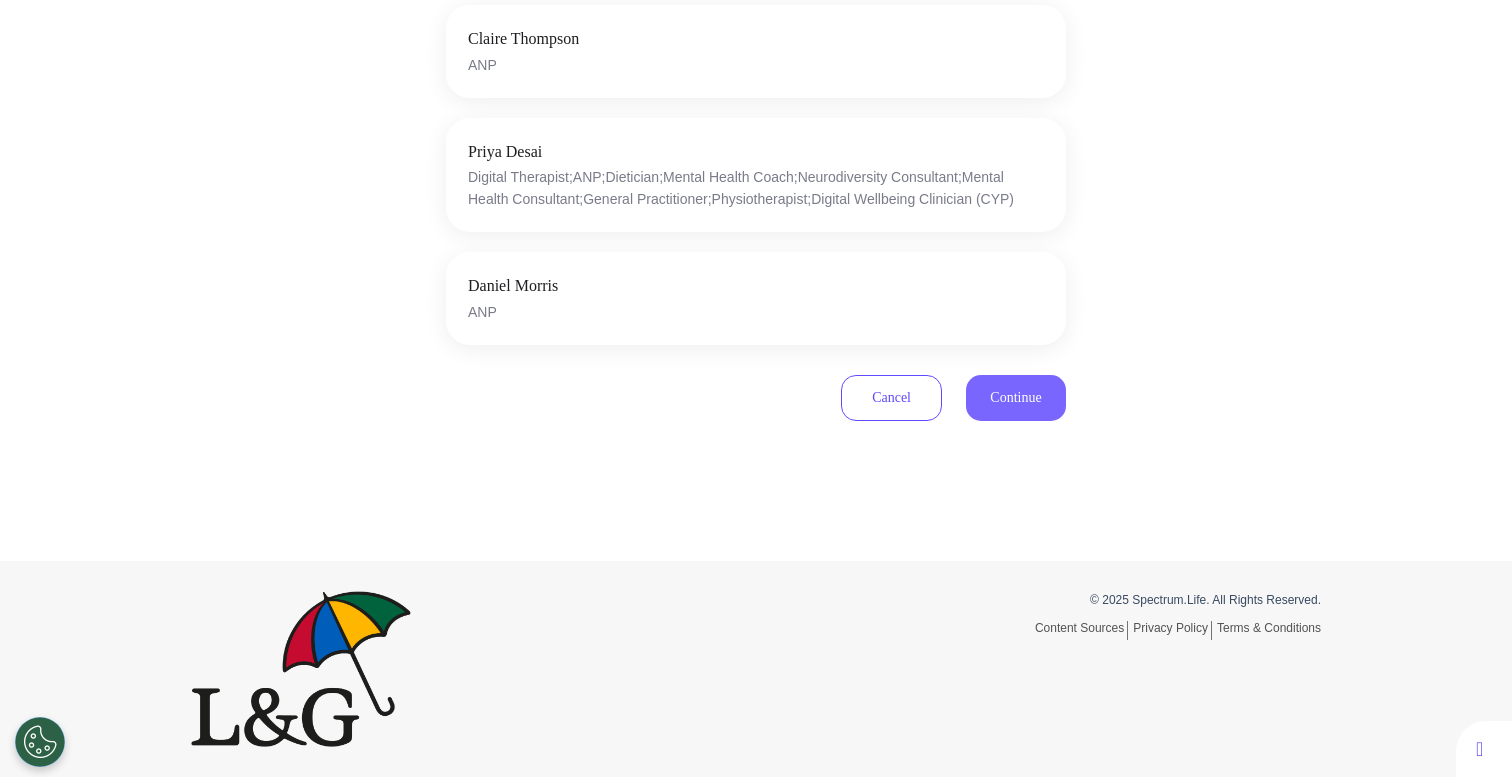 click on "Continue" at bounding box center (1015, 397) 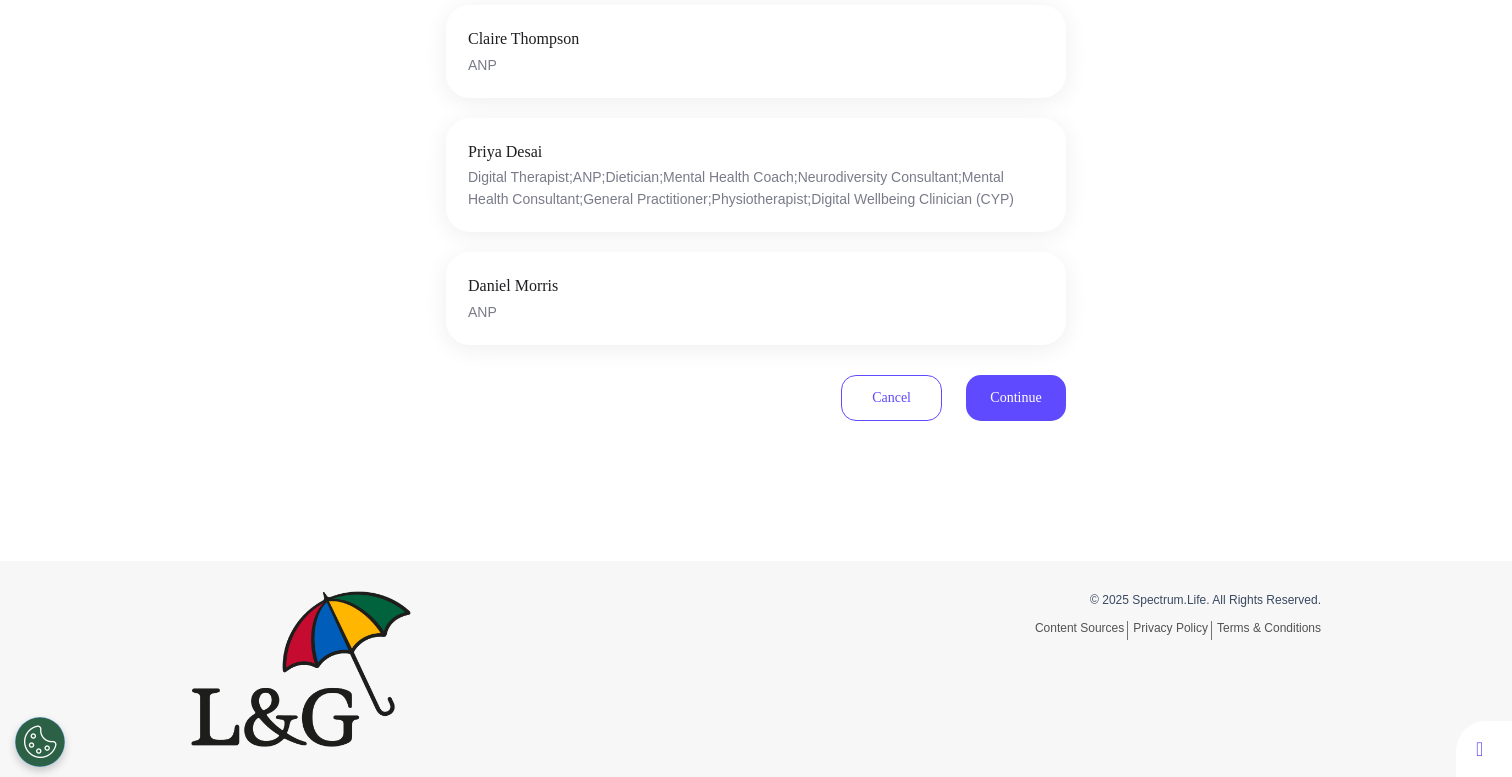 scroll, scrollTop: 590, scrollLeft: 0, axis: vertical 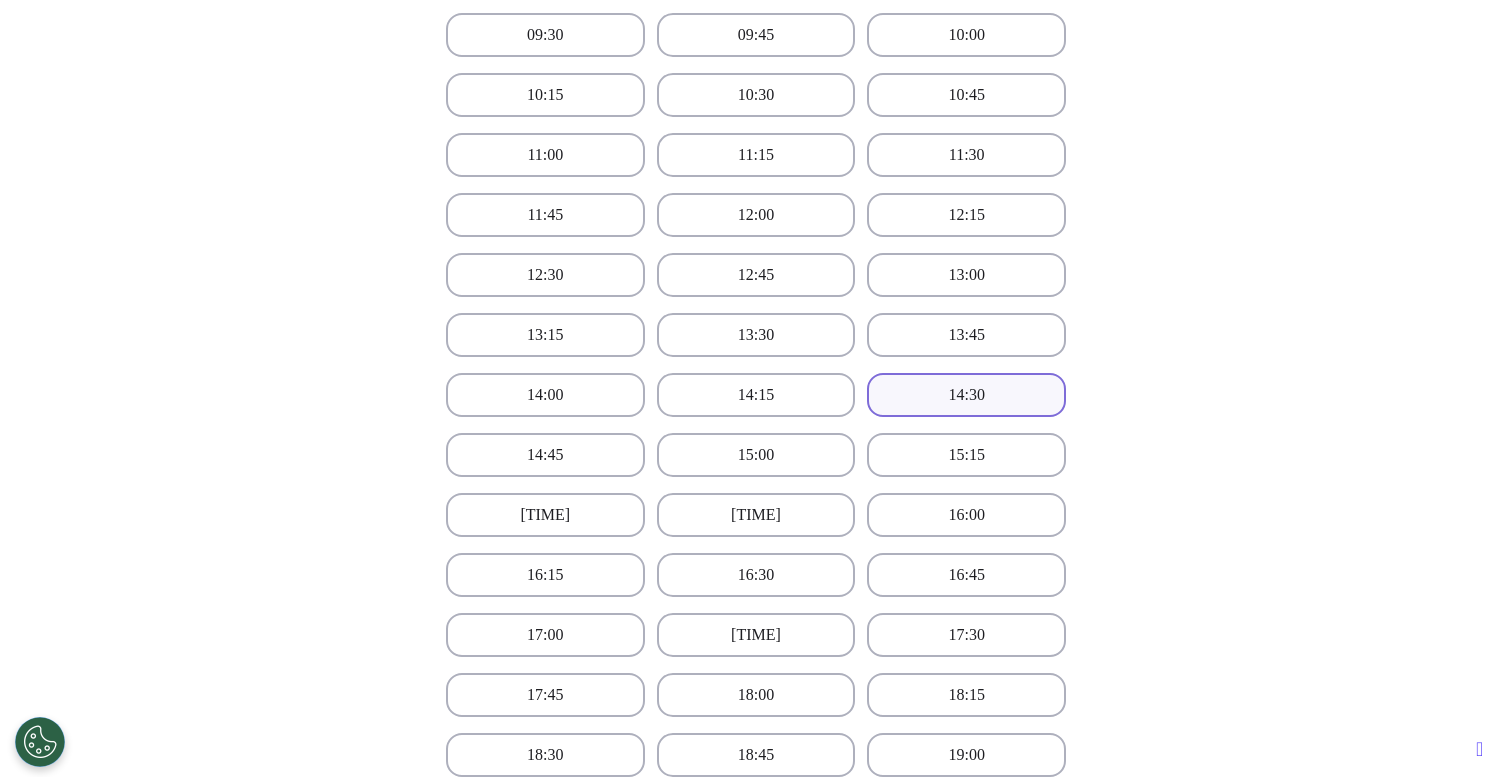 click on "14:30" at bounding box center [966, 395] 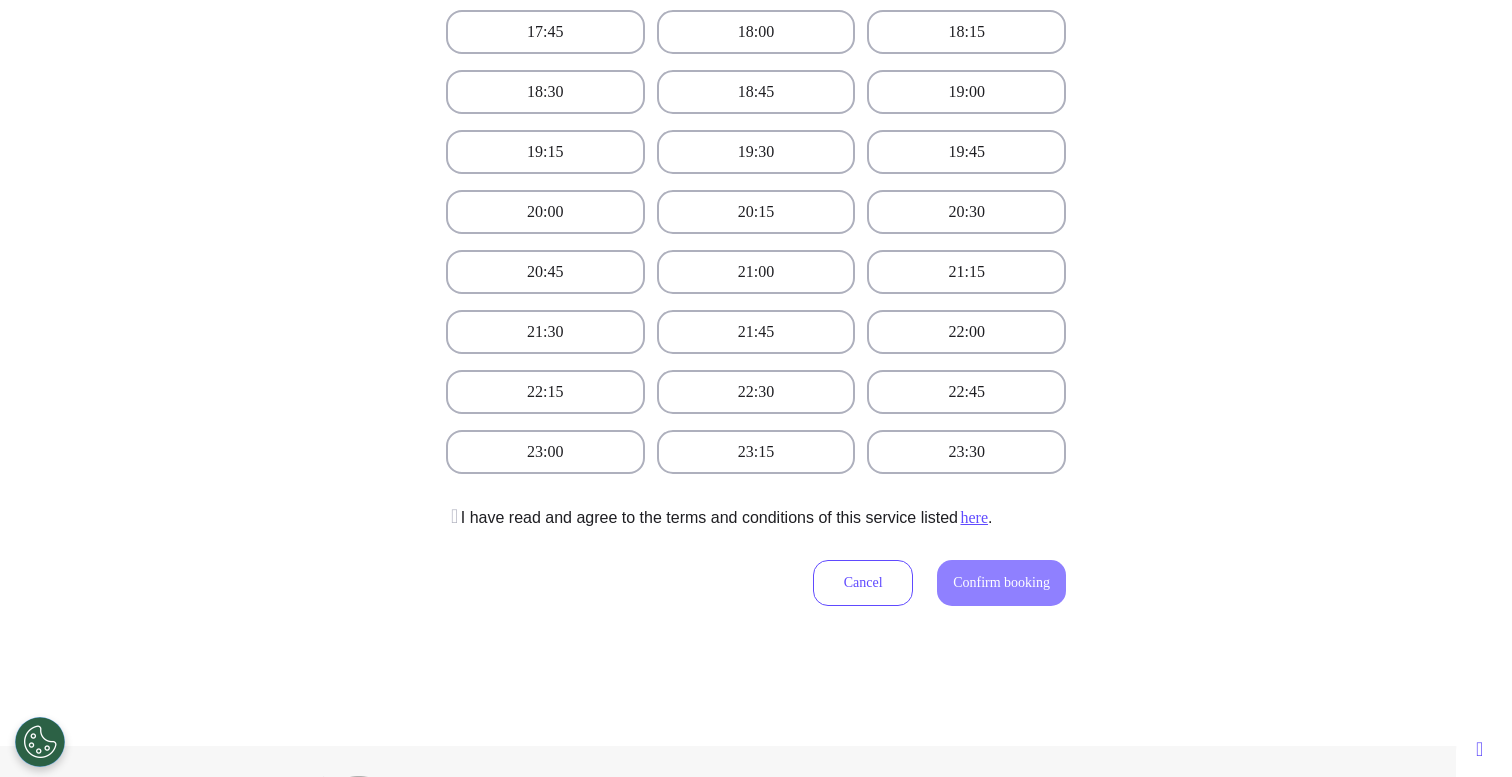 click at bounding box center (452, 516) 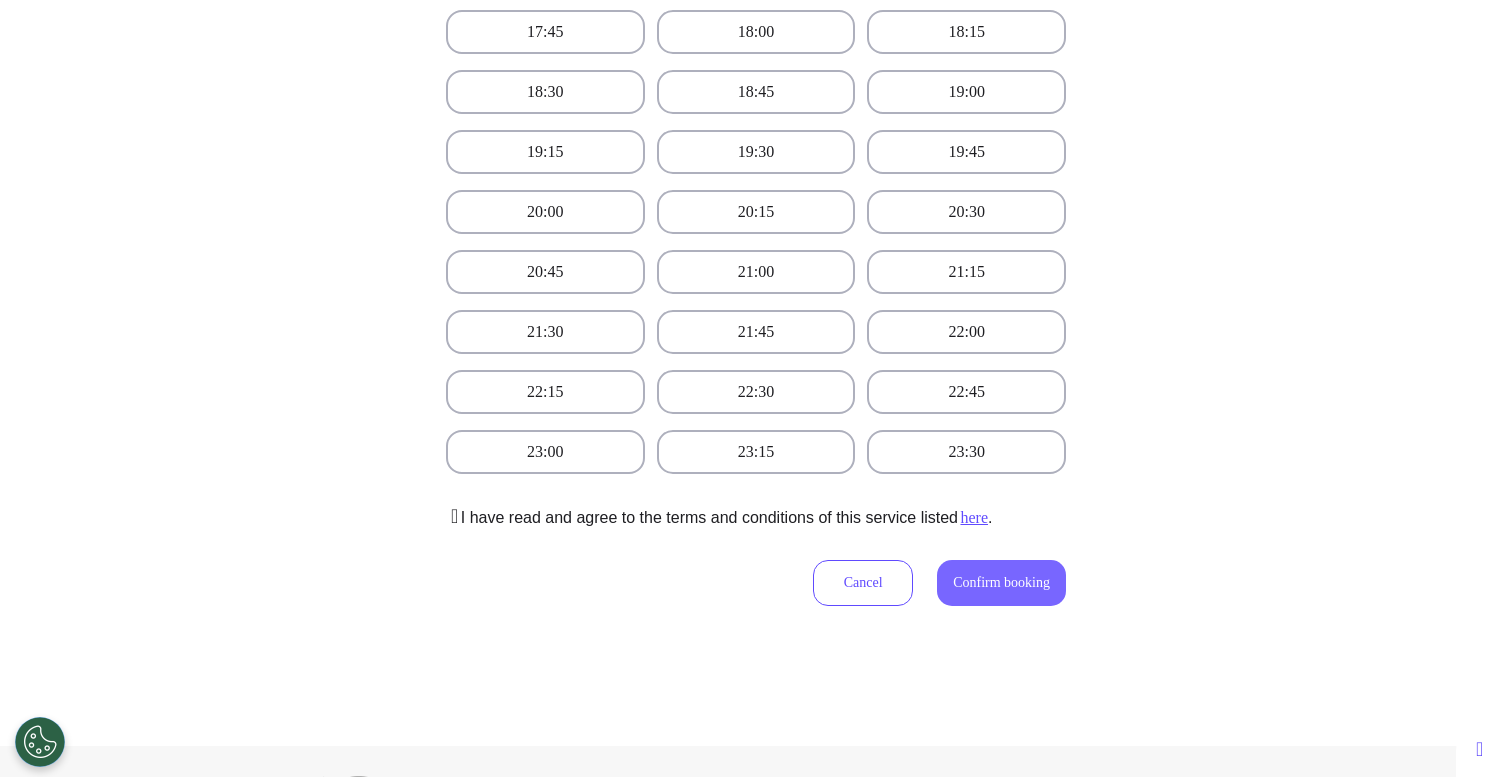 click on "Confirm booking" at bounding box center (1001, 582) 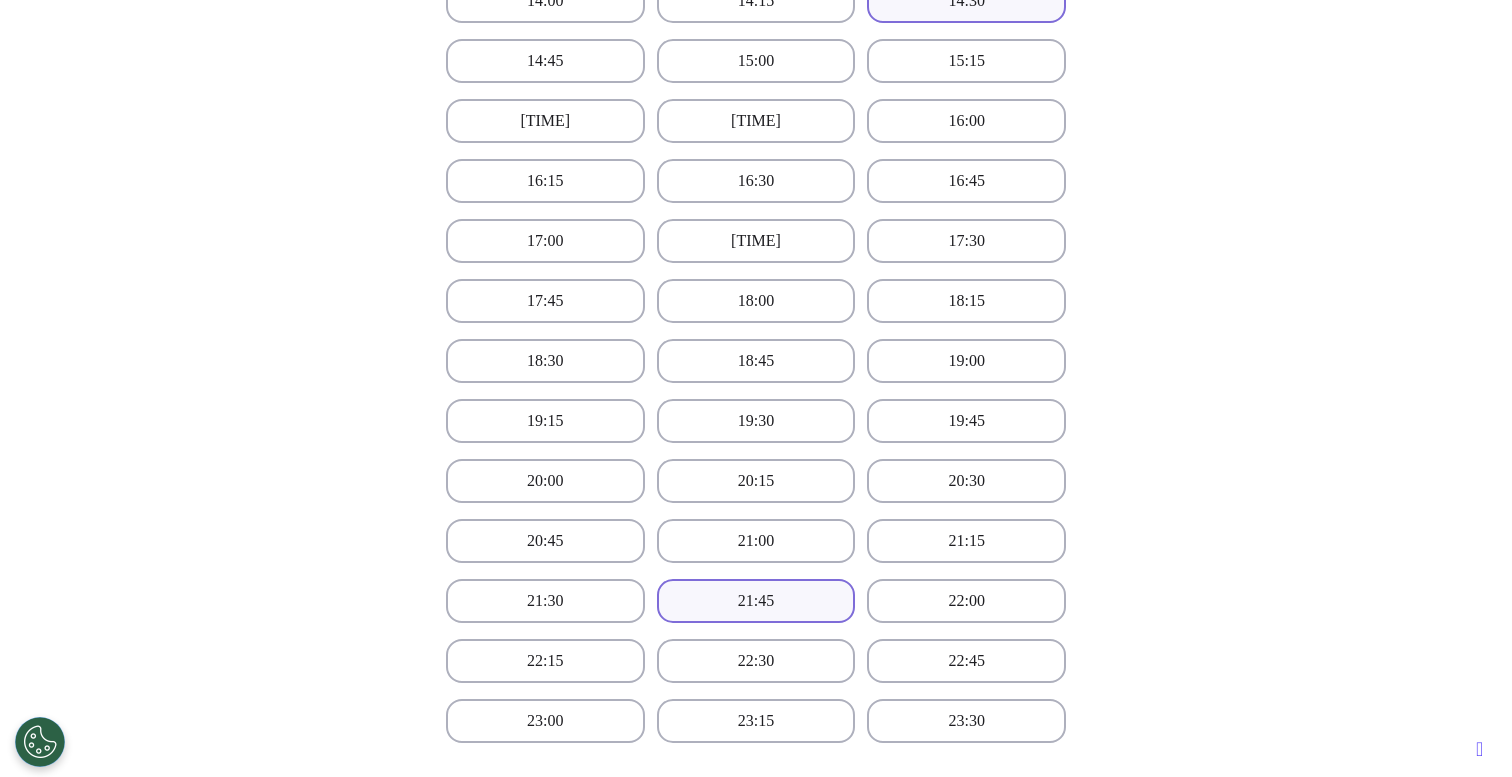 scroll, scrollTop: 1236, scrollLeft: 0, axis: vertical 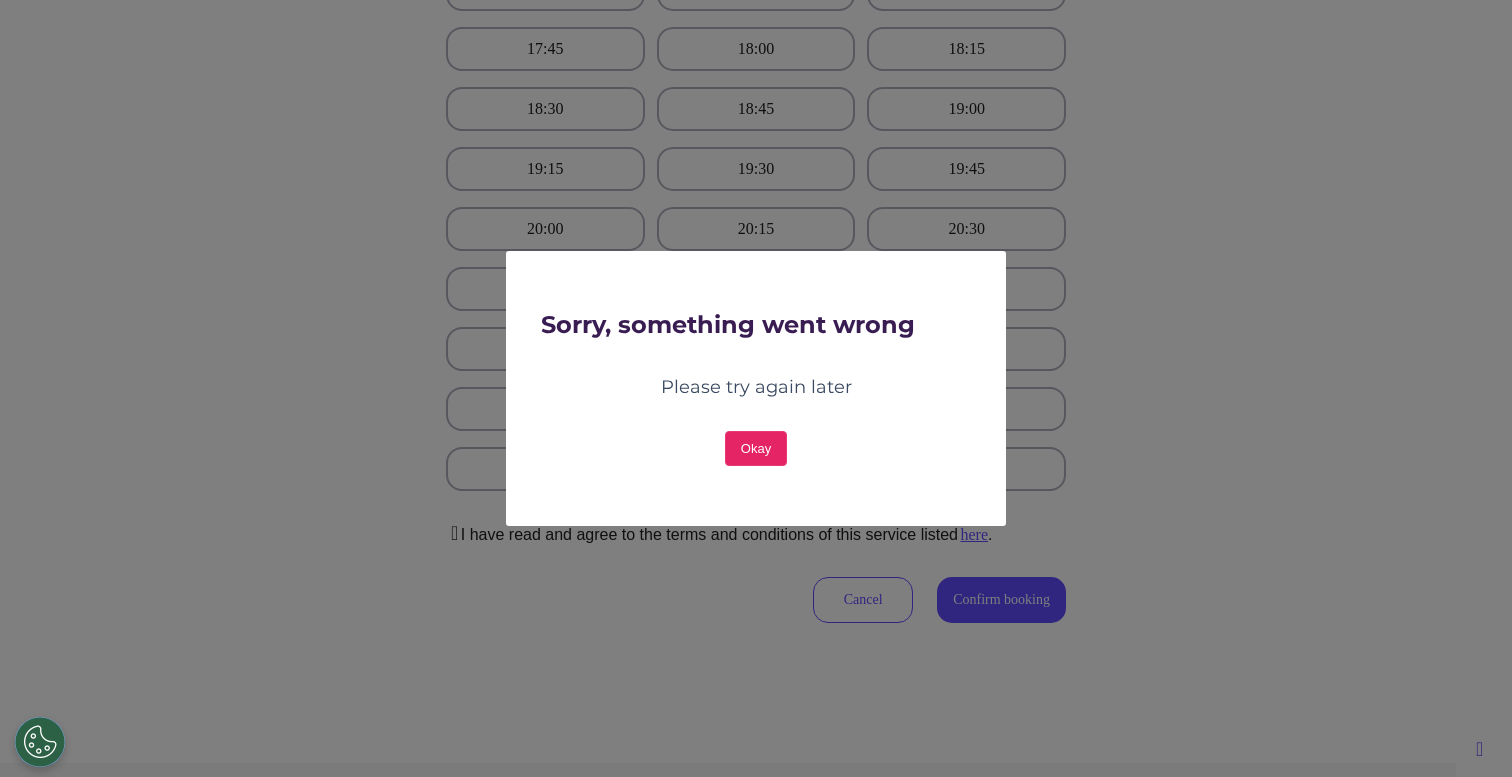 click on "Okay" at bounding box center [756, 448] 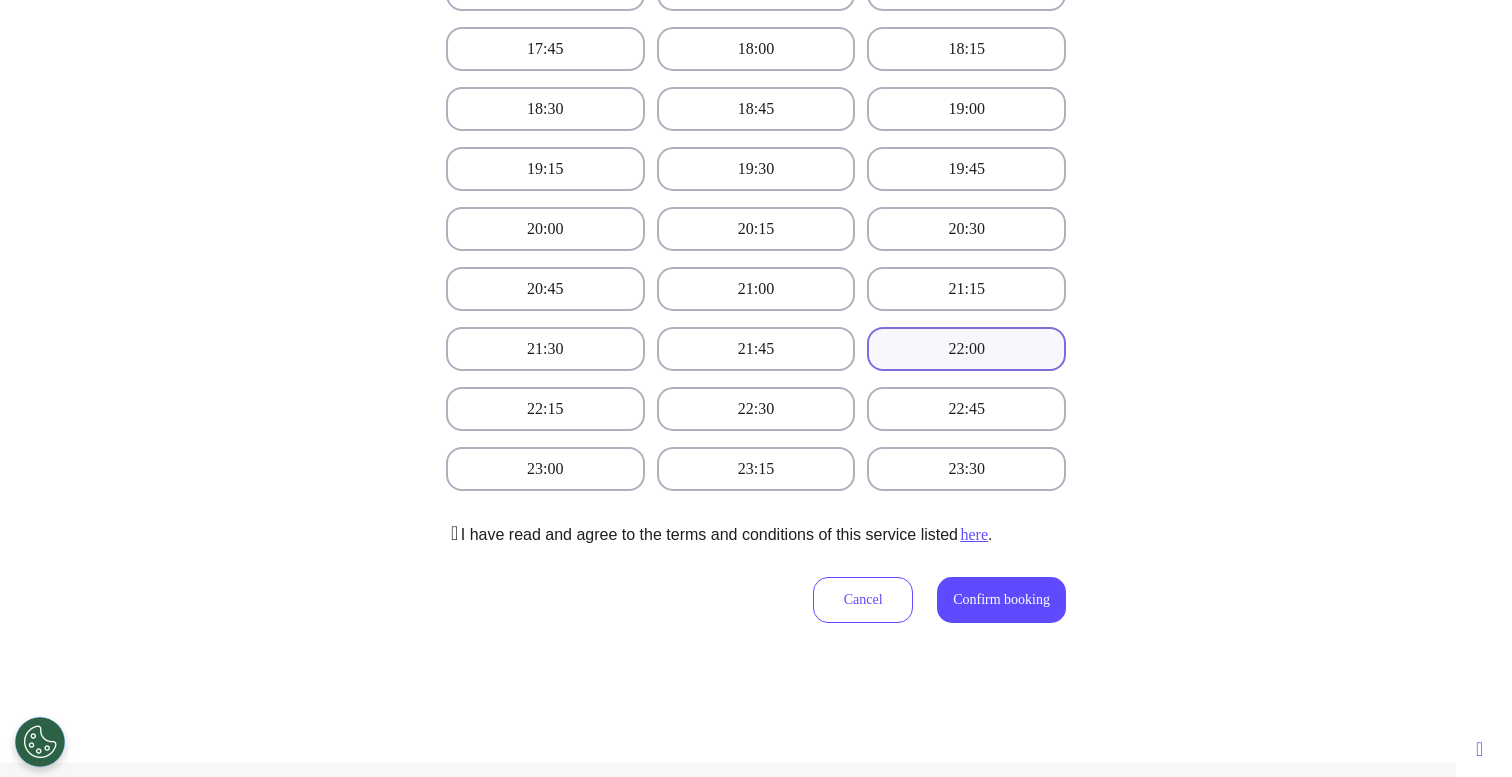click on "22:00" at bounding box center (966, 349) 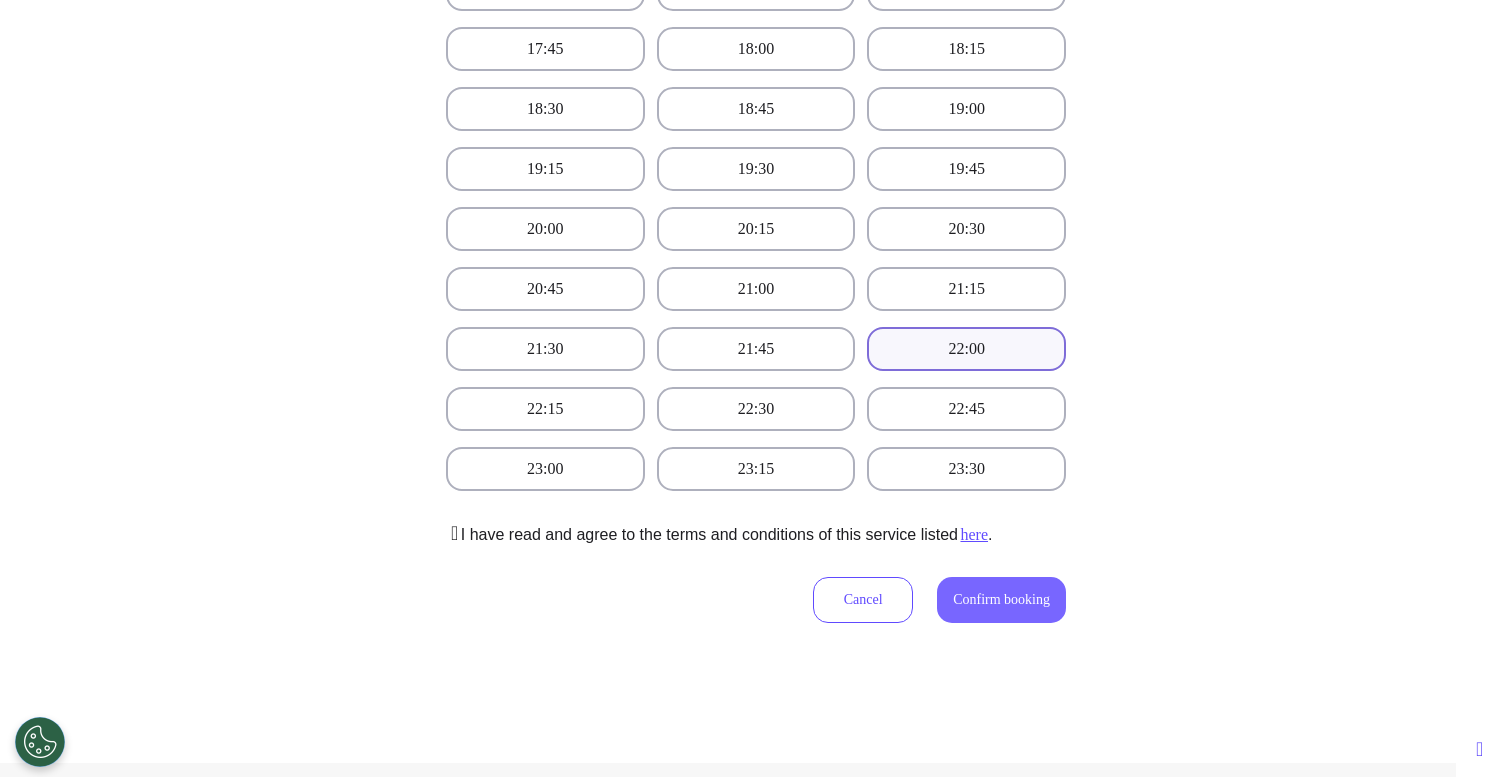 click on "Confirm booking" at bounding box center [1001, 599] 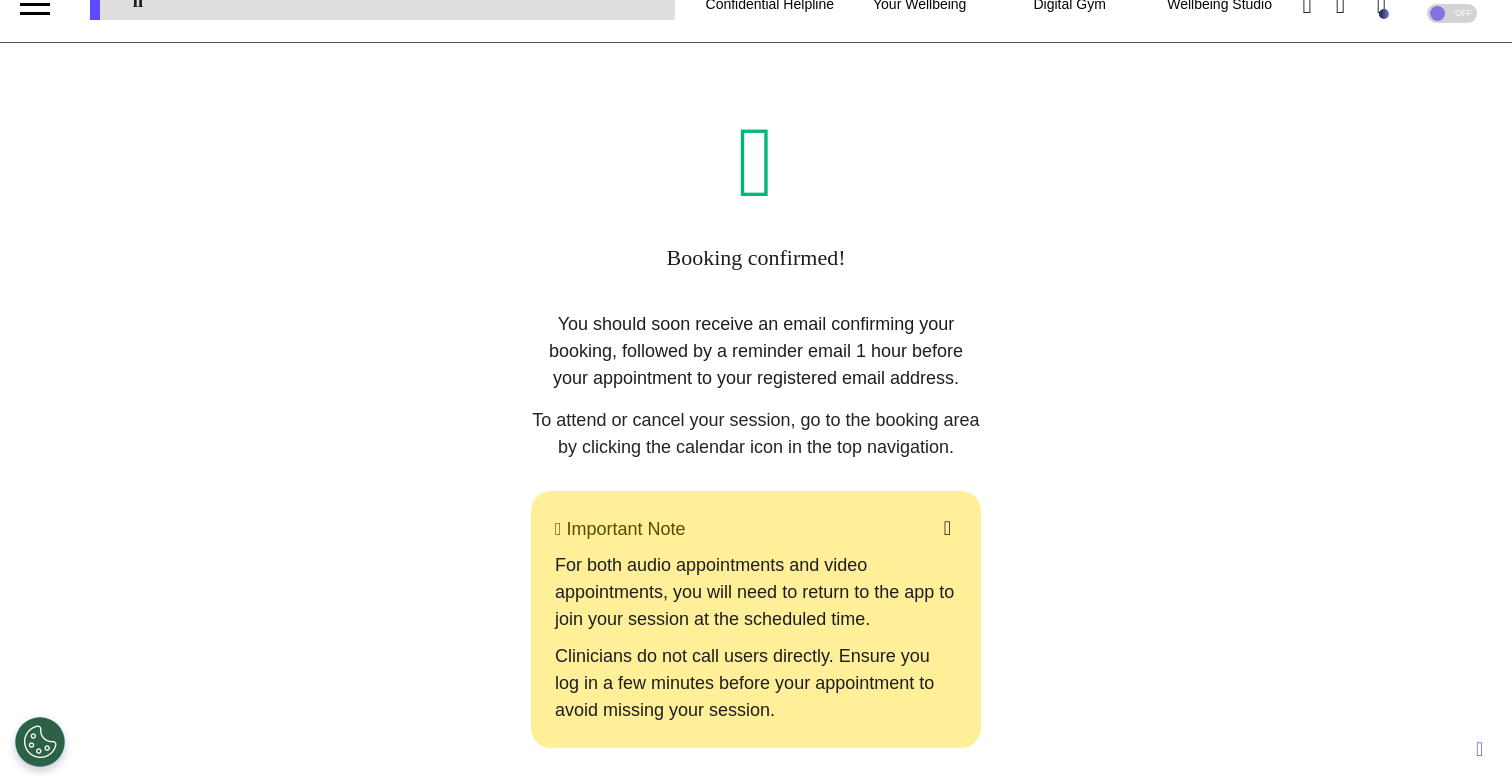 scroll, scrollTop: 0, scrollLeft: 0, axis: both 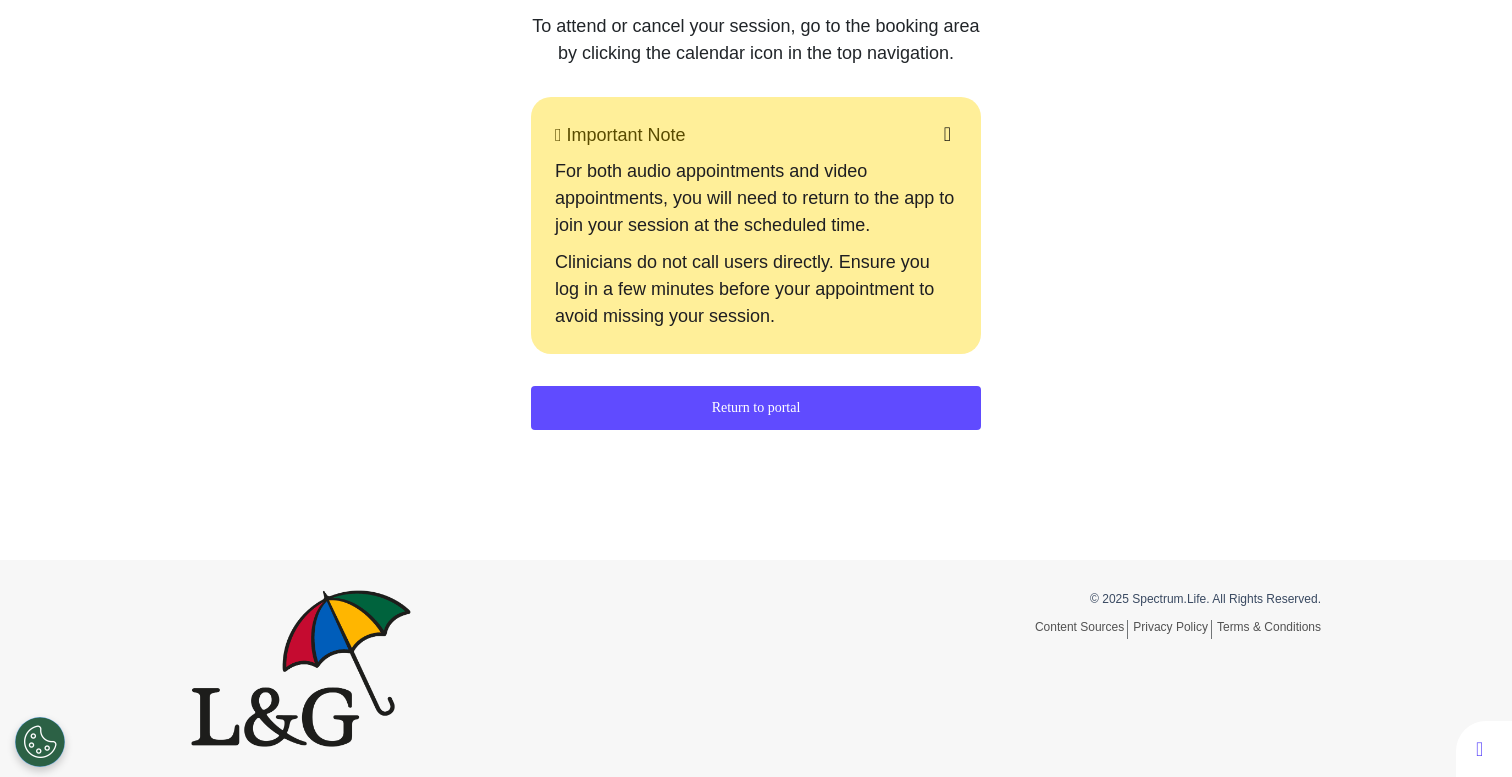 click on "Return to portal" at bounding box center (756, 408) 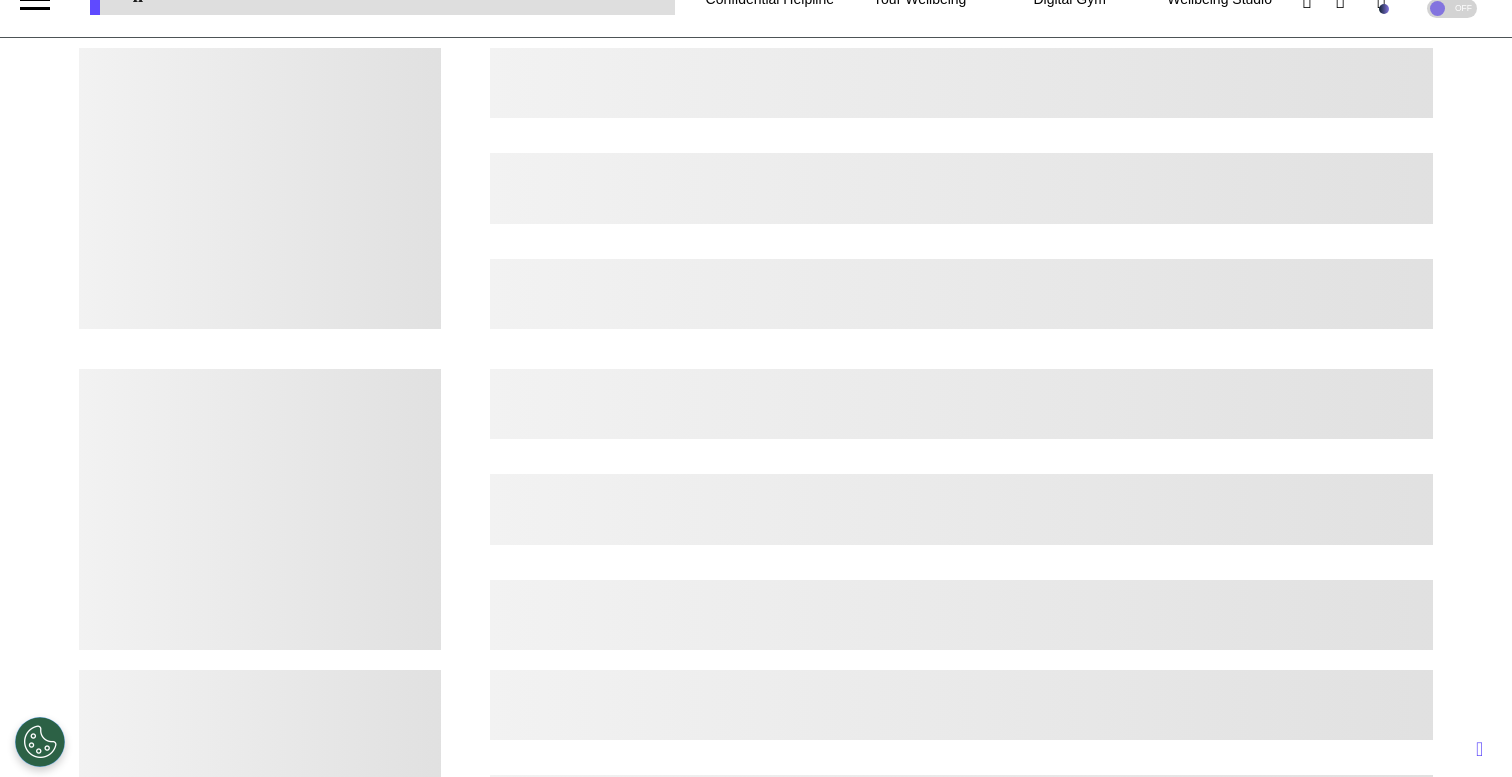 scroll, scrollTop: 0, scrollLeft: 0, axis: both 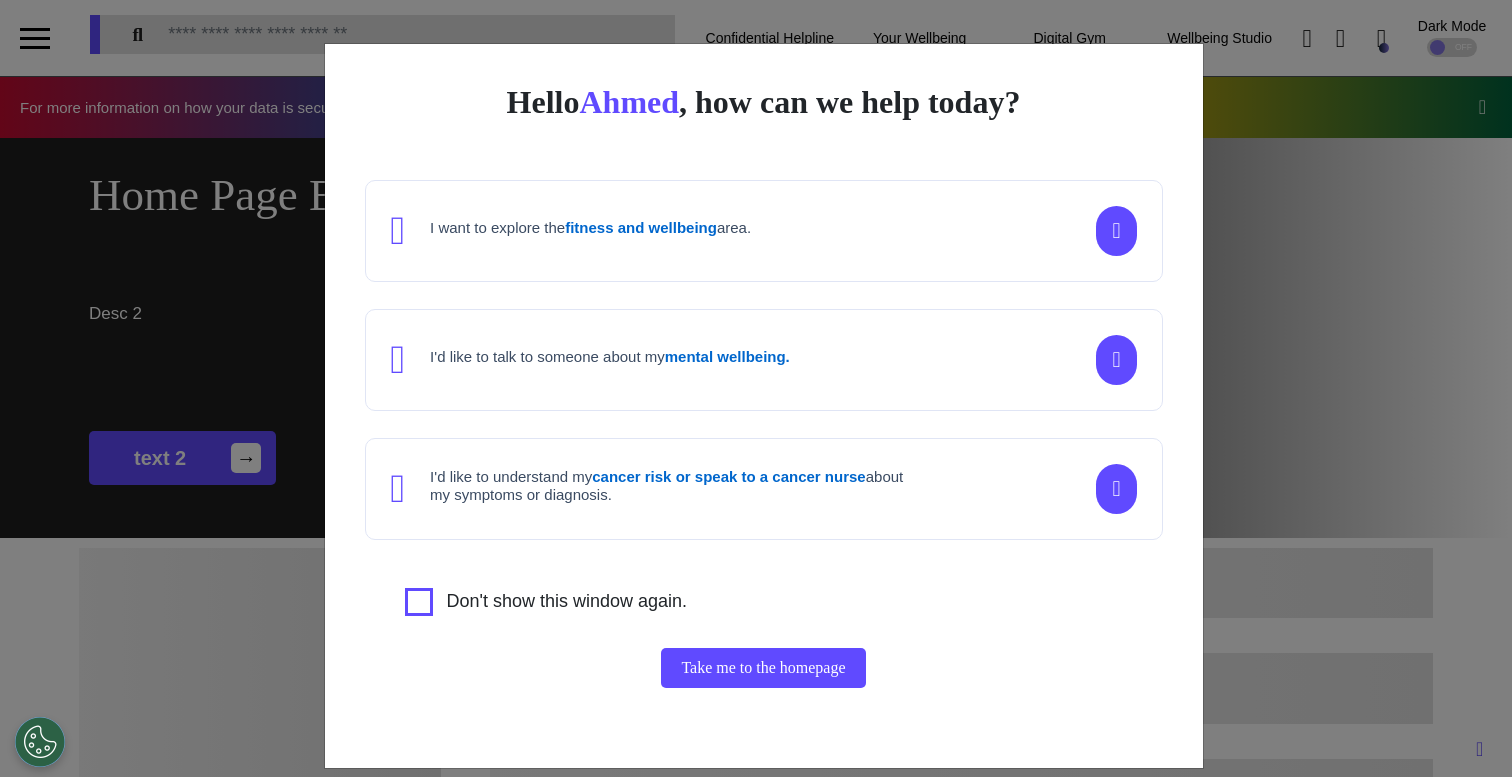 click on "Hello  Ahmed , how can we help today? I'd like to book a   Virtual GP or Physio appointment I want to explore the  fitness and wellbeing  area. I'd like to talk to someone about my  mental wellbeing. I'd like to understand my  cancer risk or speak to a cancer nurse  about my symptoms or diagnosis. I am just  browsing.  Don't show this window again.   Take me to the homepage" at bounding box center [756, 388] 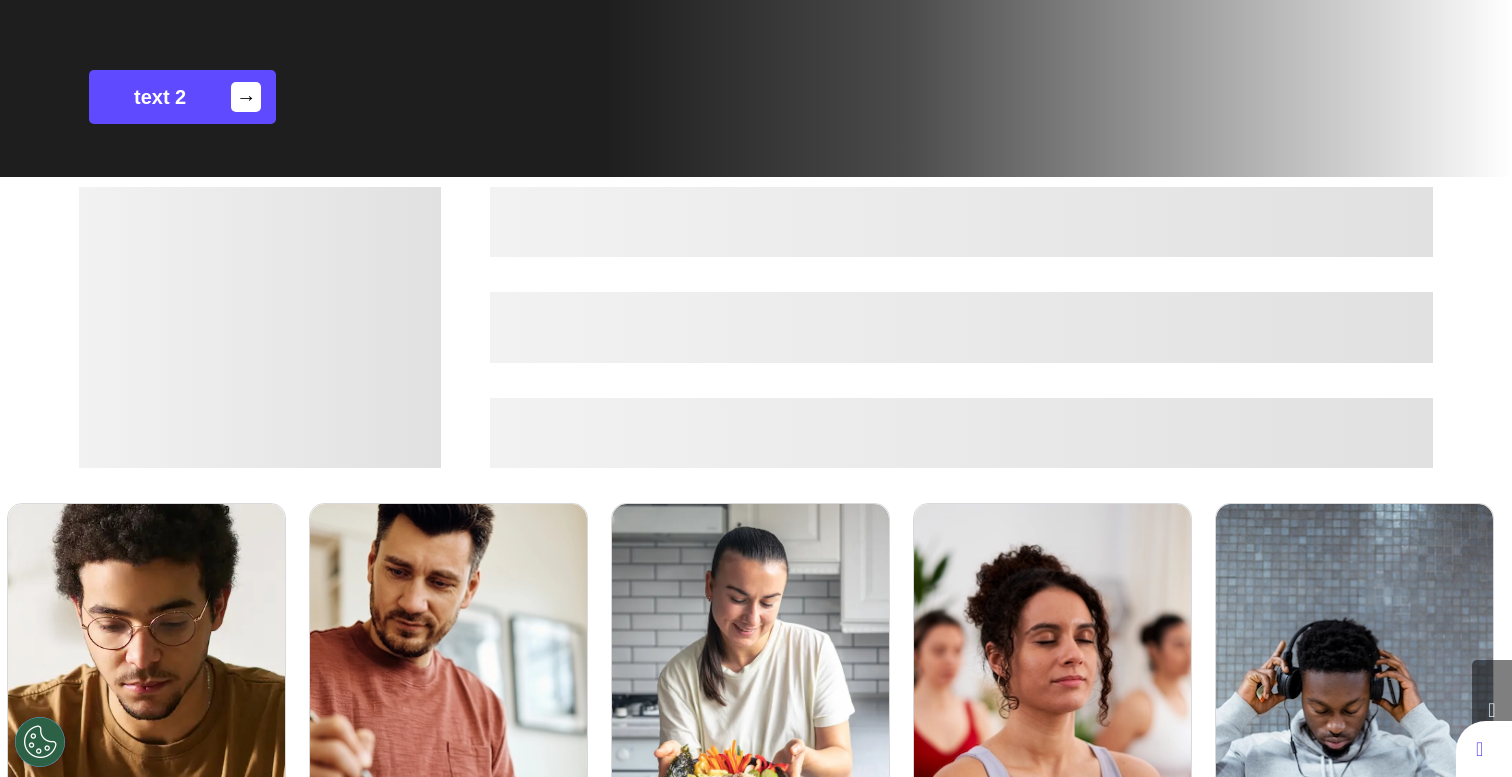 scroll, scrollTop: 363, scrollLeft: 0, axis: vertical 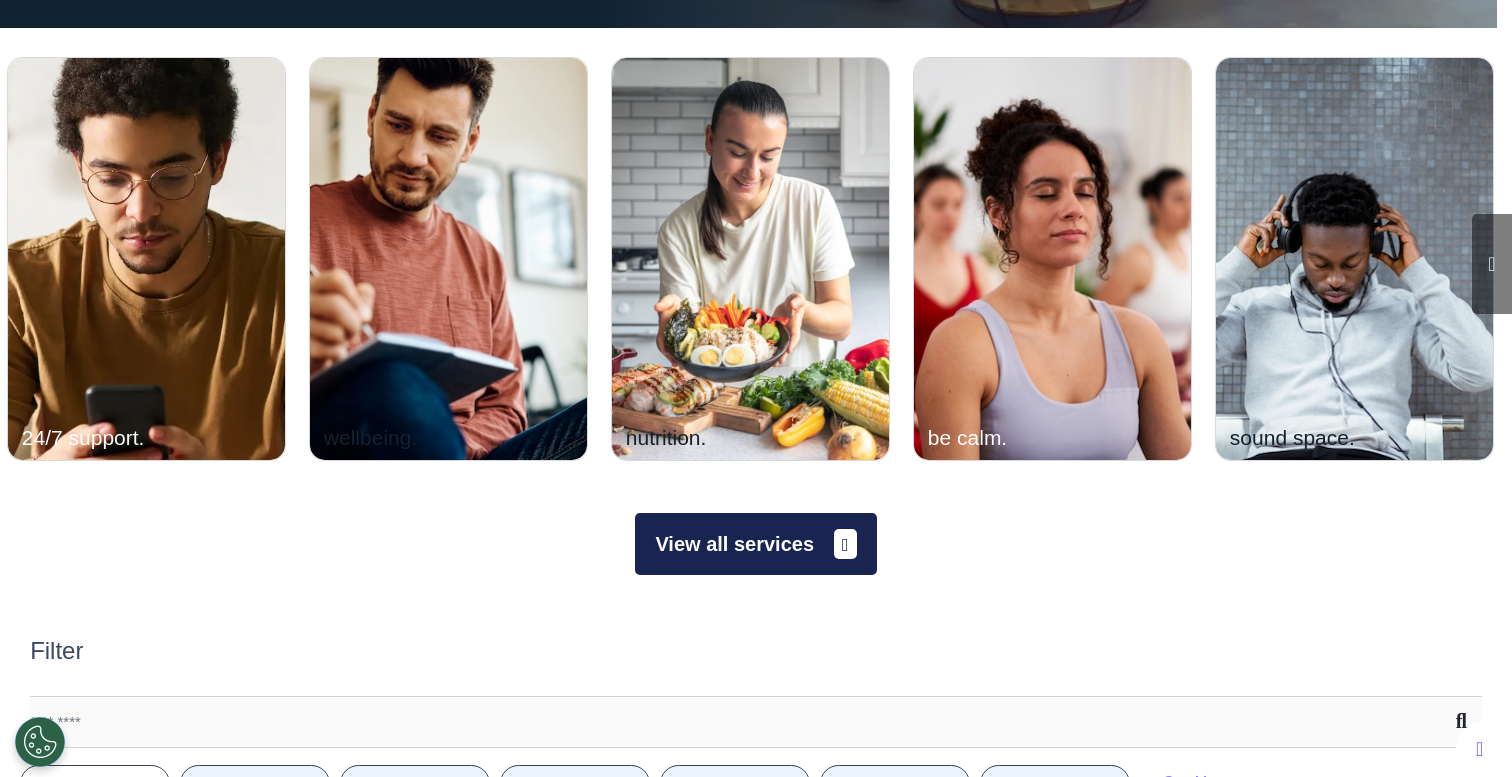 click on "View all services" at bounding box center [755, 544] 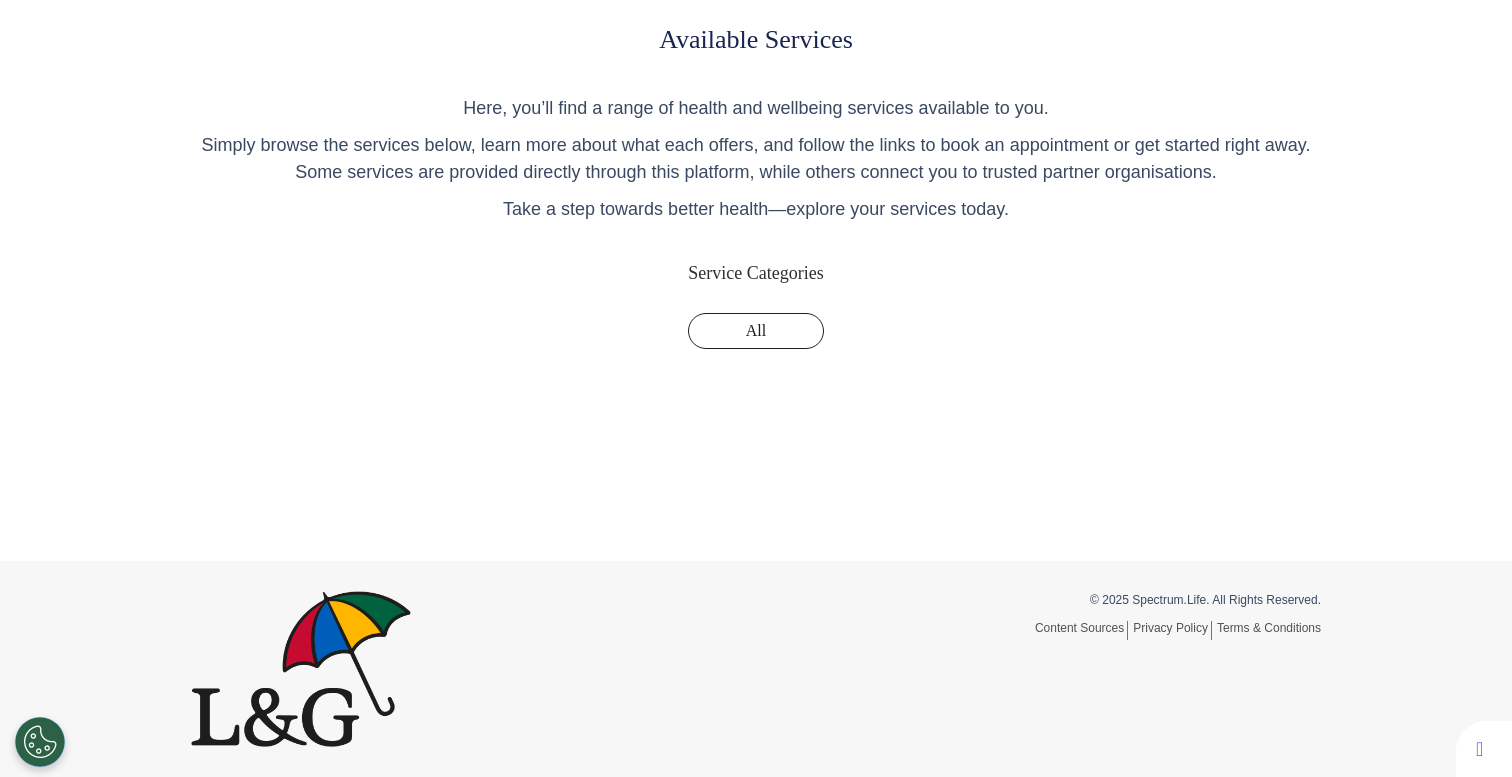 scroll, scrollTop: 0, scrollLeft: 0, axis: both 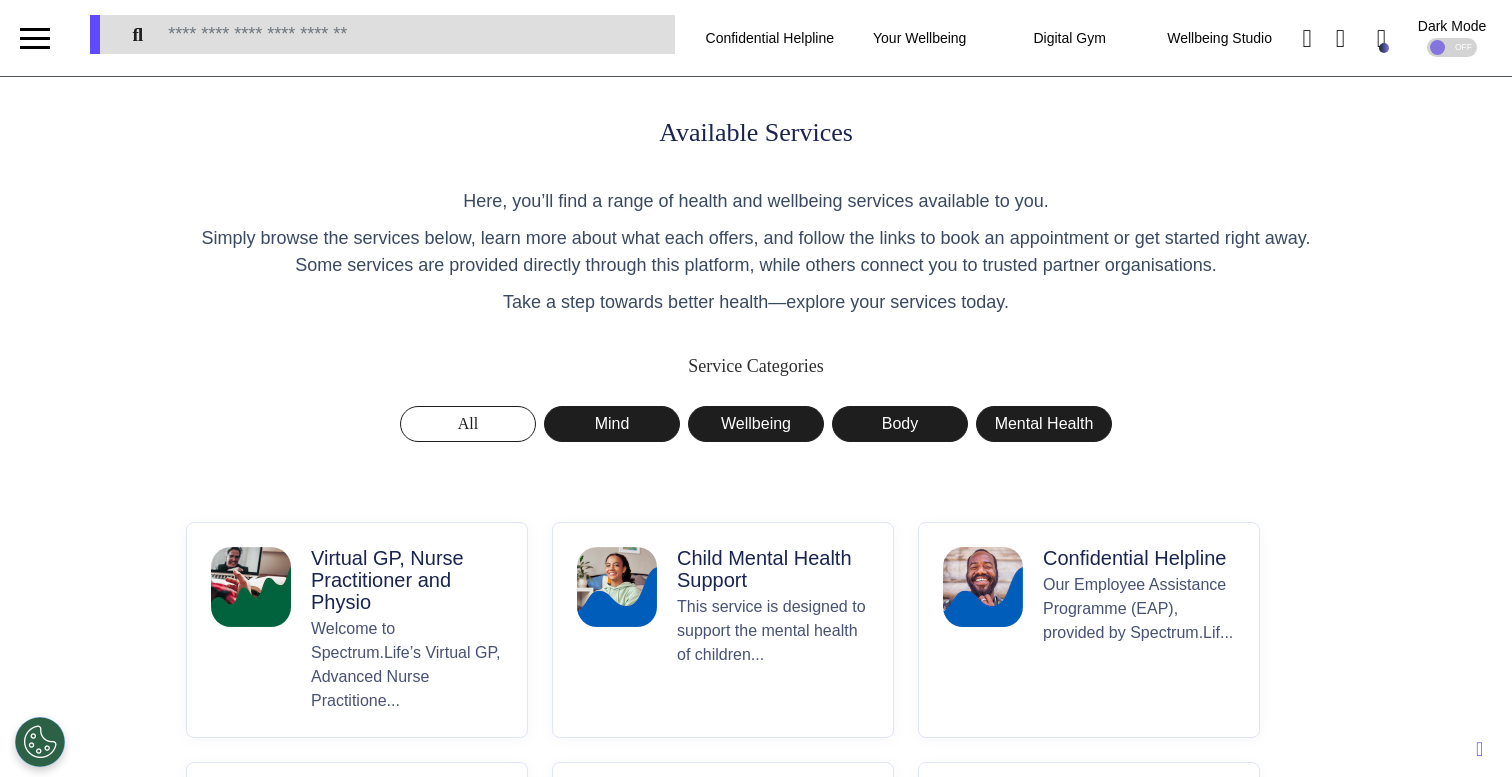 click on "Virtual GP, Nurse Practitioner and Physio" at bounding box center (407, 580) 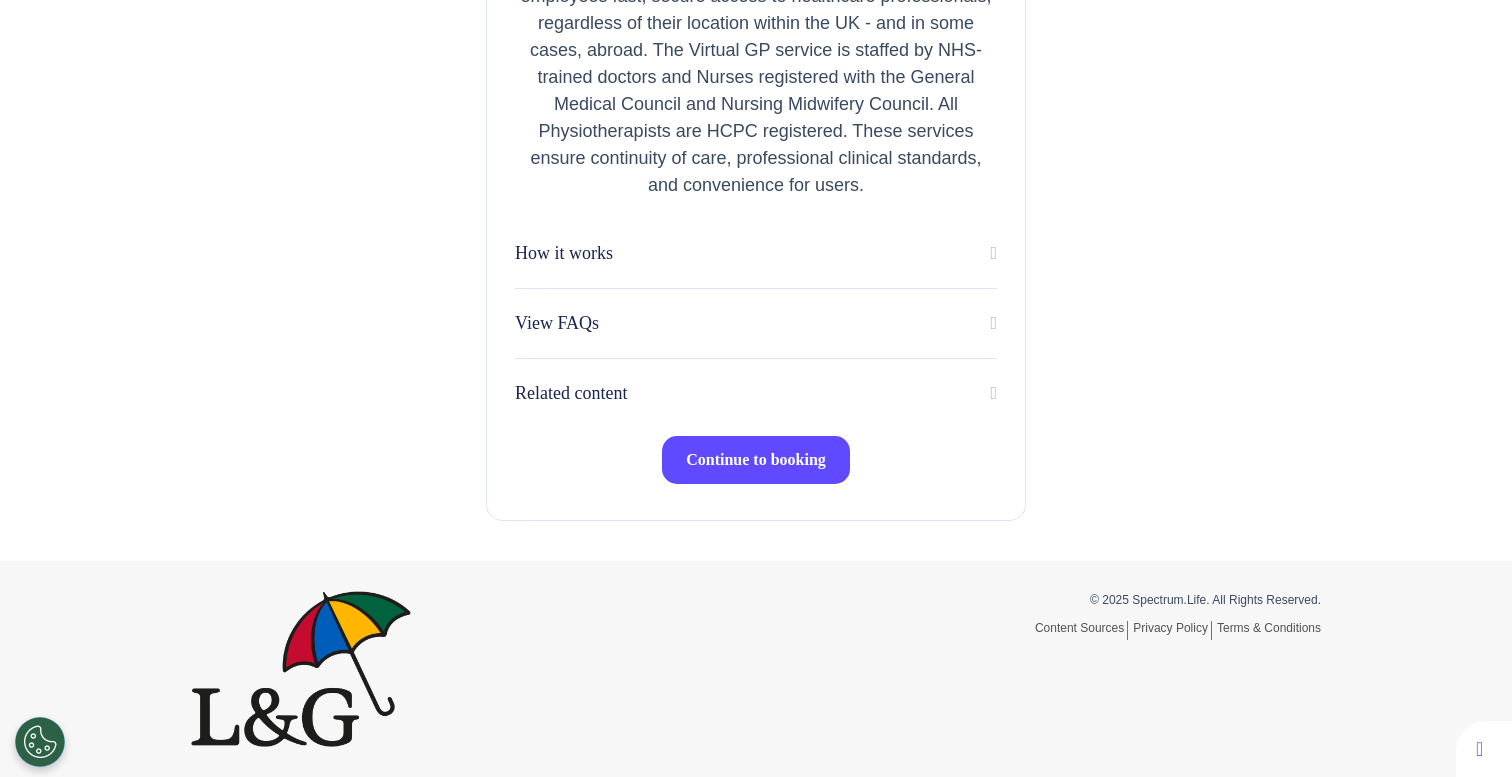 click on "Continue to booking" at bounding box center [756, 460] 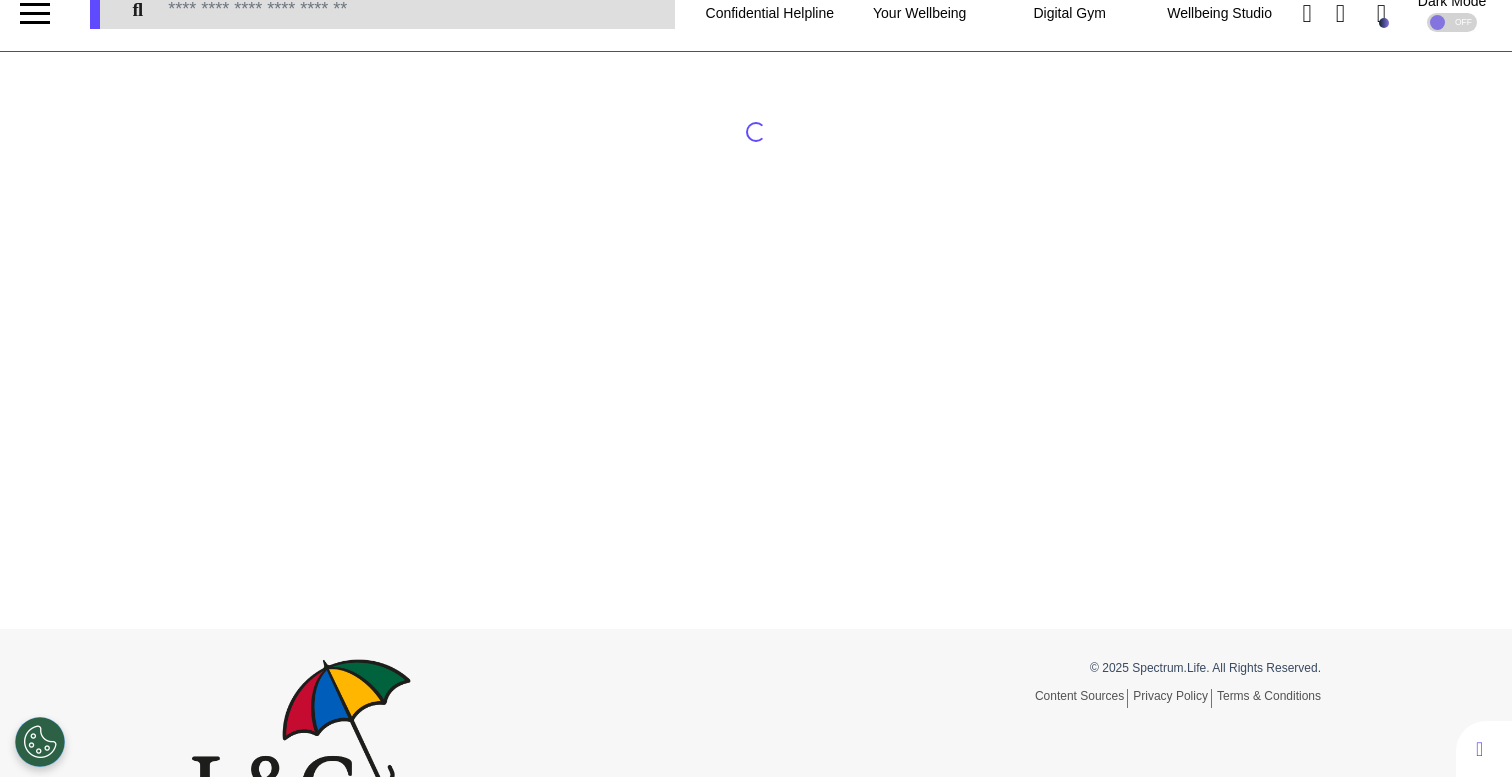 scroll, scrollTop: 0, scrollLeft: 0, axis: both 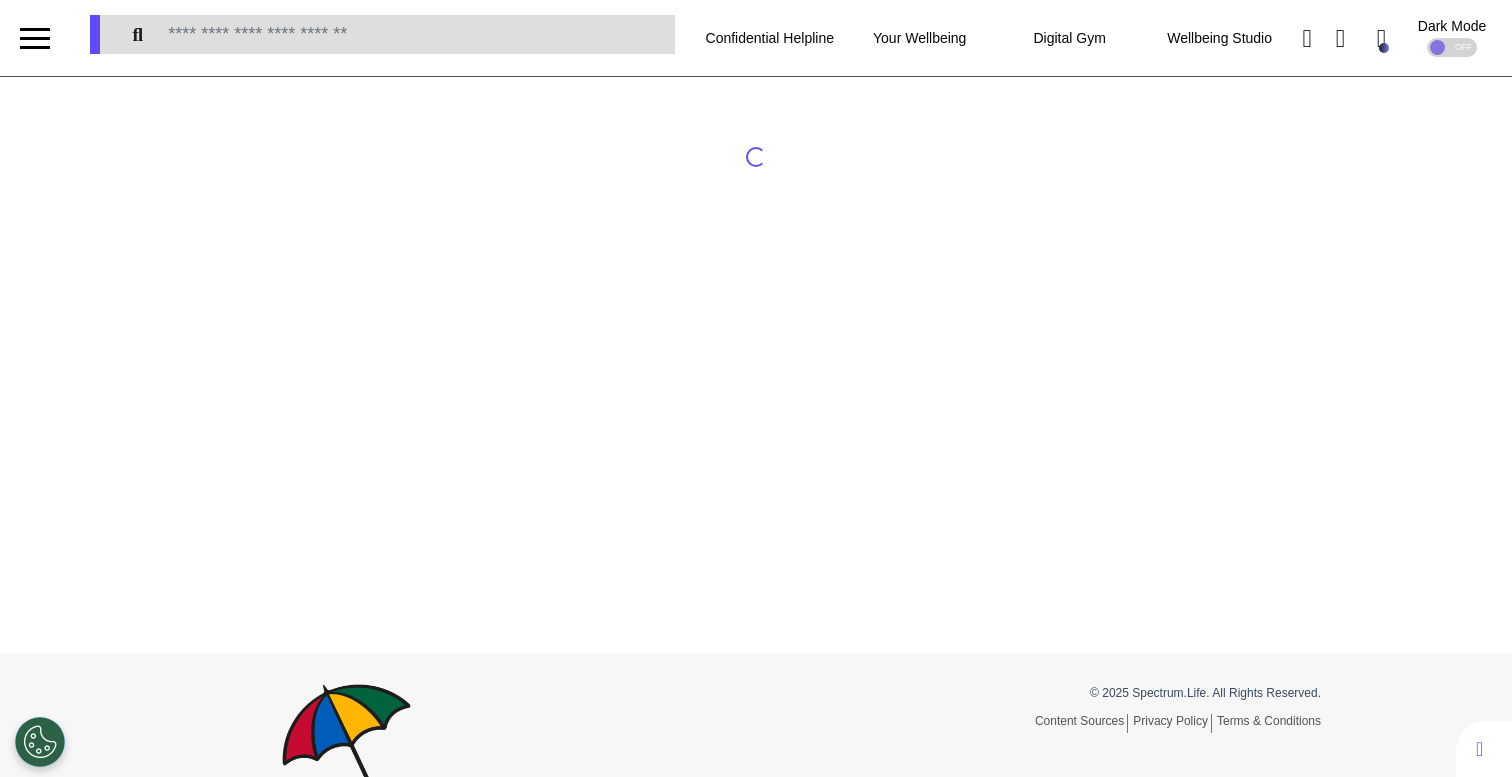 click at bounding box center (35, 38) 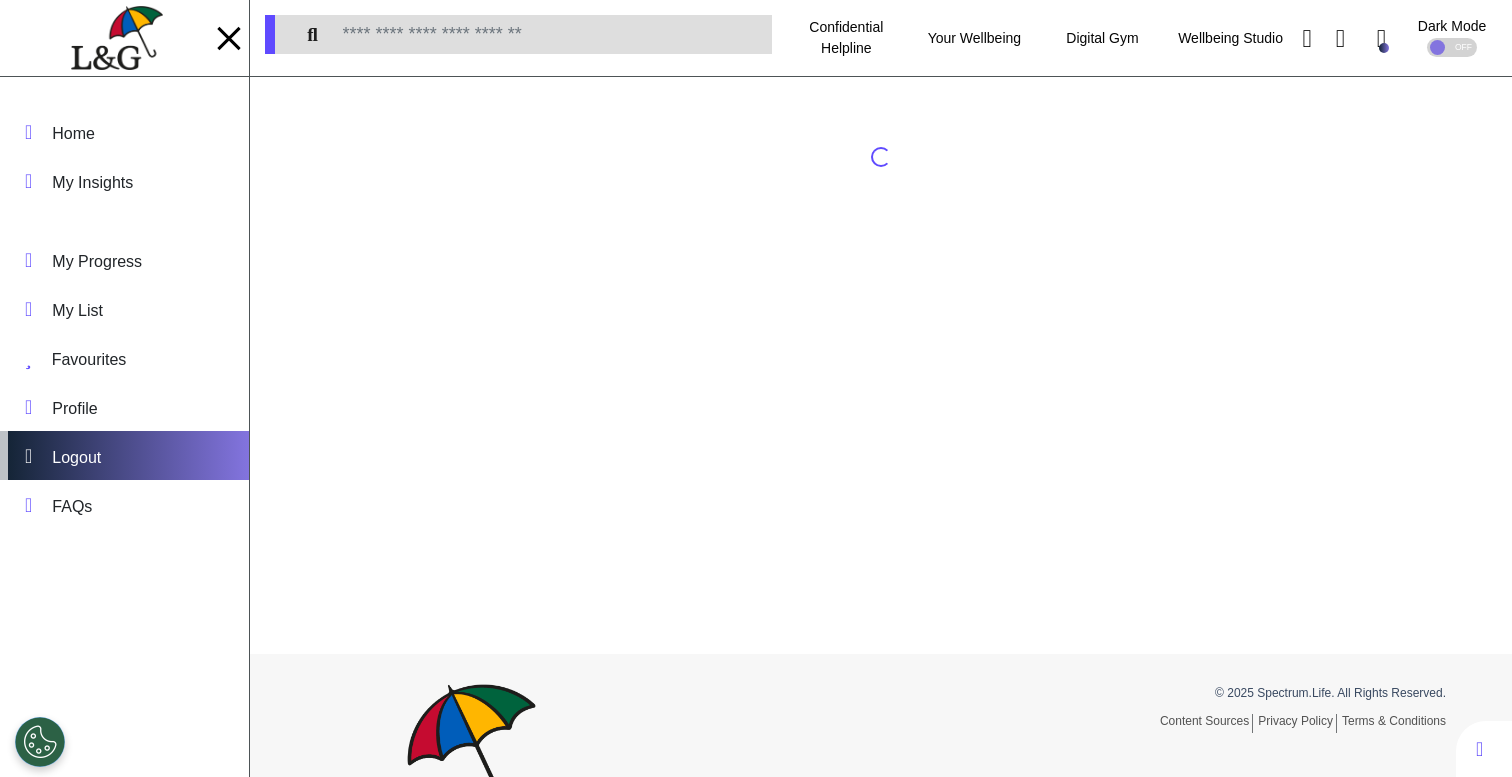 click on "Logout" at bounding box center [124, 455] 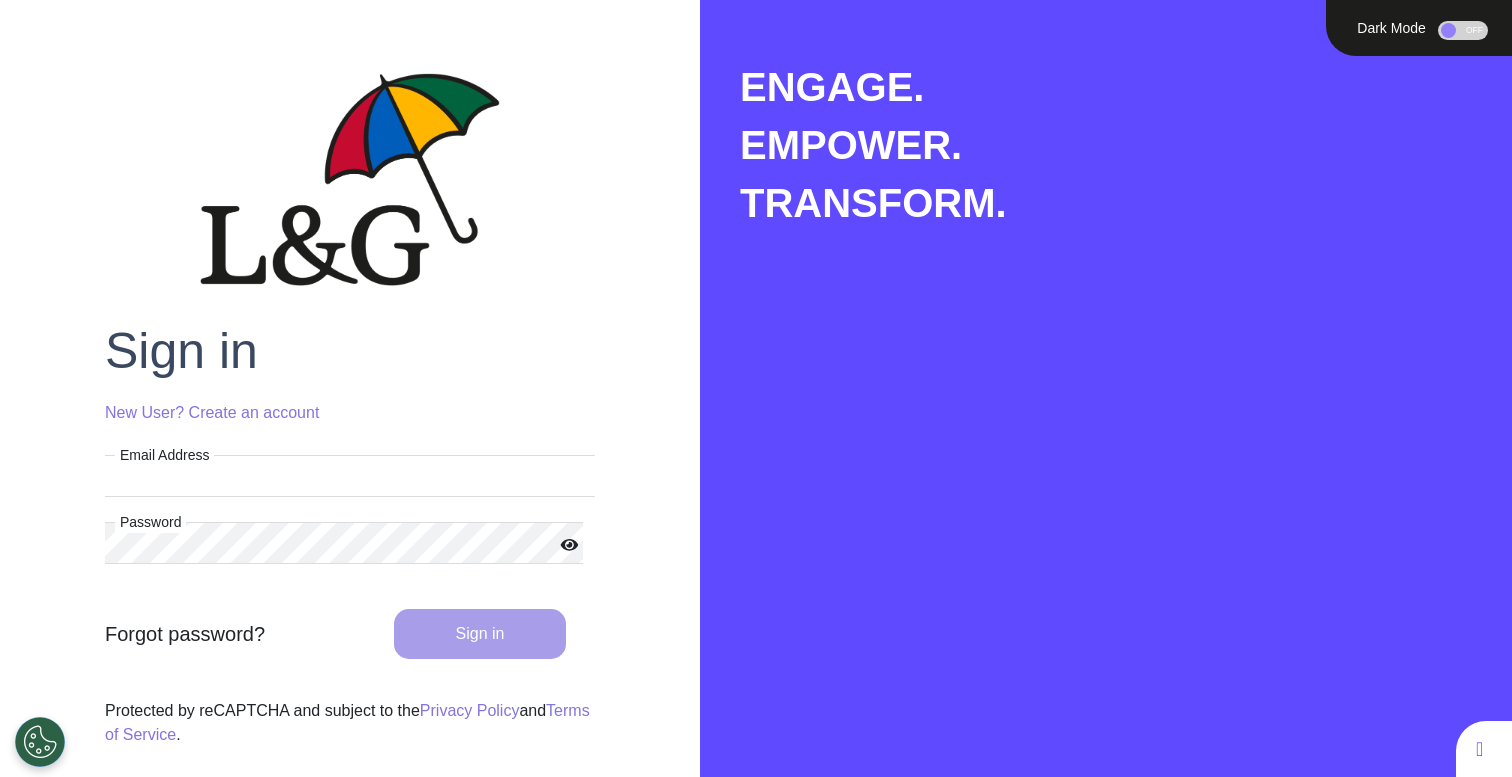 click on "Email Address" at bounding box center [350, 476] 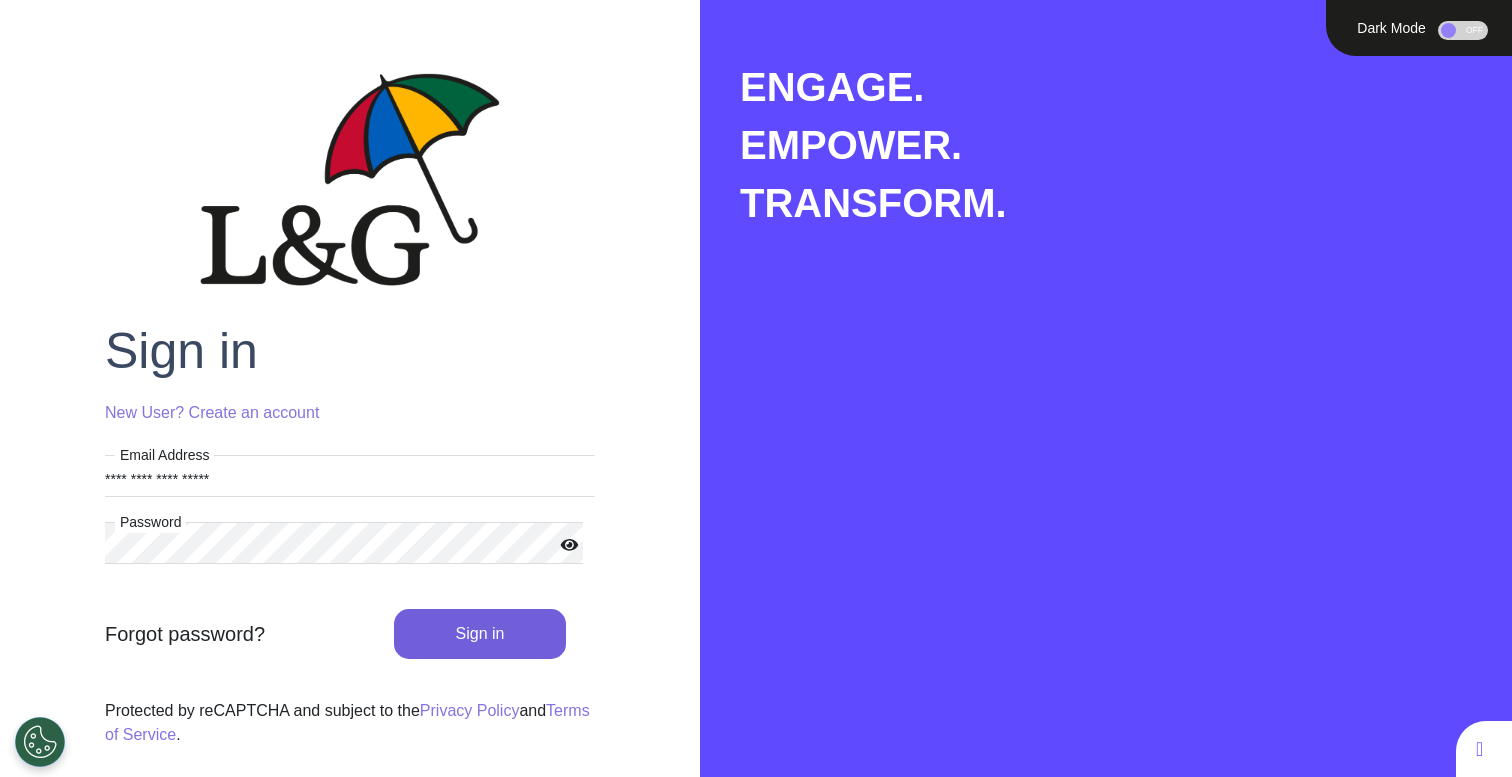 click on "Sign in" at bounding box center (480, 634) 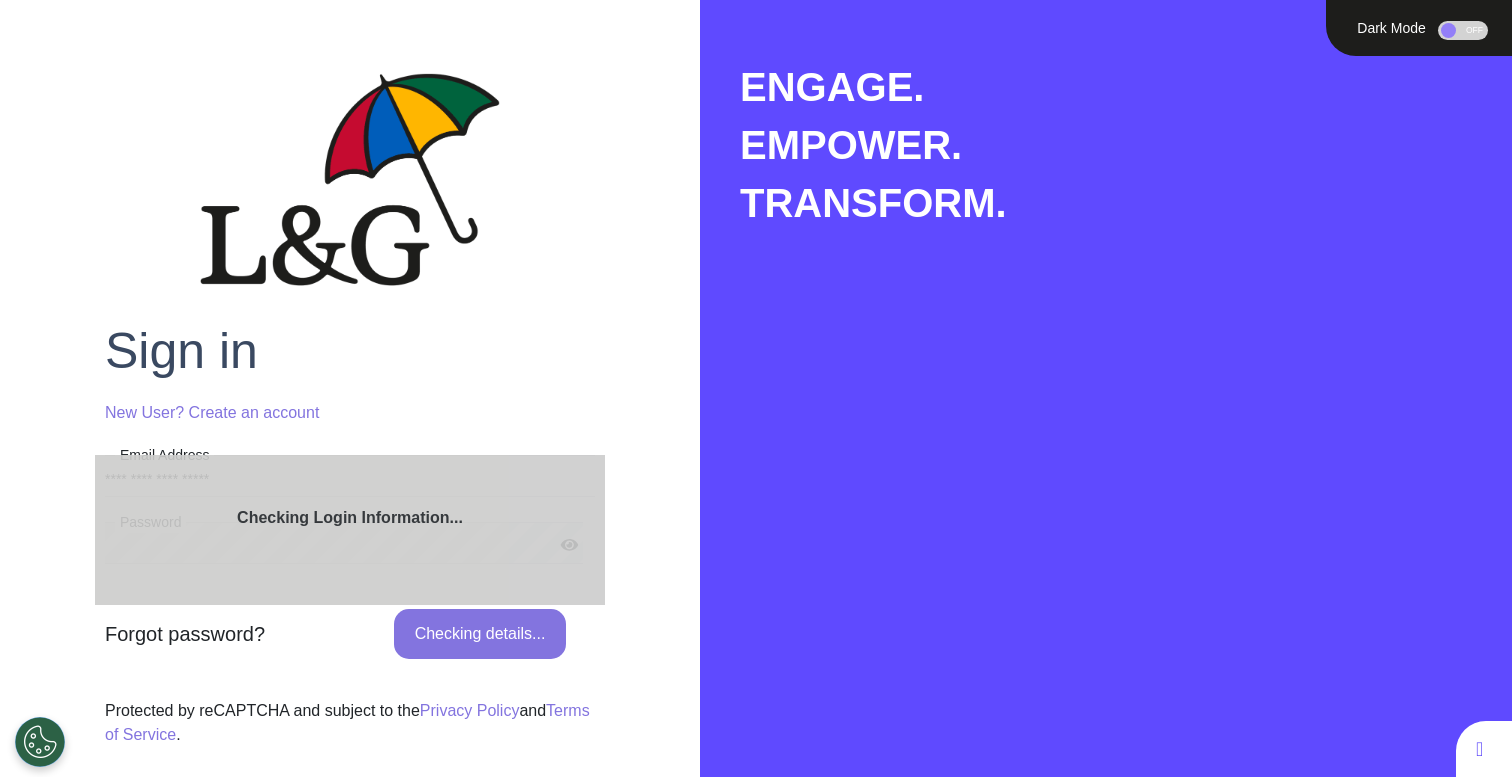 type 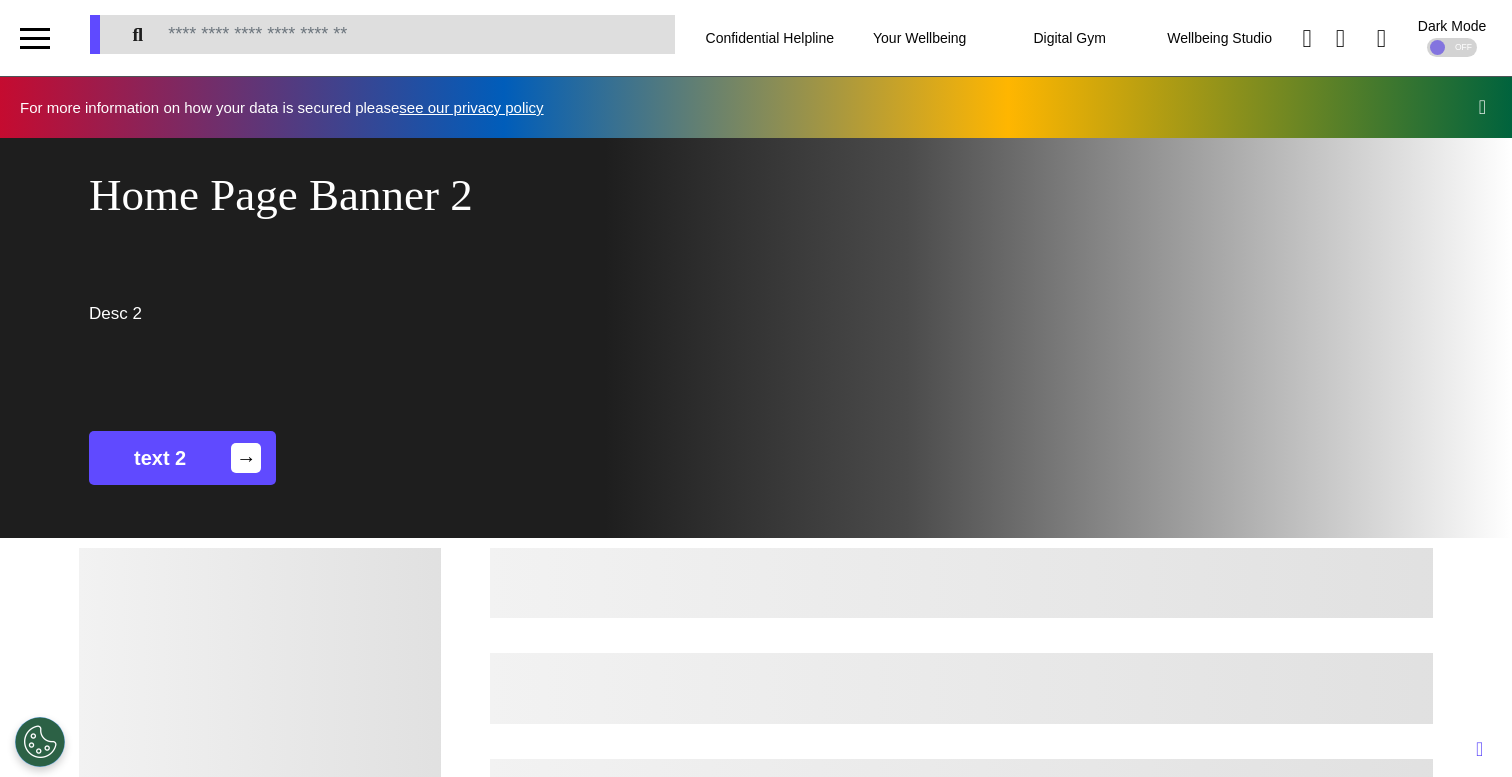 scroll, scrollTop: 0, scrollLeft: 755, axis: horizontal 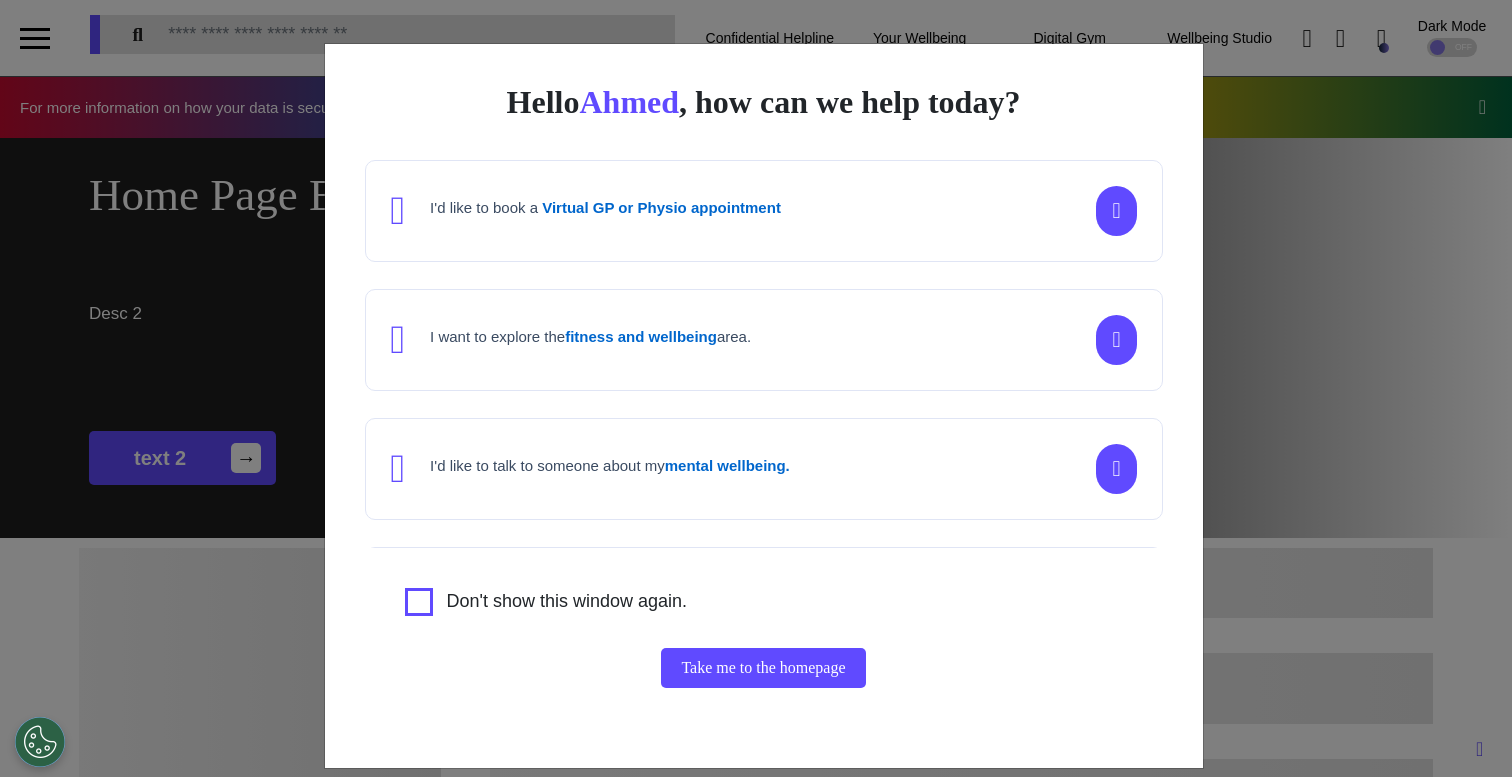 click on "Hello  Ahmed , how can we help today? I'd like to book a   Virtual GP or Physio appointment I want to explore the  fitness and wellbeing  area. I'd like to talk to someone about my  mental wellbeing. I'd like to understand my  cancer risk or speak to a cancer nurse  about my symptoms or diagnosis. I am just  browsing.  Don't show this window again.   Take me to the homepage" at bounding box center (756, 388) 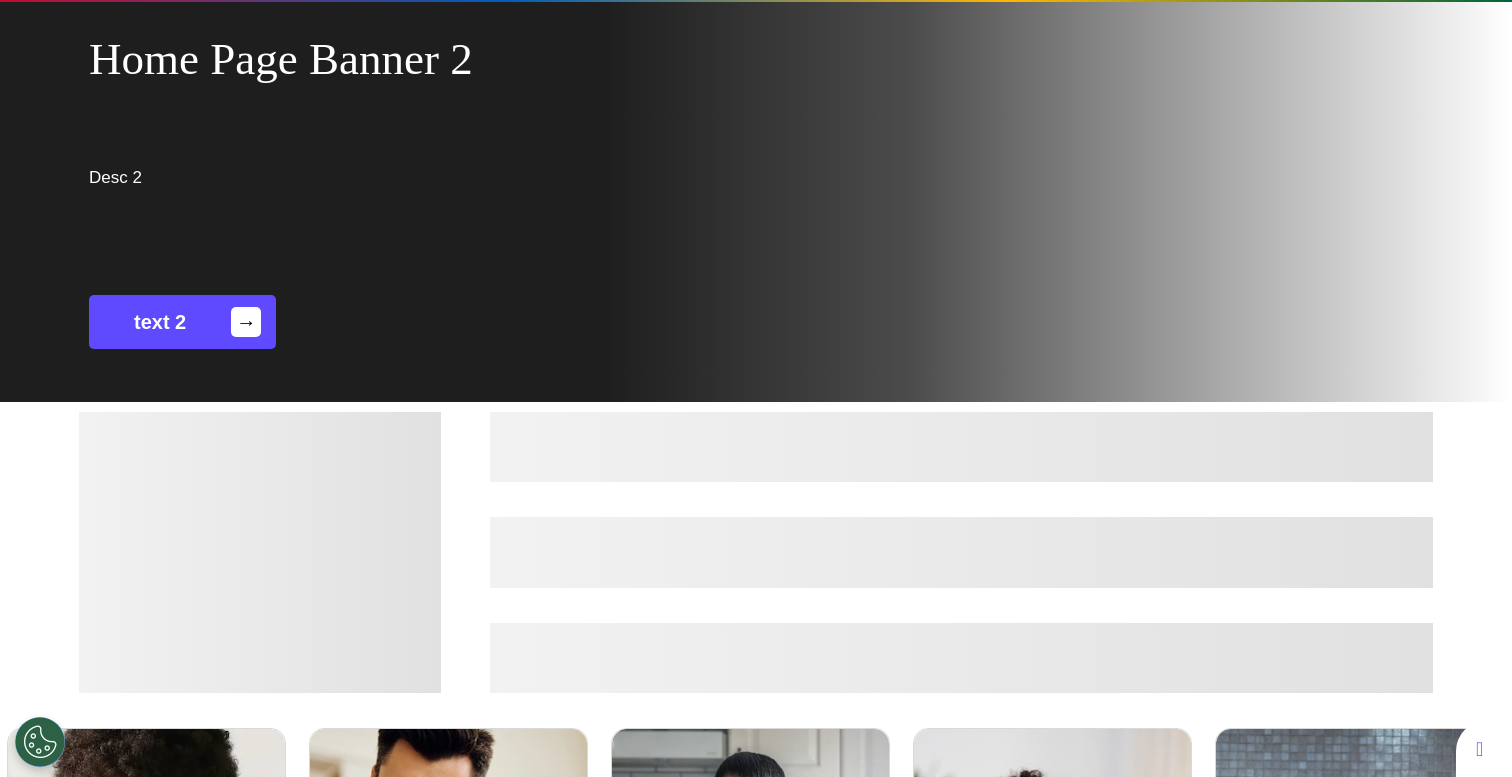 scroll, scrollTop: 142, scrollLeft: 0, axis: vertical 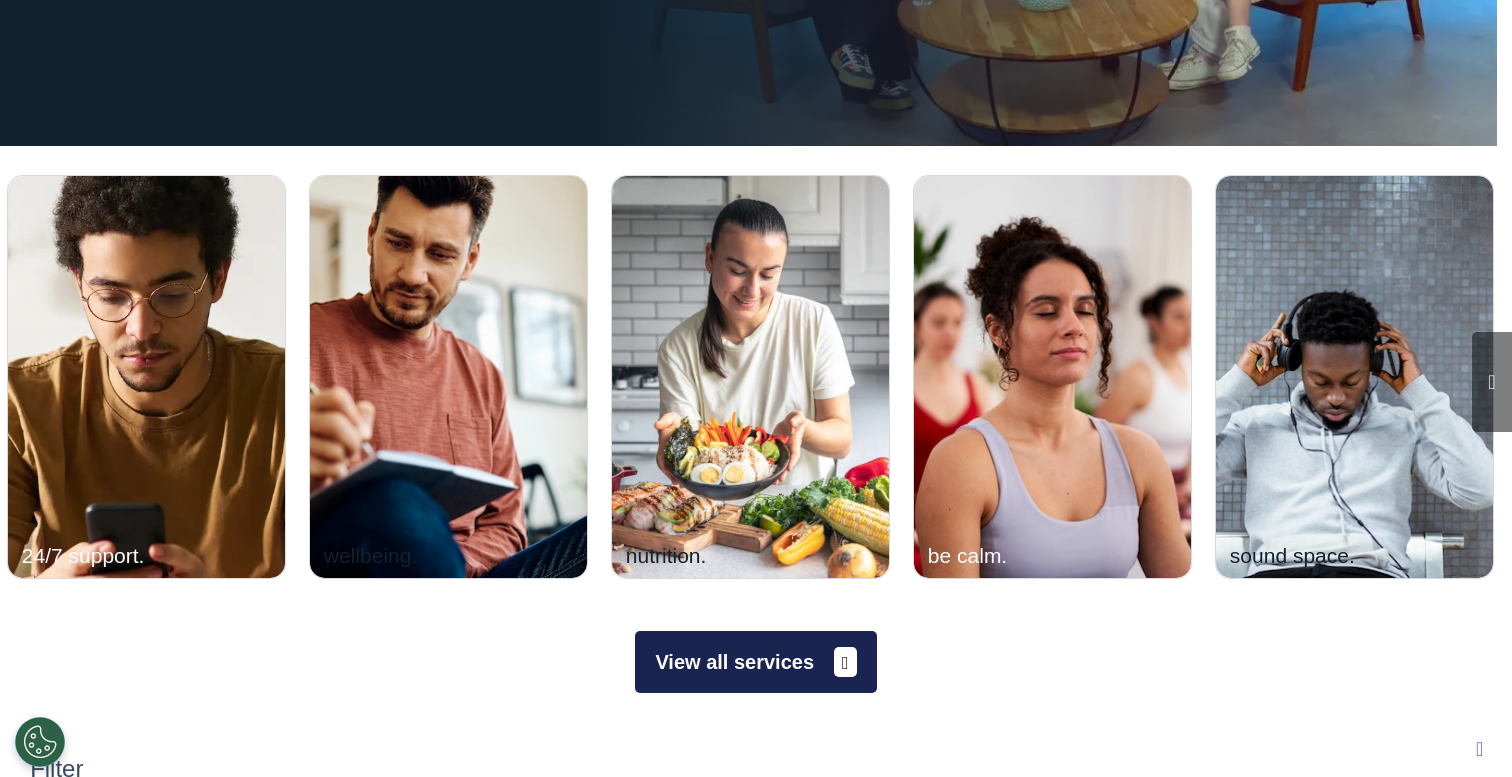 click on "View all services" at bounding box center [755, 662] 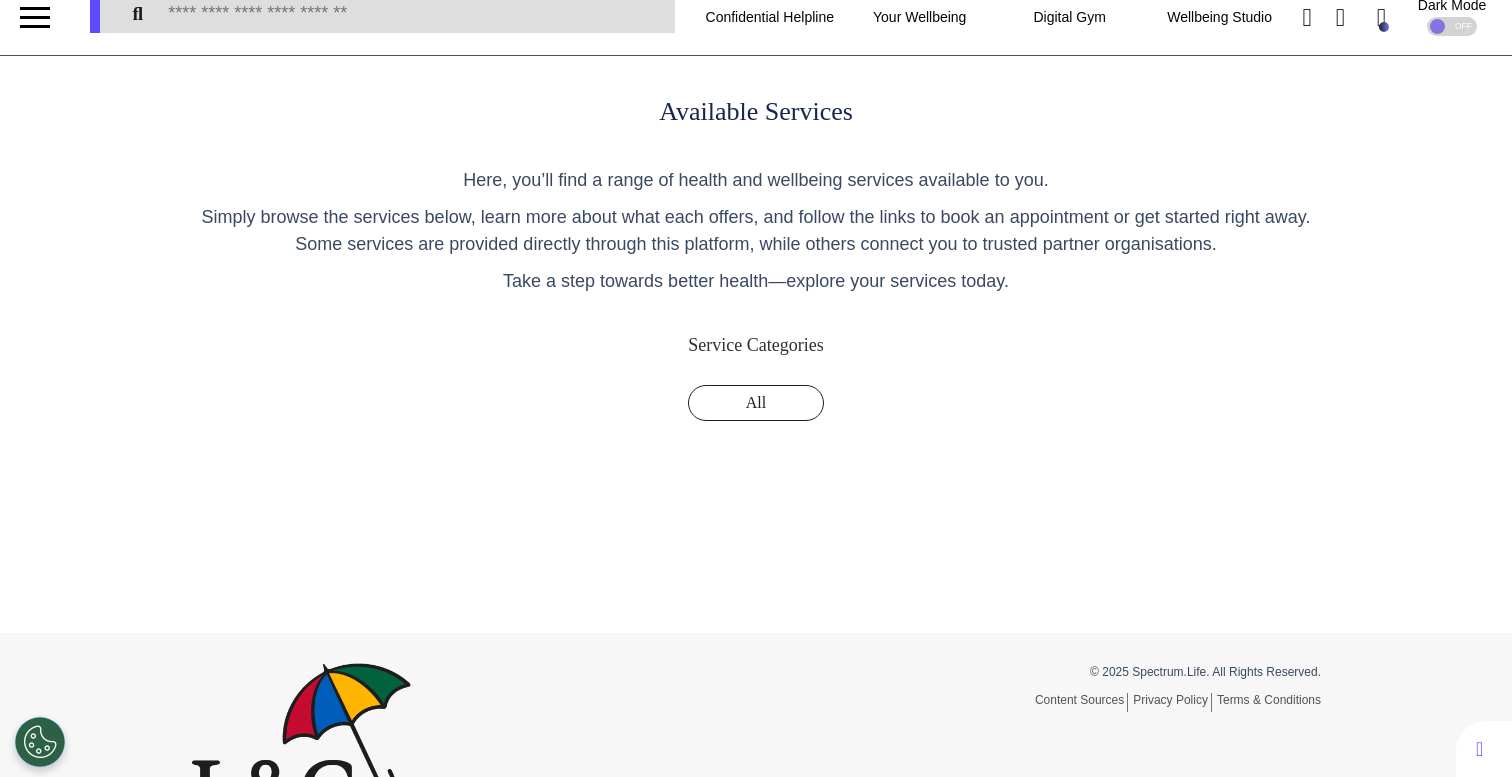scroll, scrollTop: 0, scrollLeft: 0, axis: both 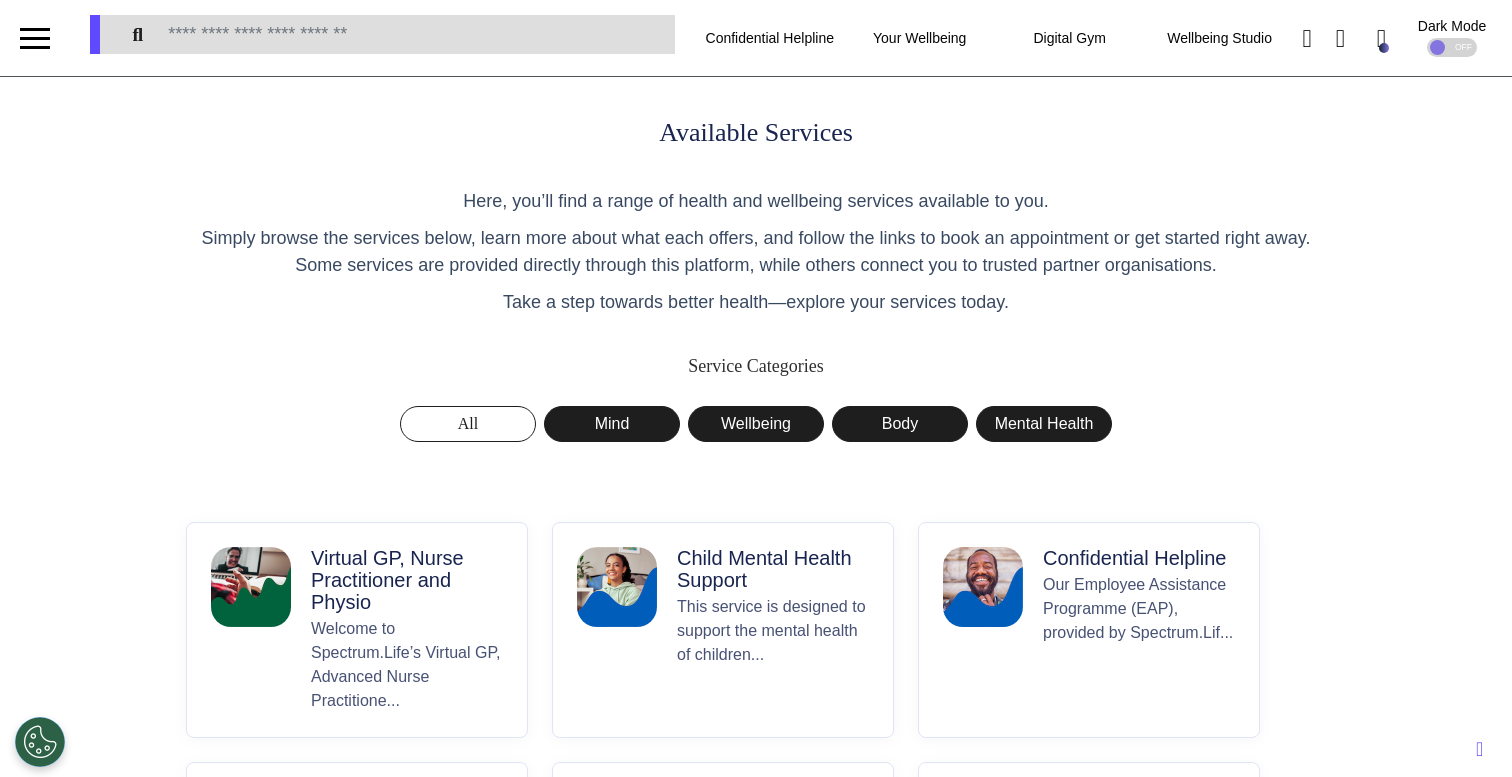 click on "Welcome to Spectrum.Life’s Virtual GP, Advanced Nurse Practitione..." at bounding box center [407, 665] 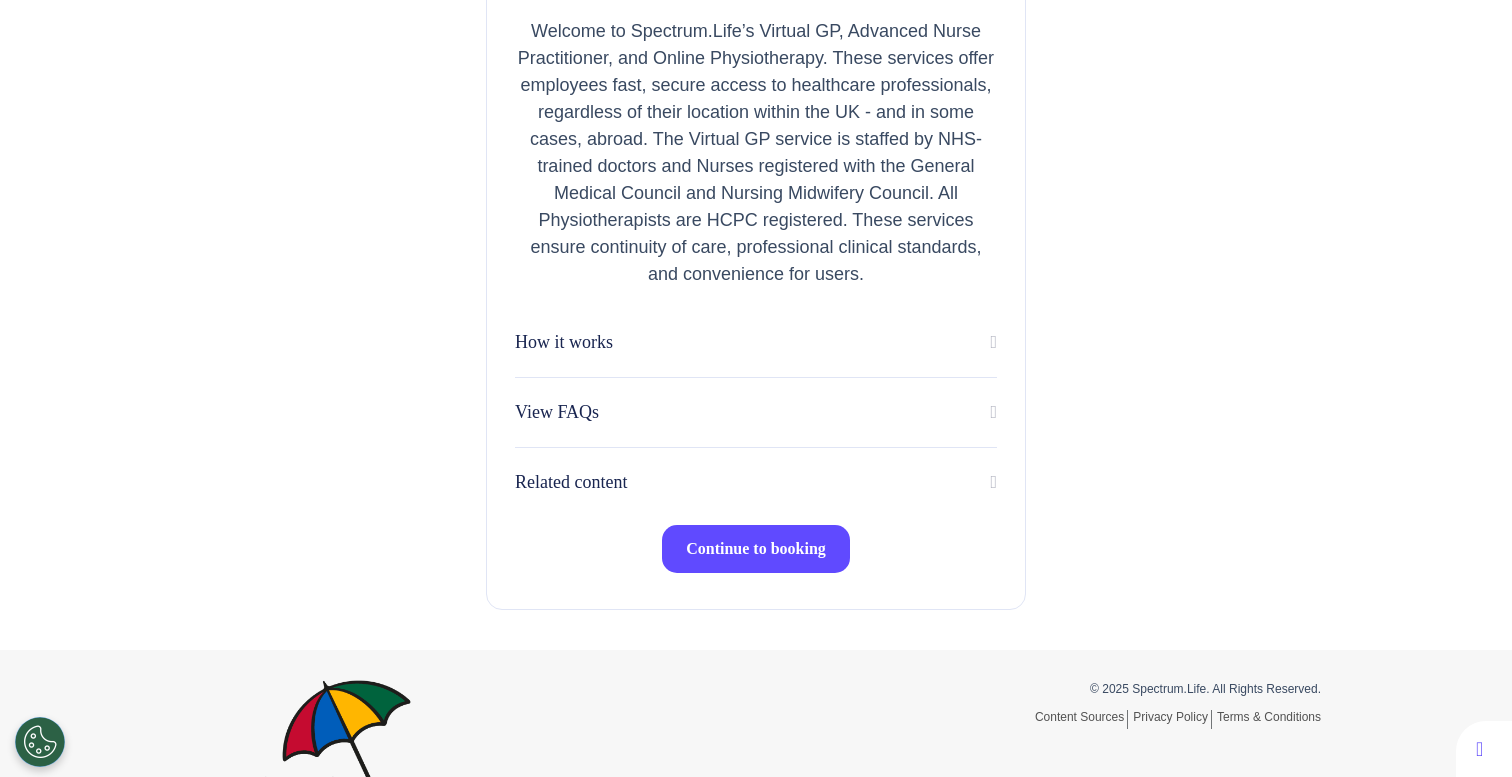 click on "Continue to booking" at bounding box center (756, 548) 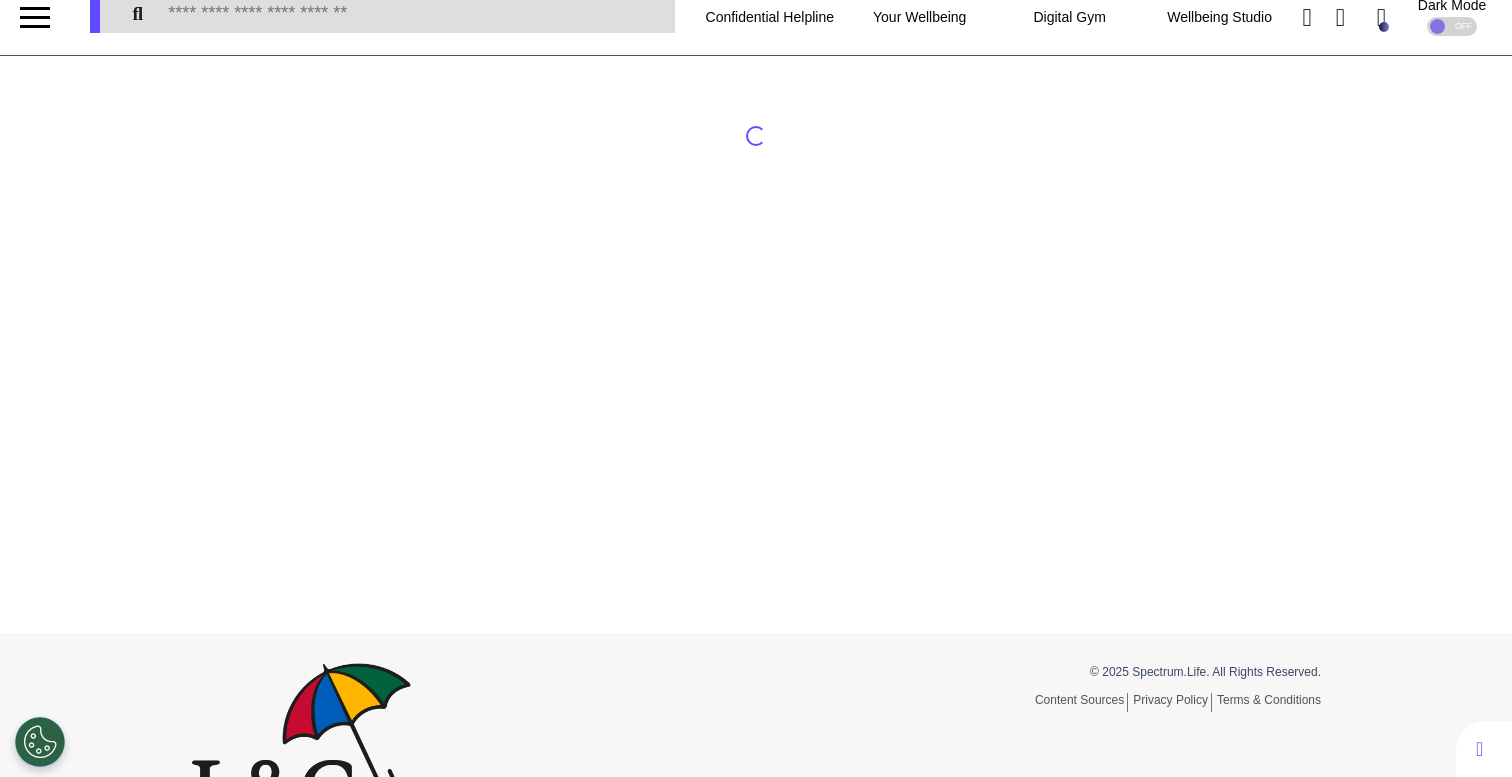 scroll, scrollTop: 0, scrollLeft: 0, axis: both 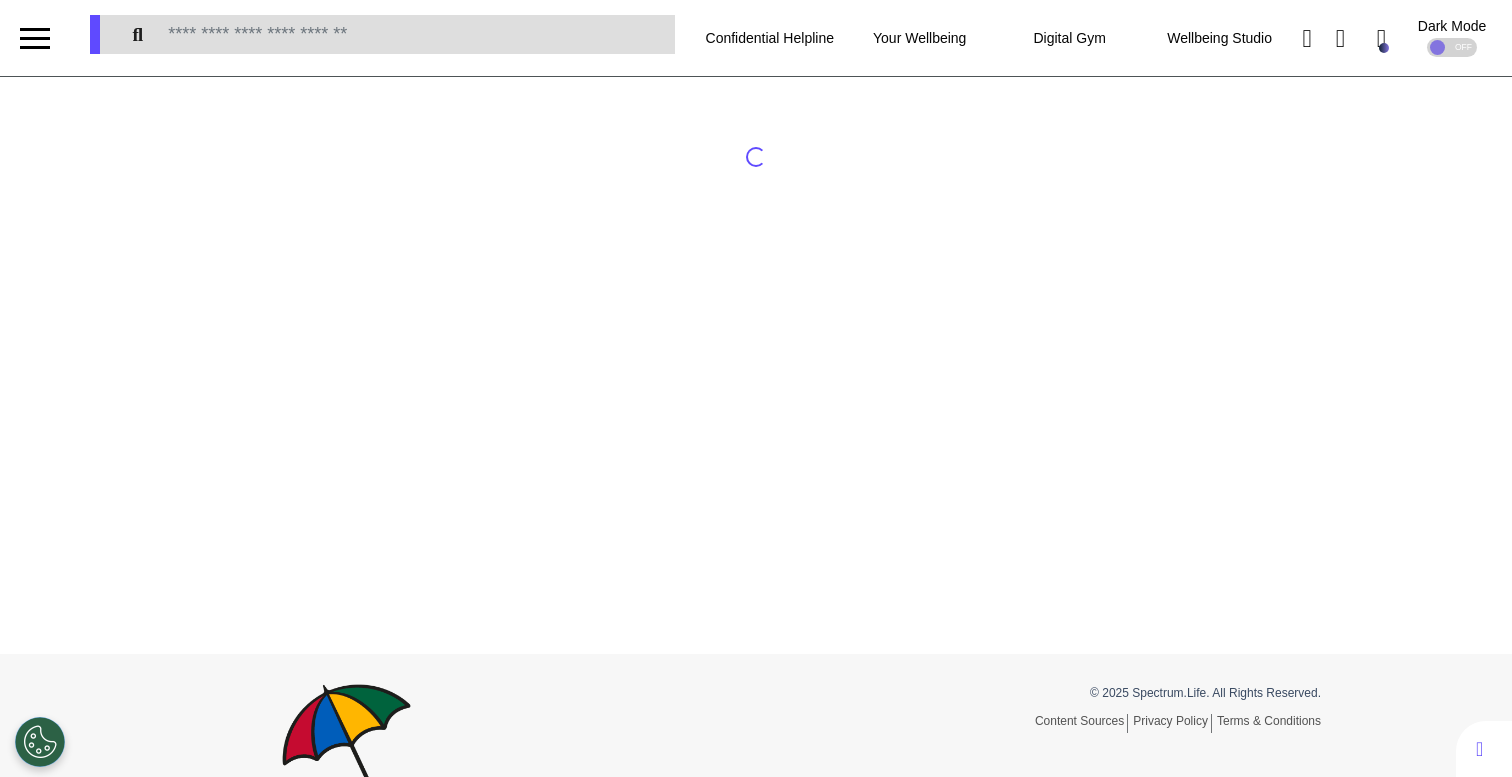 click at bounding box center [35, 38] 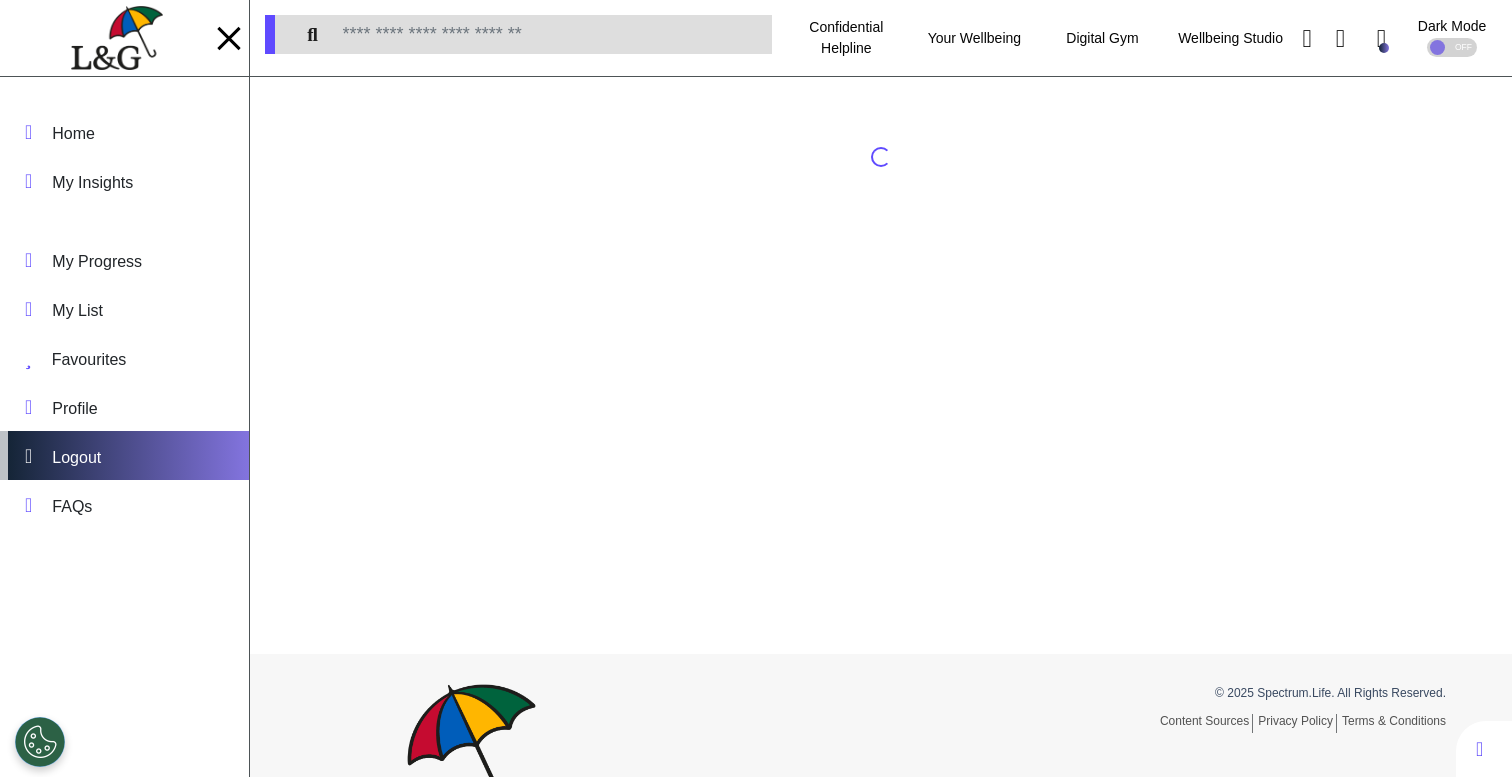 click on "Logout" at bounding box center [124, 455] 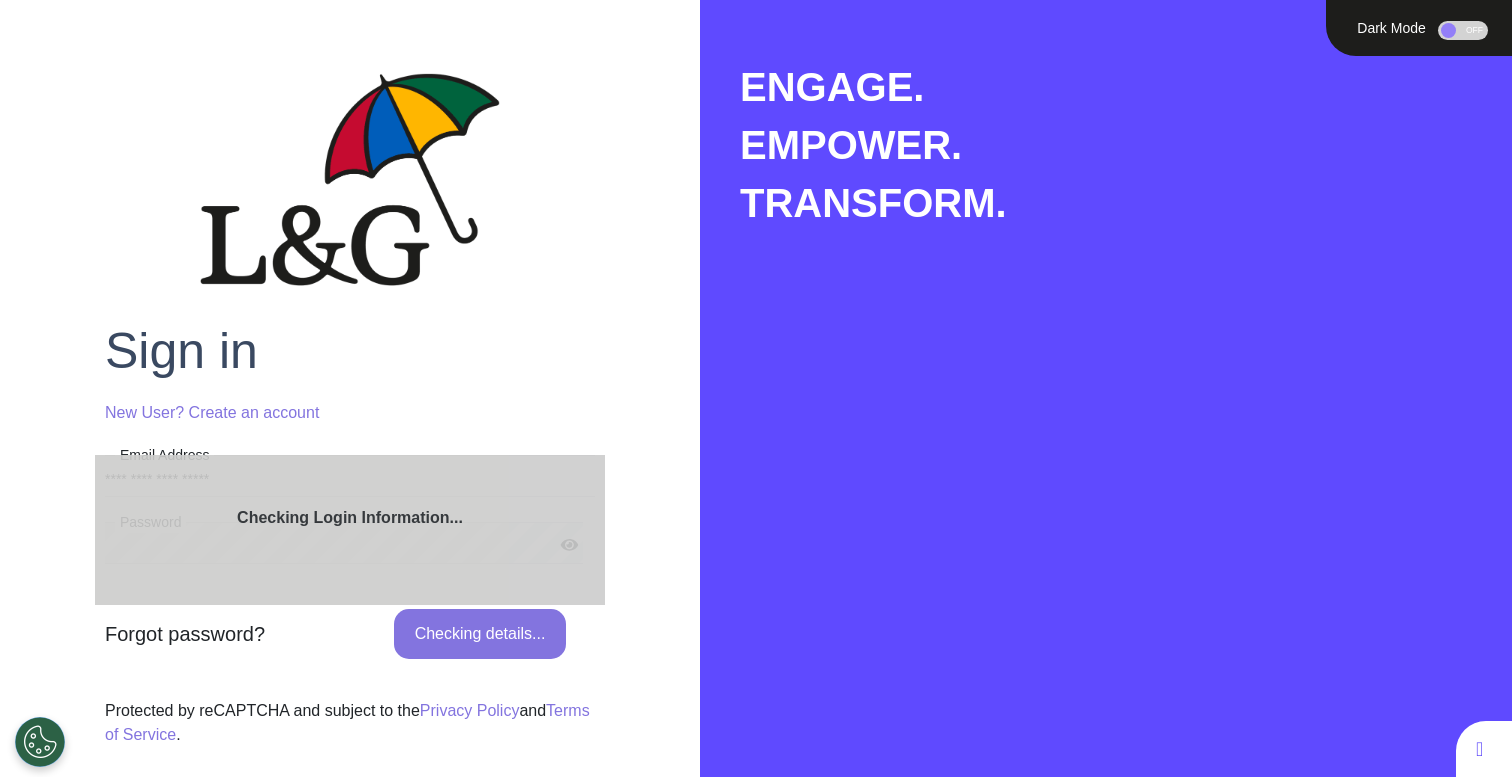 scroll, scrollTop: 0, scrollLeft: 0, axis: both 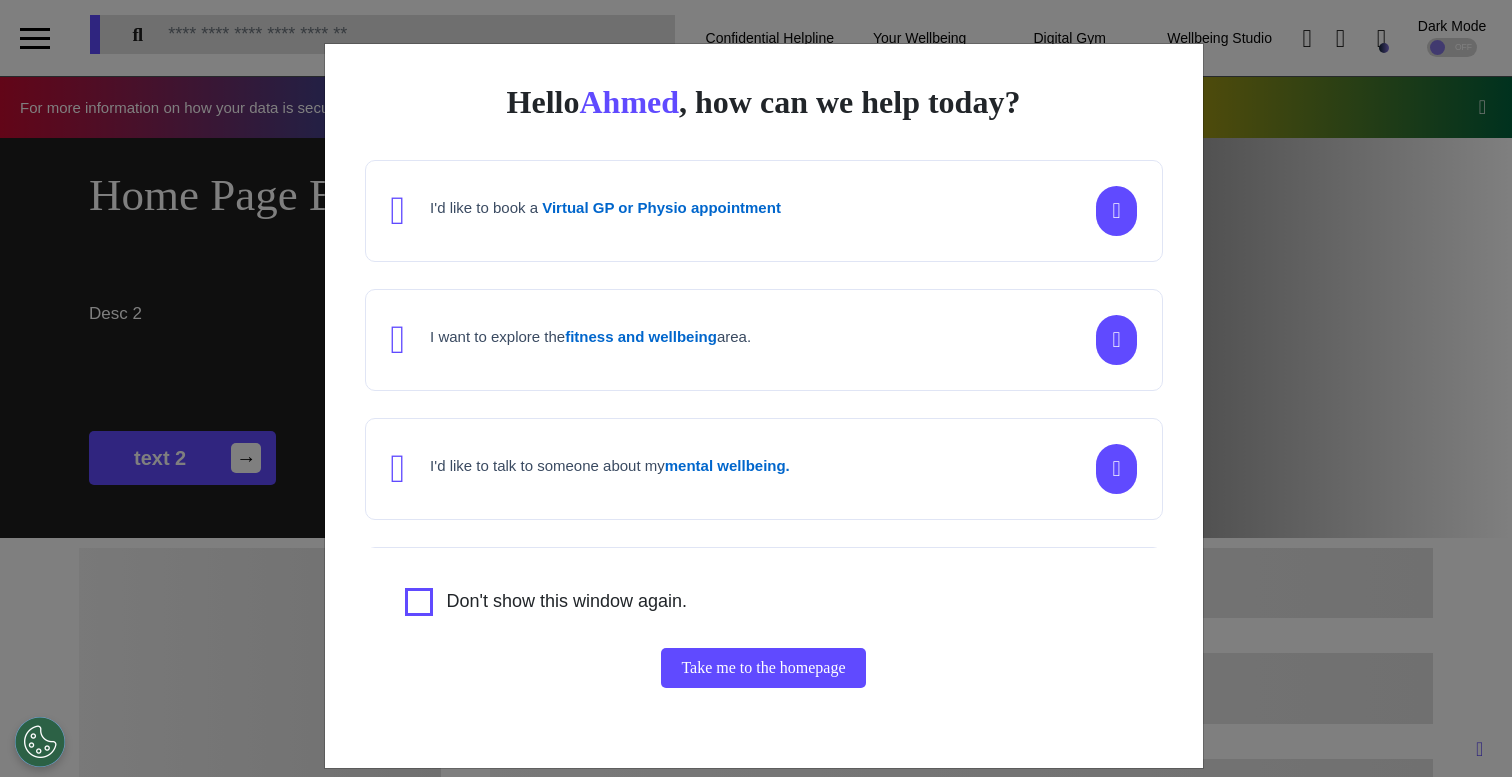 click on "Hello  Ahmed , how can we help today? I'd like to book a   Virtual GP or Physio appointment I want to explore the  fitness and wellbeing  area. I'd like to talk to someone about my  mental wellbeing. I'd like to understand my  cancer risk or speak to a cancer nurse  about my symptoms or diagnosis. I am just  browsing.  Don't show this window again.   Take me to the homepage" at bounding box center (756, 388) 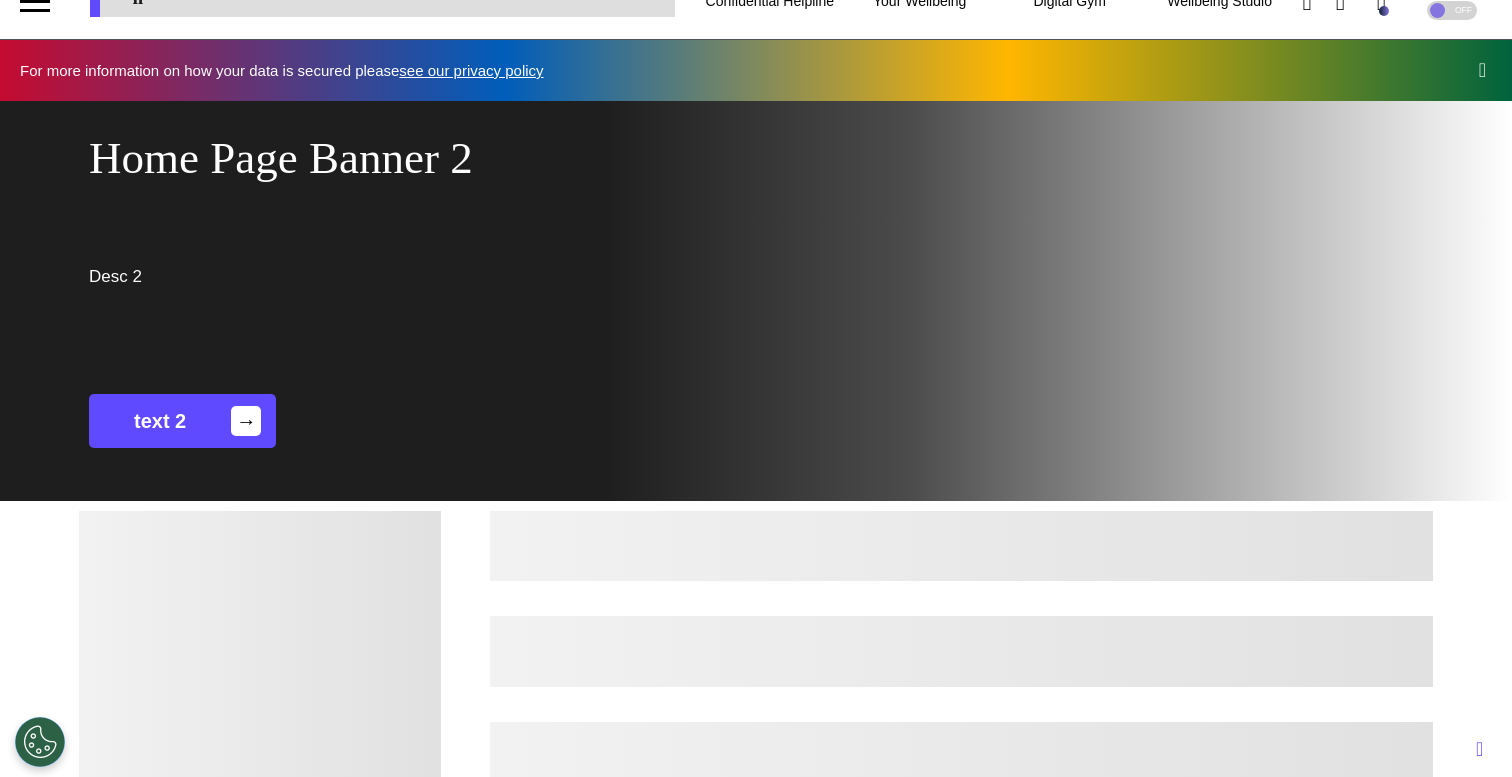 scroll, scrollTop: 33, scrollLeft: 0, axis: vertical 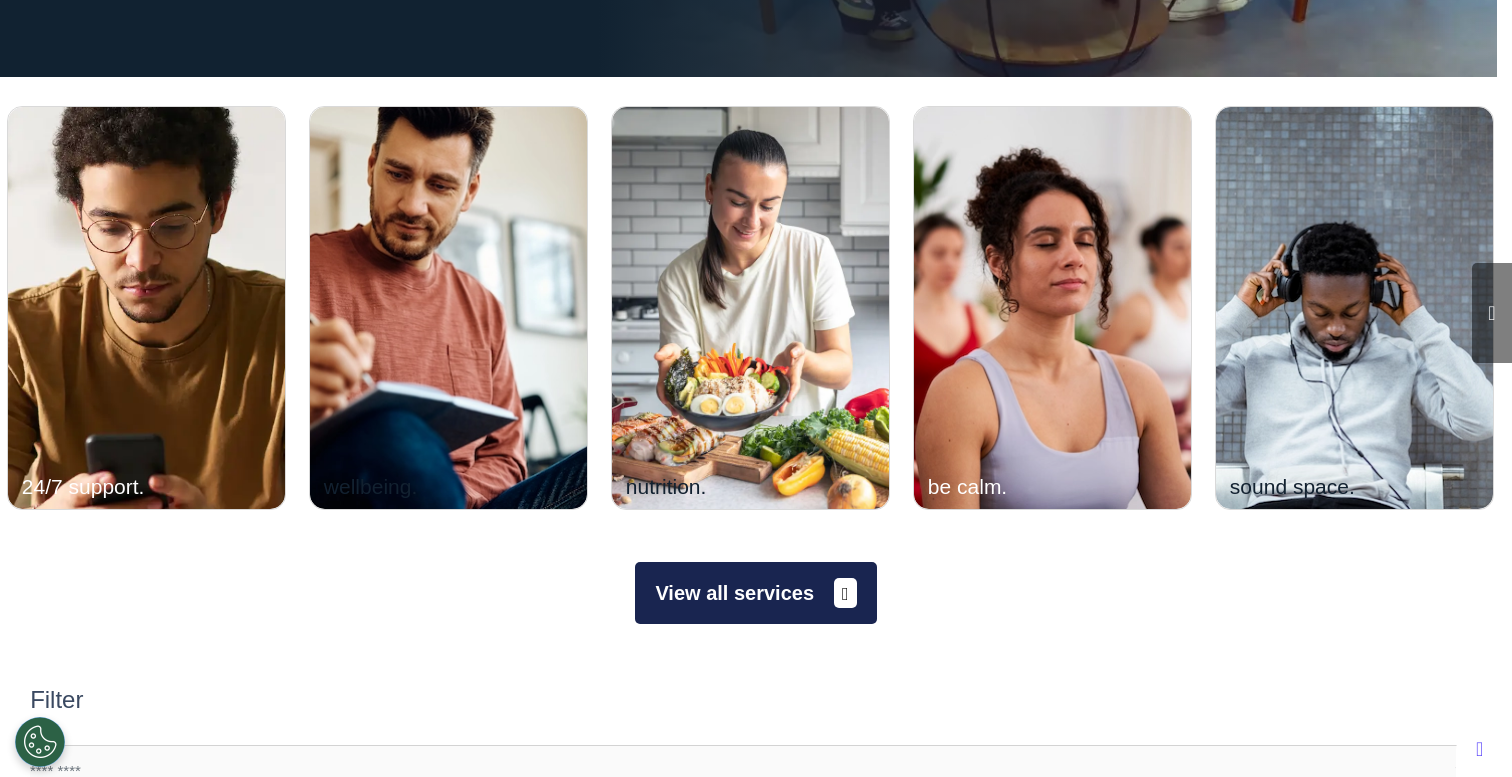 click on "View all services" at bounding box center [755, 593] 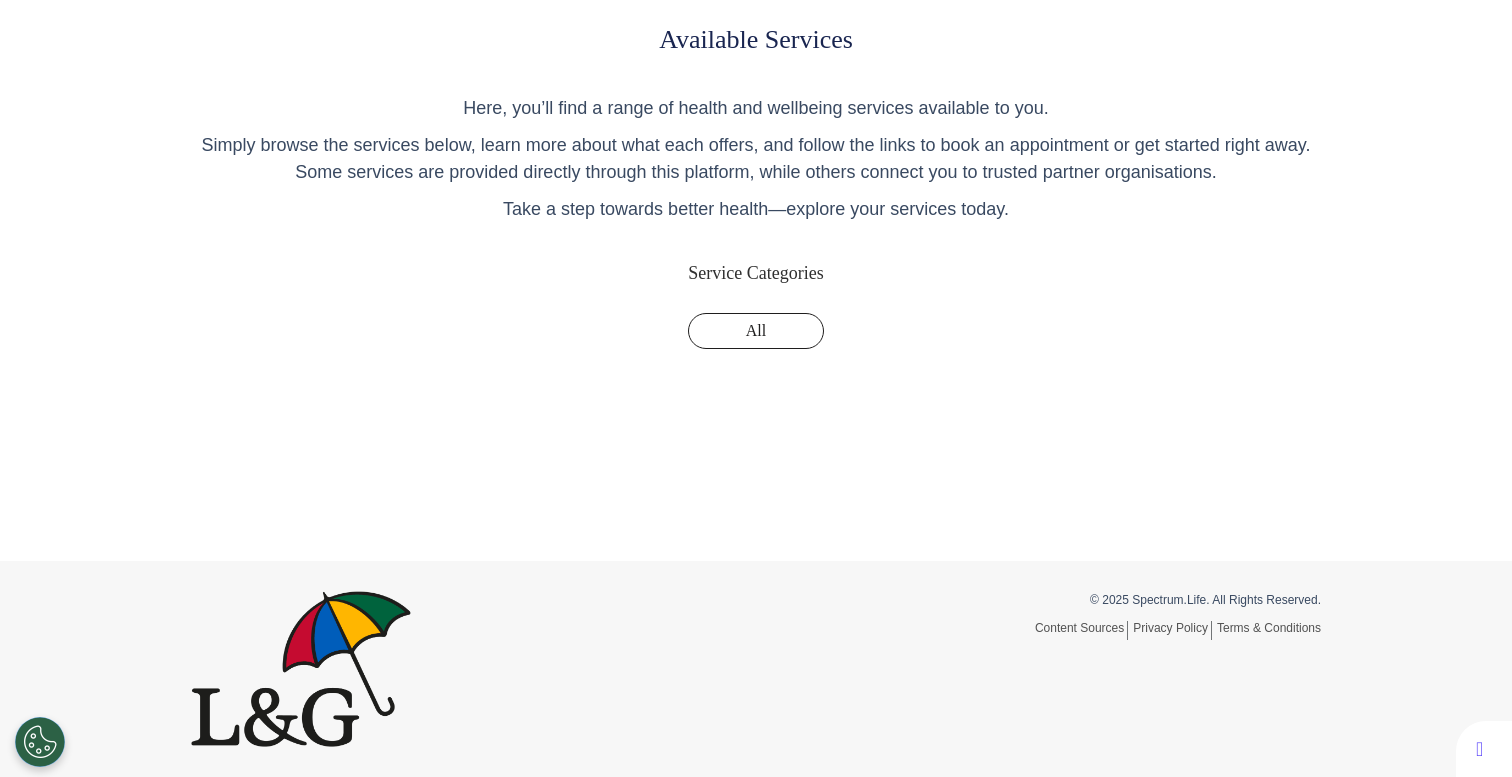 scroll, scrollTop: 0, scrollLeft: 0, axis: both 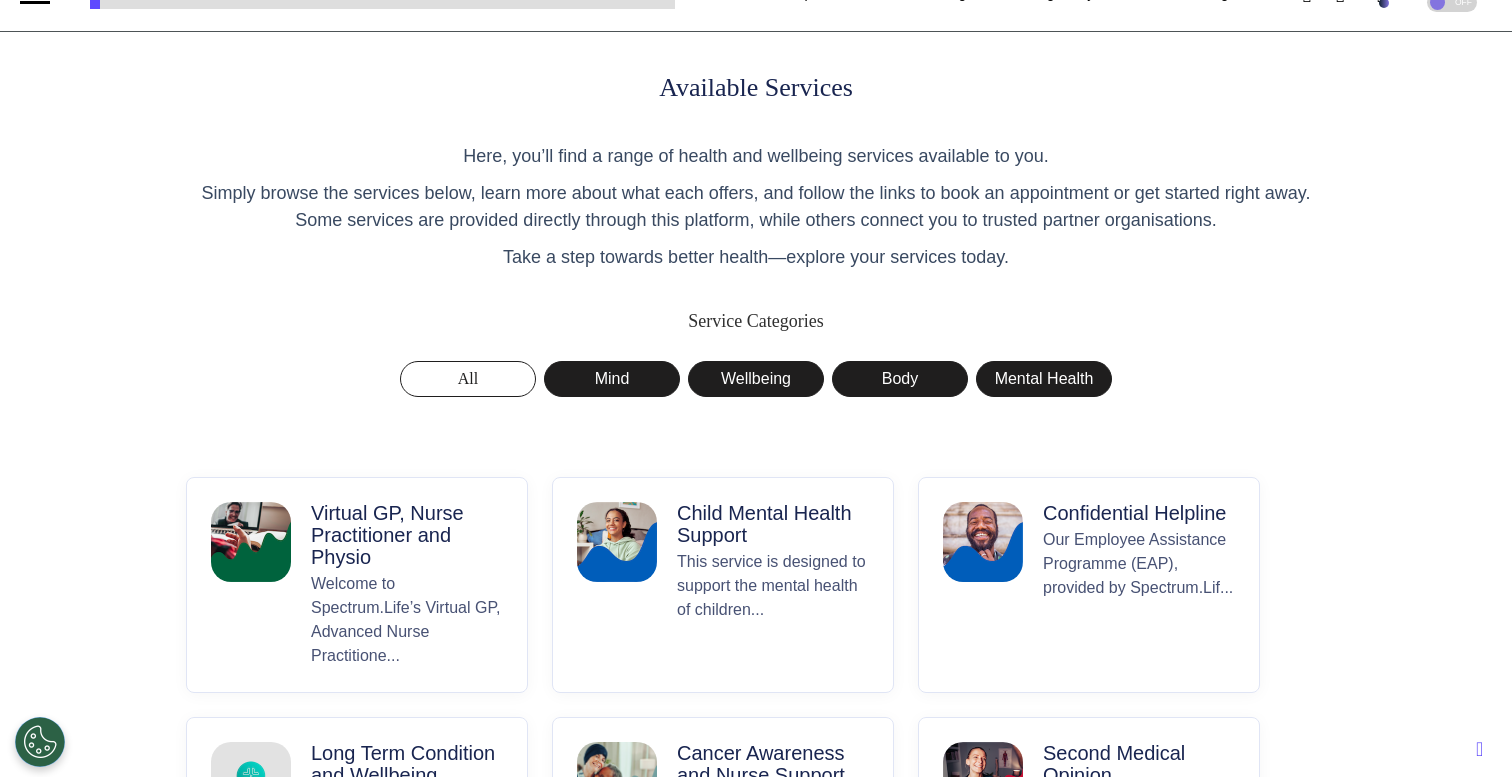 click on "Virtual GP, Nurse Practitioner and Physio" at bounding box center [407, 535] 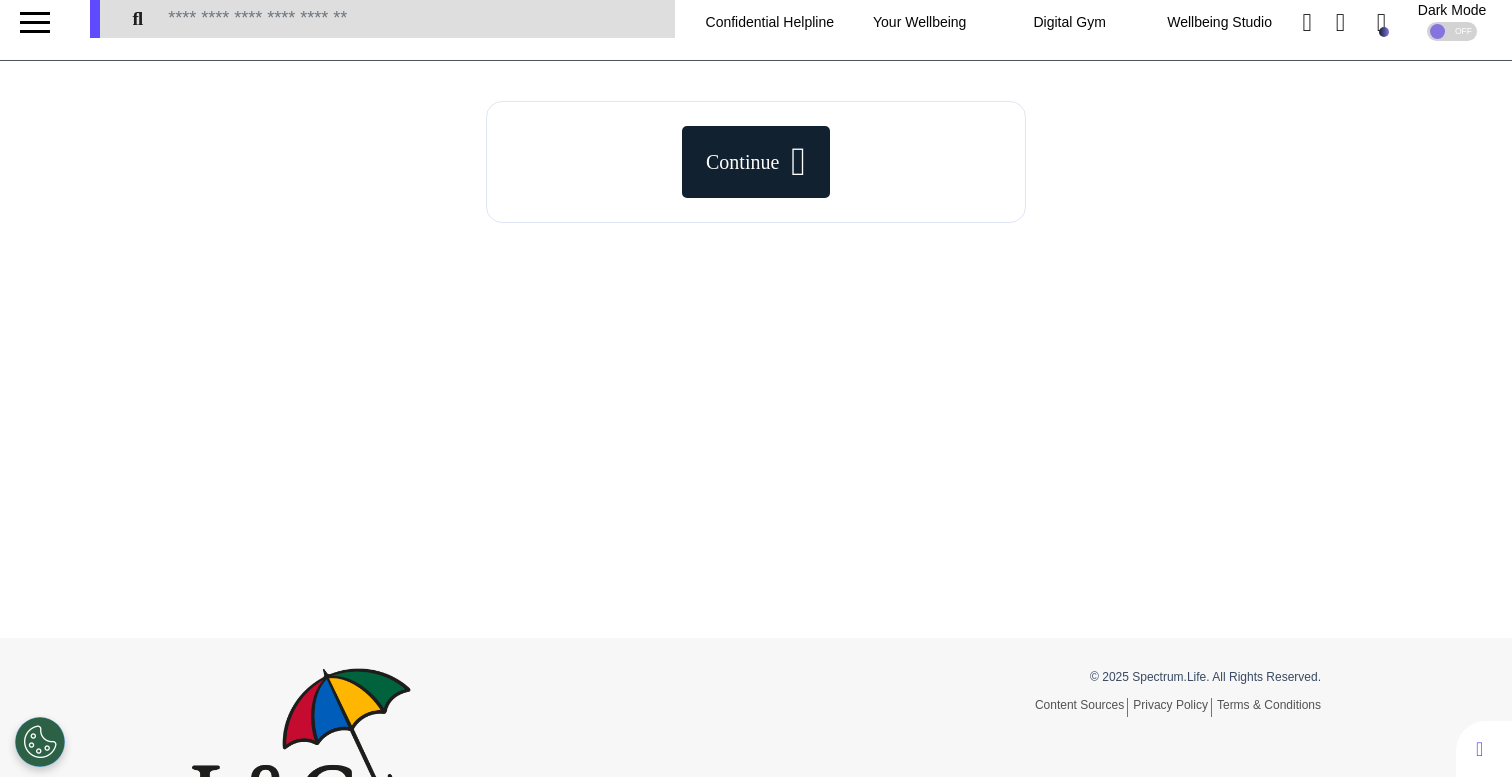 scroll, scrollTop: 0, scrollLeft: 0, axis: both 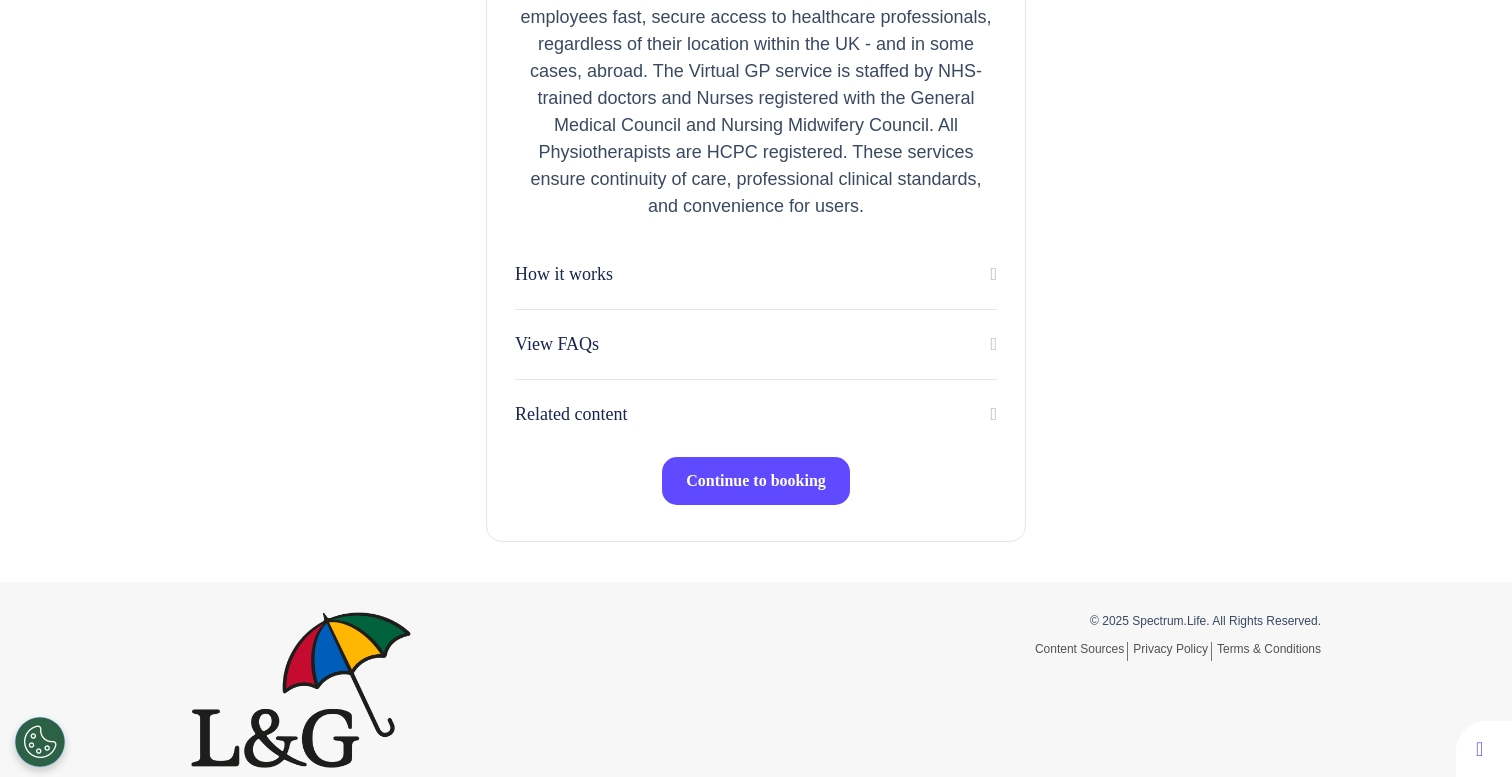 click on "Continue to booking" at bounding box center (756, 481) 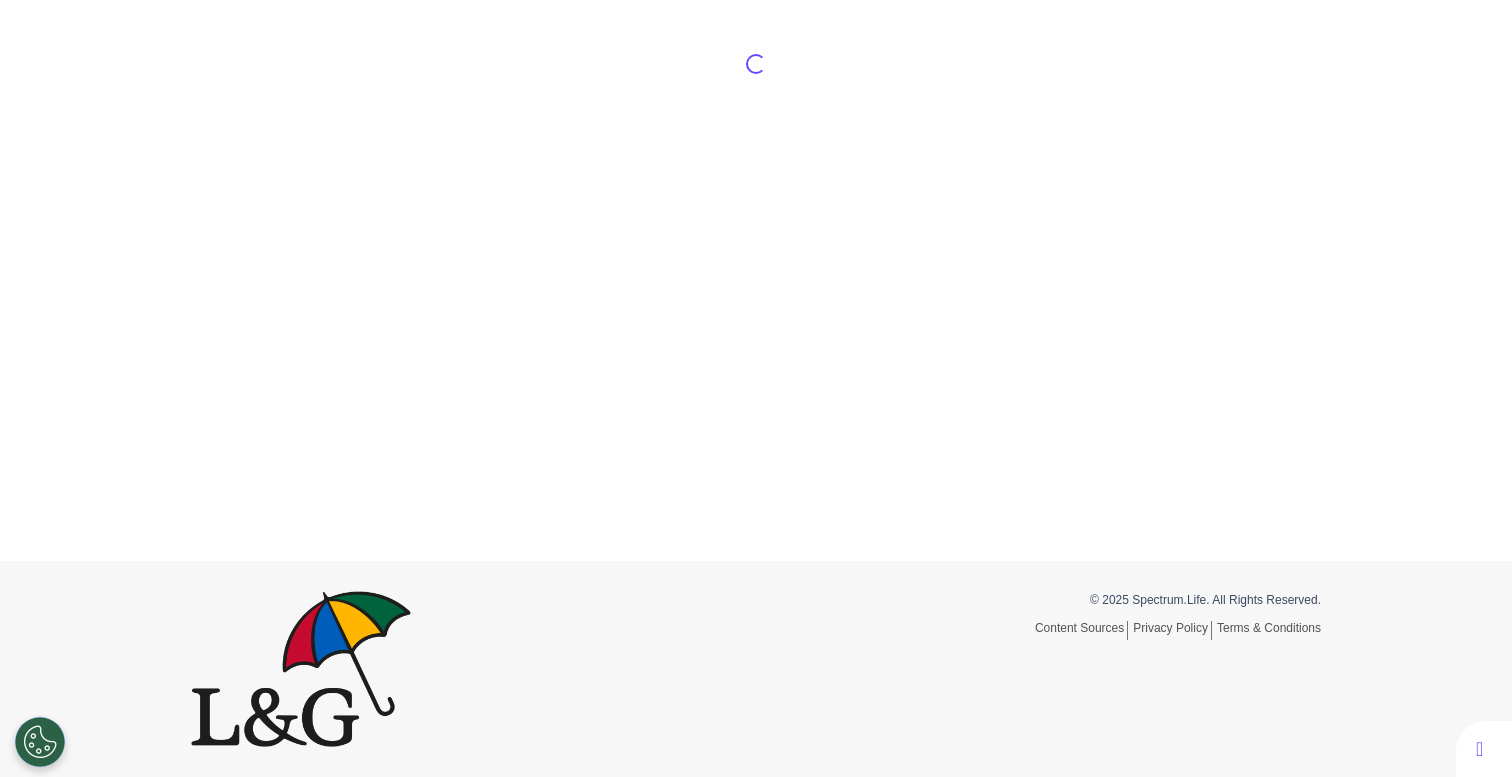 scroll, scrollTop: 0, scrollLeft: 0, axis: both 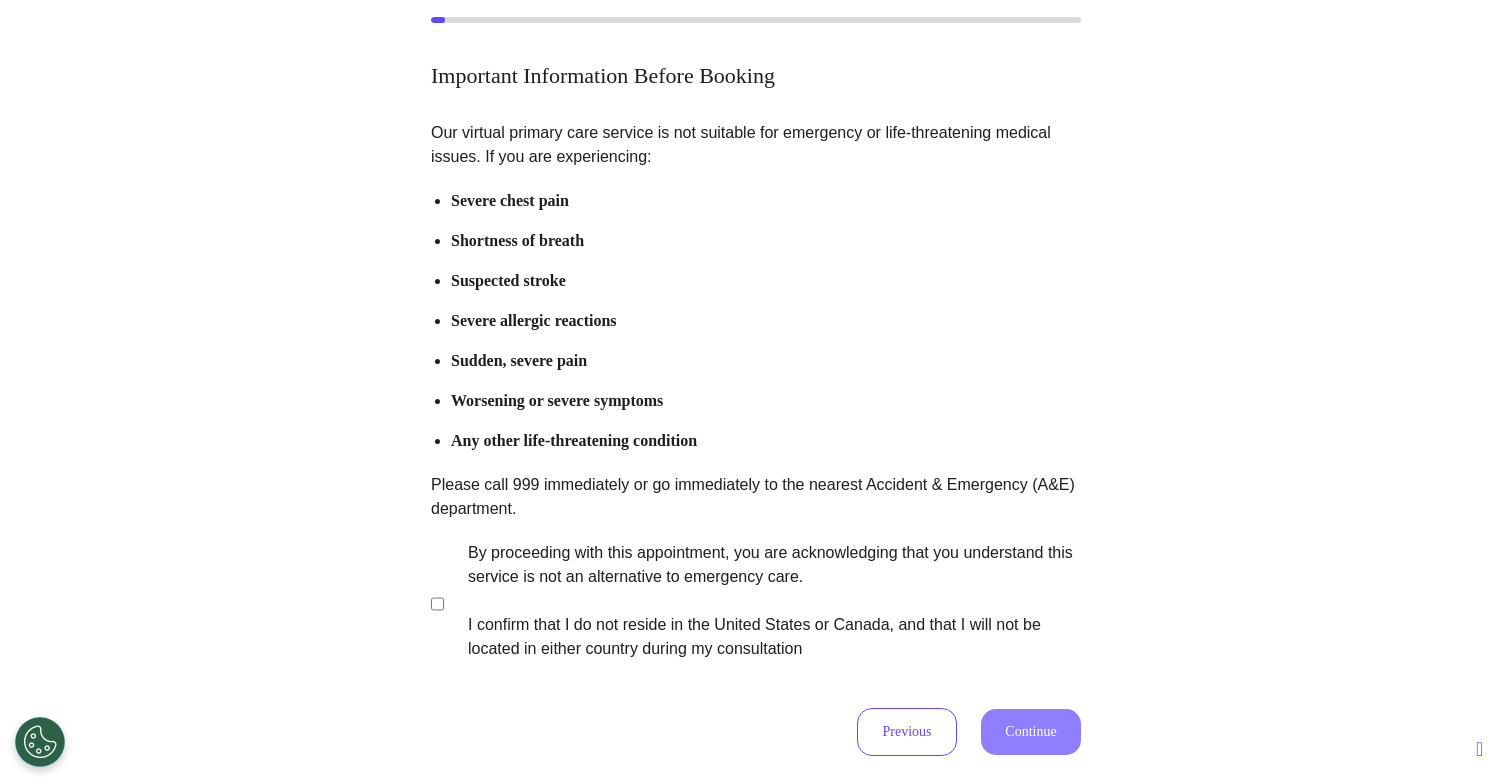 click on "By proceeding with this appointment, you are acknowledging that you understand this service is not an alternative to emergency care. I confirm that I do not reside in the United States or Canada, and that I will not be located in either country during my consultation" at bounding box center (761, 601) 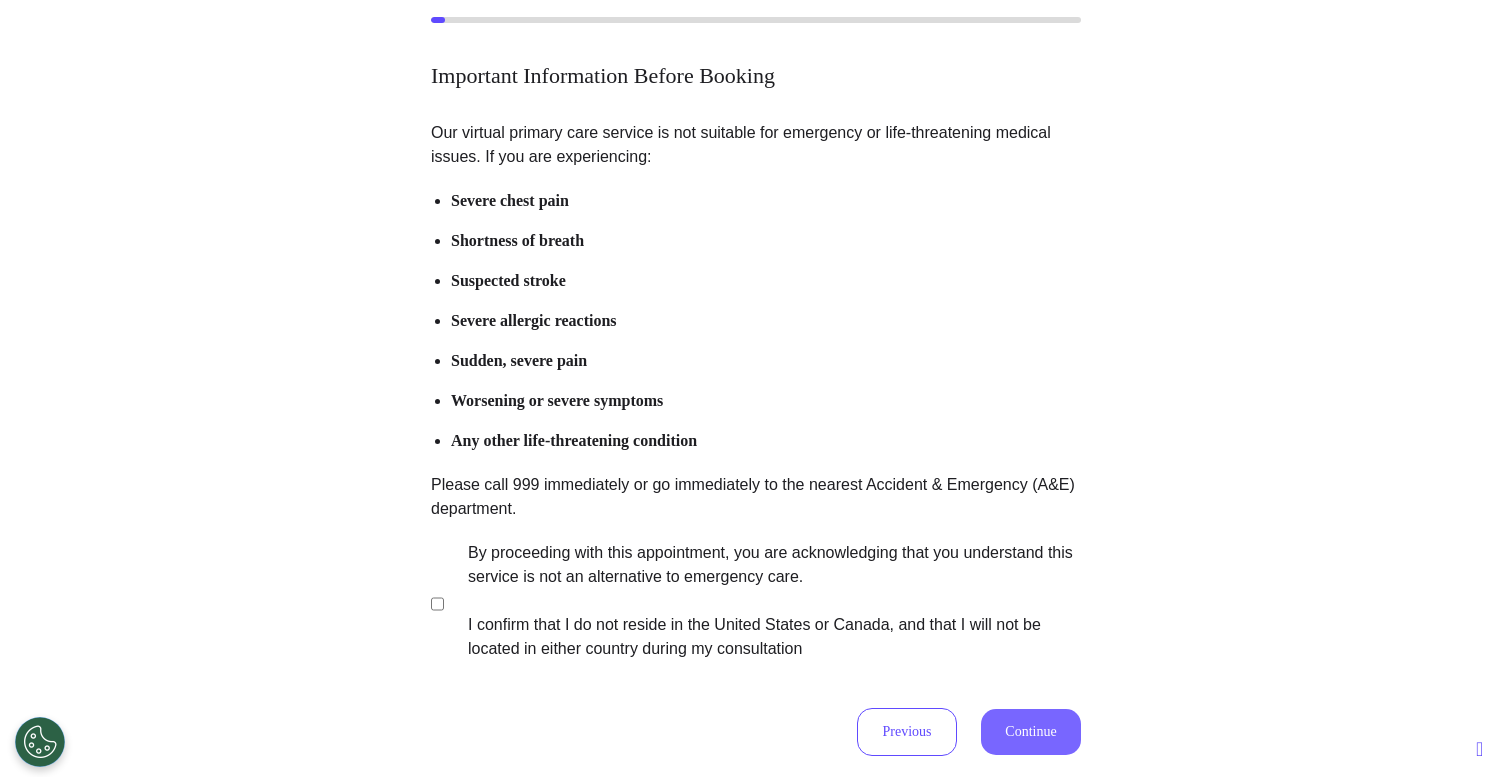 click on "Continue" at bounding box center [1031, 732] 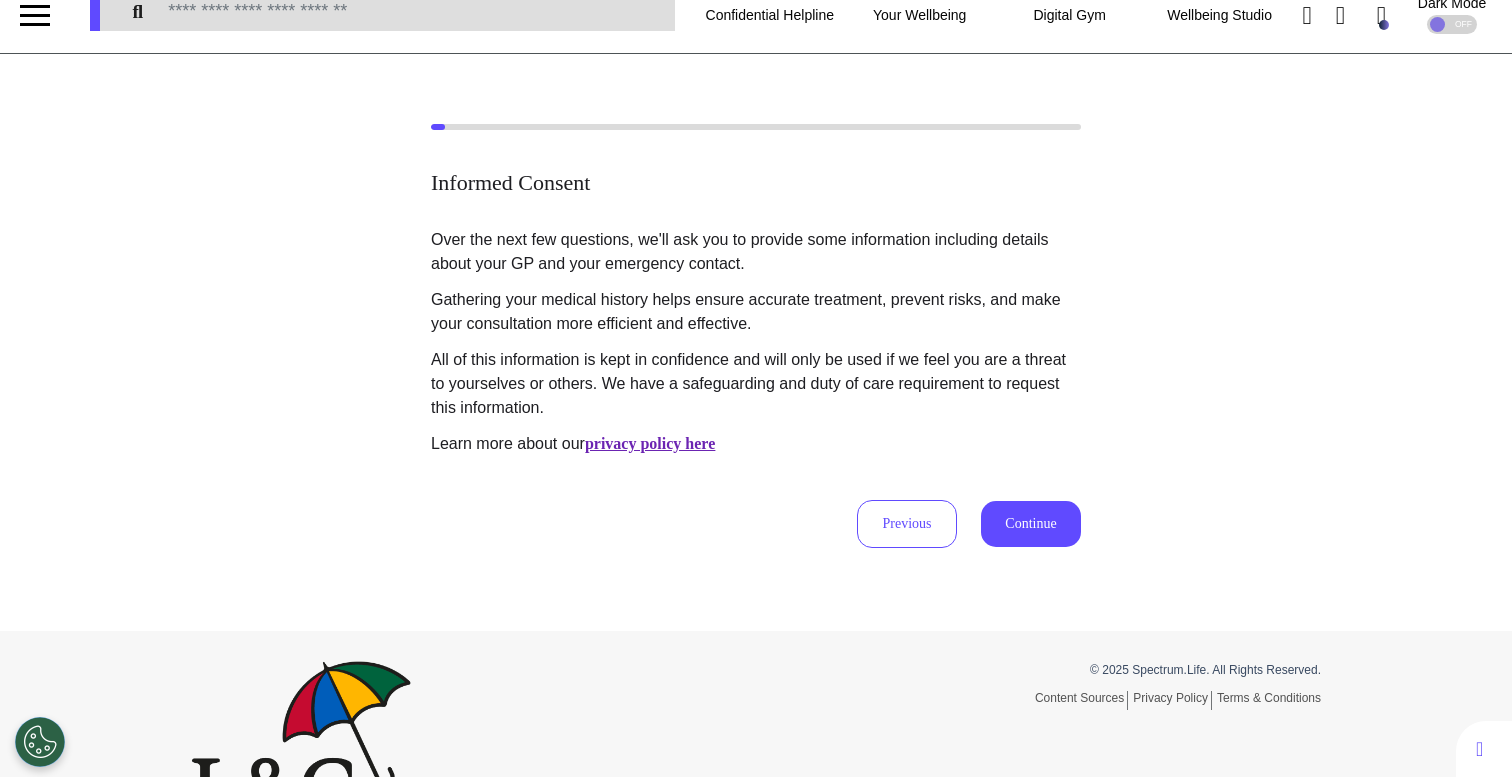 scroll, scrollTop: 0, scrollLeft: 0, axis: both 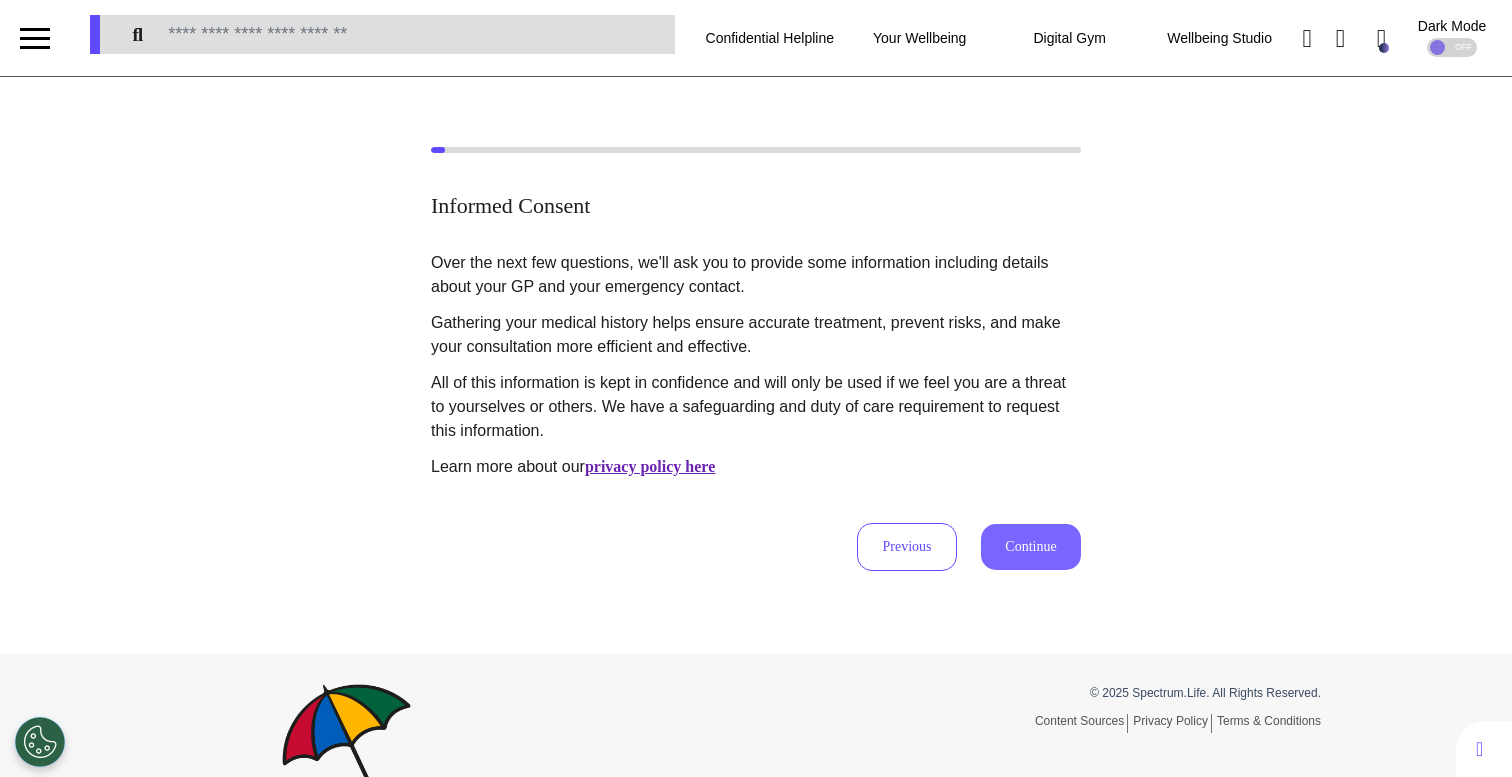 click on "Continue" at bounding box center [1031, 547] 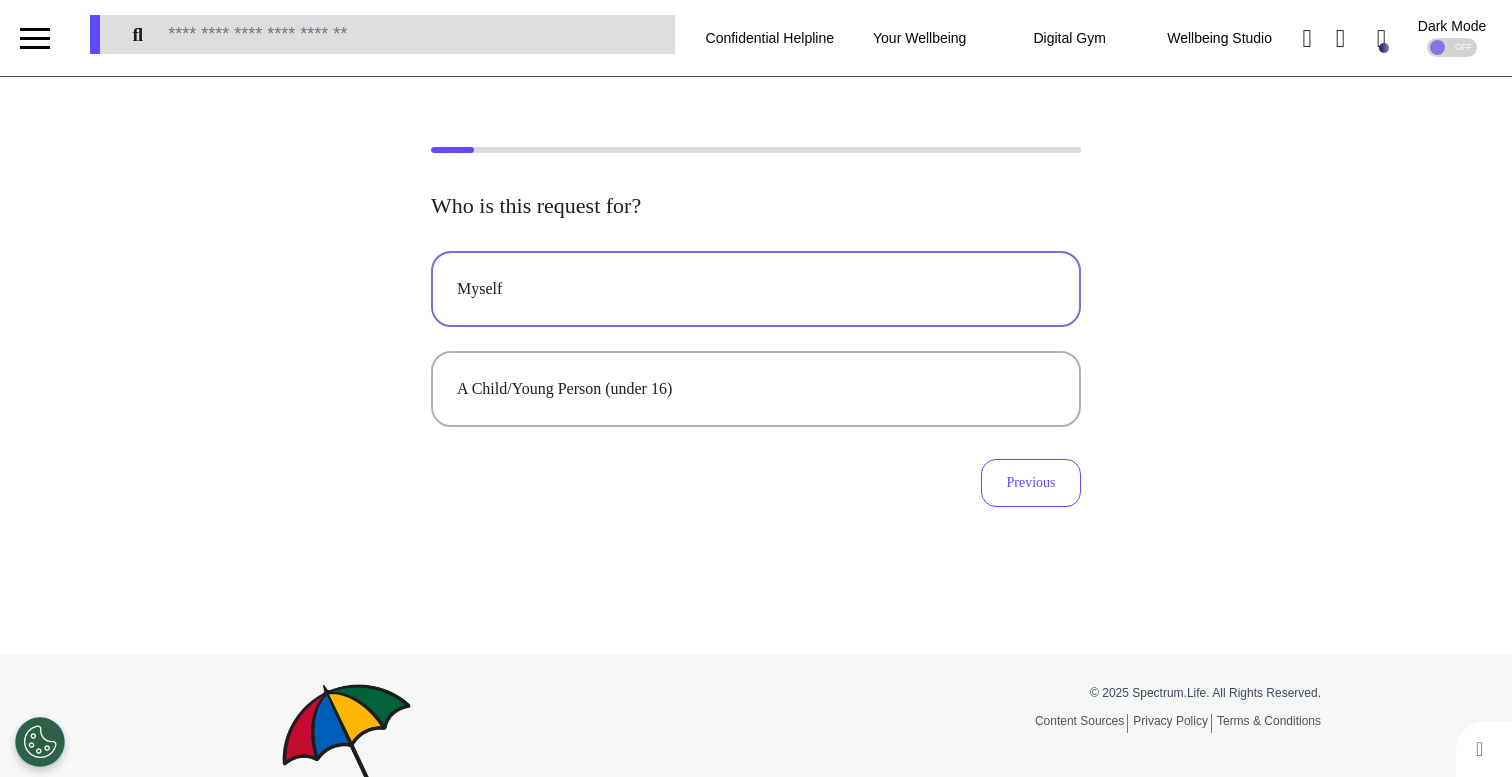 click on "Myself" at bounding box center [756, 289] 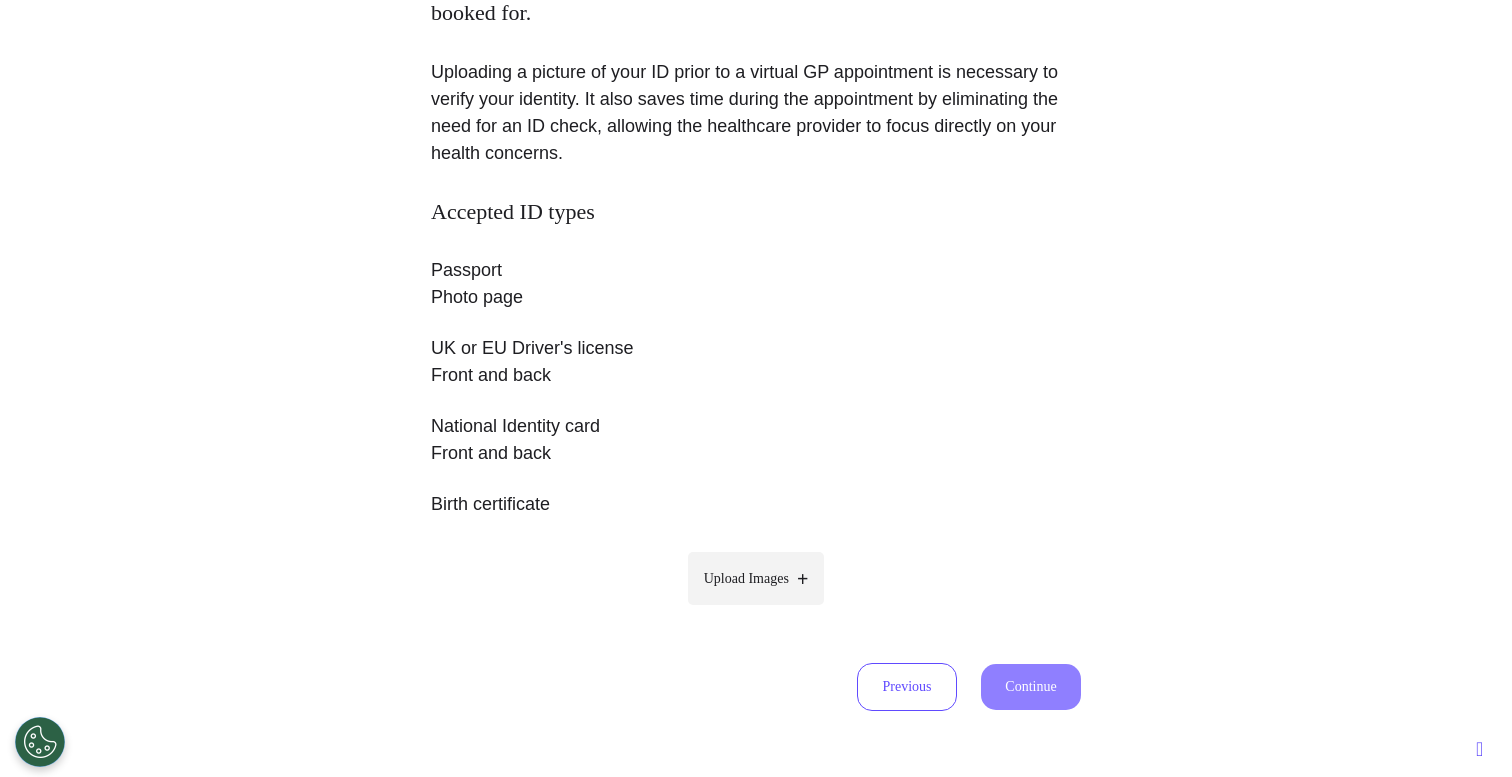 scroll, scrollTop: 222, scrollLeft: 0, axis: vertical 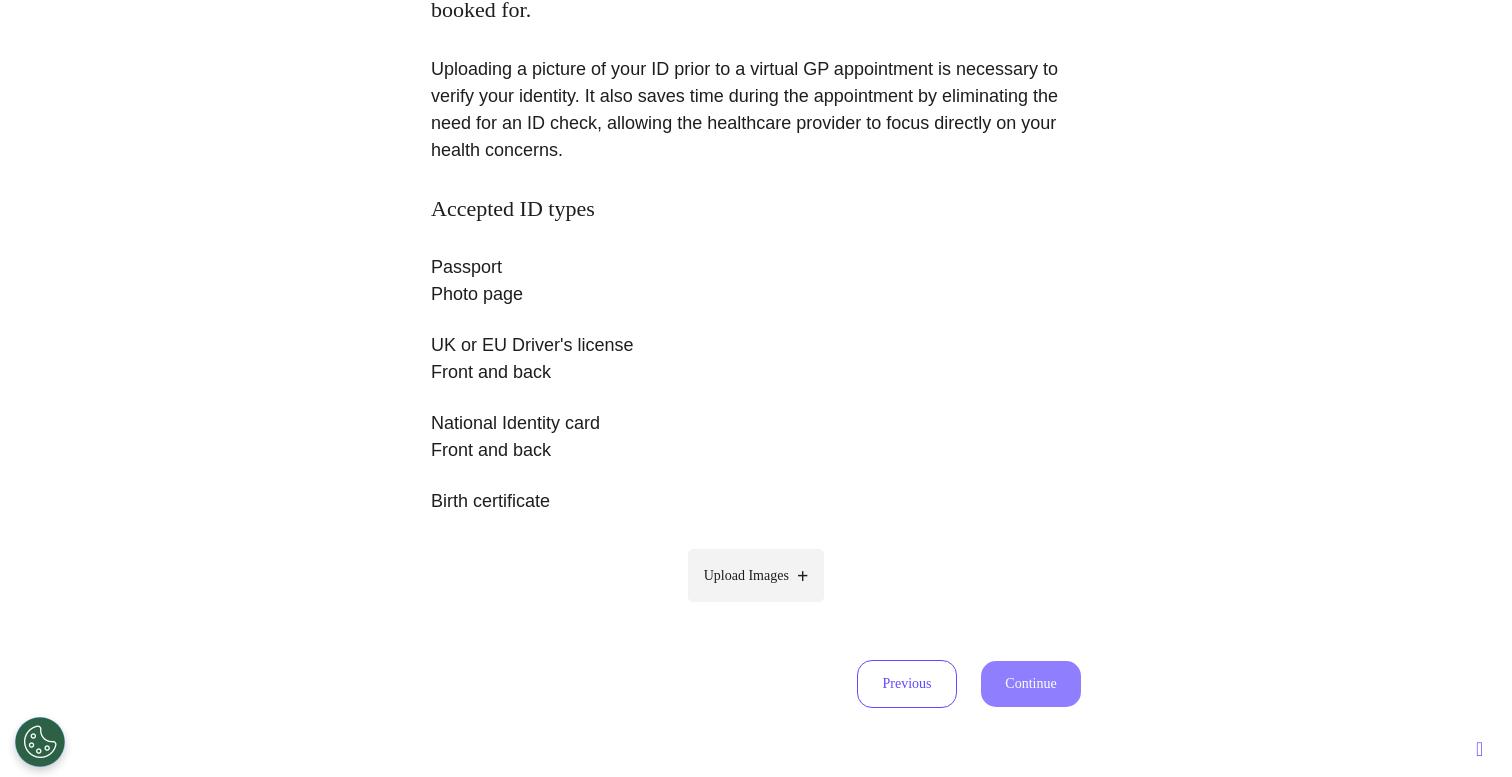 click on "Upload Images" at bounding box center (746, 575) 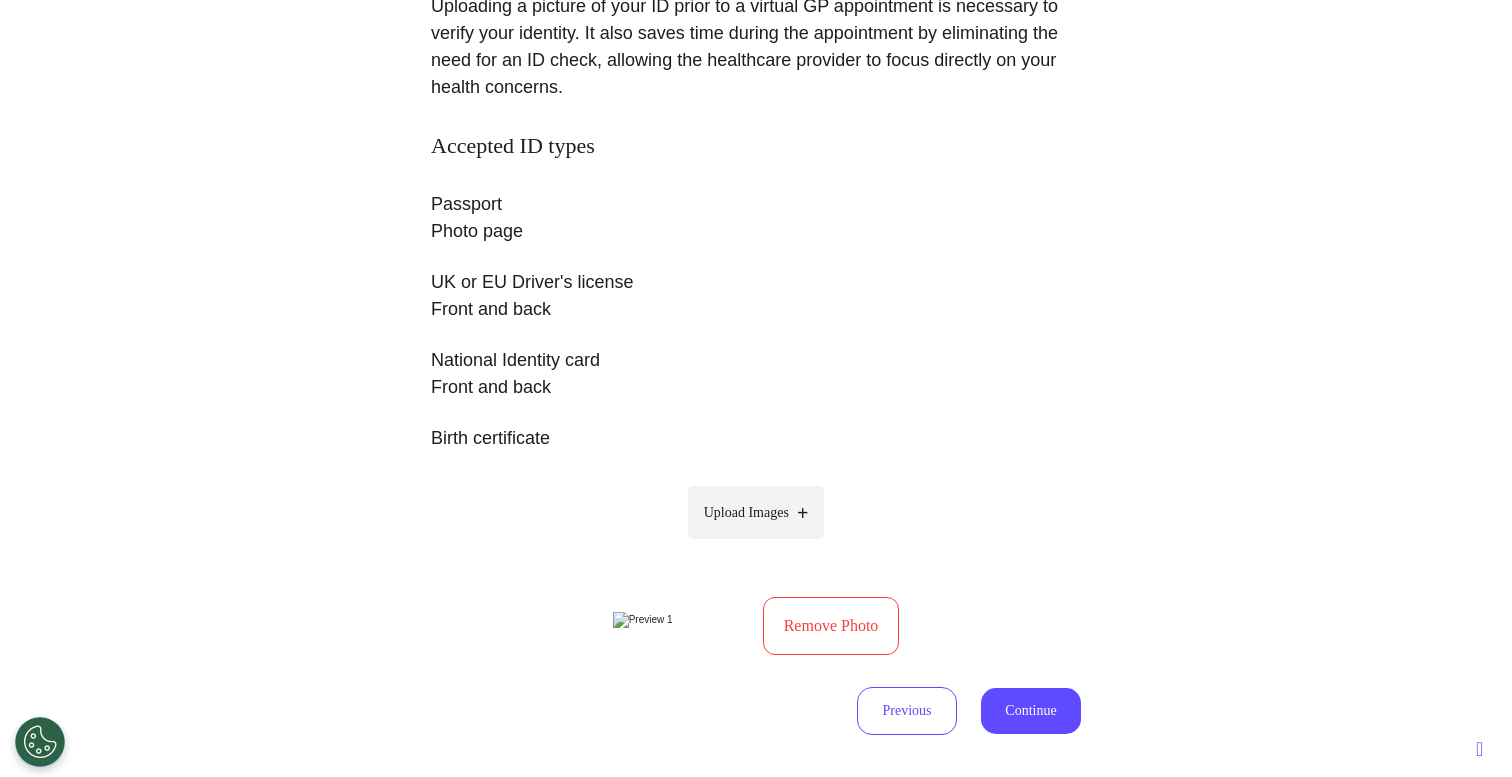 scroll, scrollTop: 290, scrollLeft: 0, axis: vertical 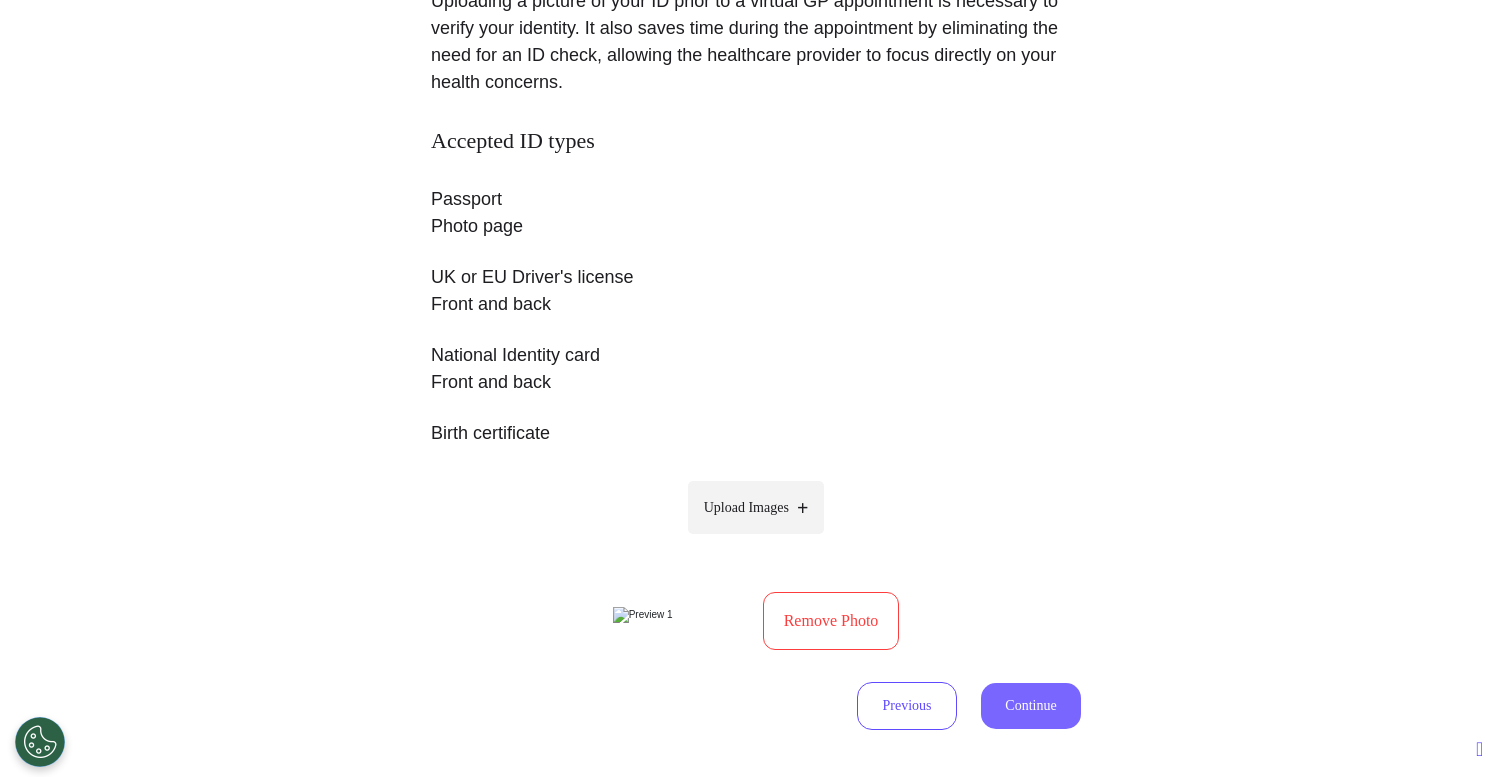 click on "Continue" at bounding box center [1031, 706] 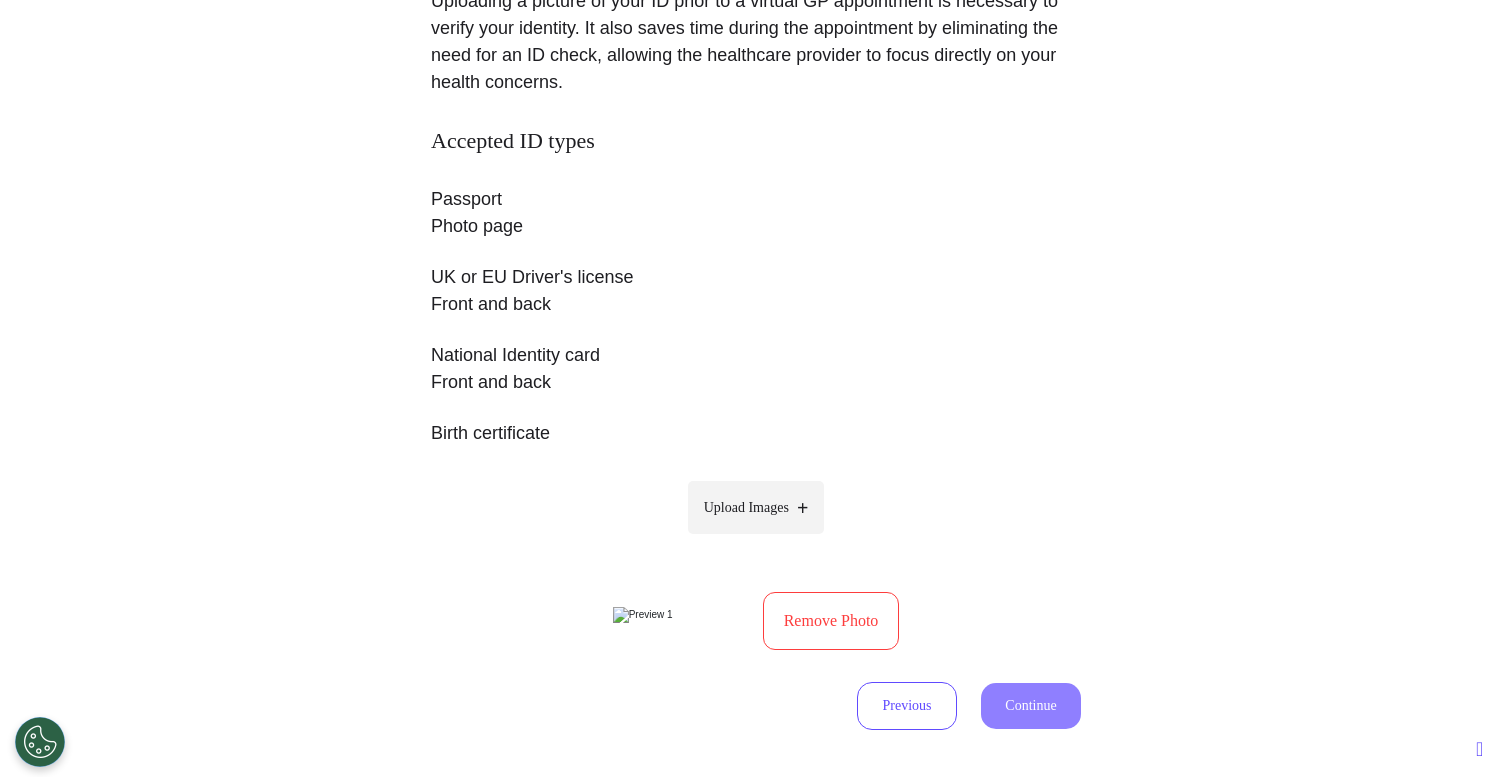 select on "****" 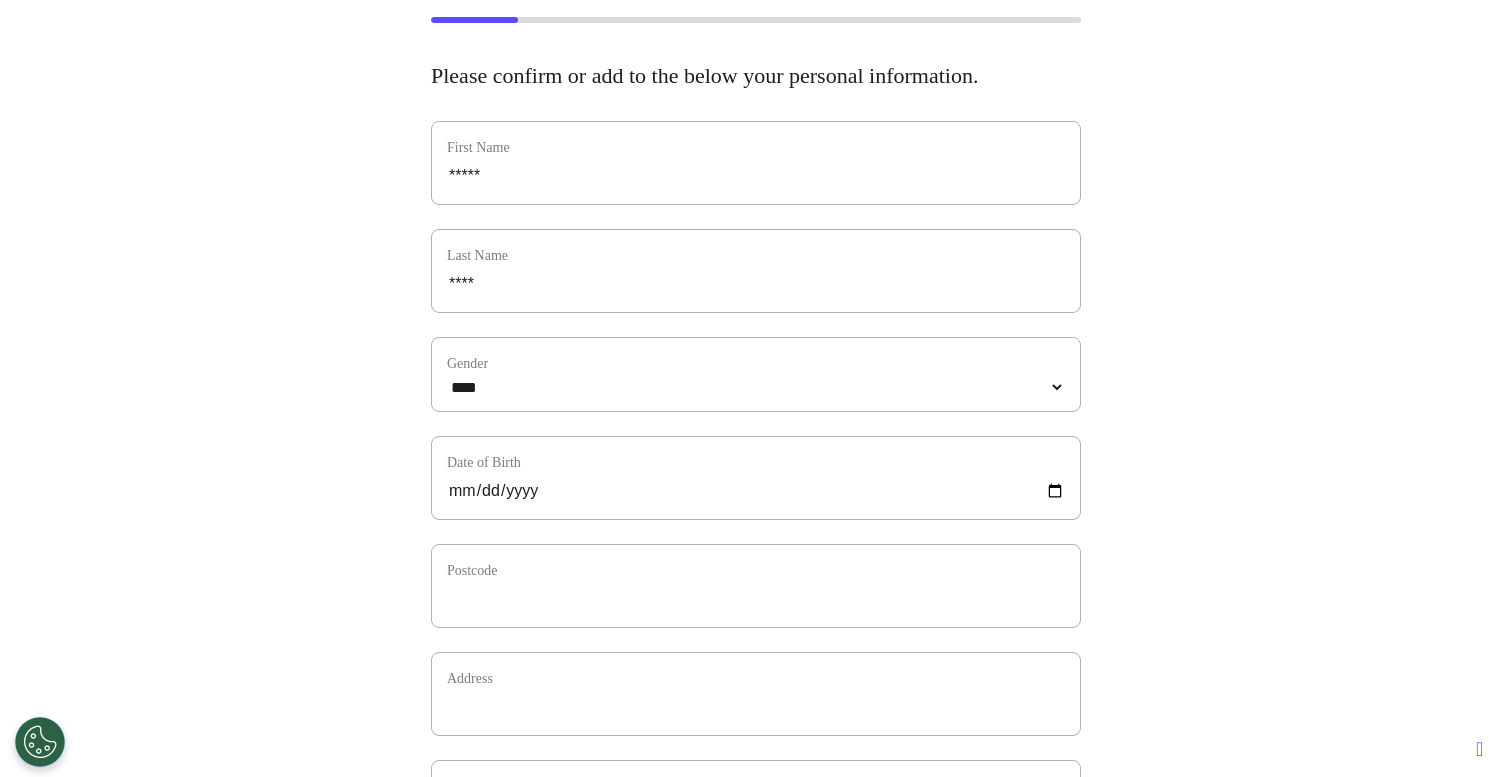 scroll, scrollTop: 144, scrollLeft: 0, axis: vertical 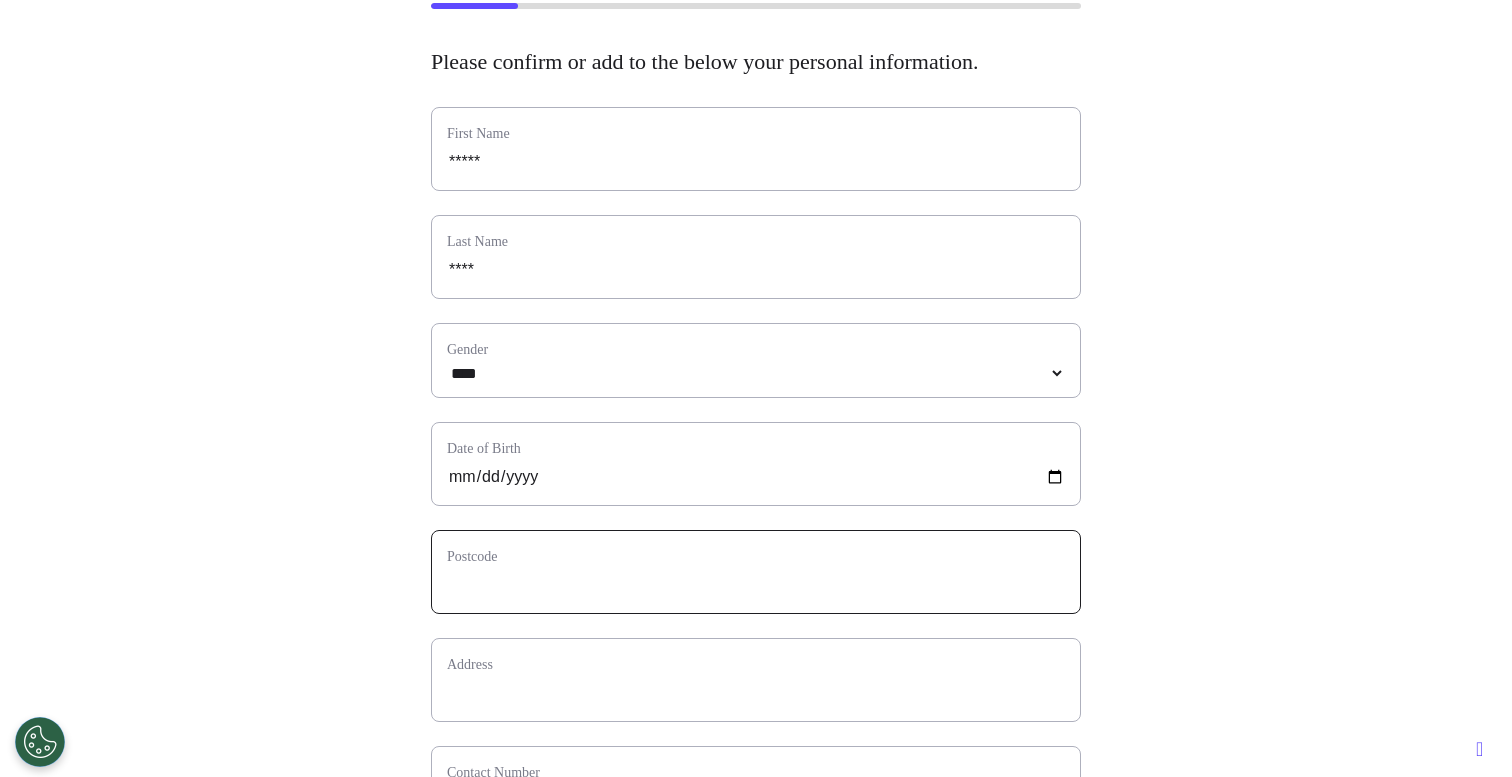 click at bounding box center [756, 585] 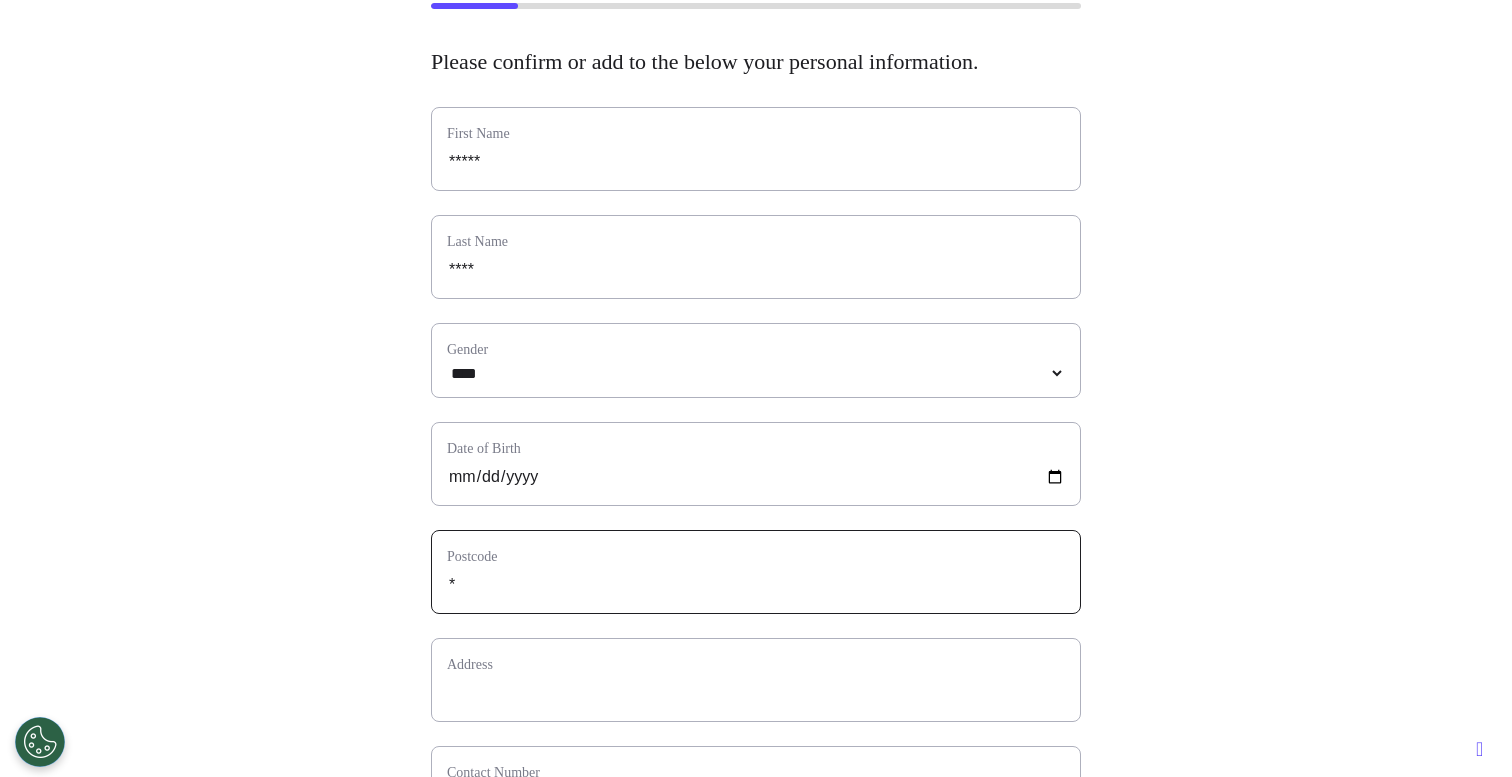 select 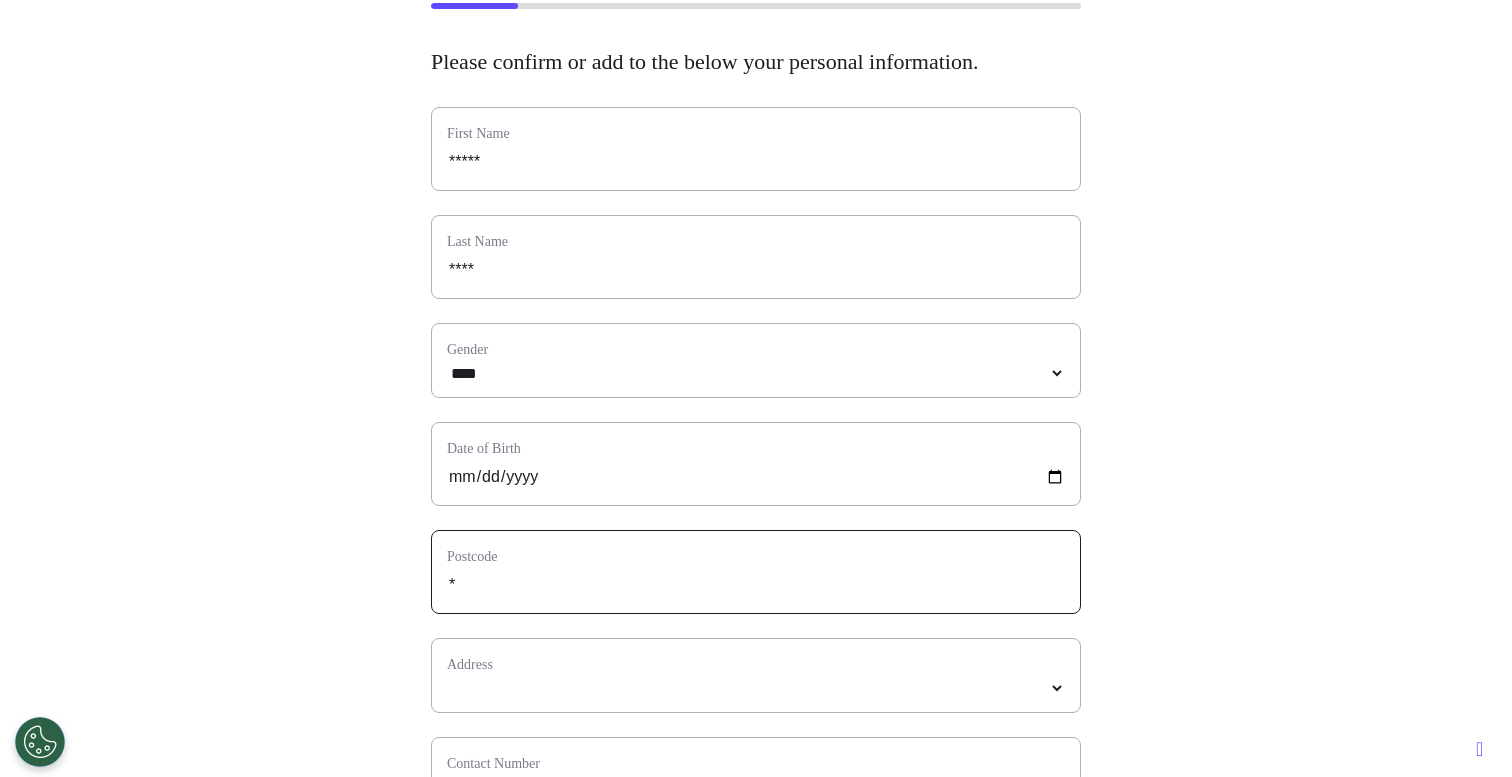 type on "**" 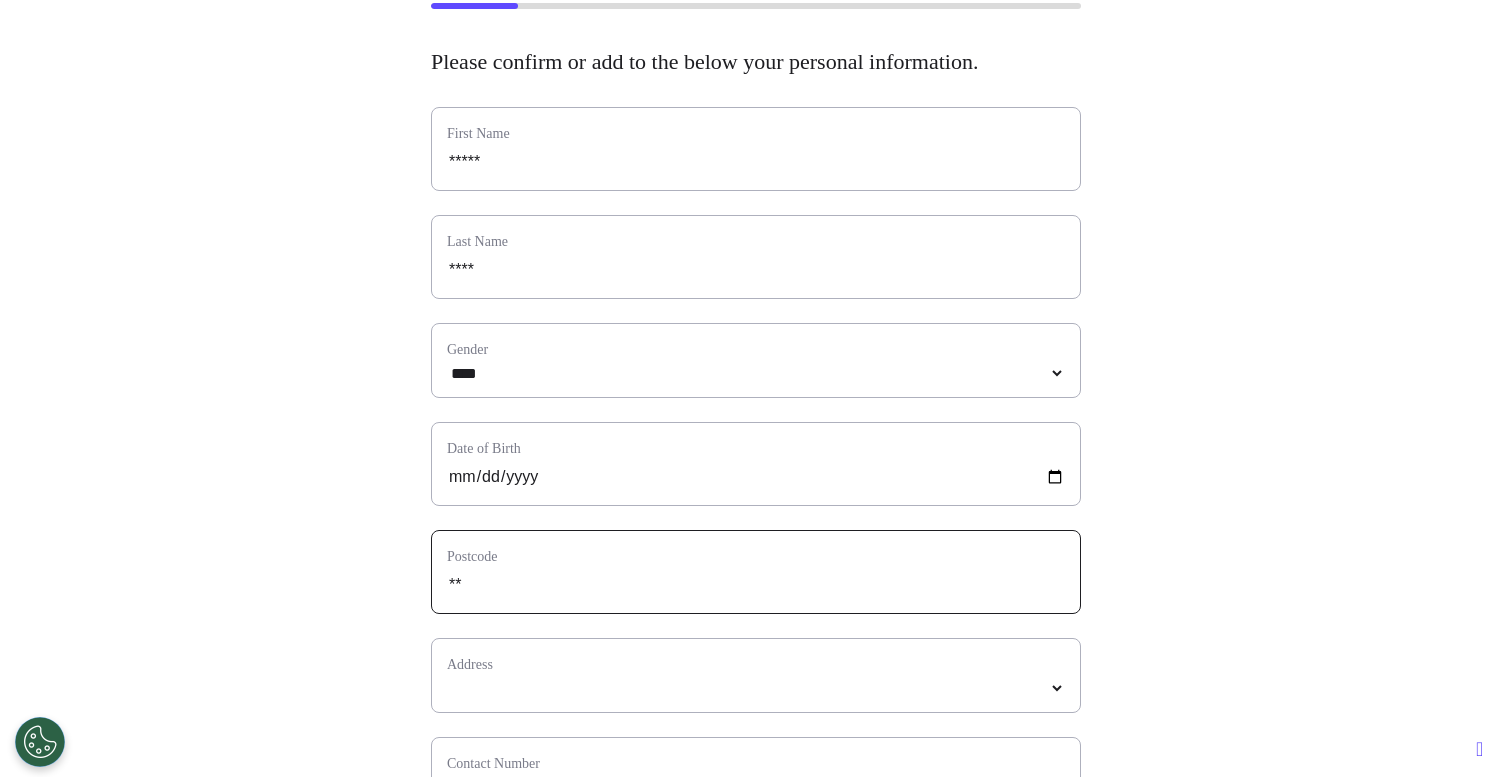 type on "***" 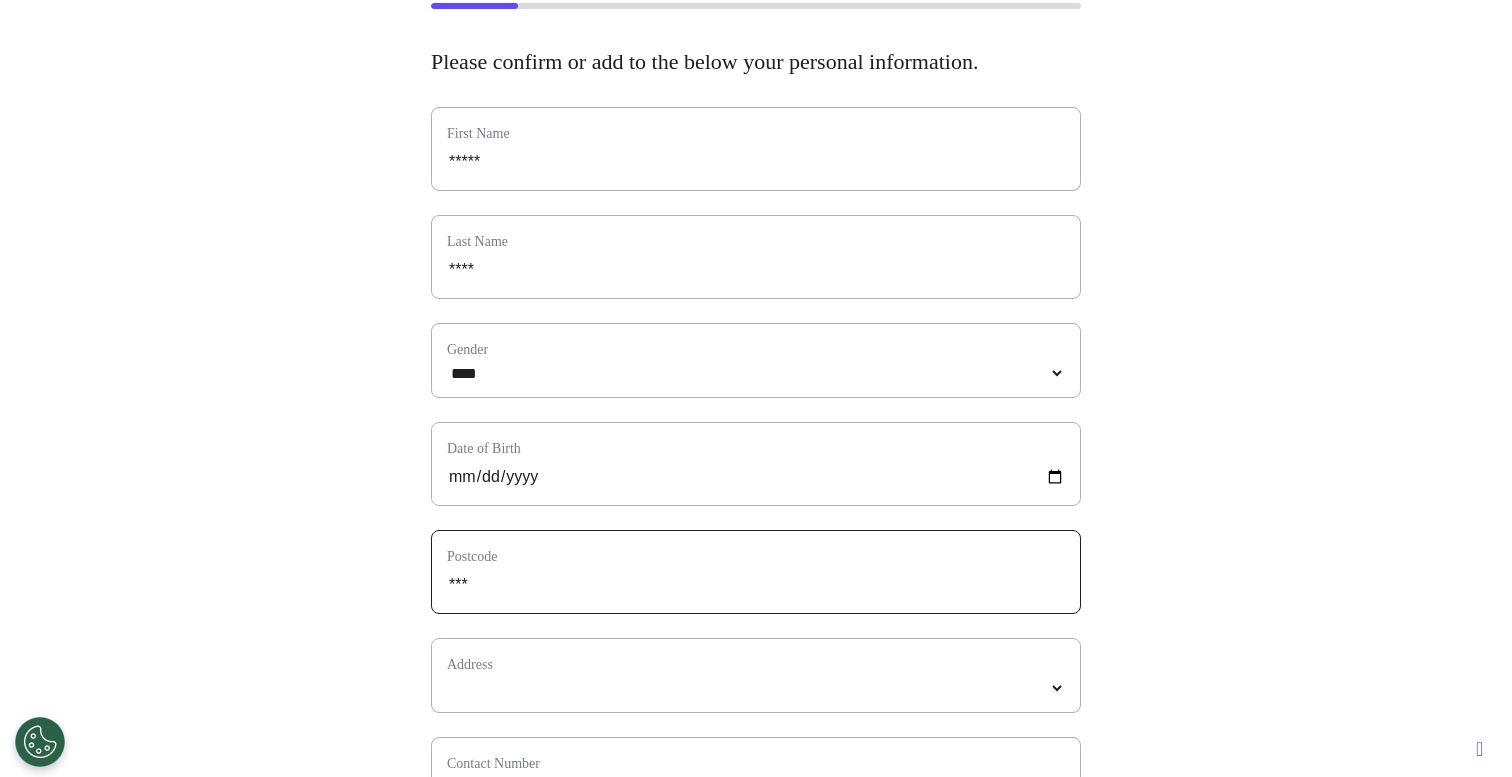 type on "****" 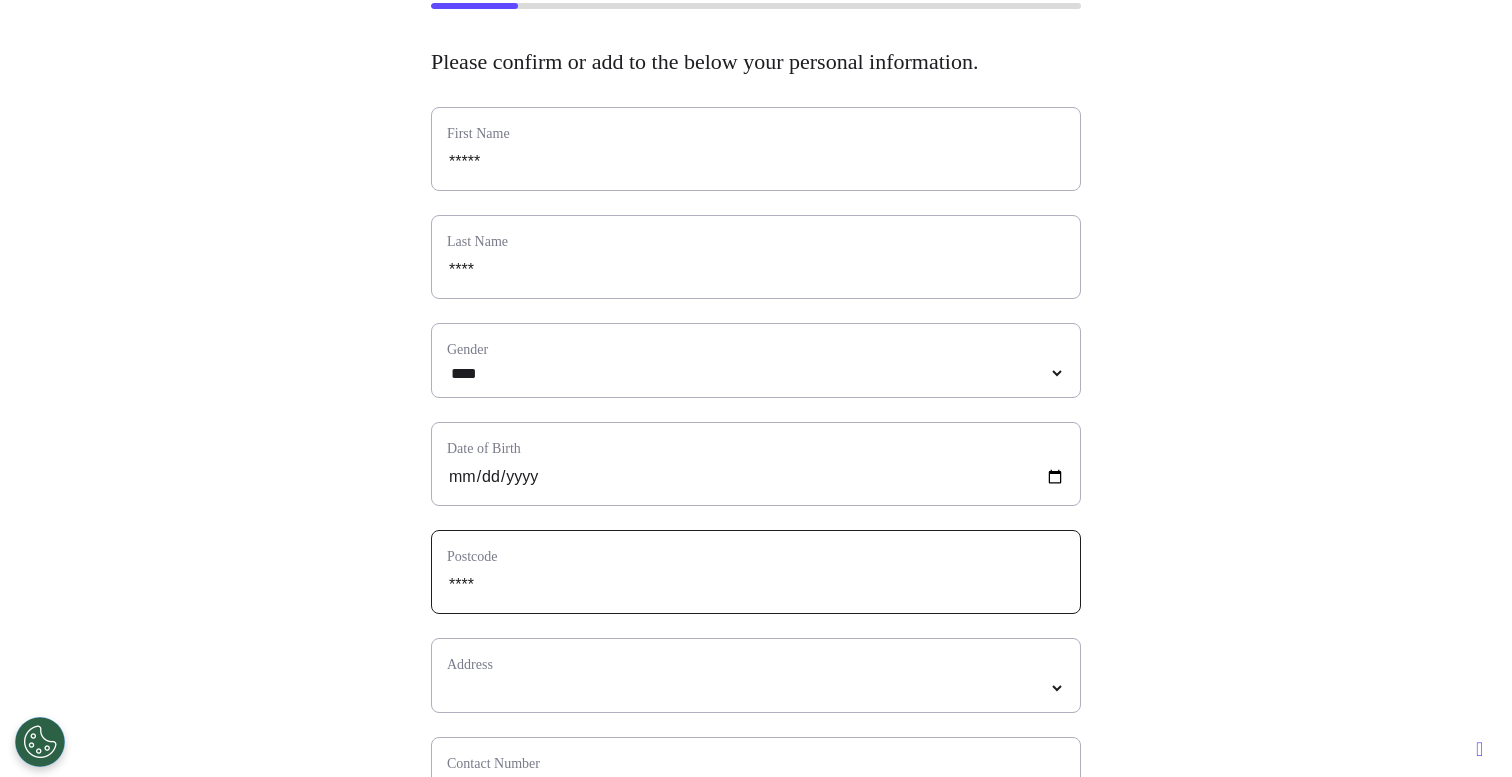 type on "*****" 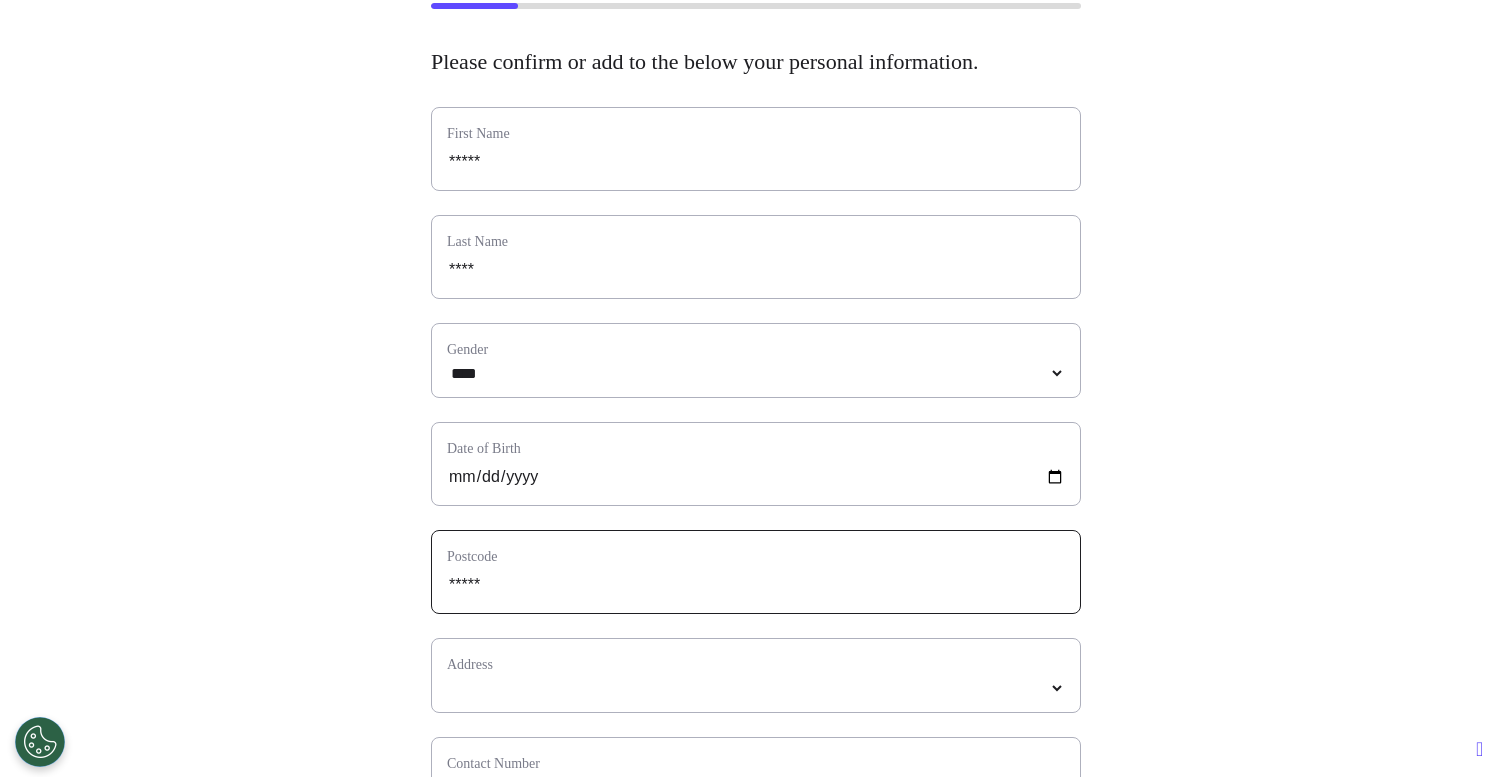 select 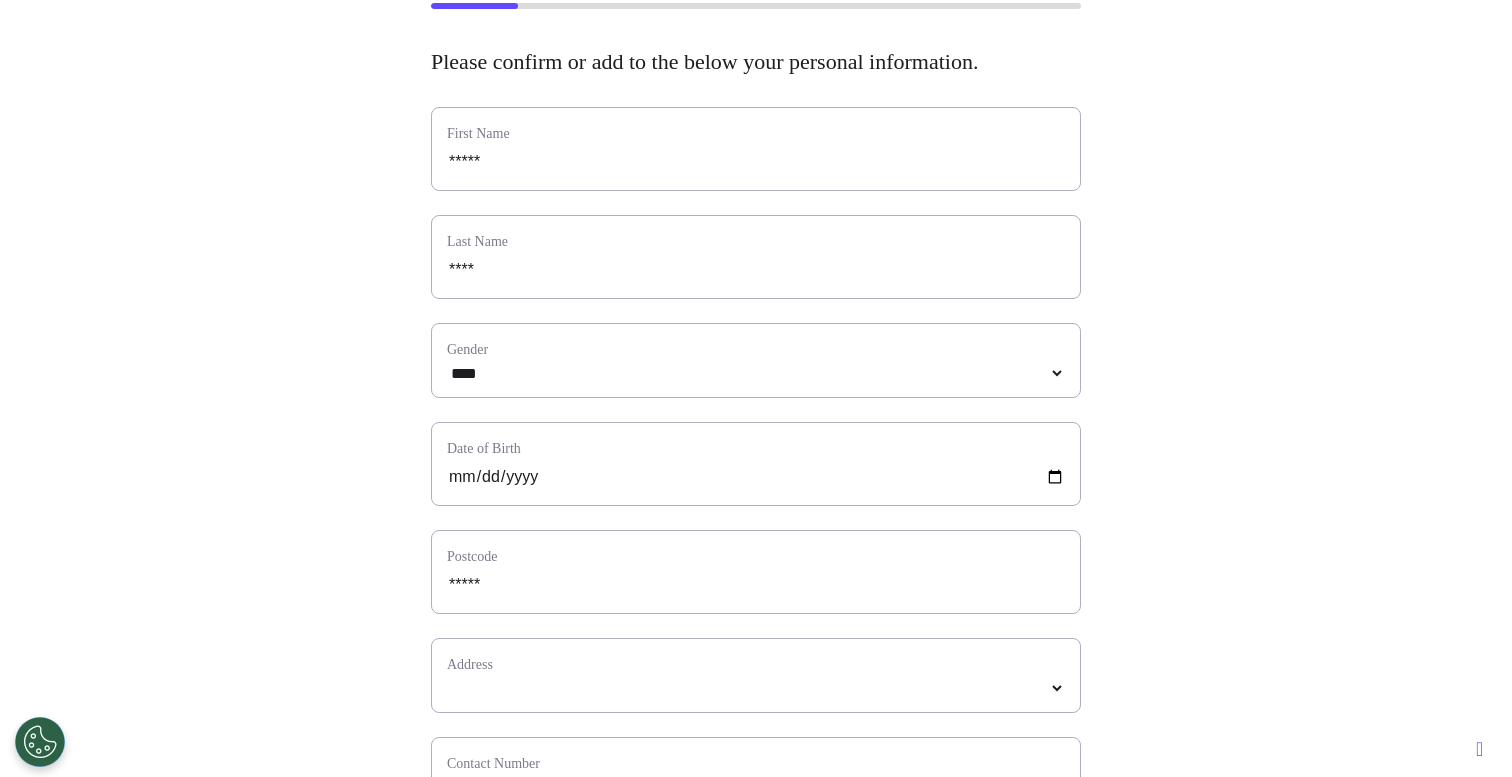 click on "Address *****" at bounding box center [756, 675] 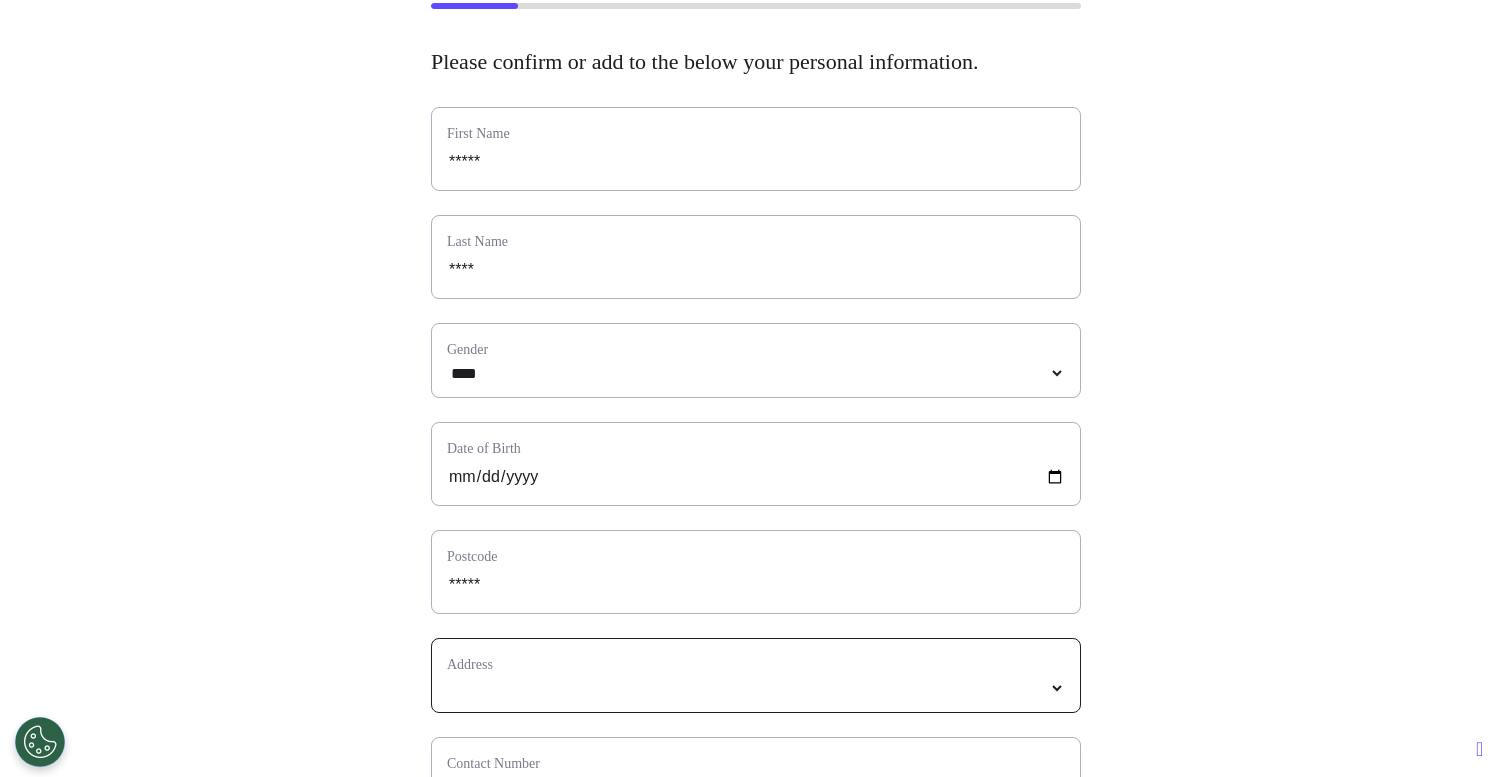 click on "*****" at bounding box center [756, 688] 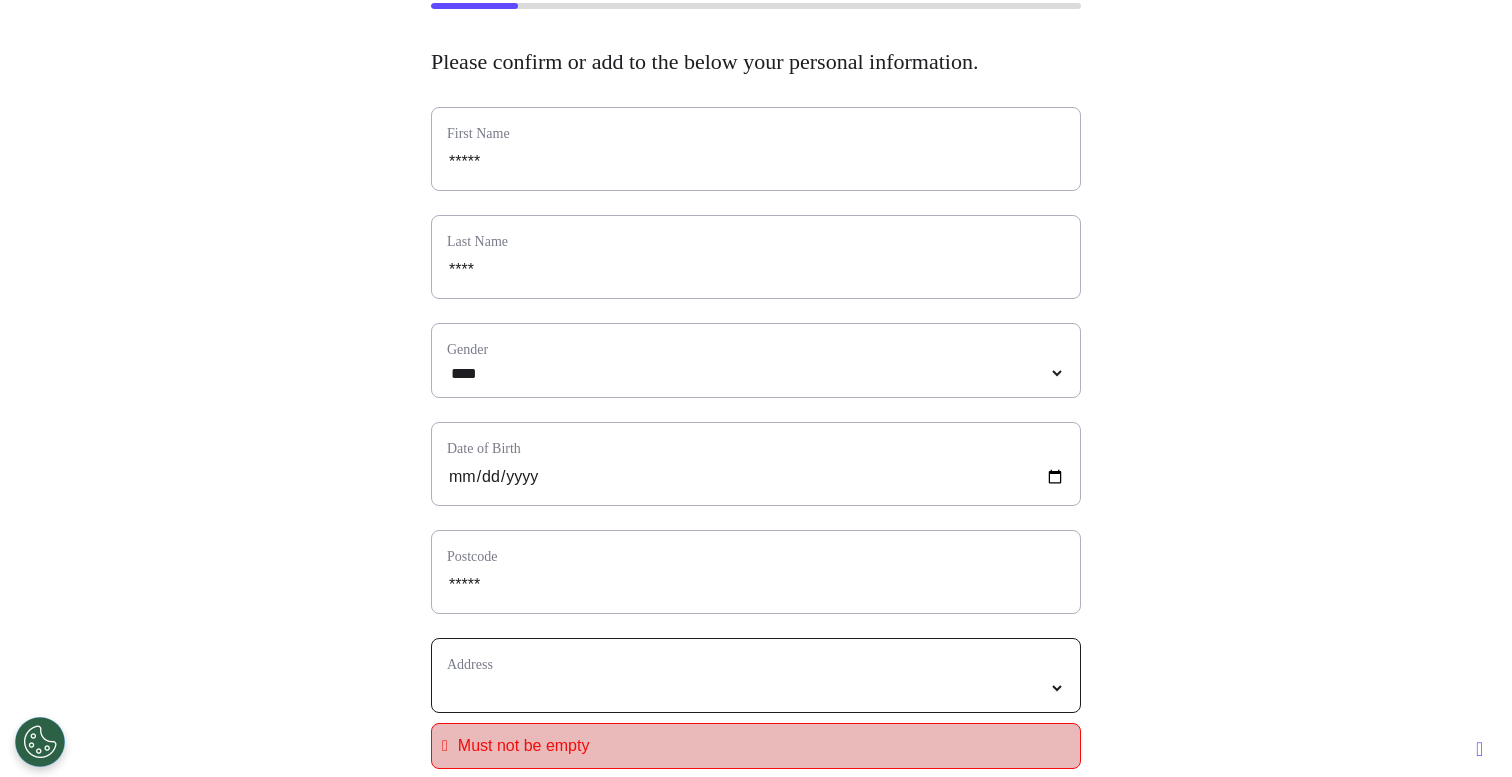 select 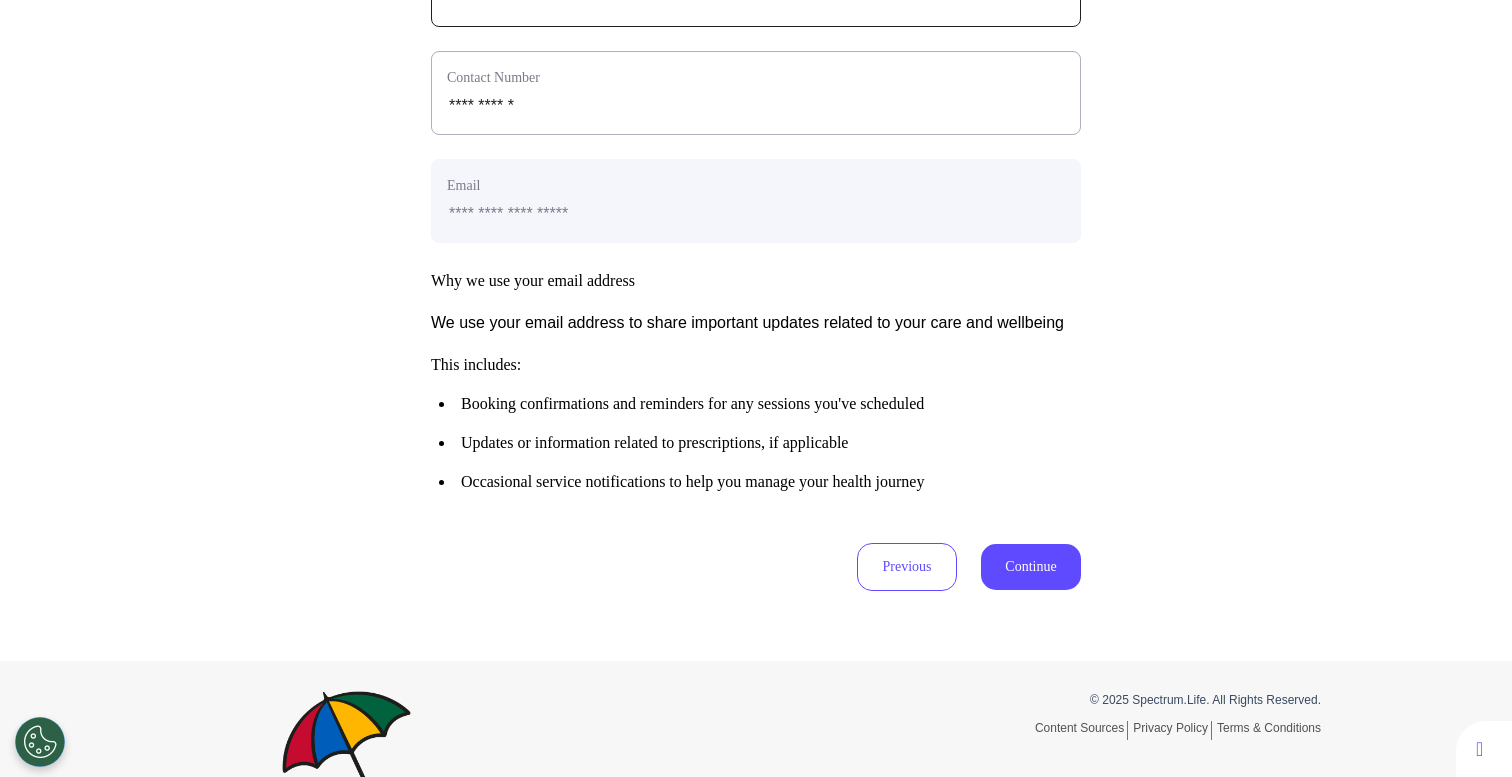 scroll, scrollTop: 996, scrollLeft: 0, axis: vertical 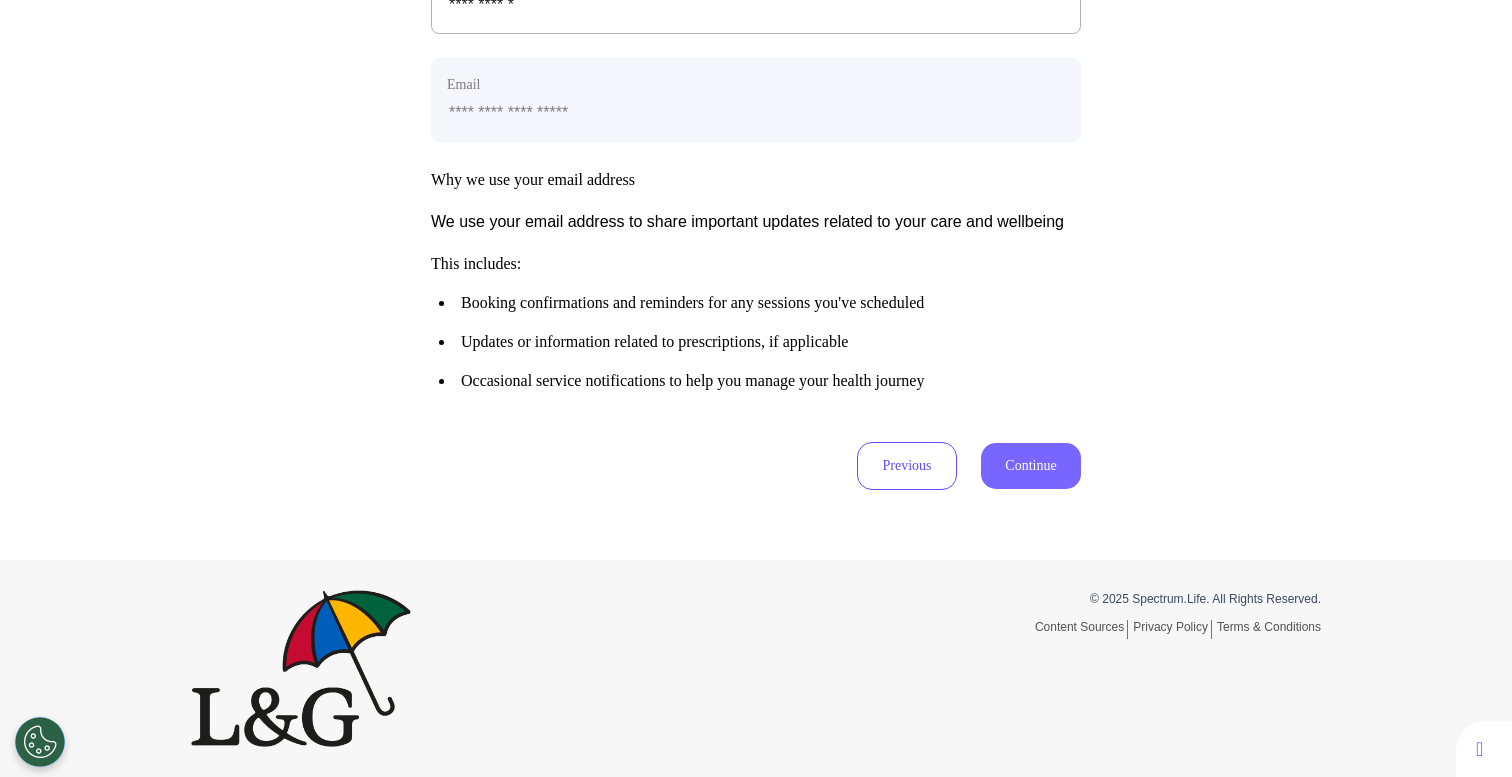 click on "Continue" at bounding box center [1031, 466] 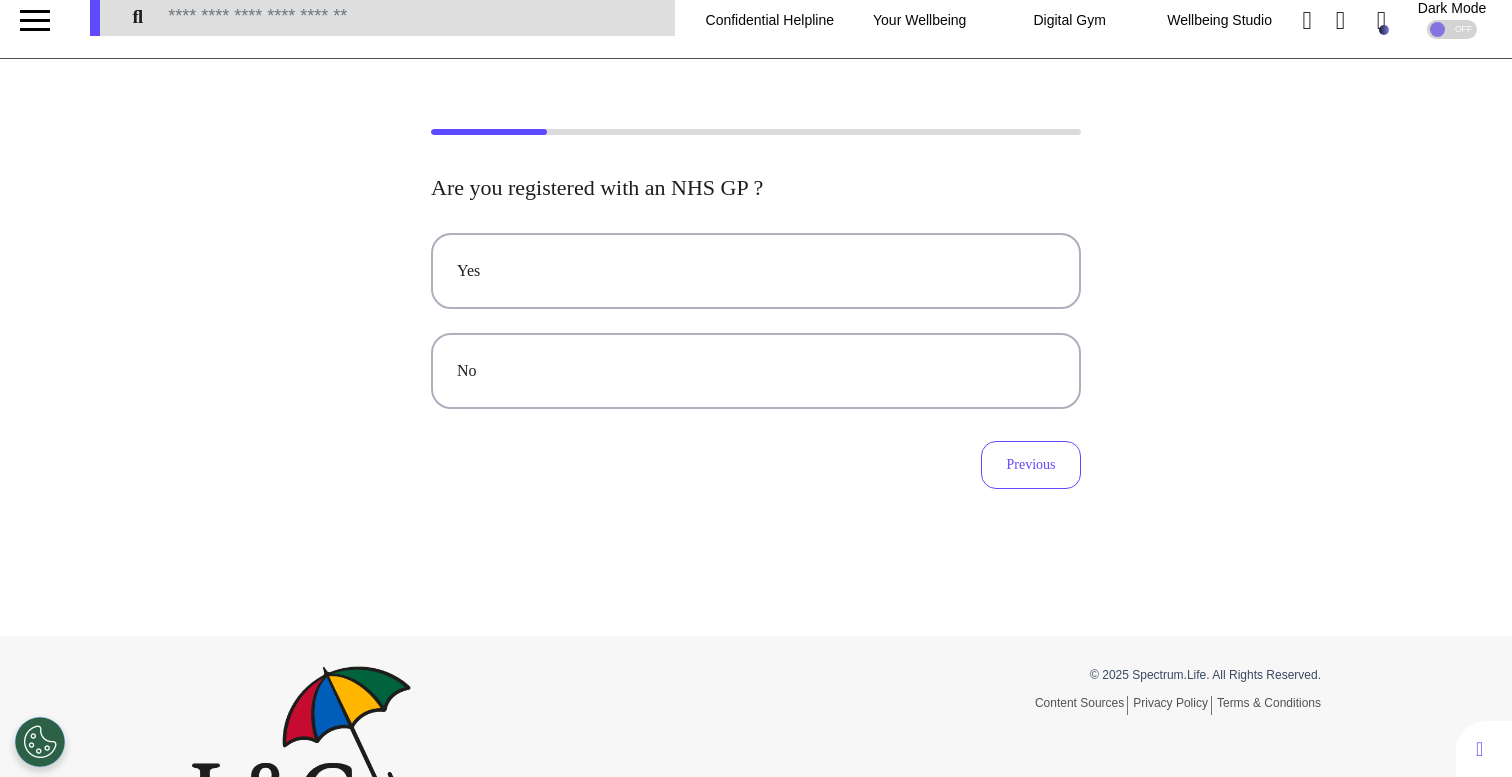scroll, scrollTop: 0, scrollLeft: 0, axis: both 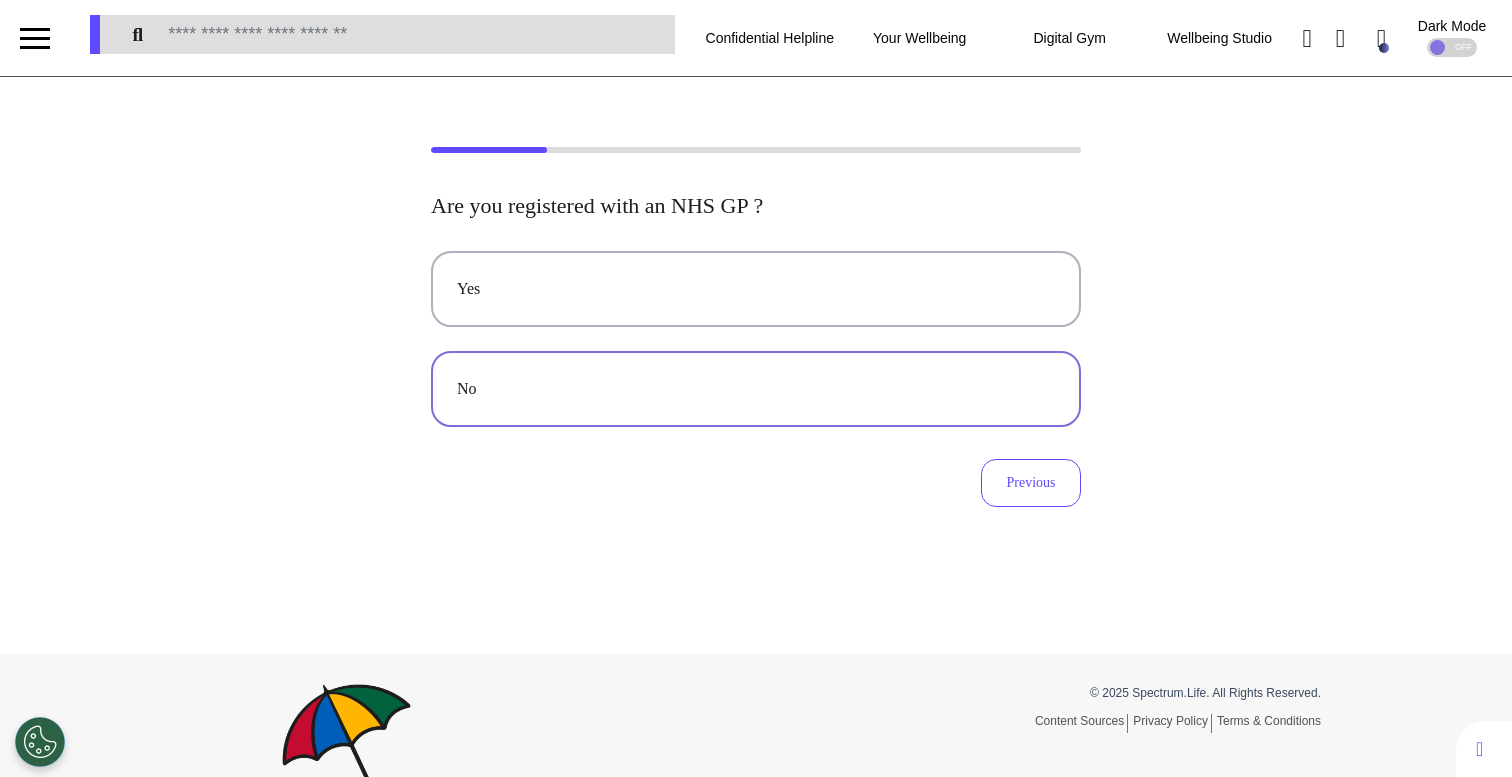 click on "No" at bounding box center [756, 389] 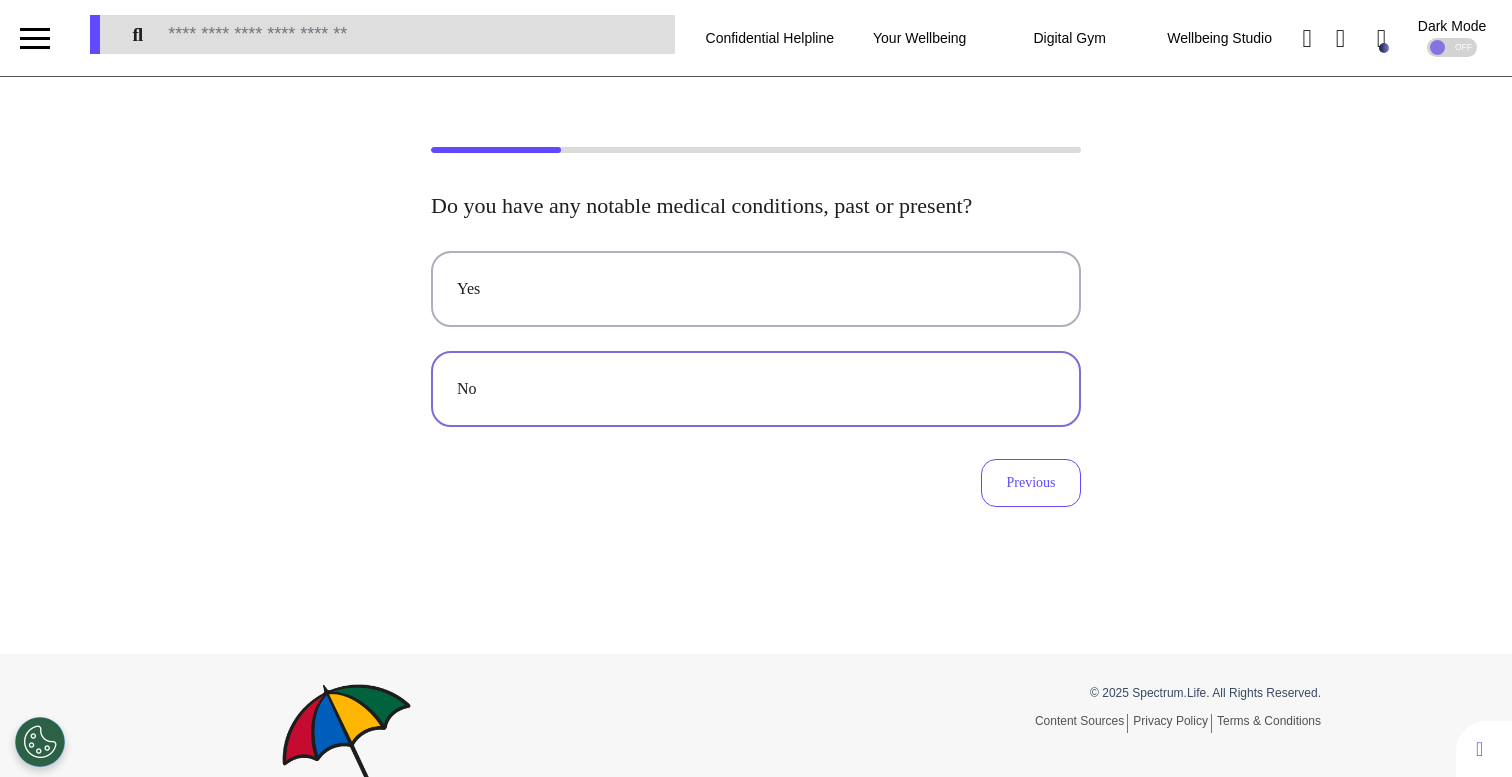 click on "No" at bounding box center (756, 389) 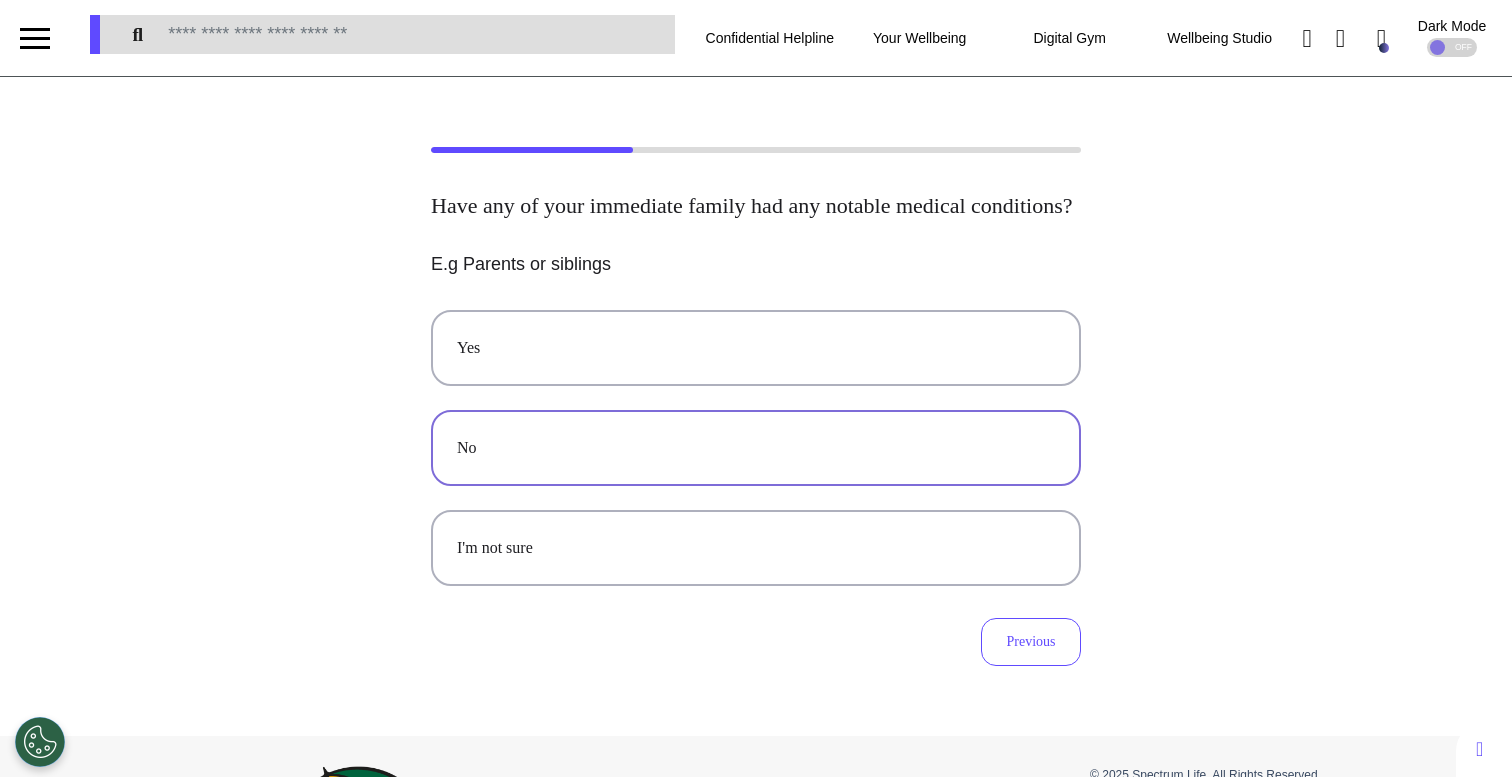 click on "No" at bounding box center (756, 448) 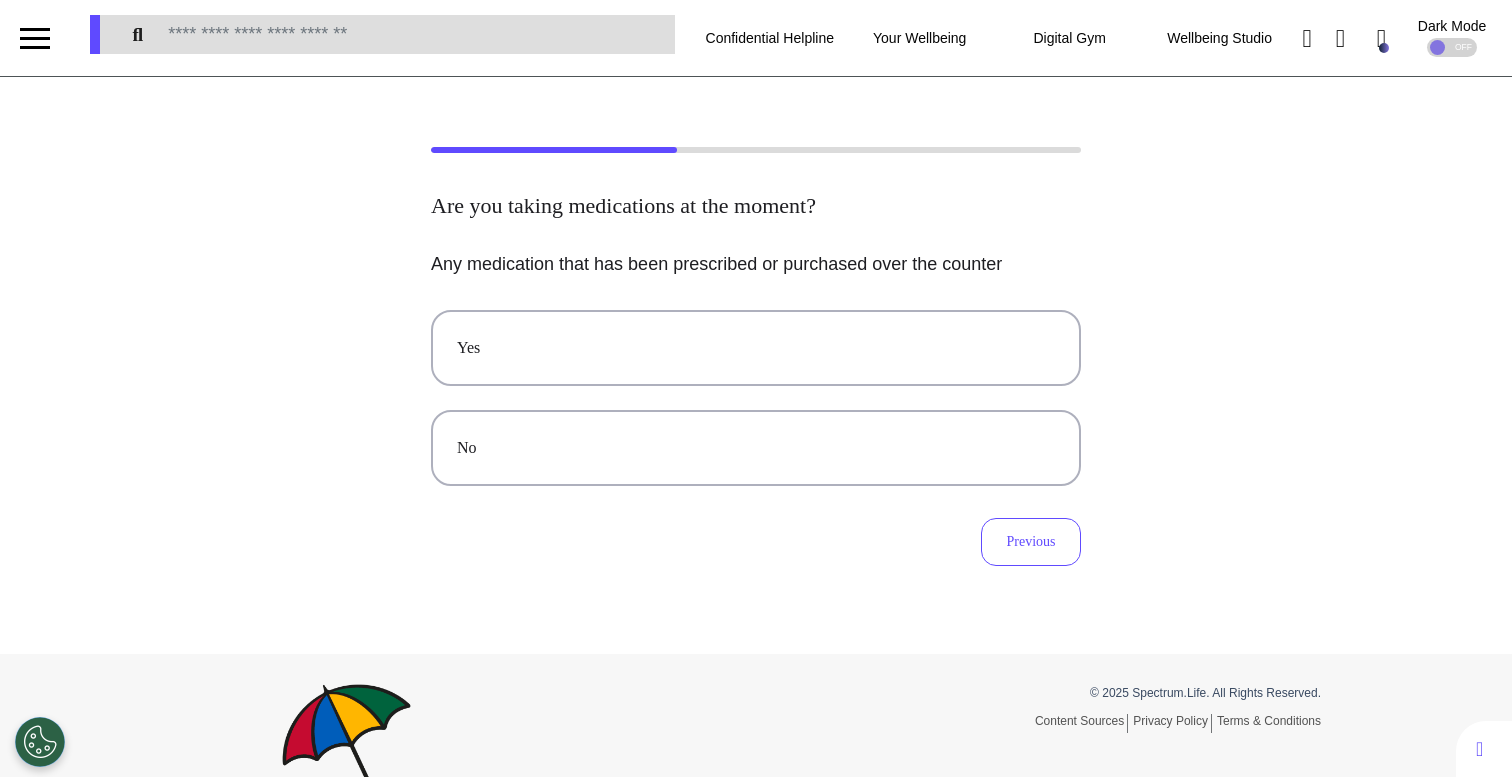 click on "No" at bounding box center (756, 448) 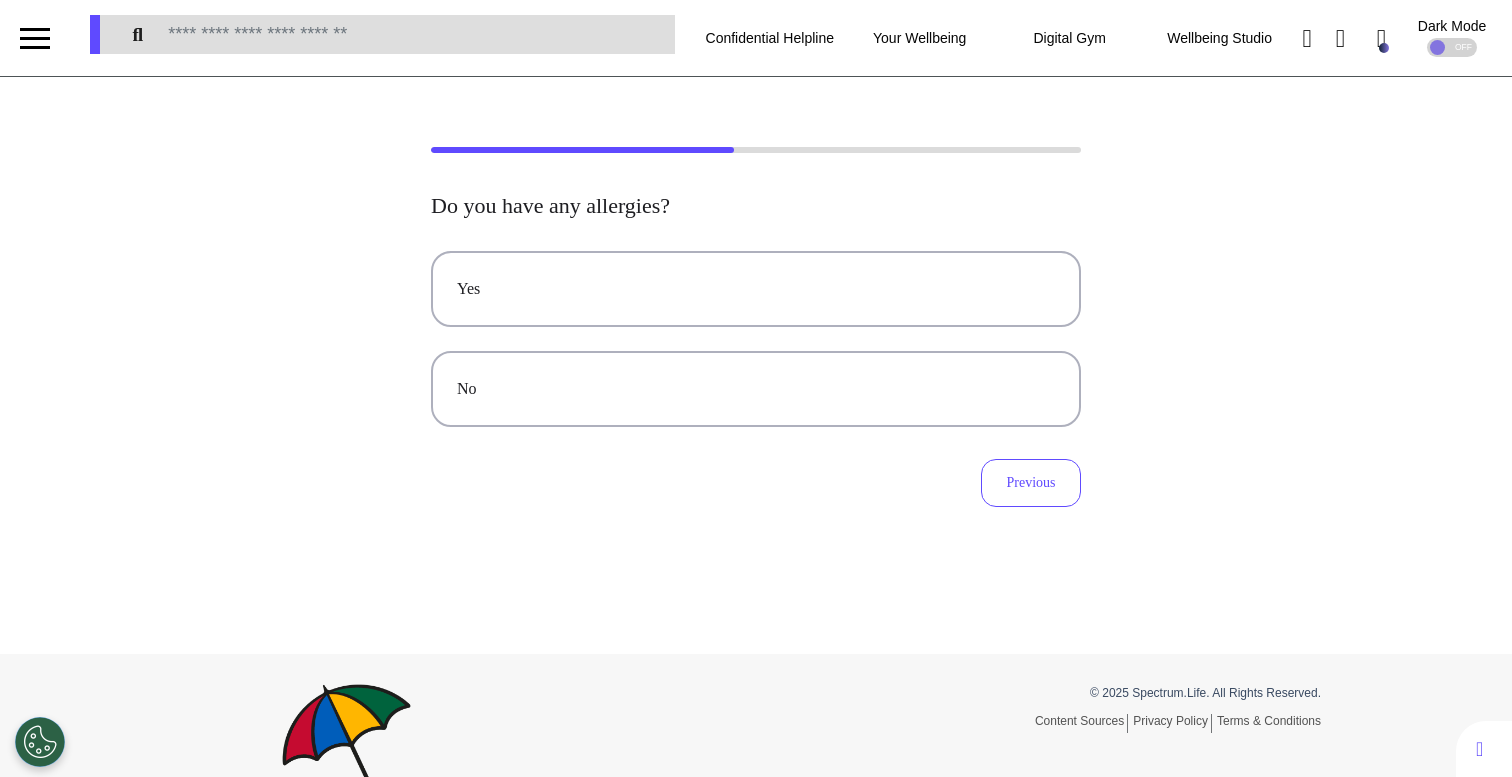 click on "Yes No Previous" at bounding box center (756, 379) 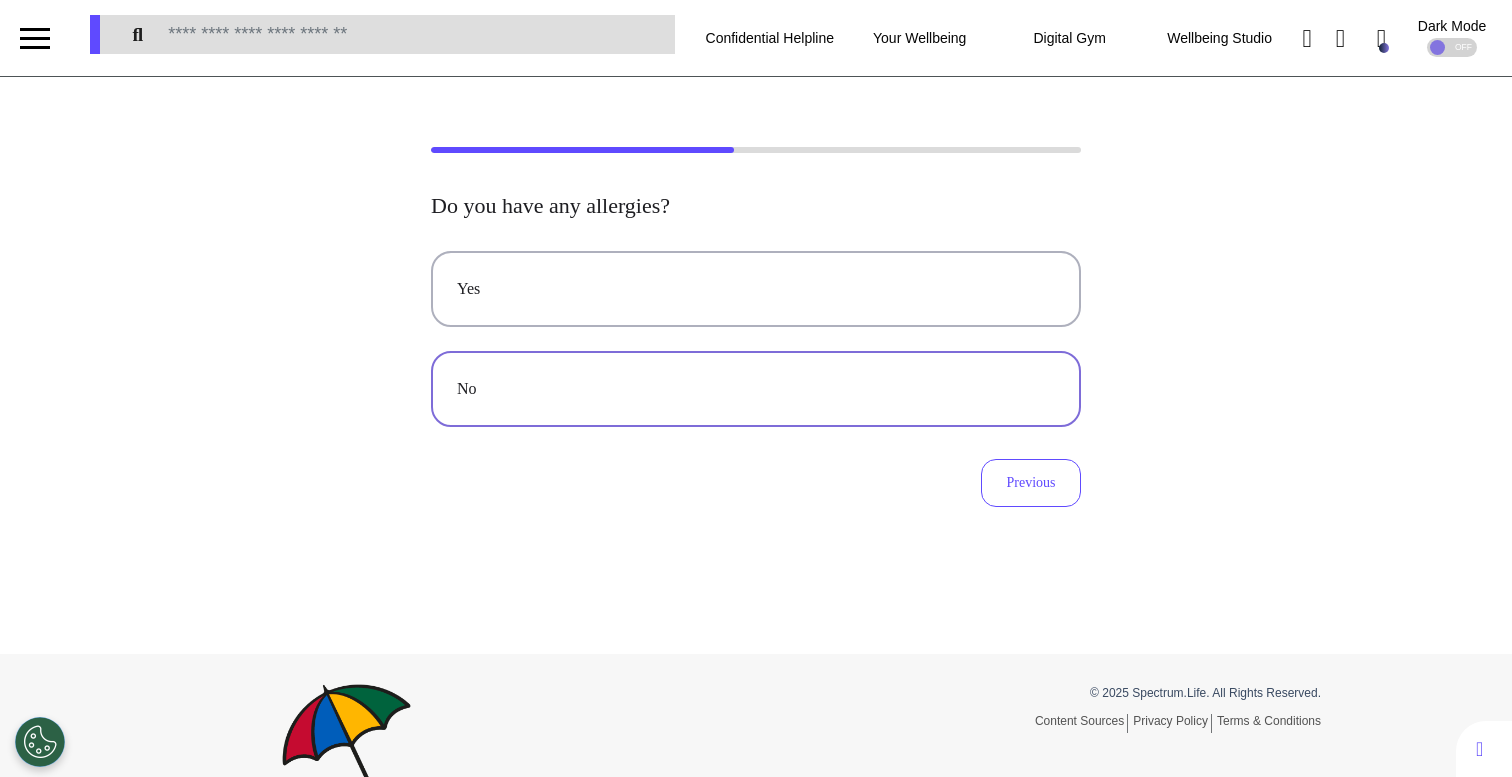 click on "No" at bounding box center (756, 389) 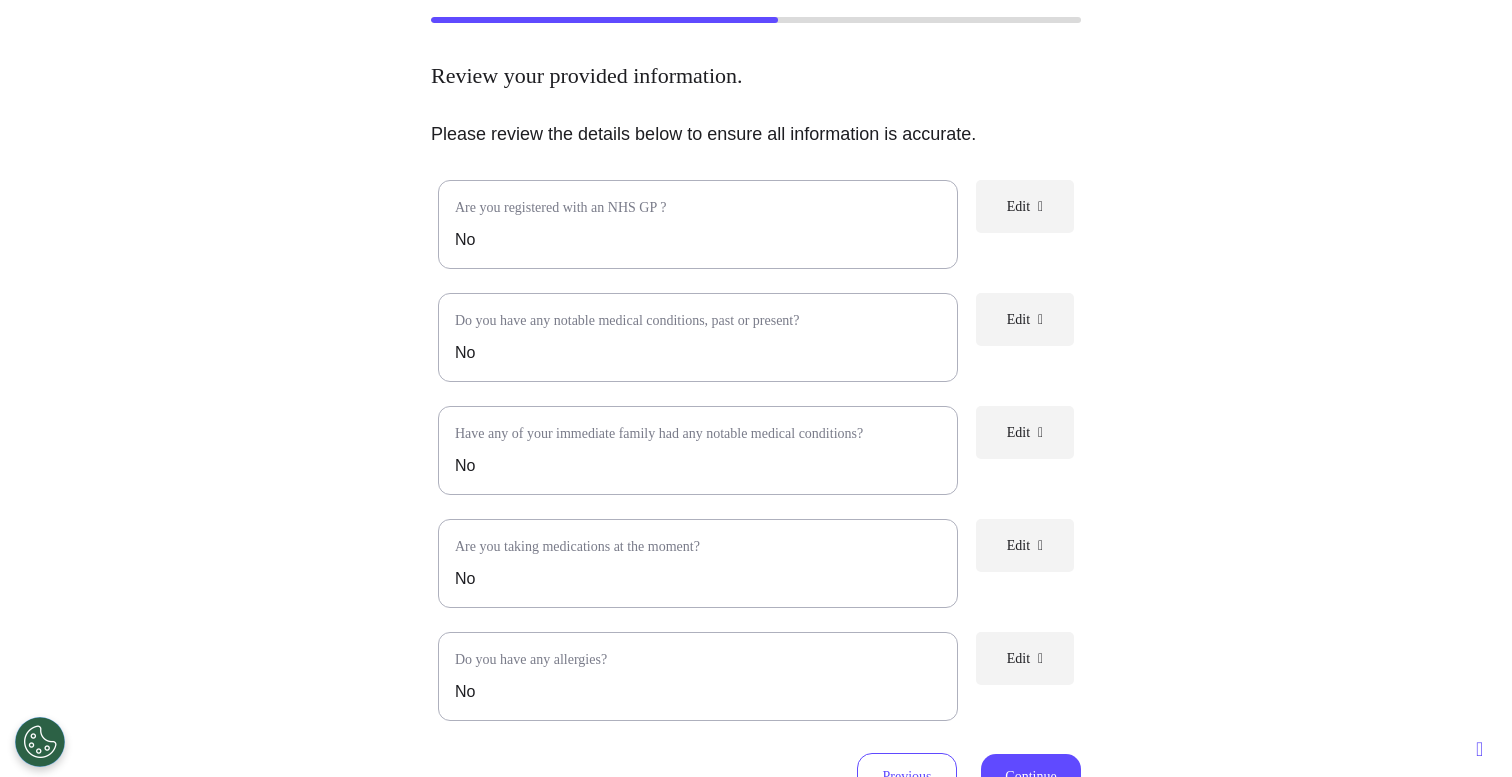 scroll, scrollTop: 462, scrollLeft: 0, axis: vertical 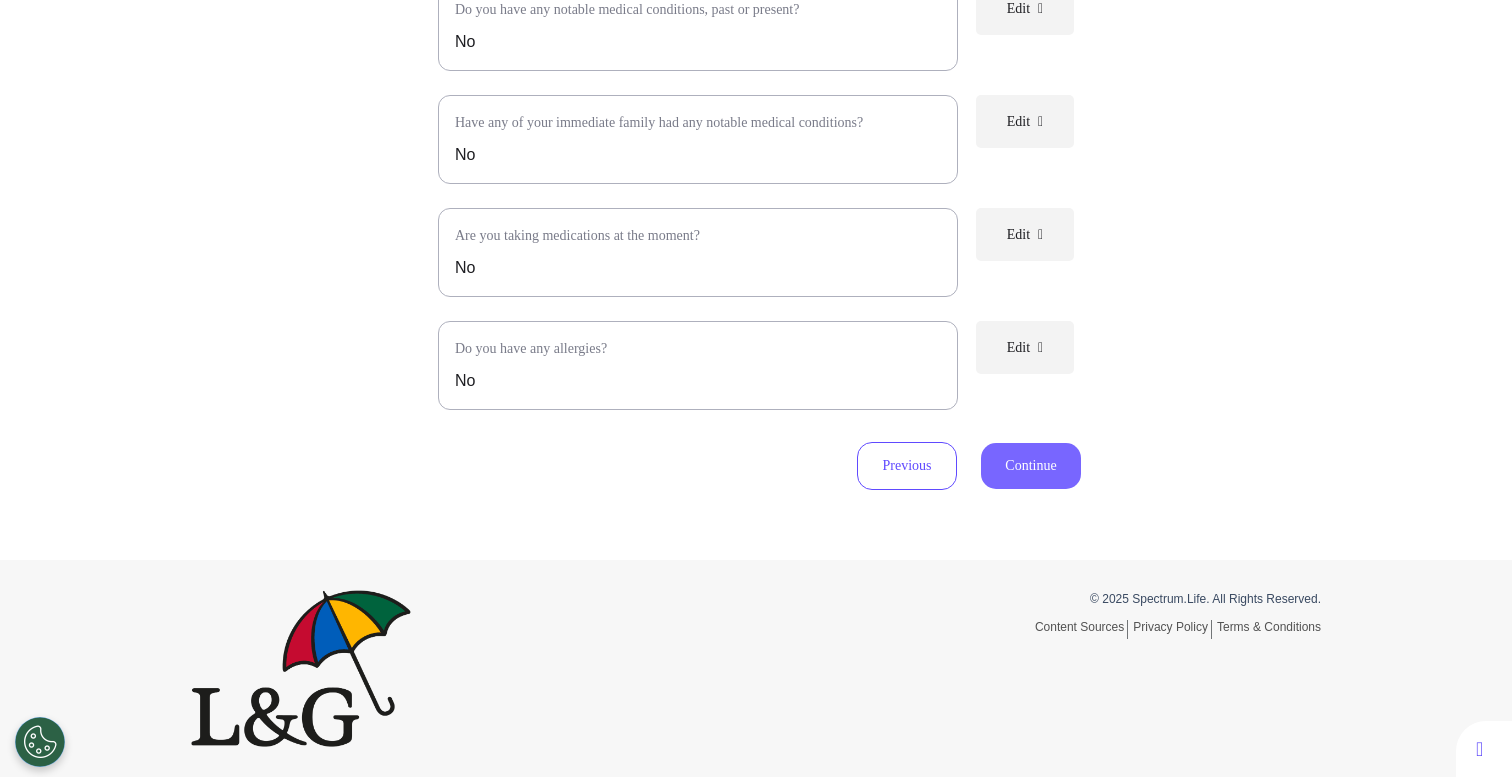 click on "Continue" at bounding box center (1031, 466) 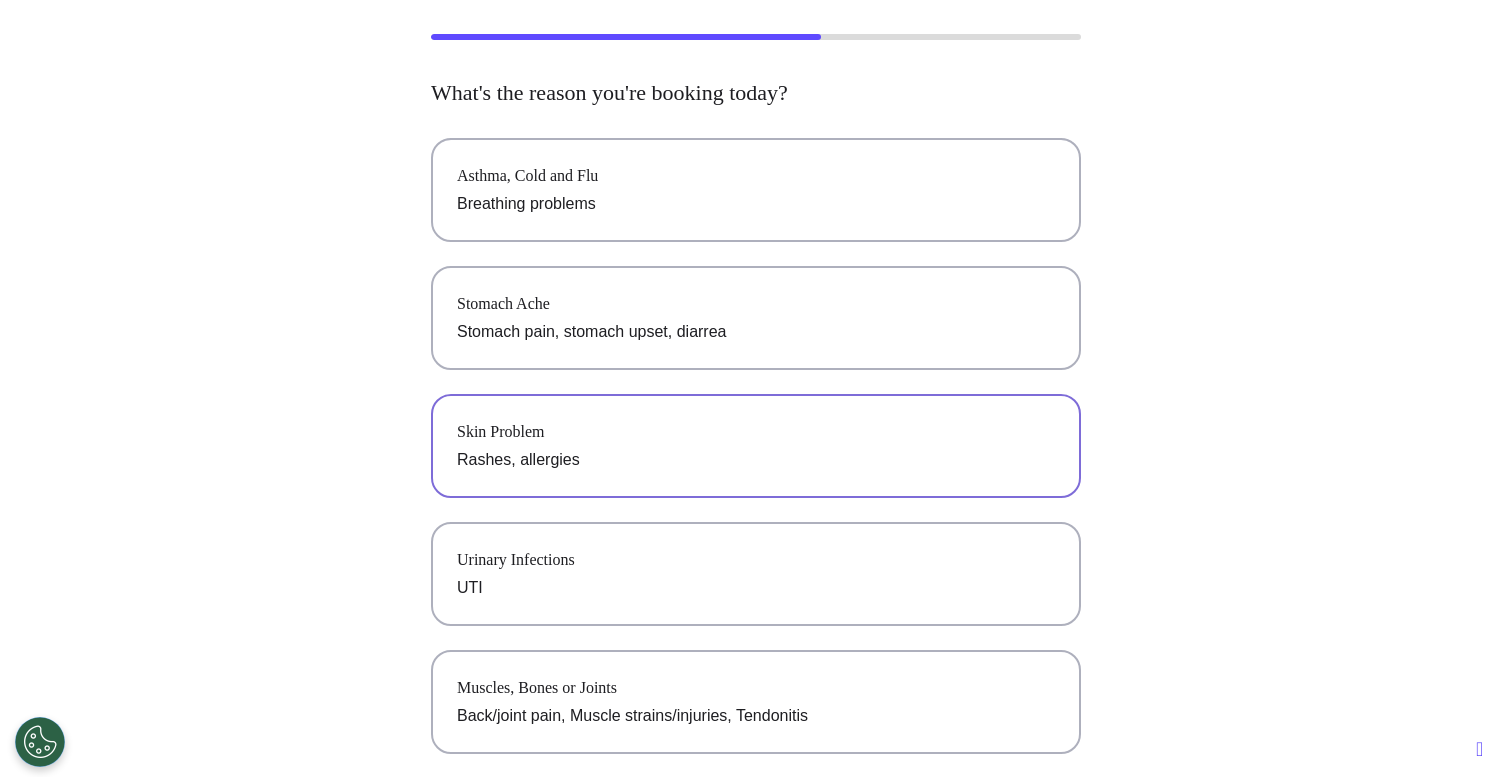 scroll, scrollTop: 0, scrollLeft: 0, axis: both 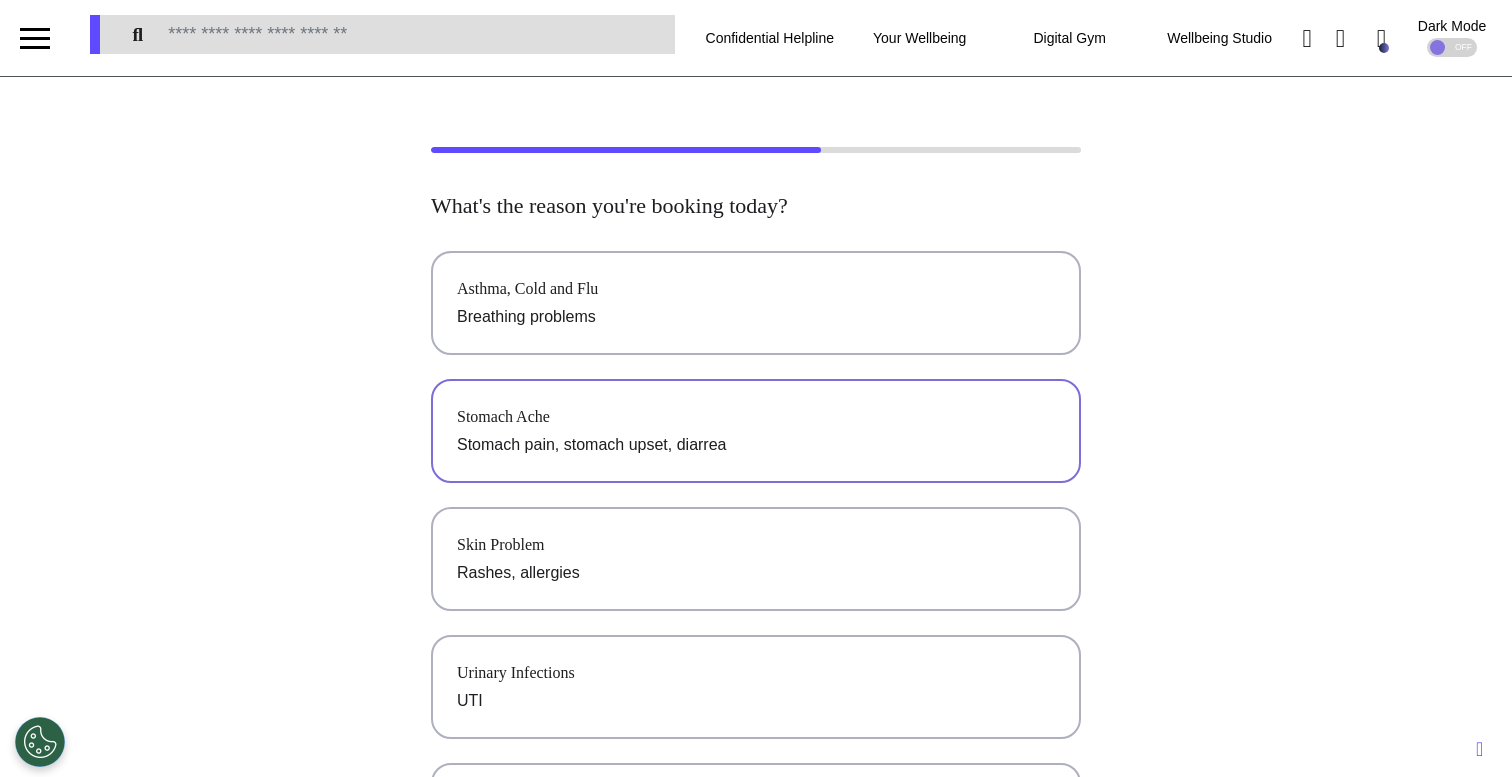 click on "Stomach Ache" at bounding box center [756, 417] 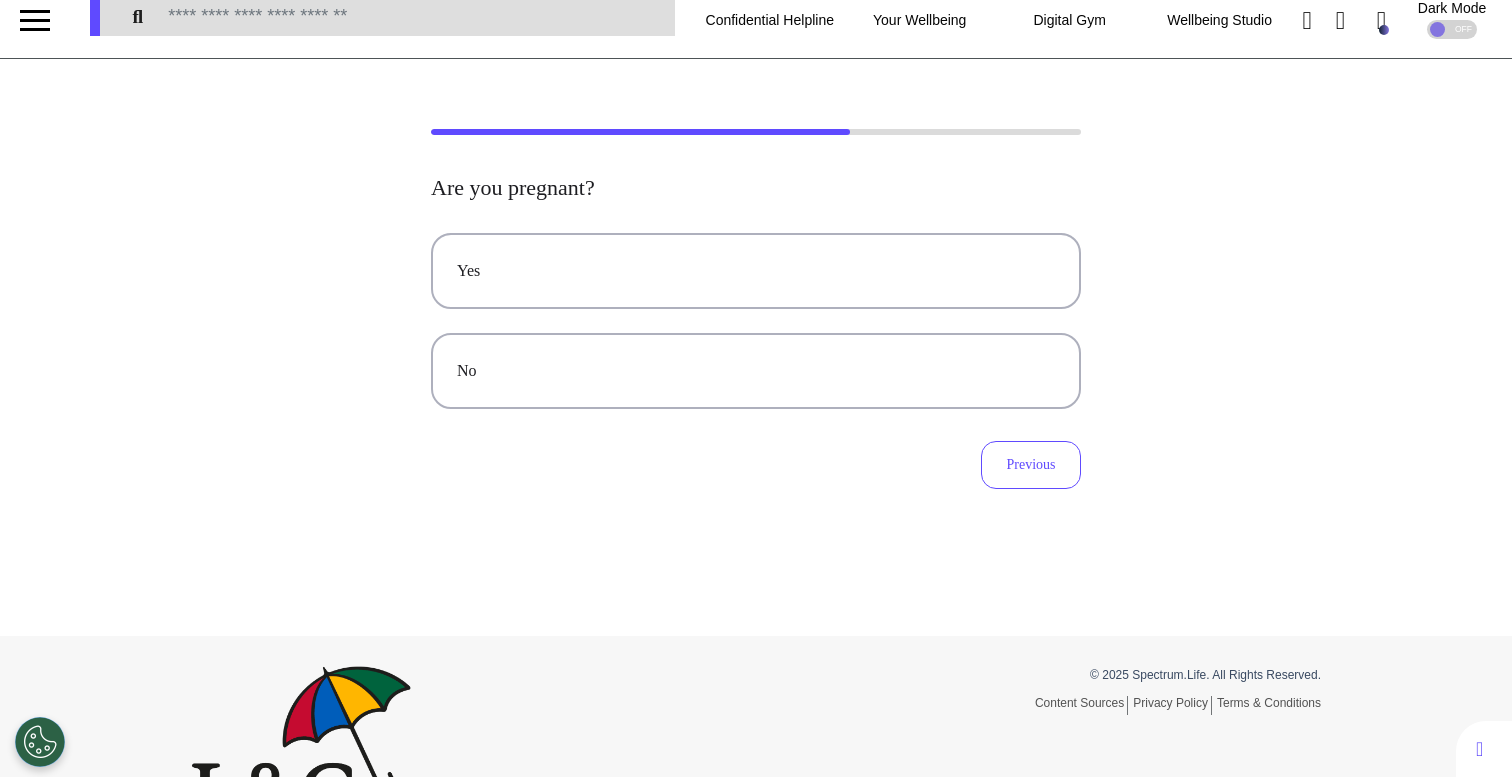 scroll, scrollTop: 0, scrollLeft: 0, axis: both 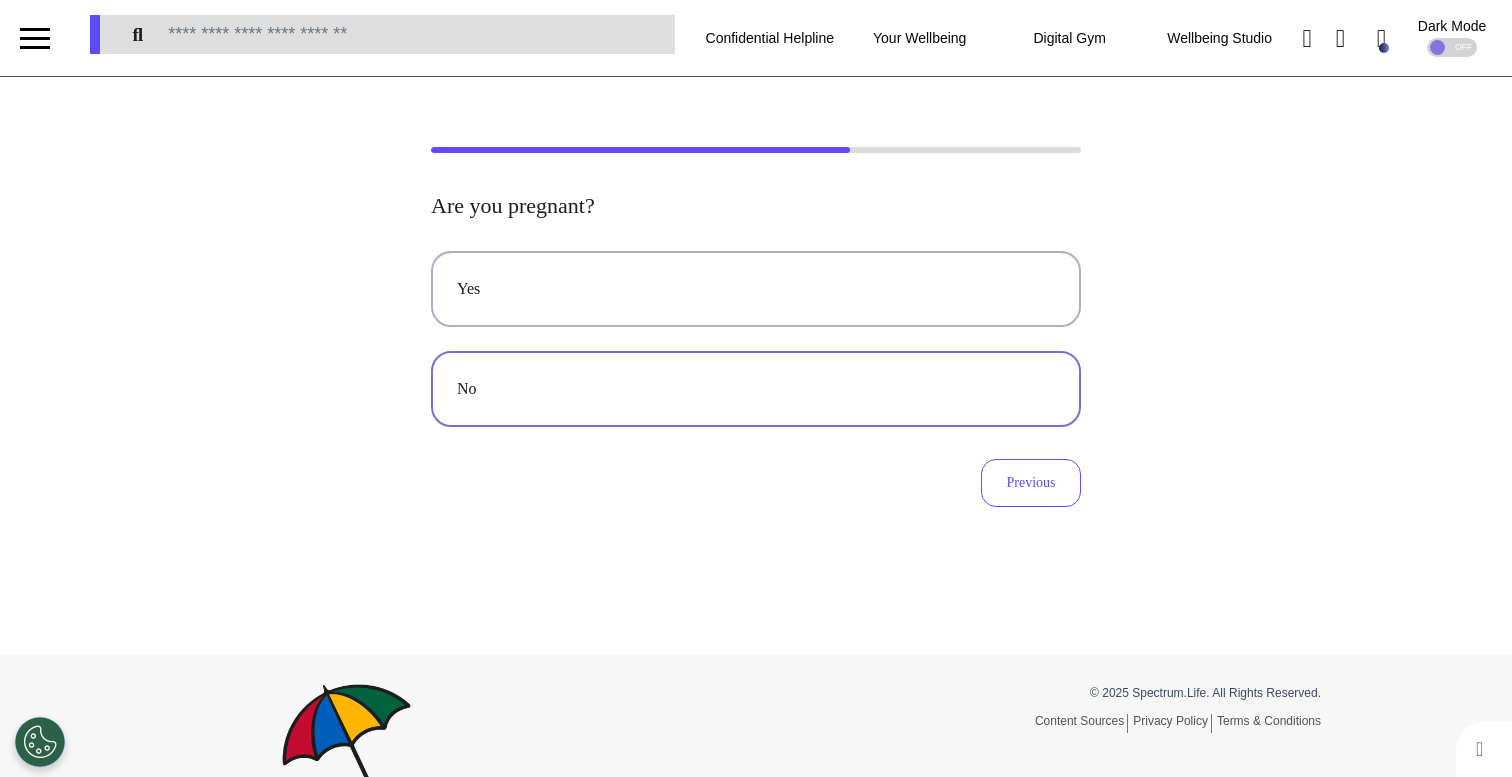 click on "No" at bounding box center [756, 389] 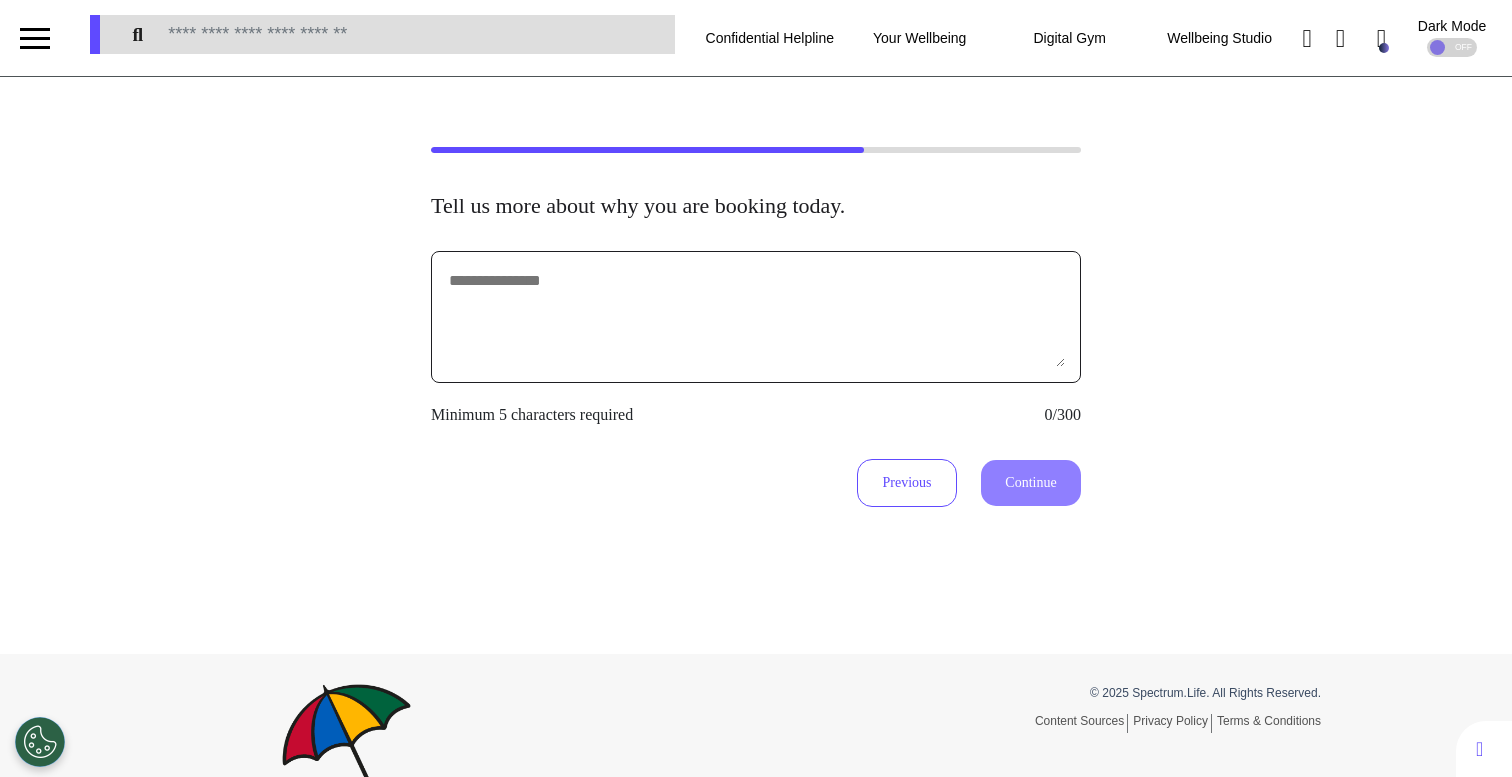 click at bounding box center [756, 317] 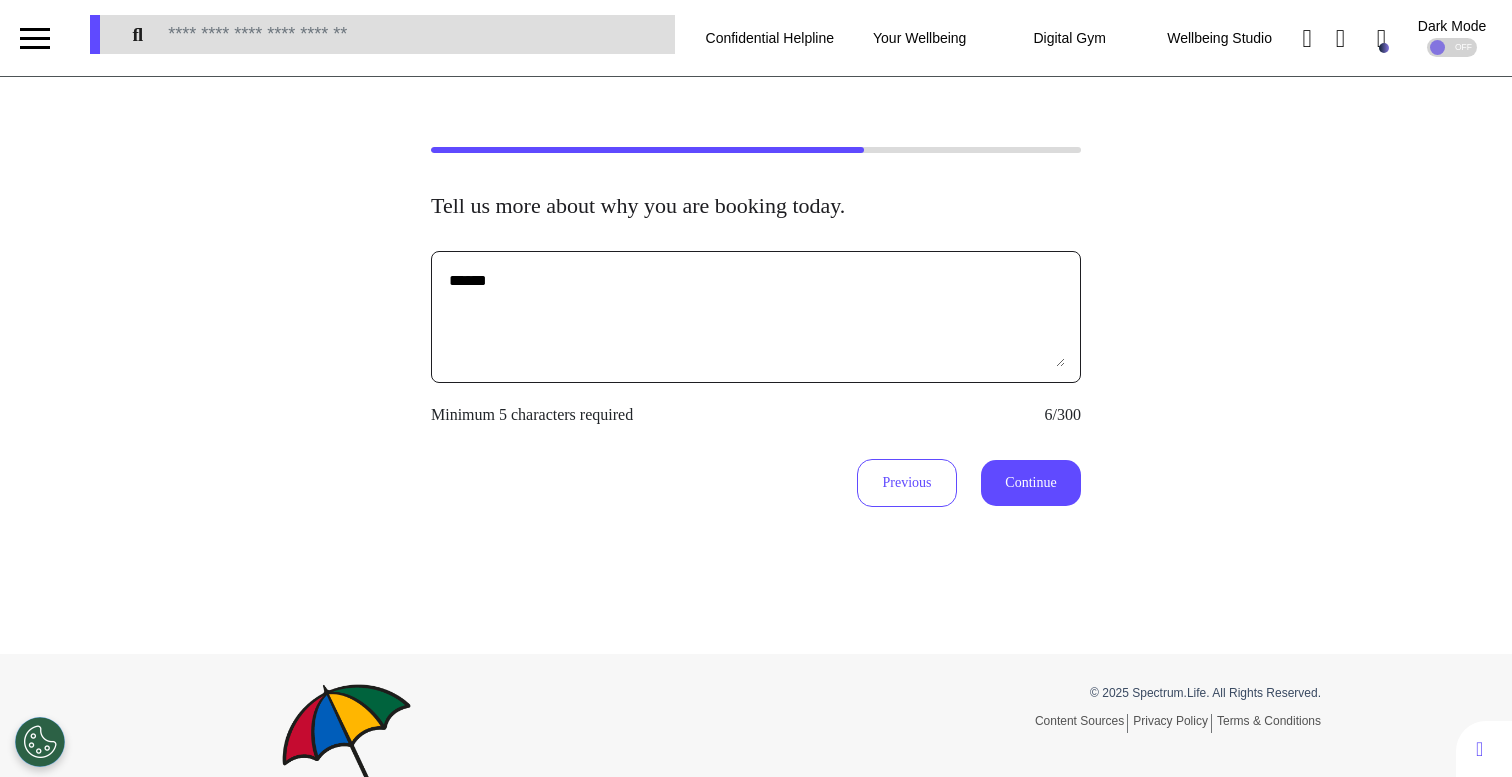 type on "******" 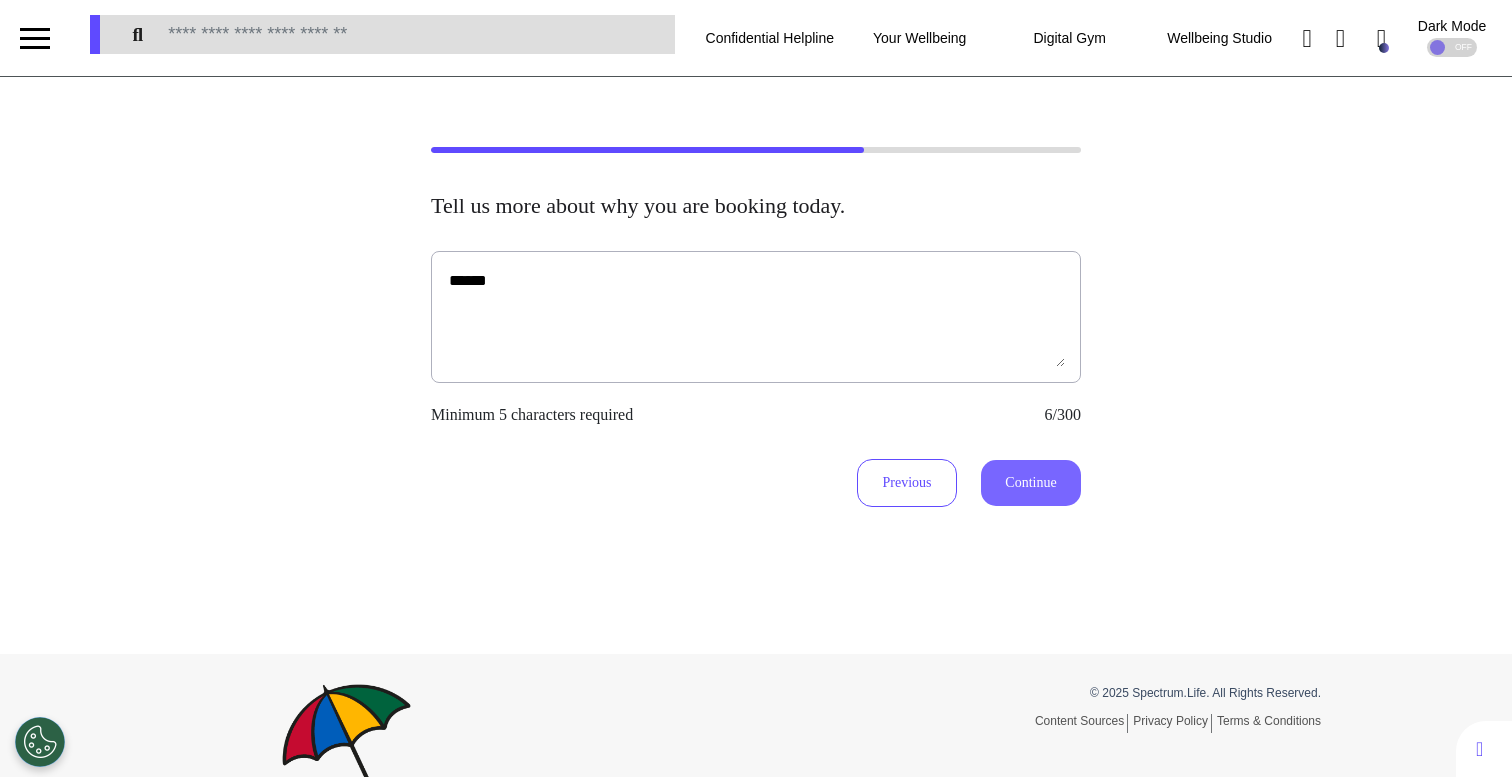 click on "Continue" at bounding box center [1031, 483] 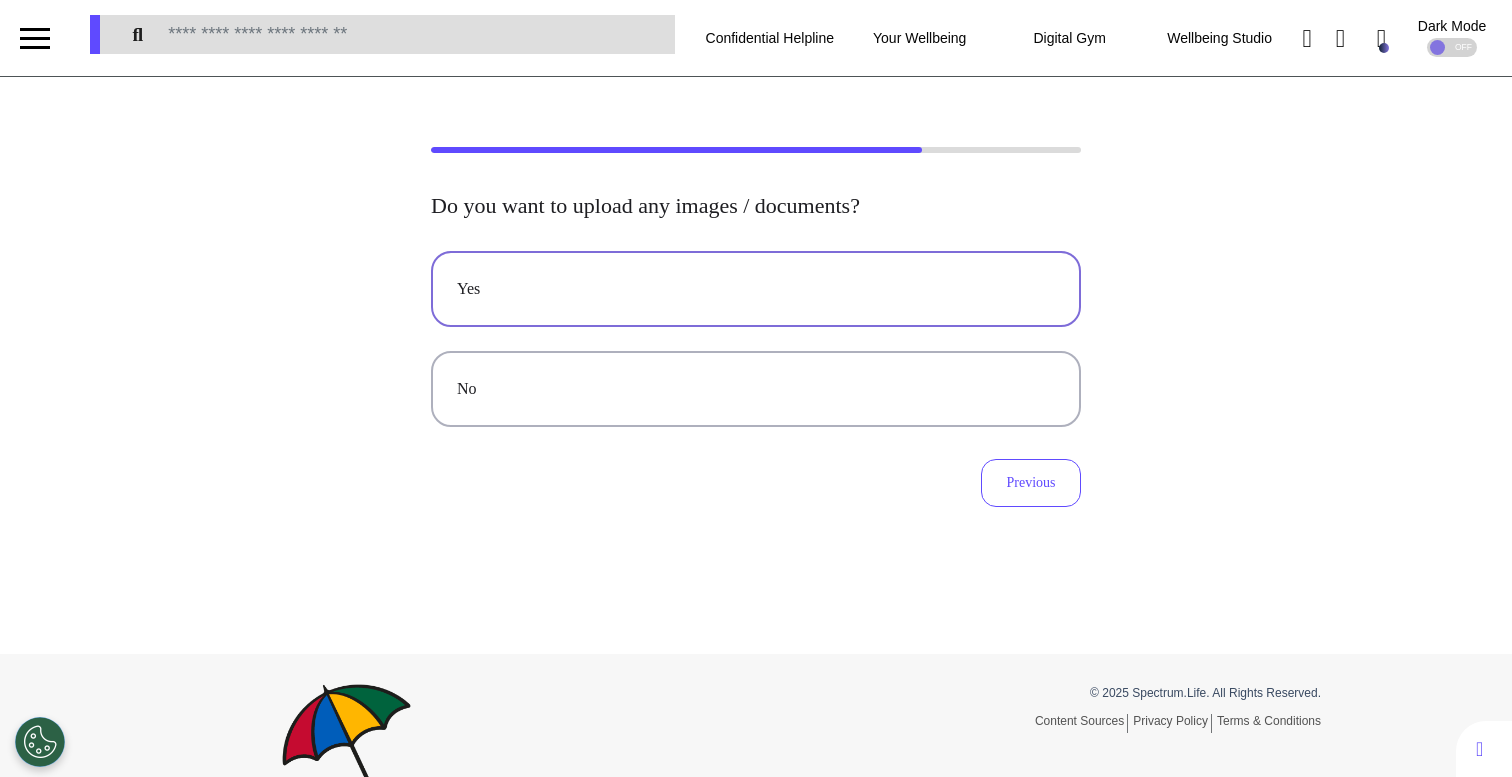 click on "Yes" at bounding box center (756, 289) 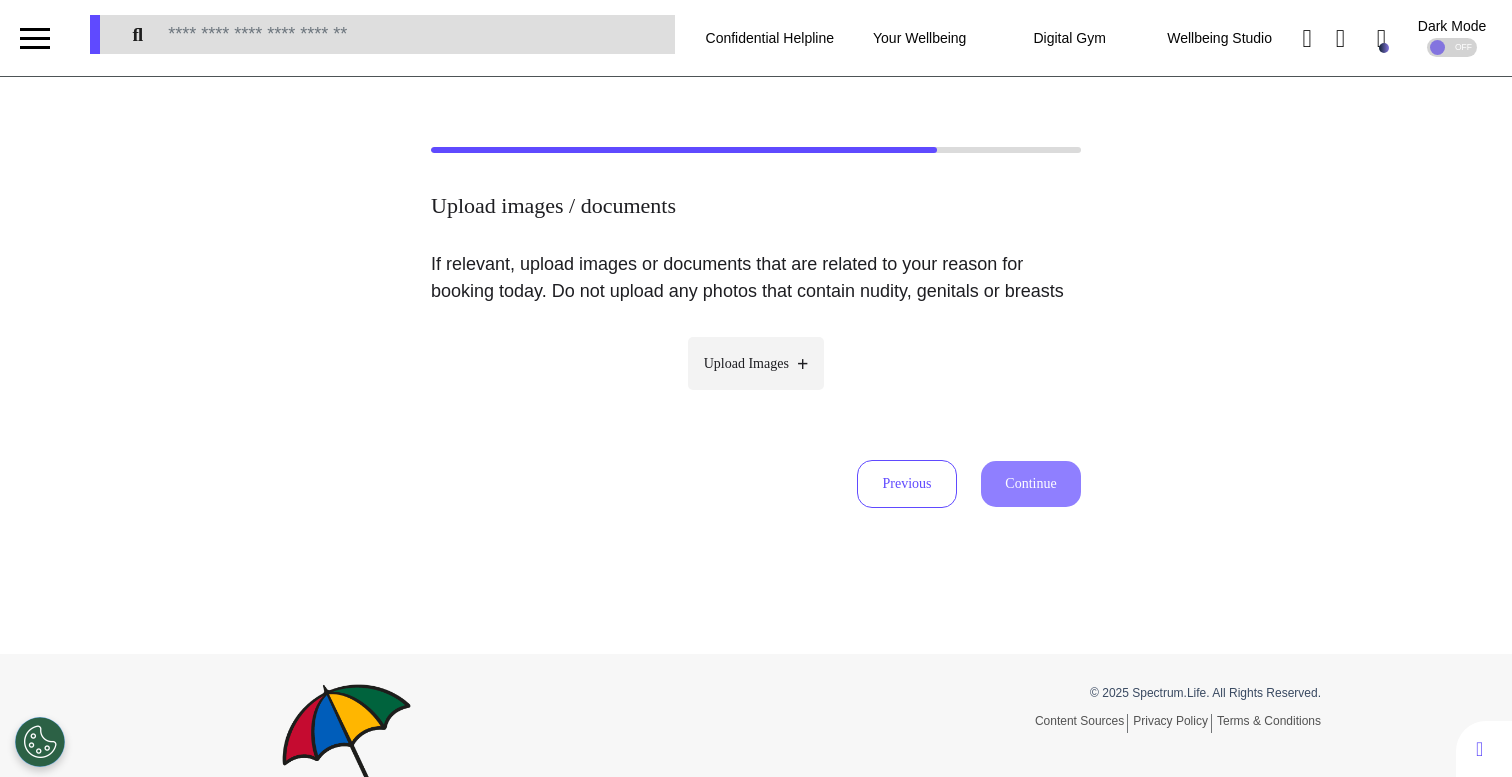 click on "Upload Images" at bounding box center (756, 363) 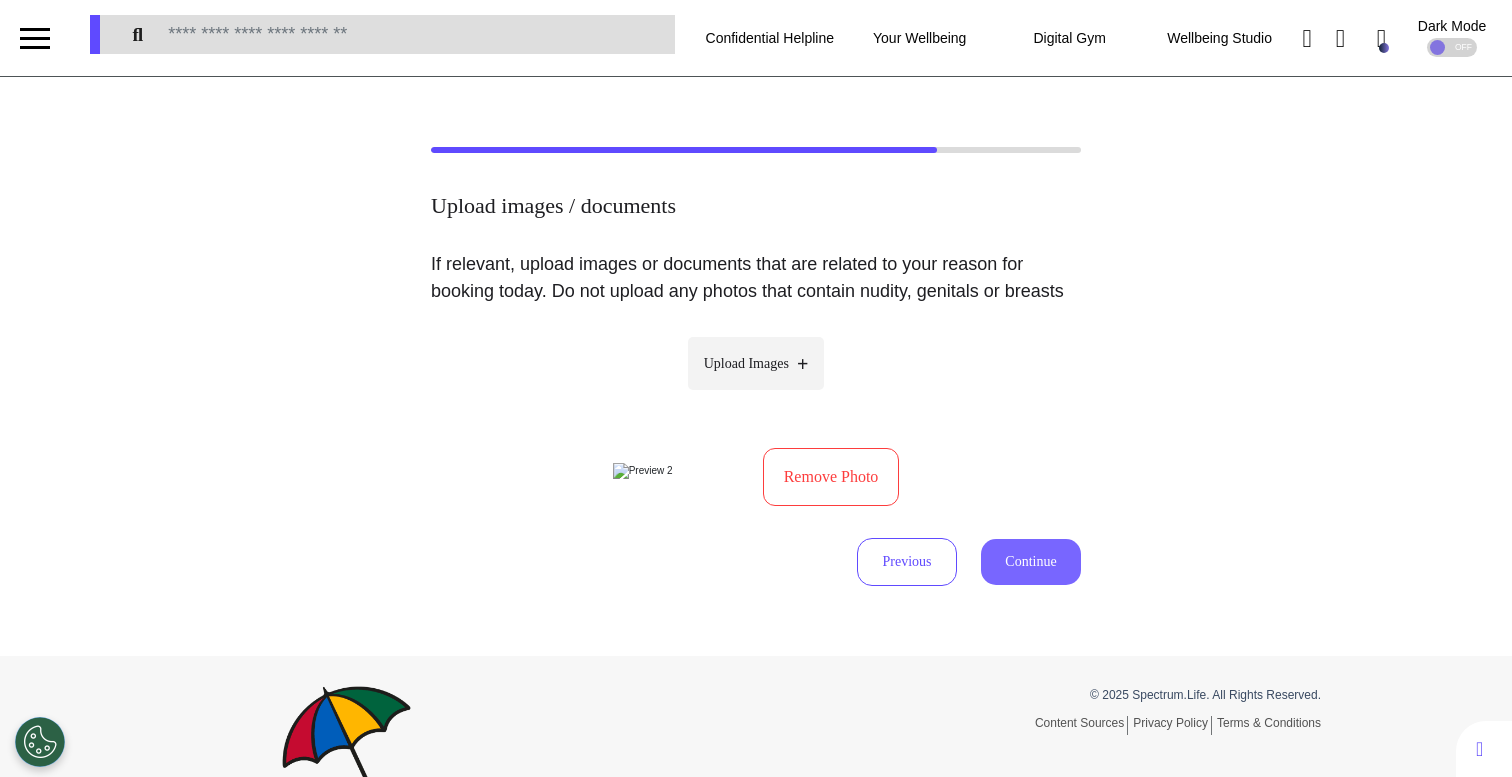 click on "Continue" at bounding box center (1031, 562) 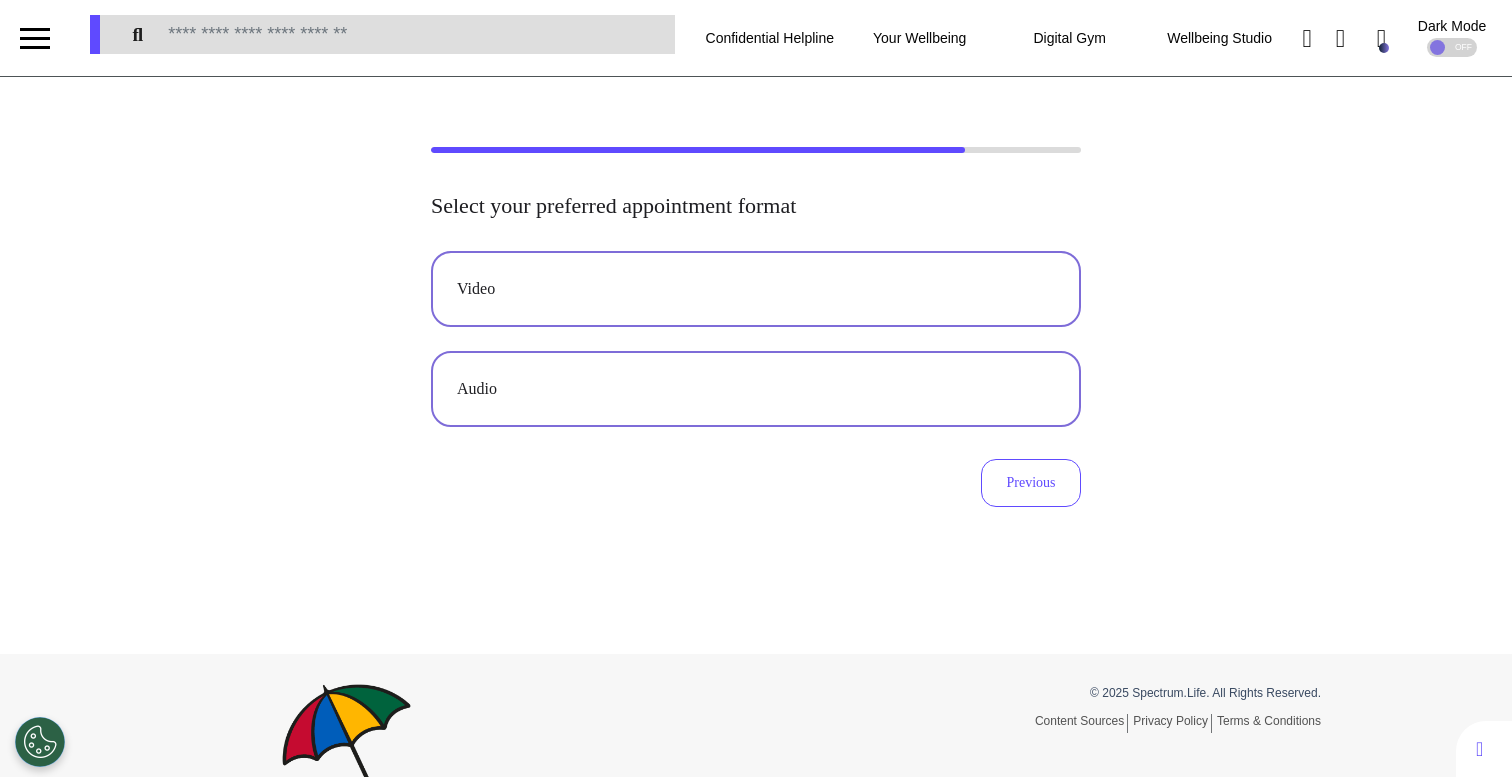 click on "Video" at bounding box center (756, 289) 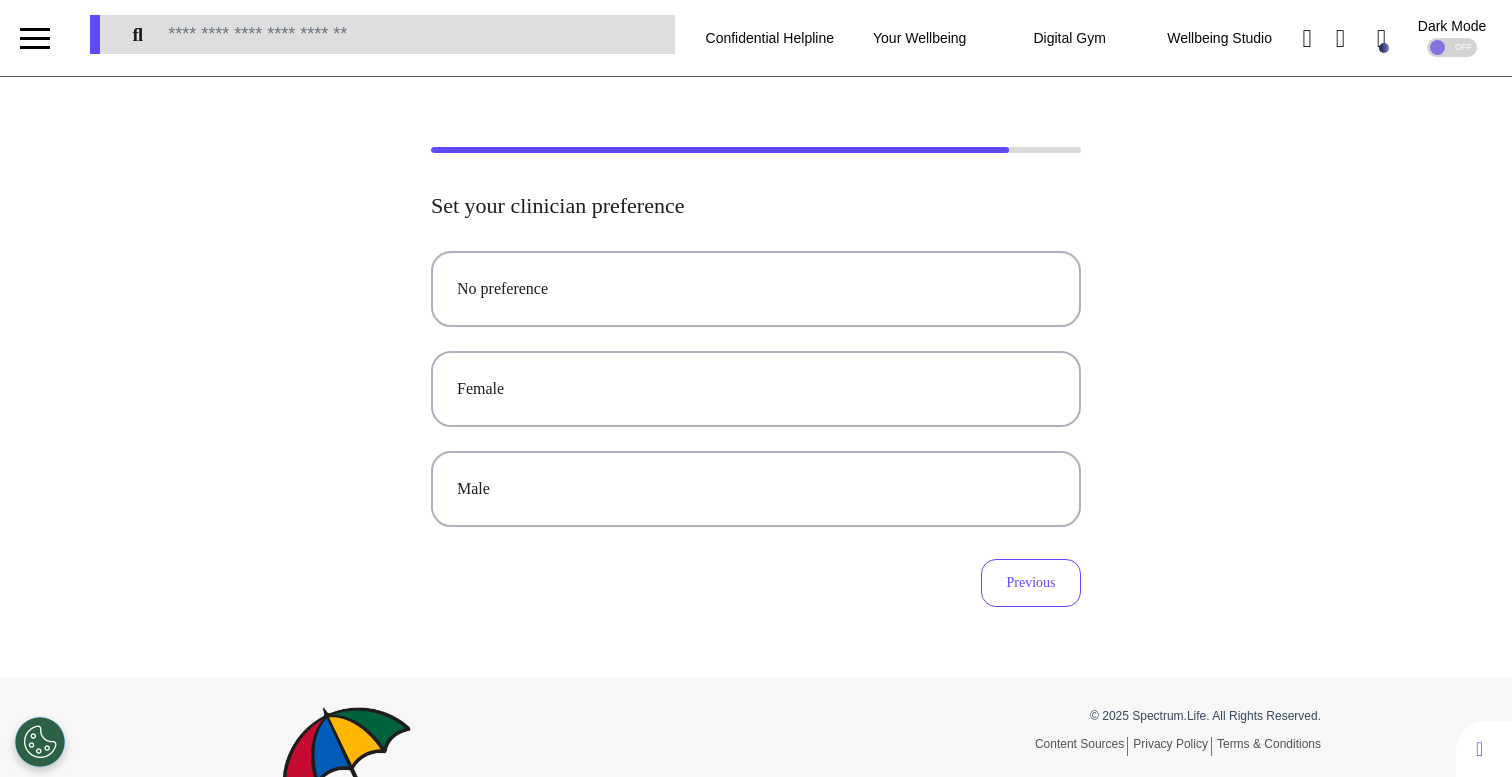 click on "No preference" at bounding box center [756, 289] 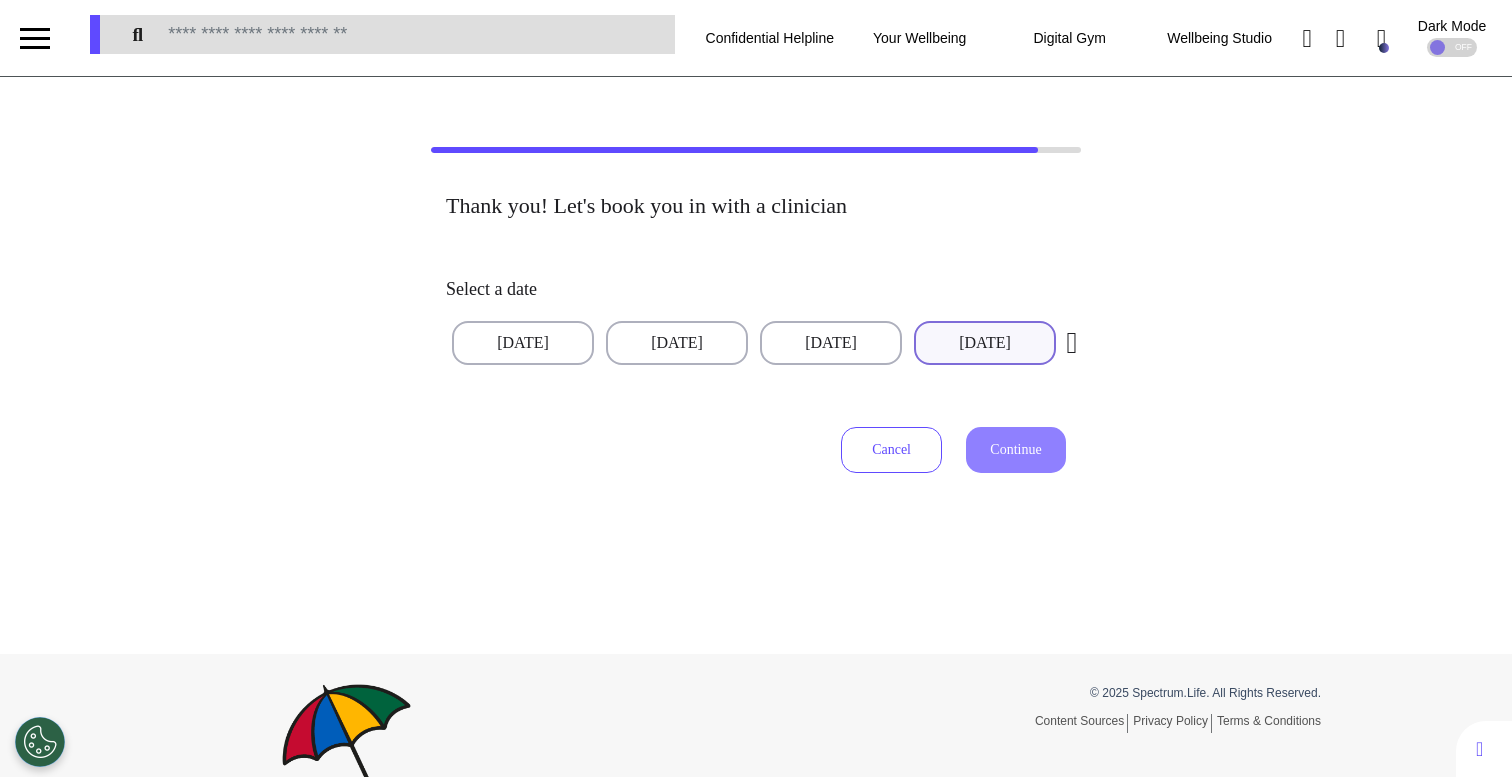 click on "[DD] [MON] [YYYY]" at bounding box center (985, 343) 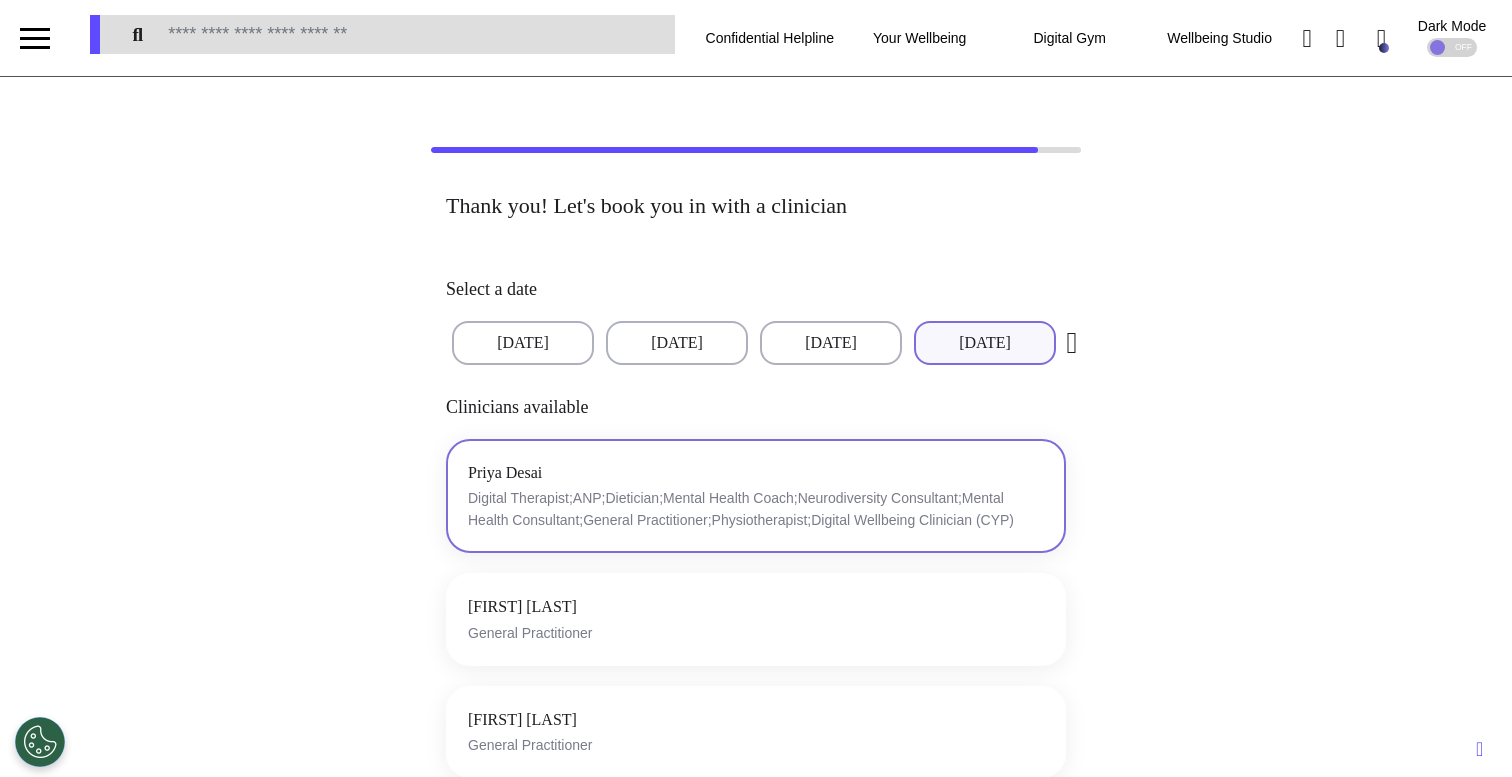 click on "[FIRST] [LAST] Digital Therapist;ANP;Dietician;Mental Health Coach;Neurodiversity Consultant;Mental Health Consultant;General Practitioner;Physiotherapist;Digital Wellbeing Clinician (CYP)" at bounding box center (756, 496) 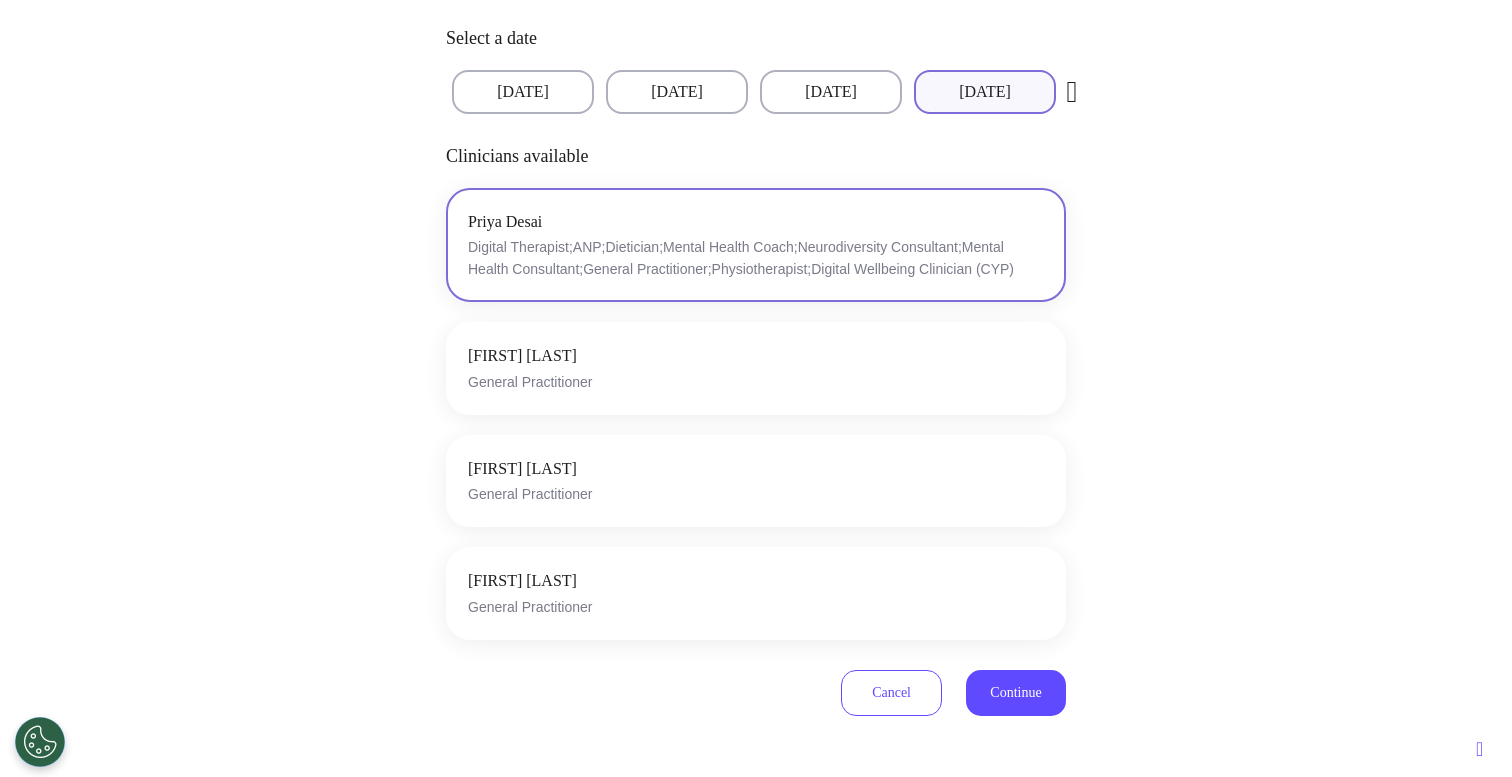 scroll, scrollTop: 512, scrollLeft: 0, axis: vertical 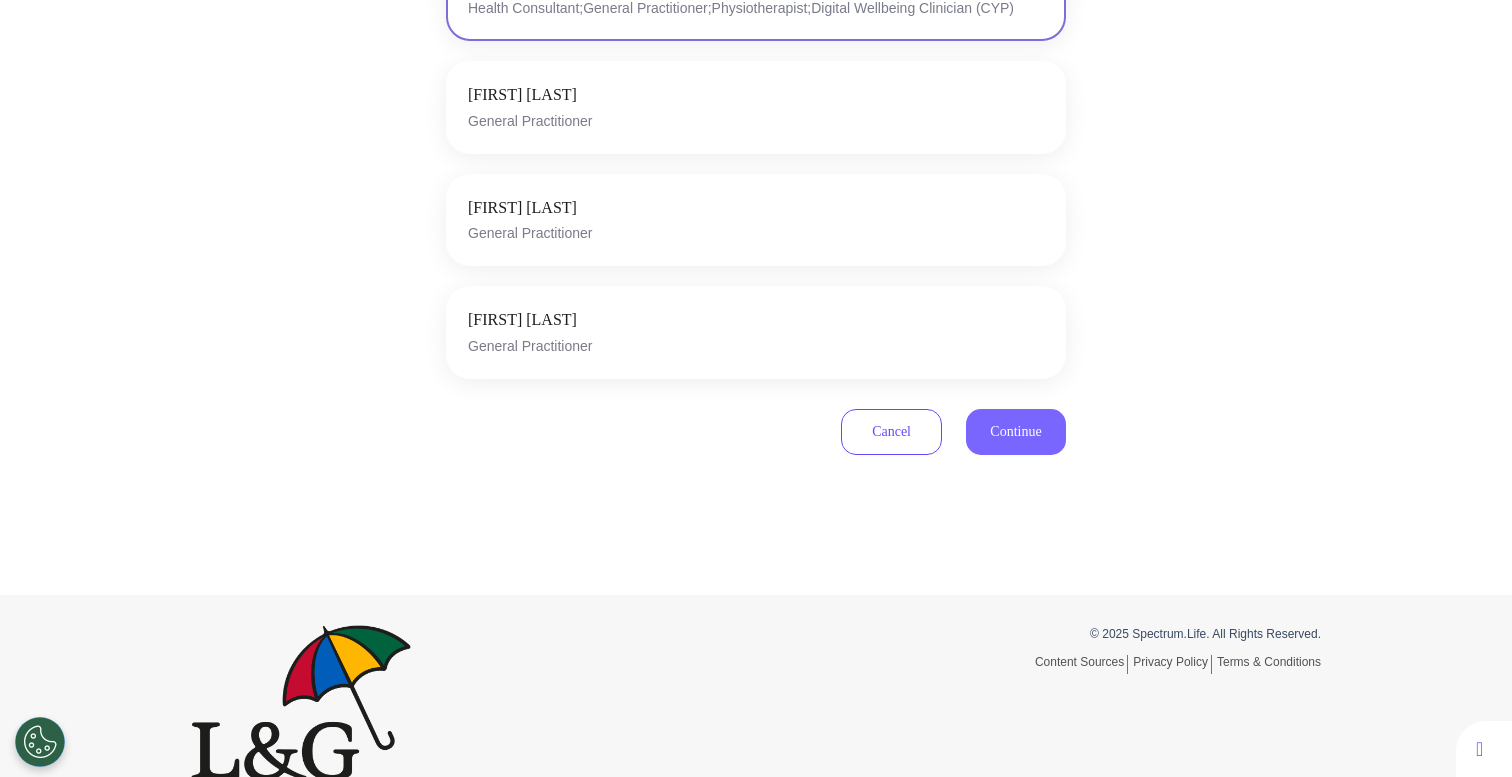 click on "Continue" at bounding box center (1015, 431) 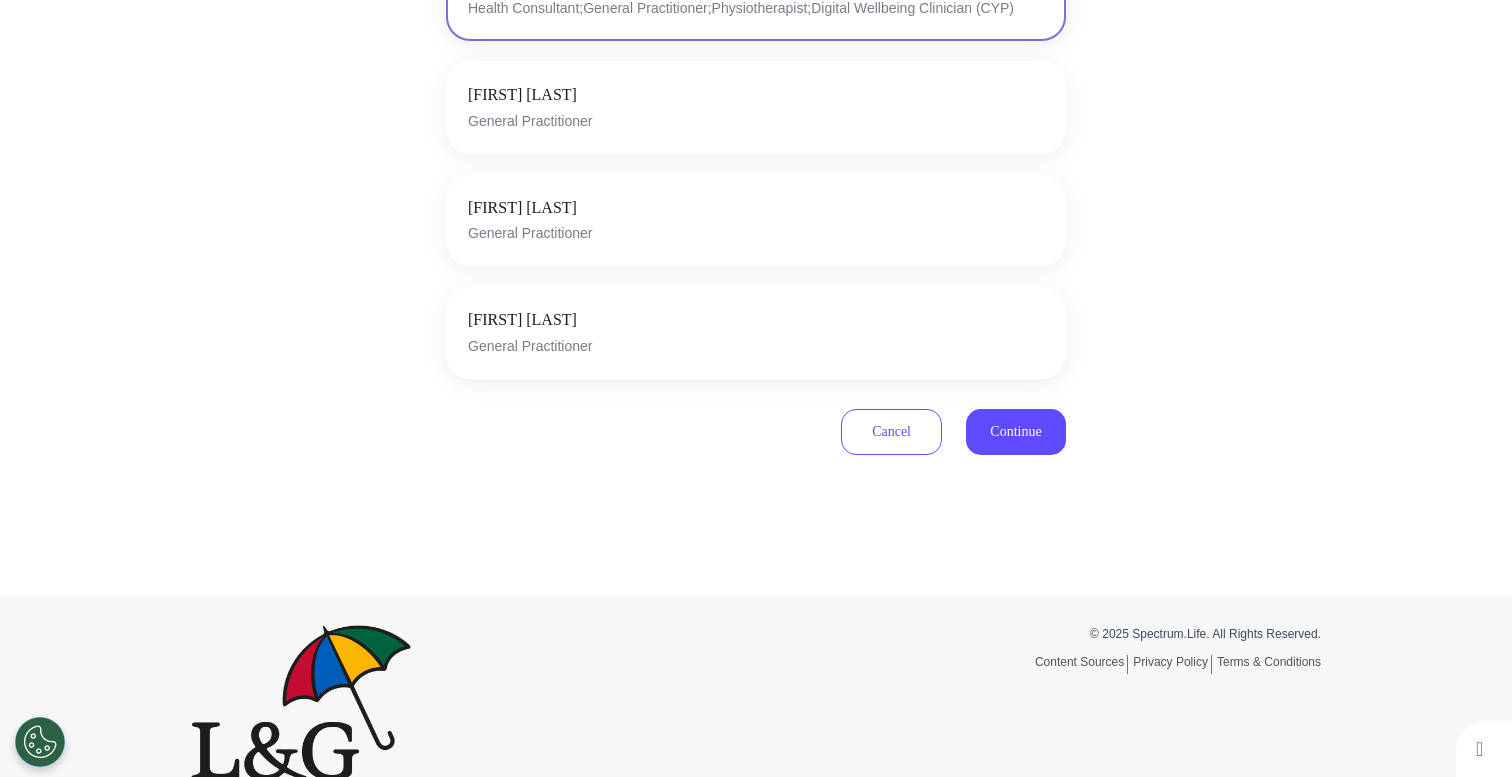 scroll, scrollTop: 578, scrollLeft: 0, axis: vertical 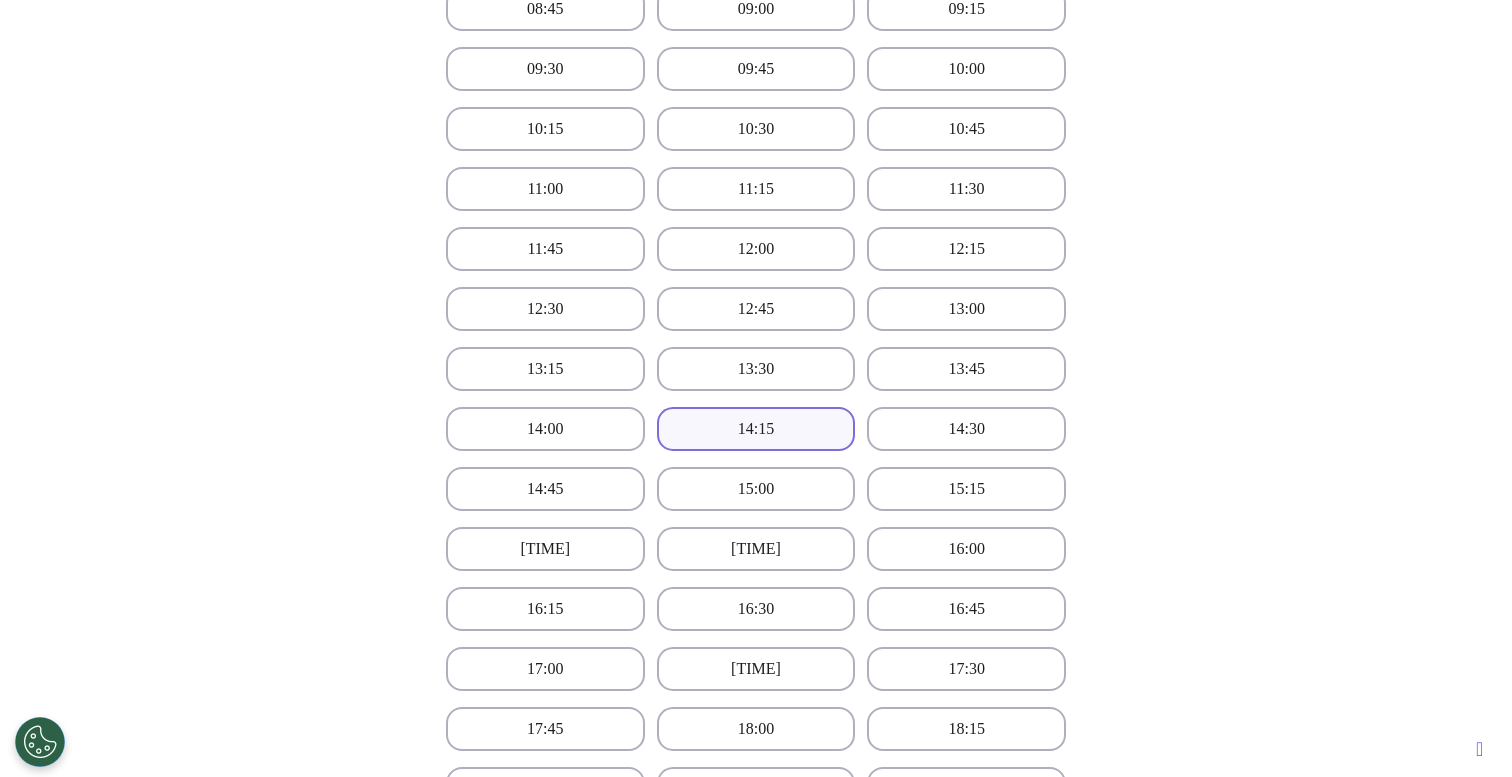 click on "14:15" at bounding box center [756, 429] 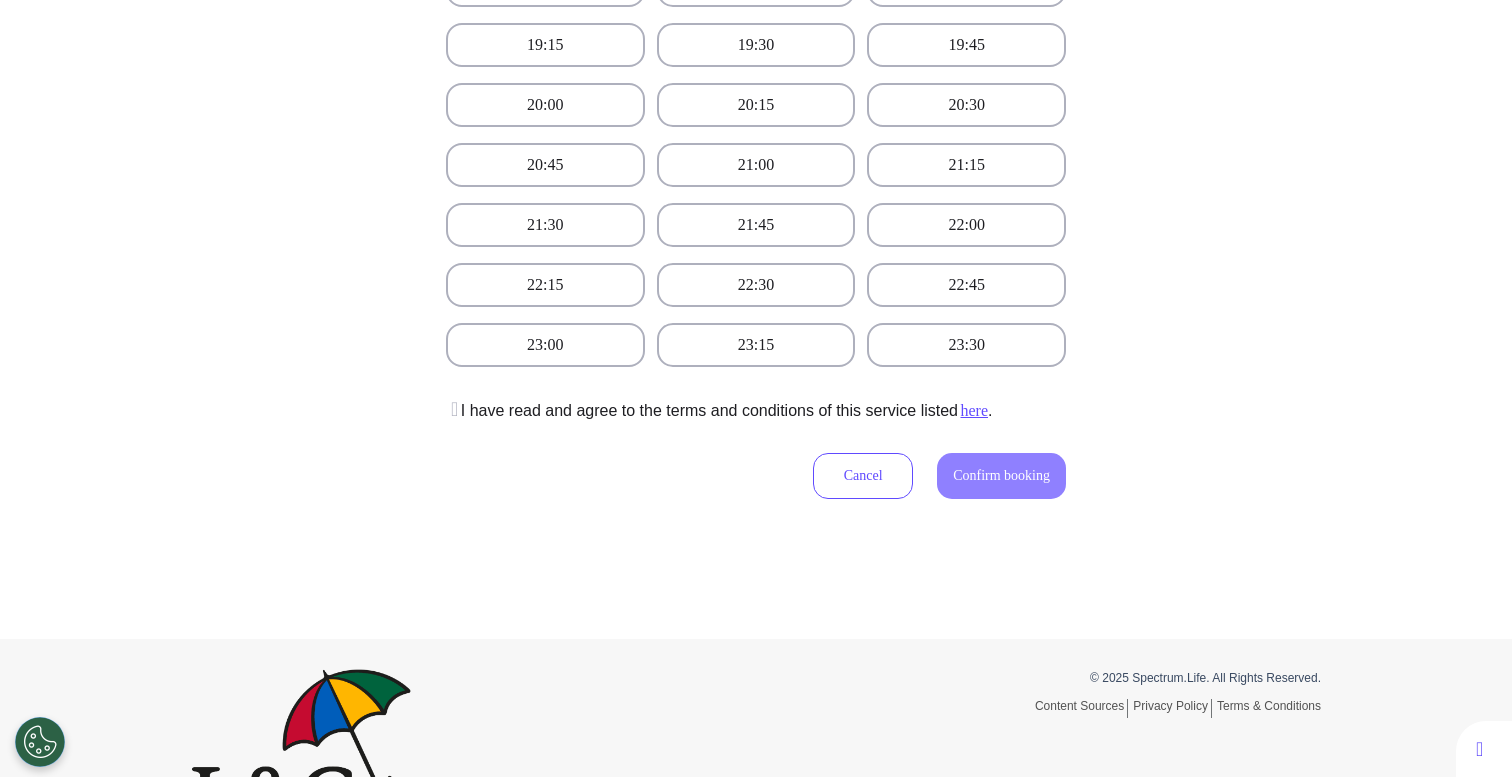scroll, scrollTop: 1461, scrollLeft: 0, axis: vertical 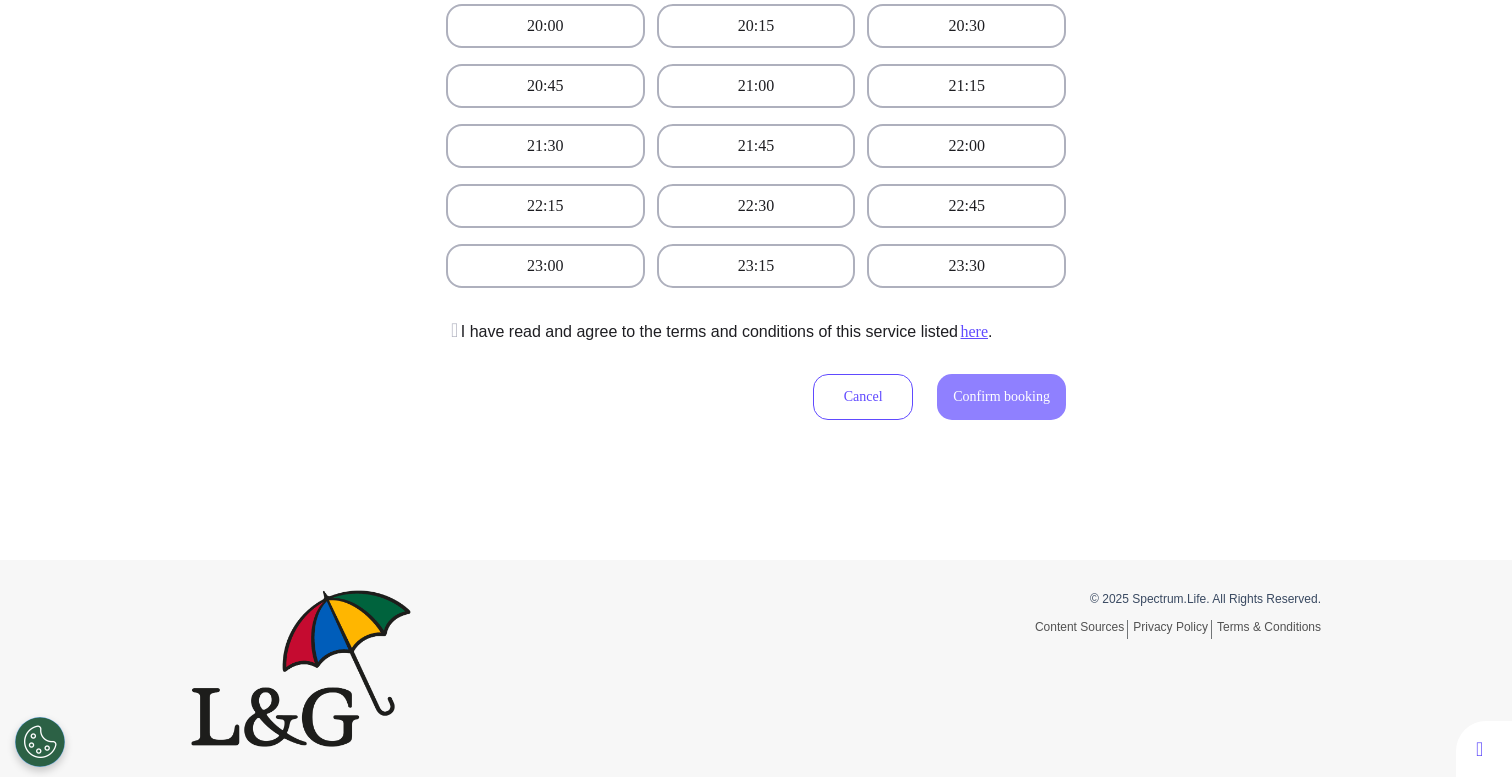 click at bounding box center (452, 330) 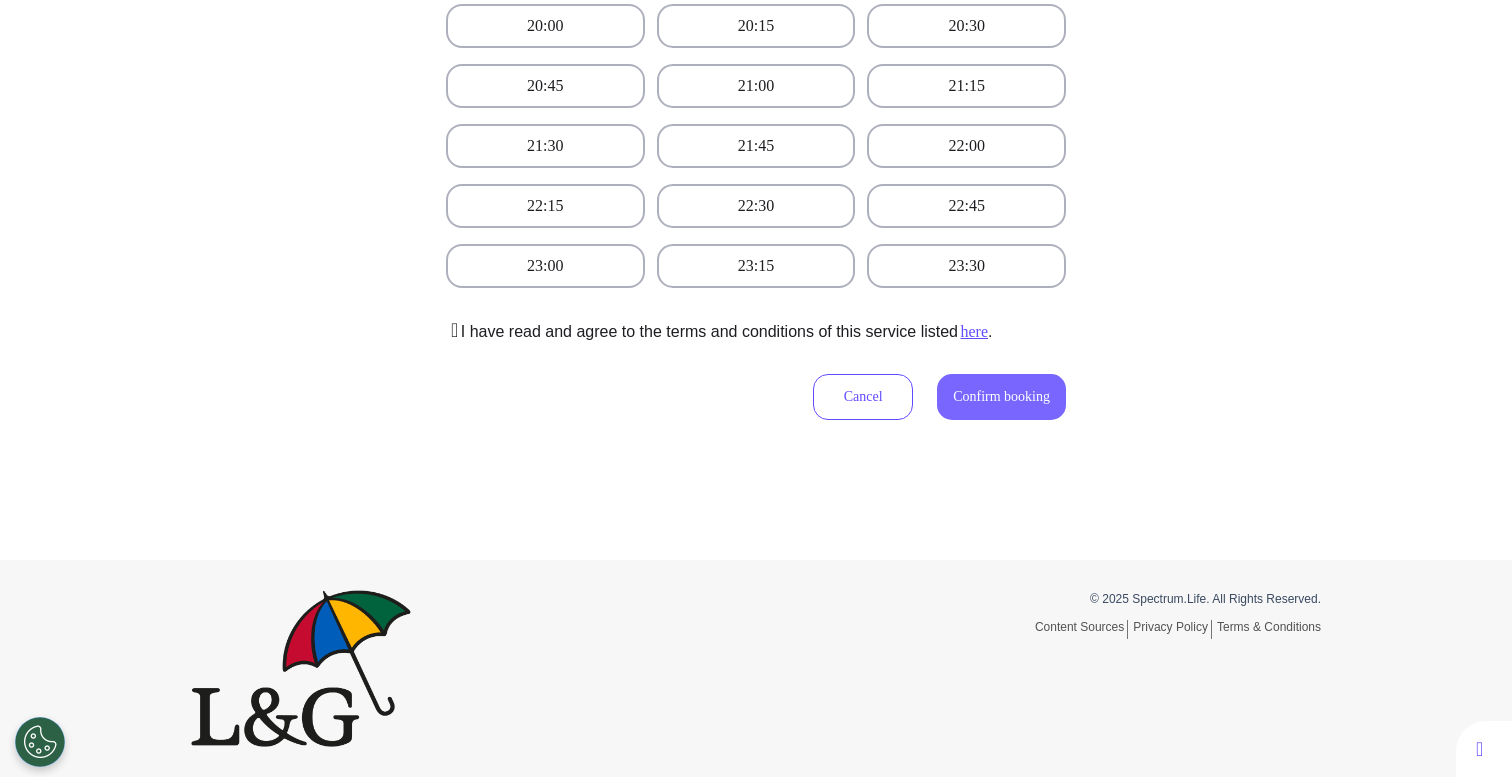 click on "Confirm booking" at bounding box center [1001, 396] 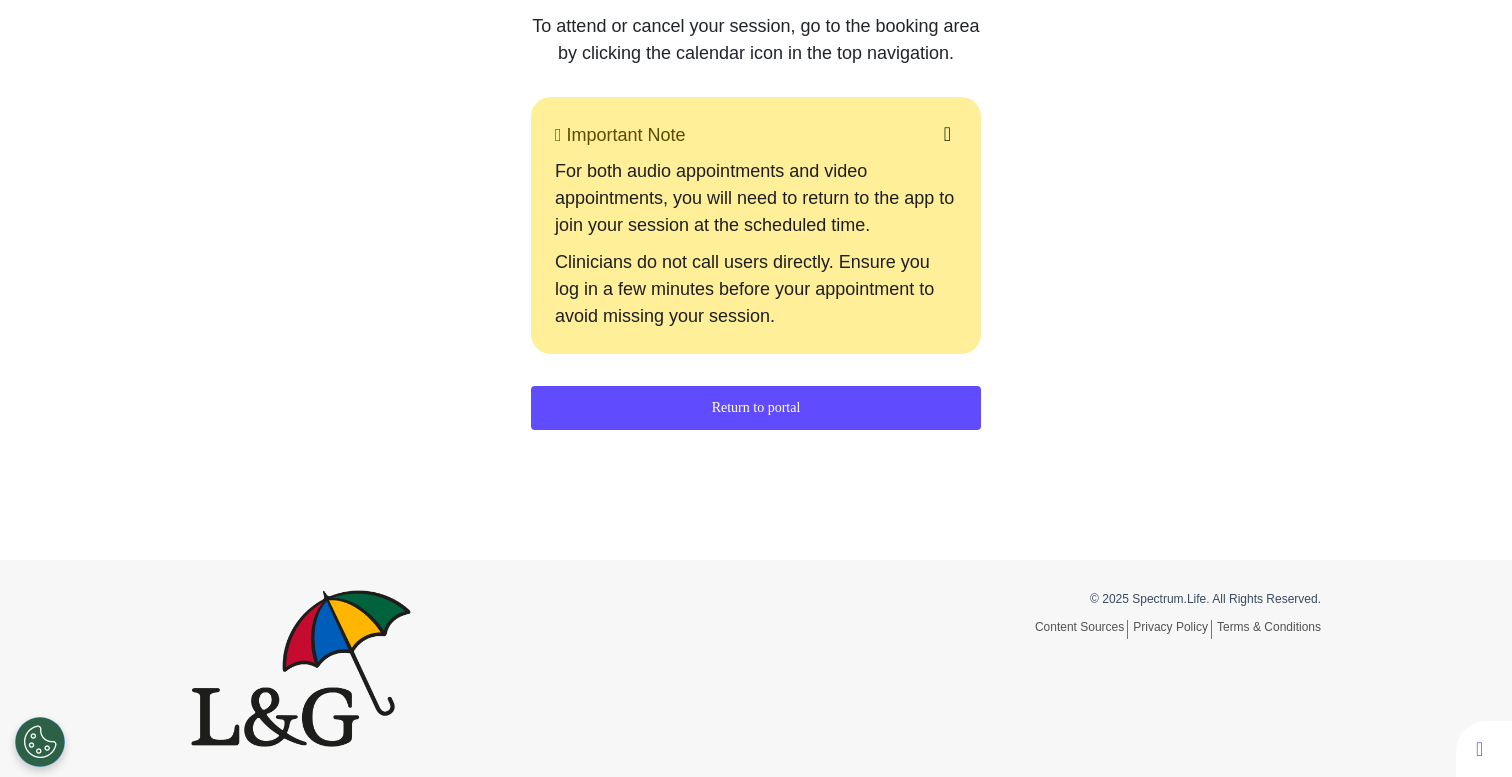 scroll, scrollTop: 455, scrollLeft: 0, axis: vertical 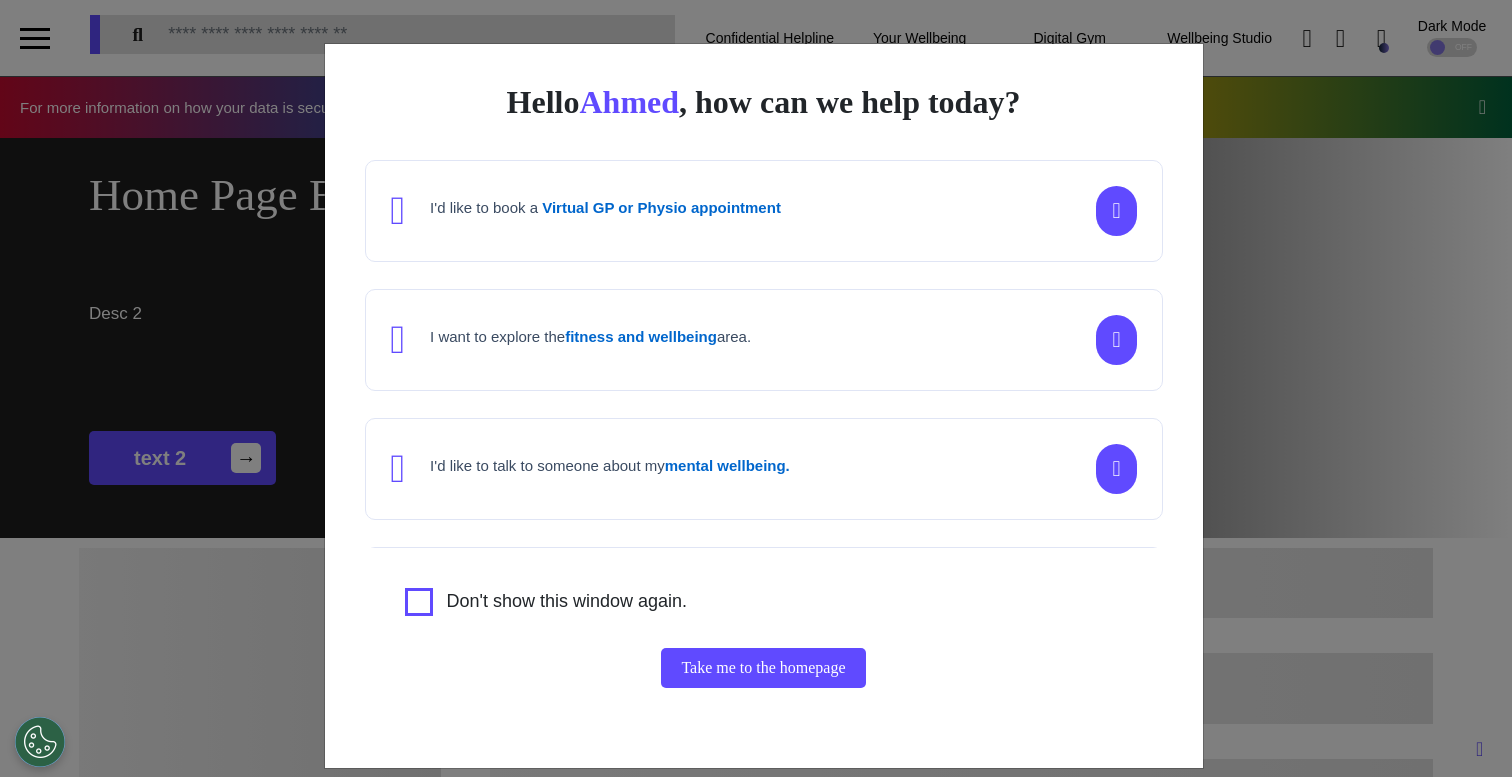click on "Hello  Ahmed , how can we help today? I'd like to book a   Virtual GP or Physio appointment I want to explore the  fitness and wellbeing  area. I'd like to talk to someone about my  mental wellbeing. I'd like to understand my  cancer risk or speak to a cancer nurse  about my symptoms or diagnosis. I am just  browsing.  Don't show this window again.   Take me to the homepage" at bounding box center [756, 388] 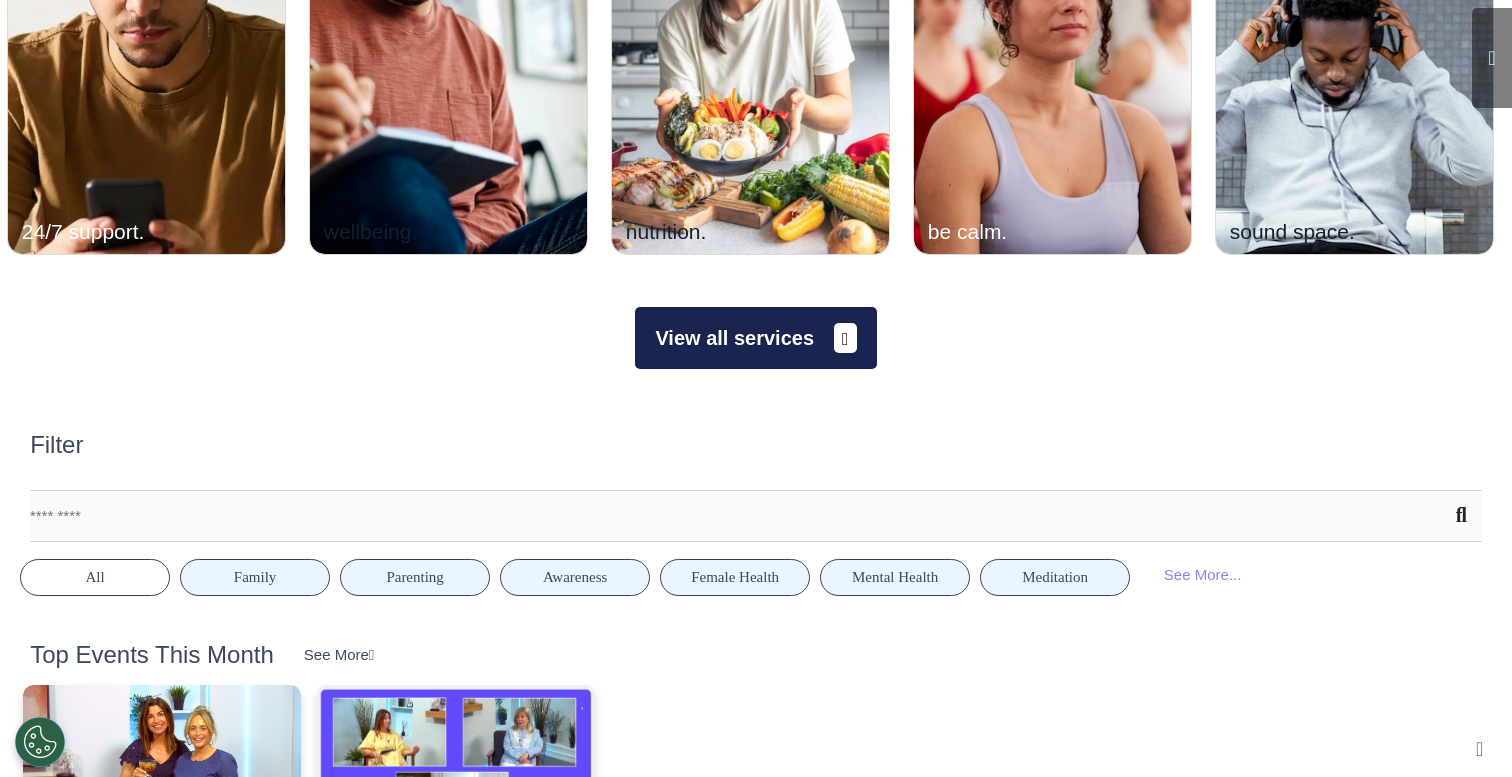 click on "View all services" at bounding box center (755, 338) 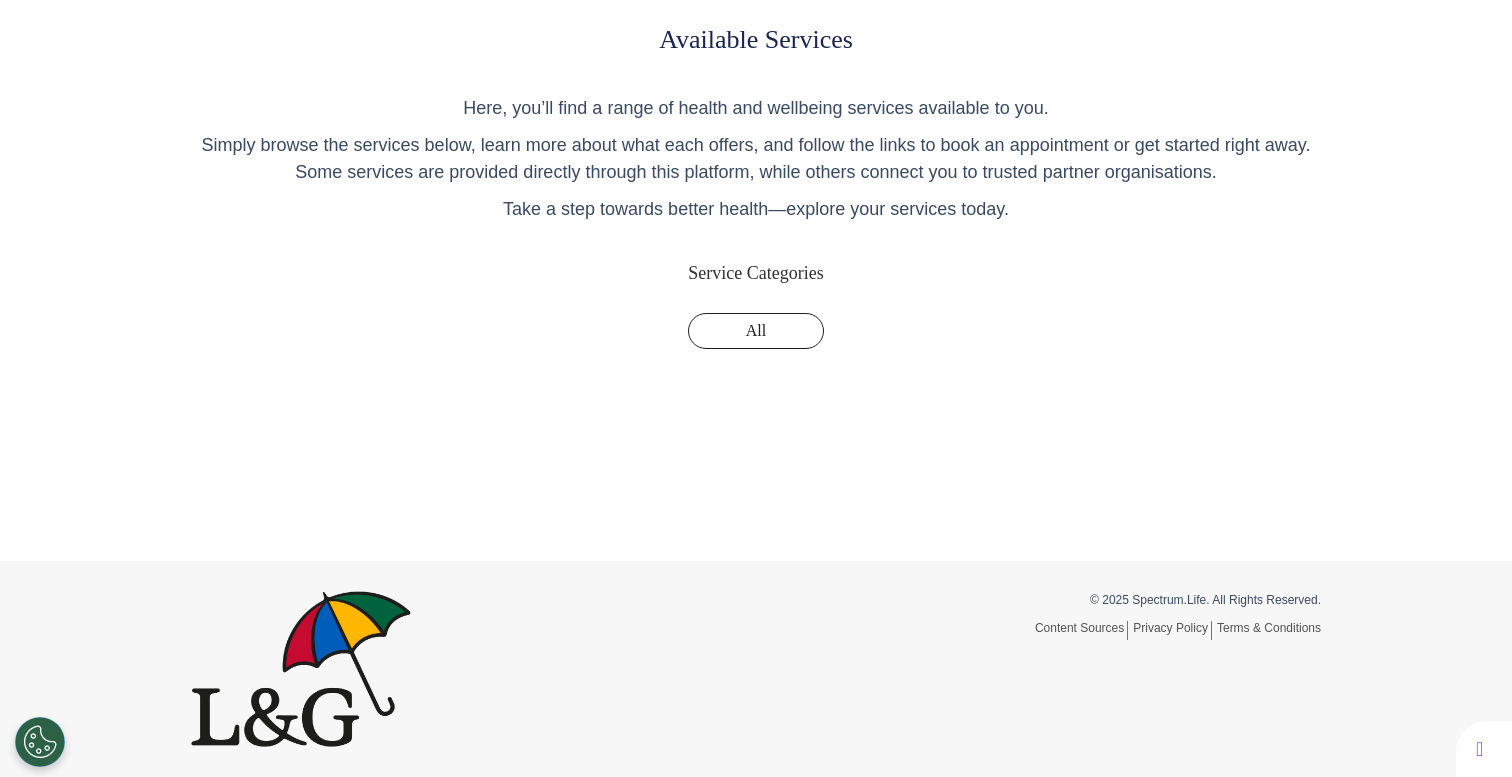 scroll, scrollTop: 0, scrollLeft: 0, axis: both 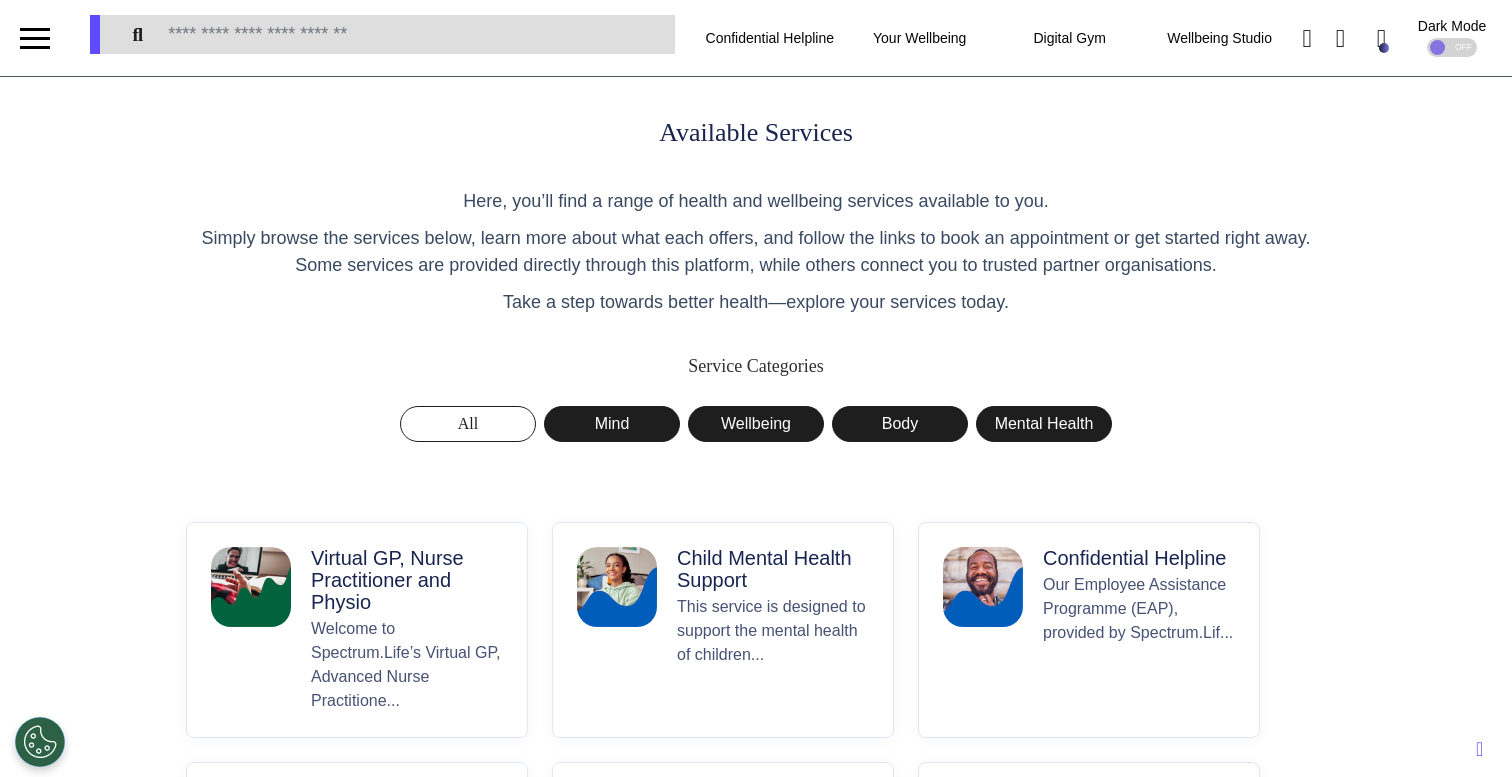 click on "Virtual GP, Nurse Practitioner and Physio" at bounding box center [407, 580] 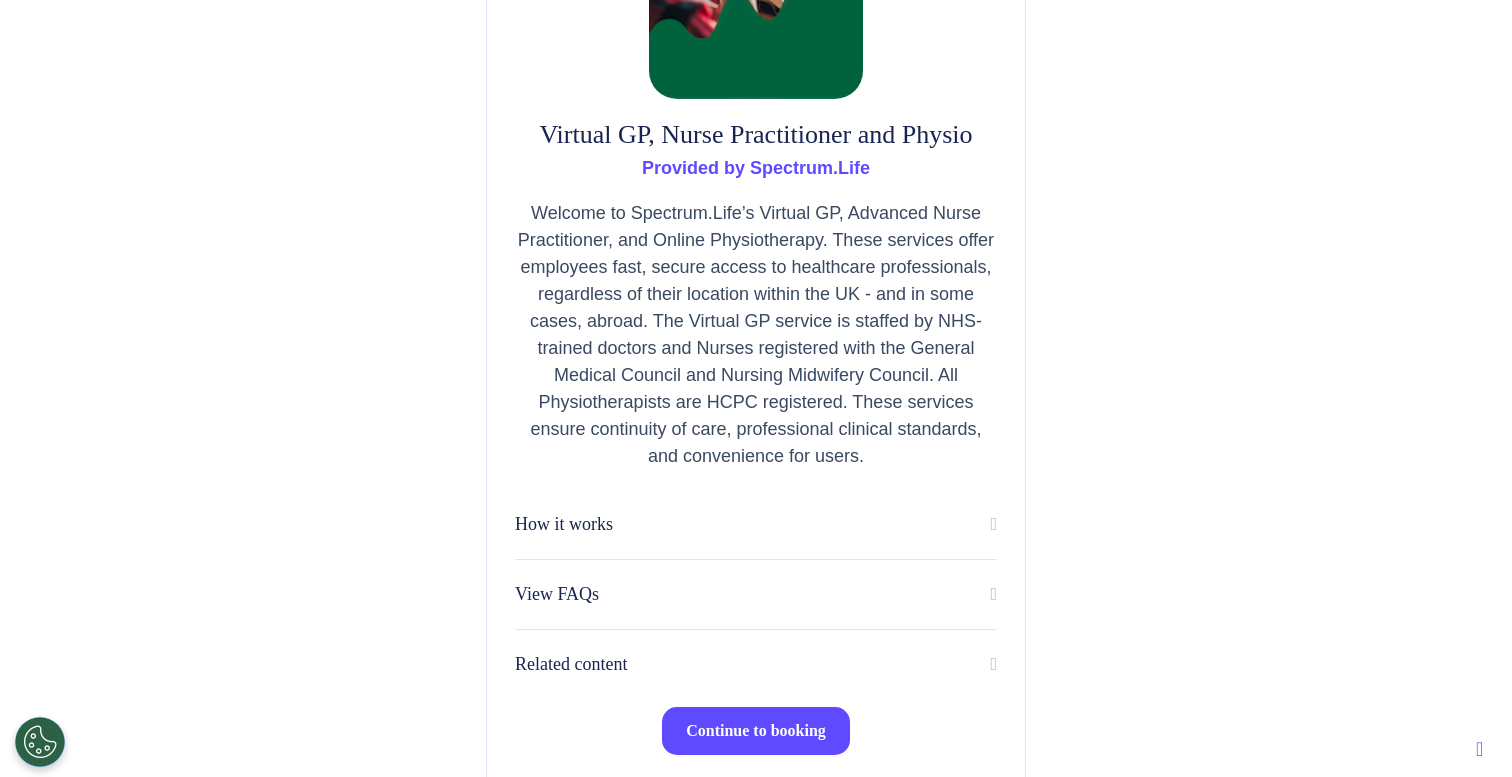 scroll, scrollTop: 274, scrollLeft: 0, axis: vertical 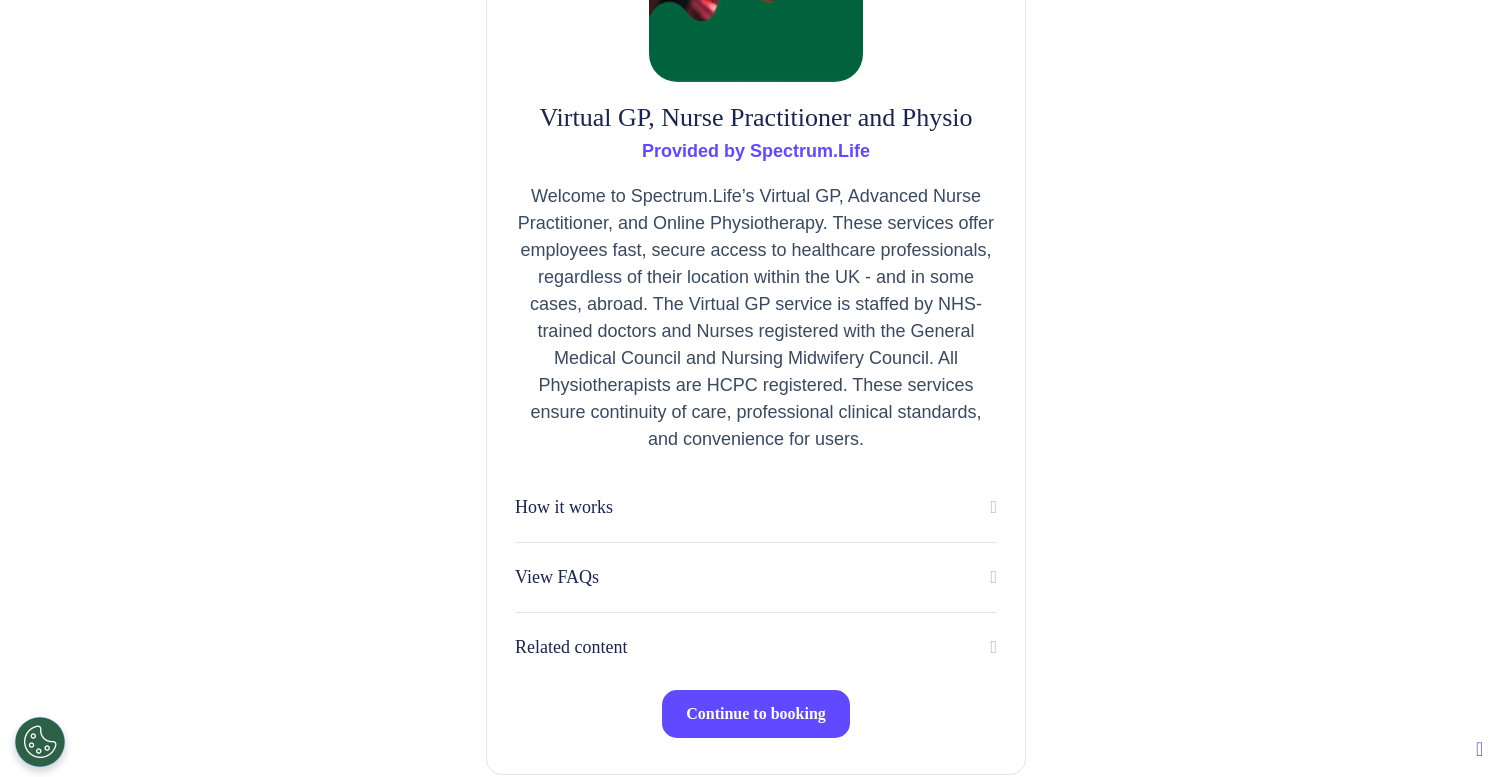 click on "Continue to booking" at bounding box center [756, 713] 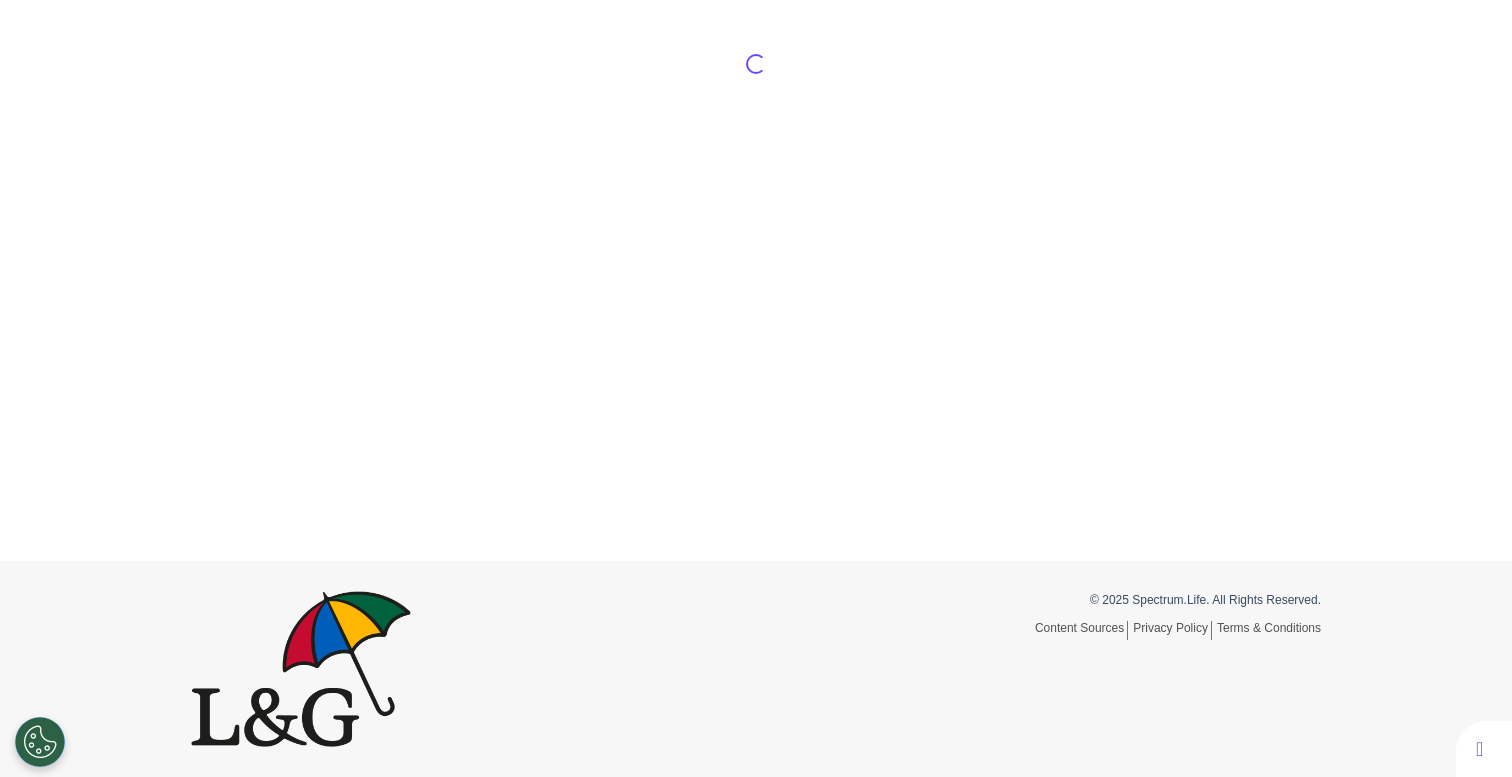 scroll, scrollTop: 0, scrollLeft: 0, axis: both 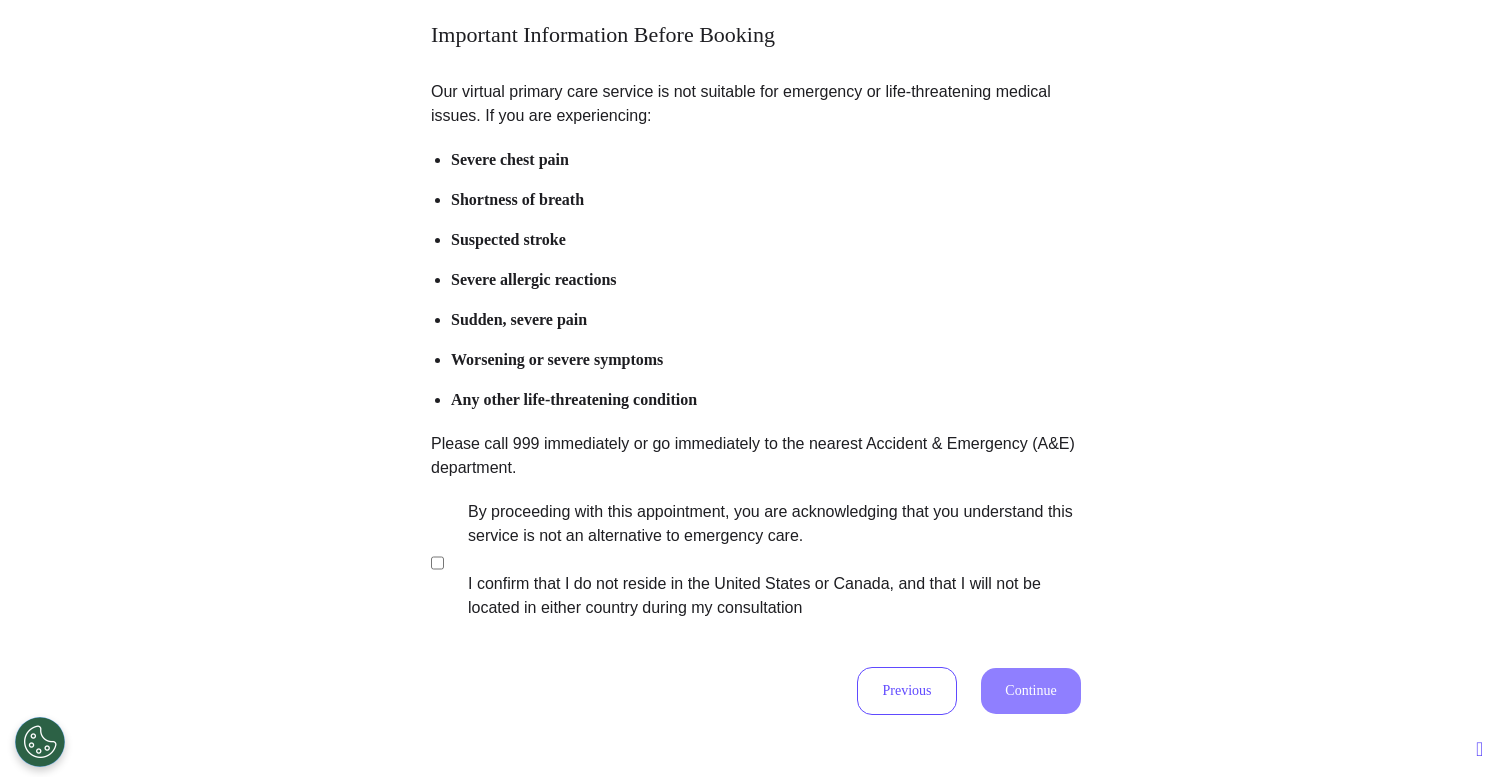 click on "By proceeding with this appointment, you are acknowledging that you understand this service is not an alternative to emergency care. I confirm that I do not reside in the United States or Canada, and that I will not be located in either country during my consultation" at bounding box center (761, 560) 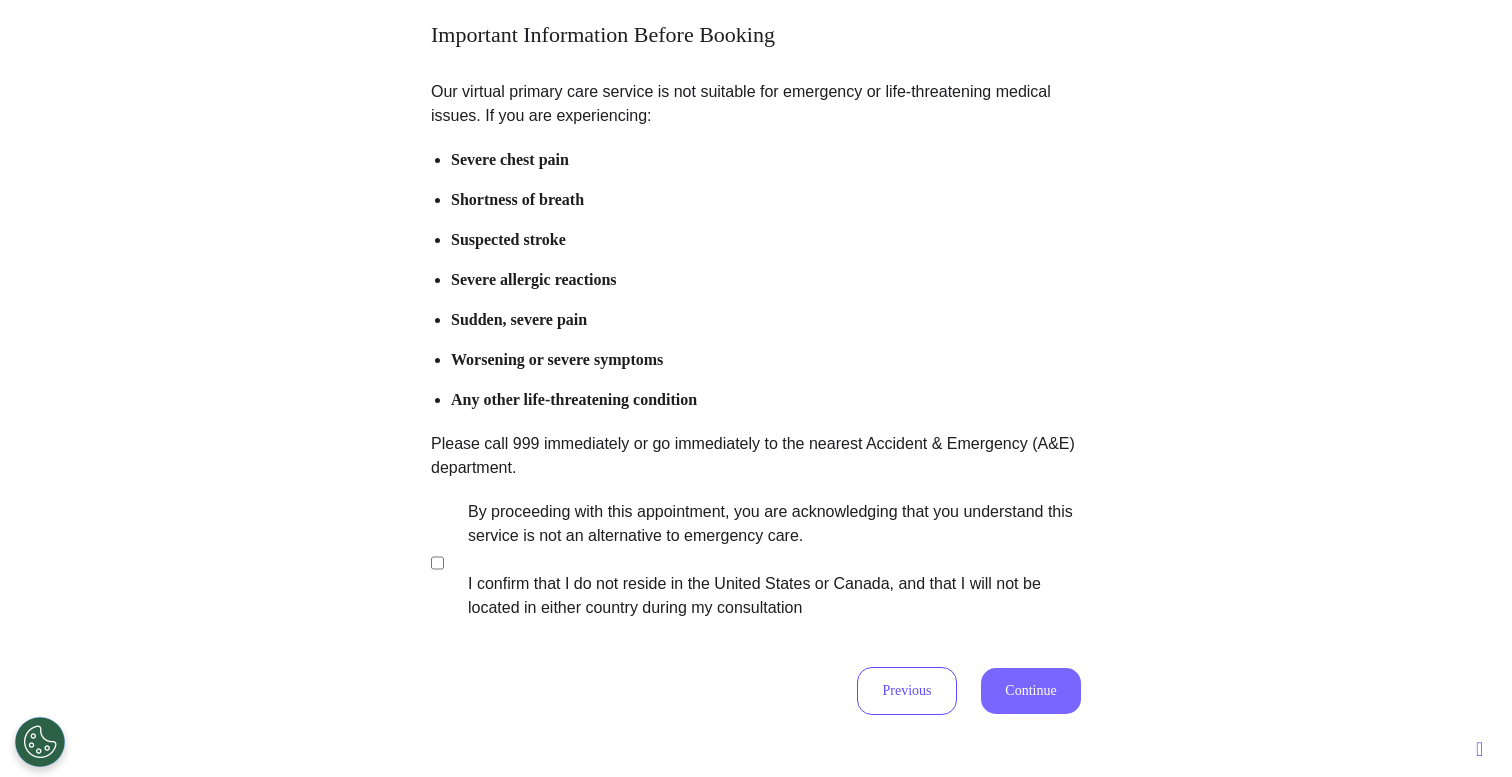 click on "Continue" at bounding box center [1031, 691] 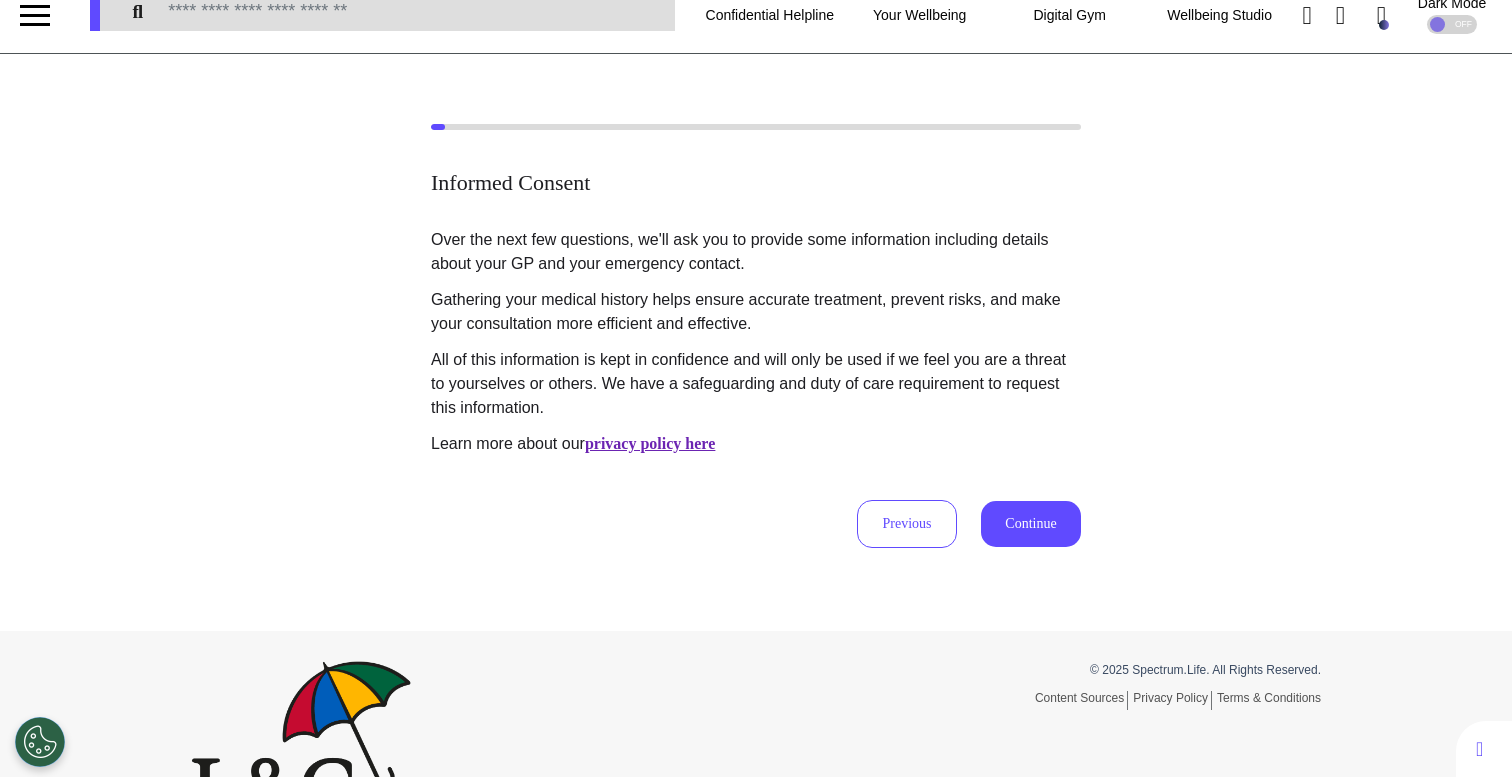 scroll, scrollTop: 0, scrollLeft: 0, axis: both 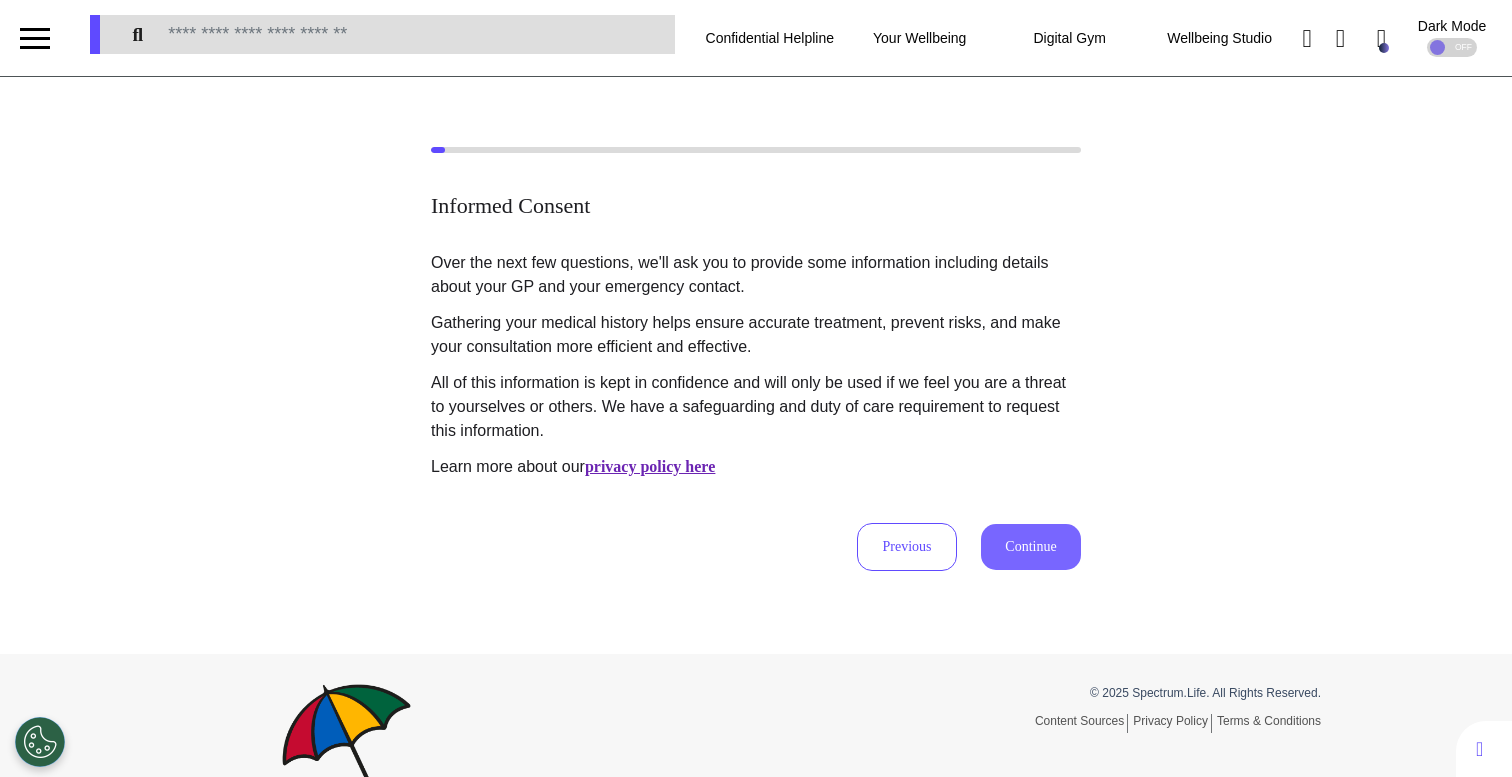 click on "Continue" at bounding box center (1031, 547) 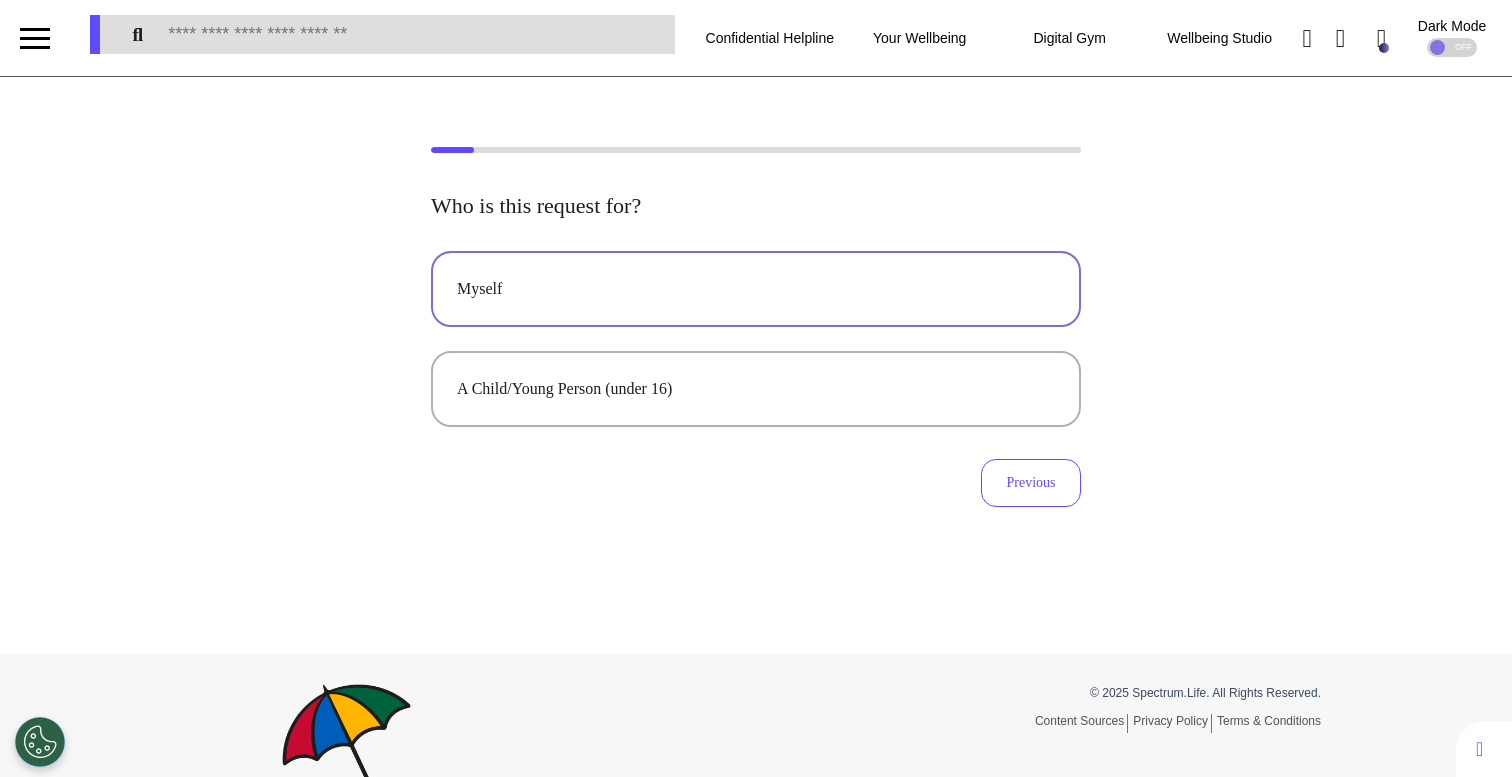 click on "Myself" at bounding box center [756, 289] 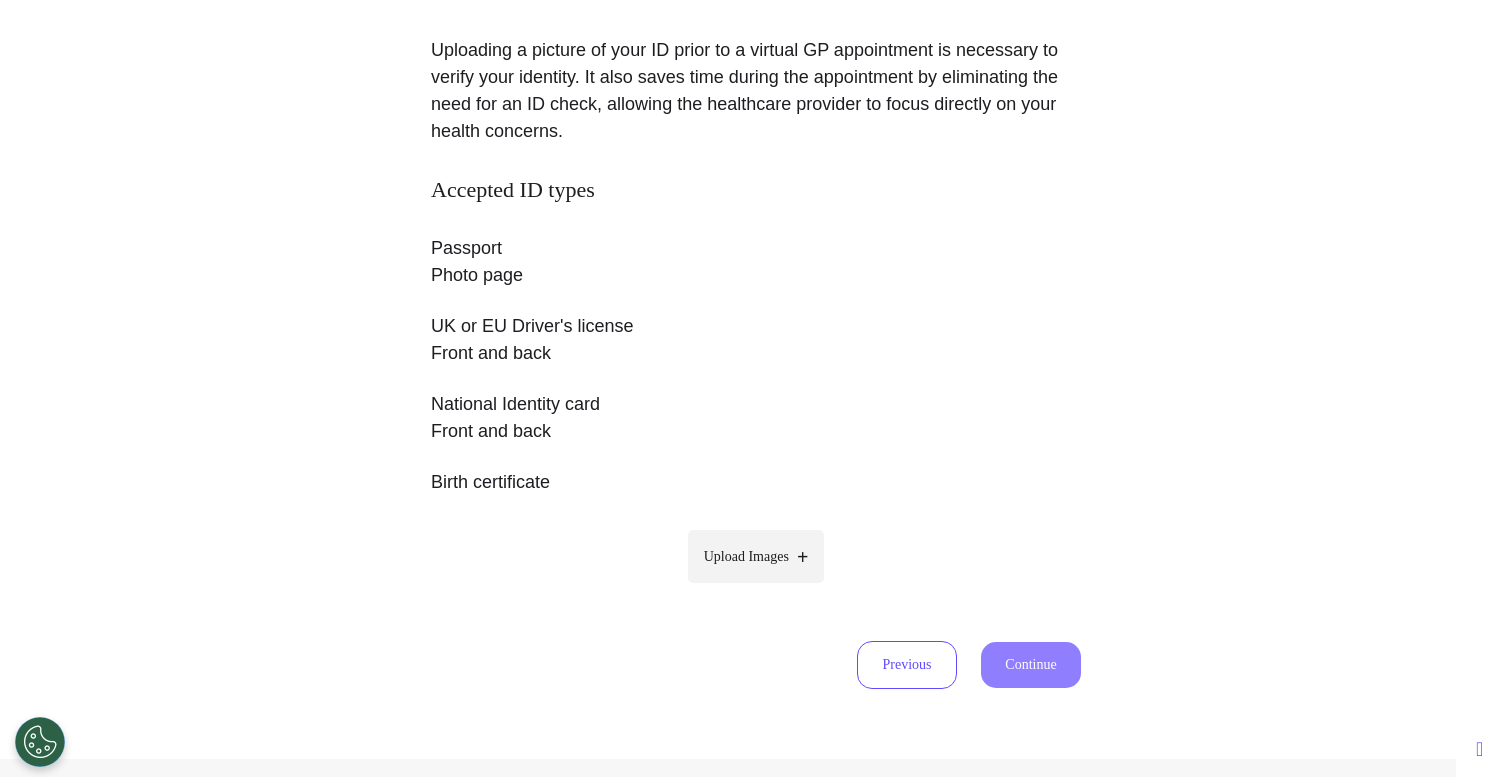 scroll, scrollTop: 251, scrollLeft: 0, axis: vertical 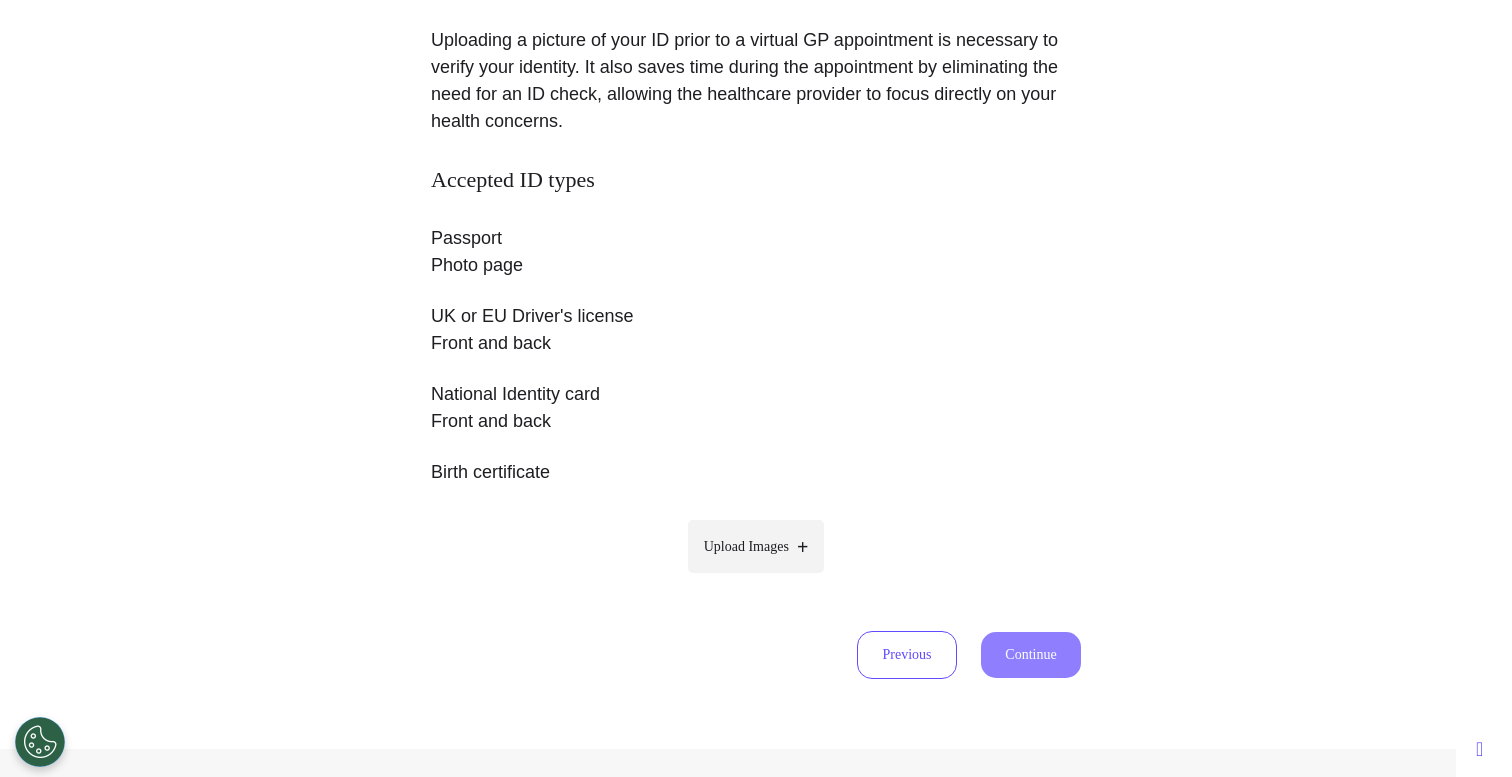click on "Upload Images" at bounding box center (746, 546) 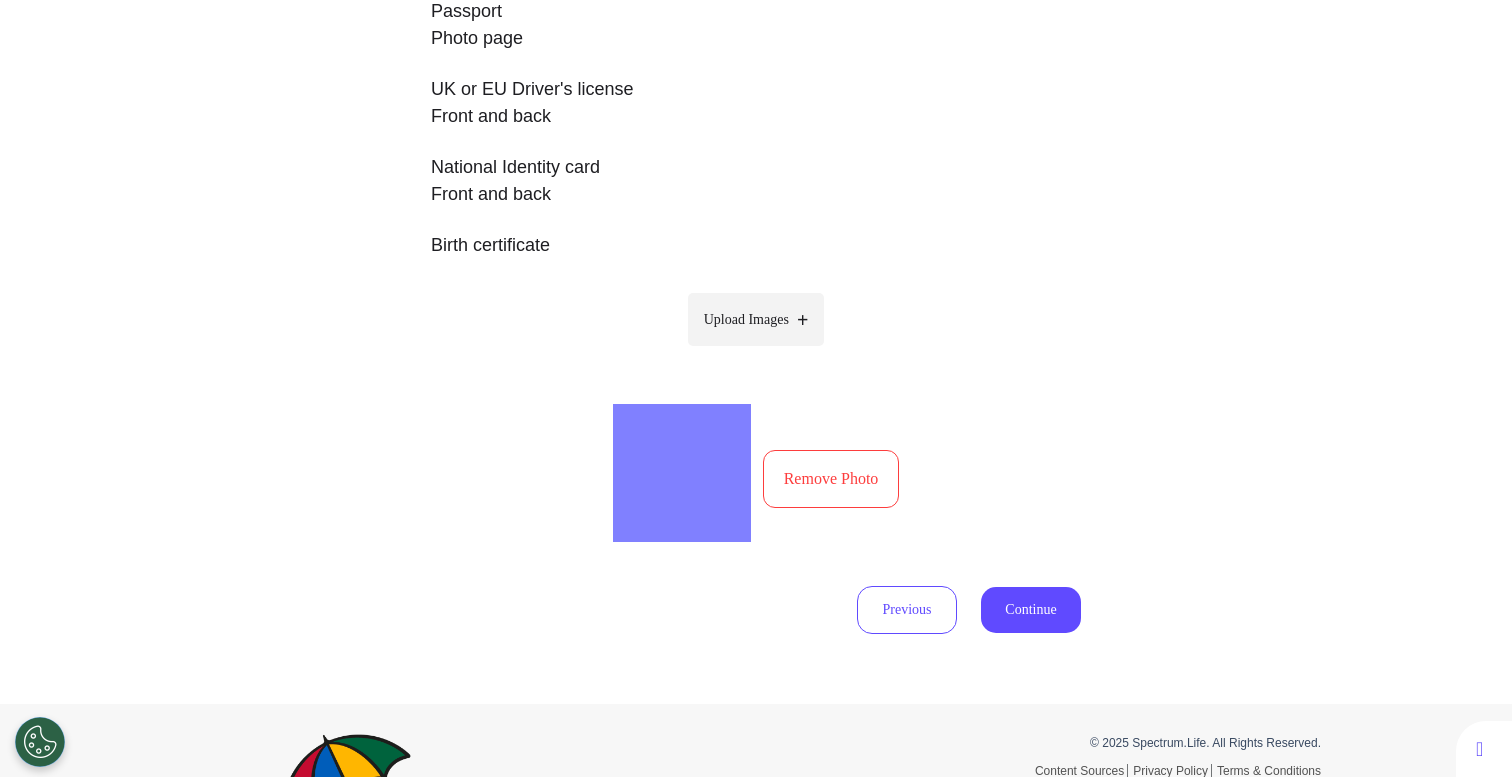 scroll, scrollTop: 481, scrollLeft: 0, axis: vertical 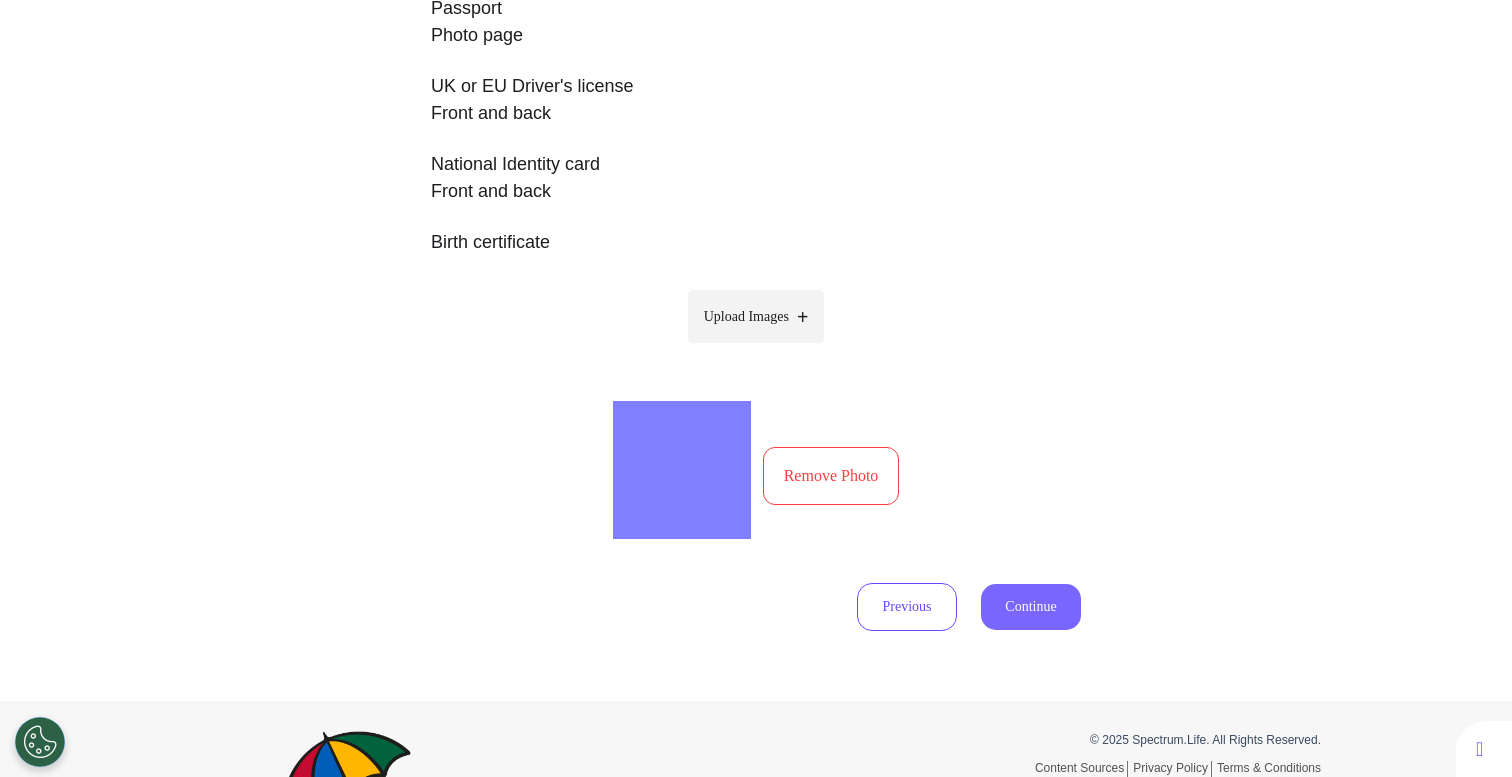 click on "Continue" at bounding box center [1031, 607] 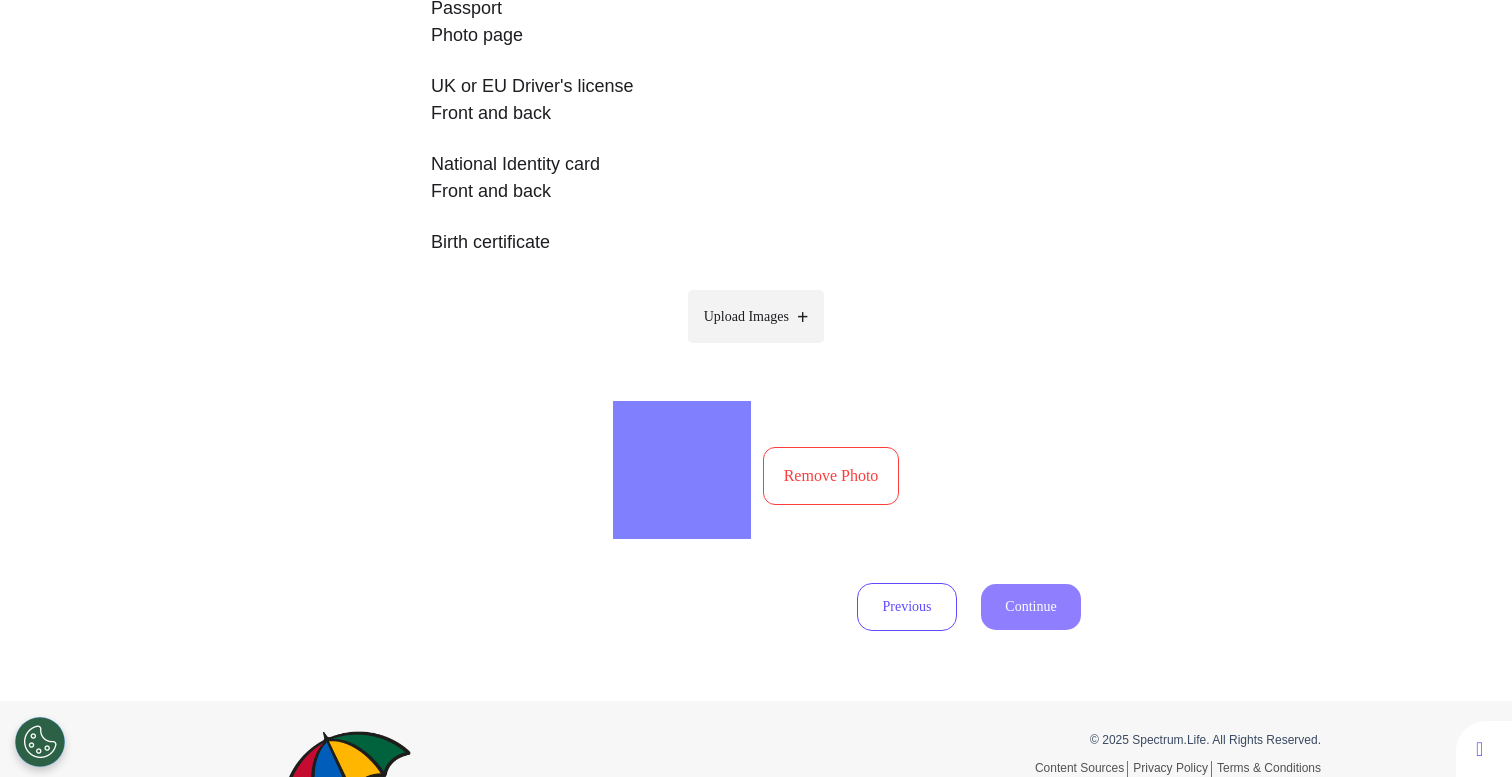 select on "****" 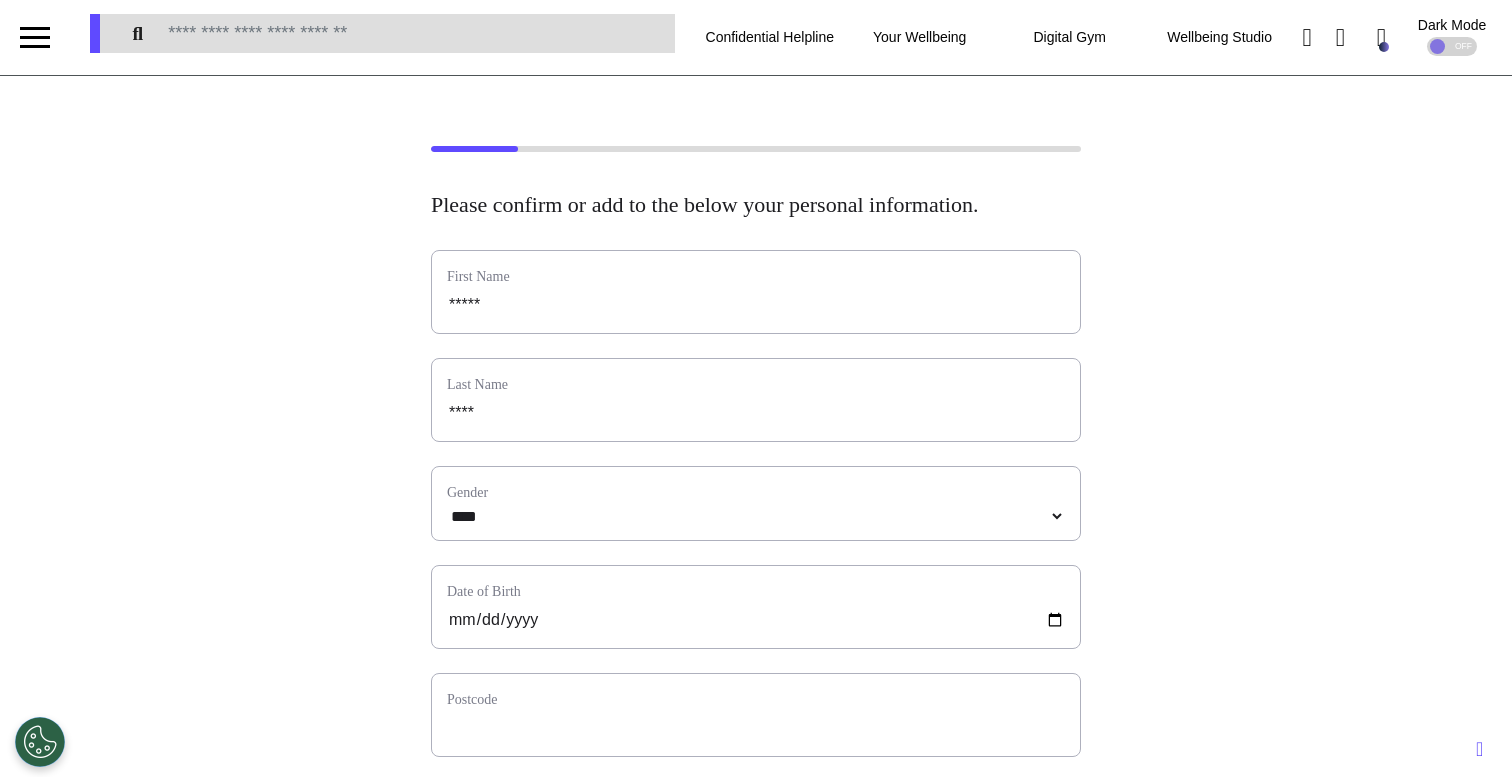 scroll, scrollTop: 0, scrollLeft: 0, axis: both 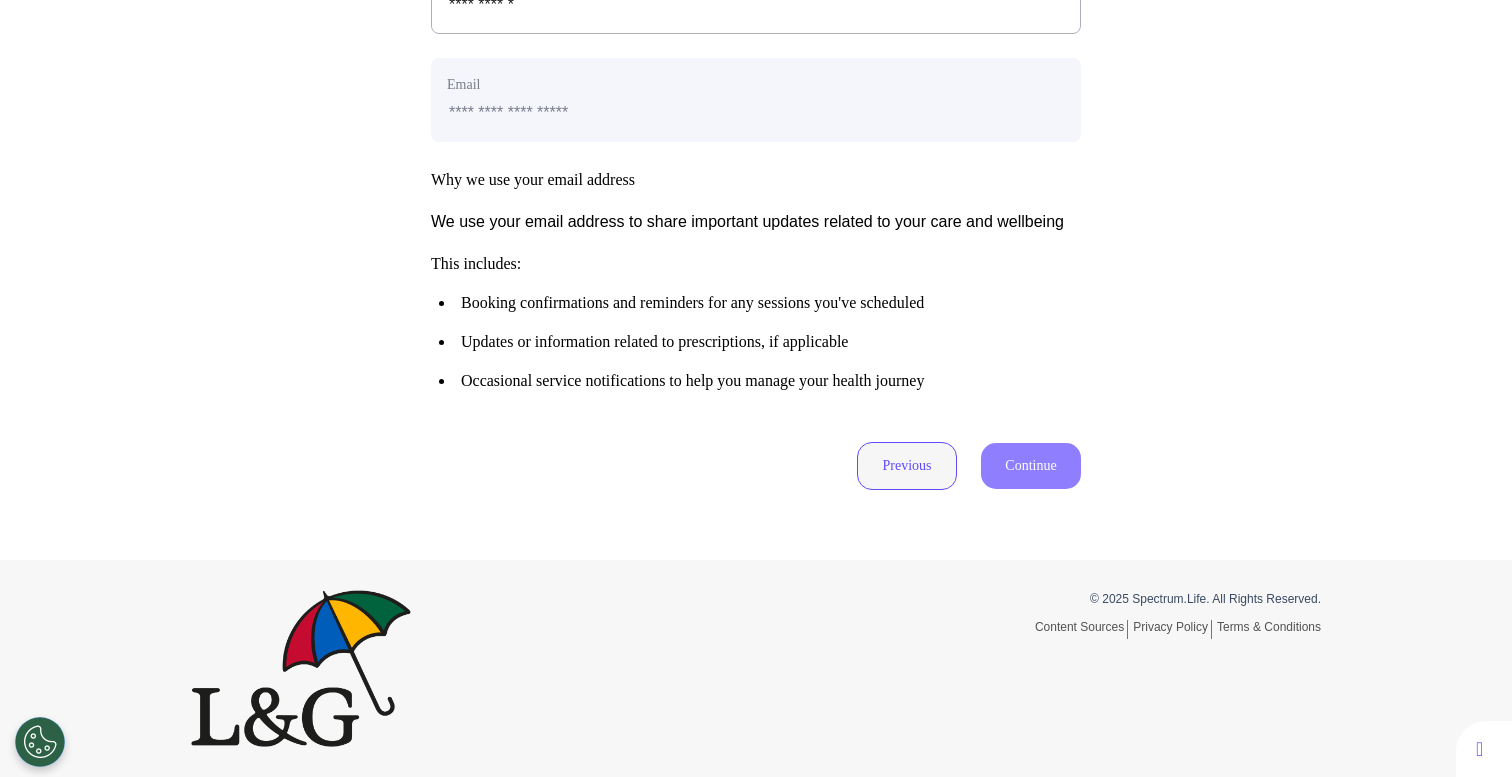 click on "Previous" at bounding box center [907, 466] 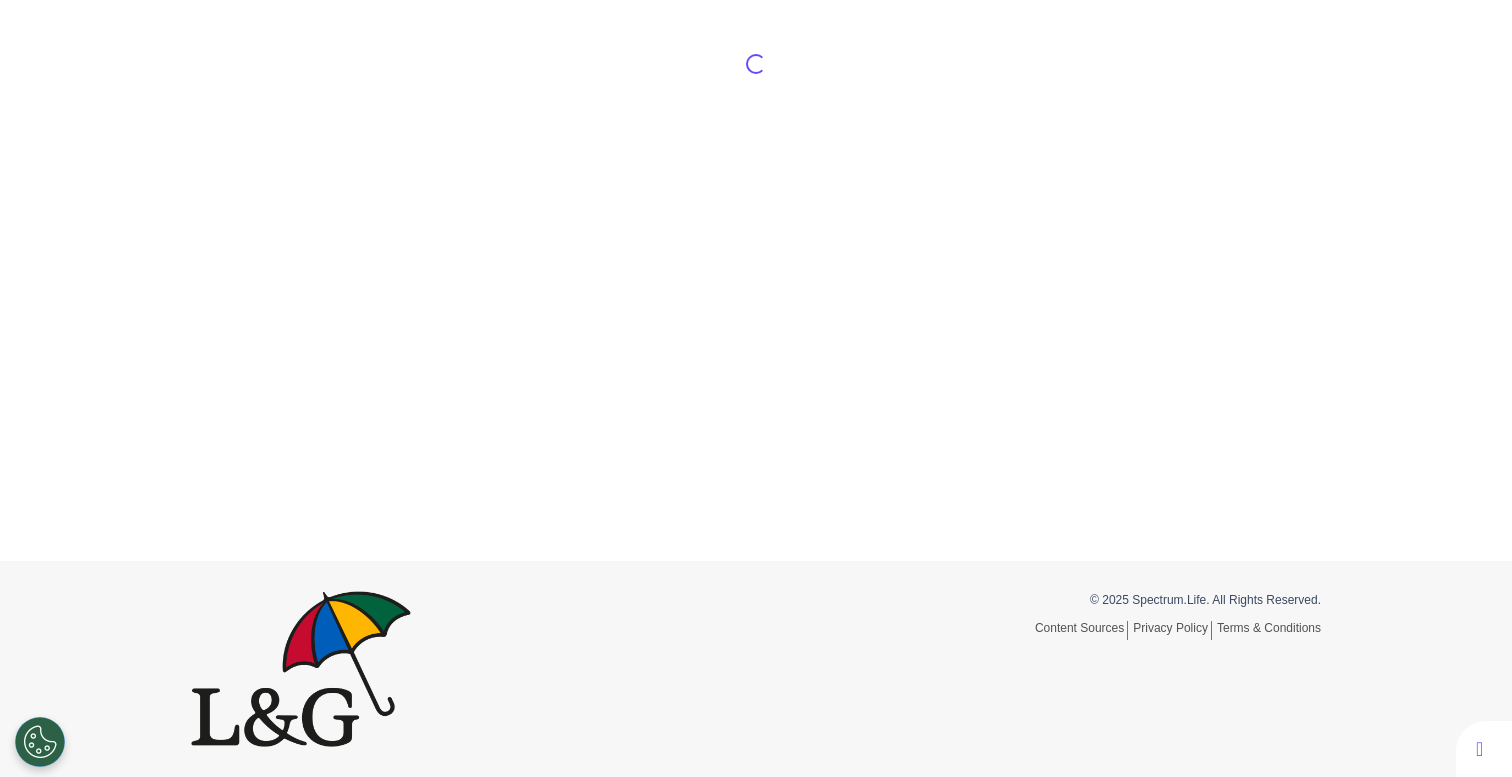 scroll, scrollTop: 93, scrollLeft: 0, axis: vertical 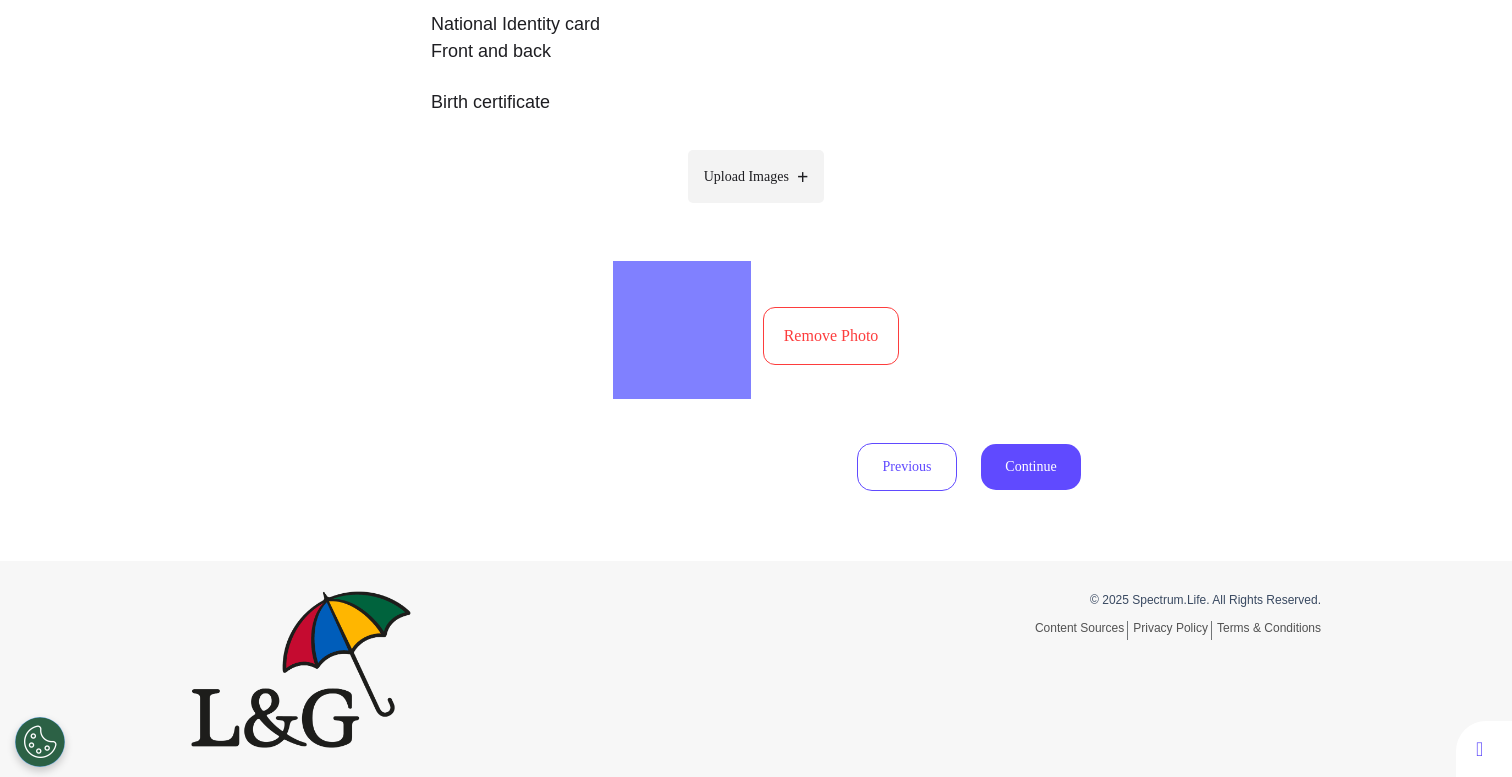 click on "Remove Photo" at bounding box center (831, 336) 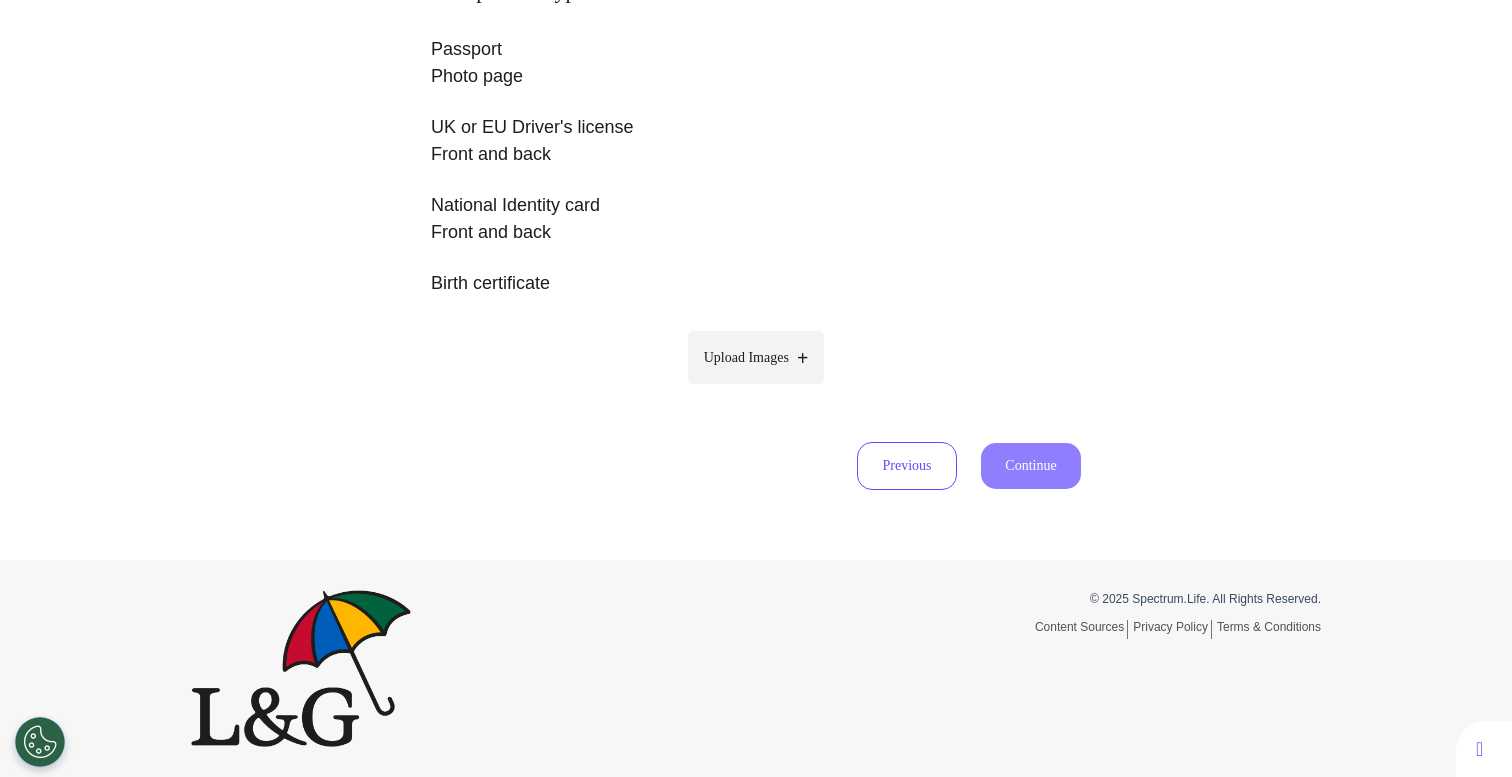 scroll, scrollTop: 439, scrollLeft: 0, axis: vertical 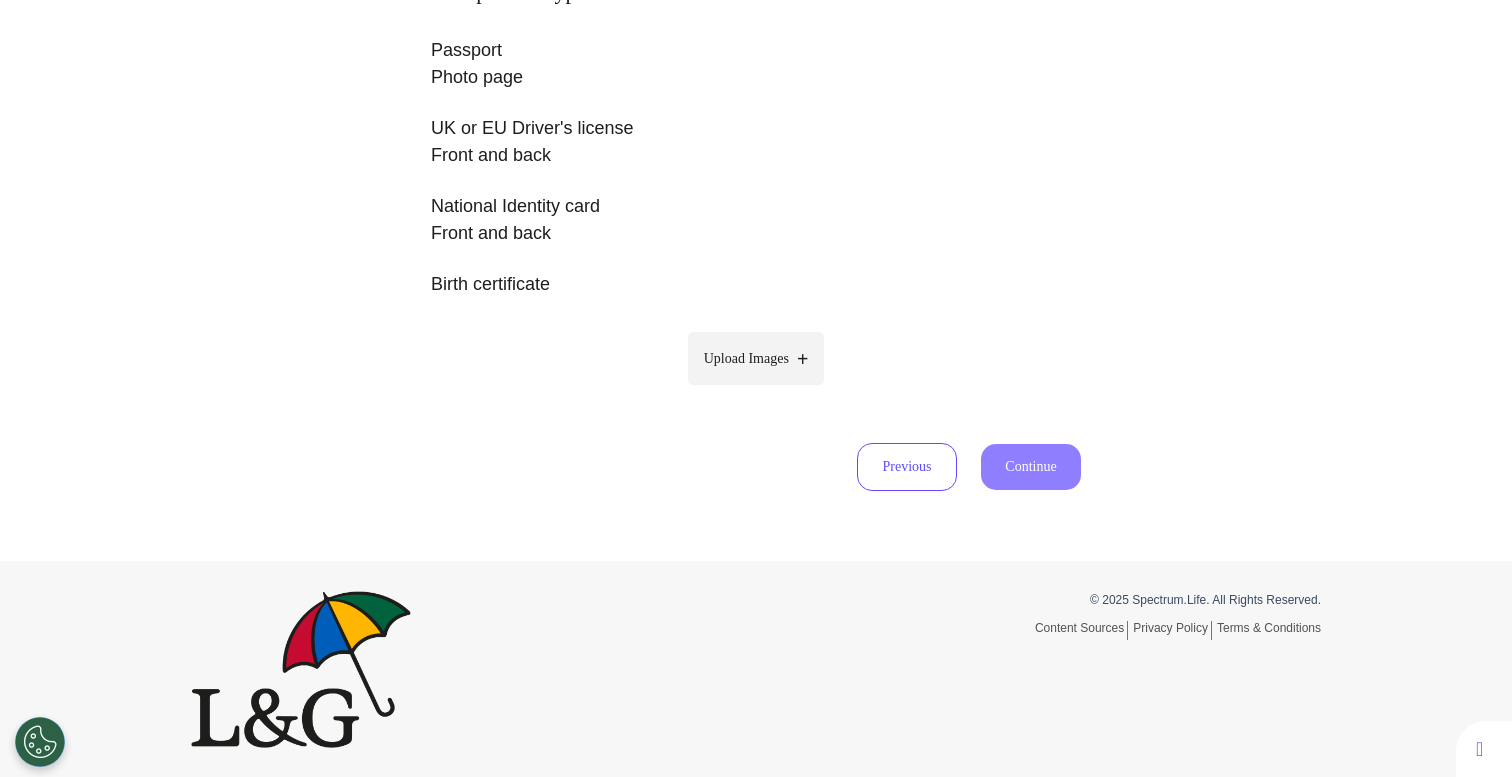 click on "Upload Images" at bounding box center (746, 358) 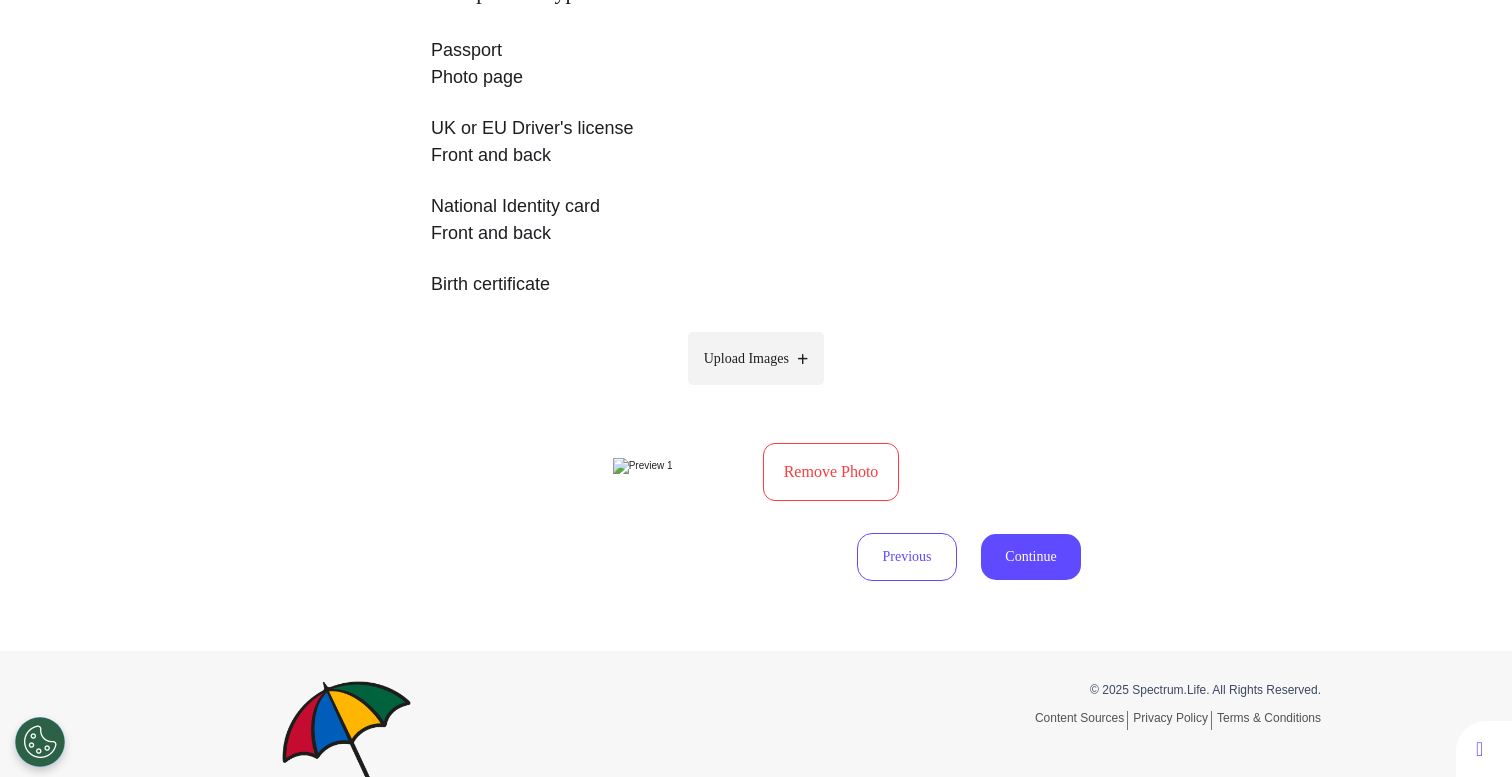 scroll, scrollTop: 529, scrollLeft: 0, axis: vertical 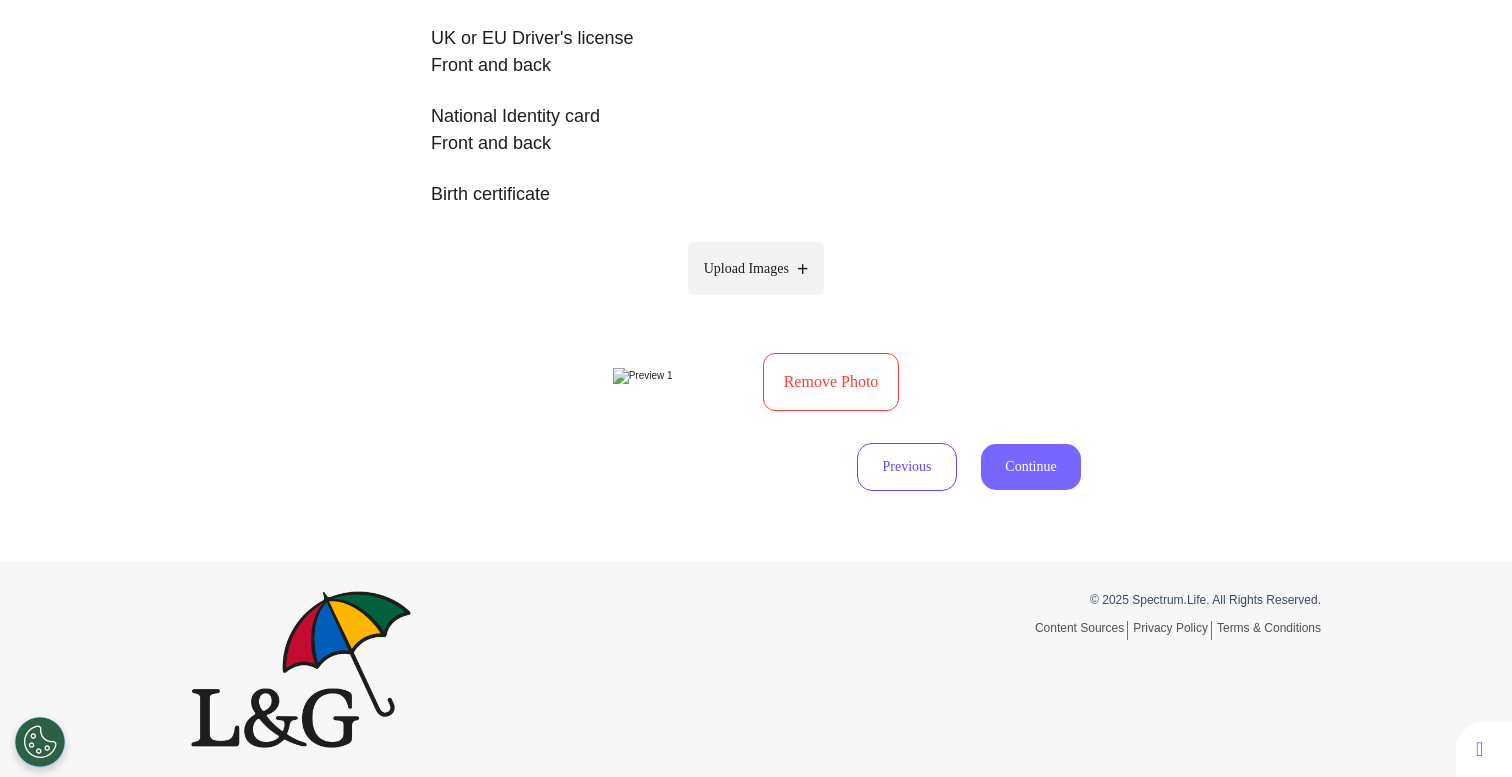 click on "Continue" at bounding box center [1031, 467] 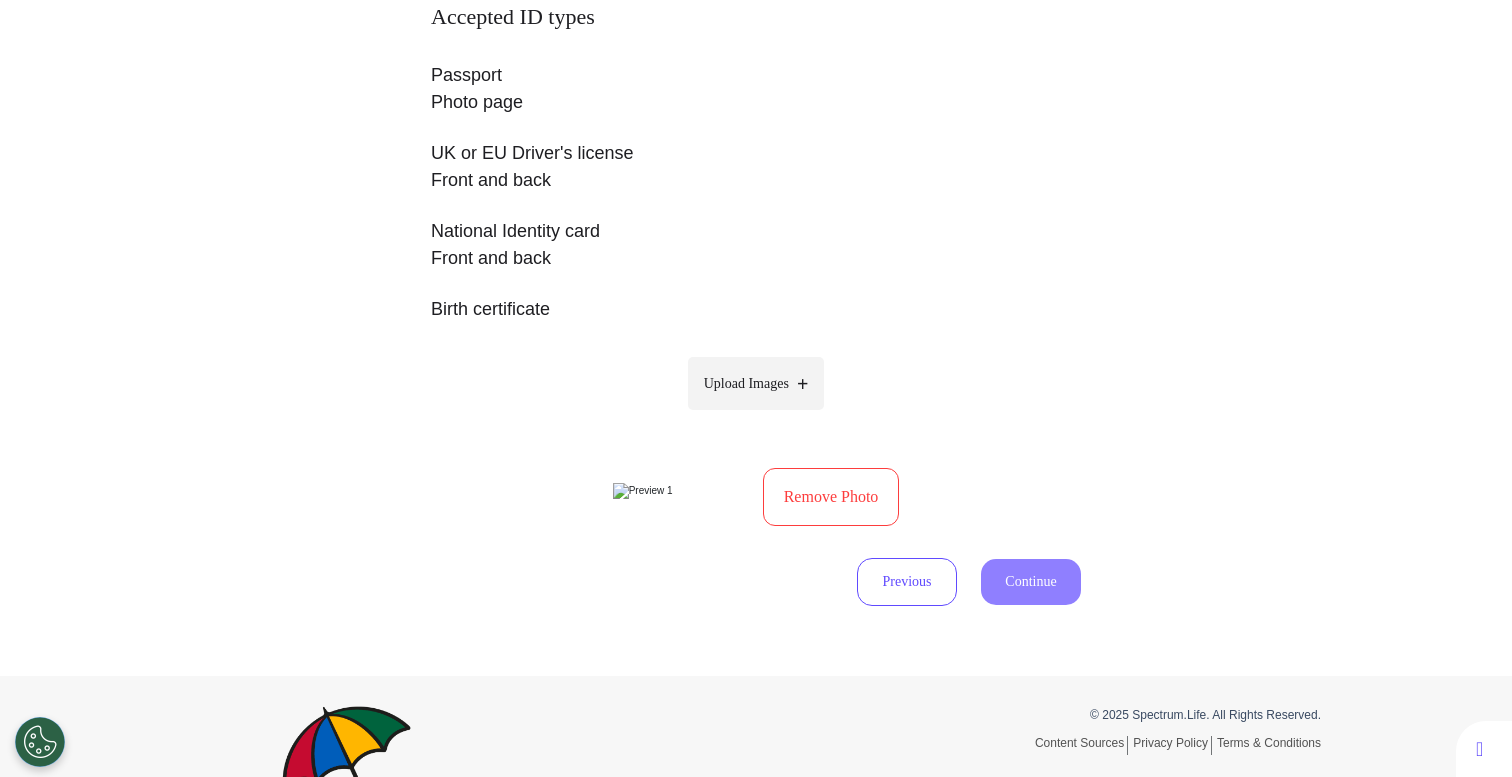 select on "****" 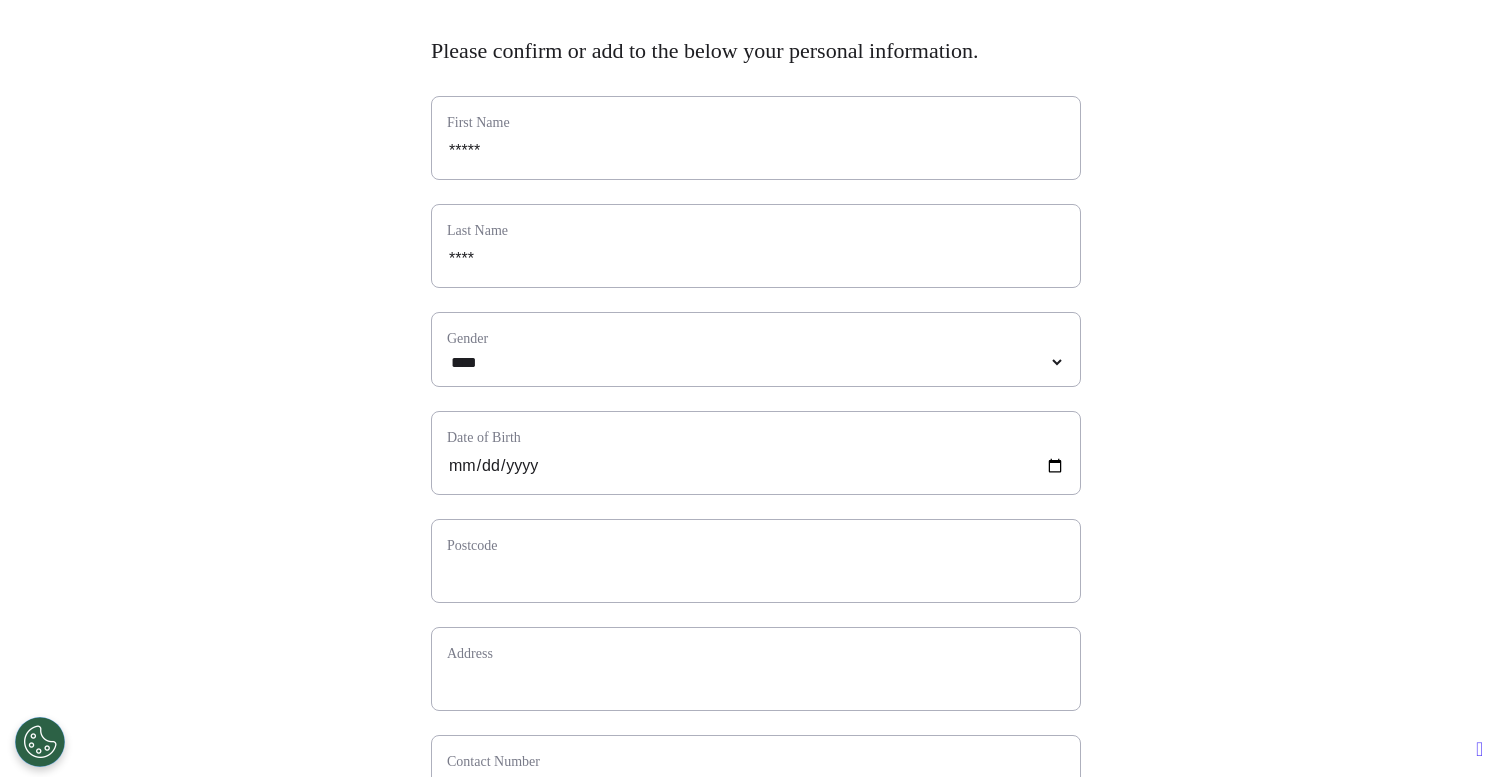 scroll, scrollTop: 156, scrollLeft: 0, axis: vertical 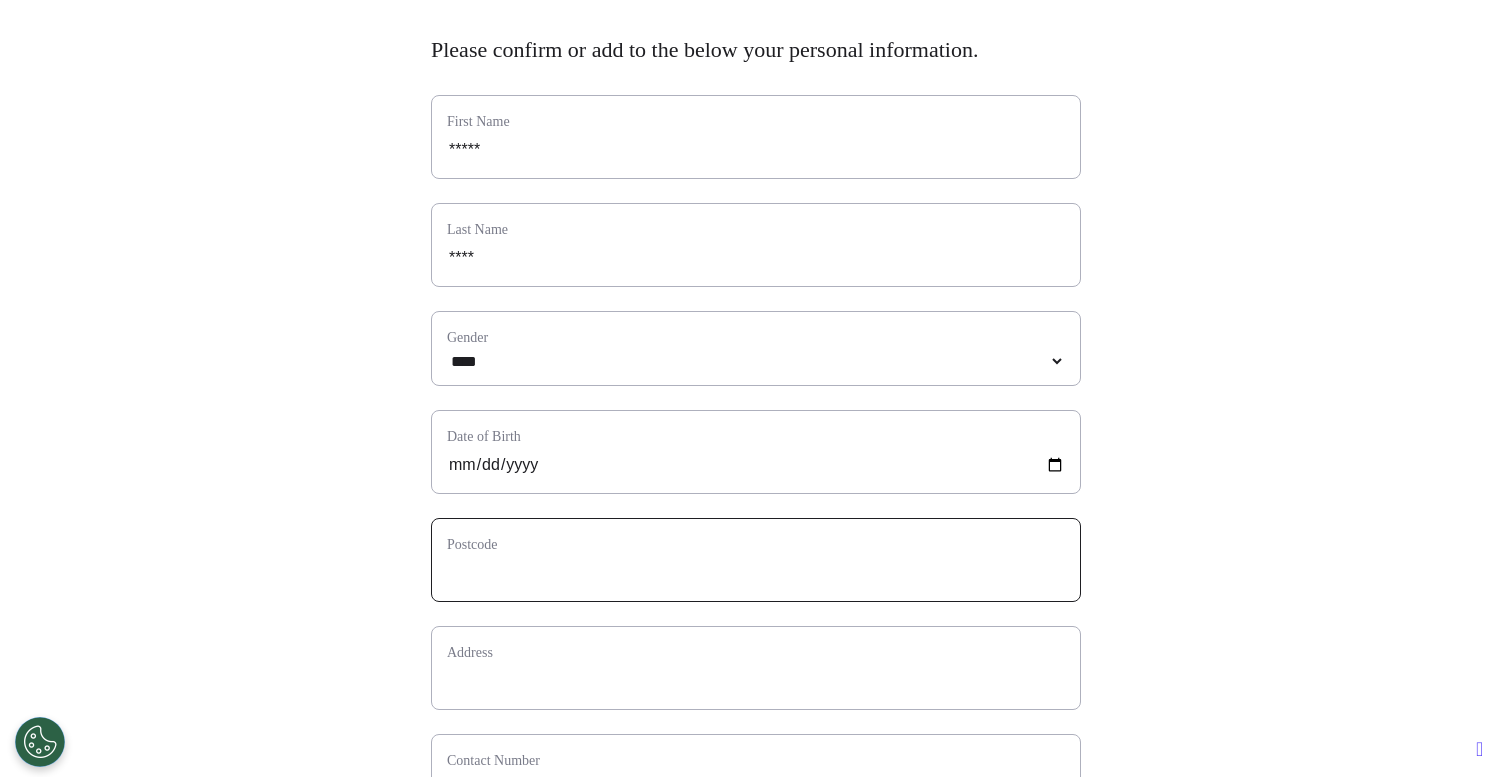 click at bounding box center (756, 573) 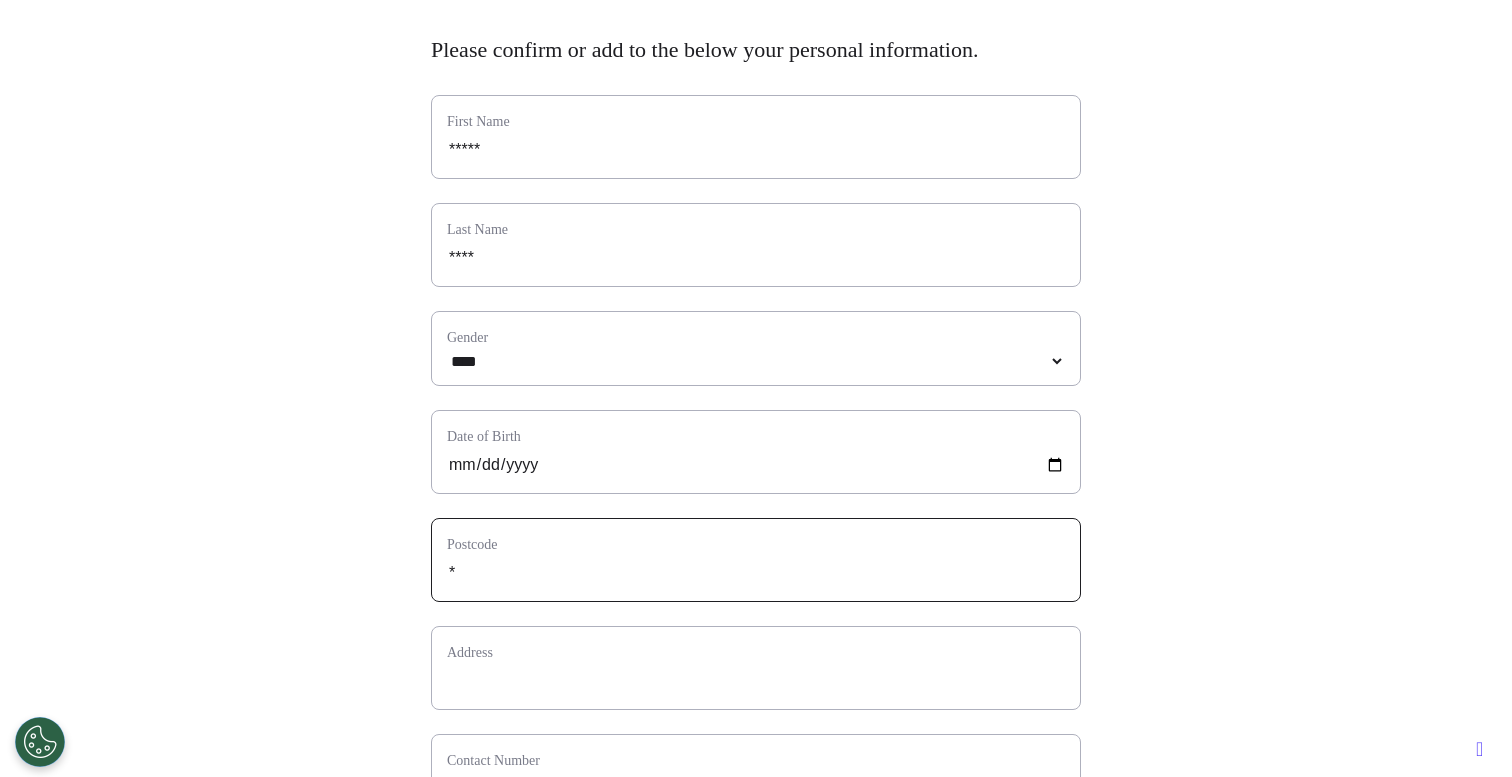 select 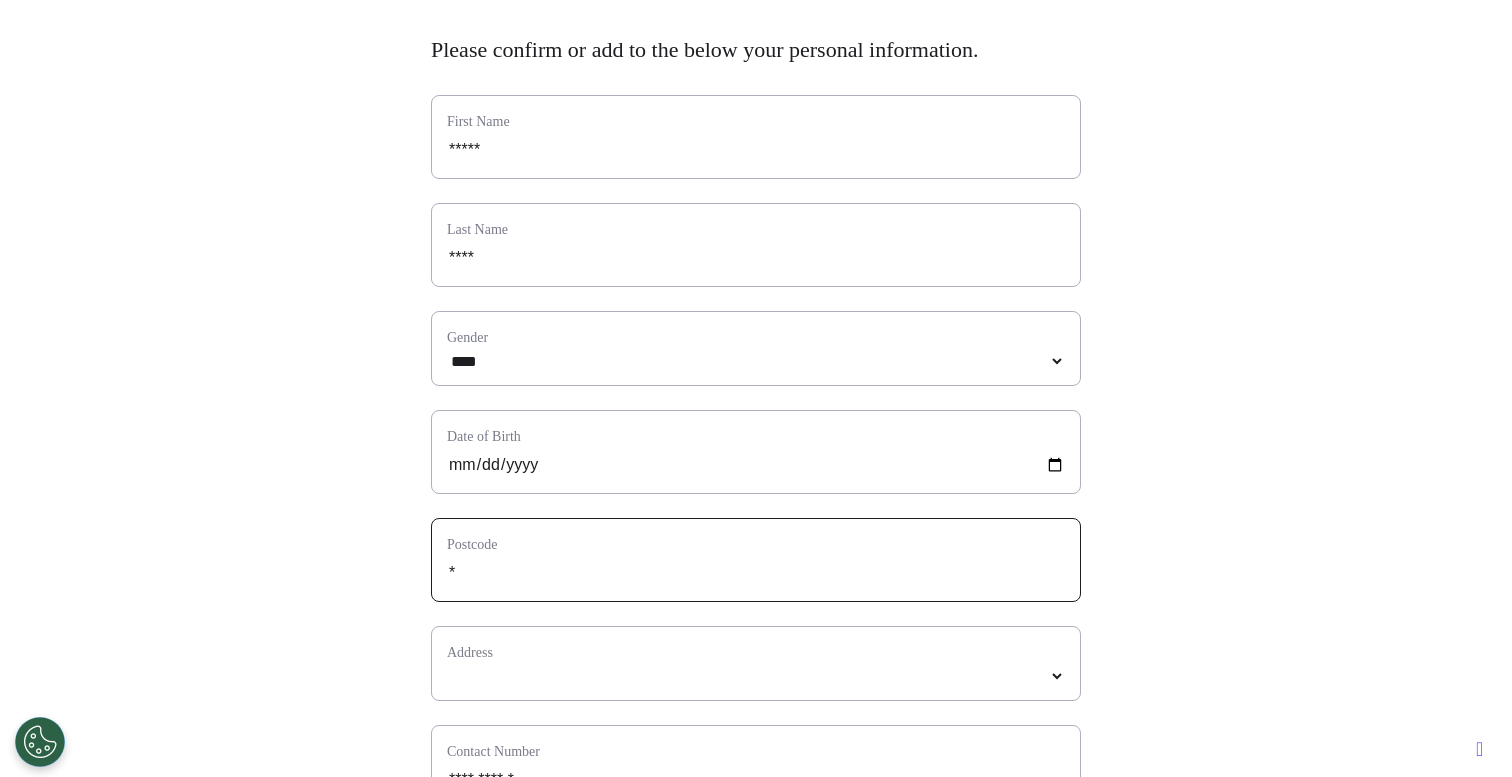 type on "**" 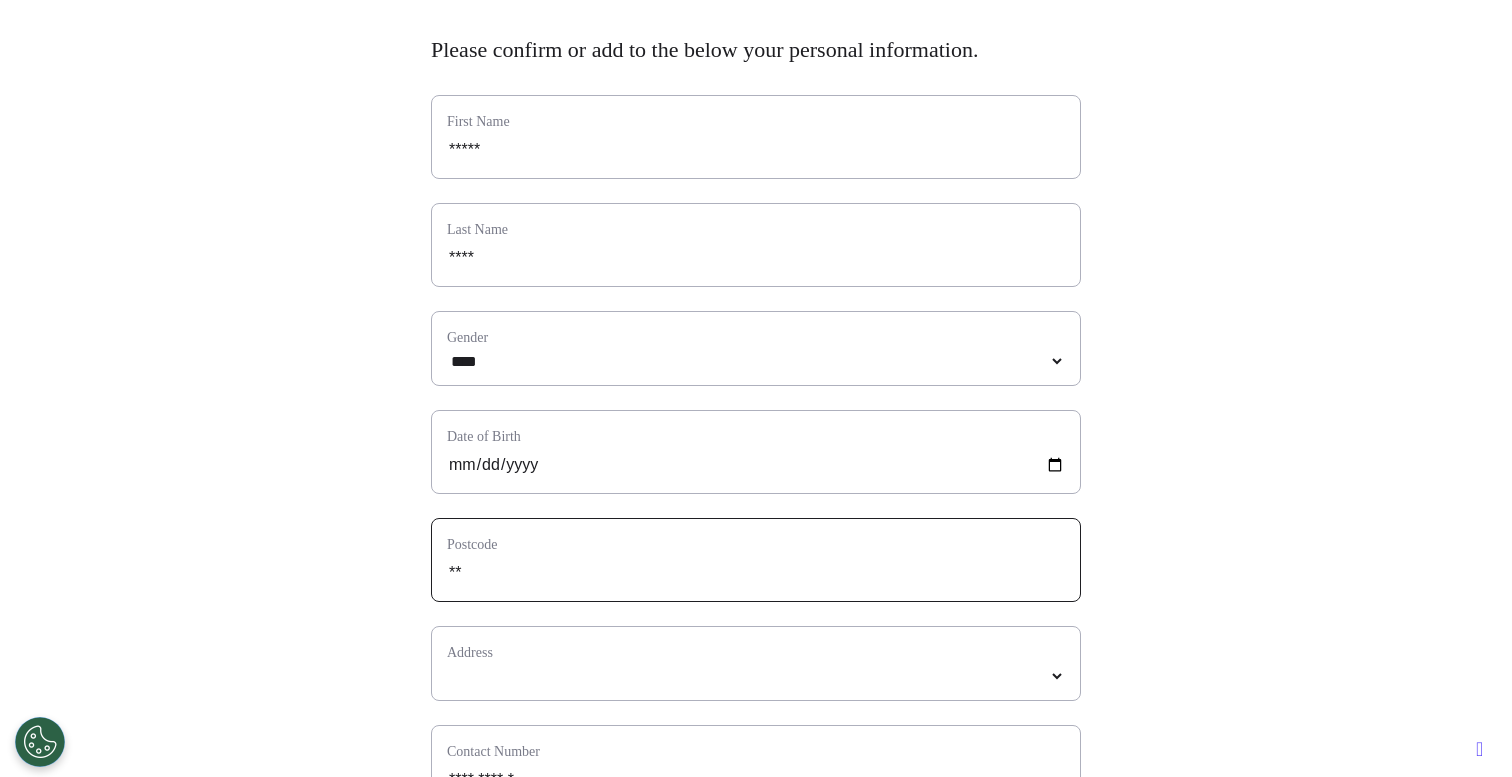 type on "***" 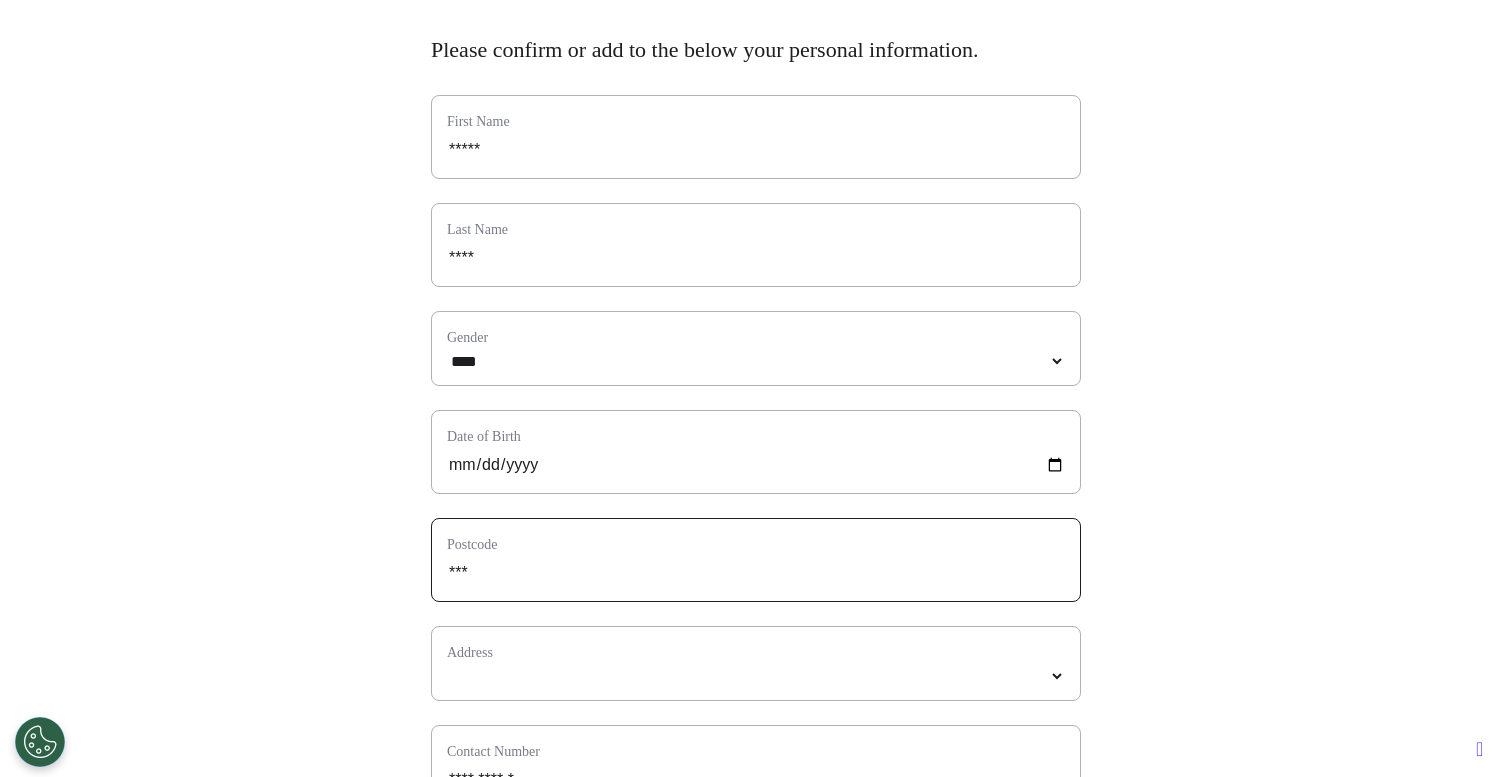 type on "****" 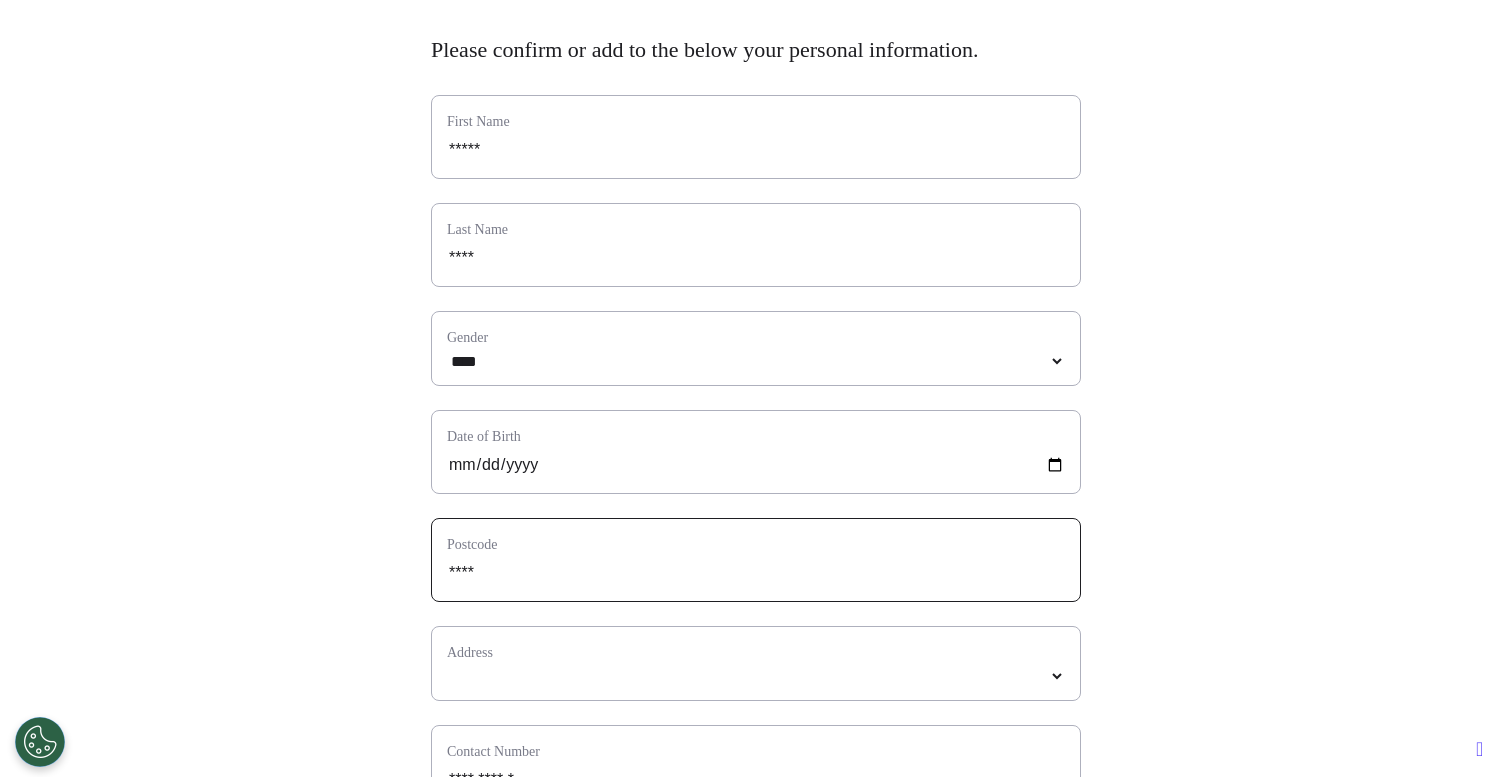 type on "*****" 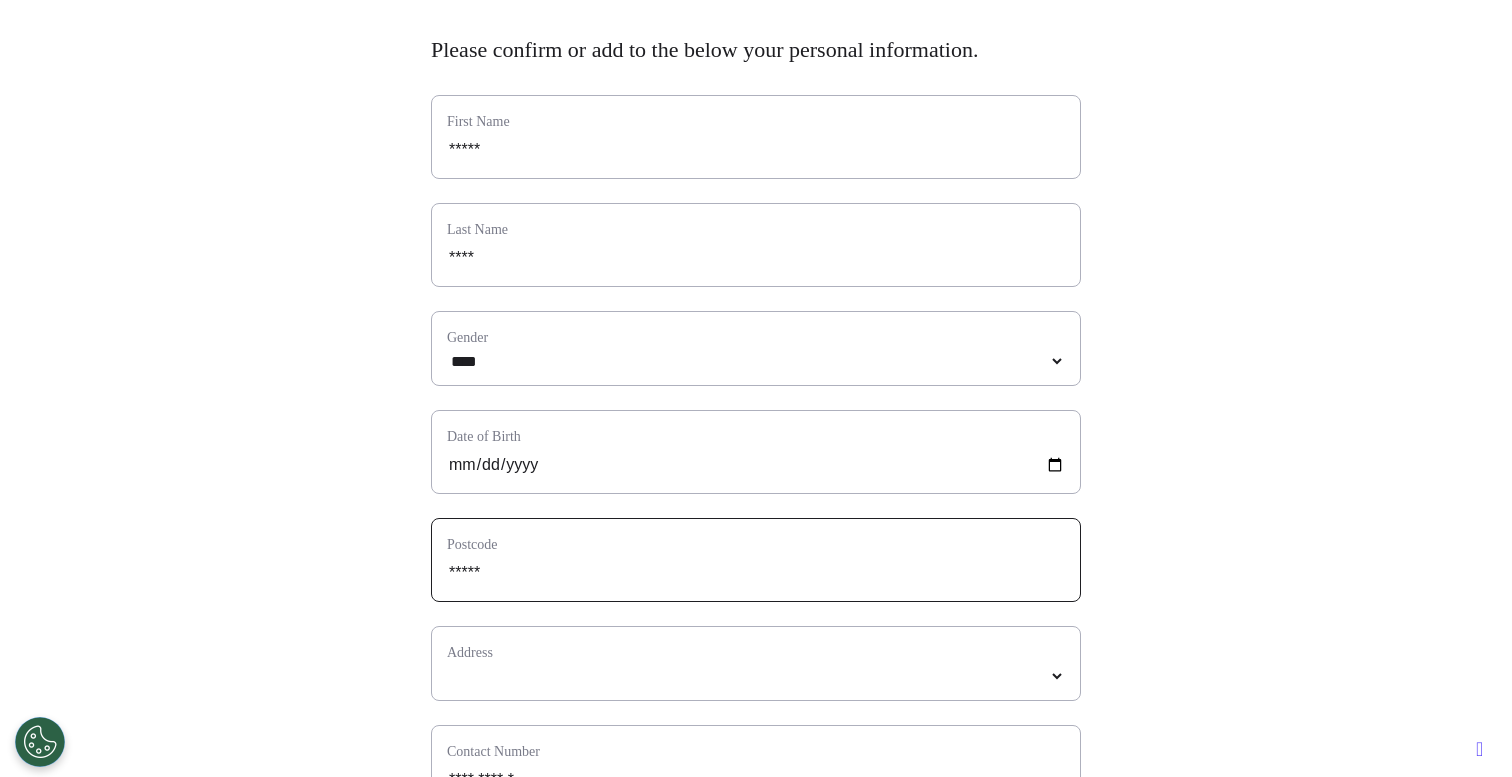 select 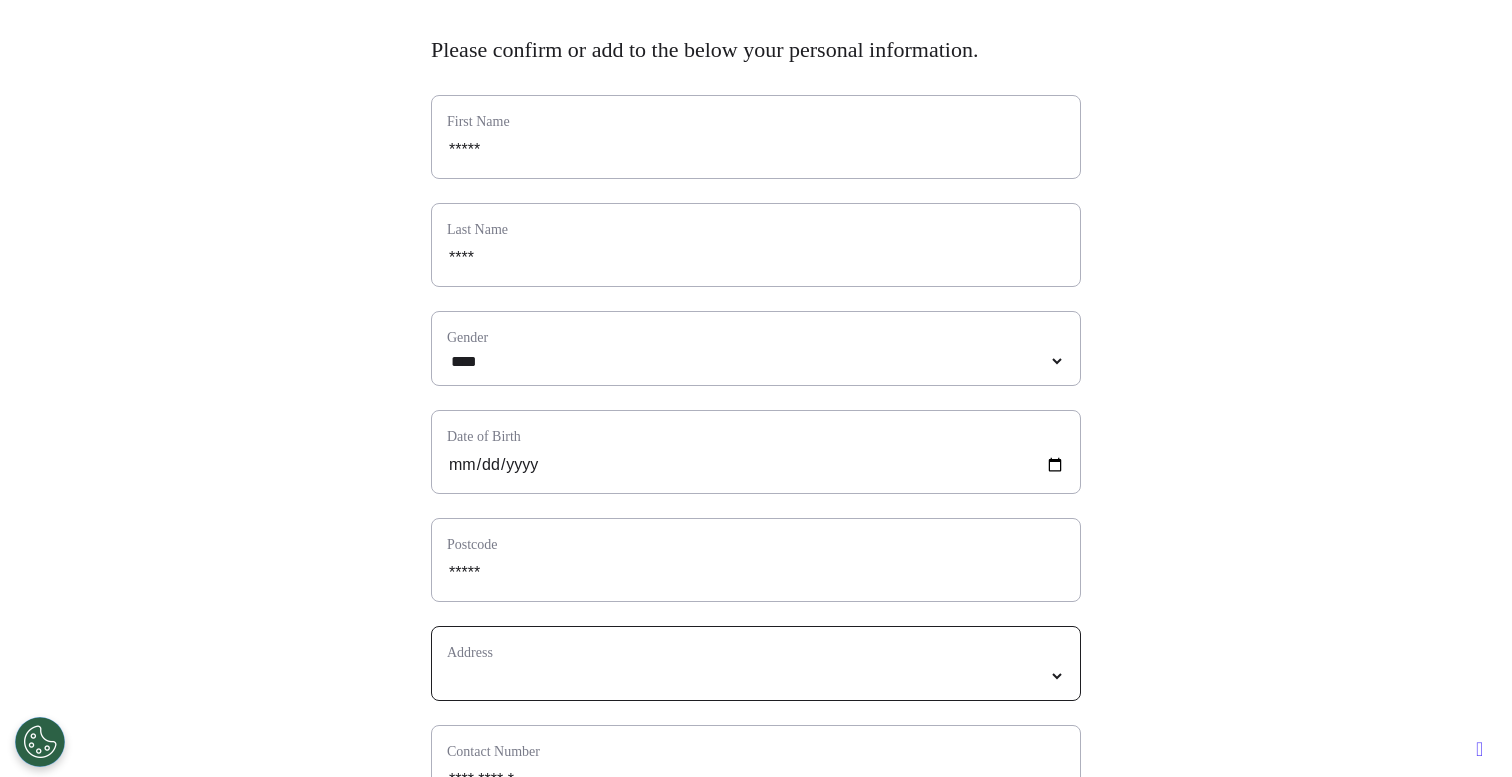 click on "*****" at bounding box center [756, 676] 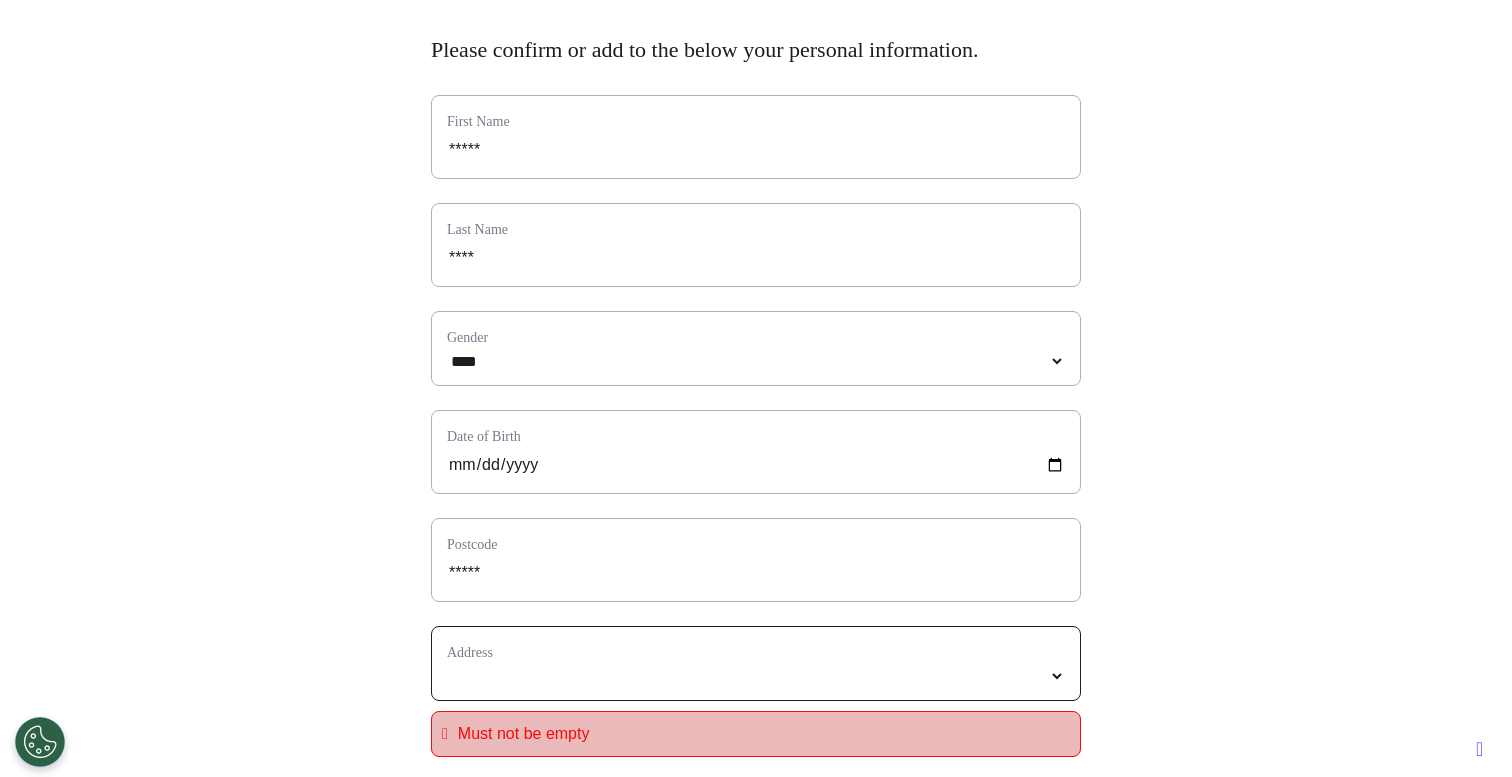 select 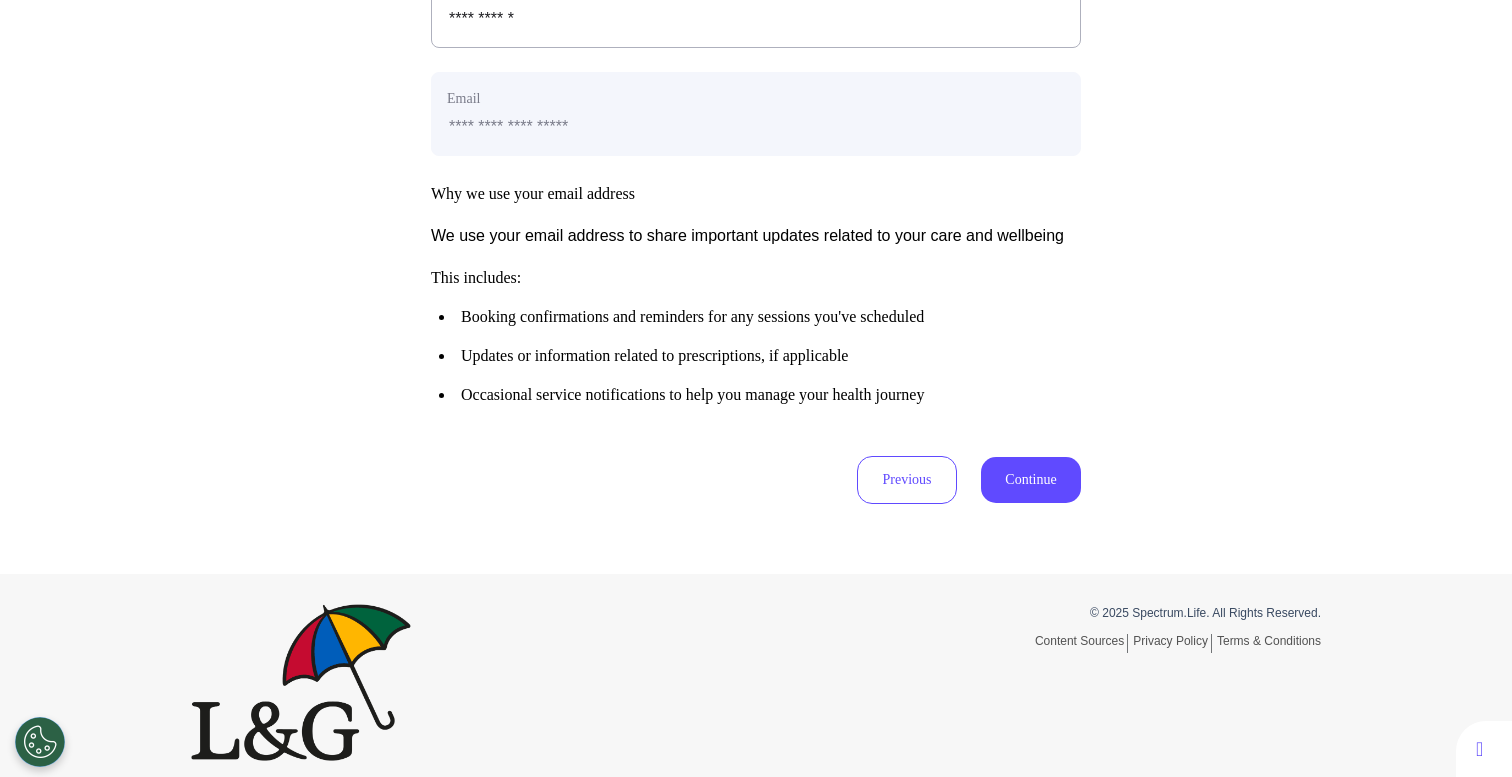 scroll, scrollTop: 996, scrollLeft: 0, axis: vertical 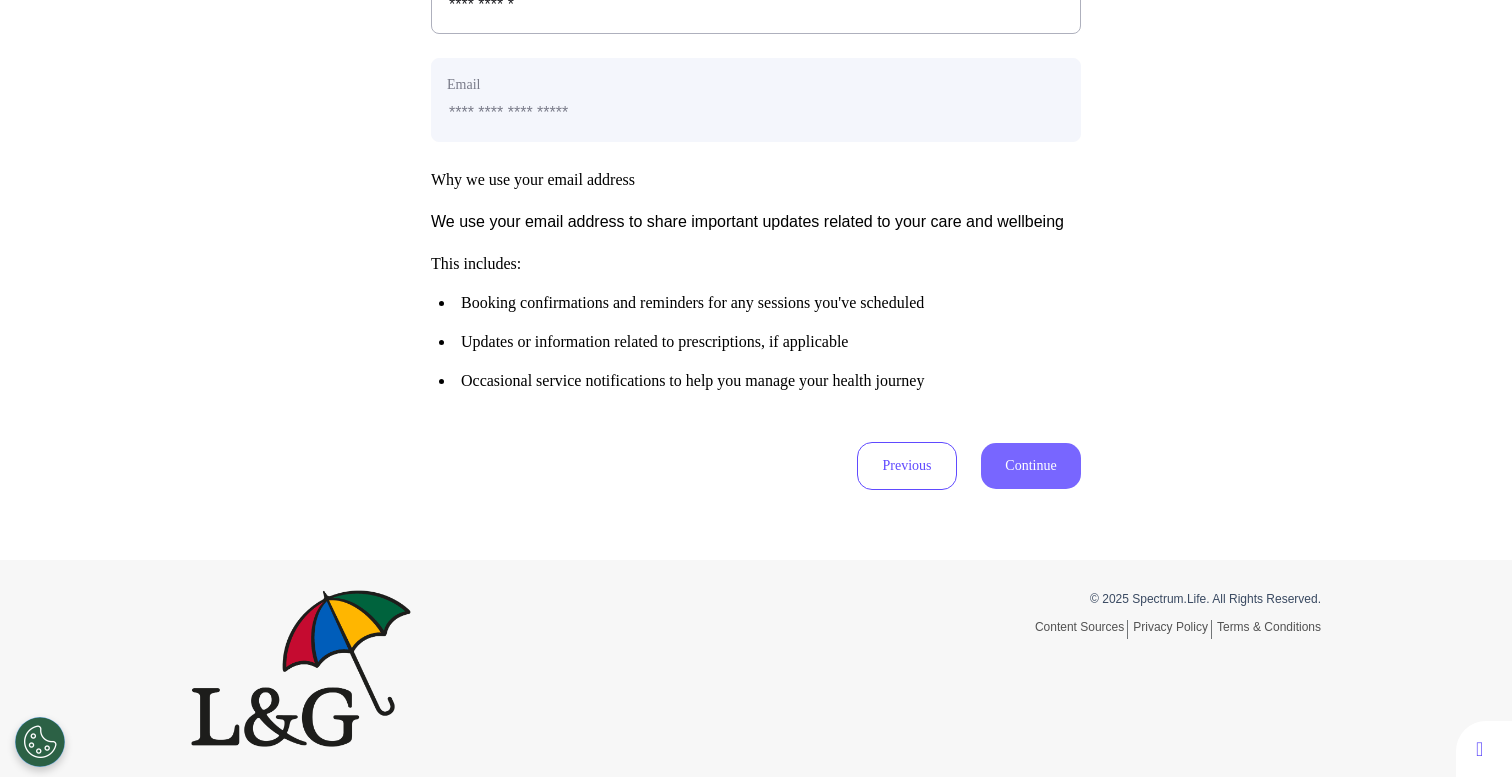 click on "Continue" at bounding box center [1031, 466] 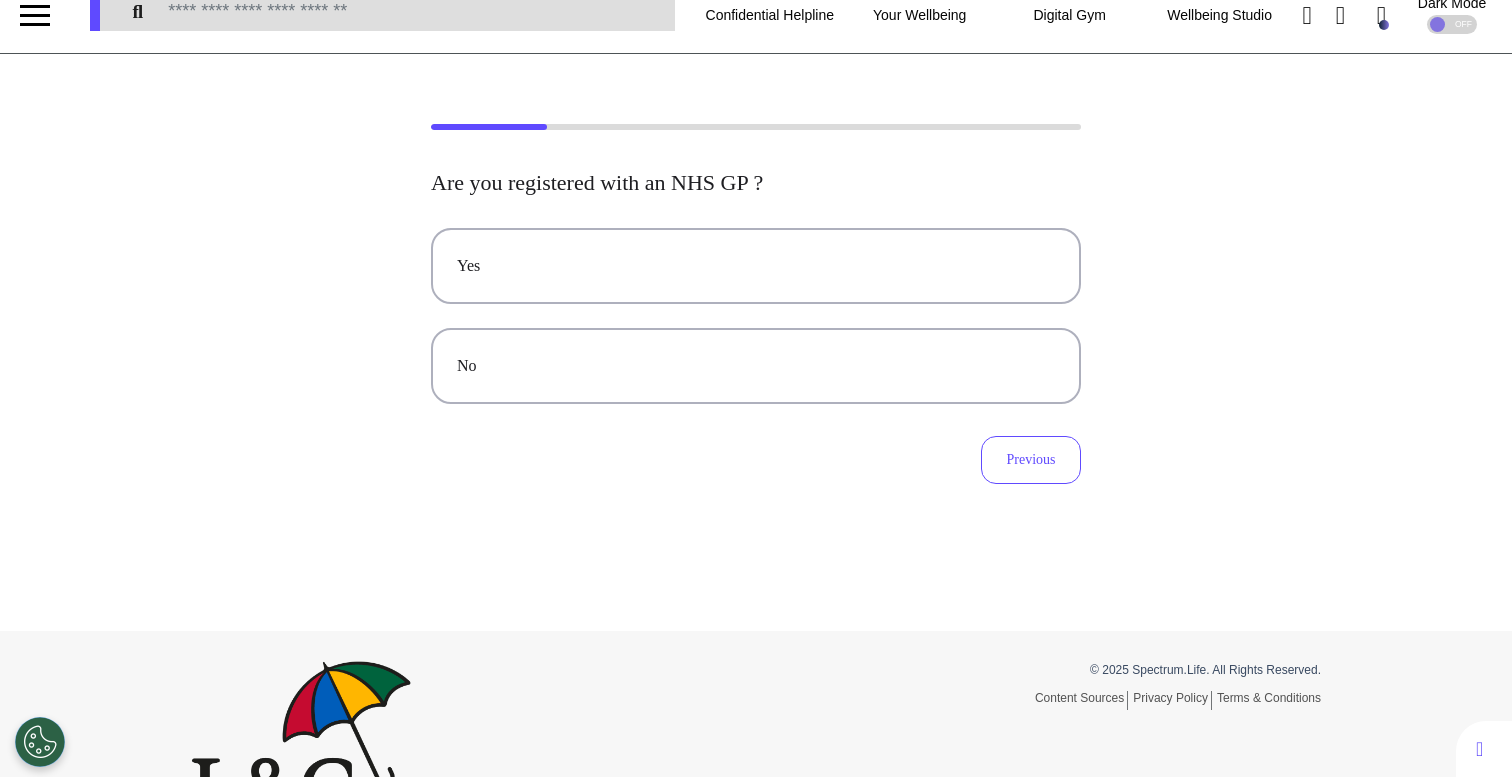 scroll, scrollTop: 0, scrollLeft: 0, axis: both 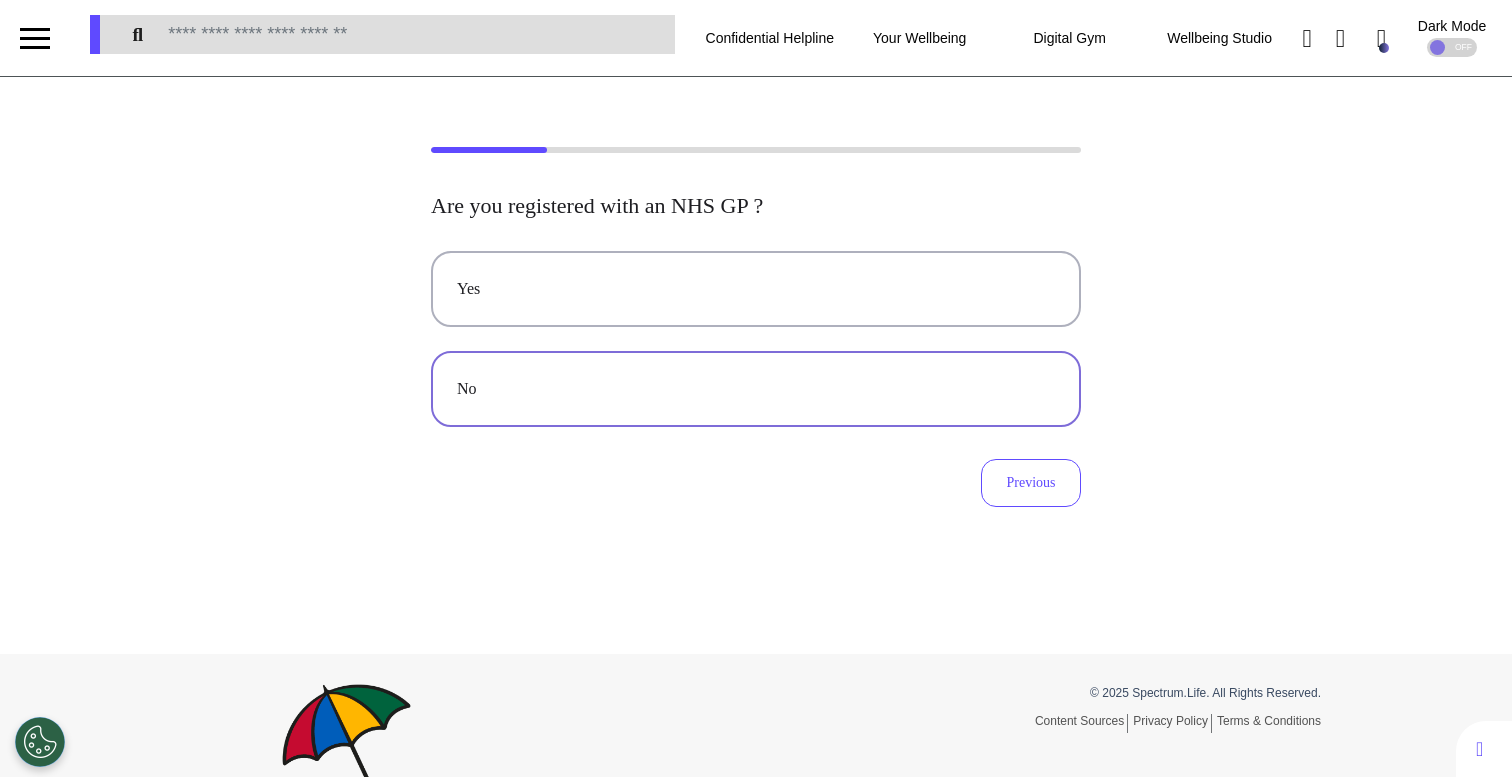 click on "No" at bounding box center (756, 389) 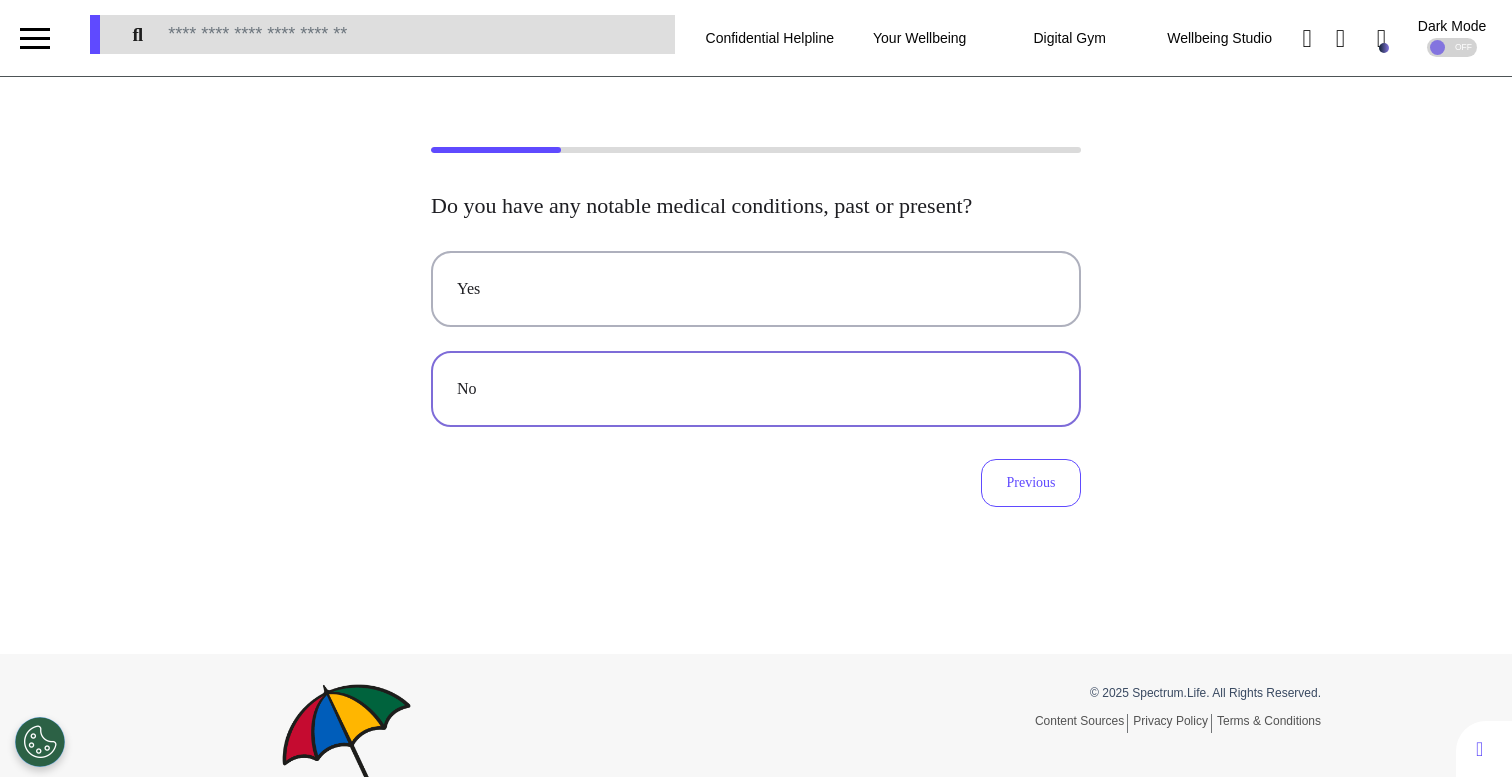 click on "No" at bounding box center (756, 389) 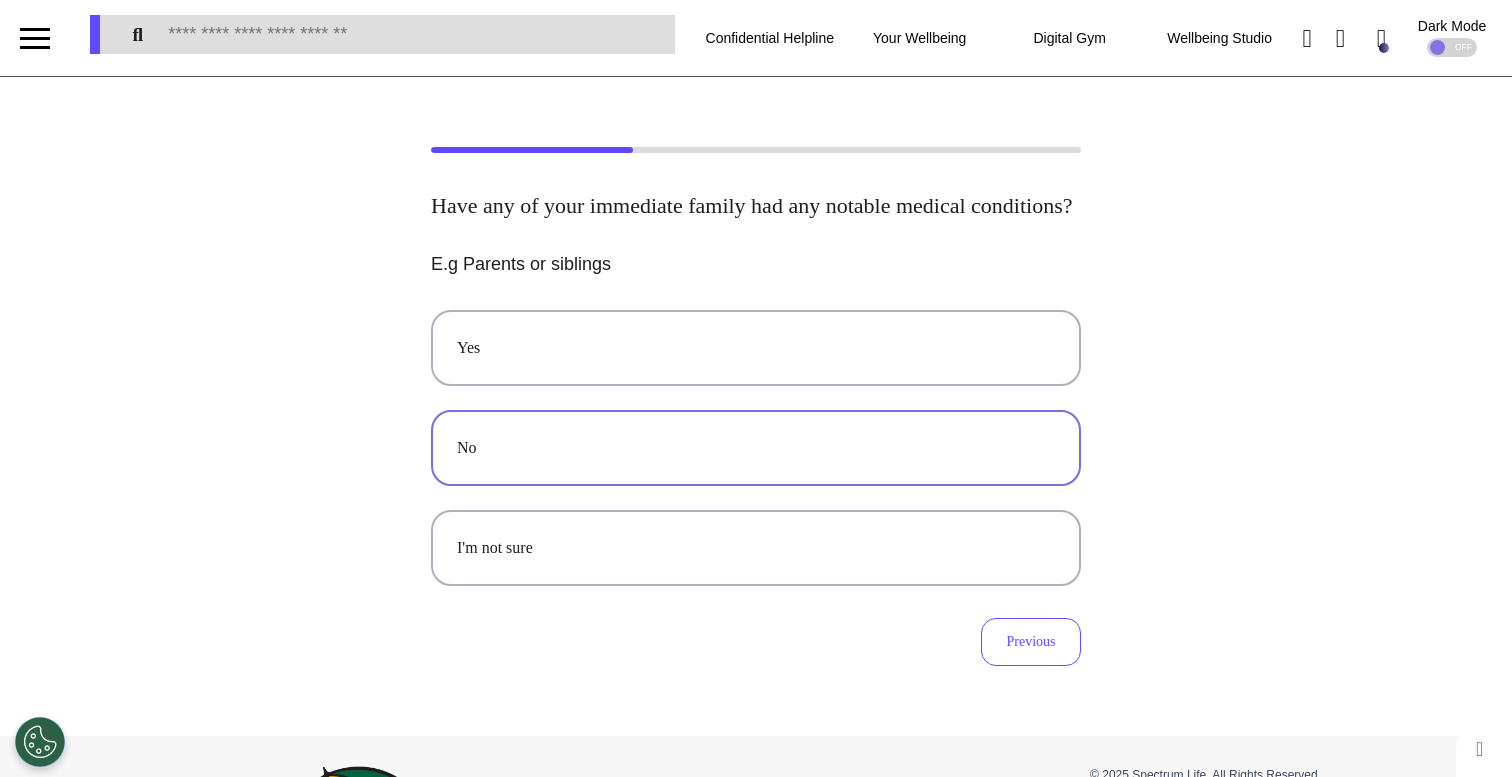 click on "No" at bounding box center (756, 448) 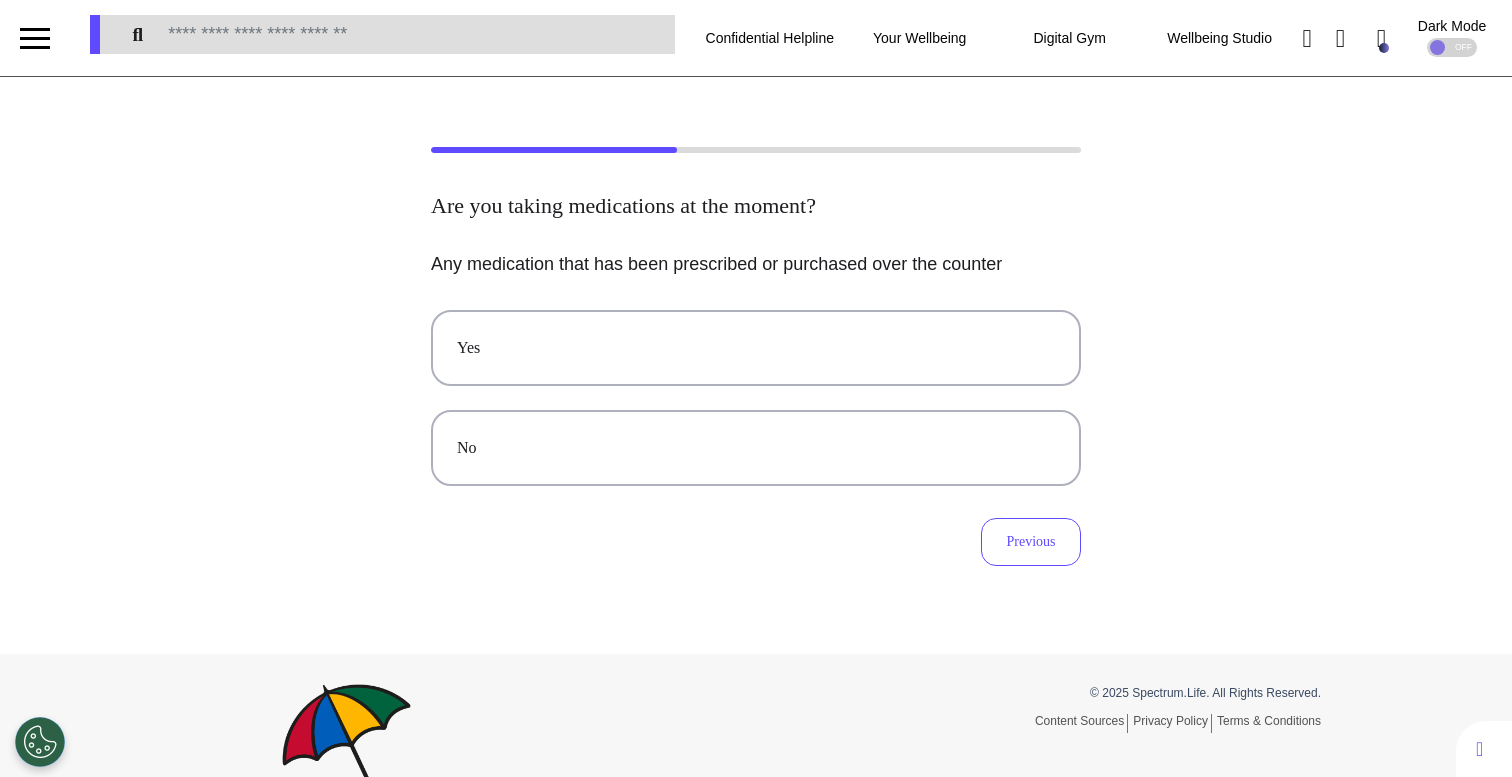 click on "No" at bounding box center [756, 448] 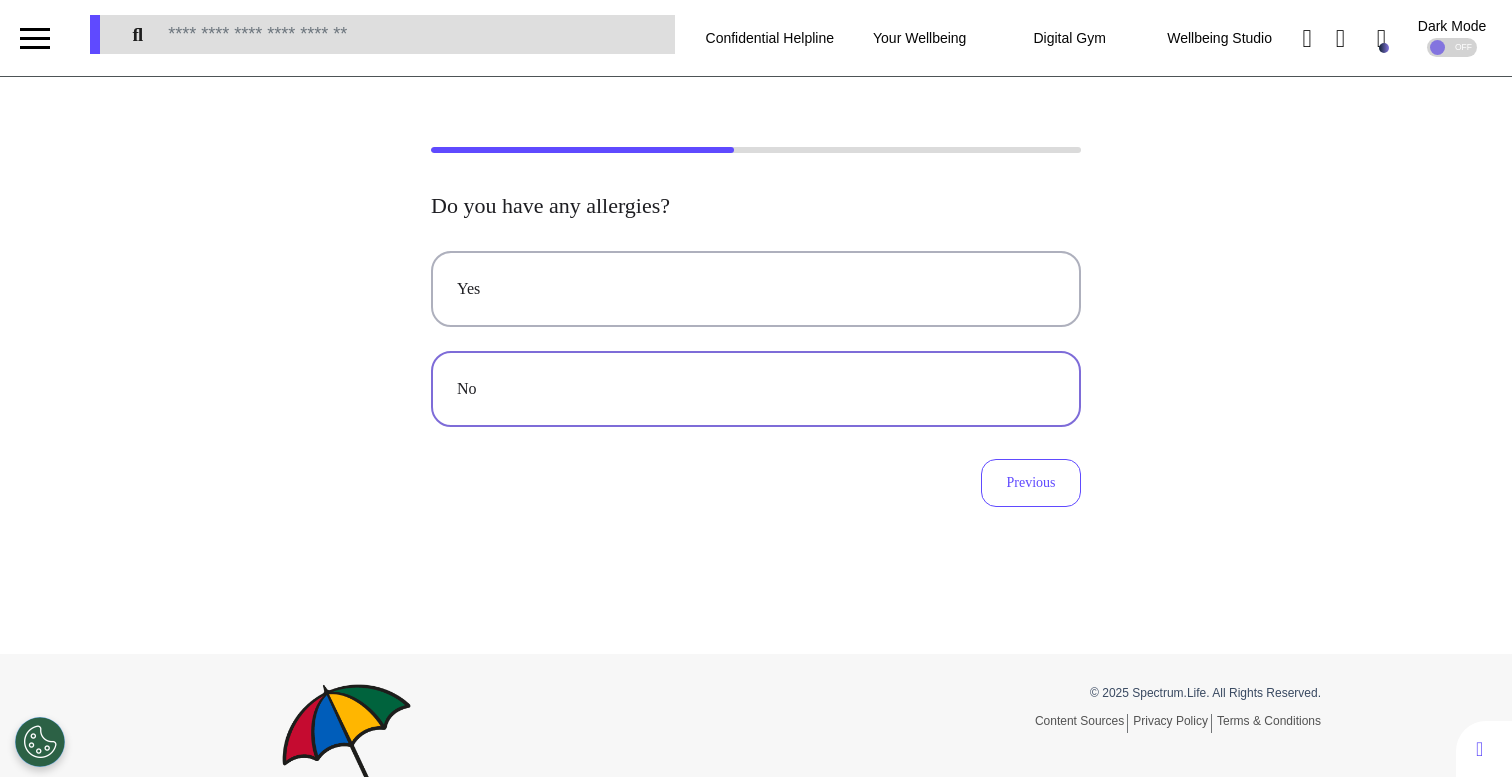 click on "No" at bounding box center (756, 389) 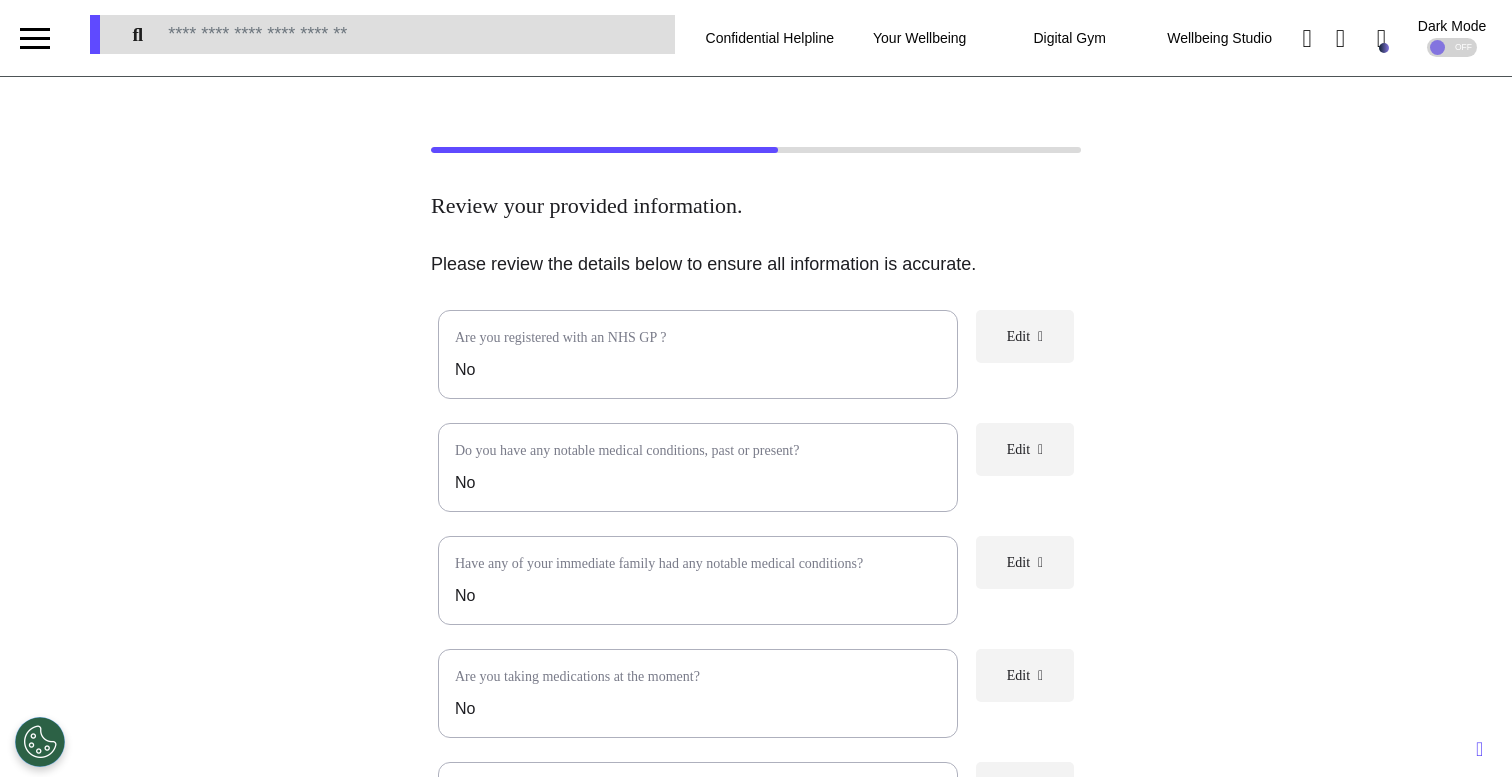 scroll, scrollTop: 462, scrollLeft: 0, axis: vertical 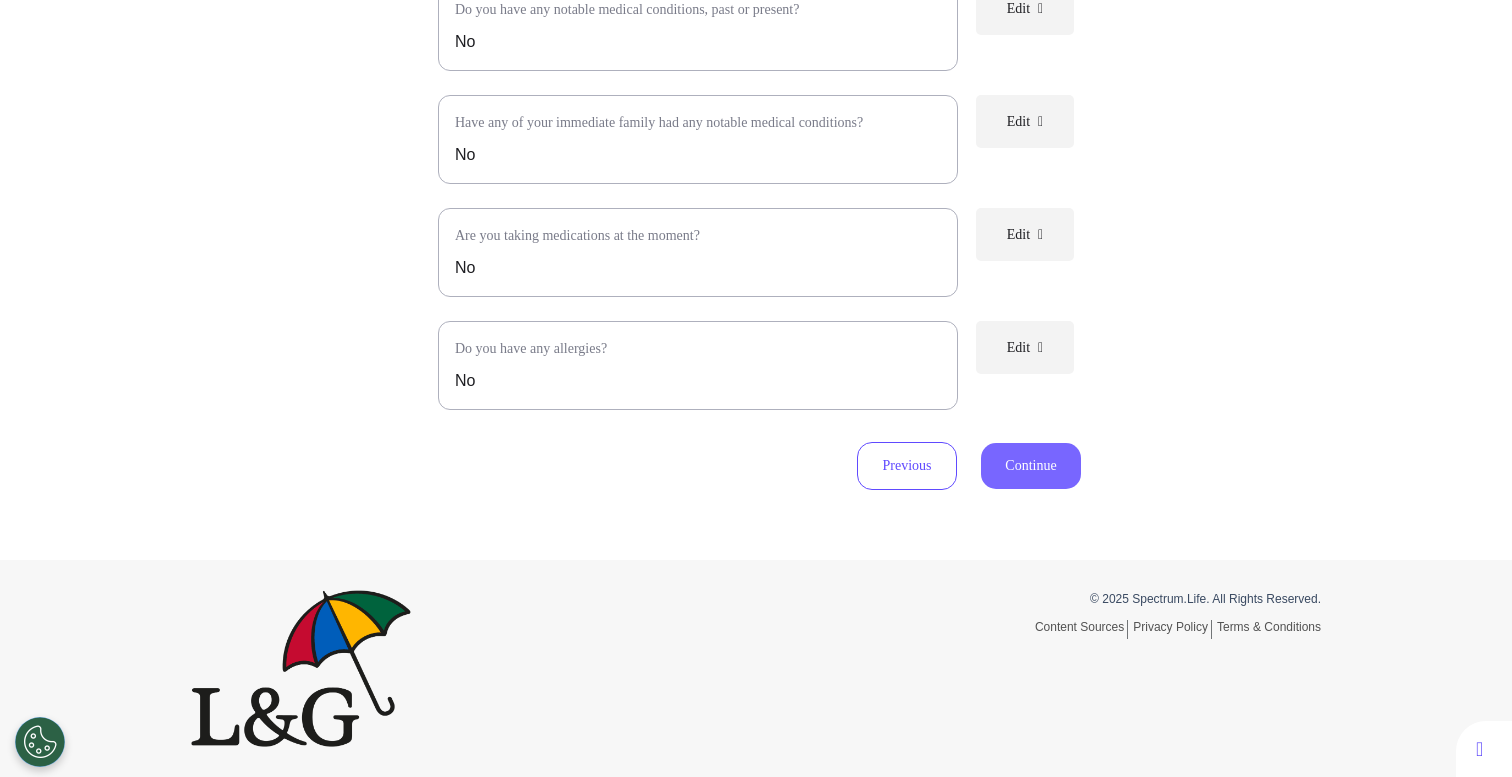 click on "Continue" at bounding box center (1031, 466) 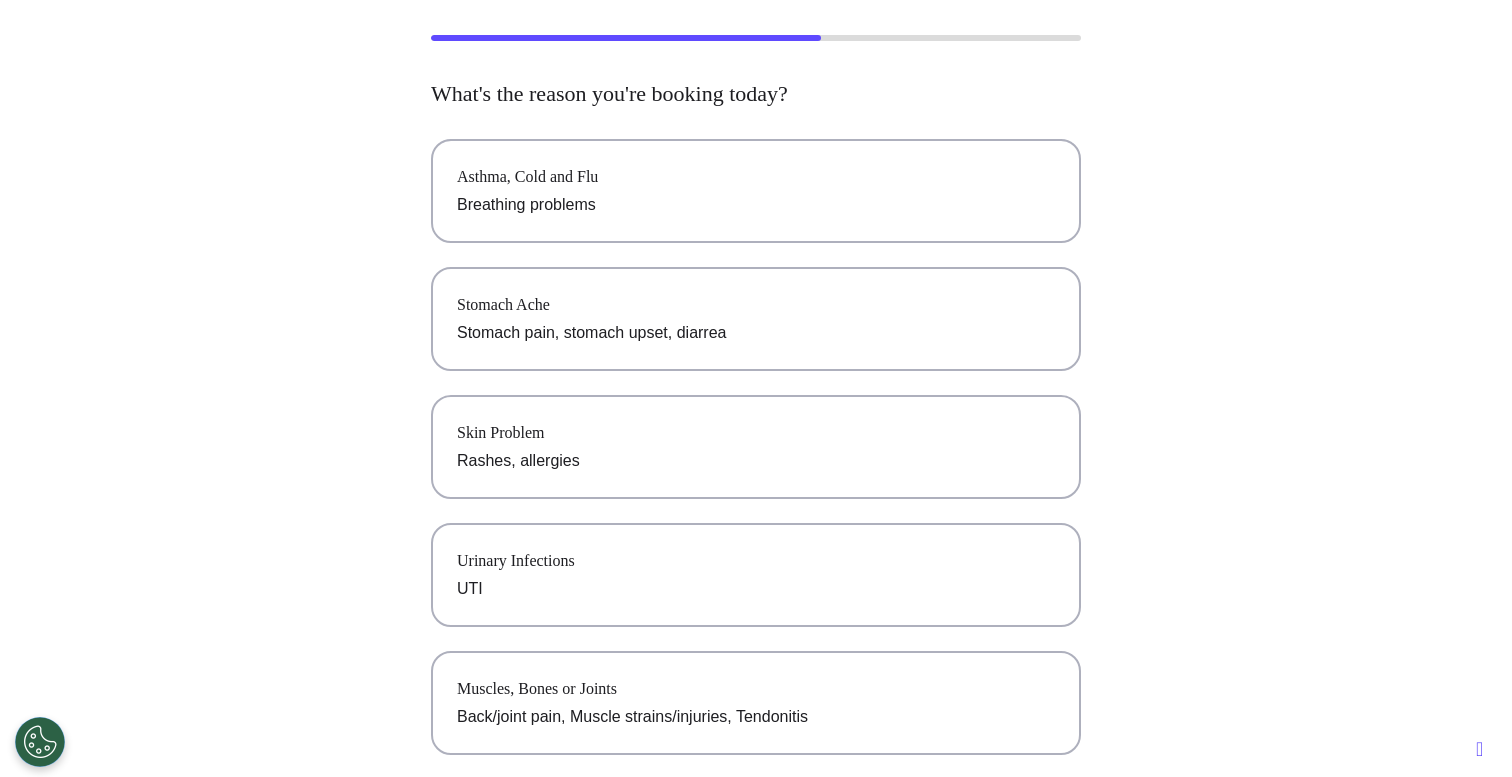 scroll, scrollTop: 0, scrollLeft: 0, axis: both 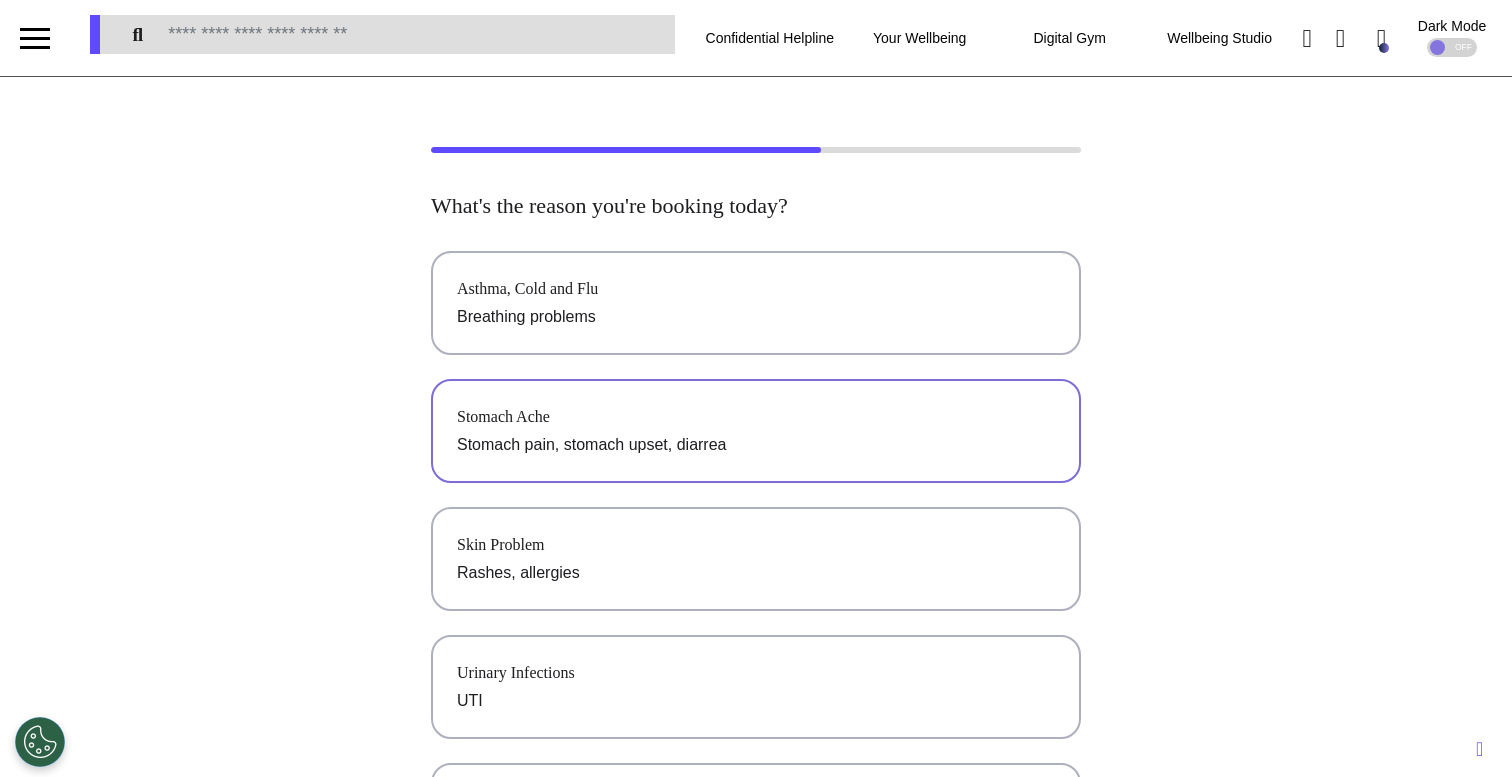 click on "Stomach Ache" at bounding box center [756, 417] 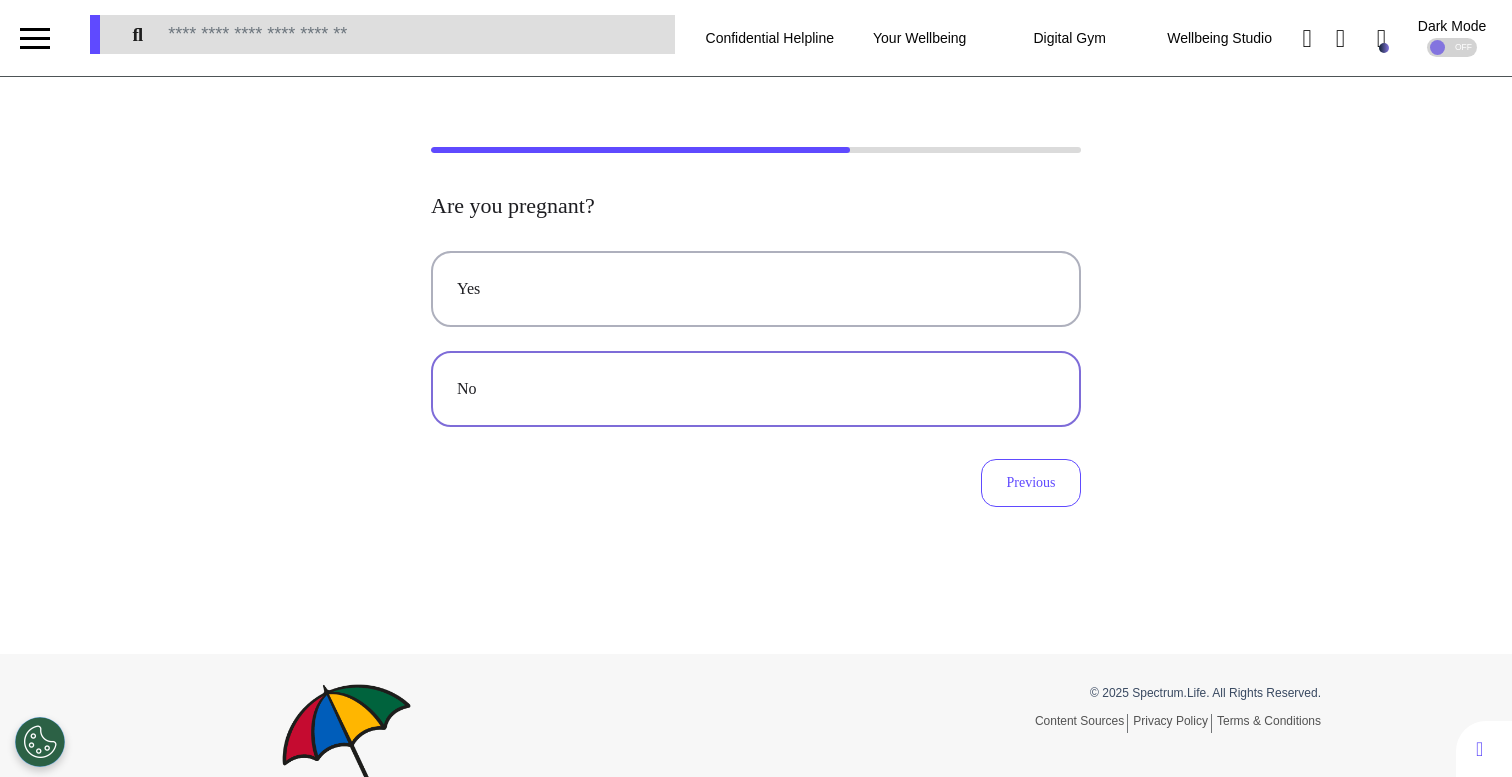 click on "No" at bounding box center (756, 389) 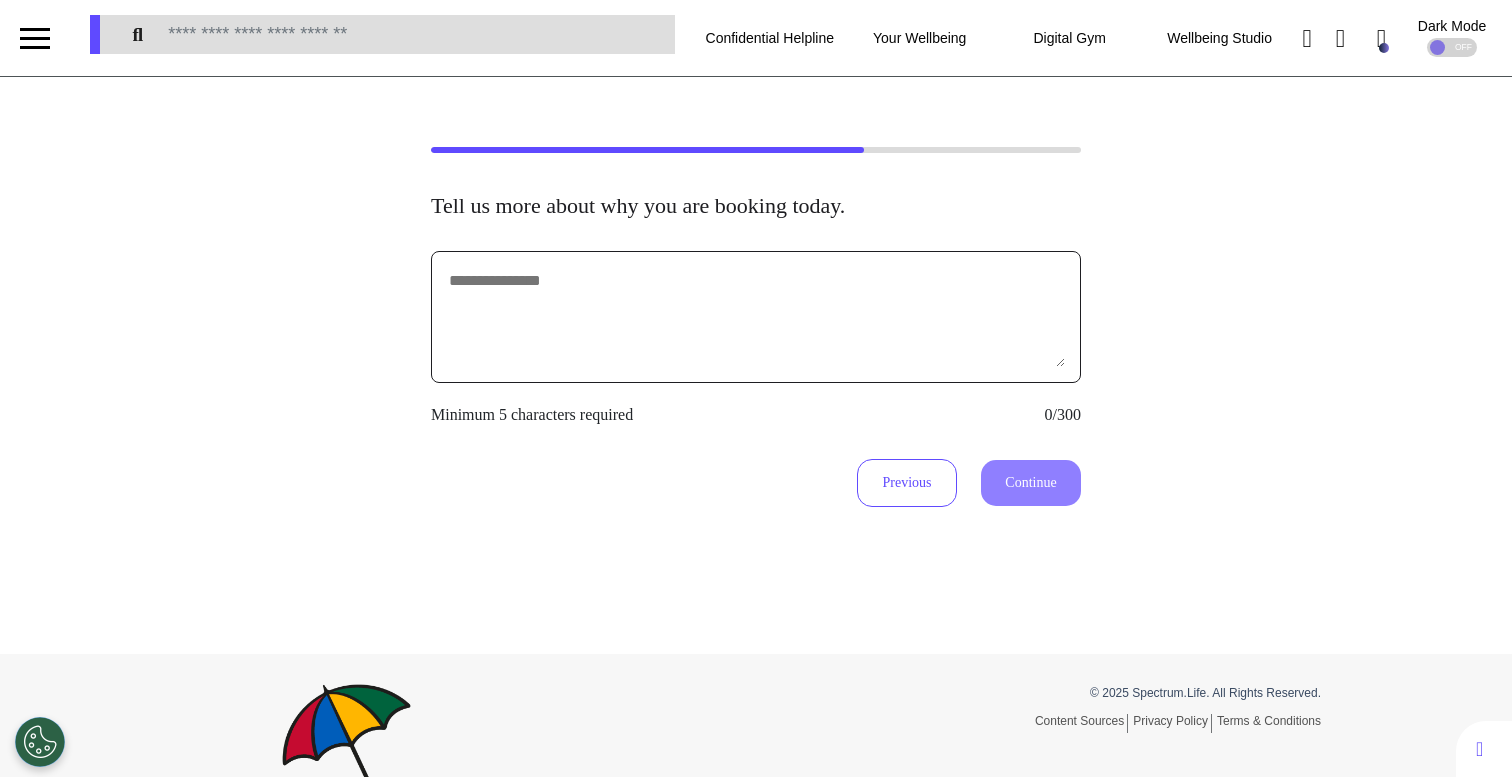 click at bounding box center (756, 317) 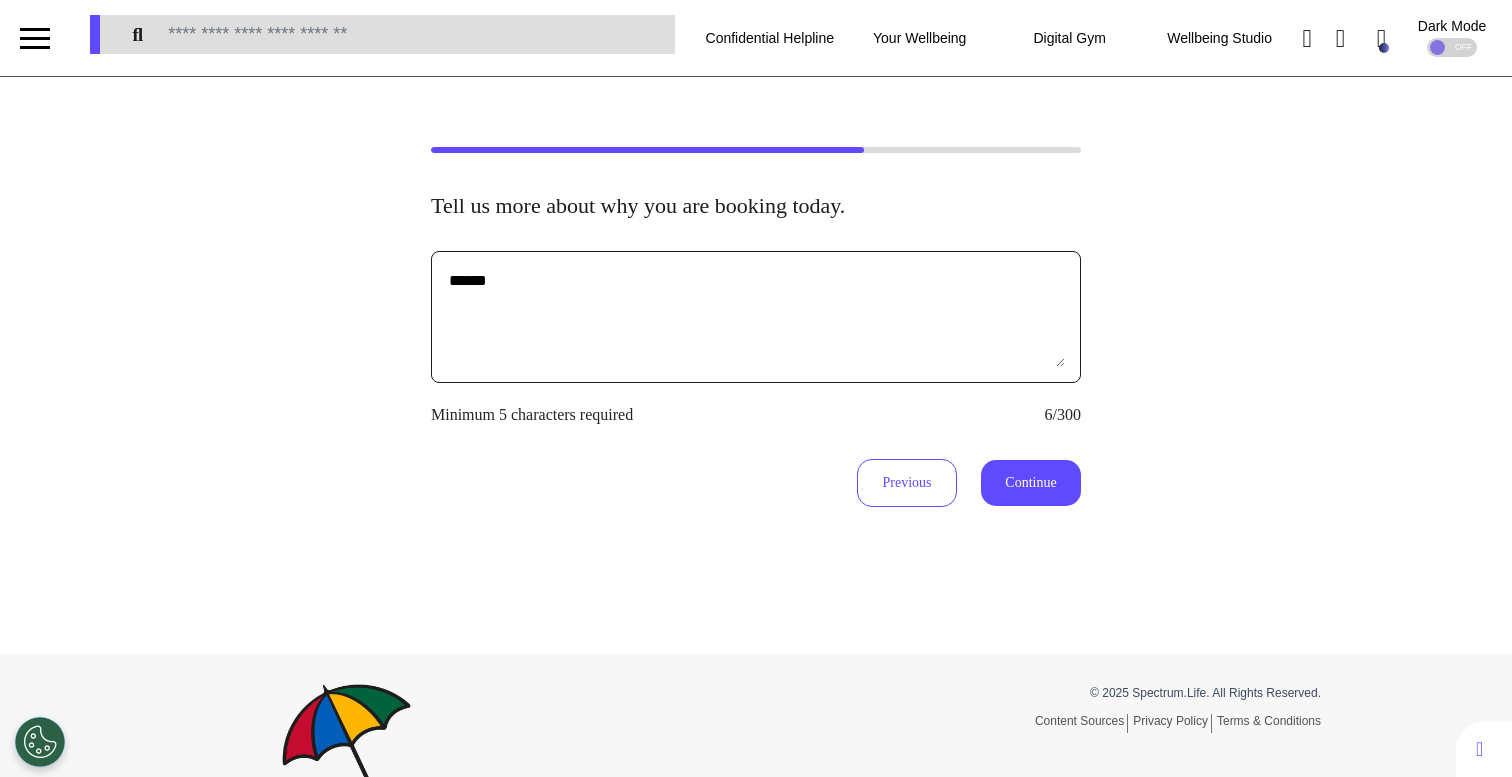 type on "******" 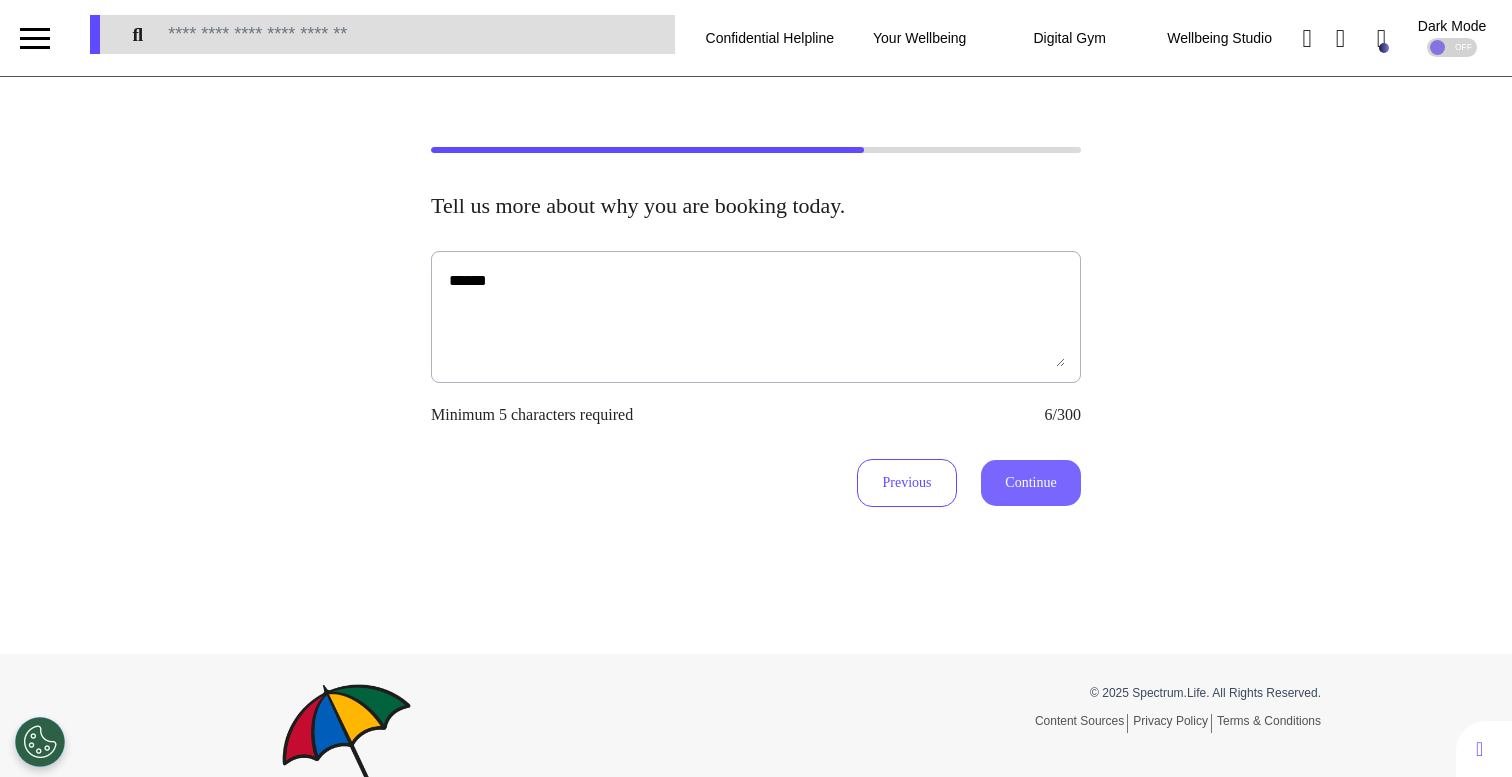 click on "Continue" at bounding box center [1031, 483] 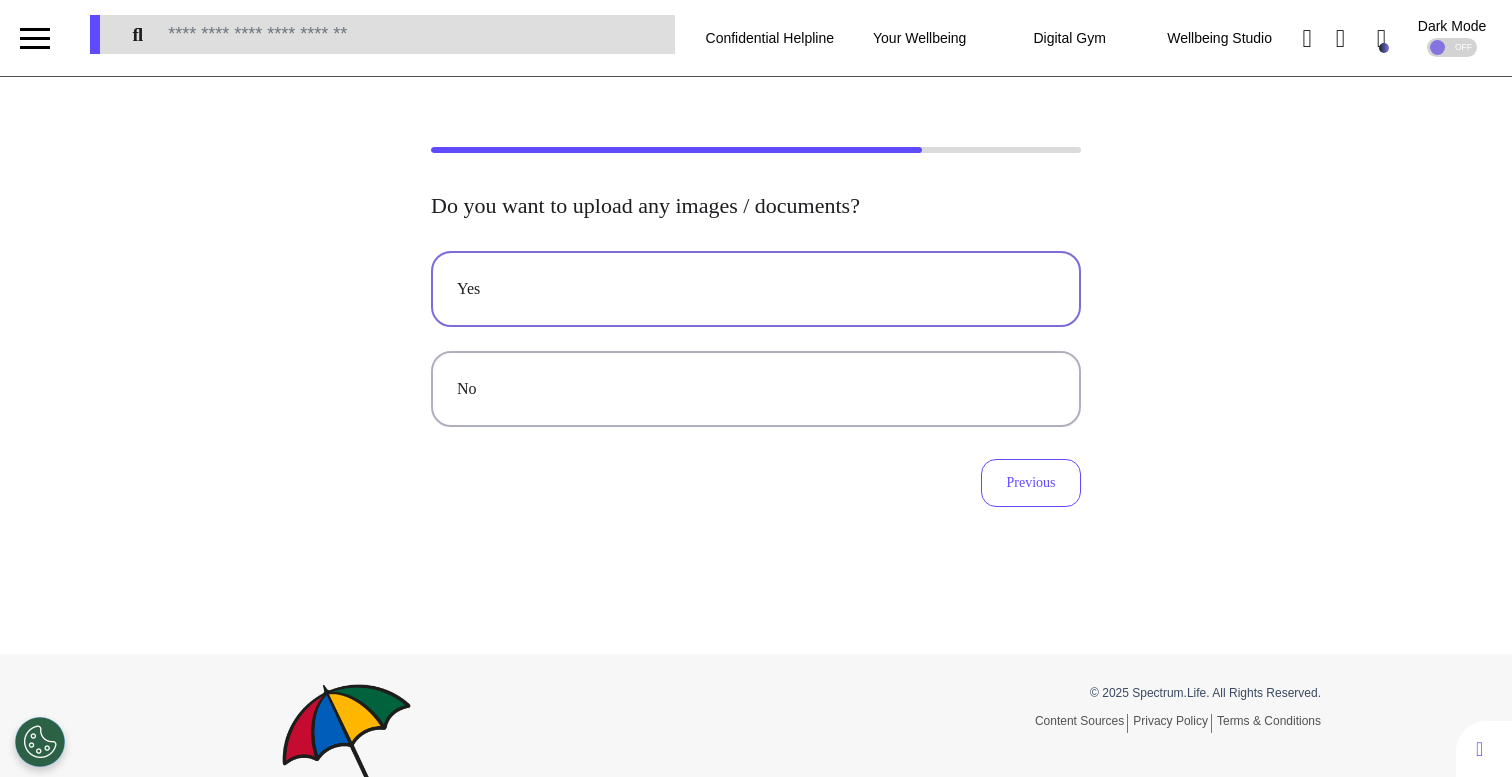 click on "Yes" at bounding box center [756, 289] 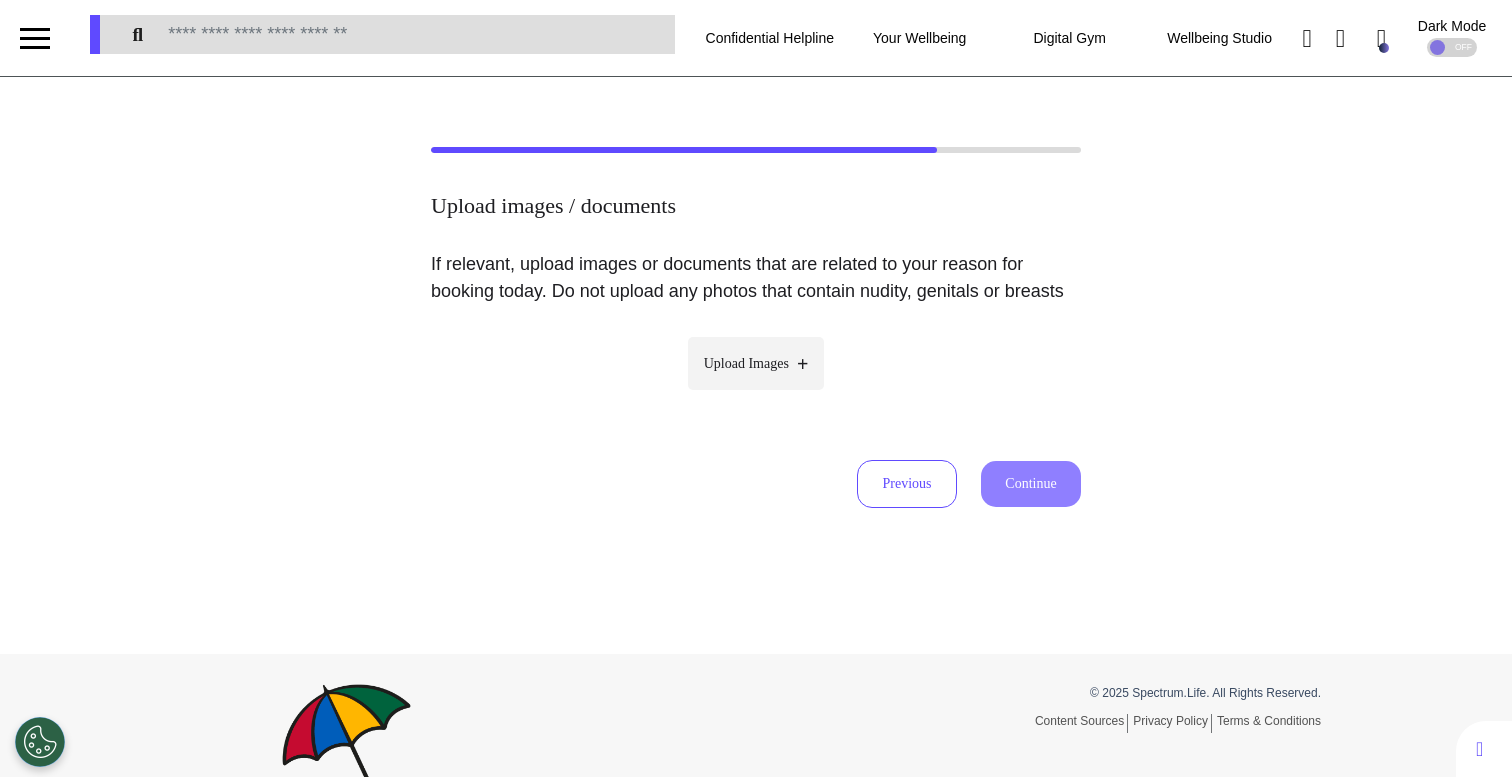click on "Upload Images" at bounding box center (756, 363) 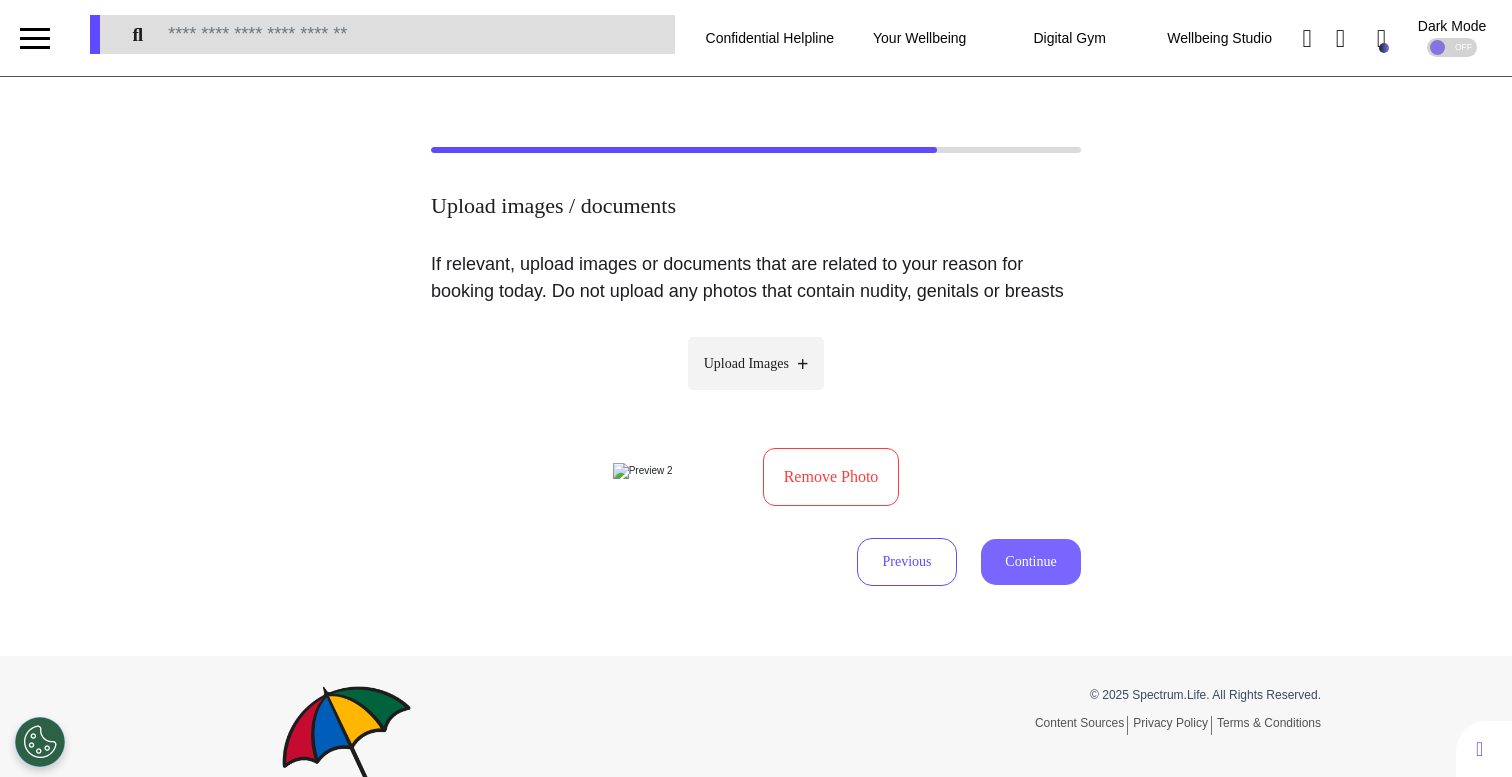 click on "Continue" at bounding box center [1031, 562] 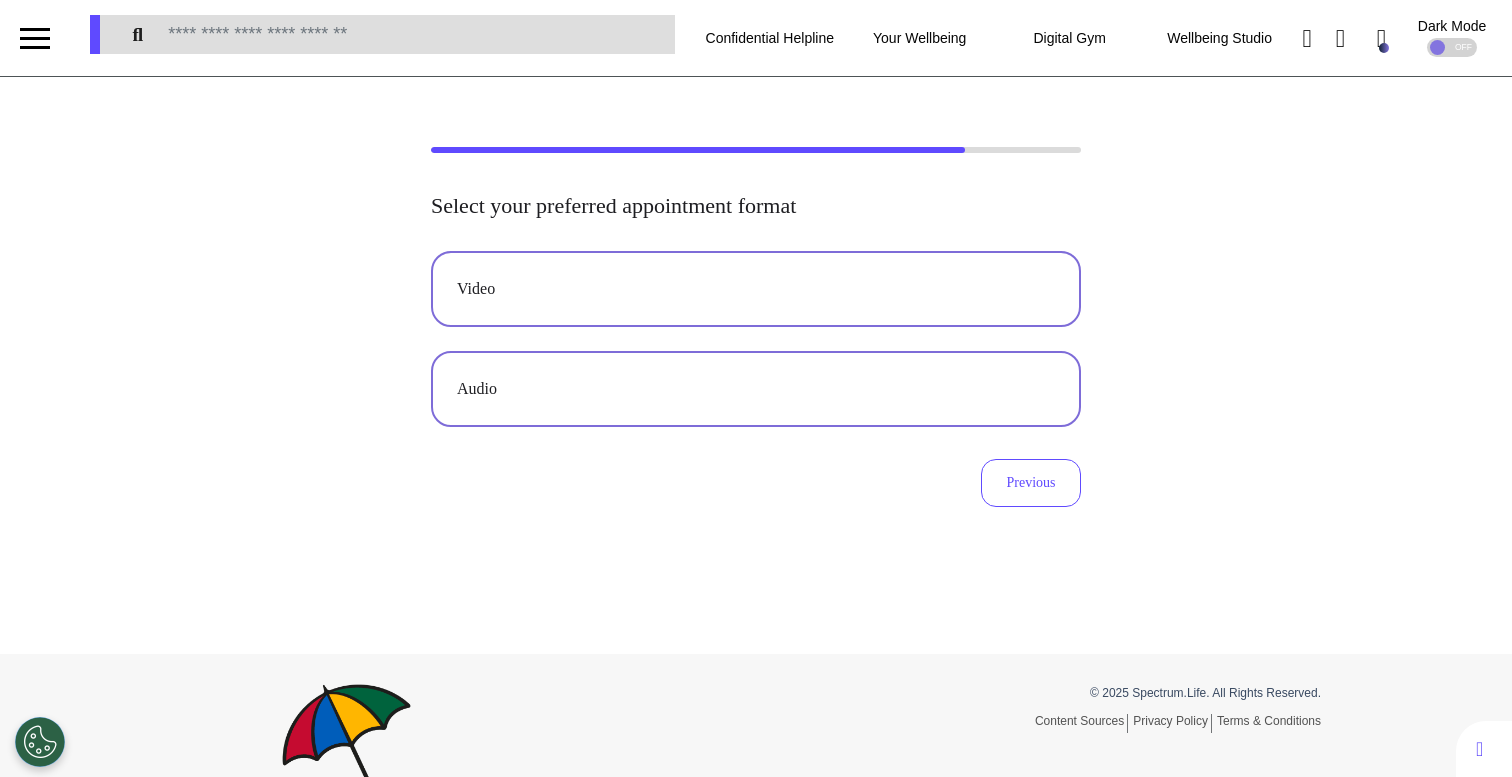 click on "Video" at bounding box center [756, 289] 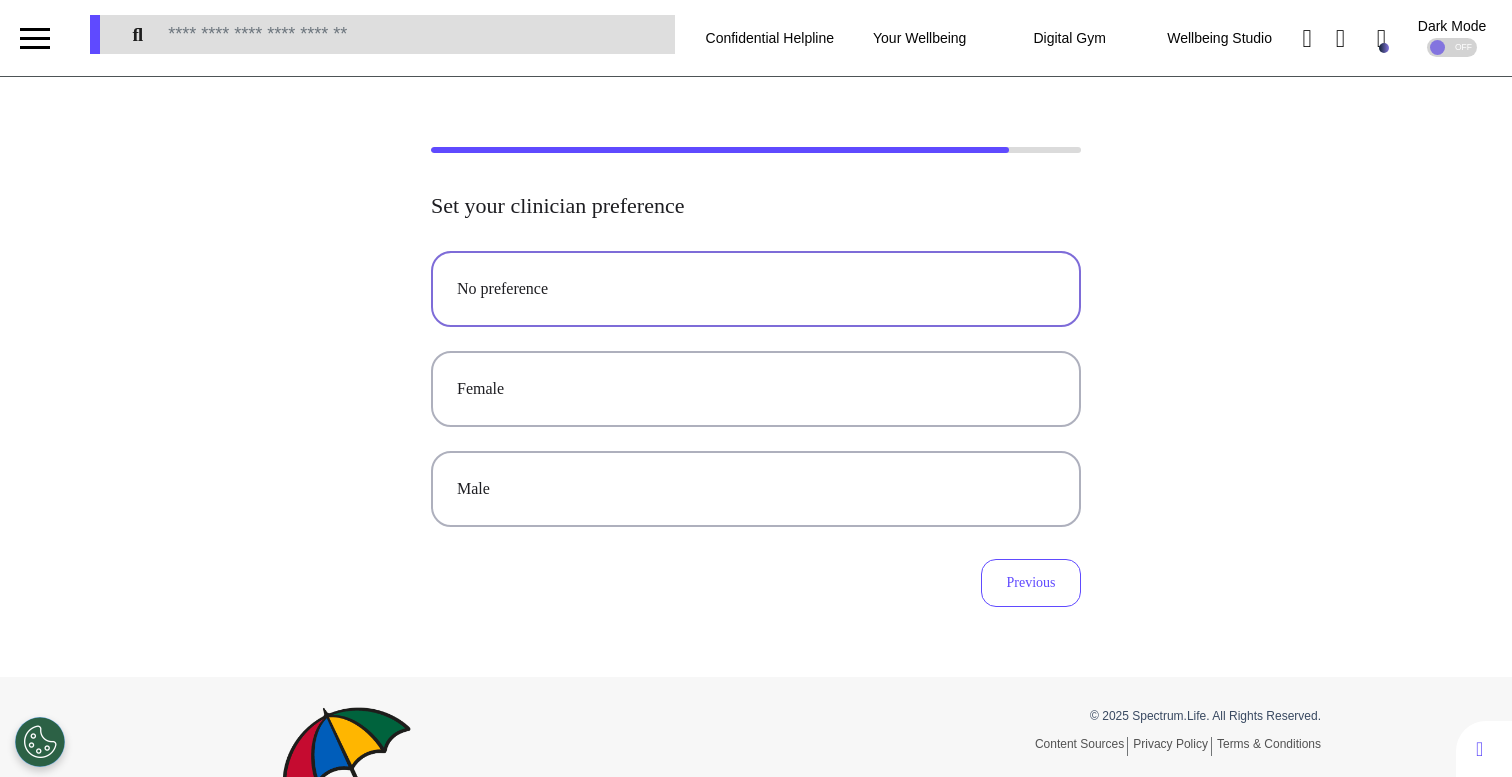 click on "No preference" at bounding box center (756, 289) 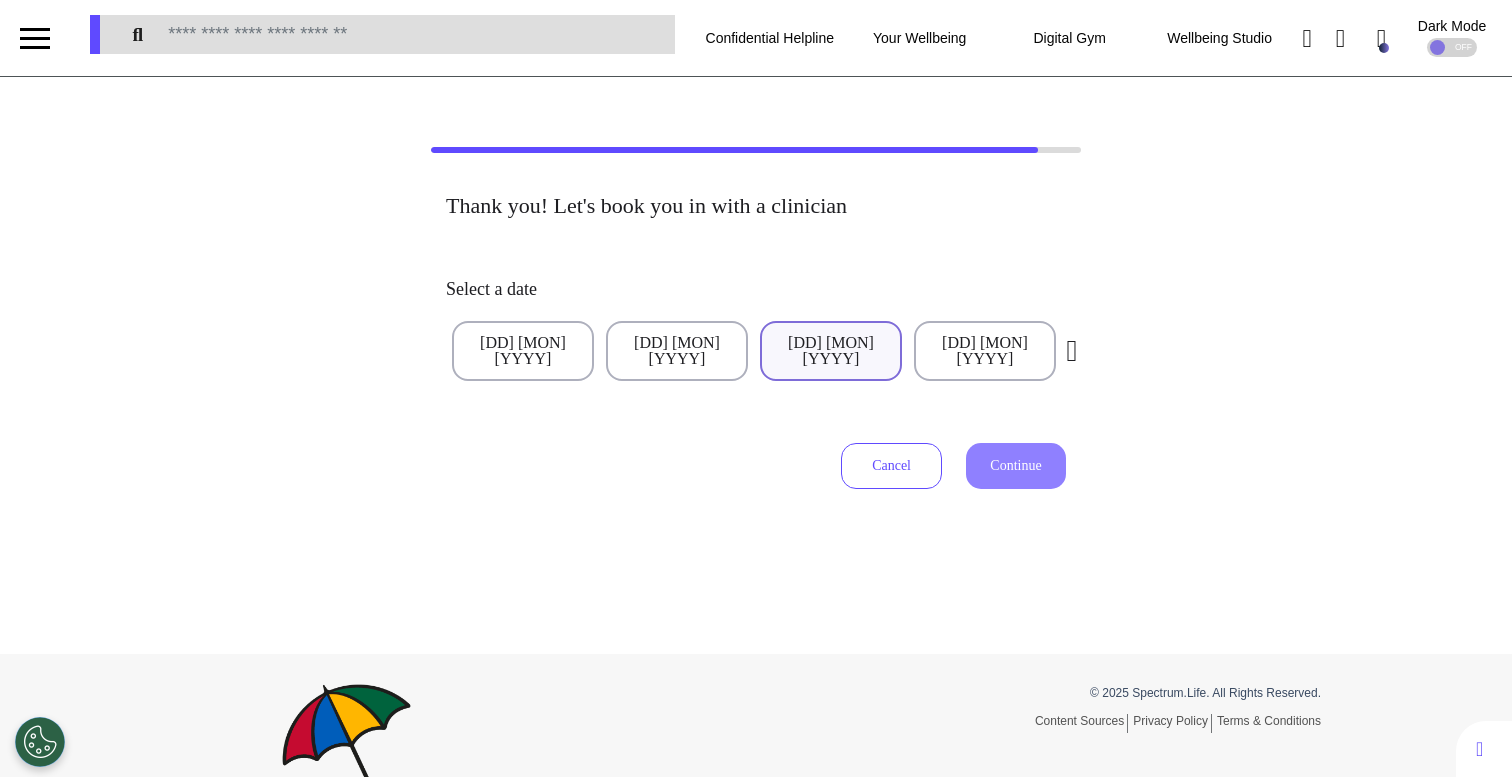 click on "[DD] [MON] [YYYY]" at bounding box center (831, 351) 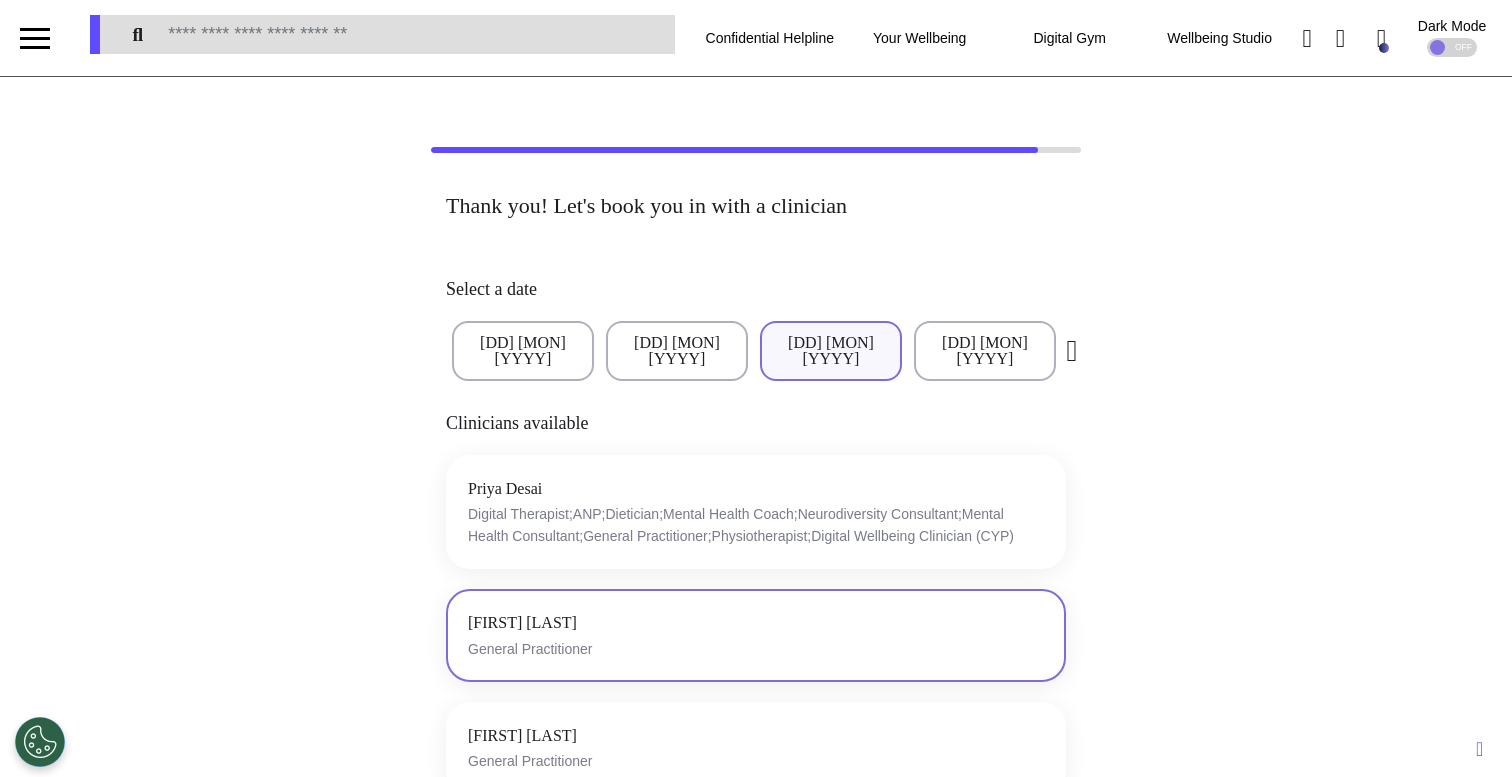 click on "[FIRST] [LAST] General Practitioner" at bounding box center (756, 635) 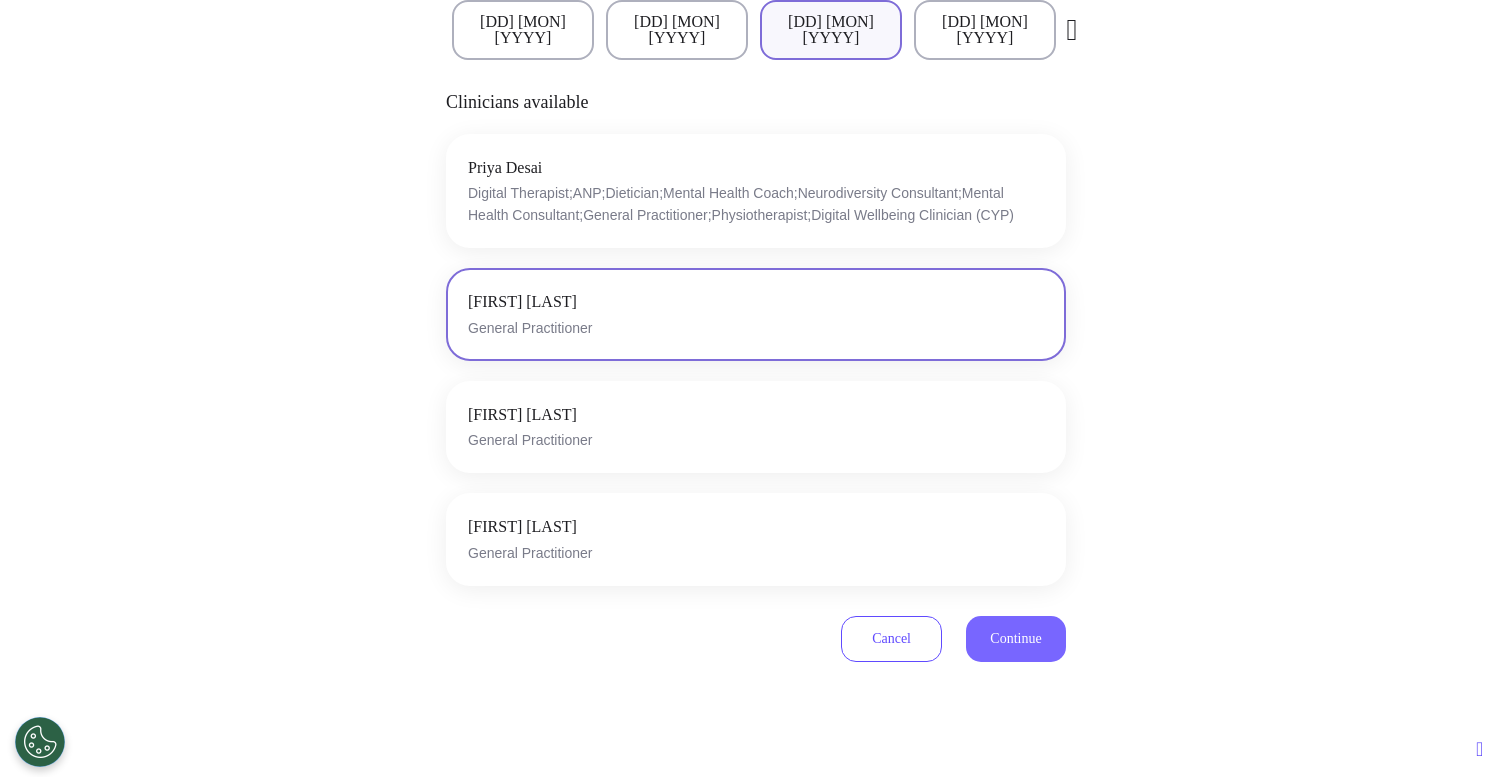 click on "Continue" at bounding box center (1015, 638) 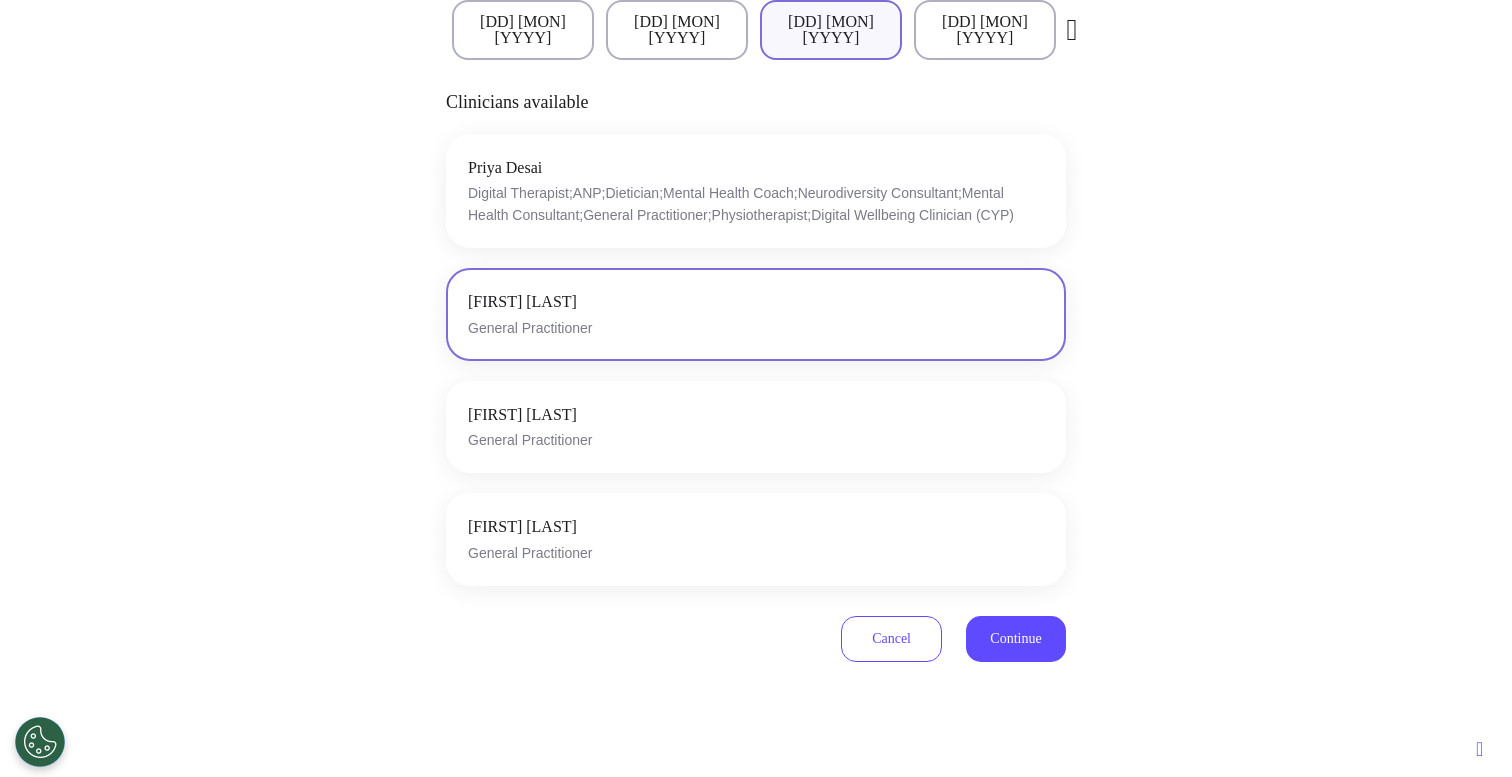 scroll, scrollTop: 365, scrollLeft: 0, axis: vertical 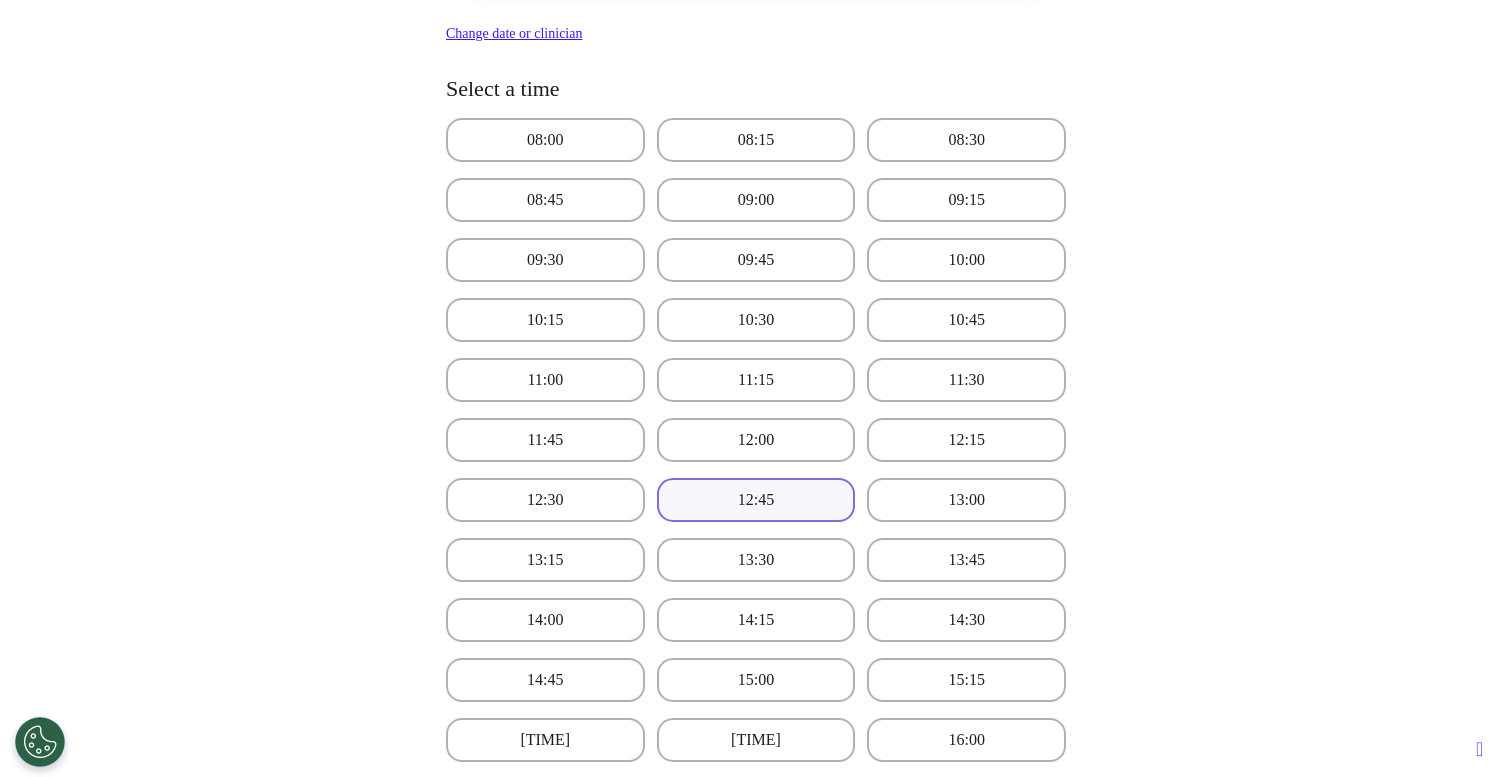 click on "12:45" at bounding box center (756, 500) 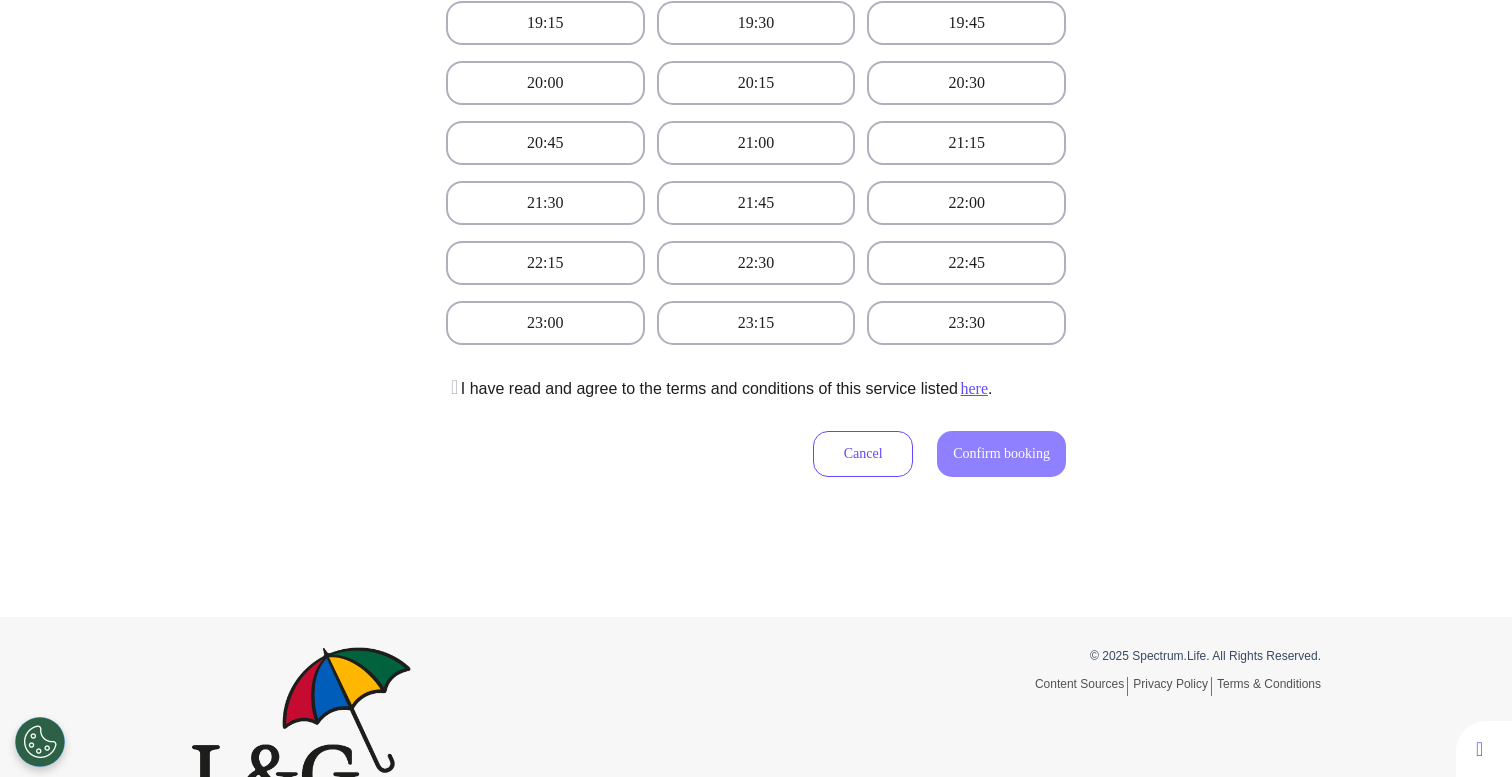 scroll, scrollTop: 1439, scrollLeft: 0, axis: vertical 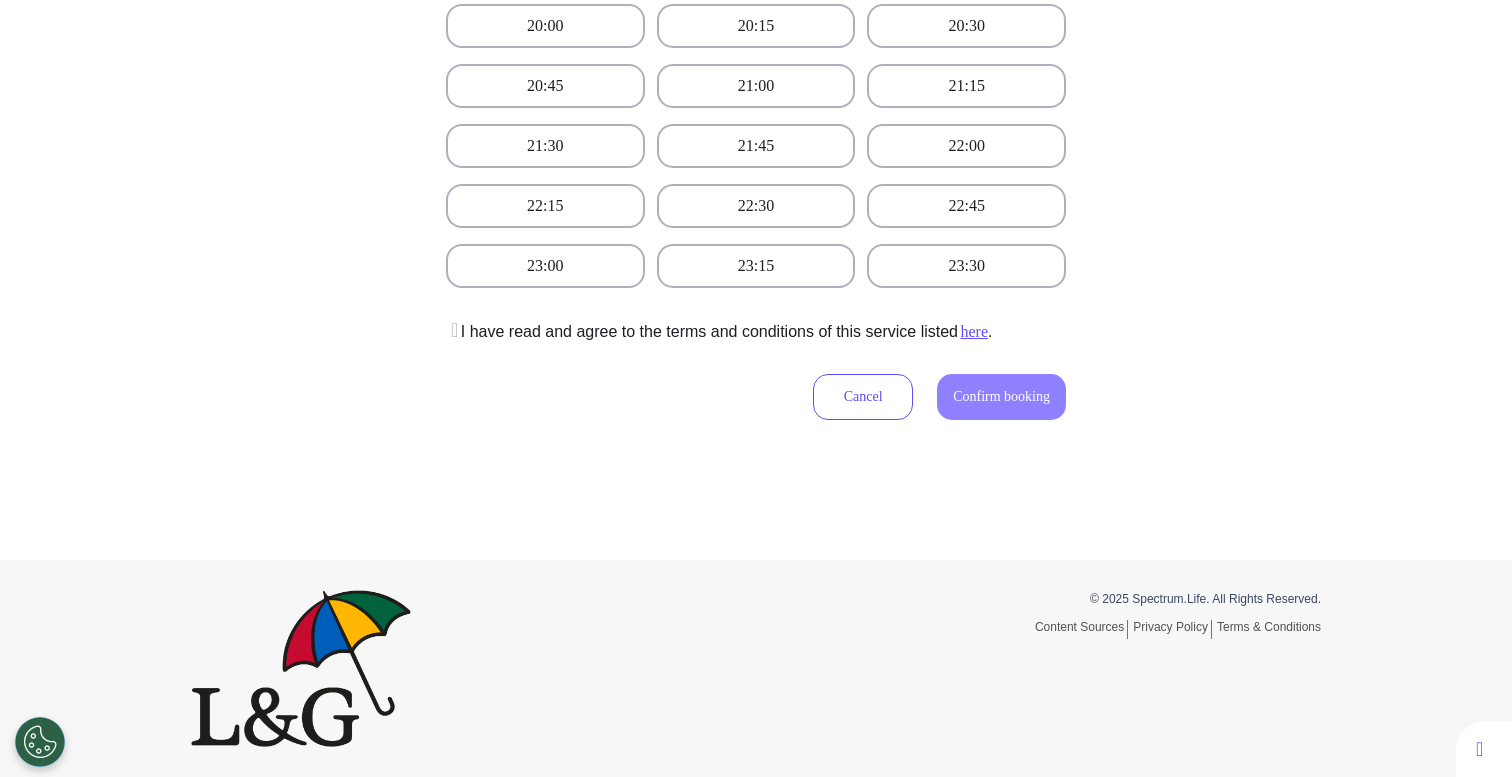 click at bounding box center (452, 330) 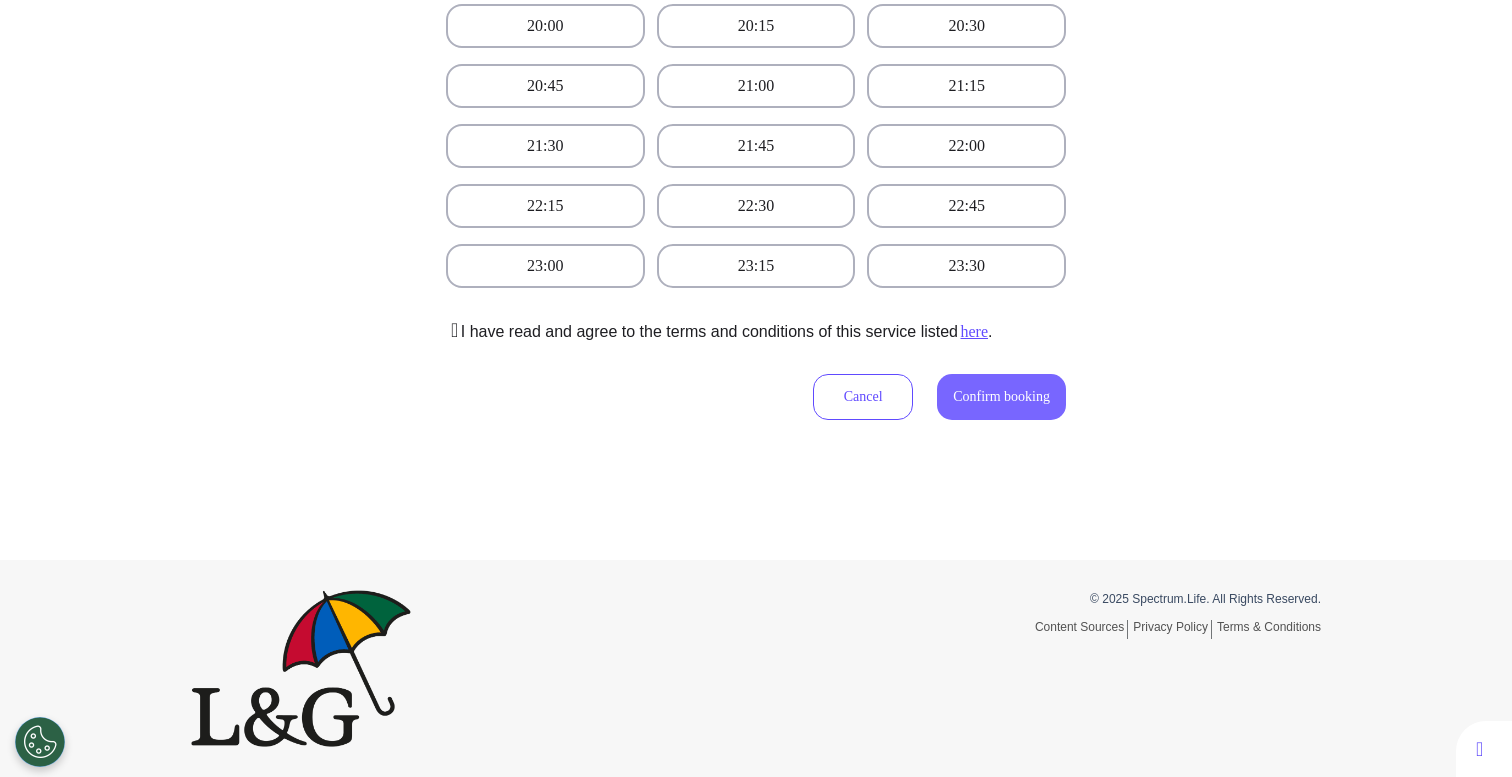 click on "Confirm booking" at bounding box center [1001, 397] 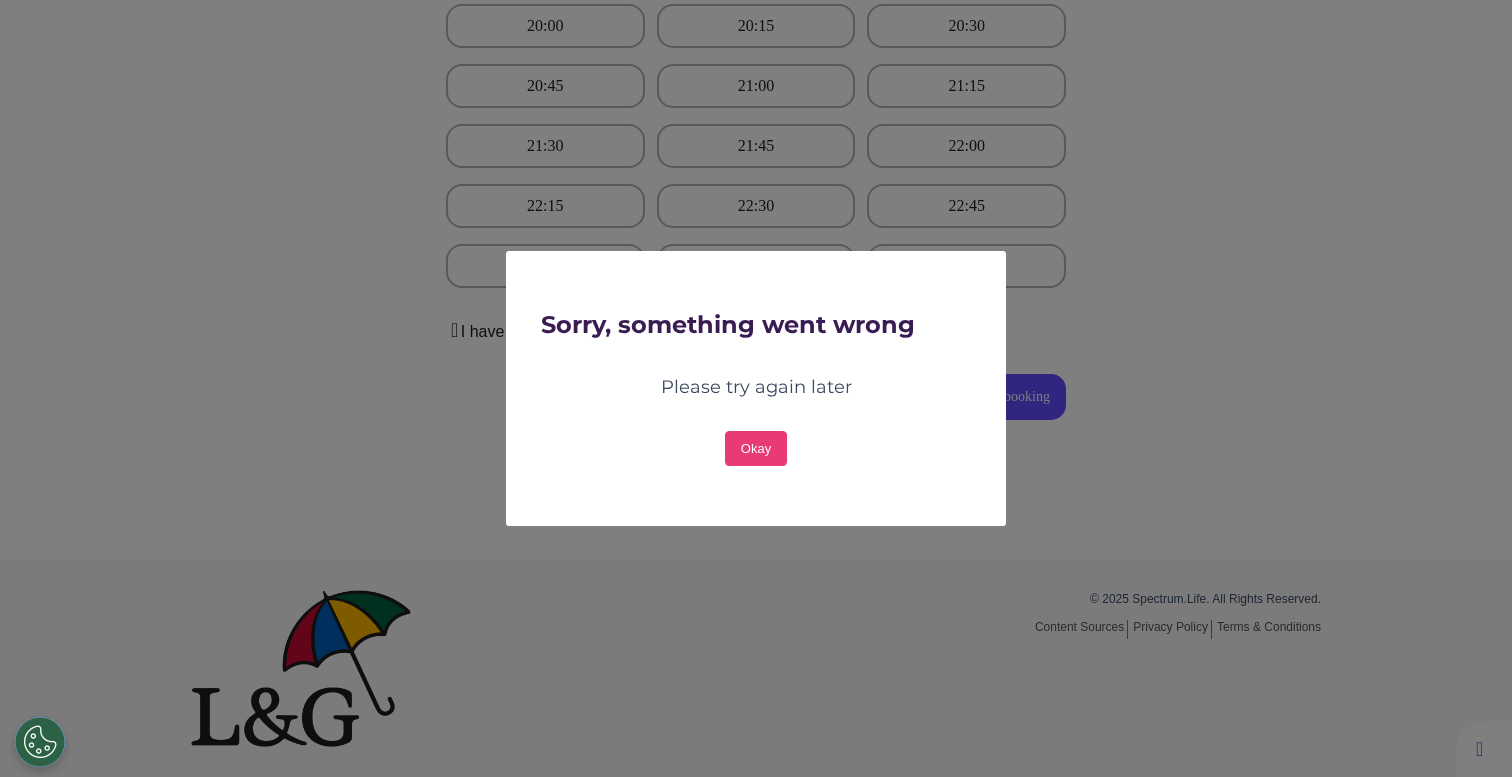 click on "Sorry, something went wrong Please try again later Okay" at bounding box center [756, 389] 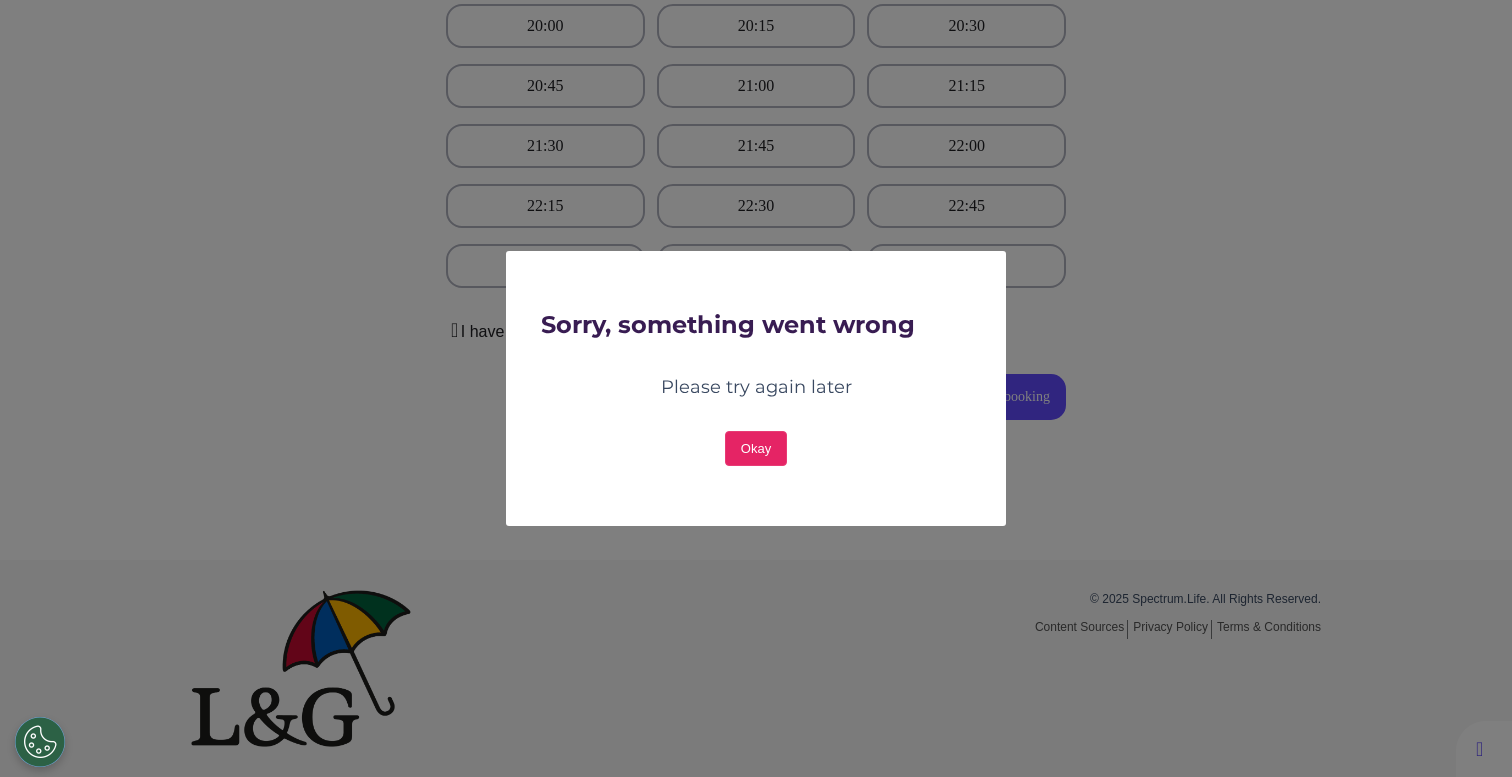click on "Okay" at bounding box center (756, 448) 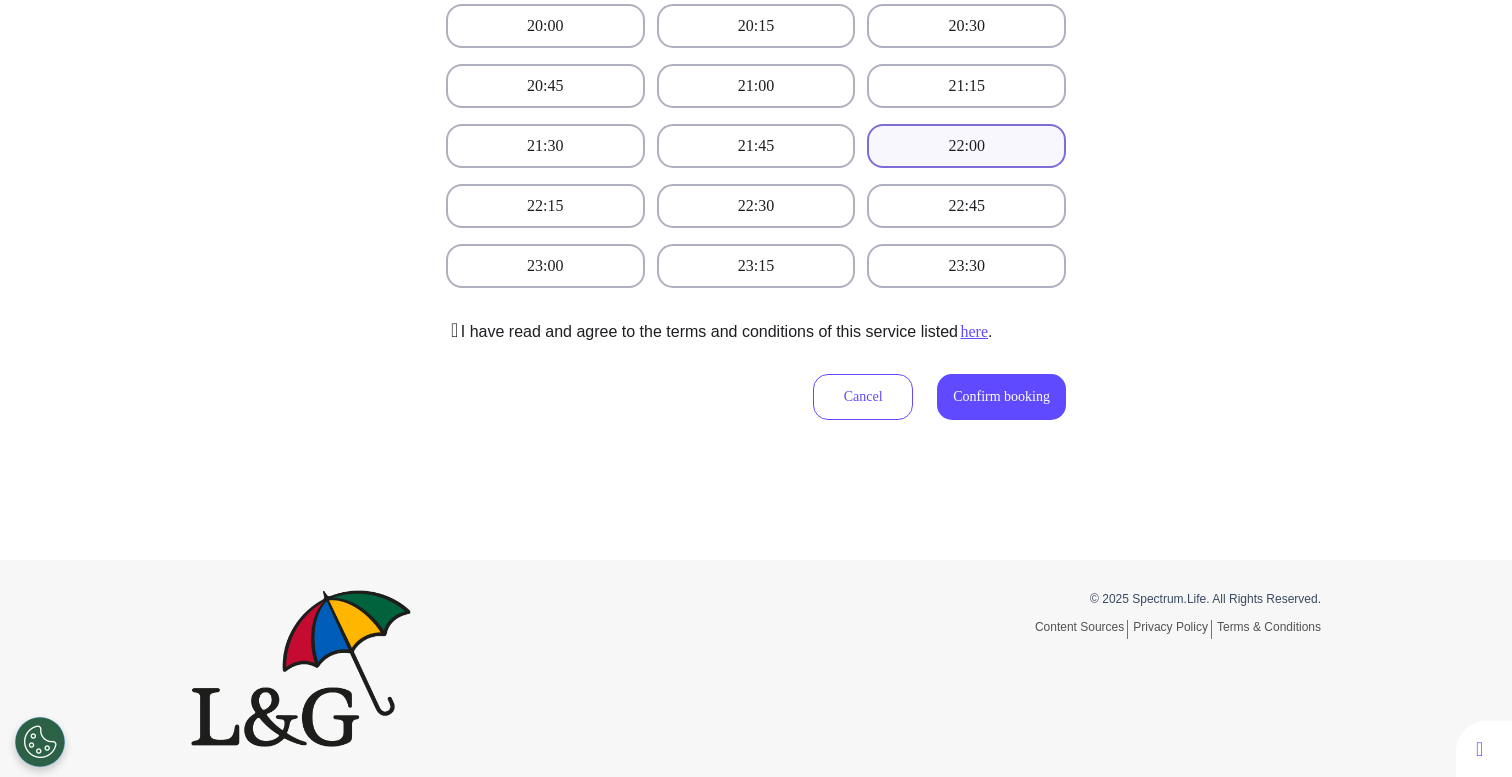 click on "22:00" at bounding box center [966, 146] 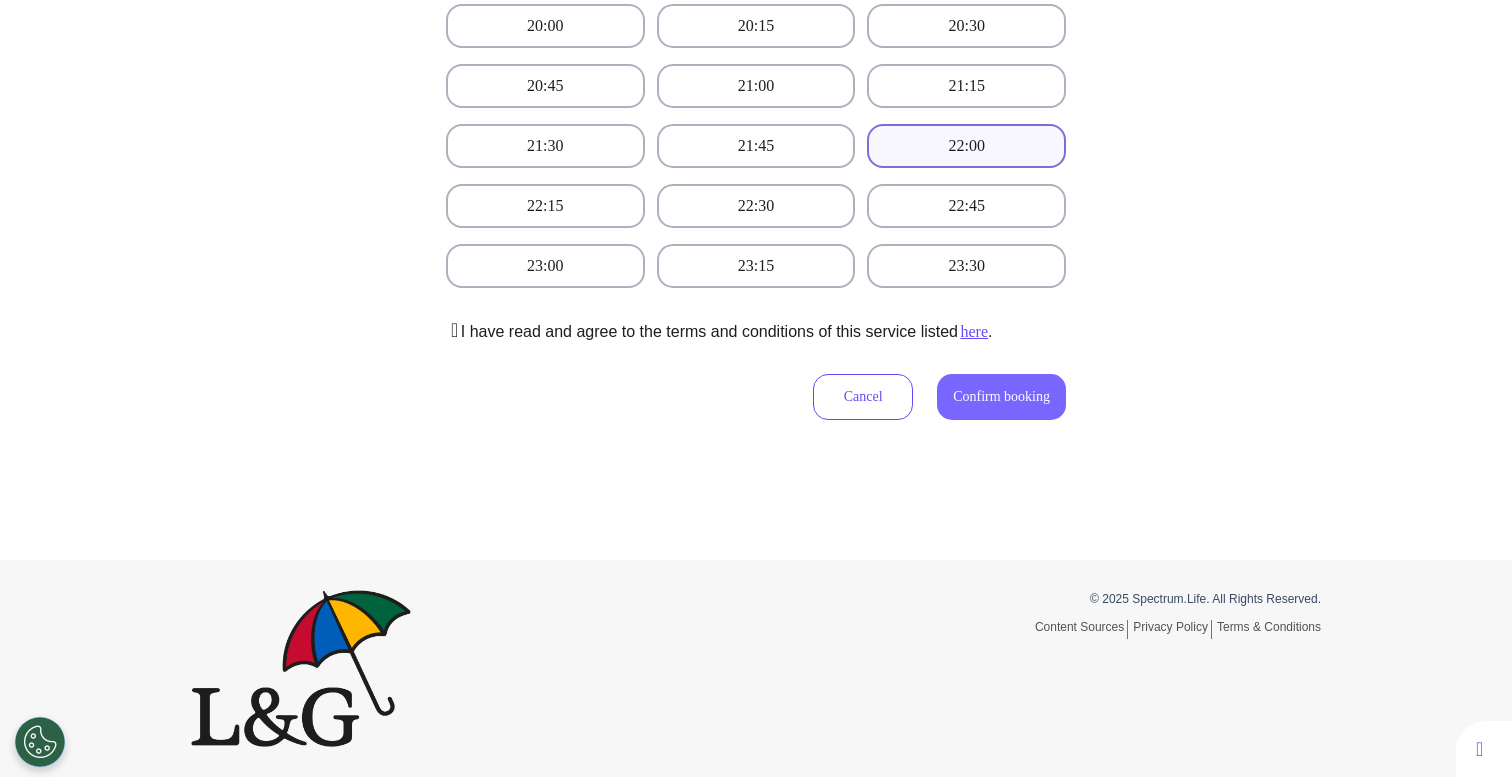 click on "Confirm booking" at bounding box center (1001, 397) 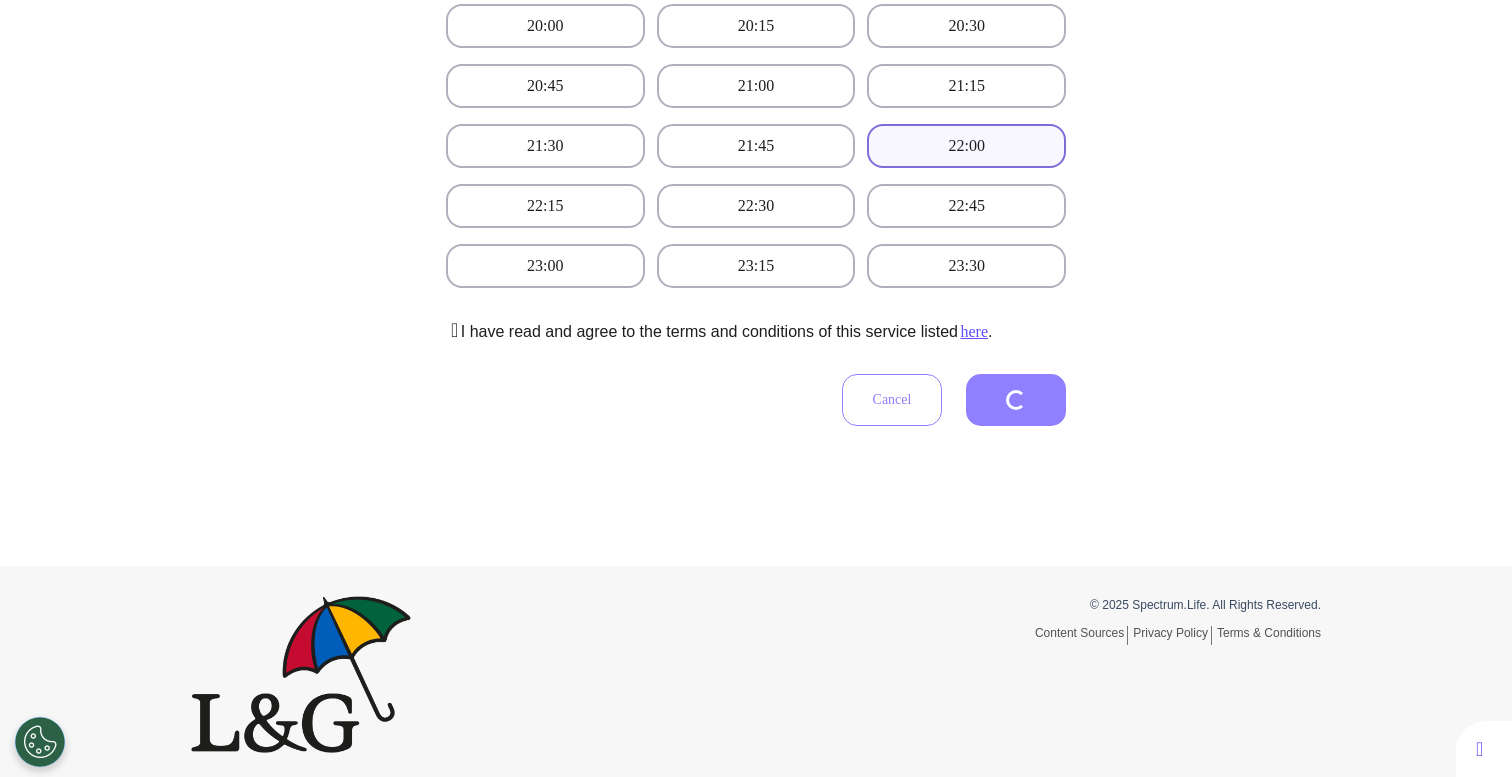 scroll, scrollTop: 455, scrollLeft: 0, axis: vertical 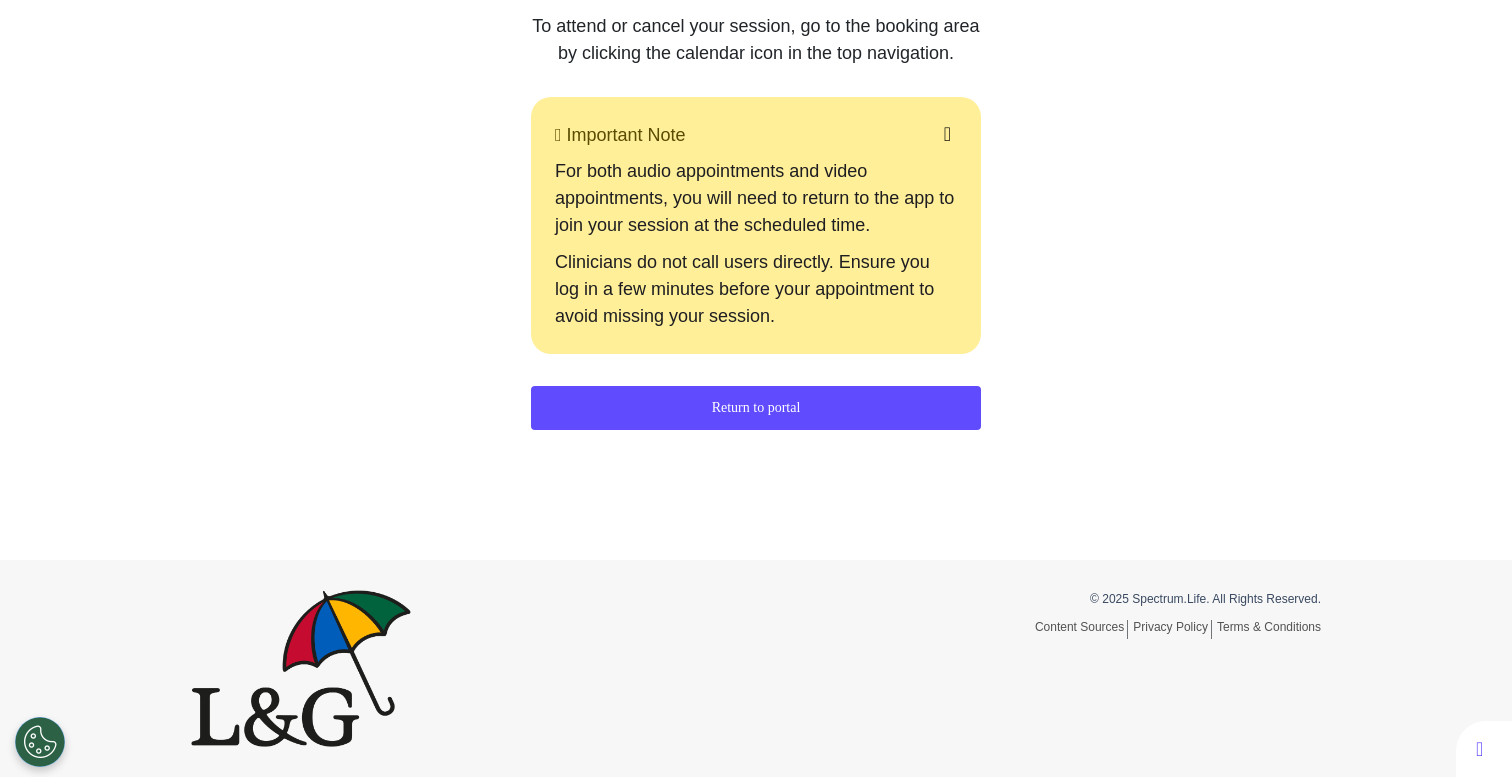 click on "Return to portal" at bounding box center [756, 408] 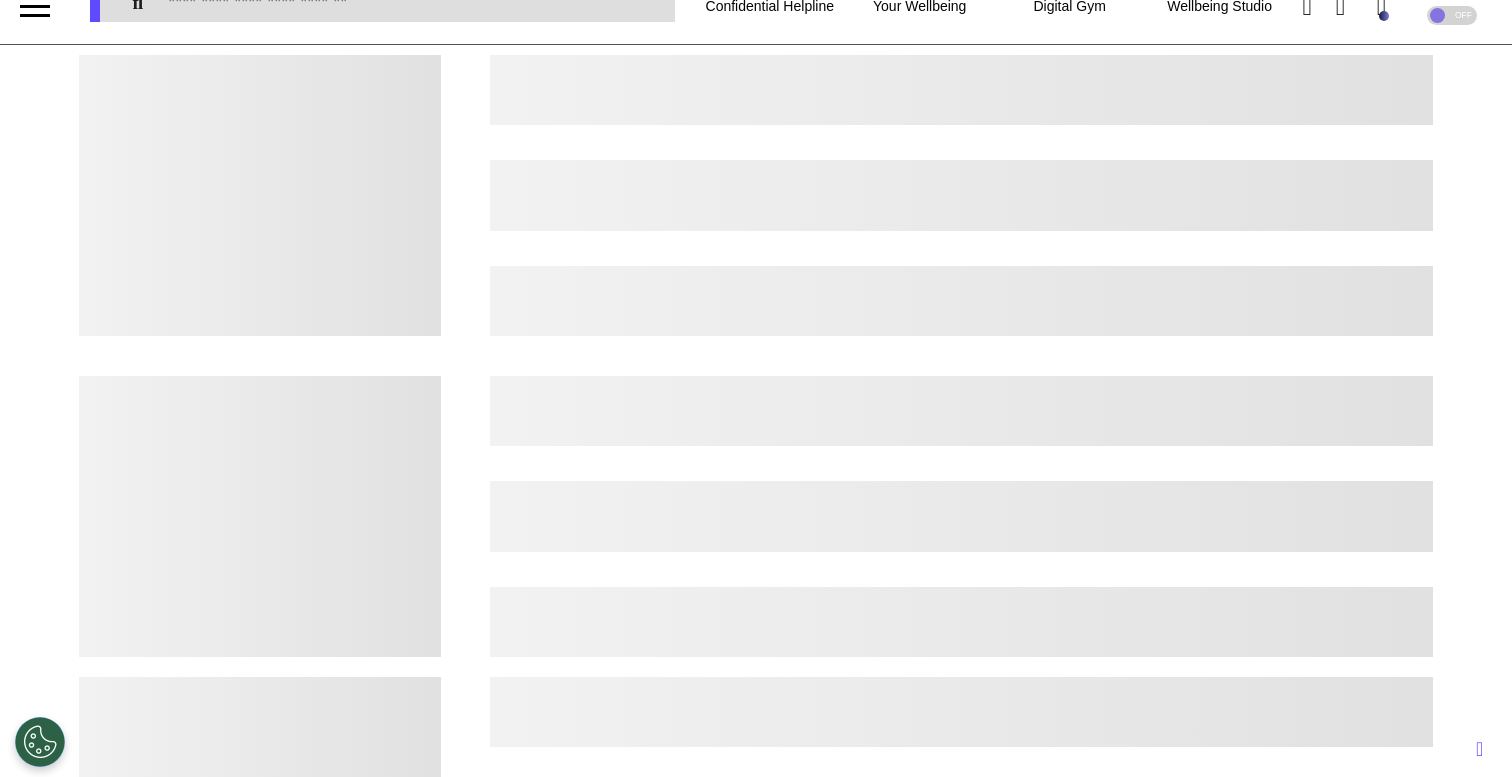 scroll, scrollTop: 0, scrollLeft: 0, axis: both 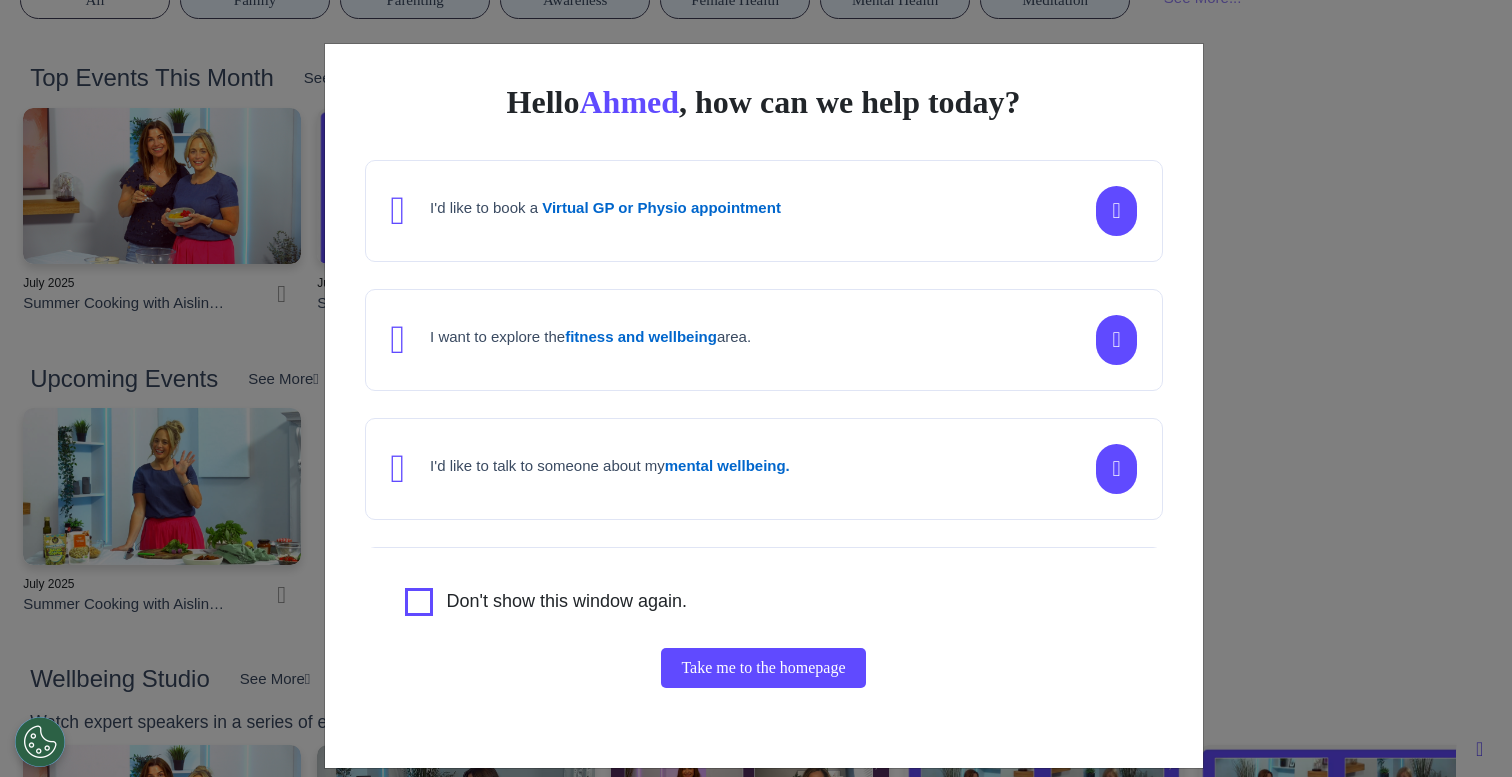 click on "Hello  Ahmed , how can we help today? I'd like to book a   Virtual GP or Physio appointment I want to explore the  fitness and wellbeing  area. I'd like to talk to someone about my  mental wellbeing. I'd like to understand my  cancer risk or speak to a cancer nurse  about my symptoms or diagnosis. I am just  browsing.  Don't show this window again.   Take me to the homepage" at bounding box center [756, 388] 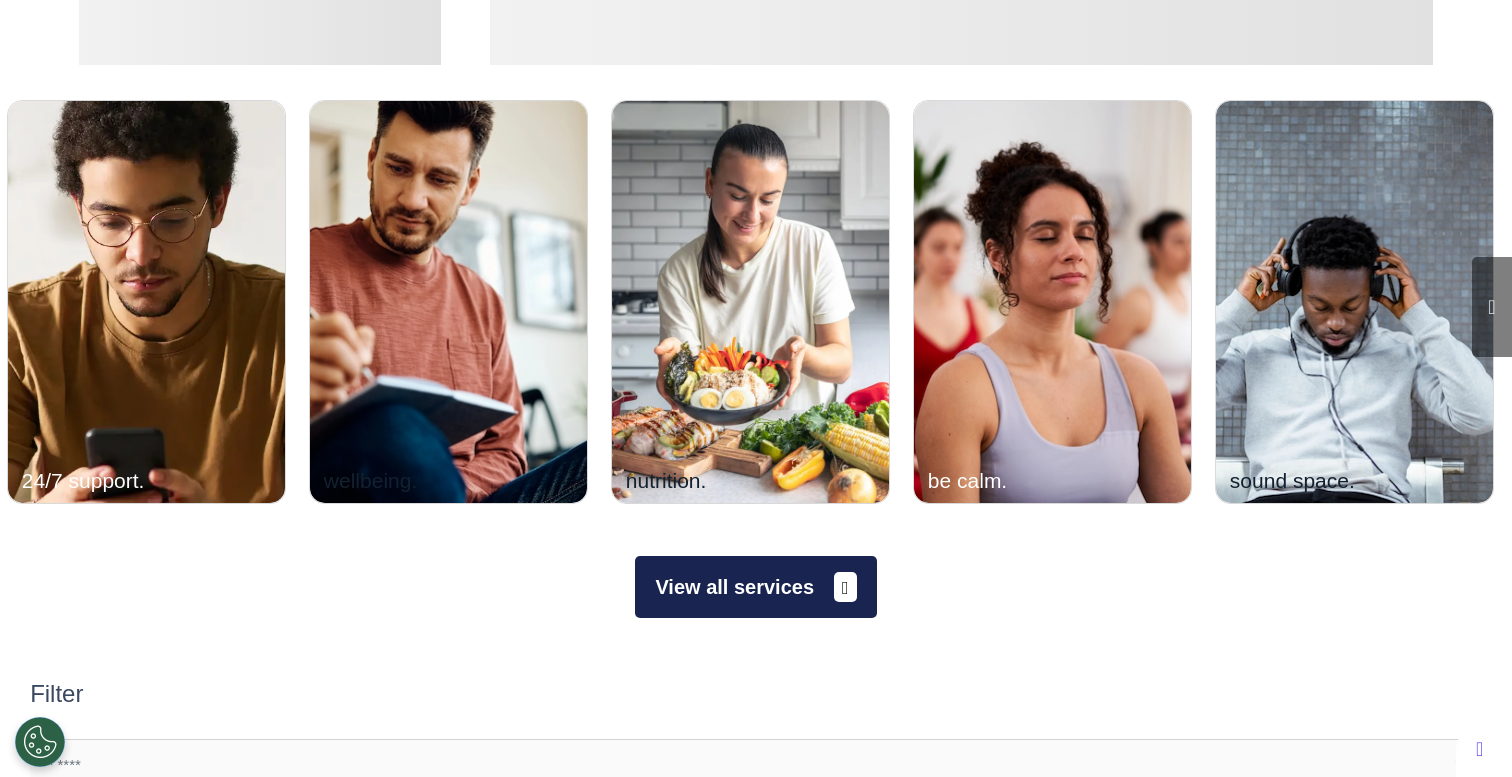 click on "View all services" at bounding box center (755, 587) 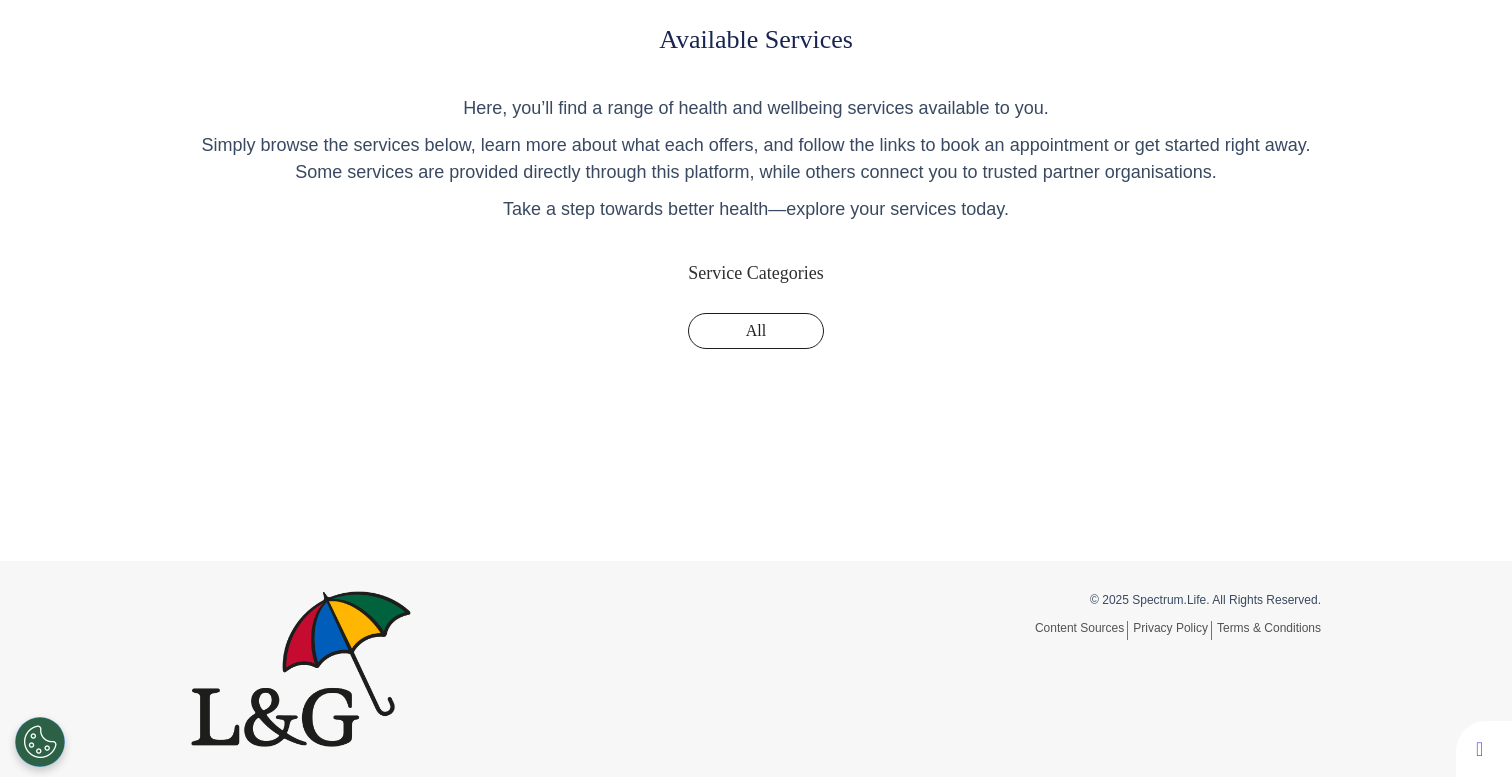 scroll, scrollTop: 0, scrollLeft: 0, axis: both 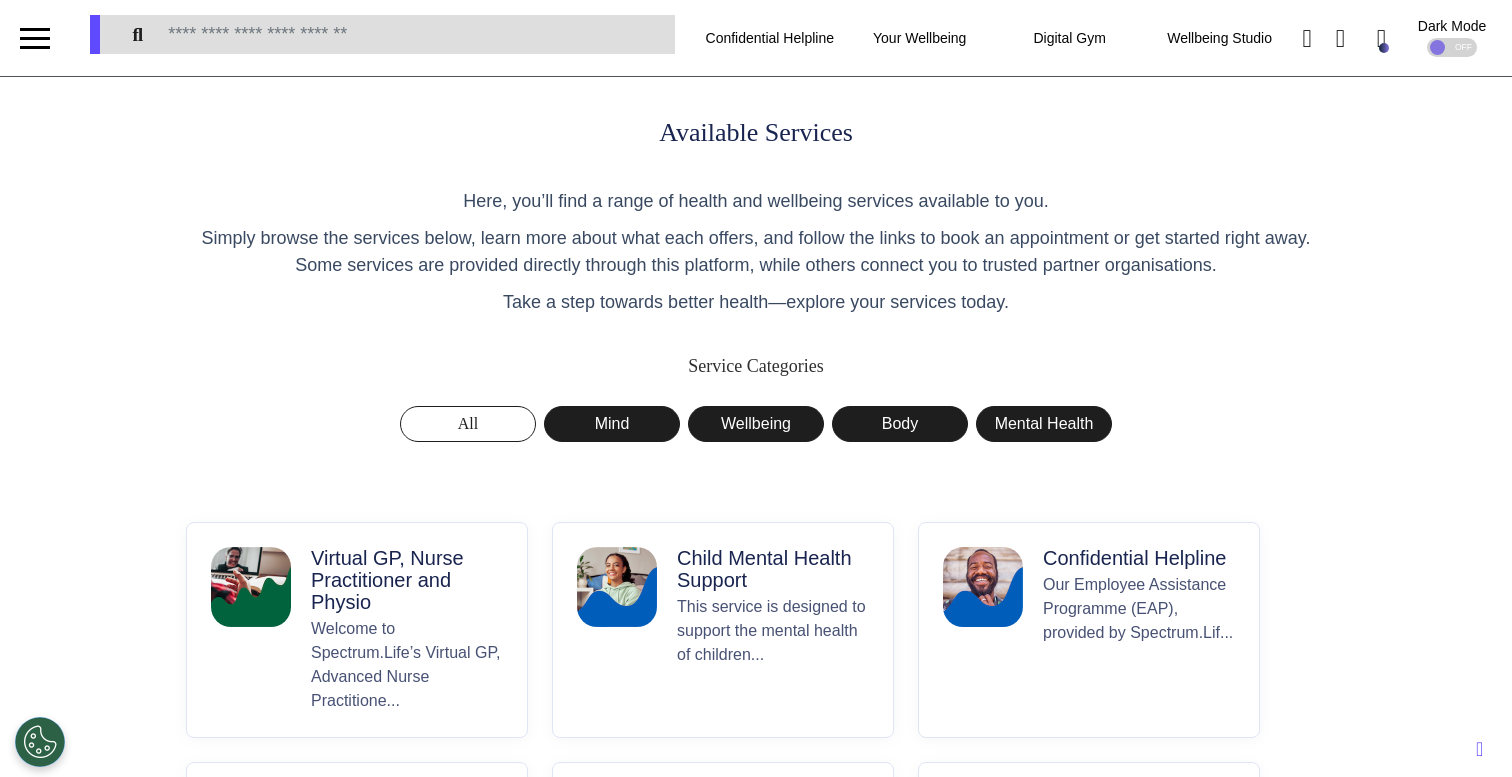click on "Virtual GP, Nurse Practitioner and Physio" at bounding box center [407, 580] 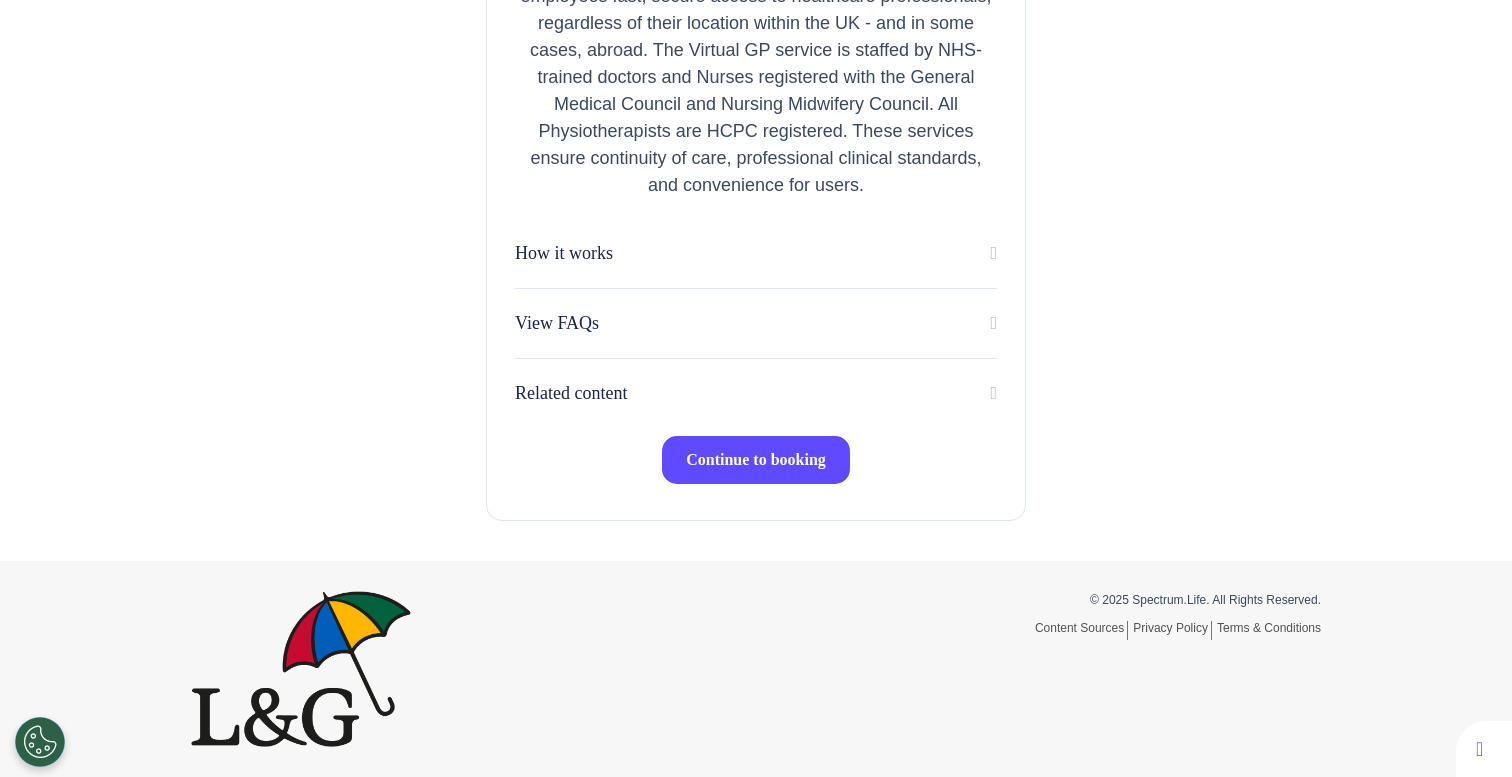 click on "Continue to booking" at bounding box center [756, 459] 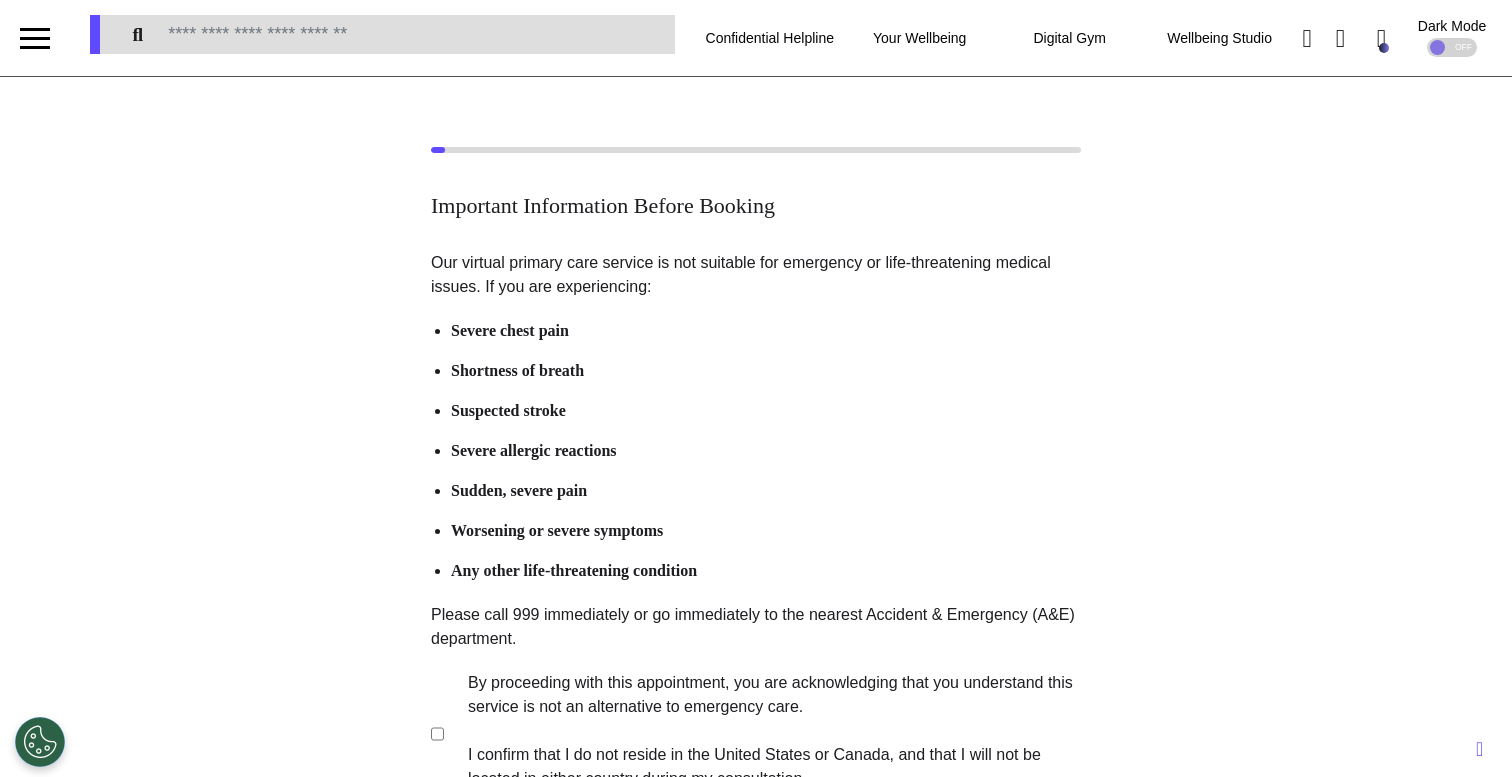 scroll, scrollTop: 396, scrollLeft: 0, axis: vertical 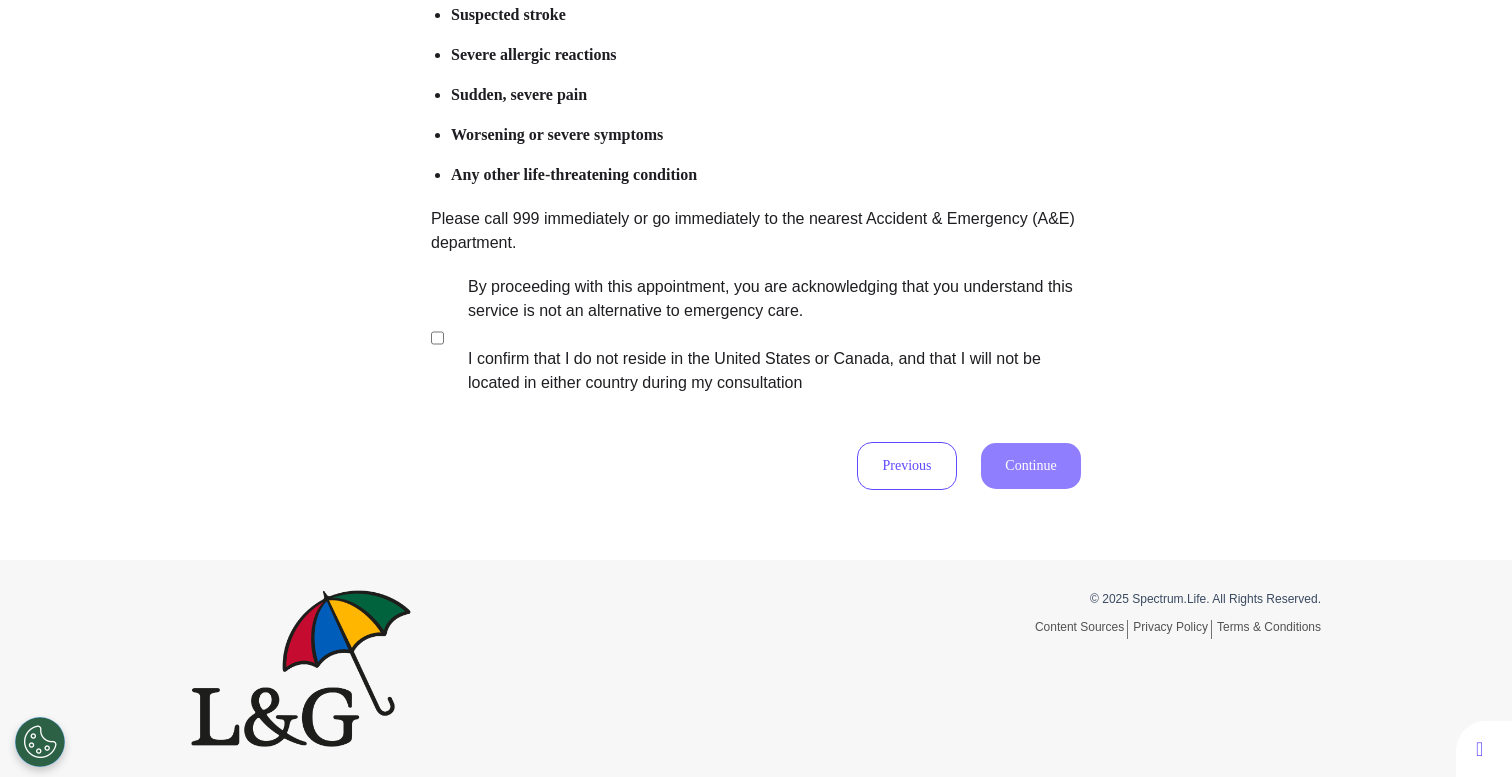 click on "By proceeding with this appointment, you are acknowledging that you understand this service is not an alternative to emergency care. I confirm that I do not reside in the United States or Canada, and that I will not be located in either country during my consultation" at bounding box center (761, 335) 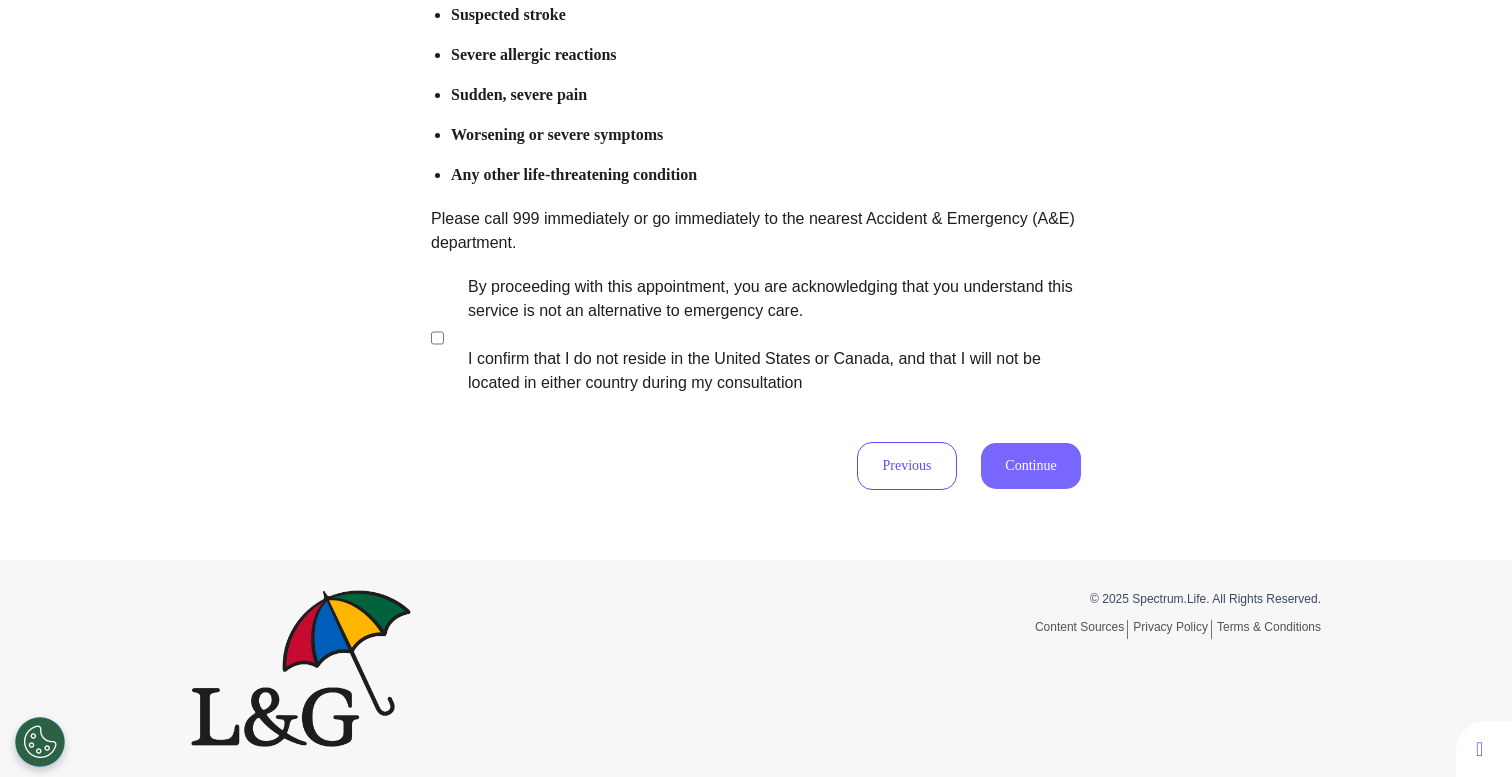 click on "Continue" at bounding box center (1031, 466) 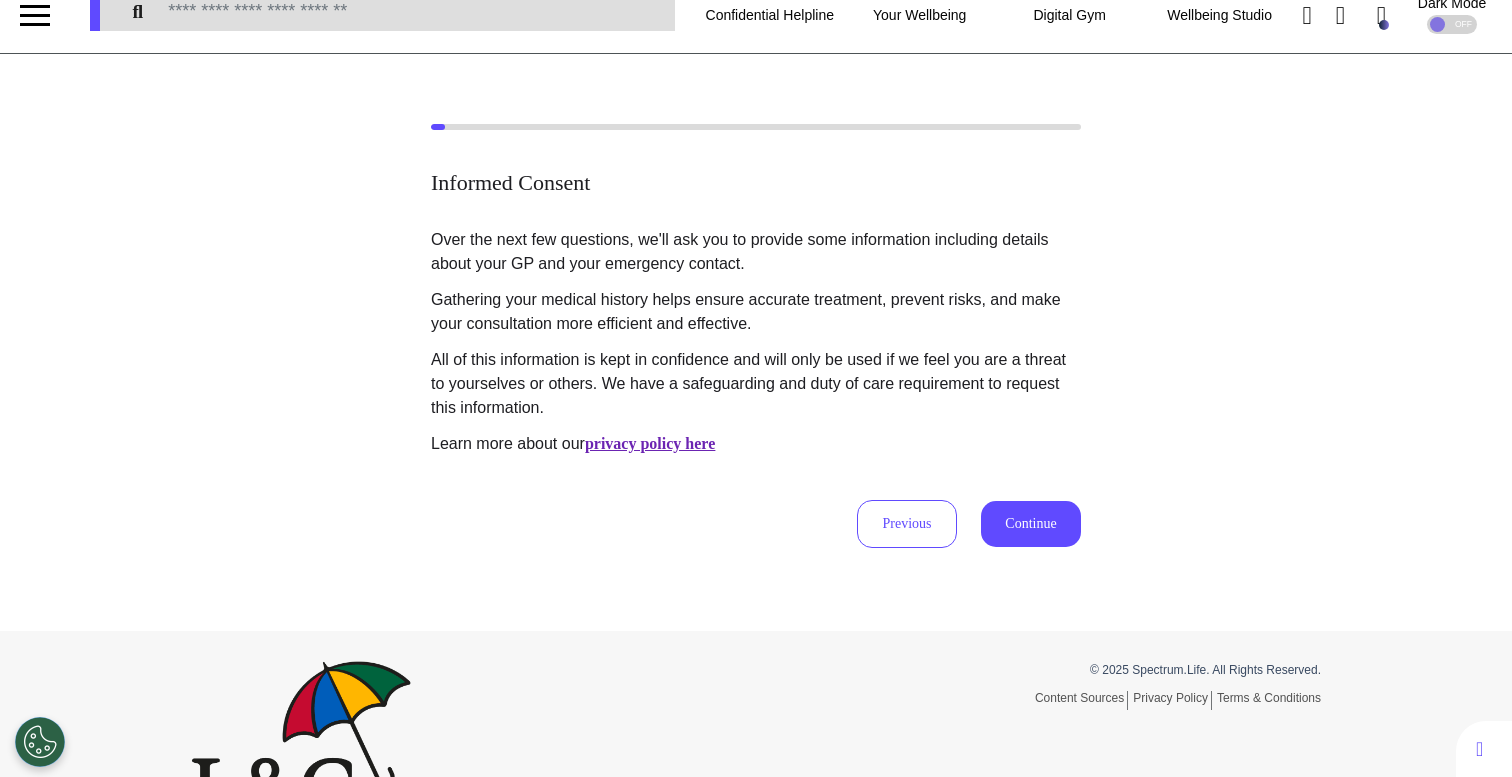 scroll, scrollTop: 0, scrollLeft: 0, axis: both 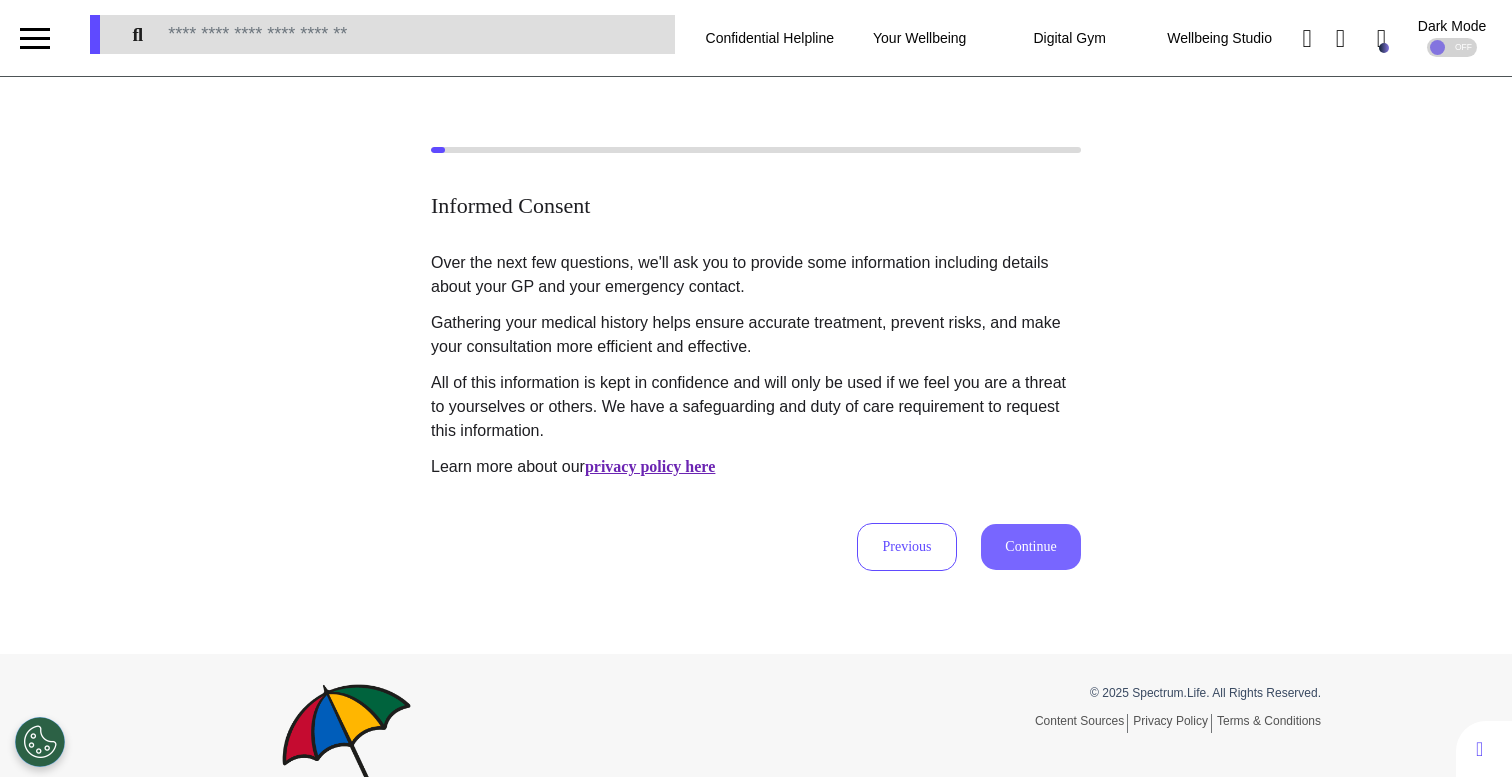 click on "Continue" at bounding box center [1031, 547] 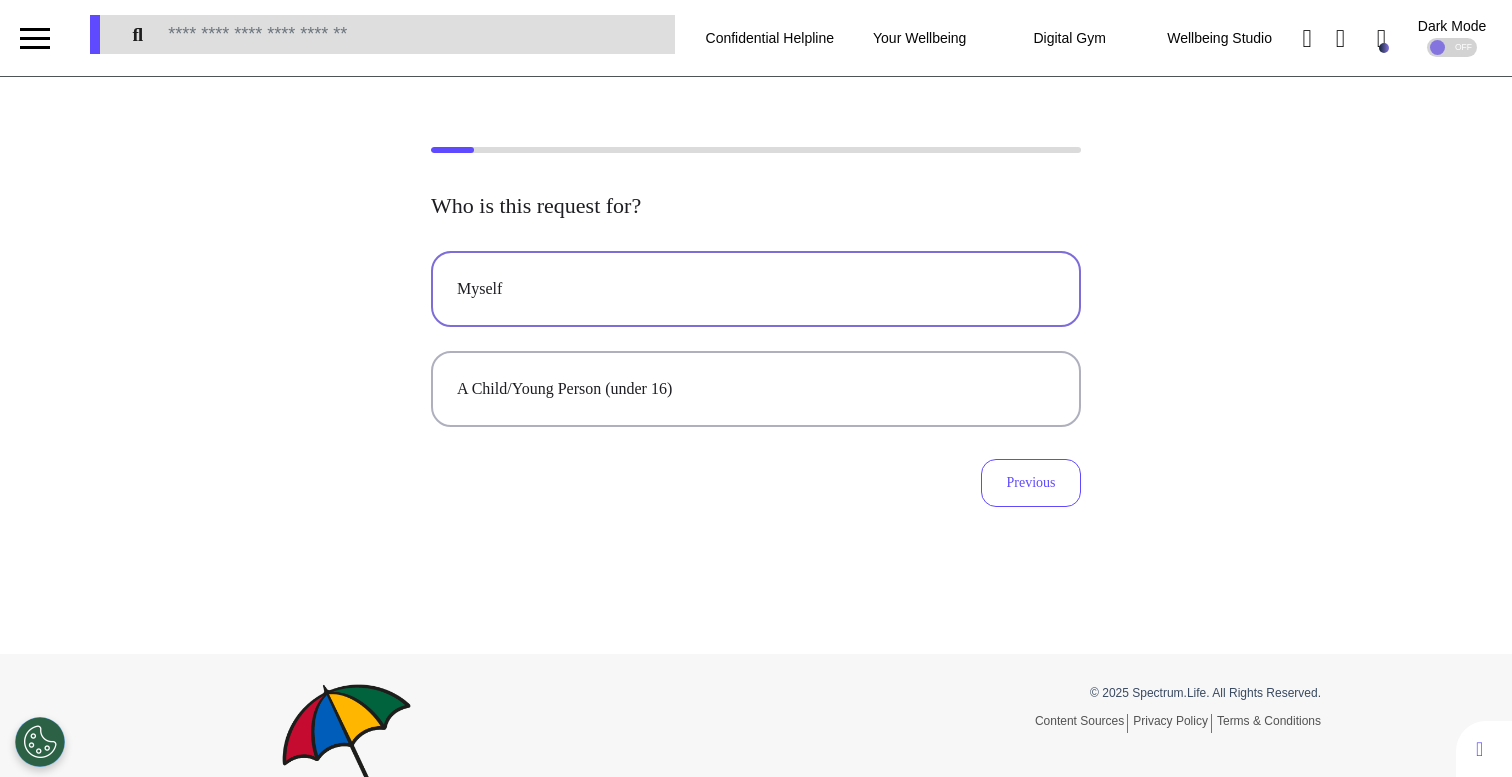 click on "Myself" at bounding box center [756, 289] 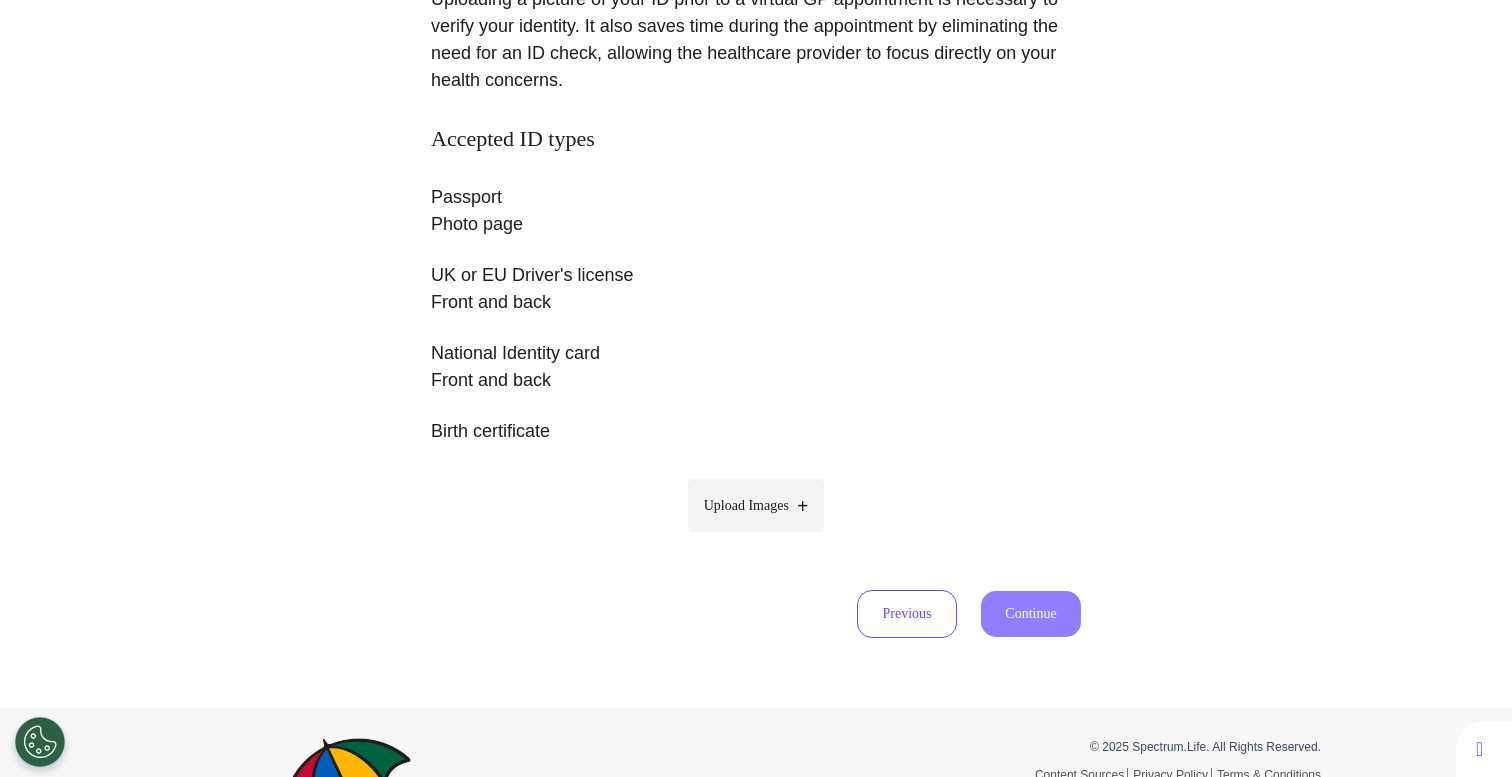 scroll, scrollTop: 439, scrollLeft: 0, axis: vertical 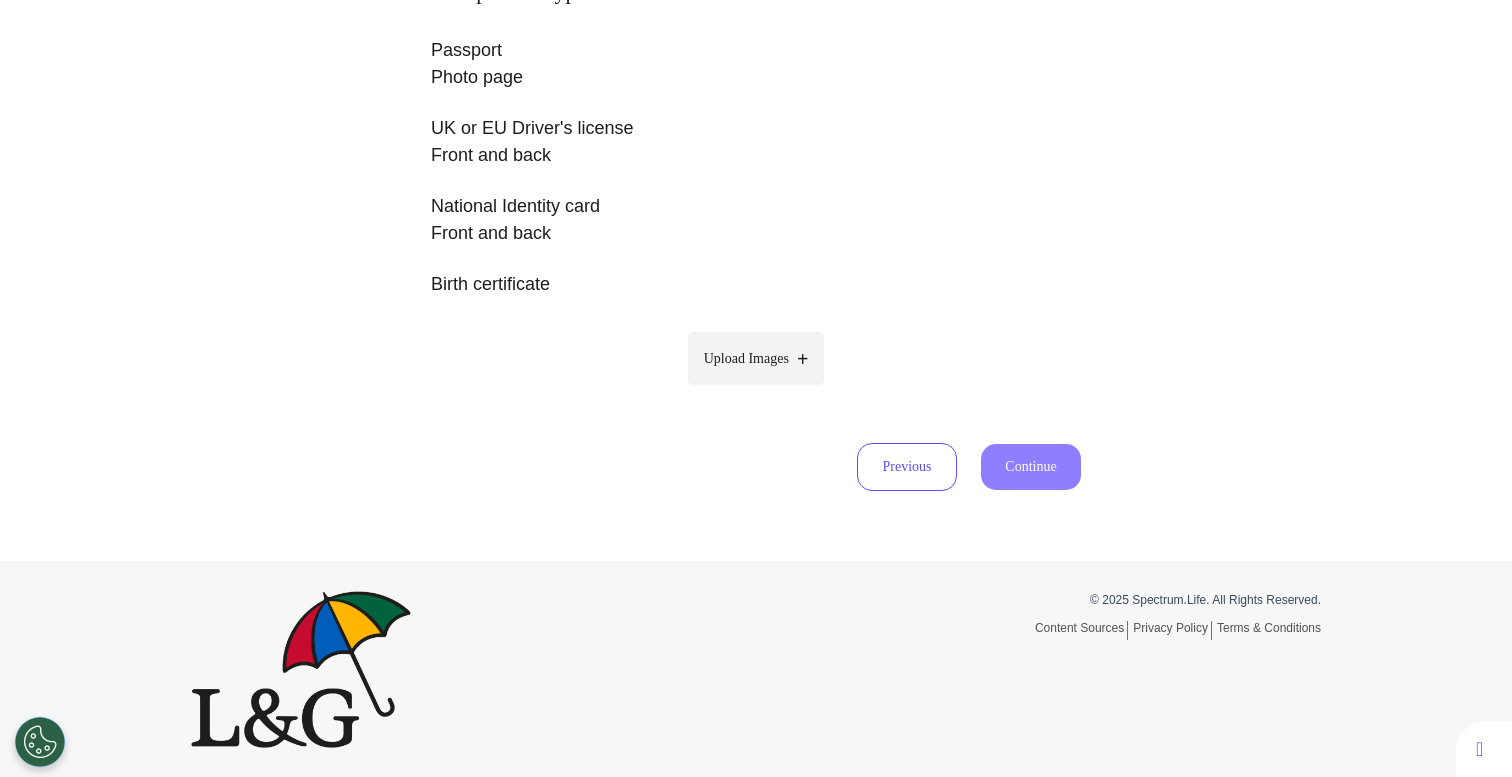 click on "Upload Images" at bounding box center (746, 358) 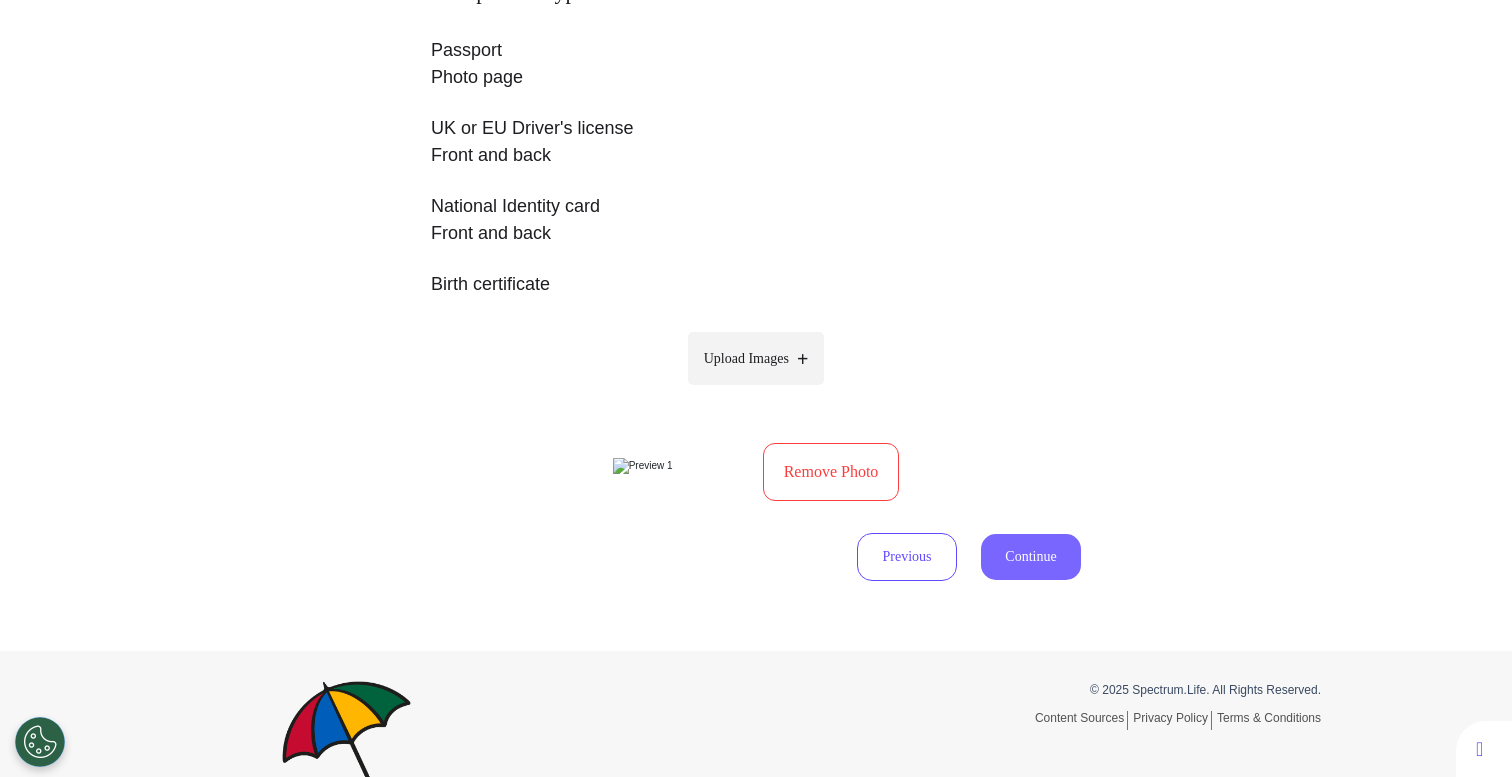 click on "Continue" at bounding box center (1031, 557) 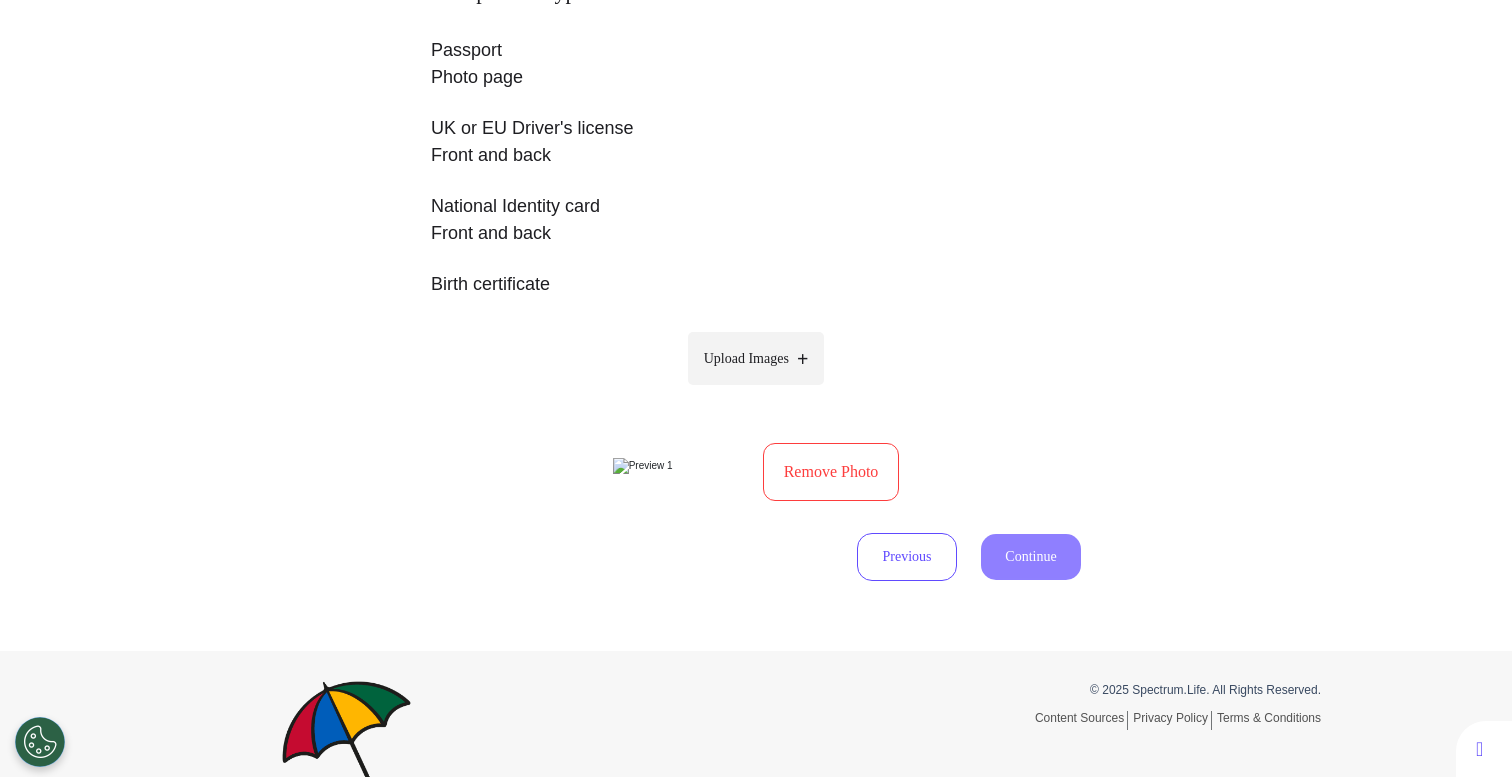select on "****" 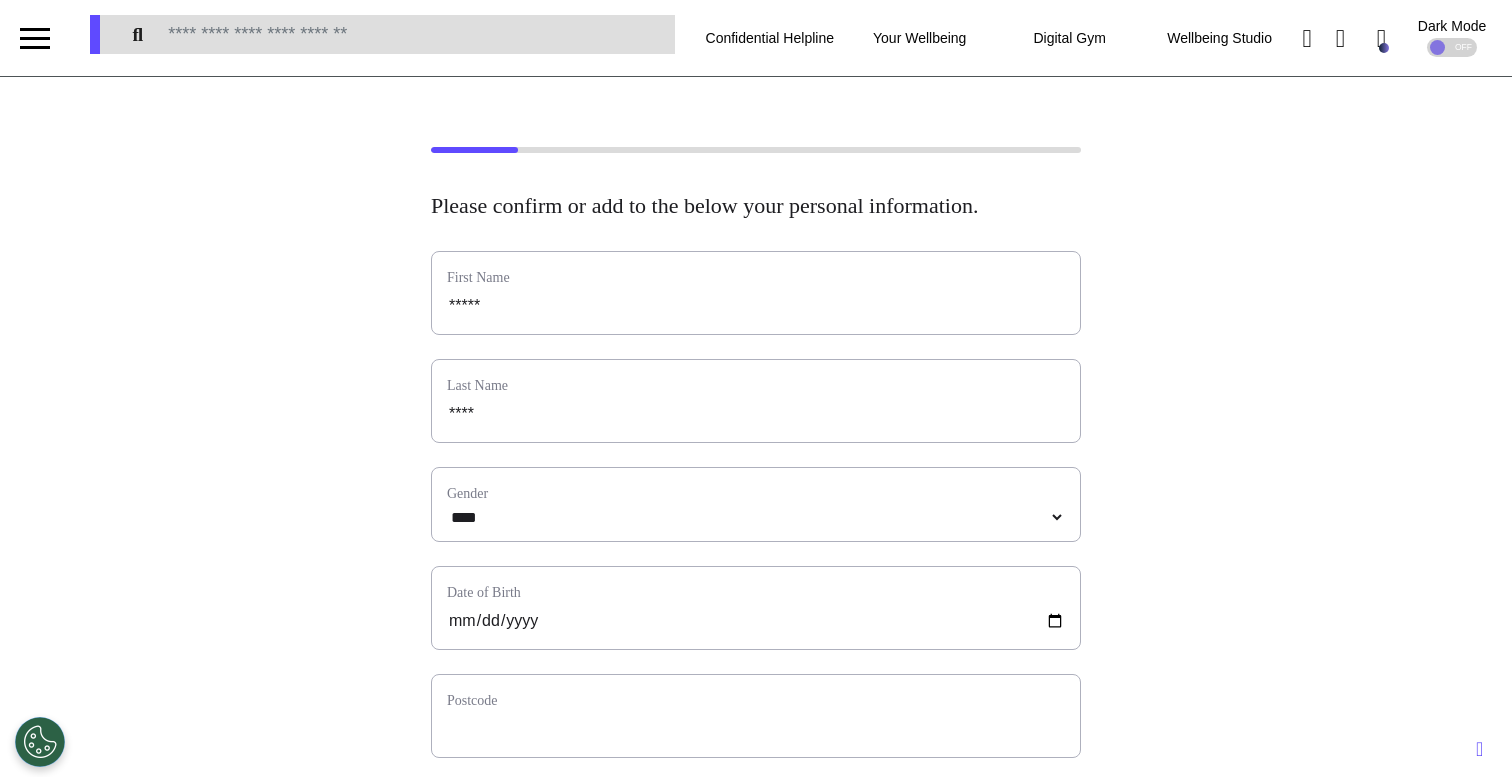 scroll, scrollTop: 309, scrollLeft: 0, axis: vertical 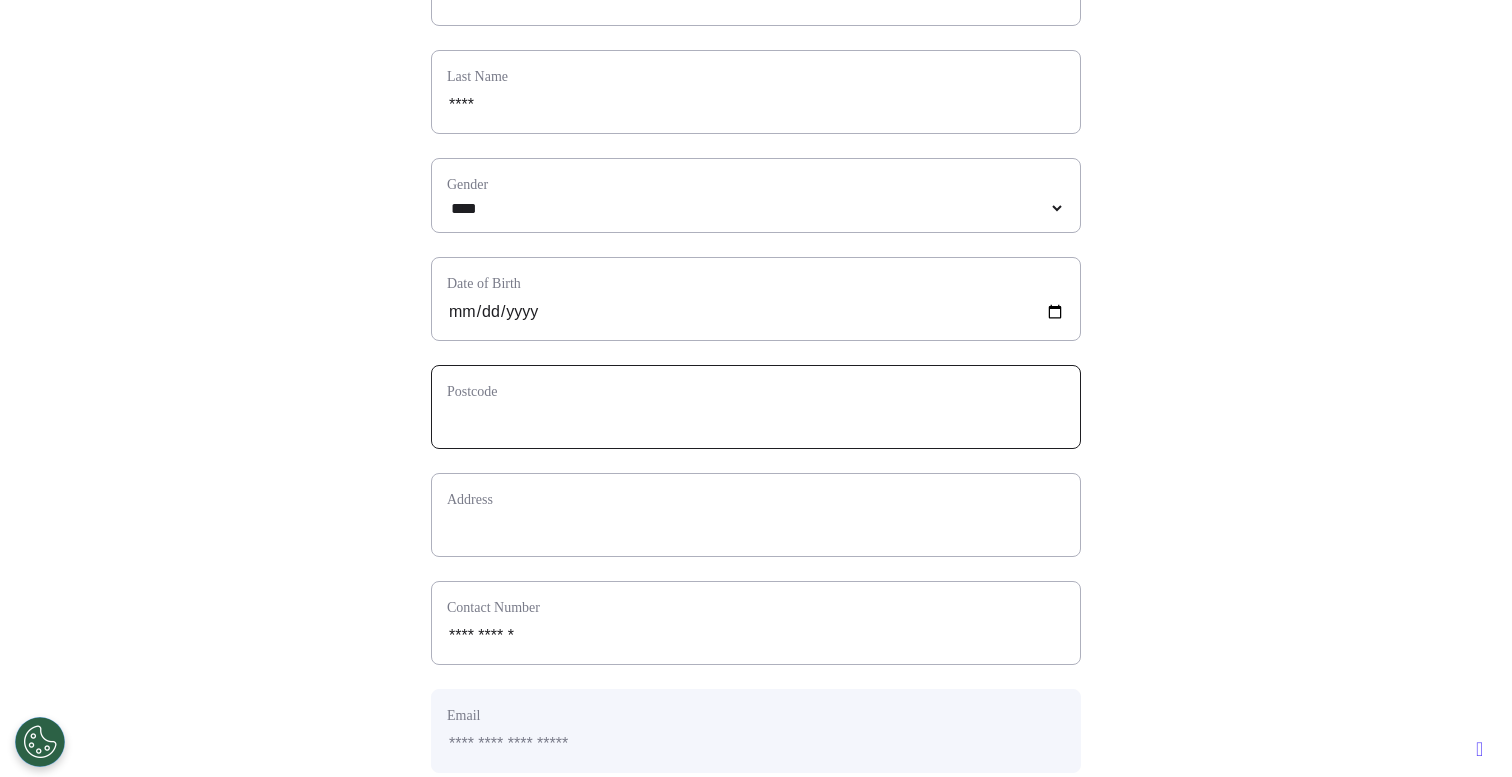 click at bounding box center (756, 420) 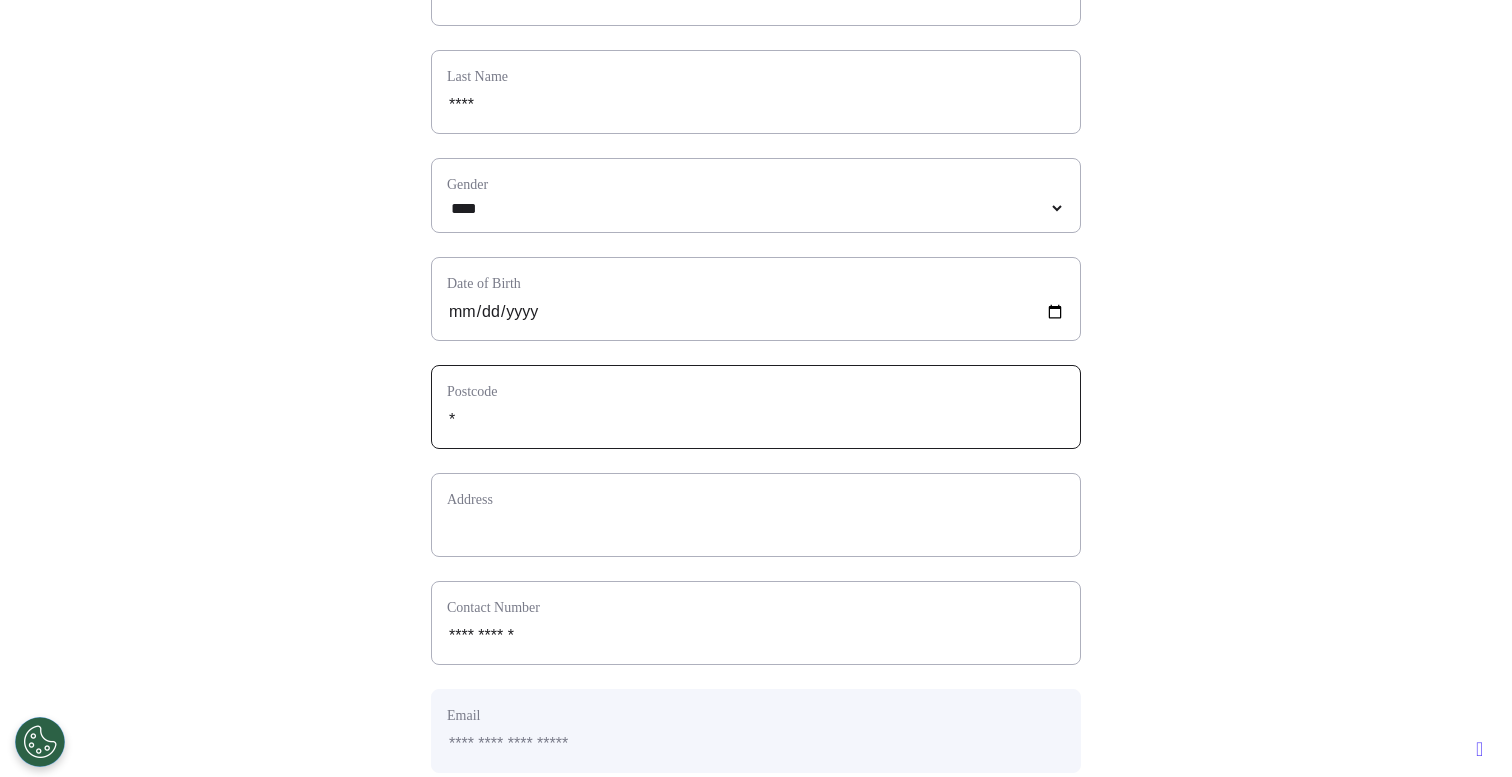 select 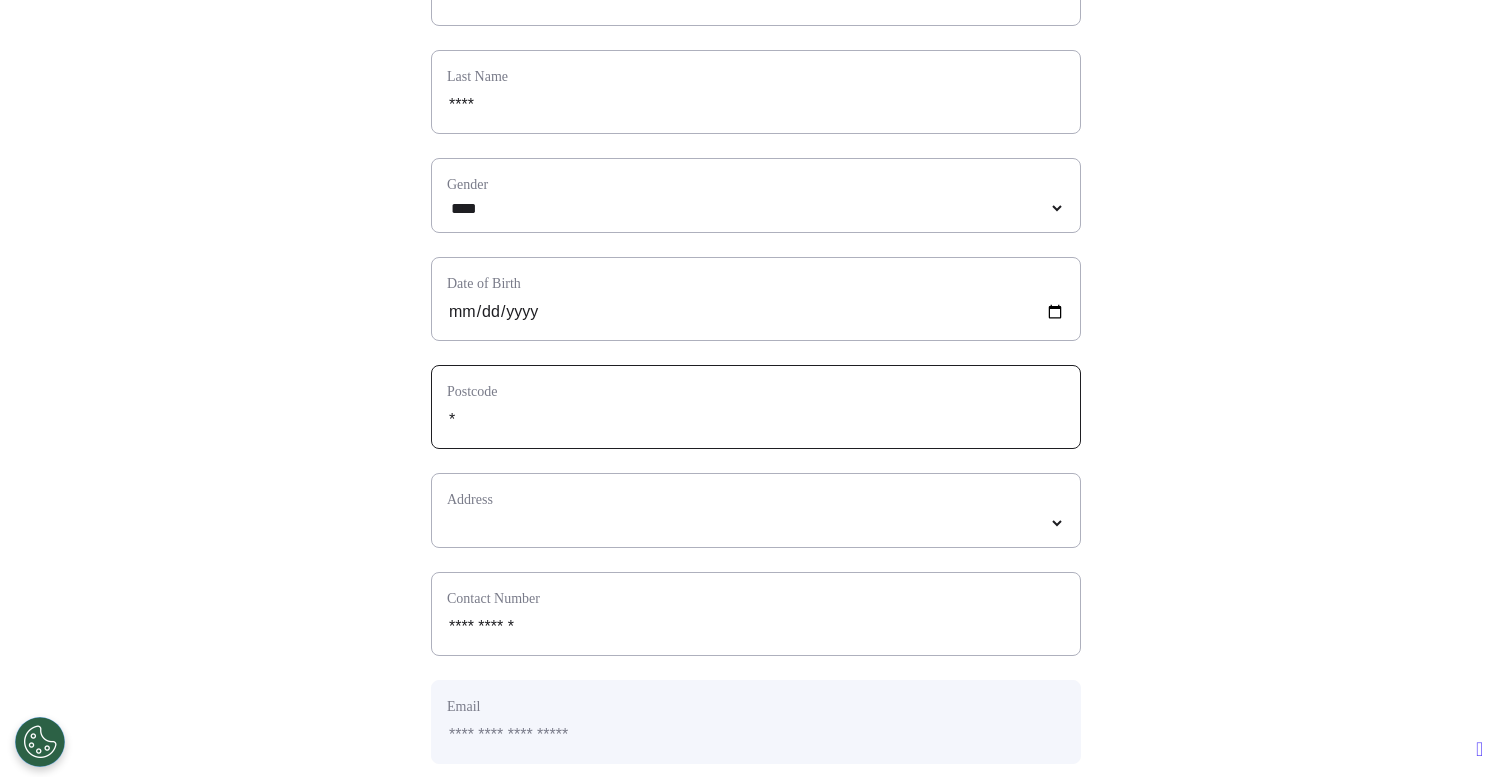 type on "**" 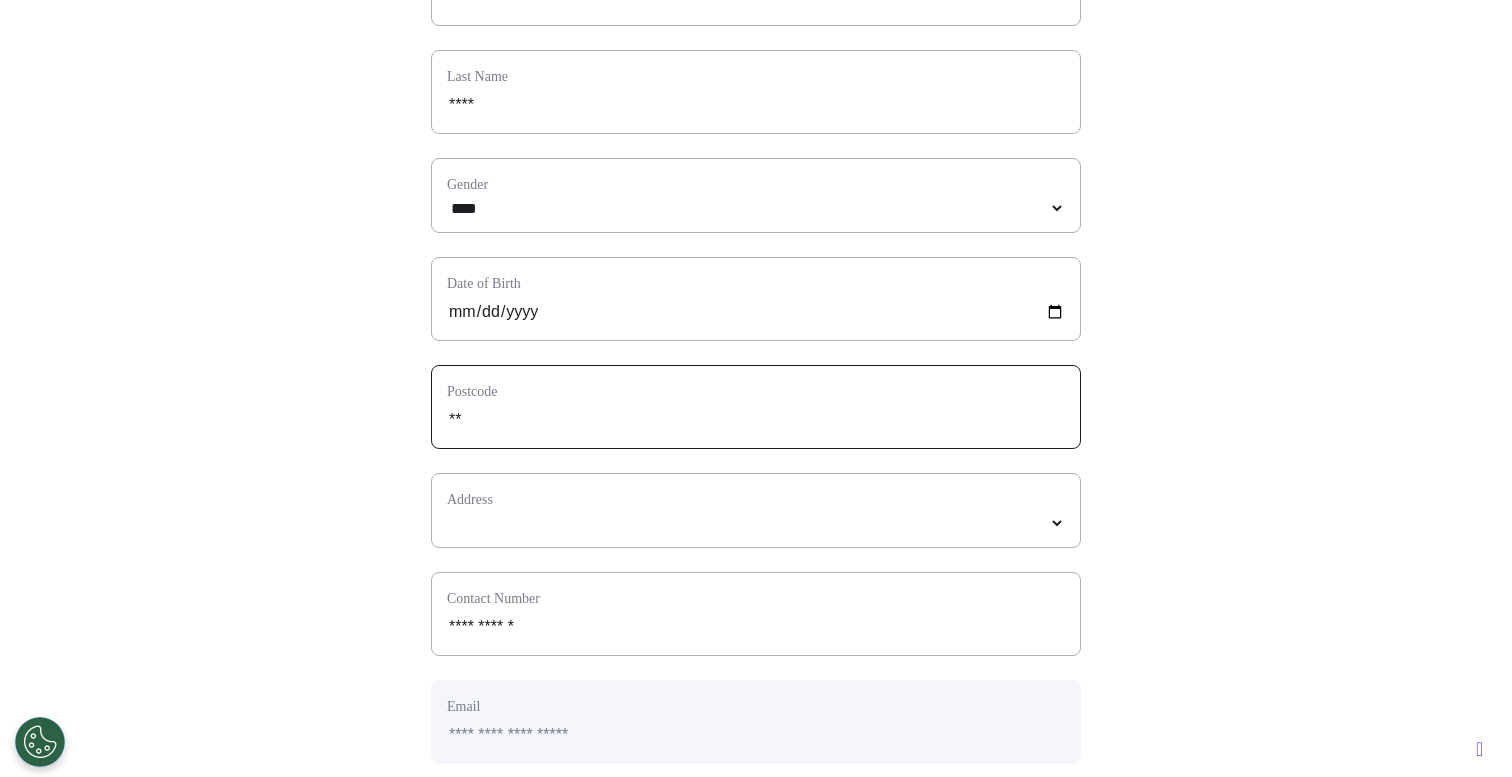 type on "***" 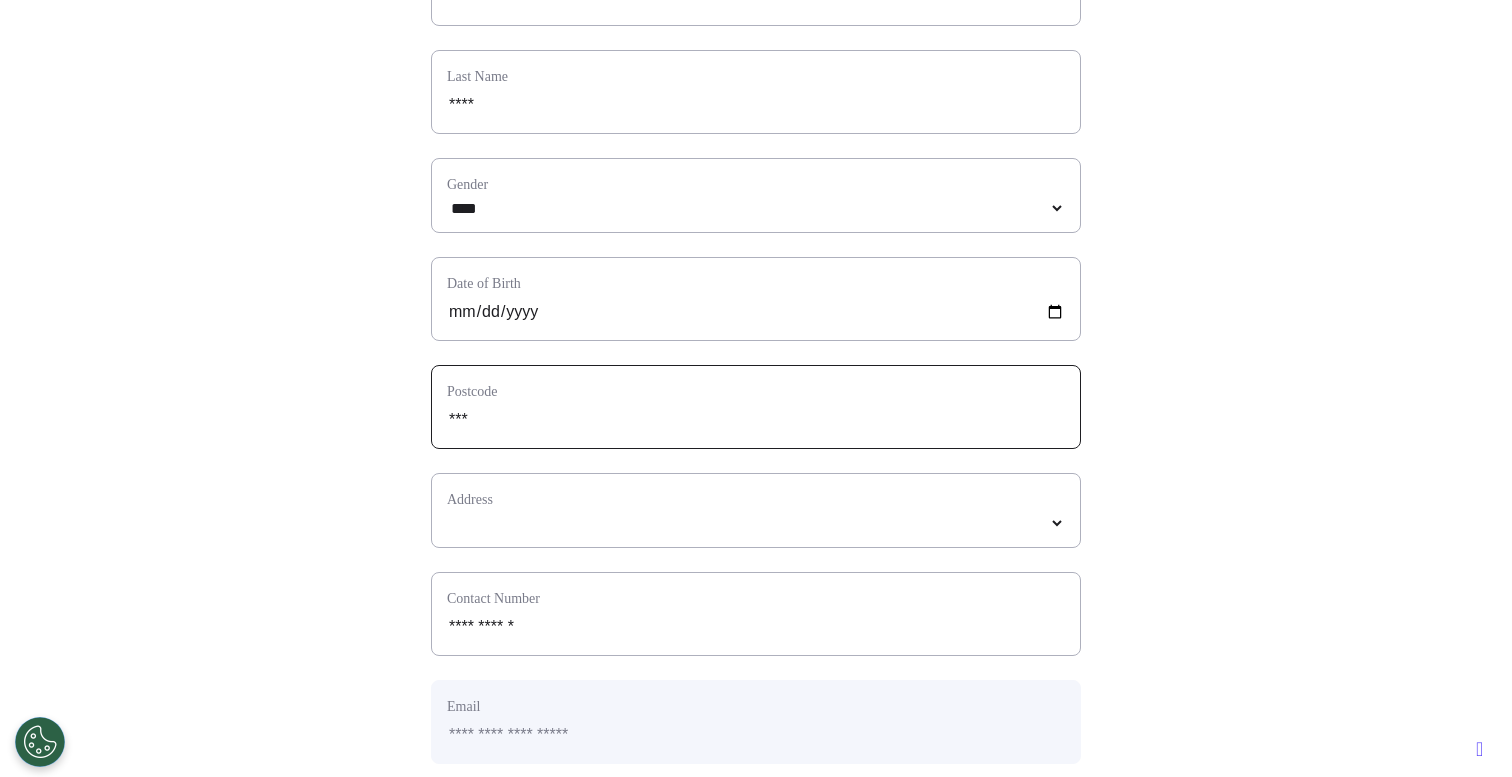 type on "****" 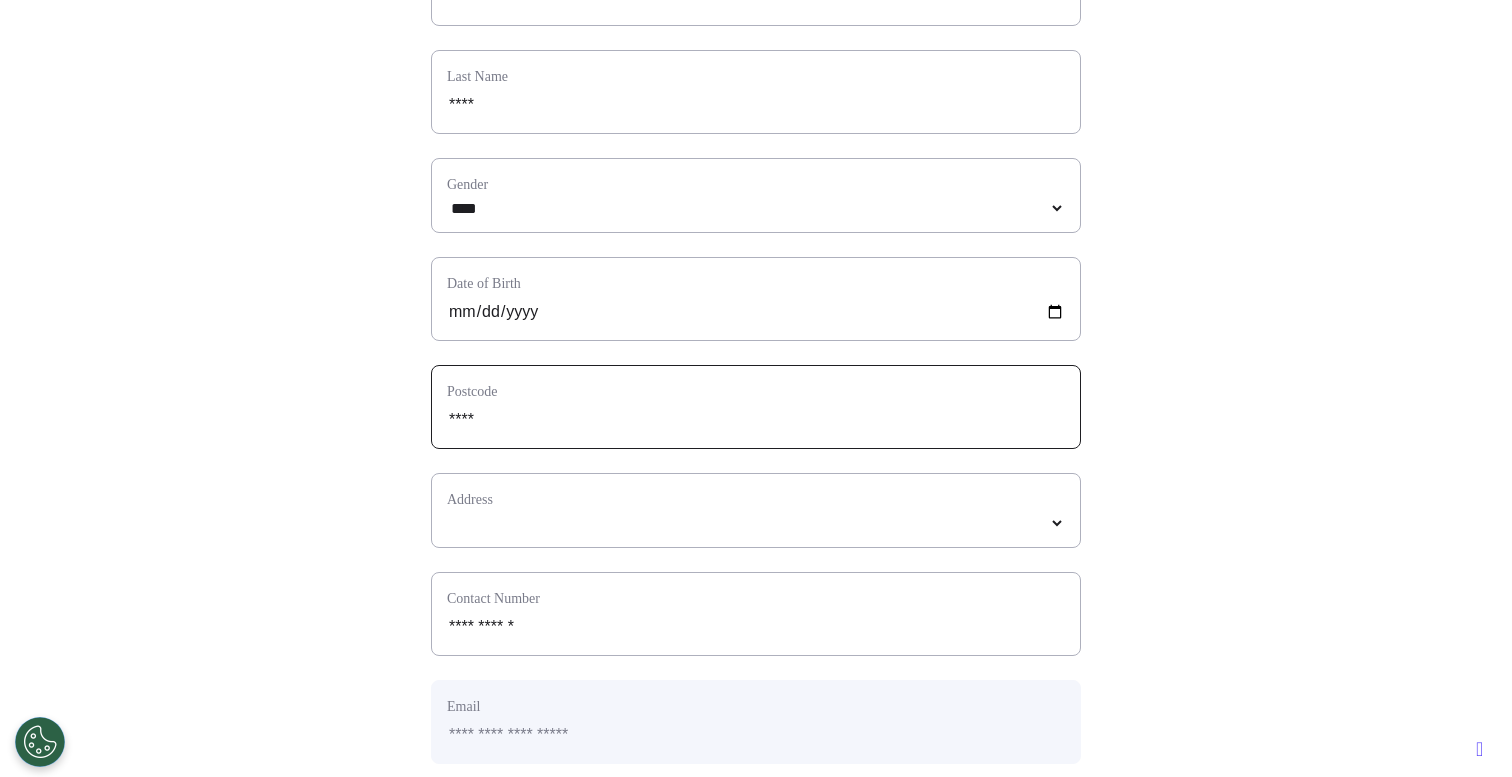 type on "*****" 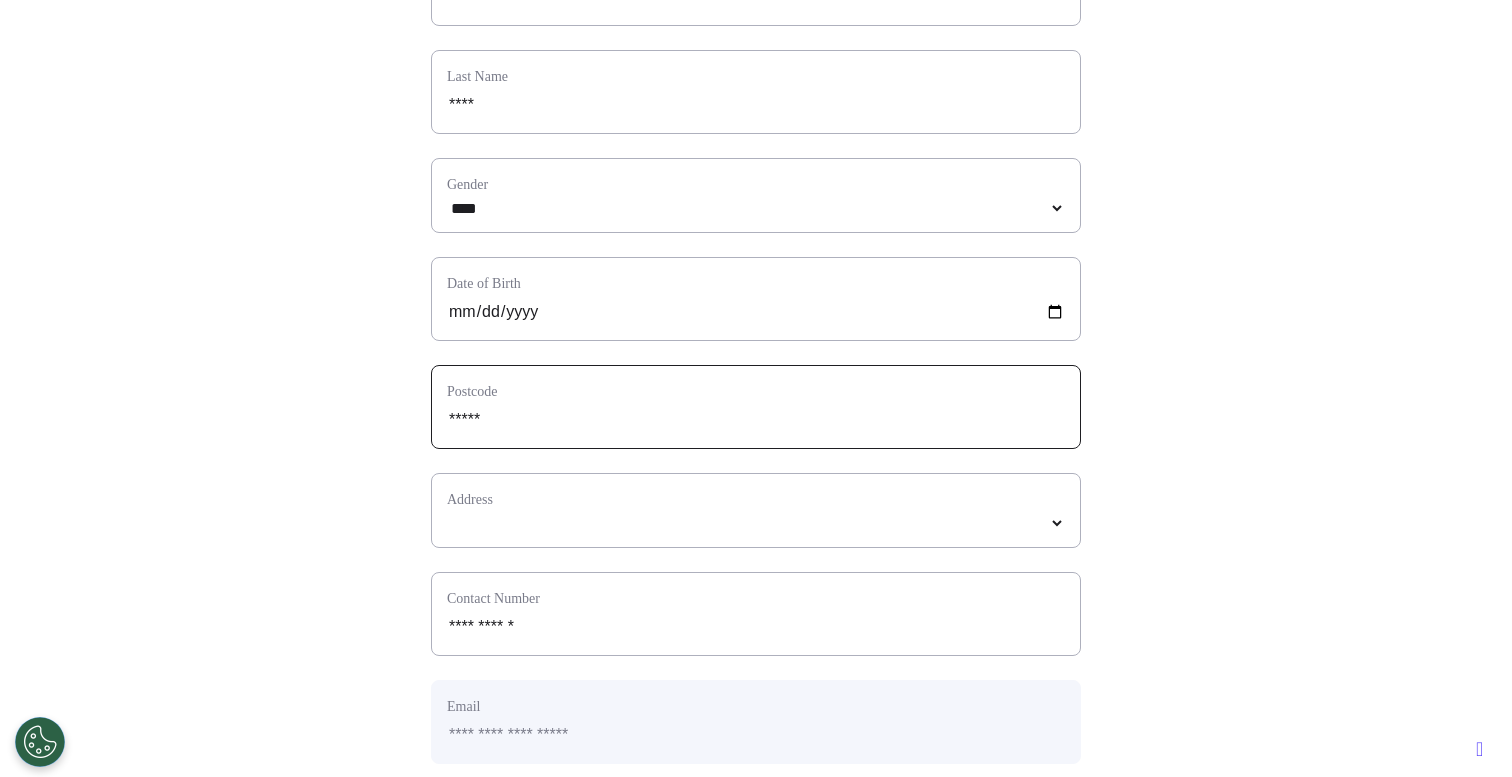 select 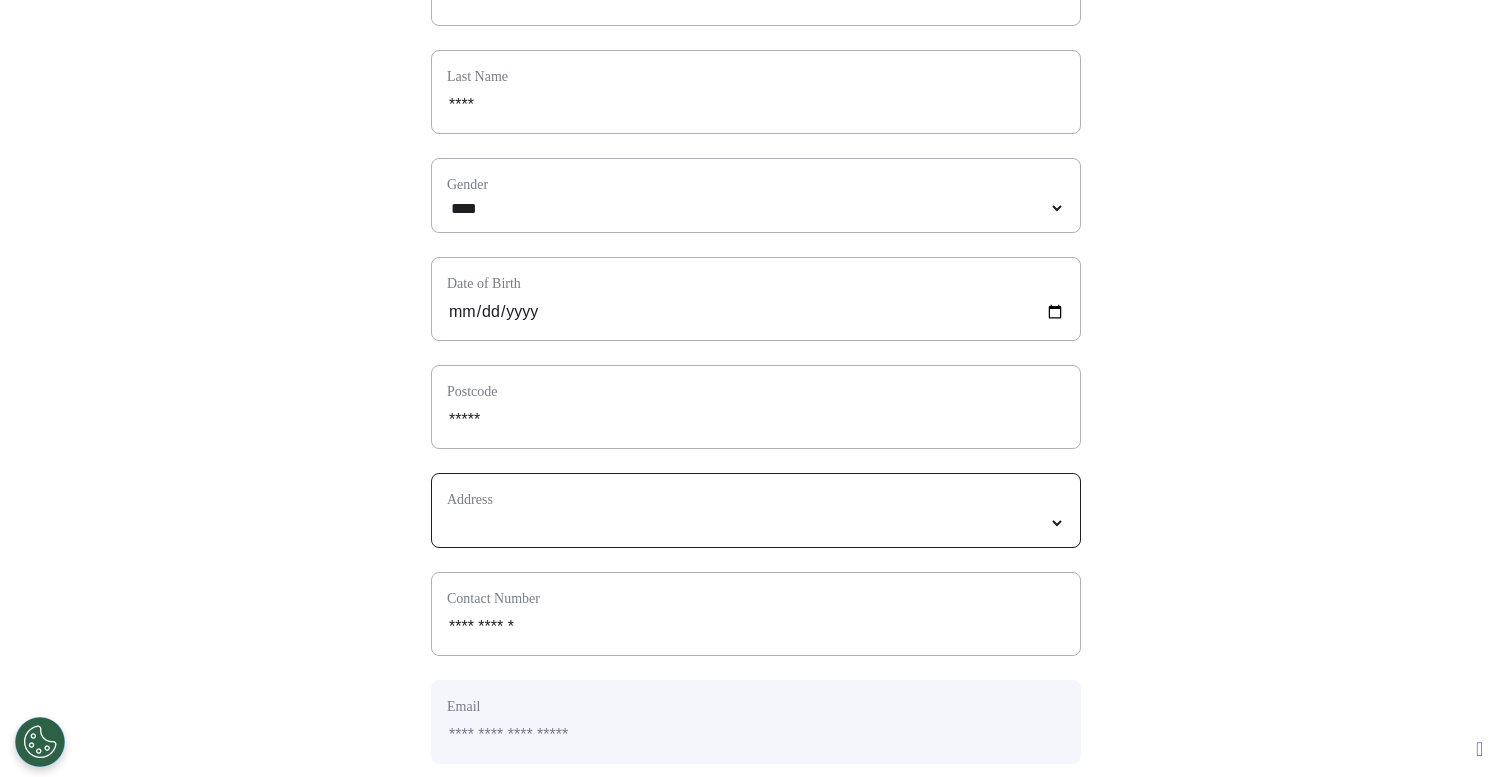 click on "*****" at bounding box center [756, 523] 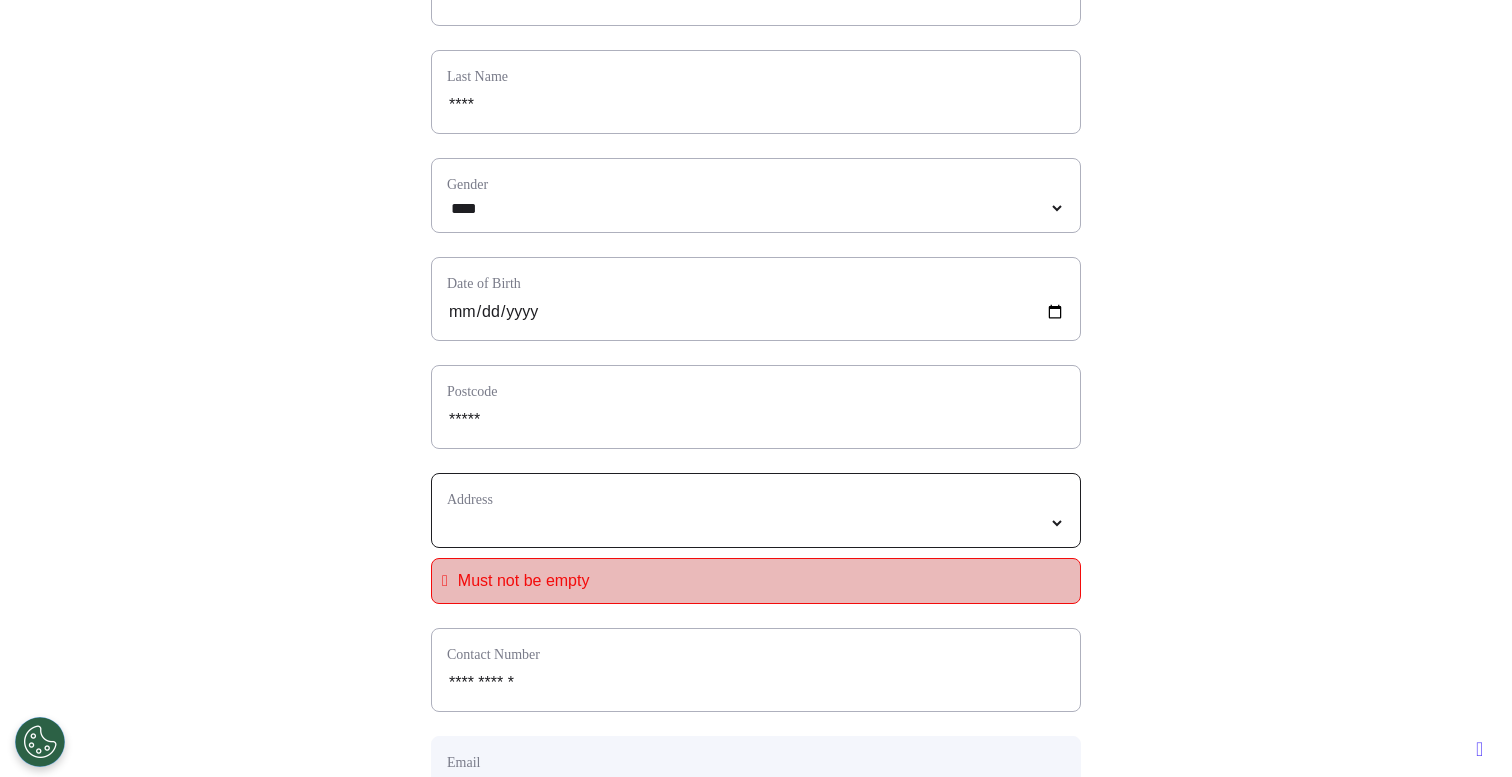 select 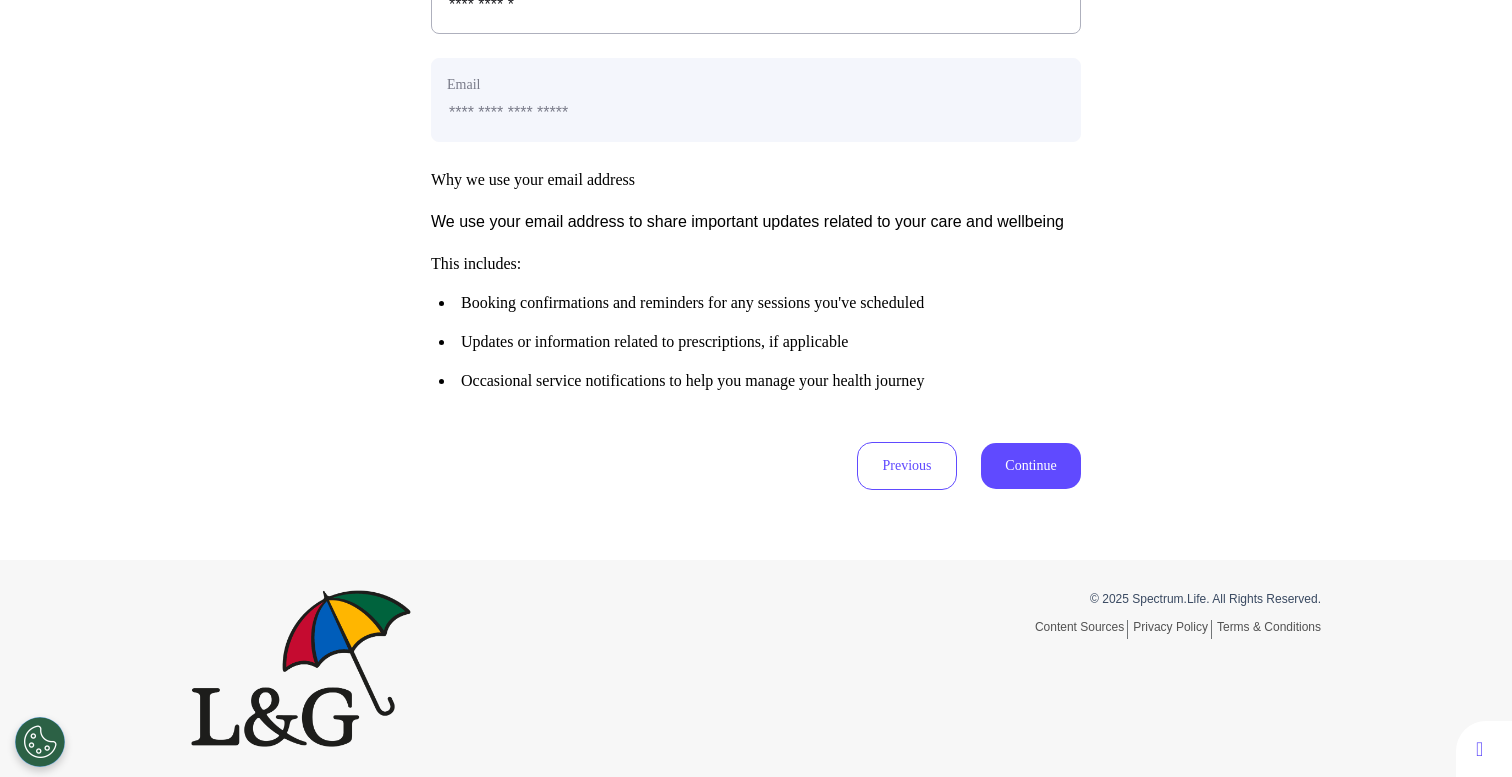scroll, scrollTop: 996, scrollLeft: 0, axis: vertical 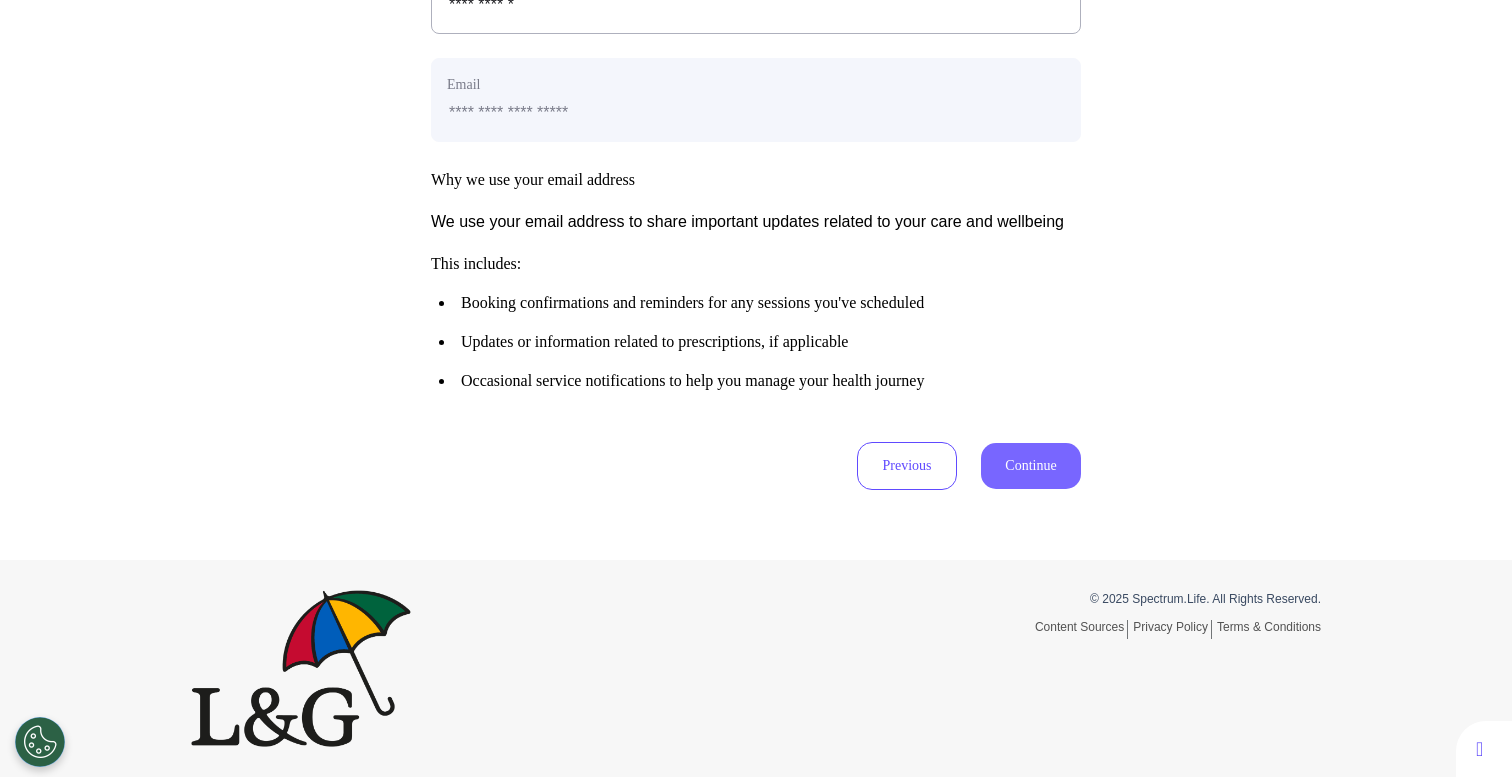 click on "Continue" at bounding box center (1031, 466) 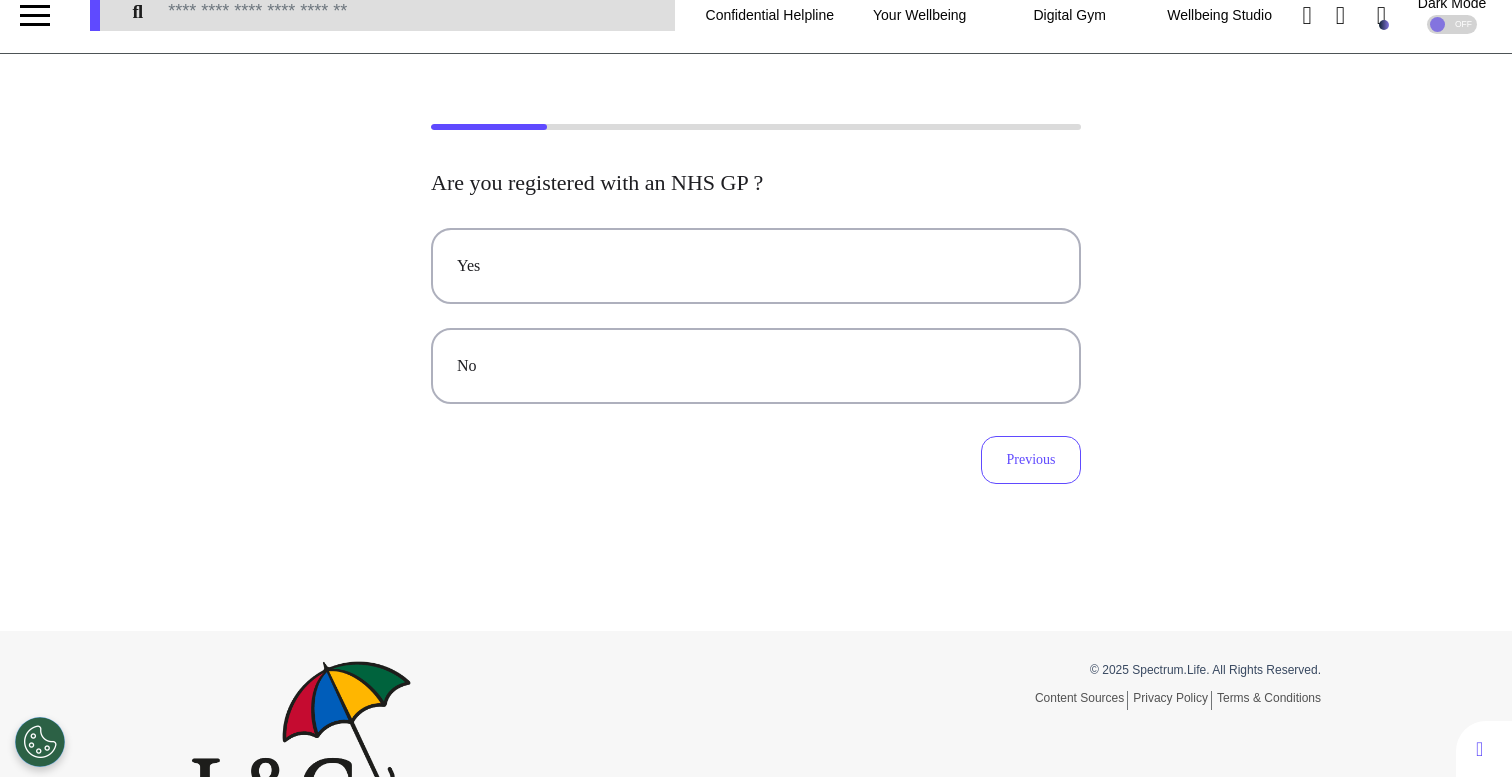 scroll, scrollTop: 0, scrollLeft: 0, axis: both 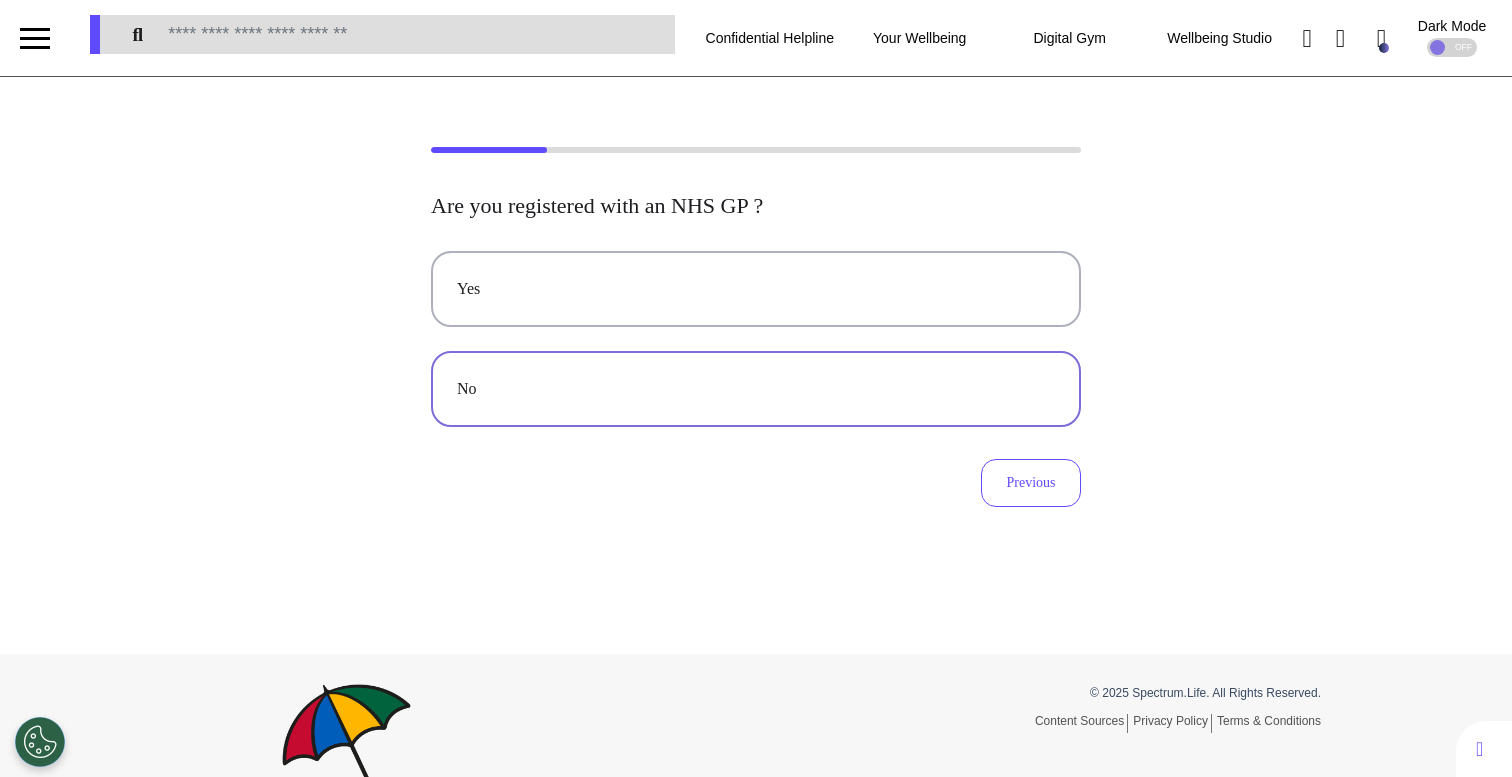 click on "No" at bounding box center (756, 389) 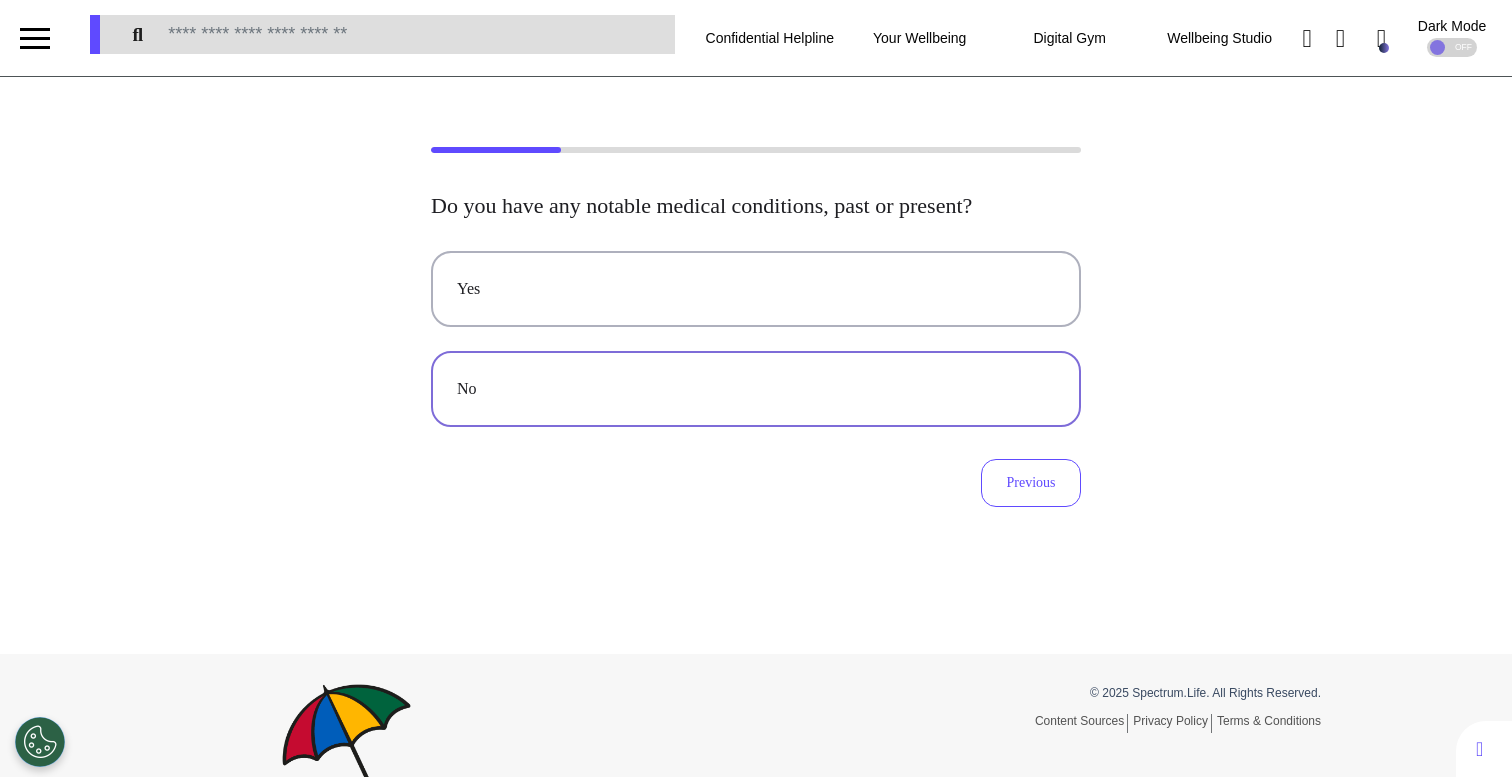 click on "No" at bounding box center [756, 389] 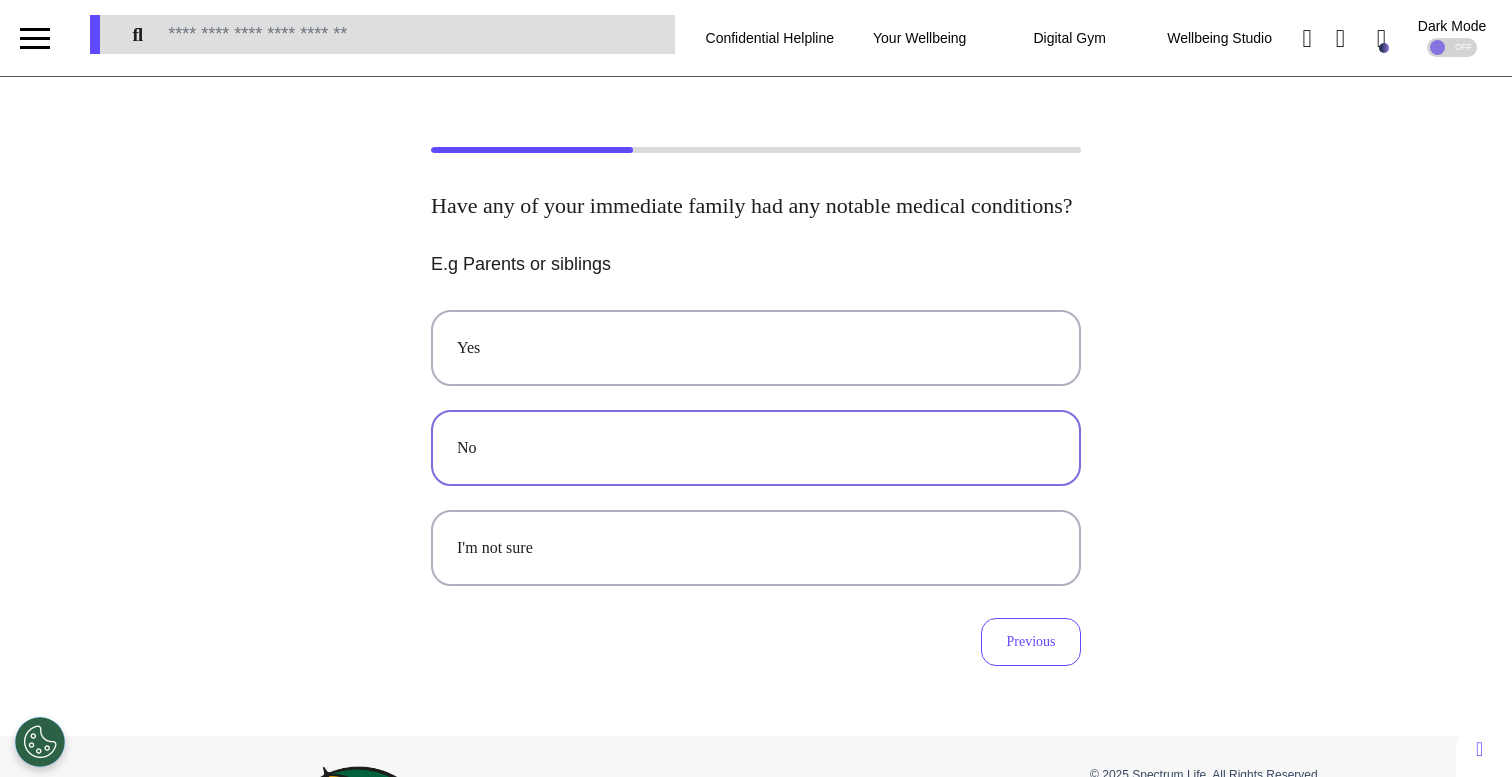 click on "No" at bounding box center (756, 448) 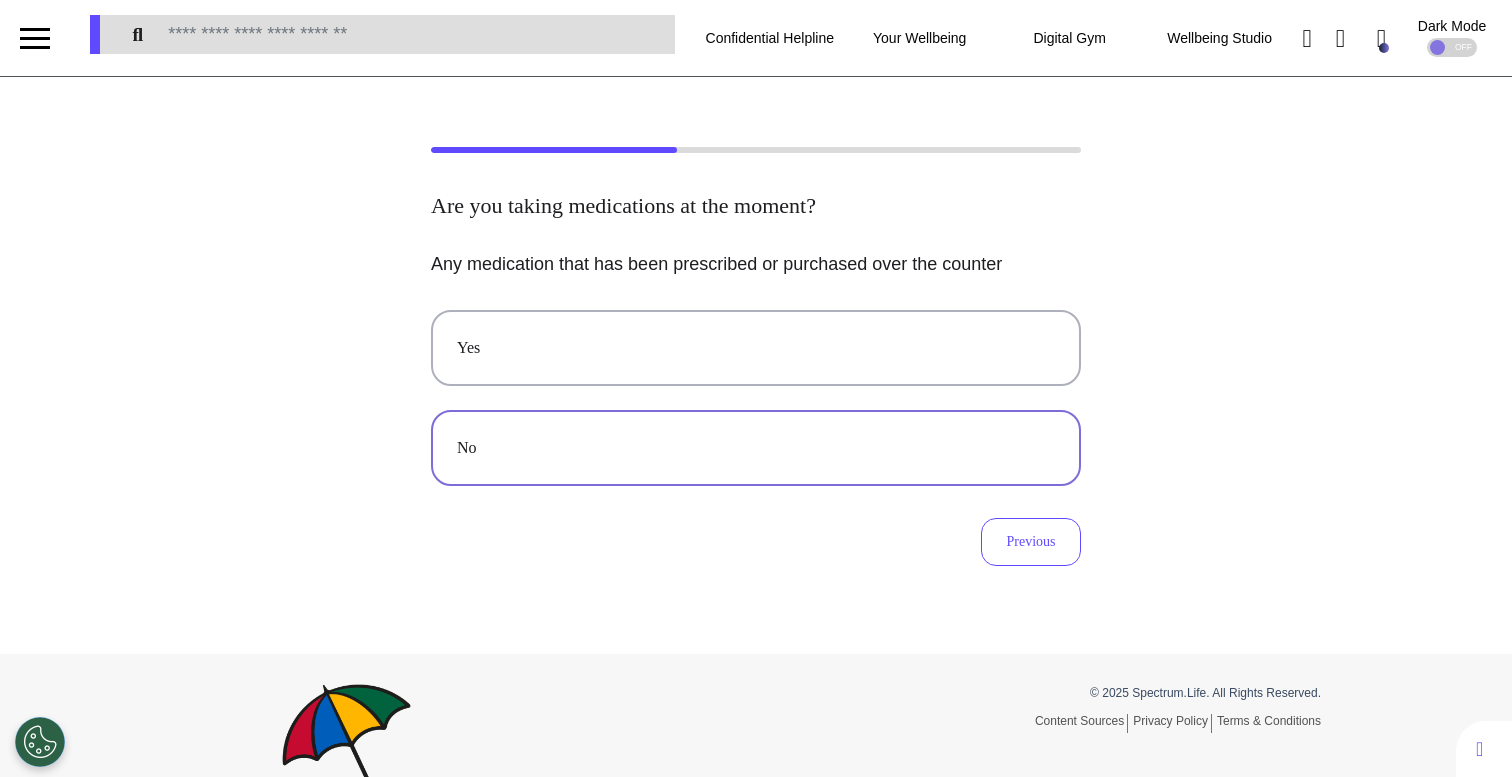 click on "No" at bounding box center [756, 448] 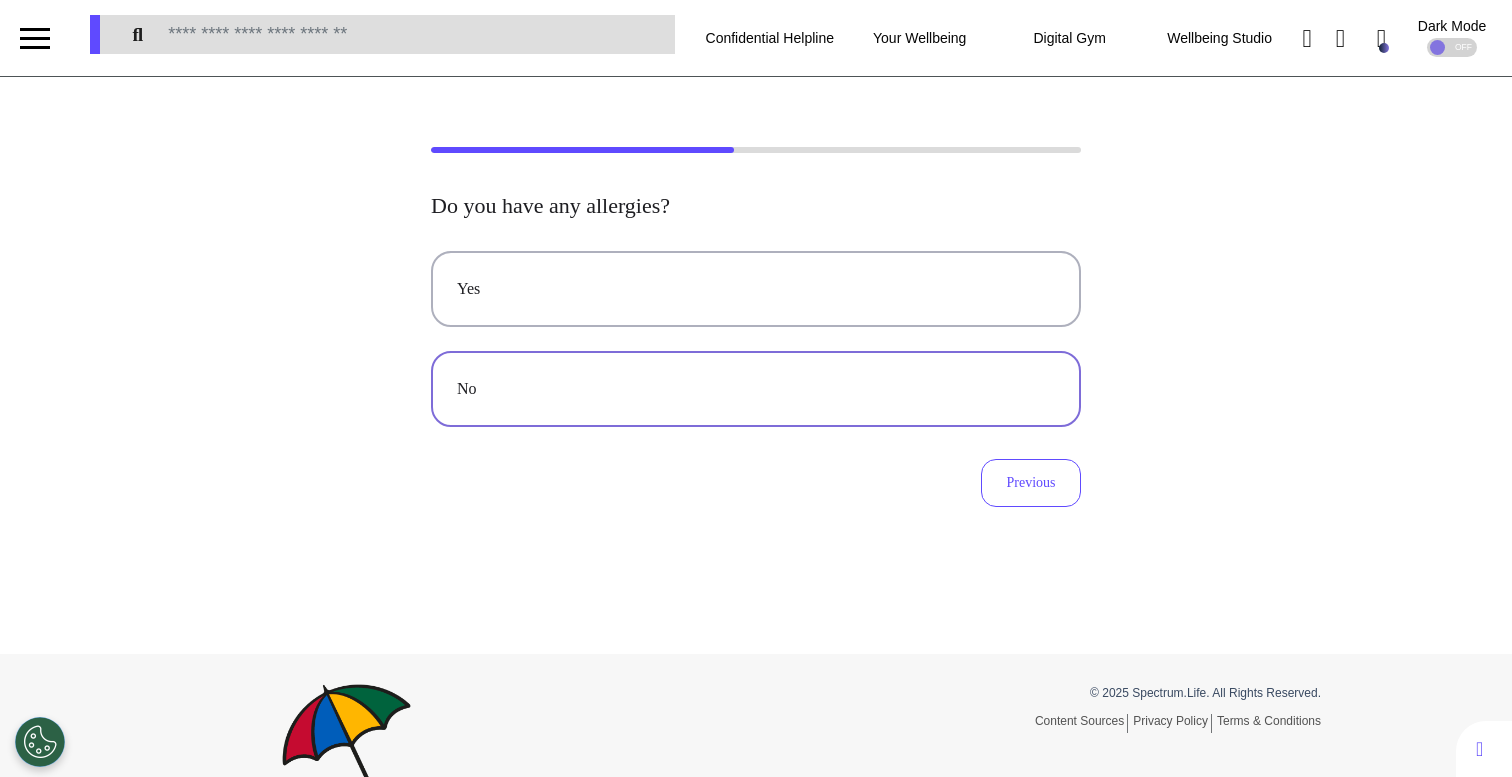 click on "No" at bounding box center (756, 389) 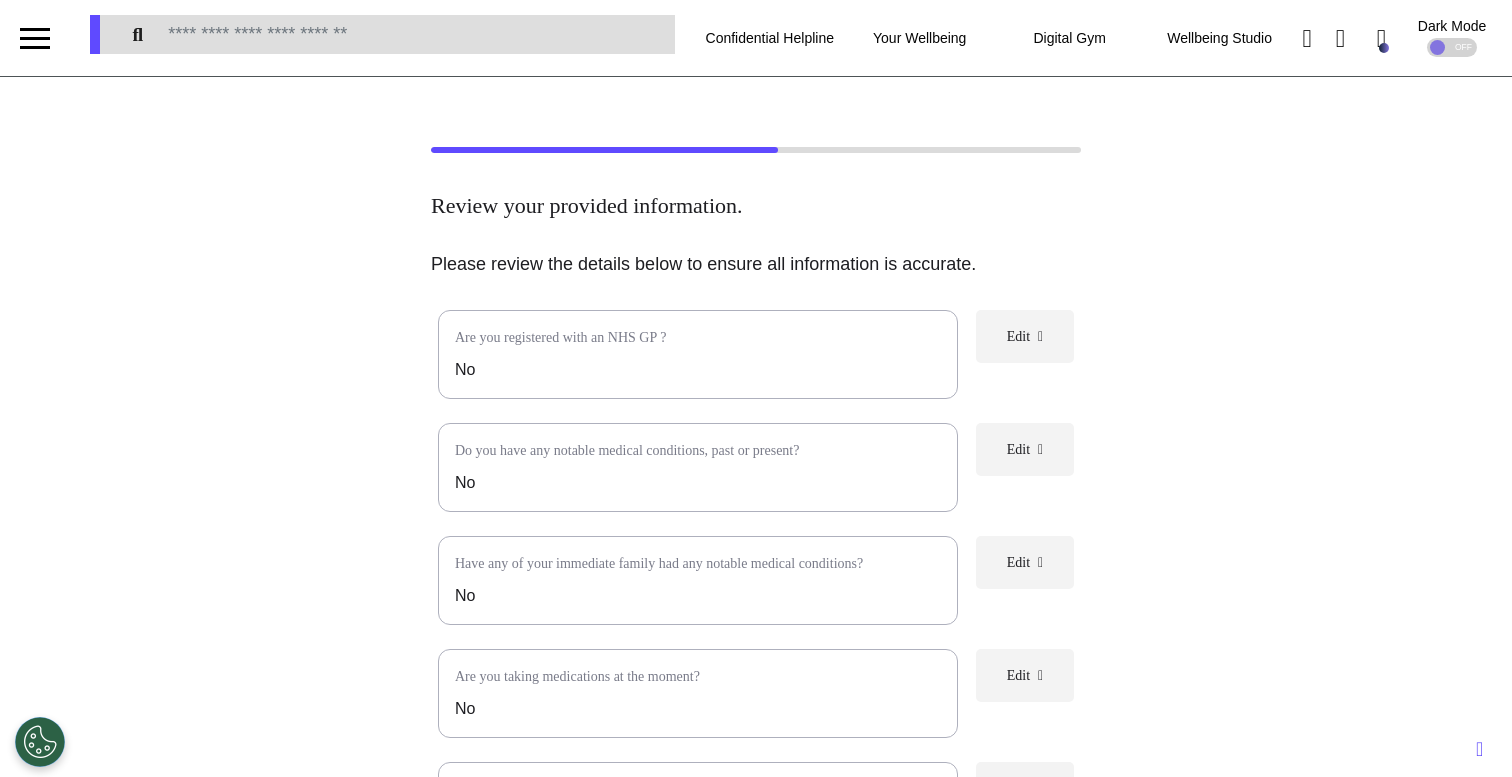 scroll, scrollTop: 462, scrollLeft: 0, axis: vertical 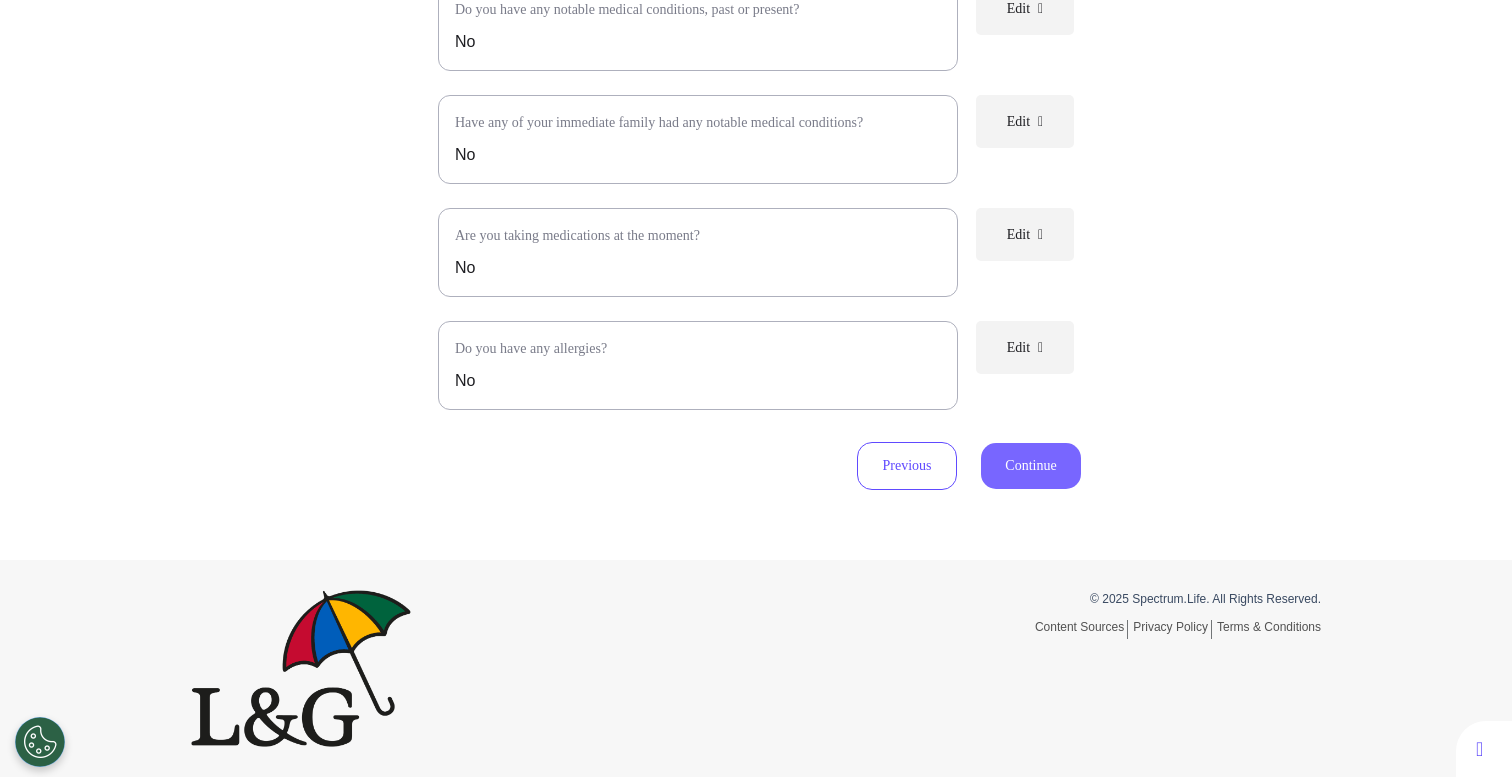click on "Continue" at bounding box center [1031, 466] 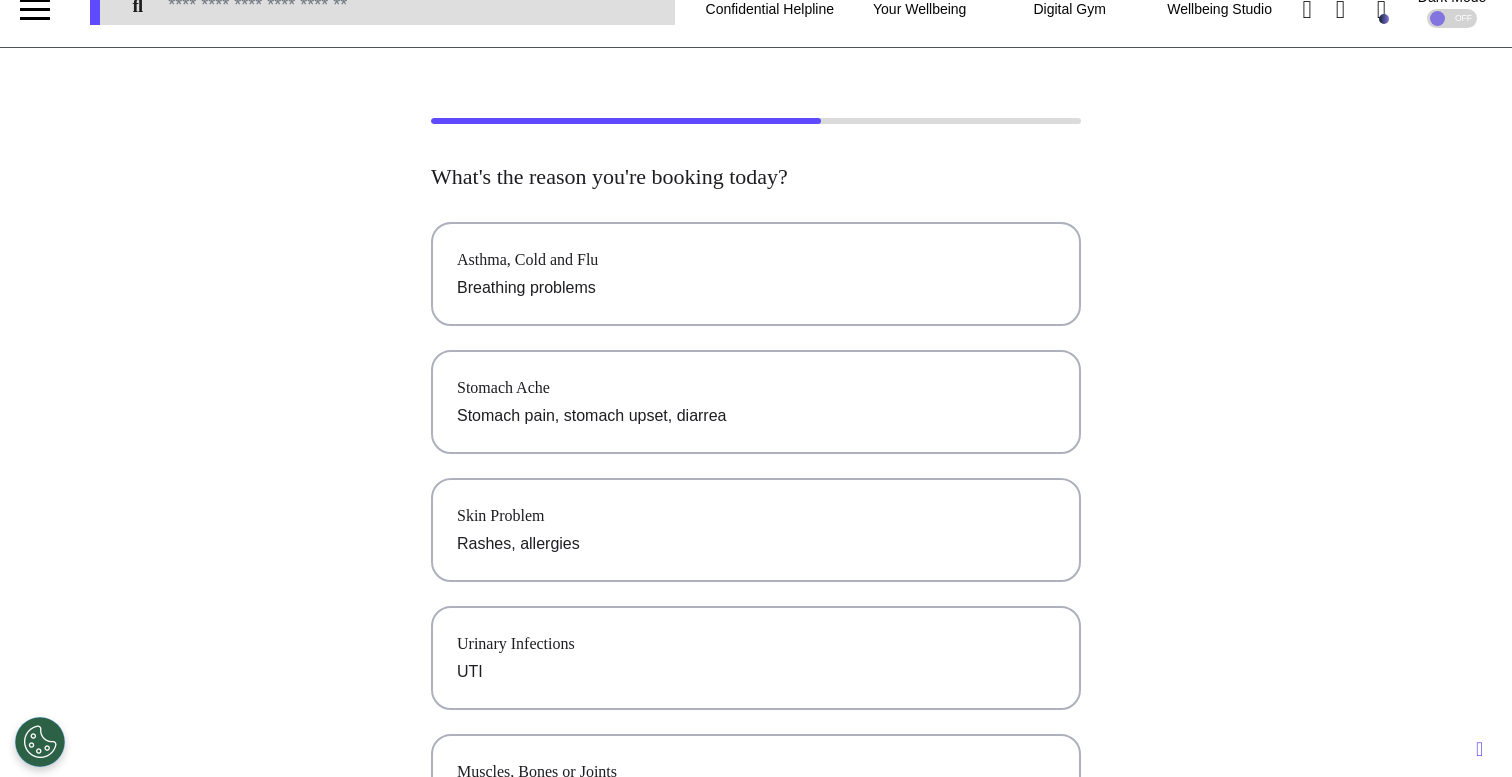 scroll, scrollTop: 0, scrollLeft: 0, axis: both 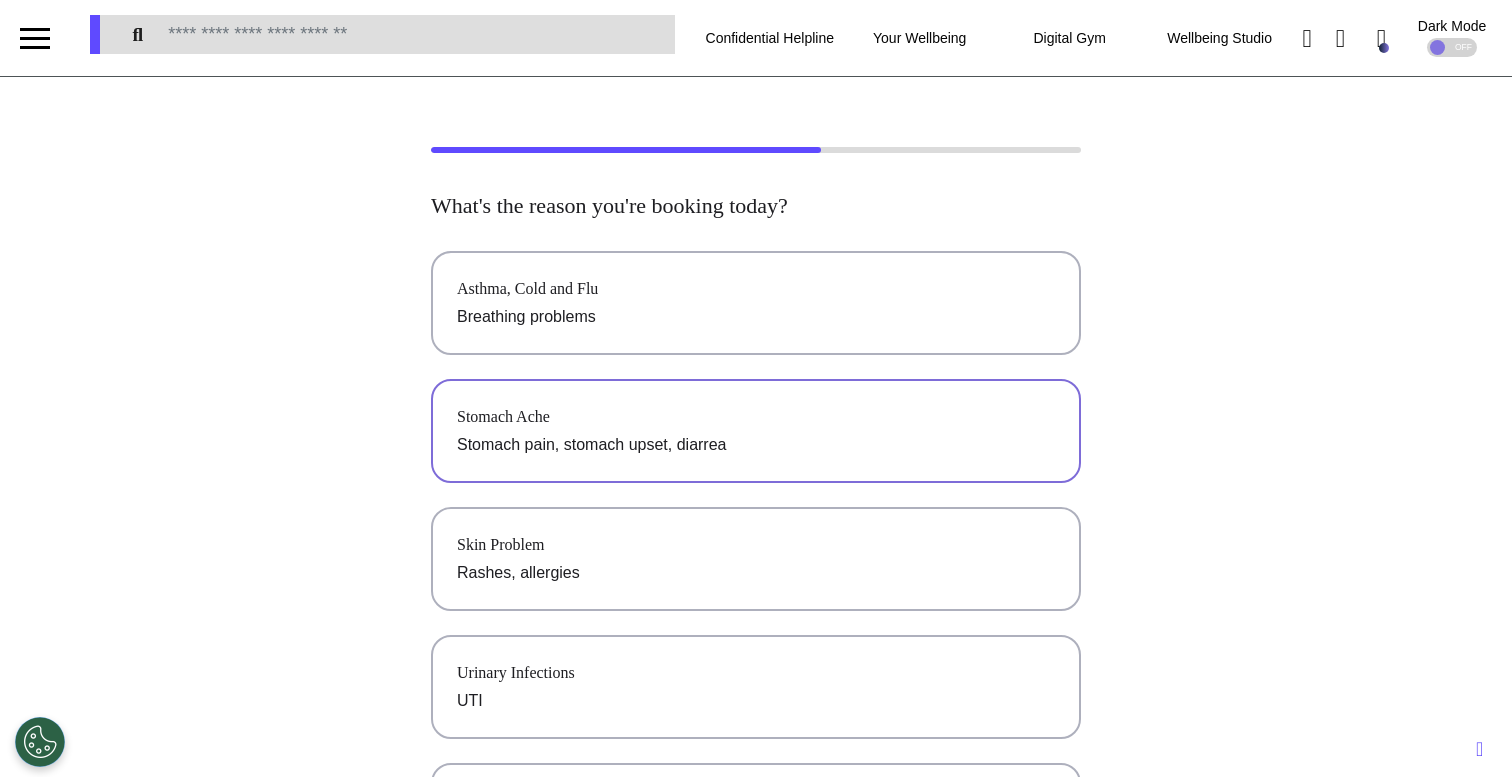 click on "Stomach Ache" at bounding box center [756, 417] 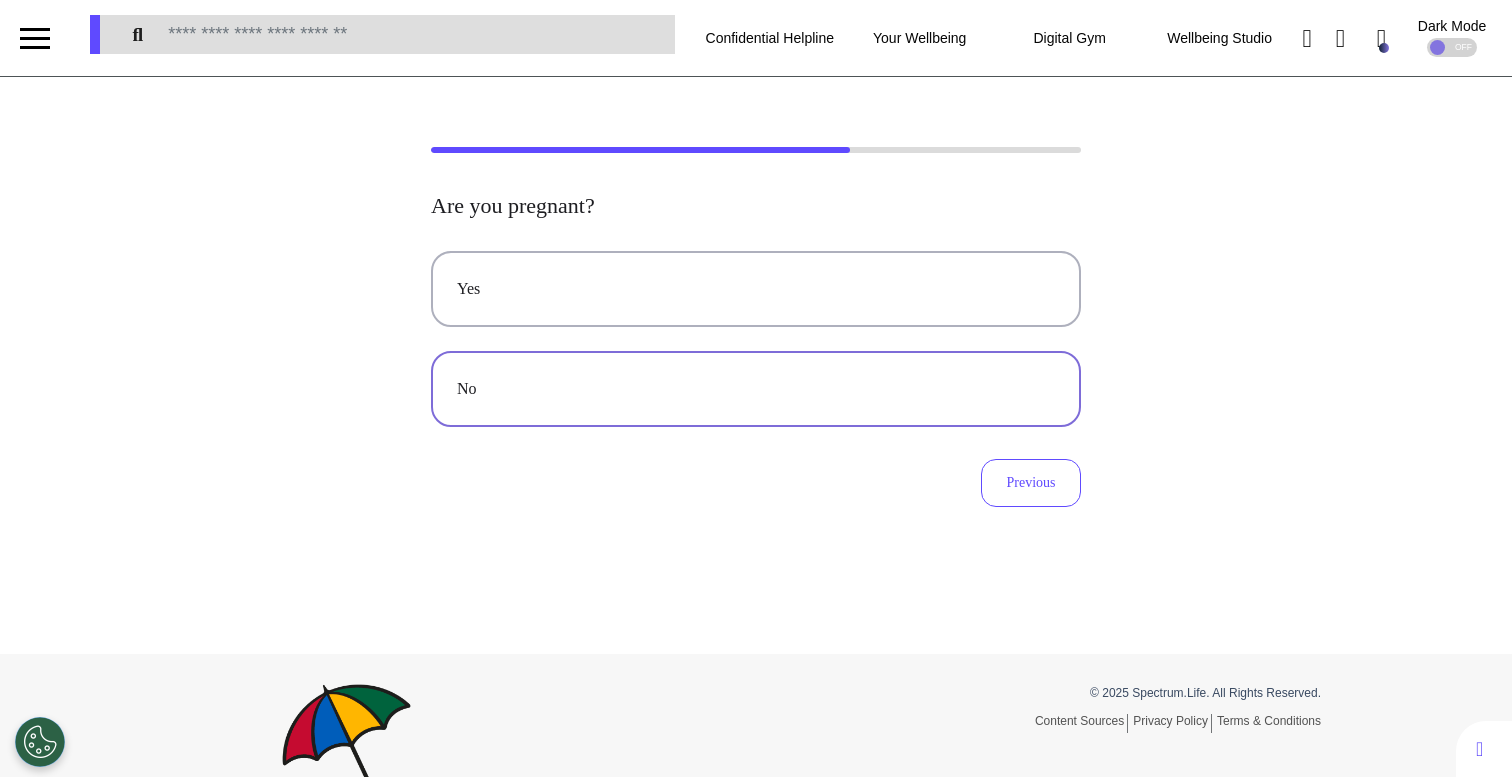click on "No" at bounding box center [756, 389] 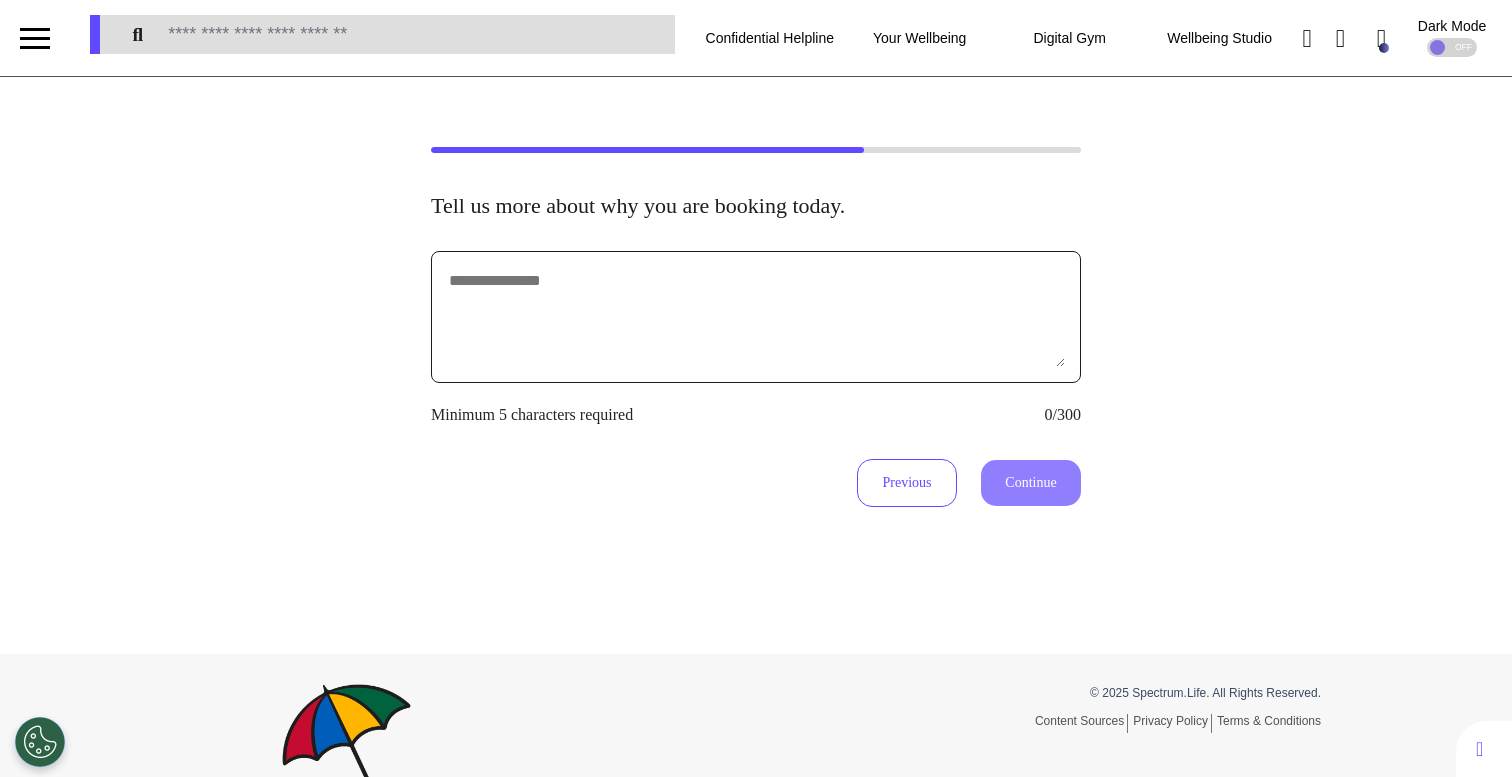 click at bounding box center (756, 317) 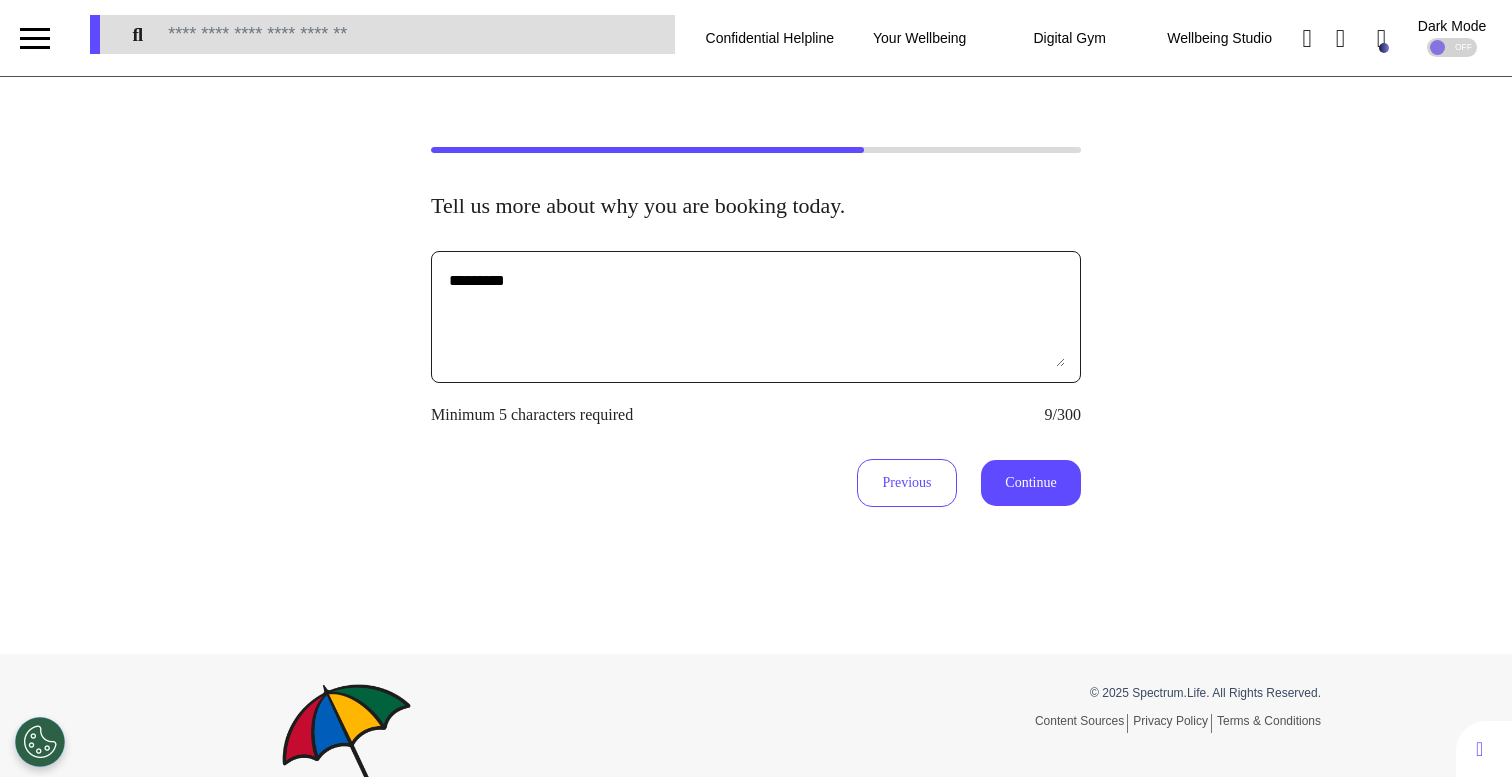 type on "*********" 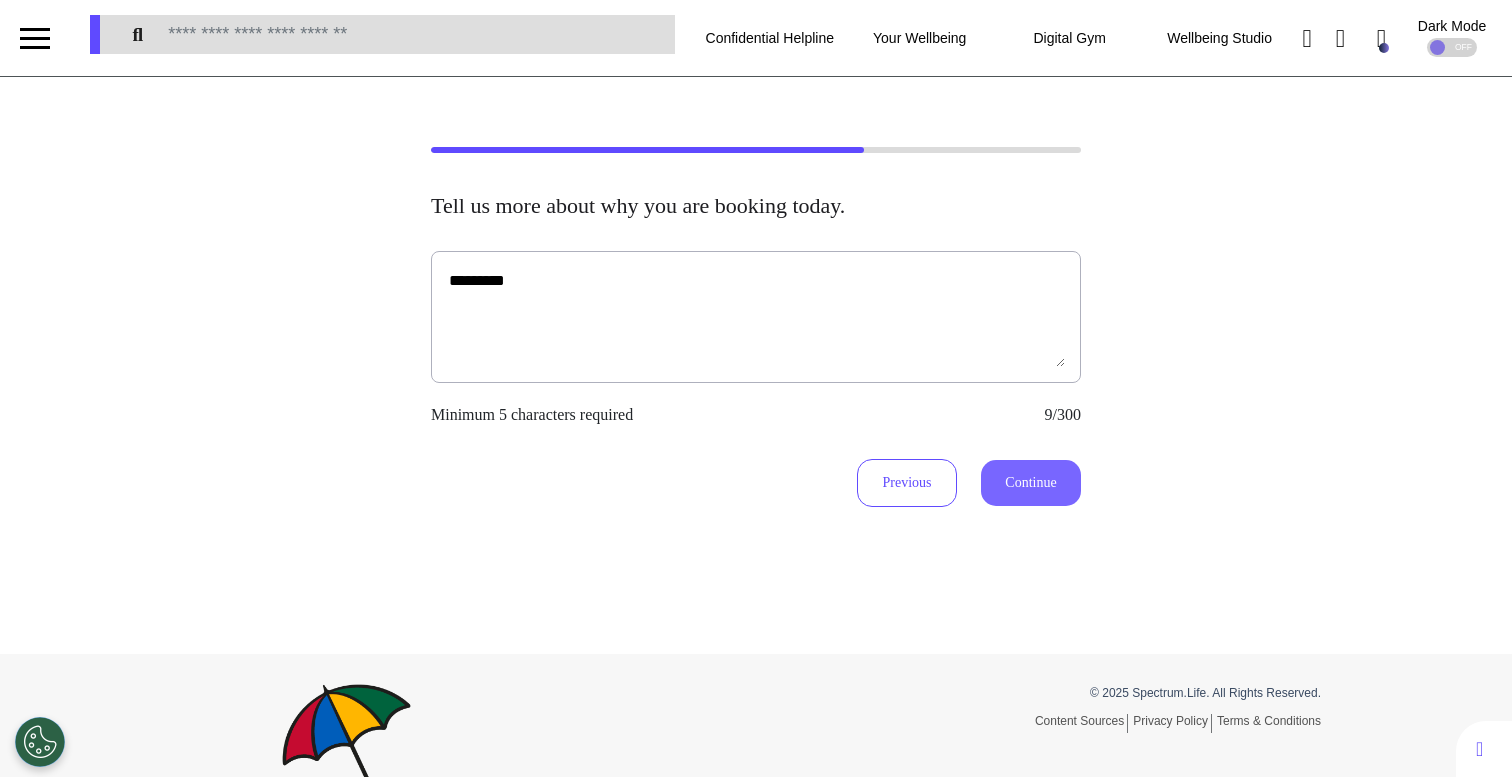click on "Continue" at bounding box center (1031, 483) 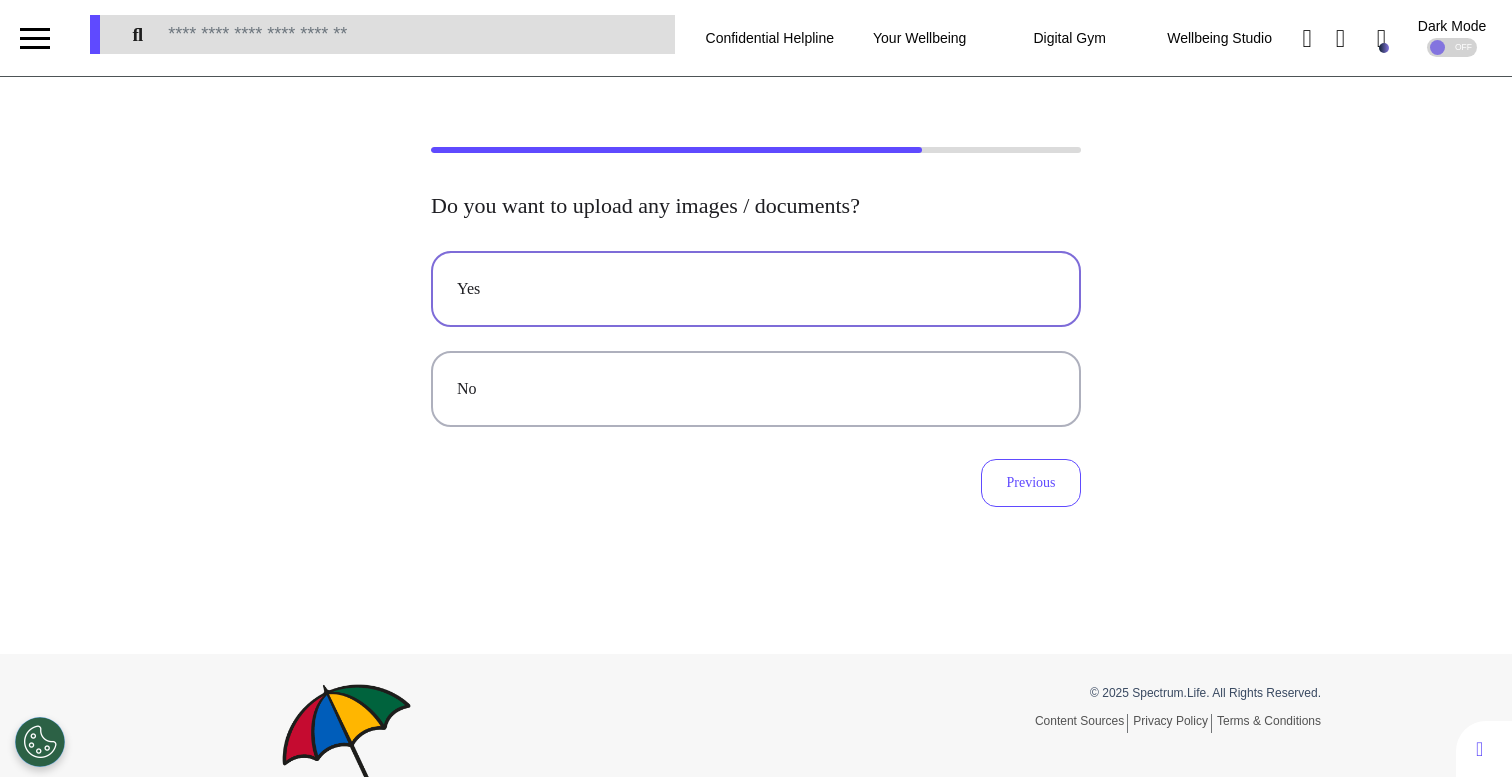 click on "Yes" at bounding box center (756, 289) 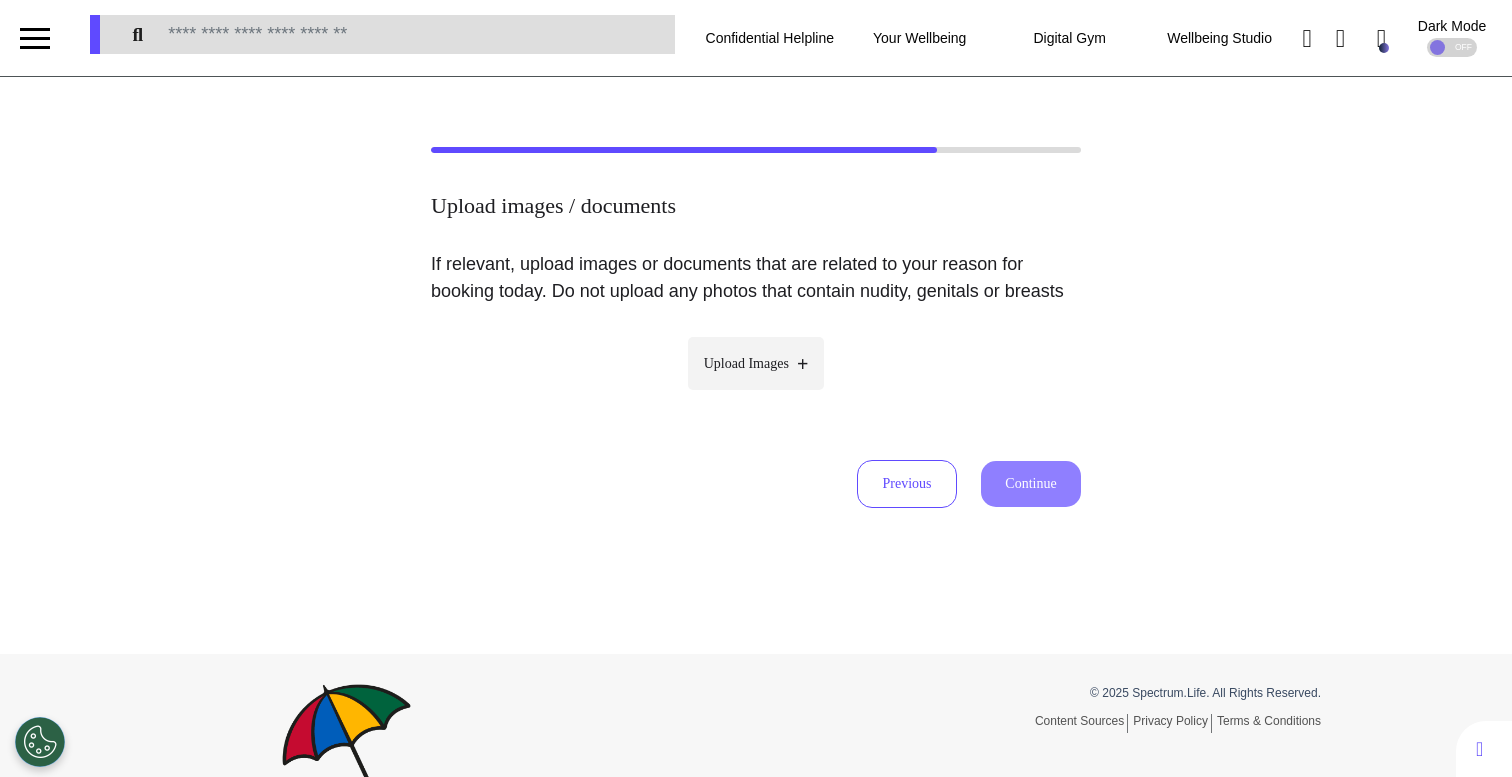 click on "Upload Images" at bounding box center (756, 363) 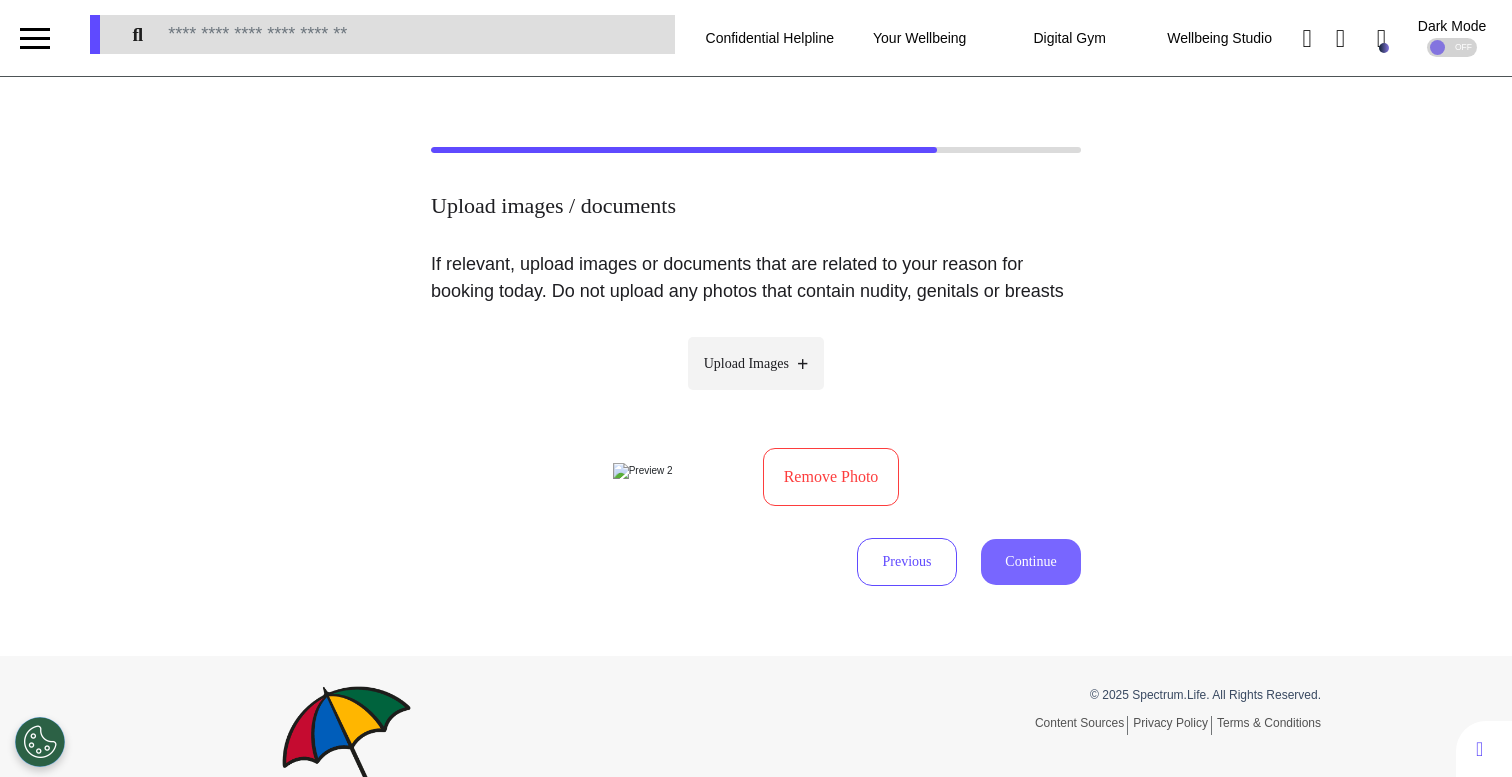 click on "Continue" at bounding box center (1031, 562) 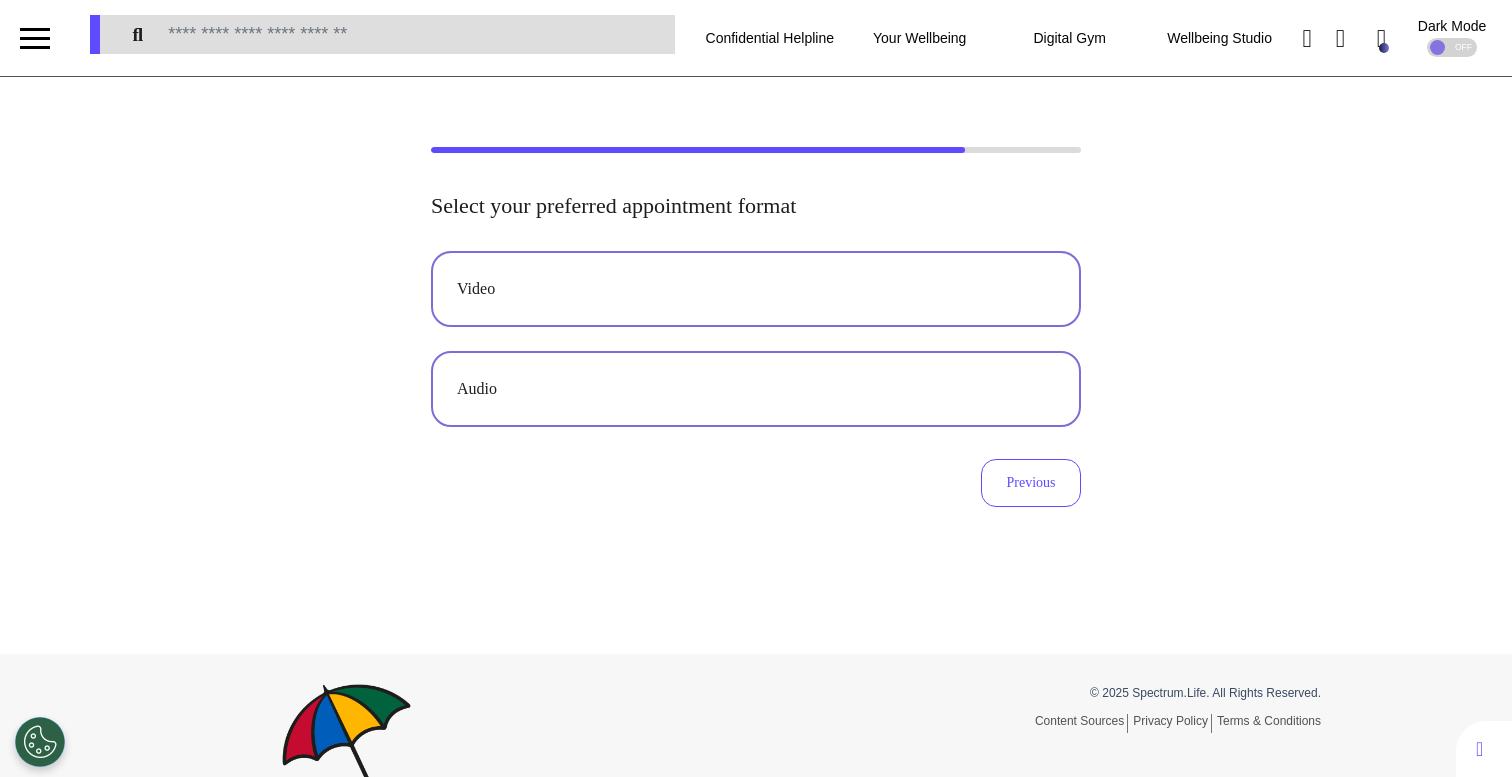 click on "Video" at bounding box center [756, 289] 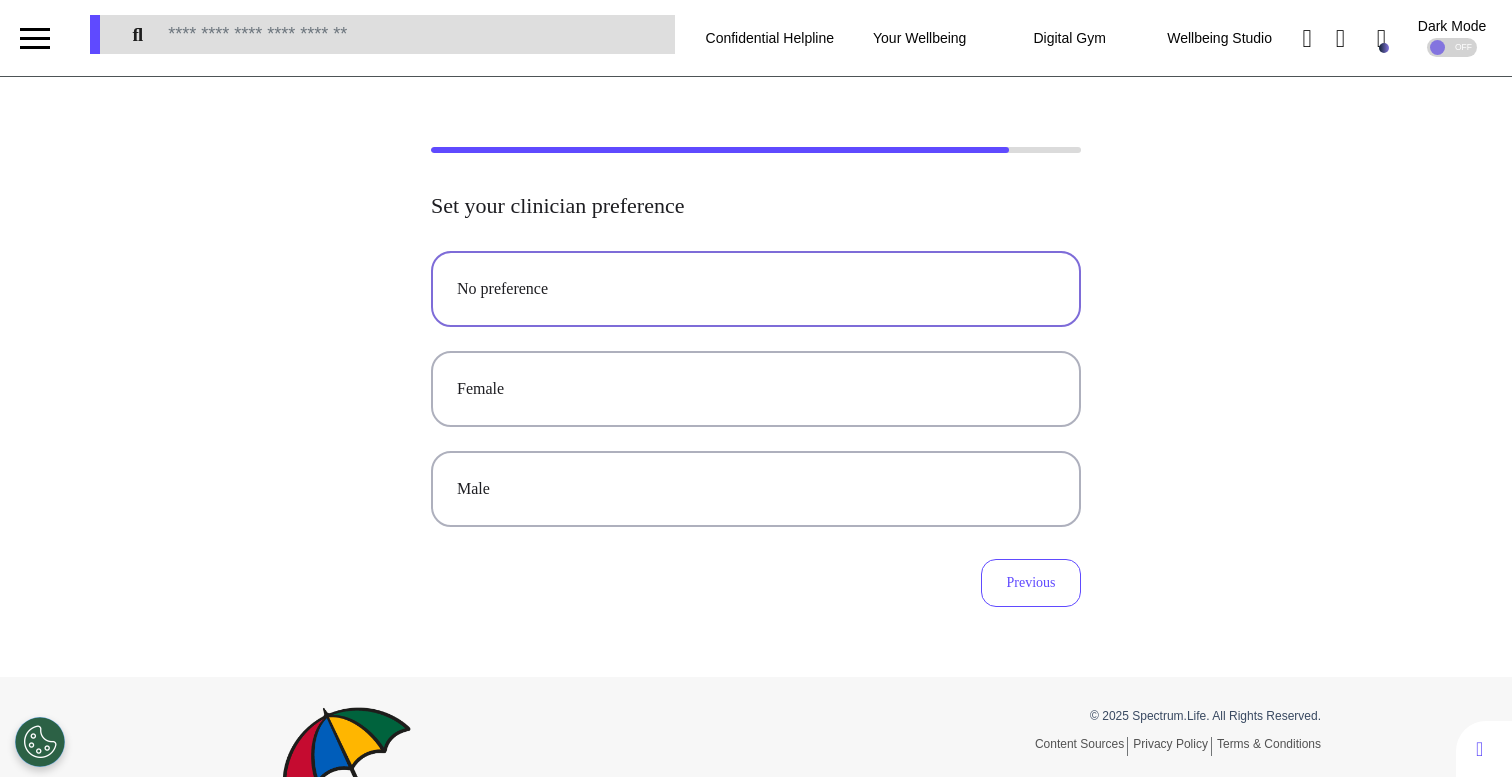 click on "No preference" at bounding box center (756, 289) 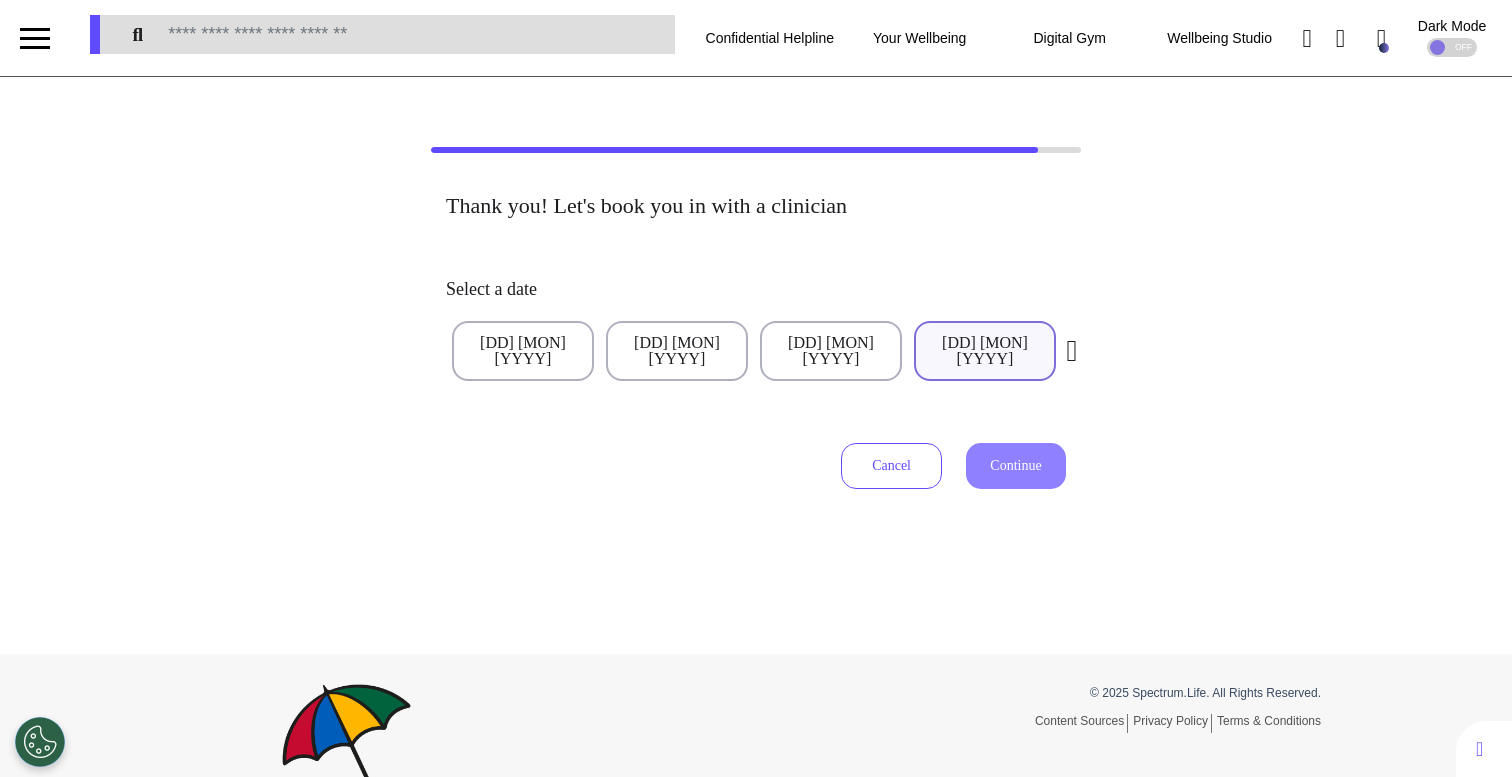 click on "[DD] [MON] [YYYY]" at bounding box center (985, 351) 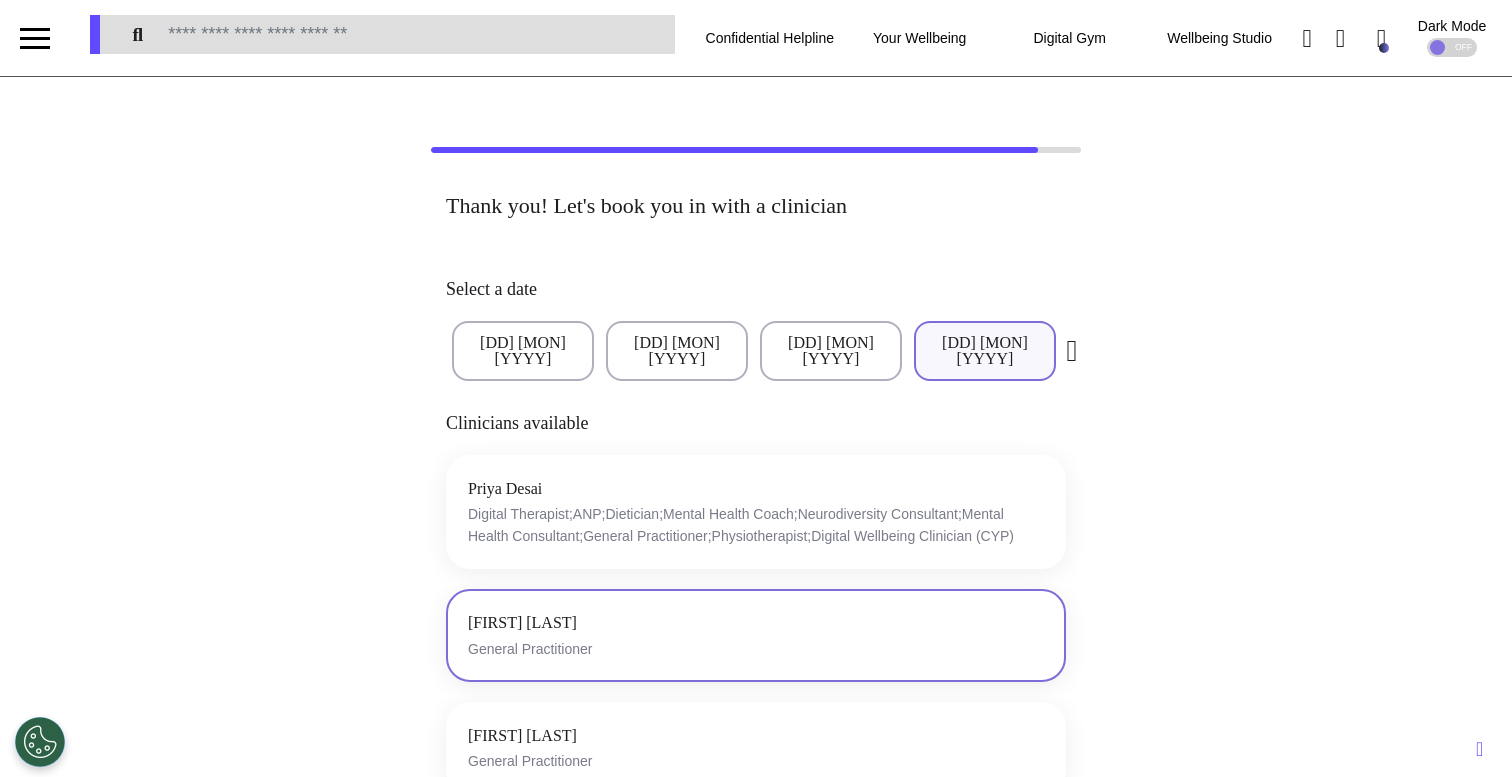 click on "[FIRST] [LAST] General Practitioner" at bounding box center (756, 635) 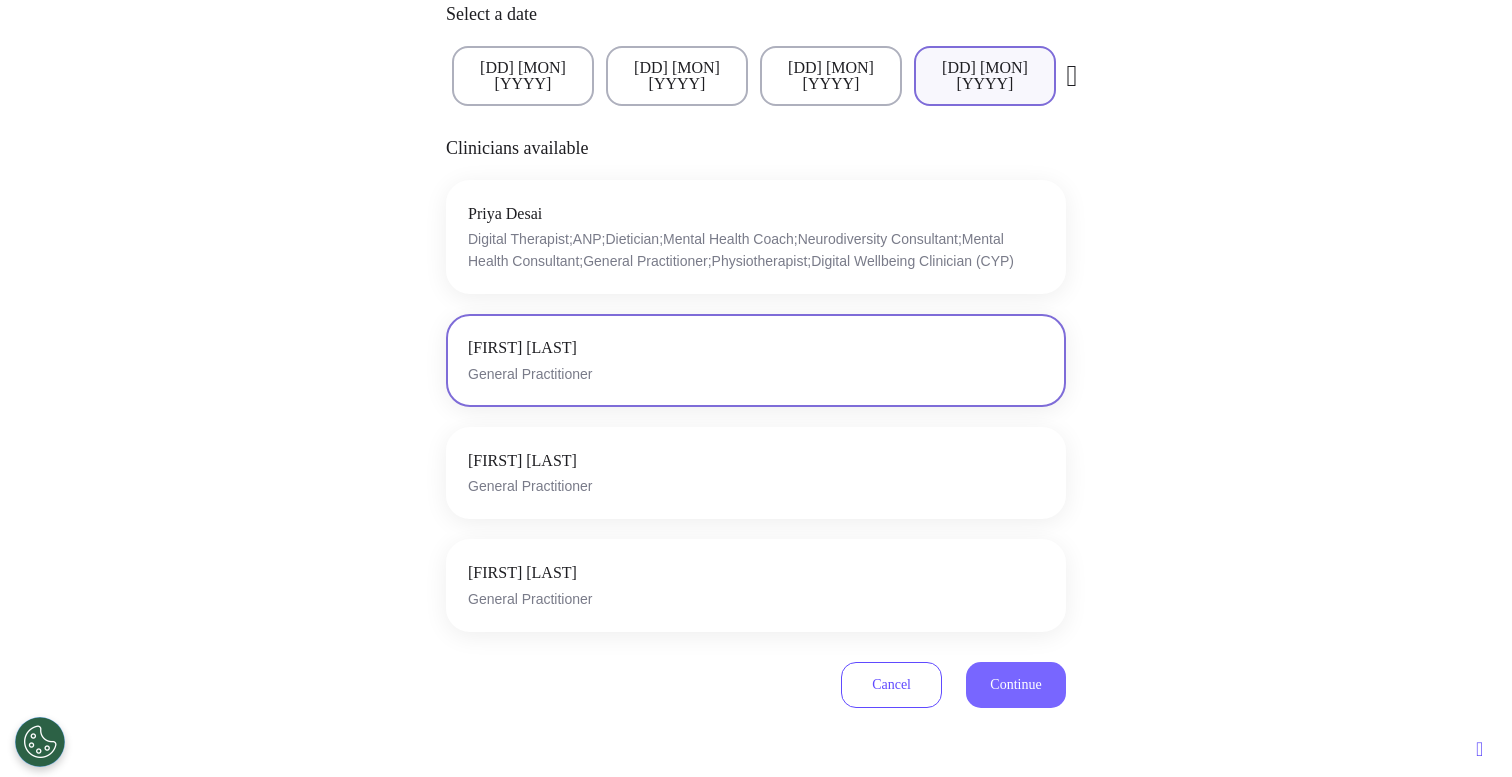 click on "Continue" at bounding box center (1015, 684) 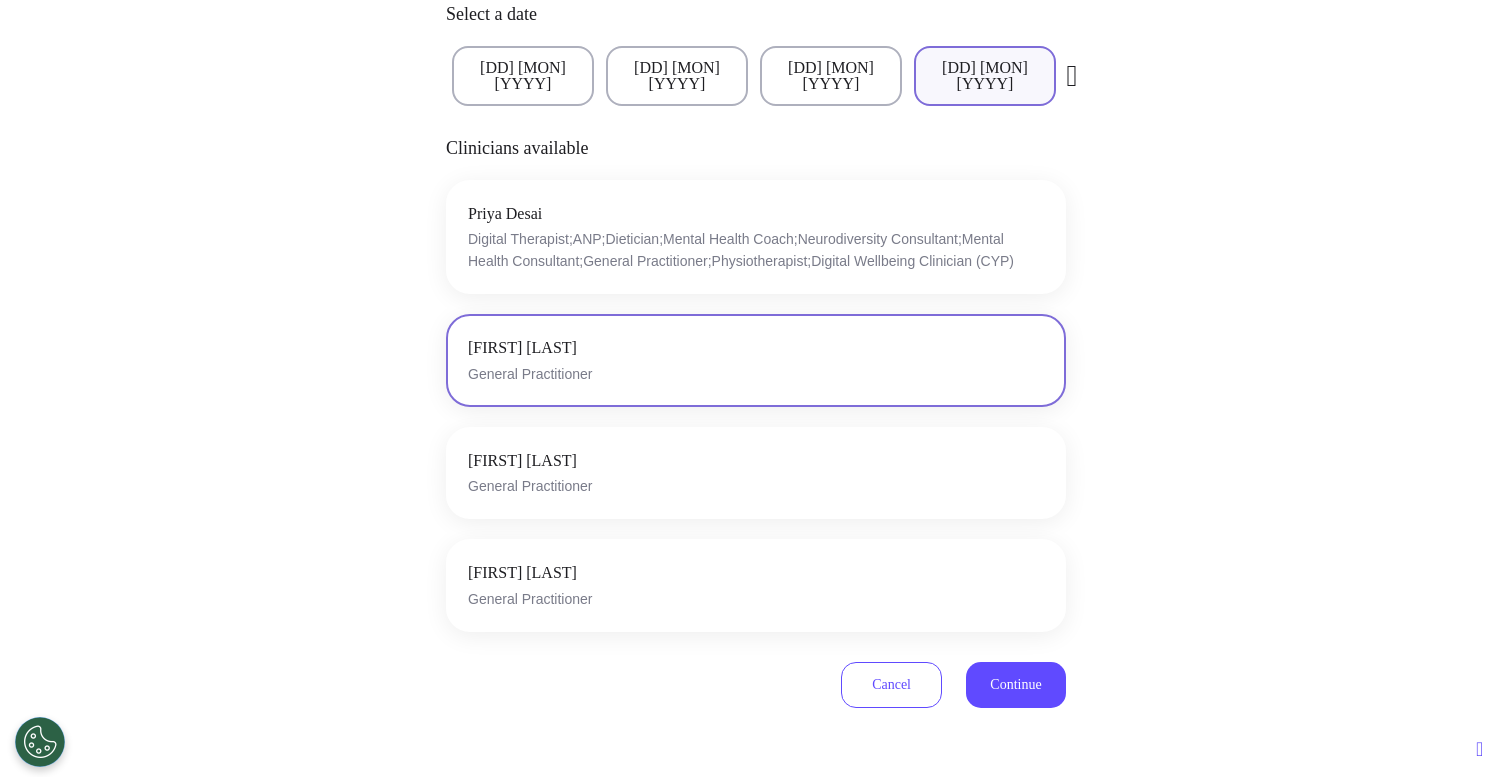 scroll, scrollTop: 319, scrollLeft: 0, axis: vertical 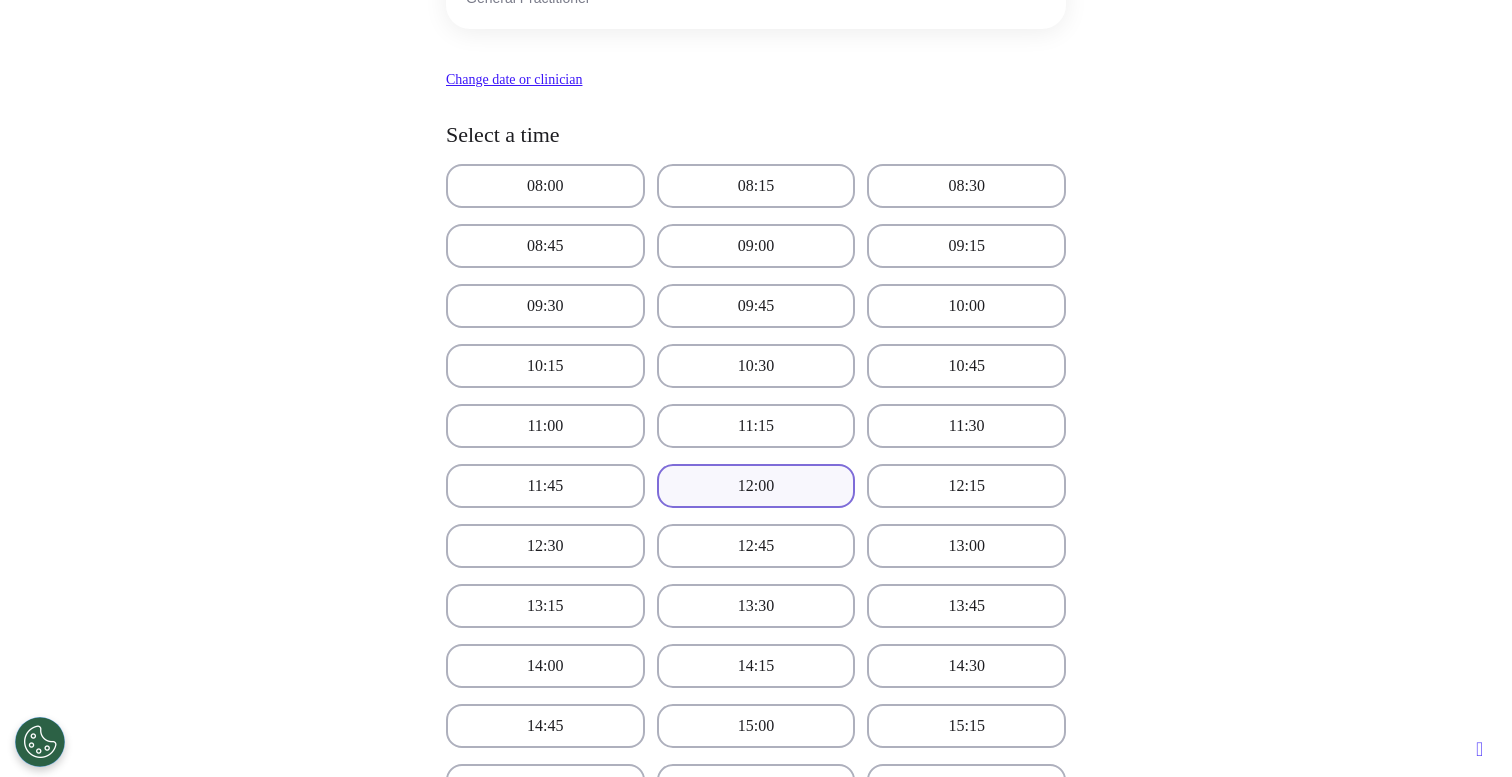 click on "12:00" at bounding box center (756, 486) 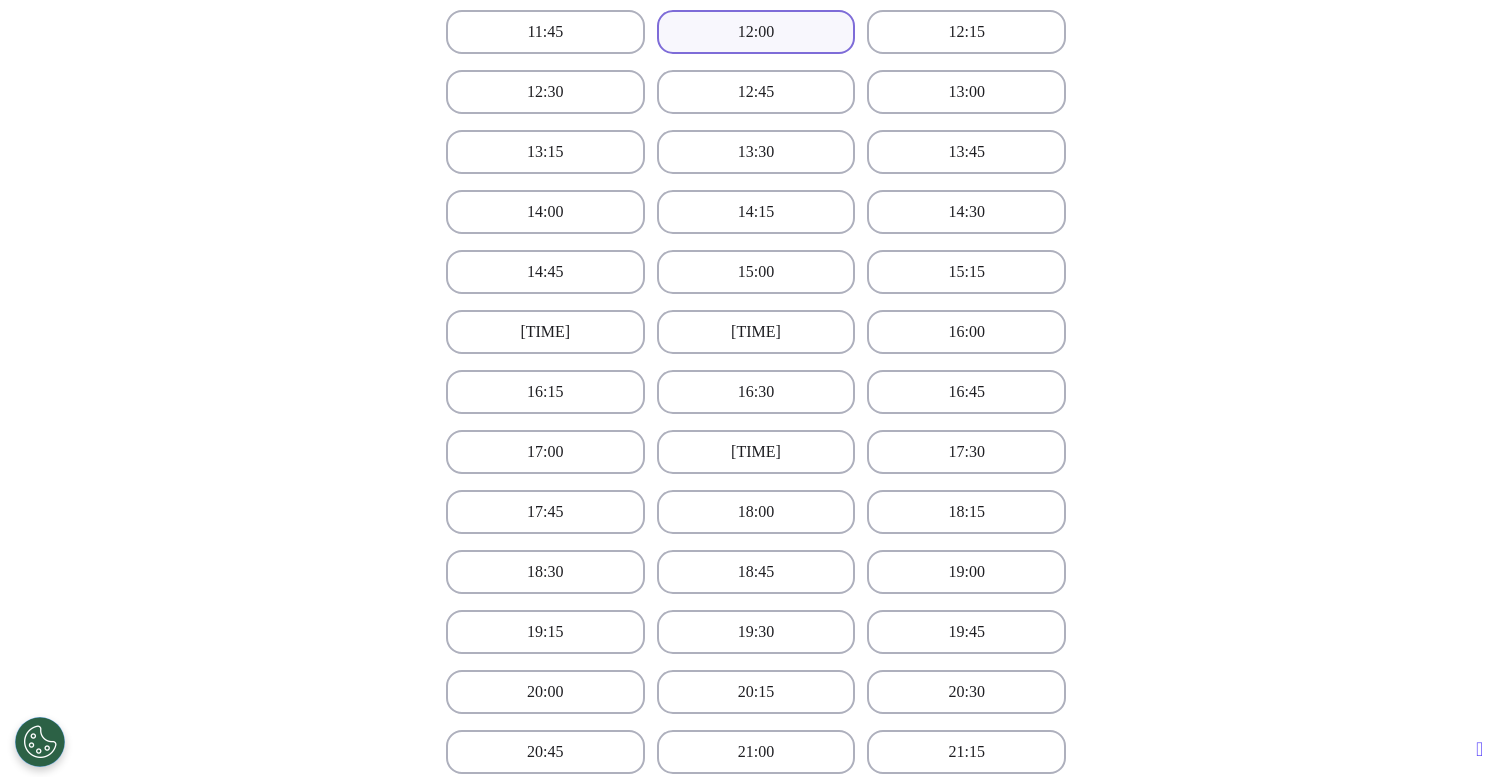 scroll, scrollTop: 1439, scrollLeft: 0, axis: vertical 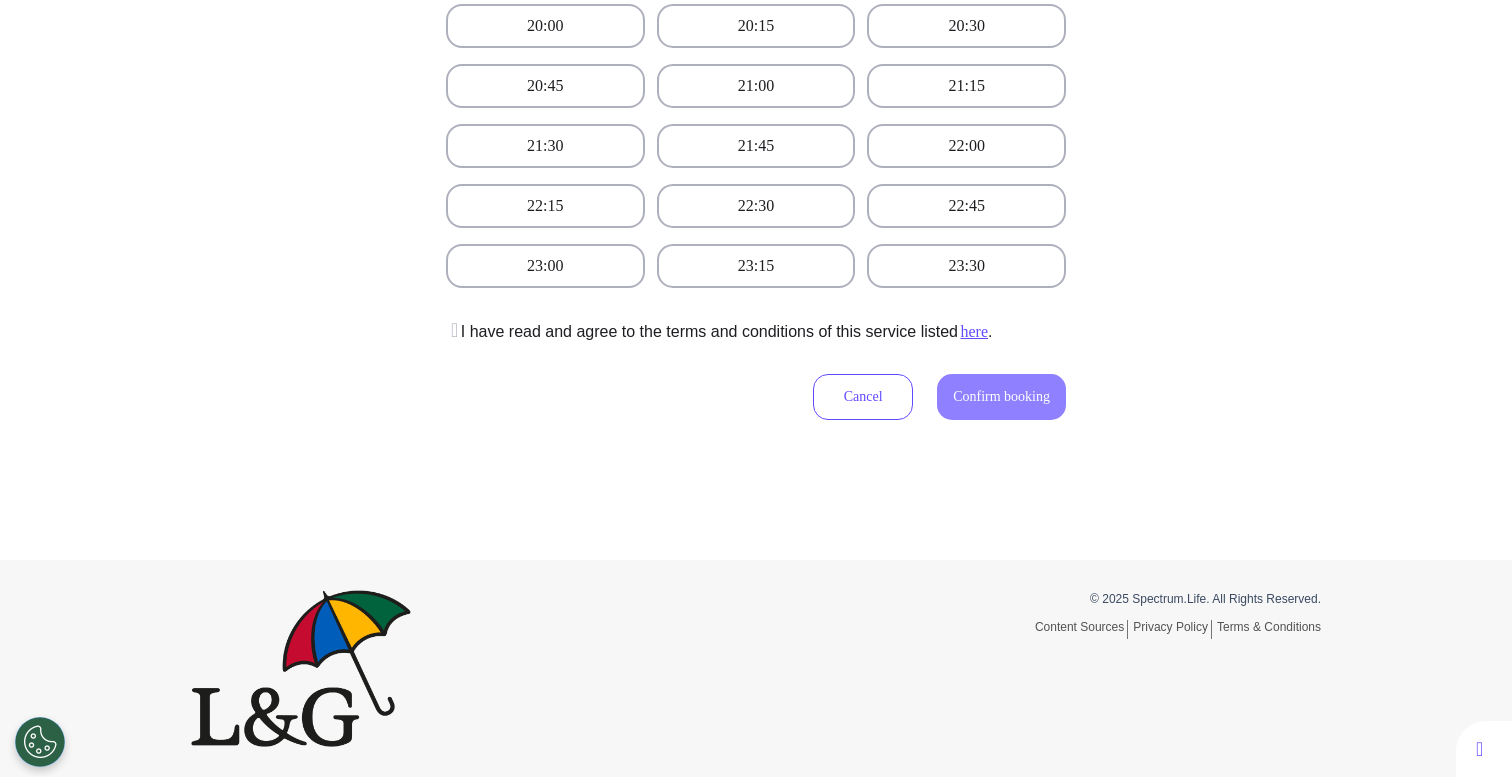 click at bounding box center (452, 330) 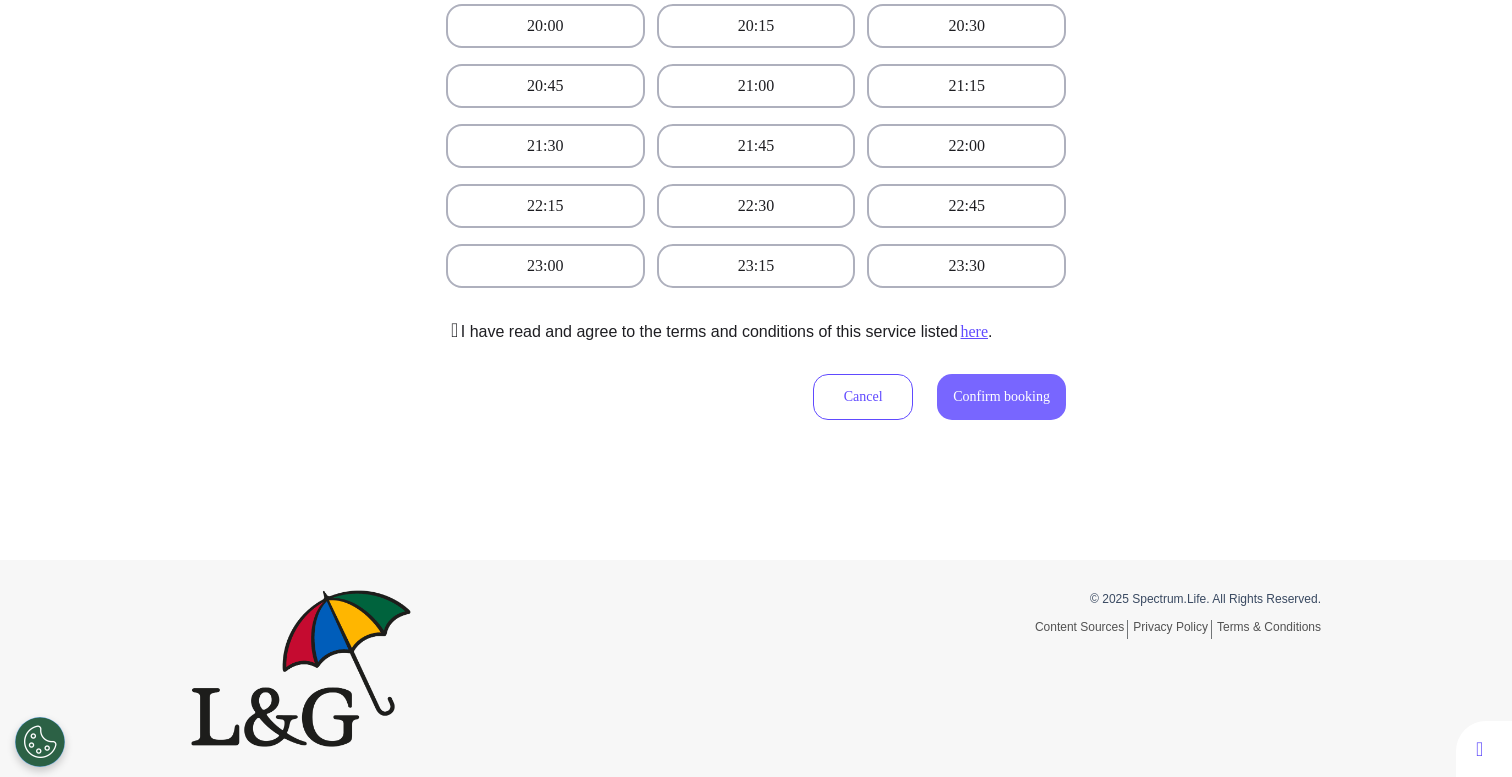 click on "Confirm booking" at bounding box center (1001, 396) 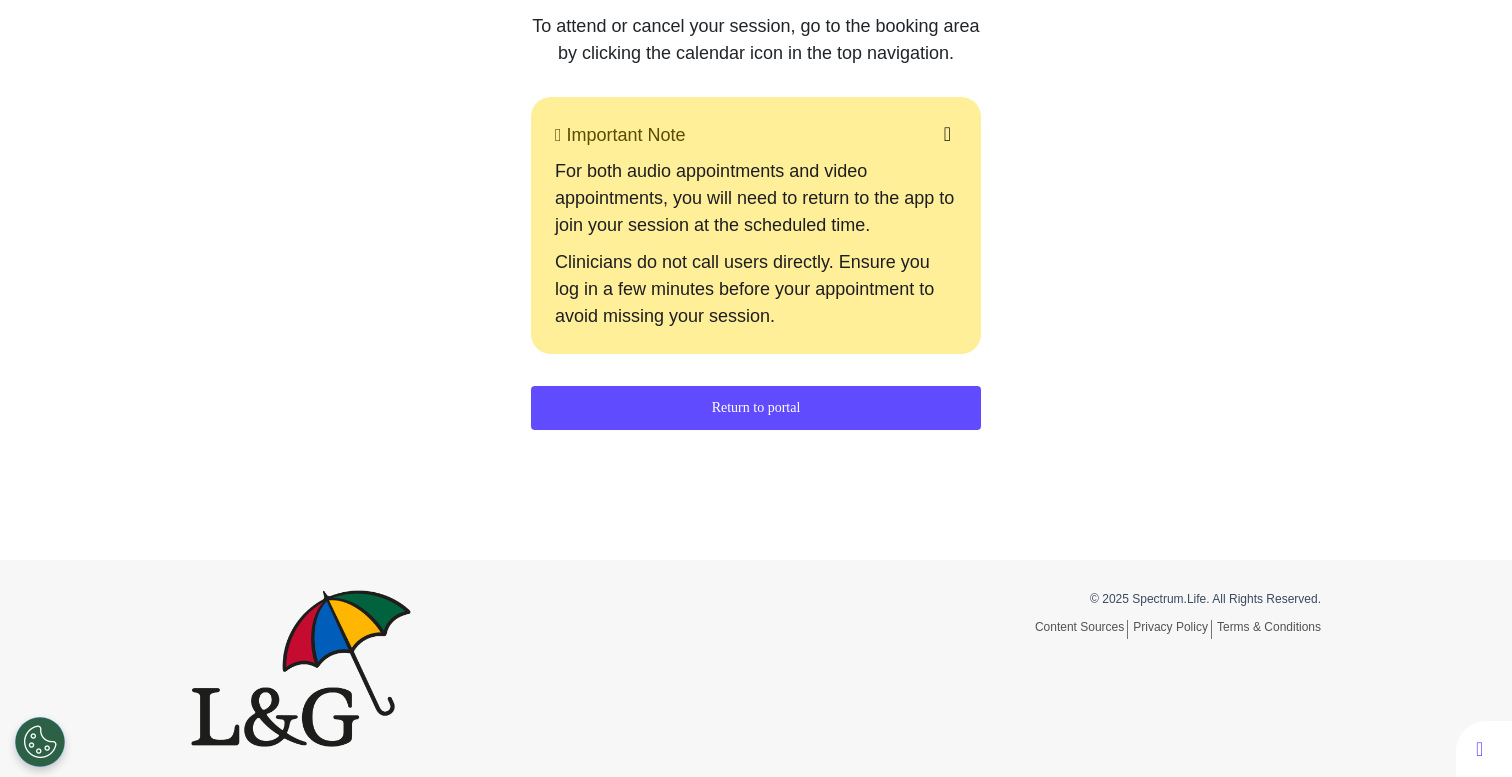 scroll, scrollTop: 455, scrollLeft: 0, axis: vertical 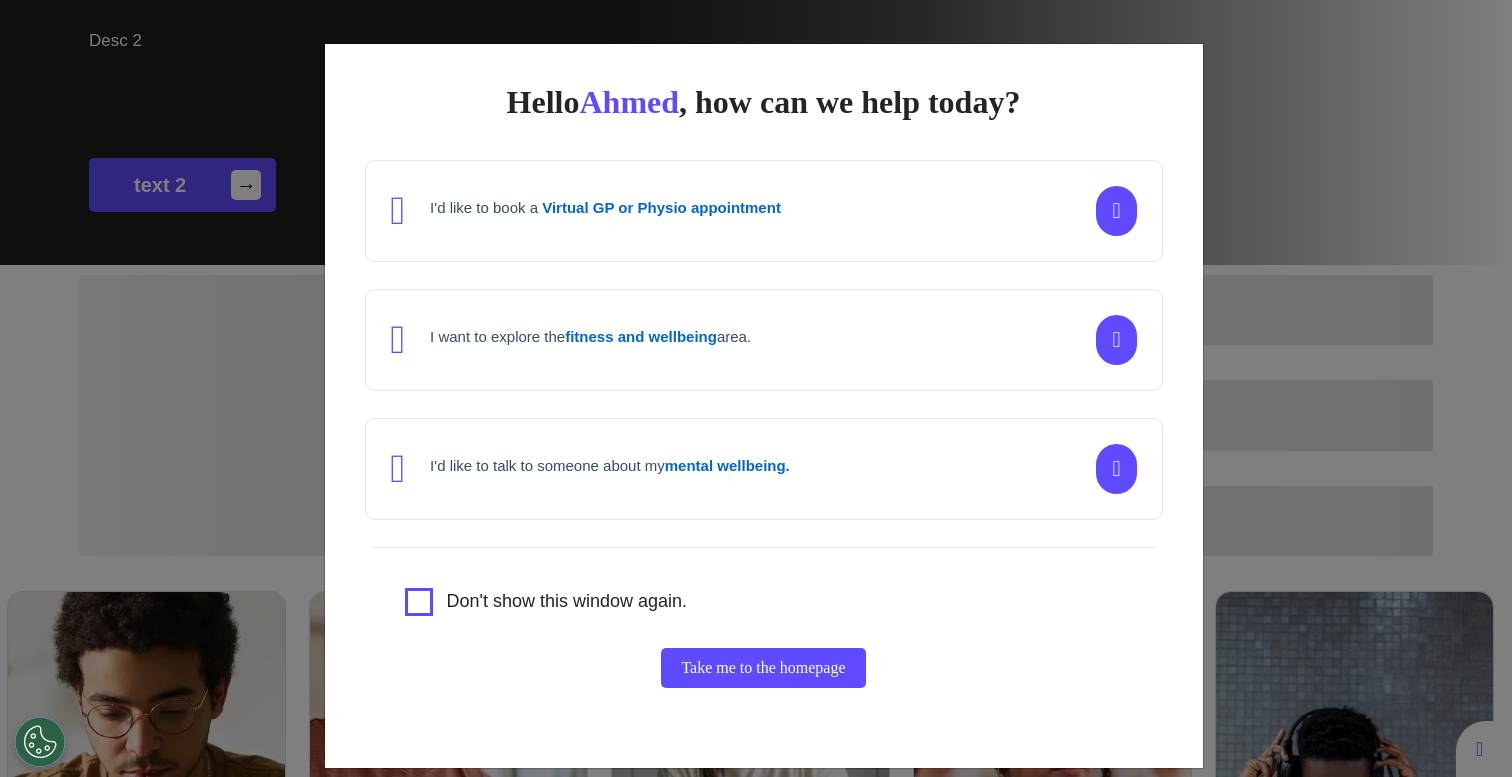 click on "Hello  Ahmed , how can we help today? I'd like to book a   Virtual GP or Physio appointment I want to explore the  fitness and wellbeing  area. I'd like to talk to someone about my  mental wellbeing. I'd like to understand my  cancer risk or speak to a cancer nurse  about my symptoms or diagnosis. I am just  browsing.  Don't show this window again.   Take me to the homepage" at bounding box center [756, 388] 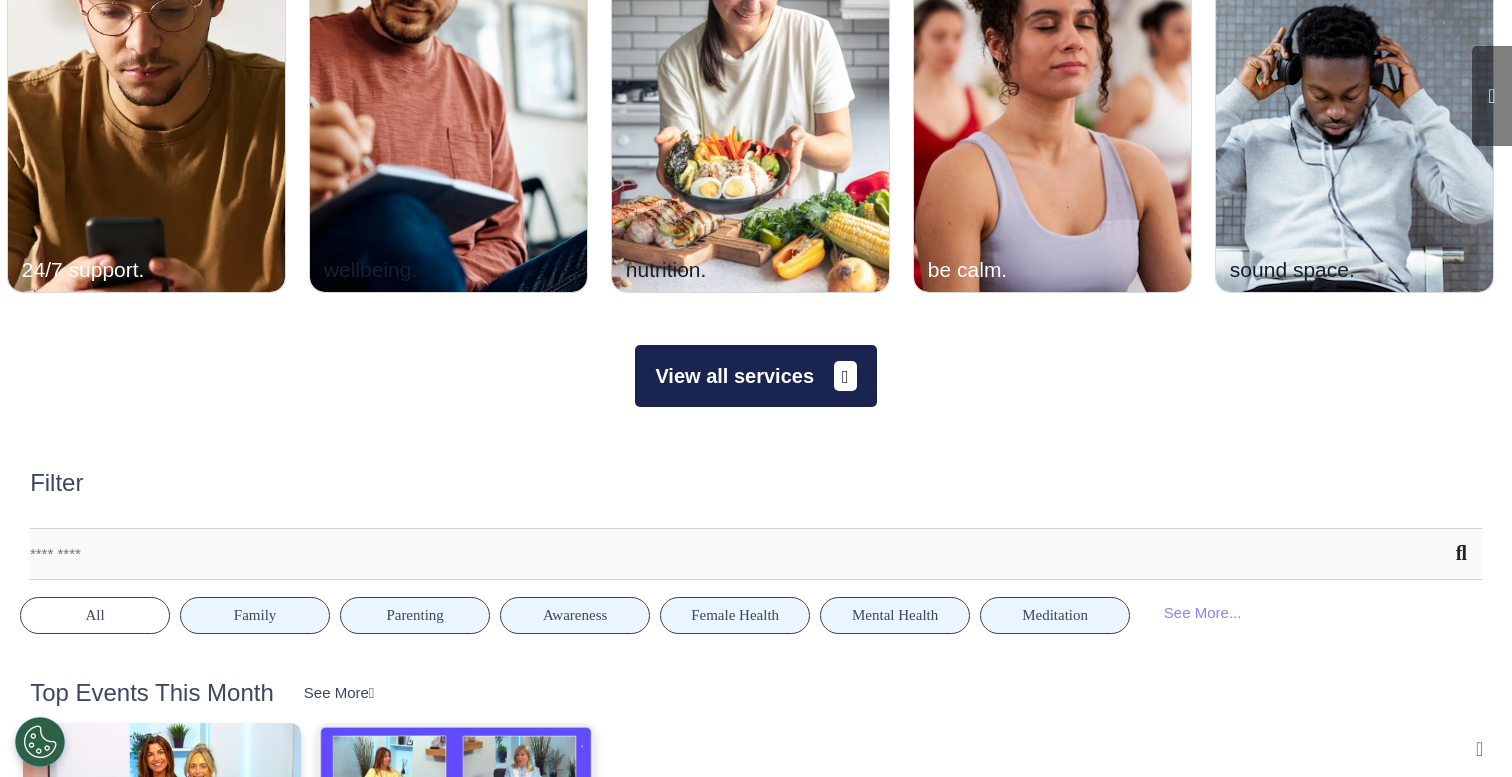 click on "View all services" at bounding box center (755, 376) 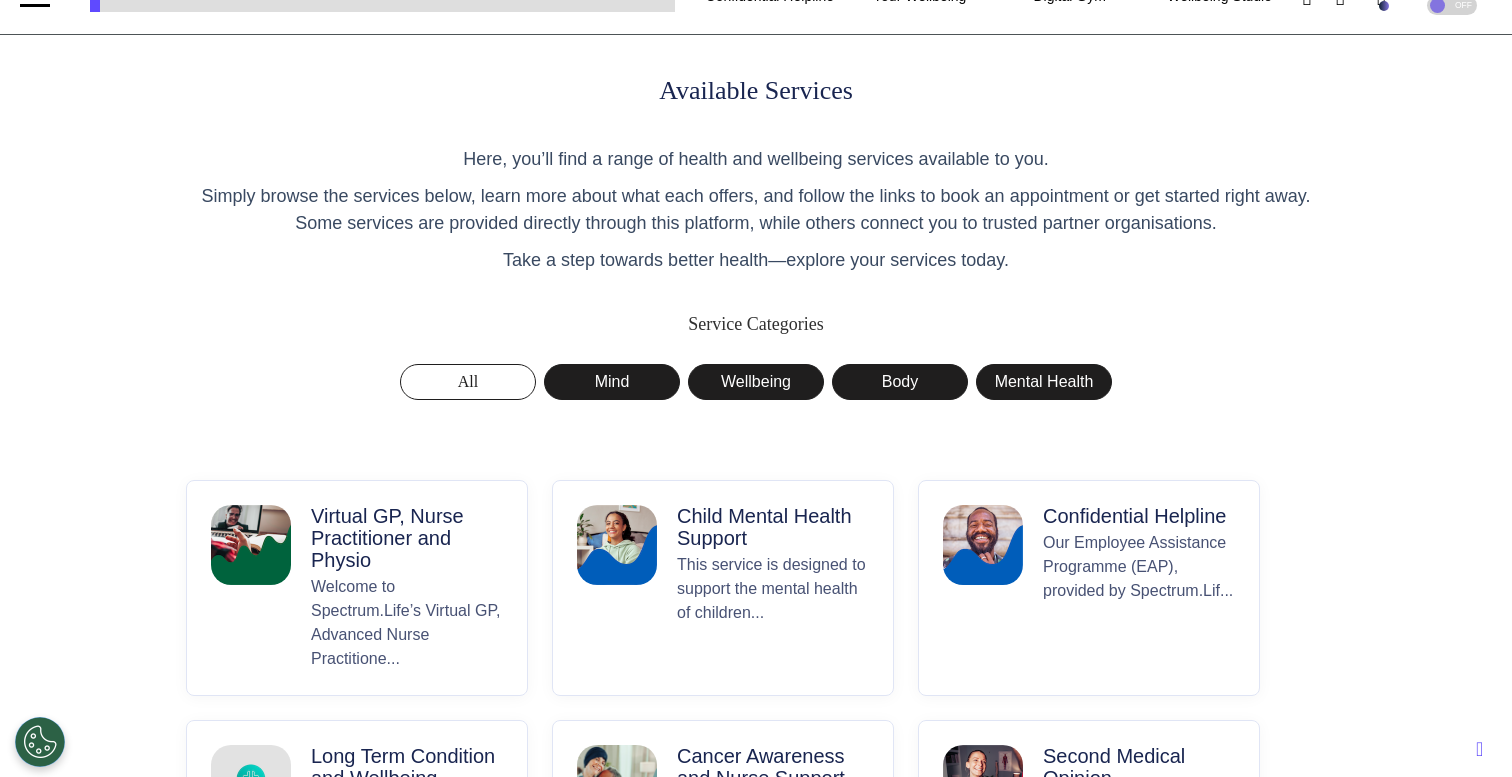 scroll, scrollTop: 47, scrollLeft: 0, axis: vertical 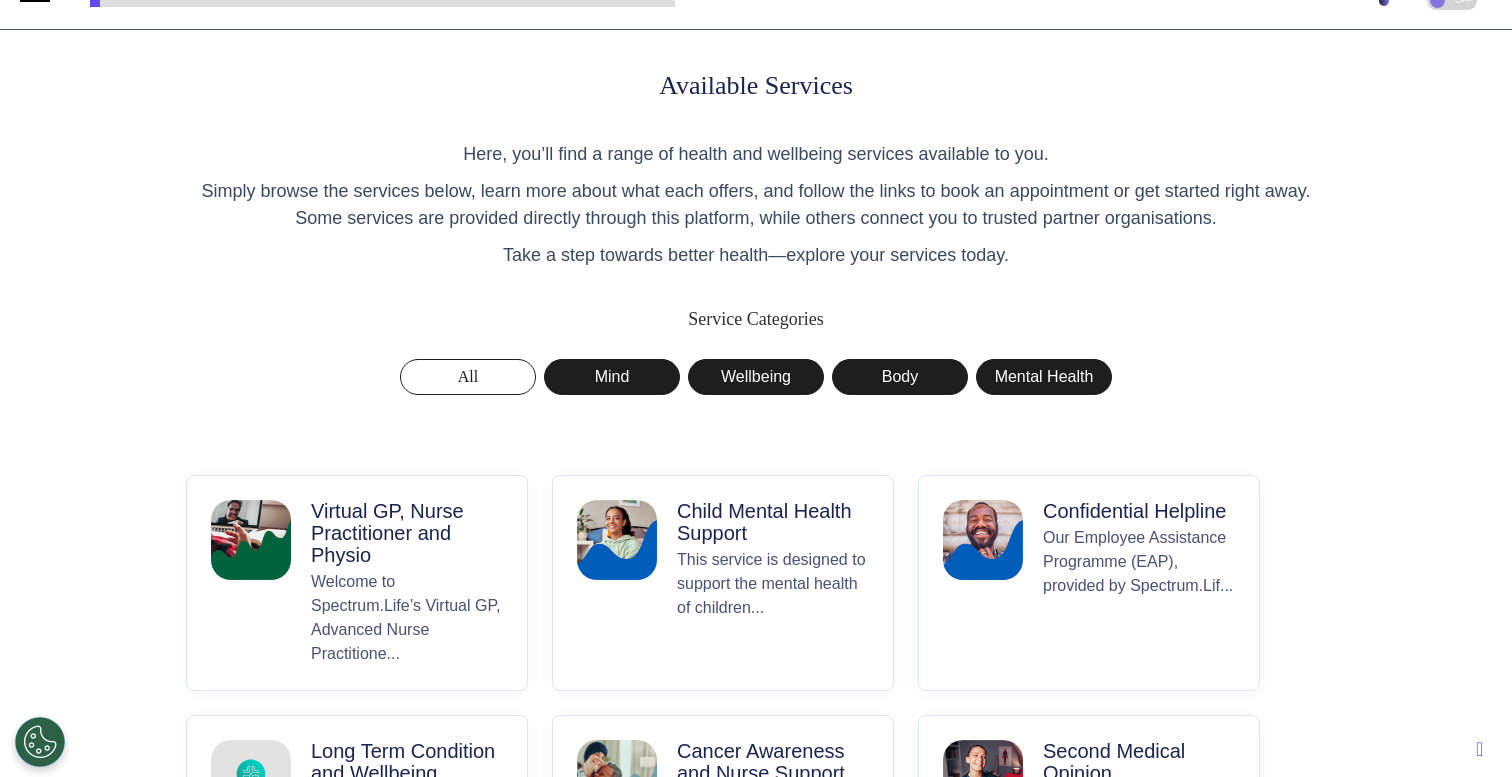 click on "Virtual GP, Nurse Practitioner and Physio" at bounding box center (407, 533) 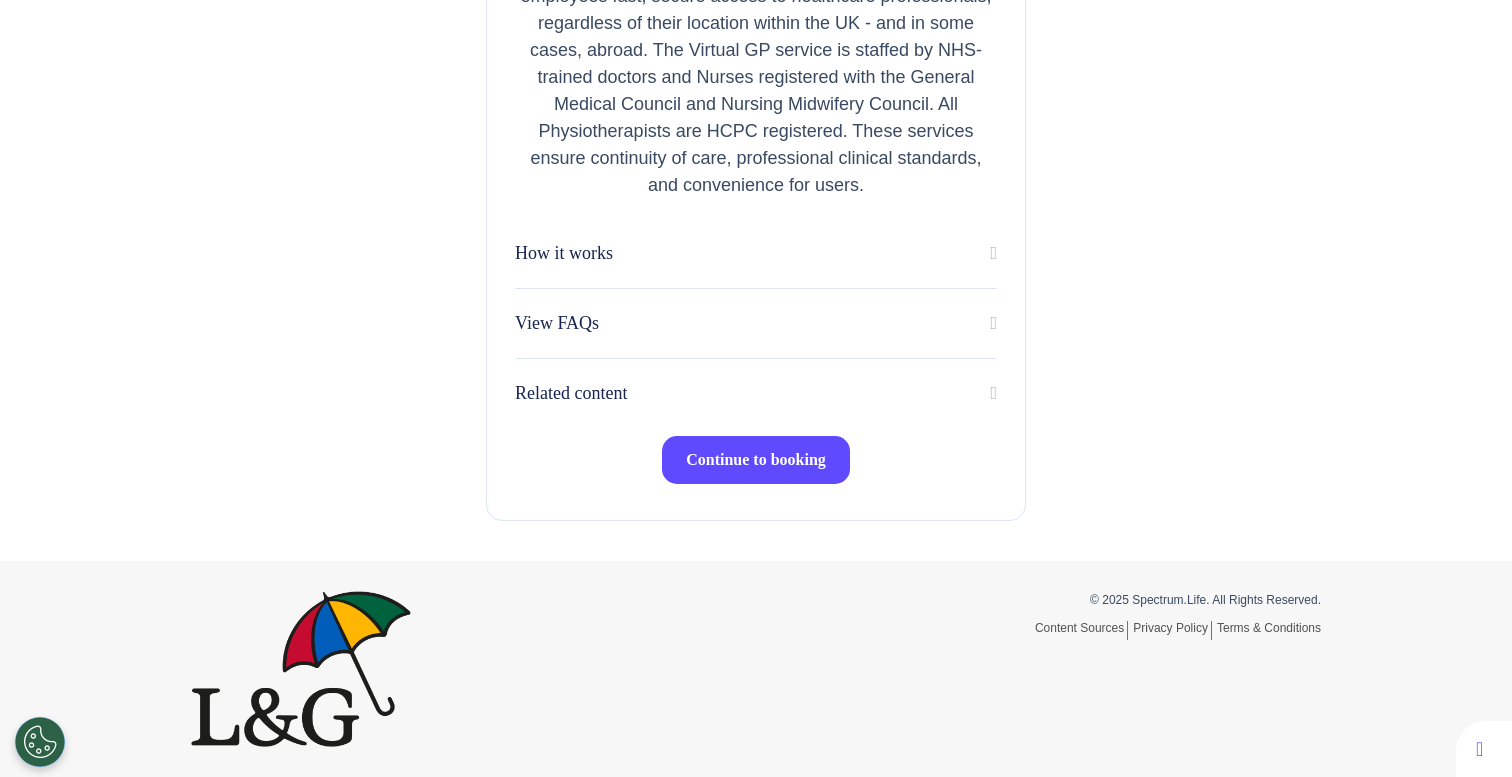 click on "Continue to booking" at bounding box center (756, 459) 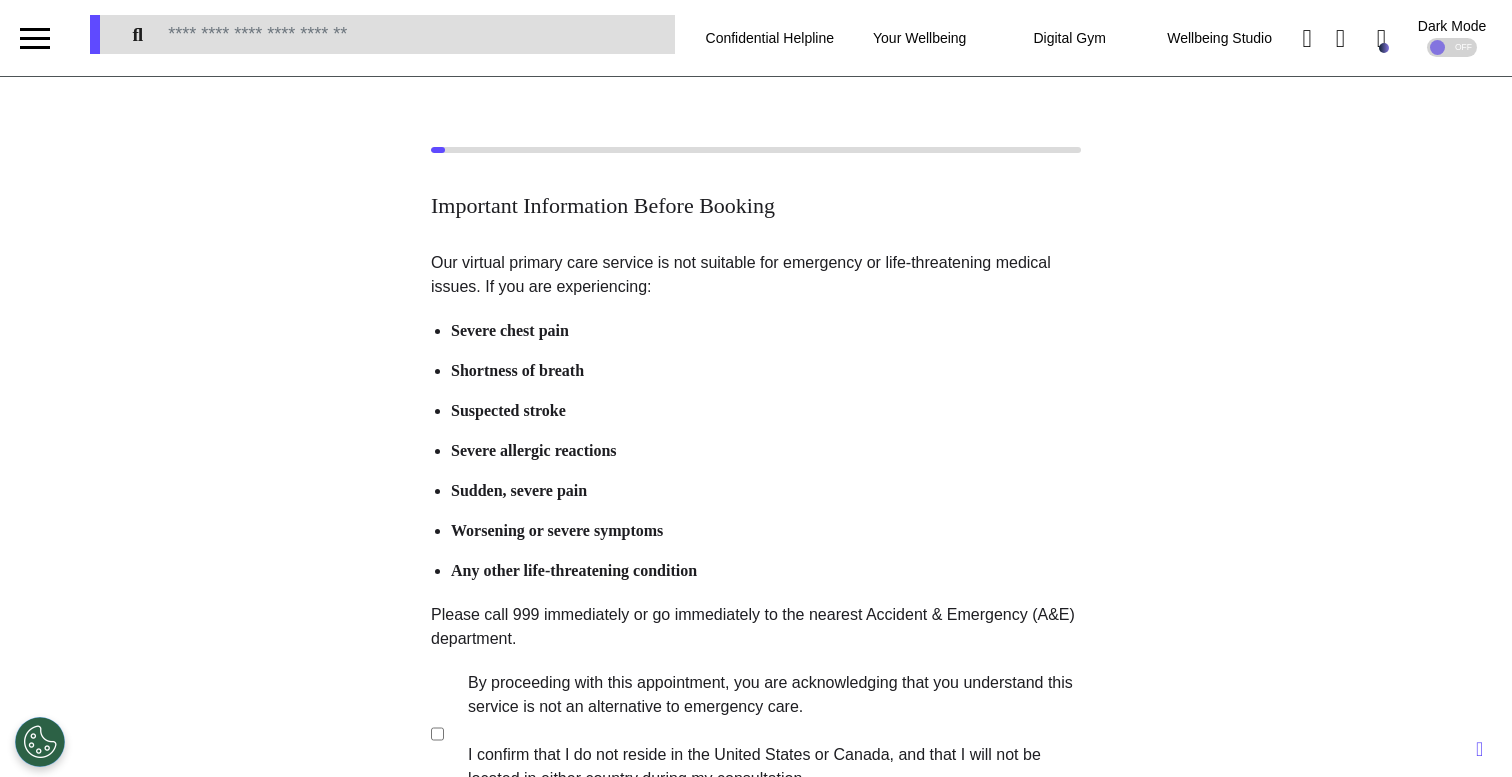 scroll, scrollTop: 396, scrollLeft: 0, axis: vertical 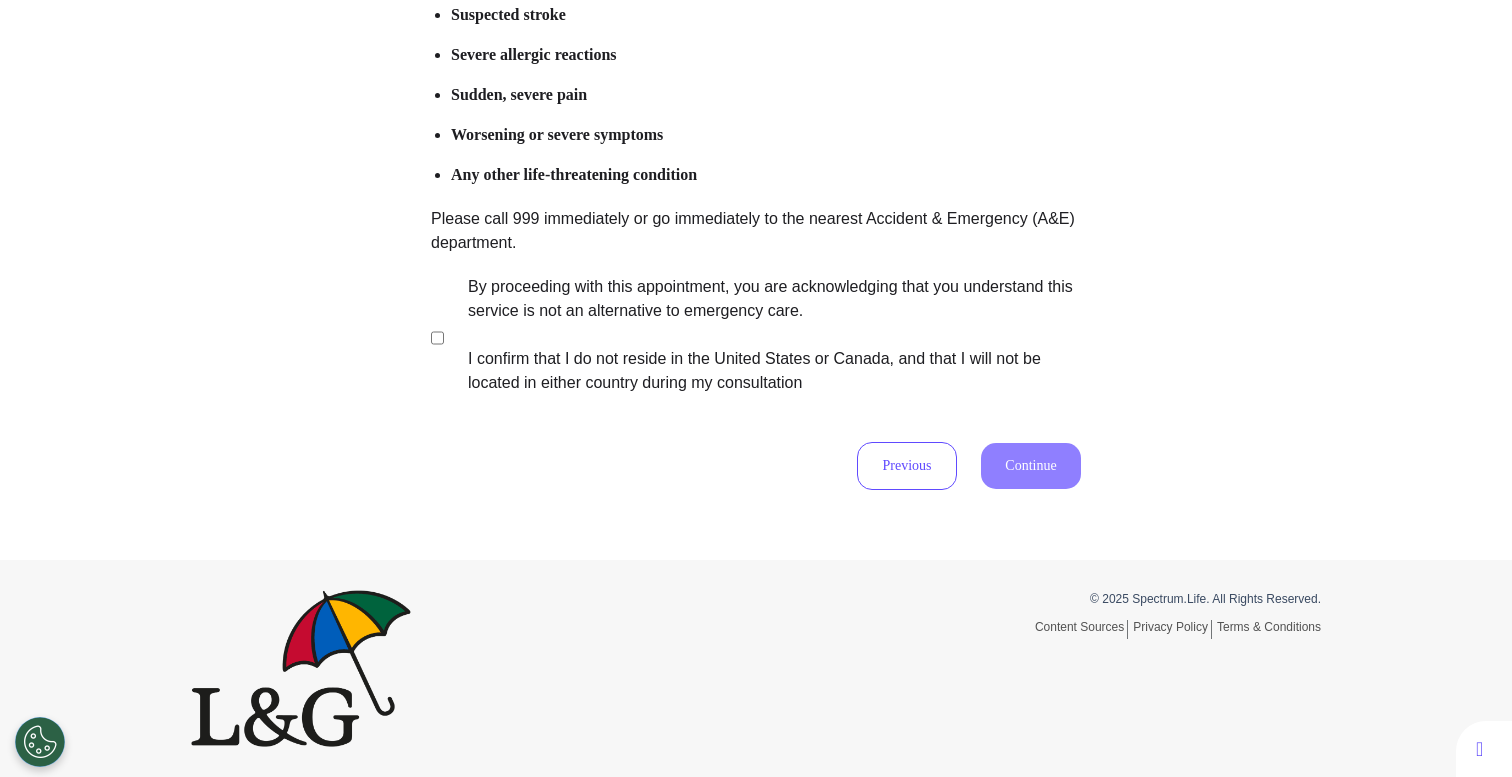 click on "By proceeding with this appointment, you are acknowledging that you understand this service is not an alternative to emergency care. I confirm that I do not reside in the United States or Canada, and that I will not be located in either country during my consultation" at bounding box center [761, 335] 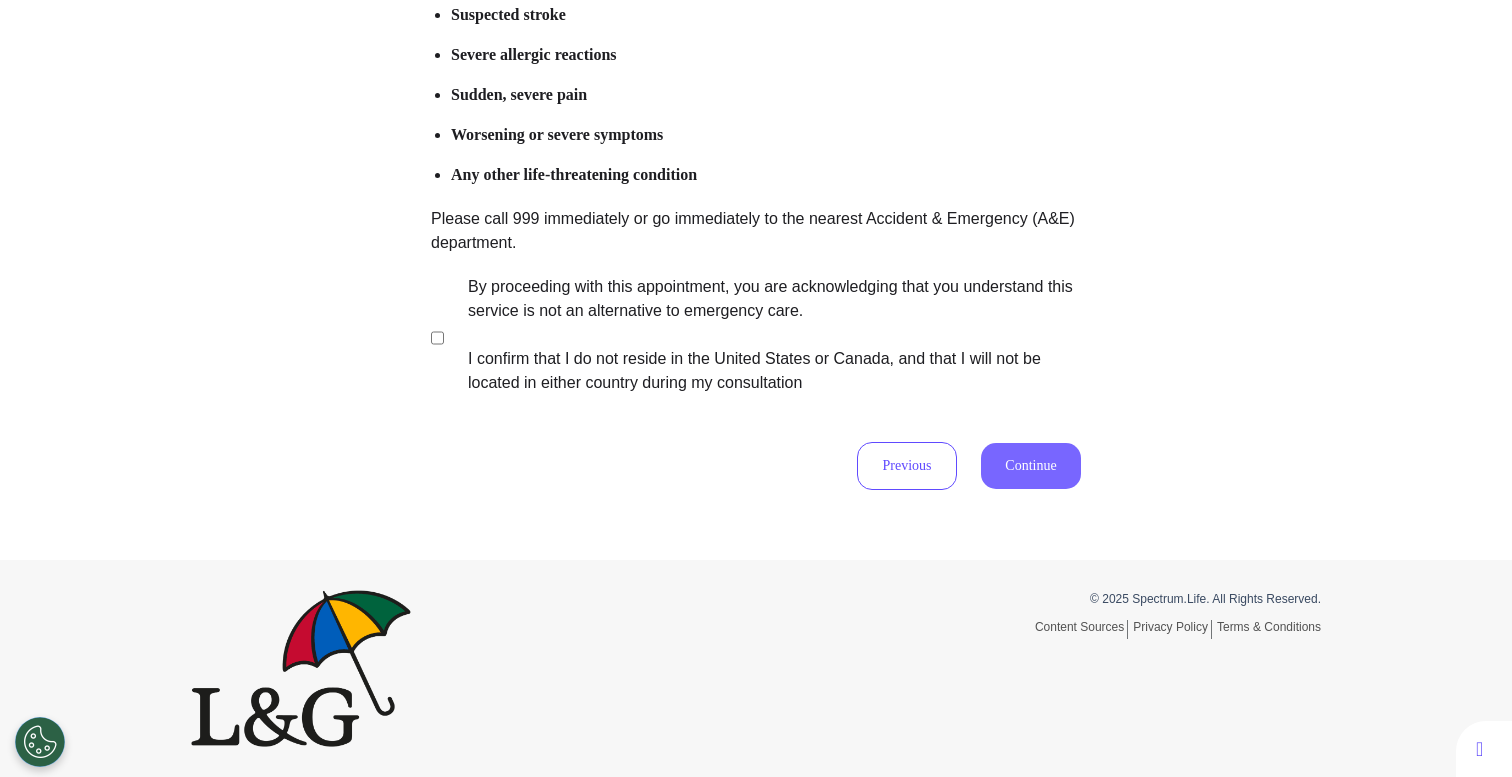 click on "Continue" at bounding box center (1031, 466) 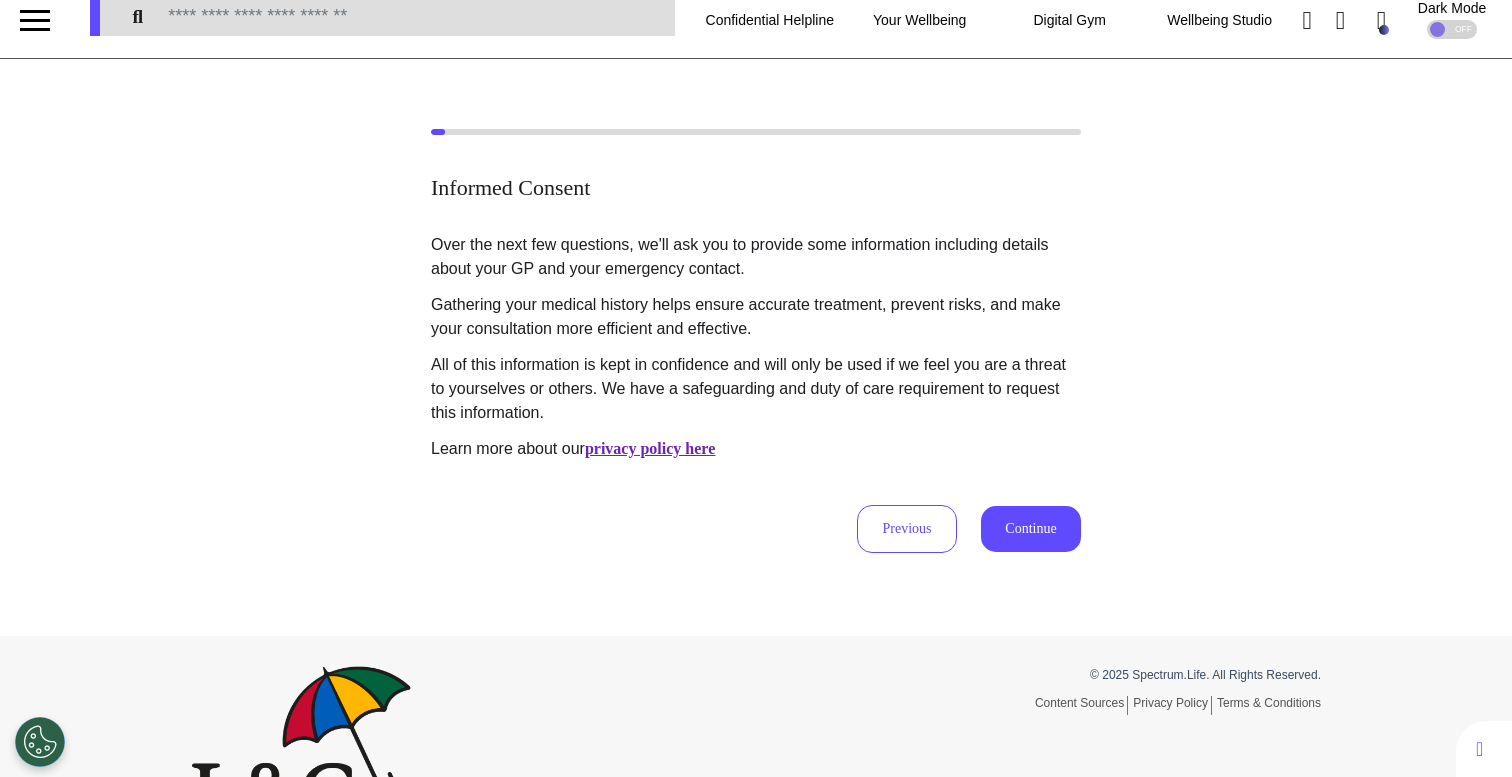 scroll, scrollTop: 0, scrollLeft: 0, axis: both 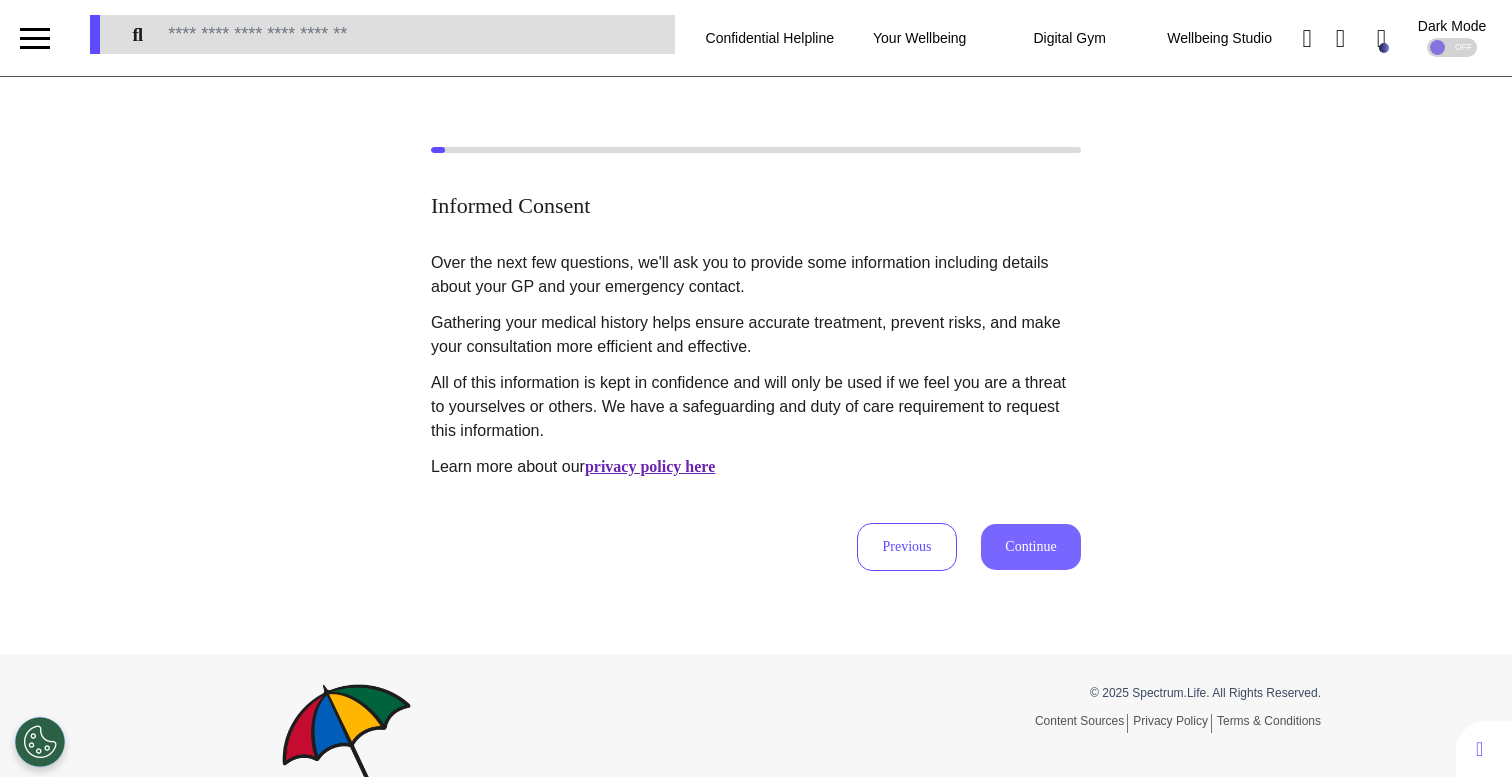 click on "Continue" at bounding box center (1031, 547) 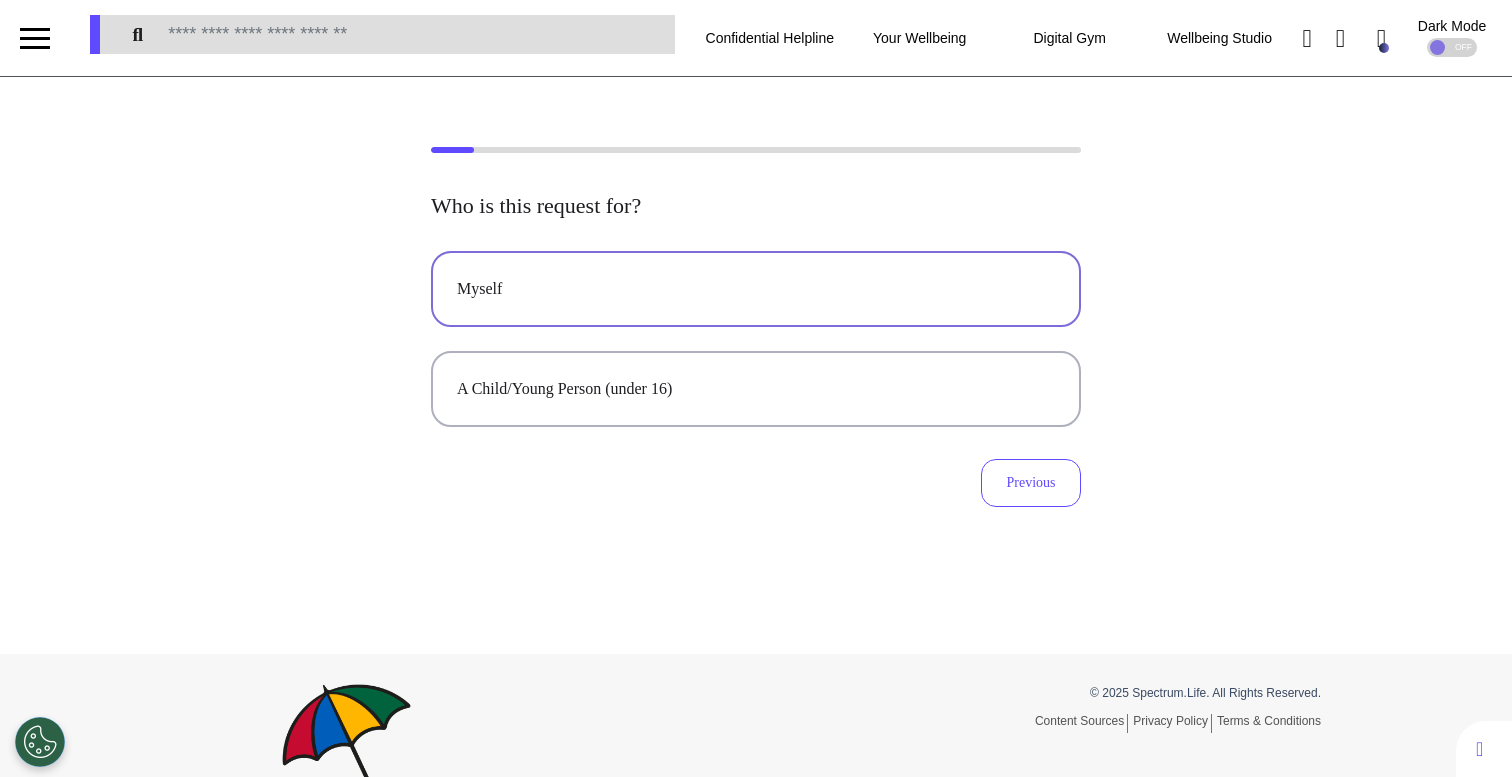 click on "Myself" at bounding box center [756, 289] 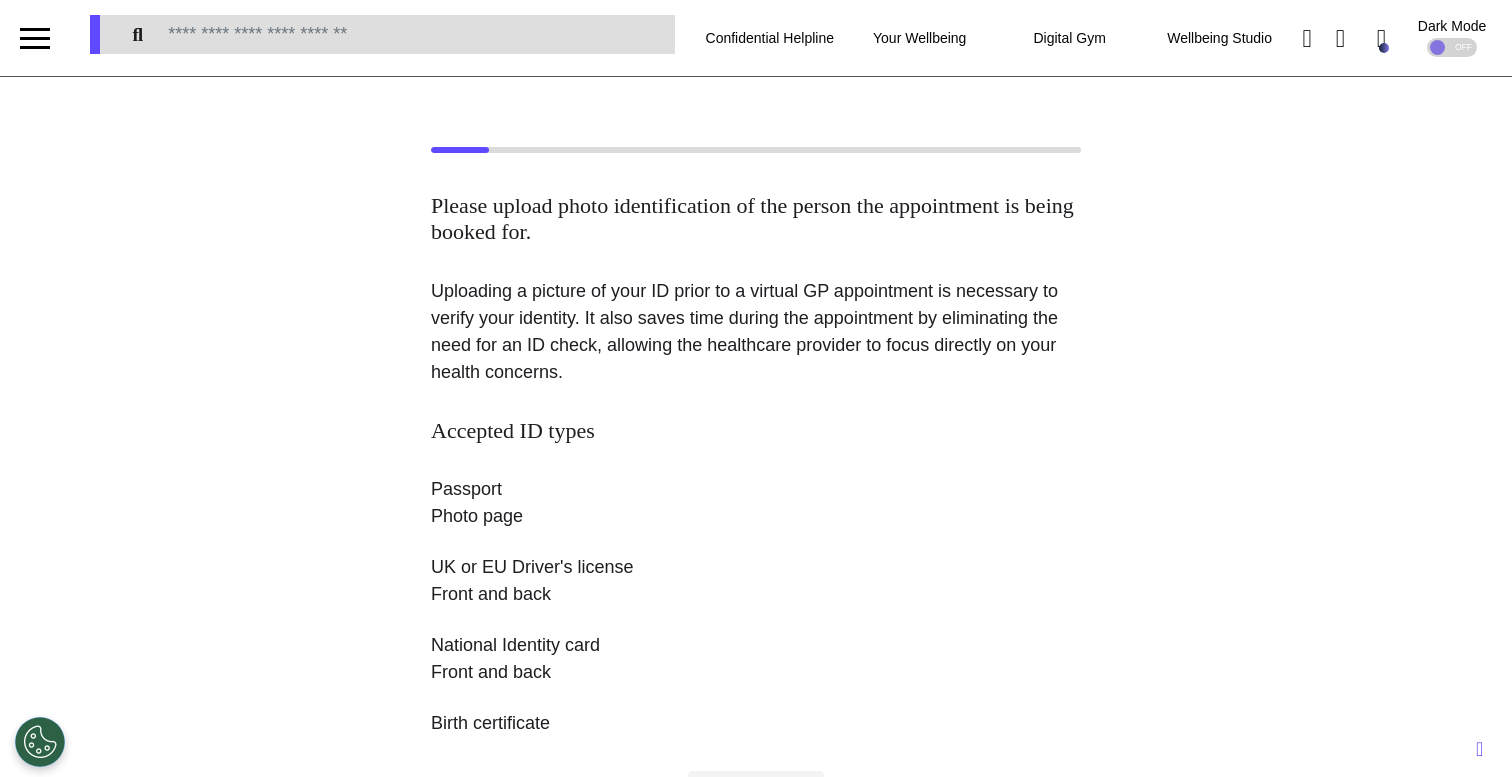 scroll, scrollTop: 439, scrollLeft: 0, axis: vertical 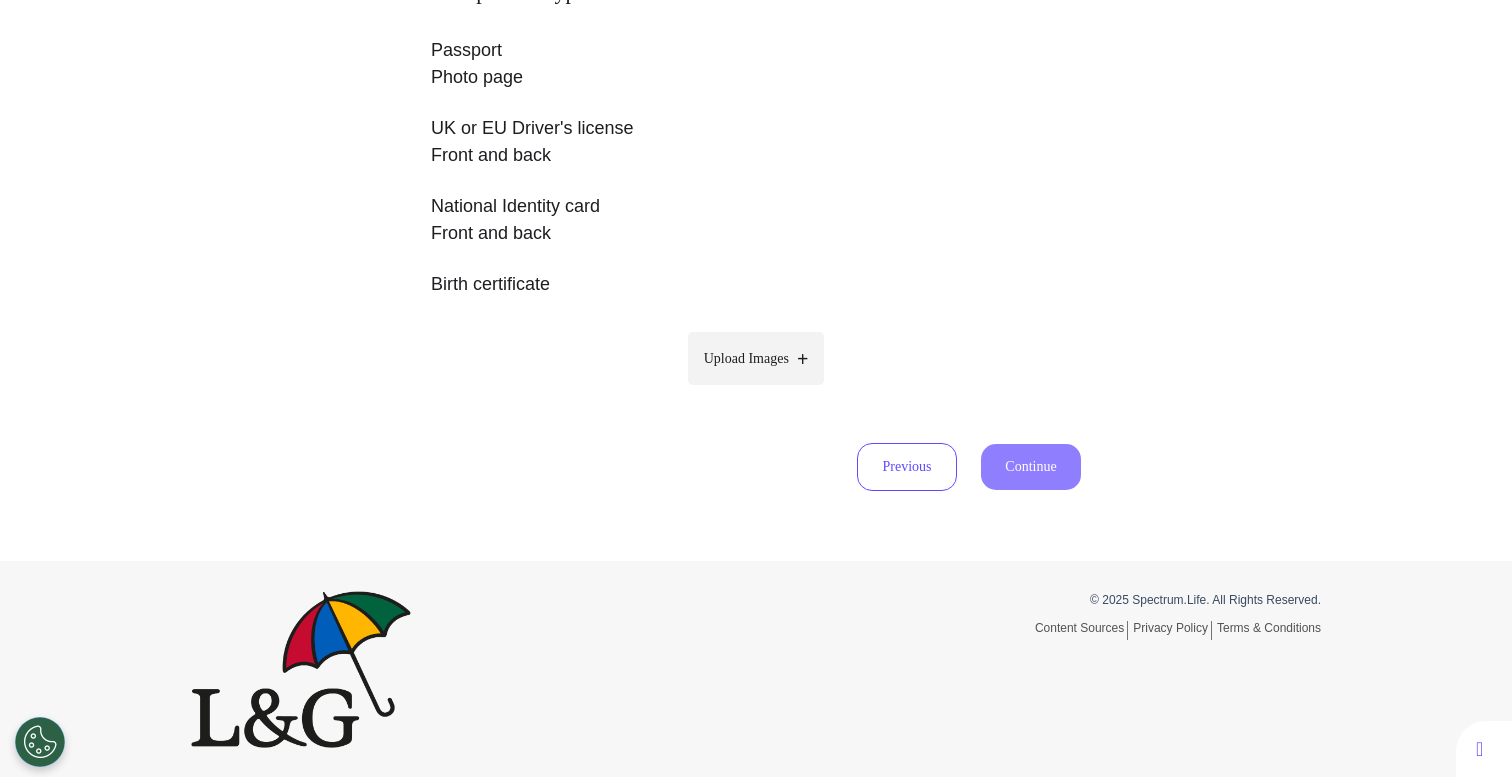 click on "Upload Images" at bounding box center [746, 358] 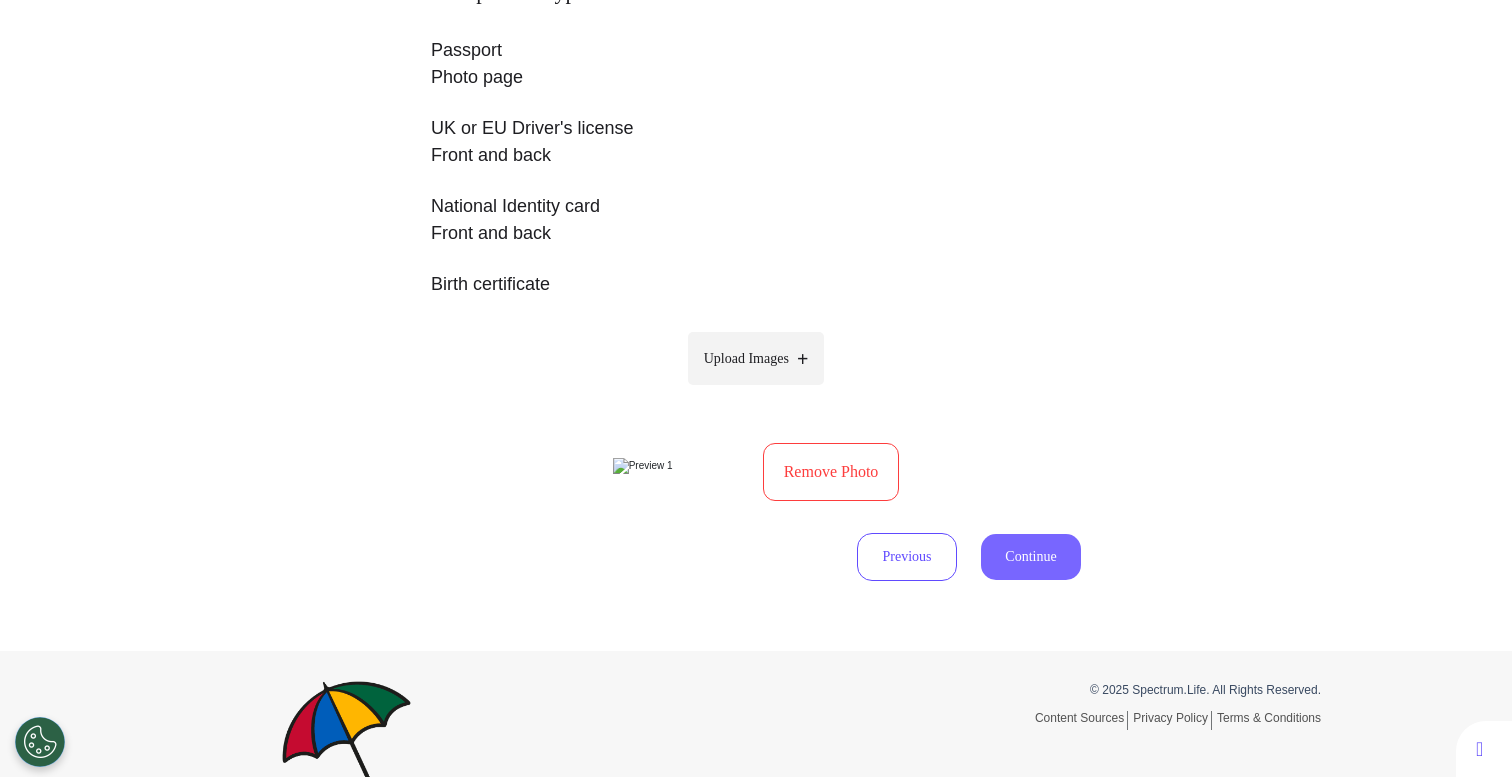 click on "Continue" at bounding box center (1031, 557) 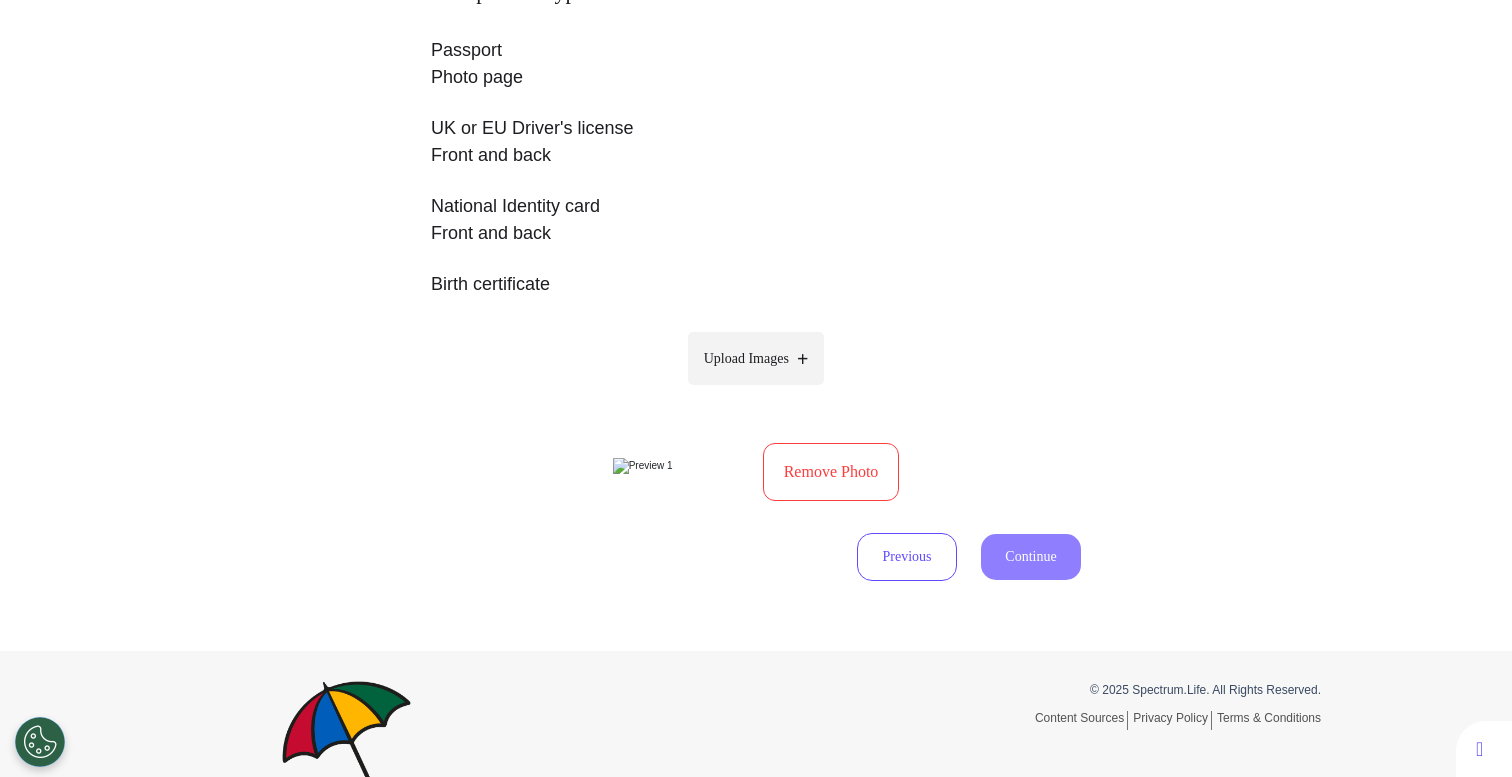 select on "****" 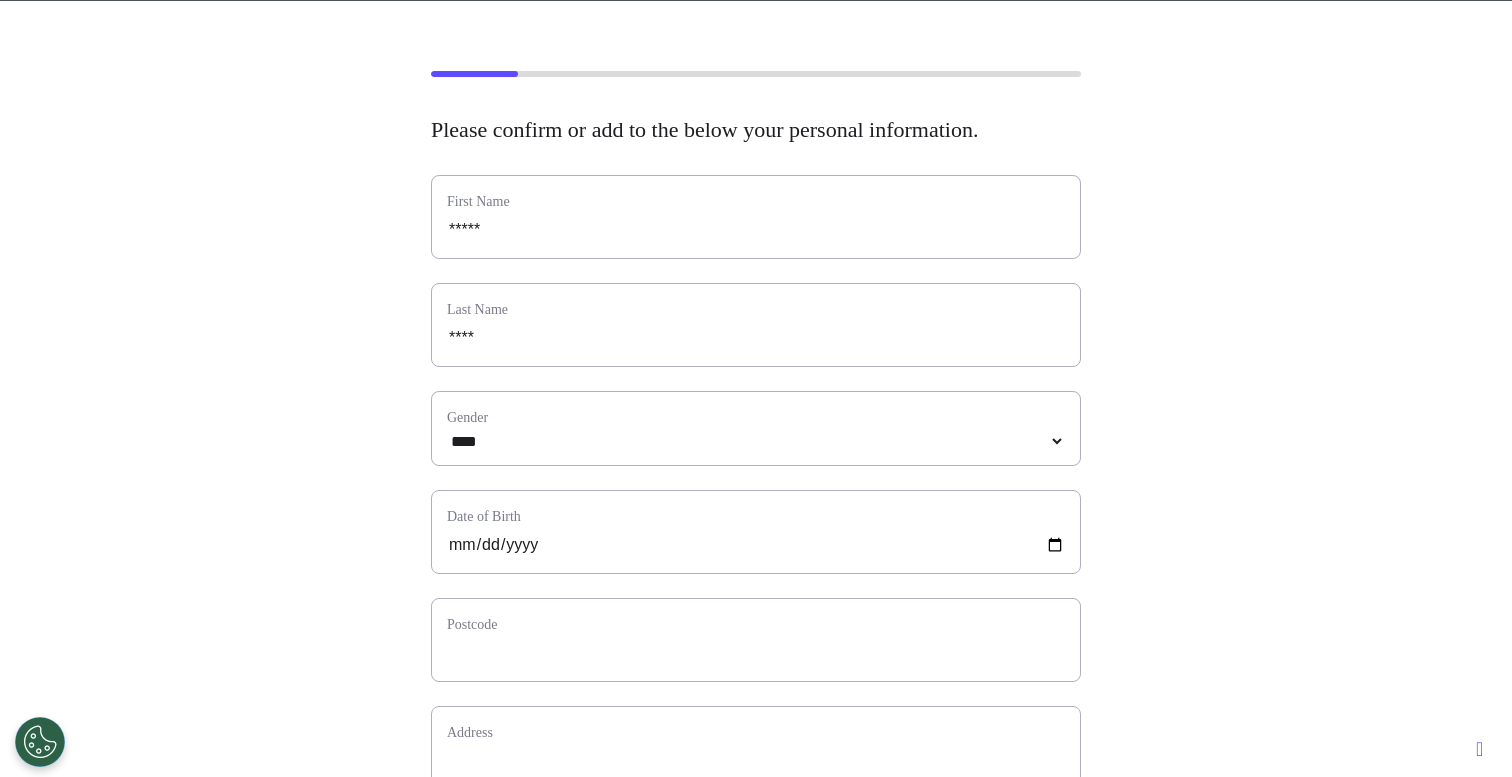scroll, scrollTop: 262, scrollLeft: 0, axis: vertical 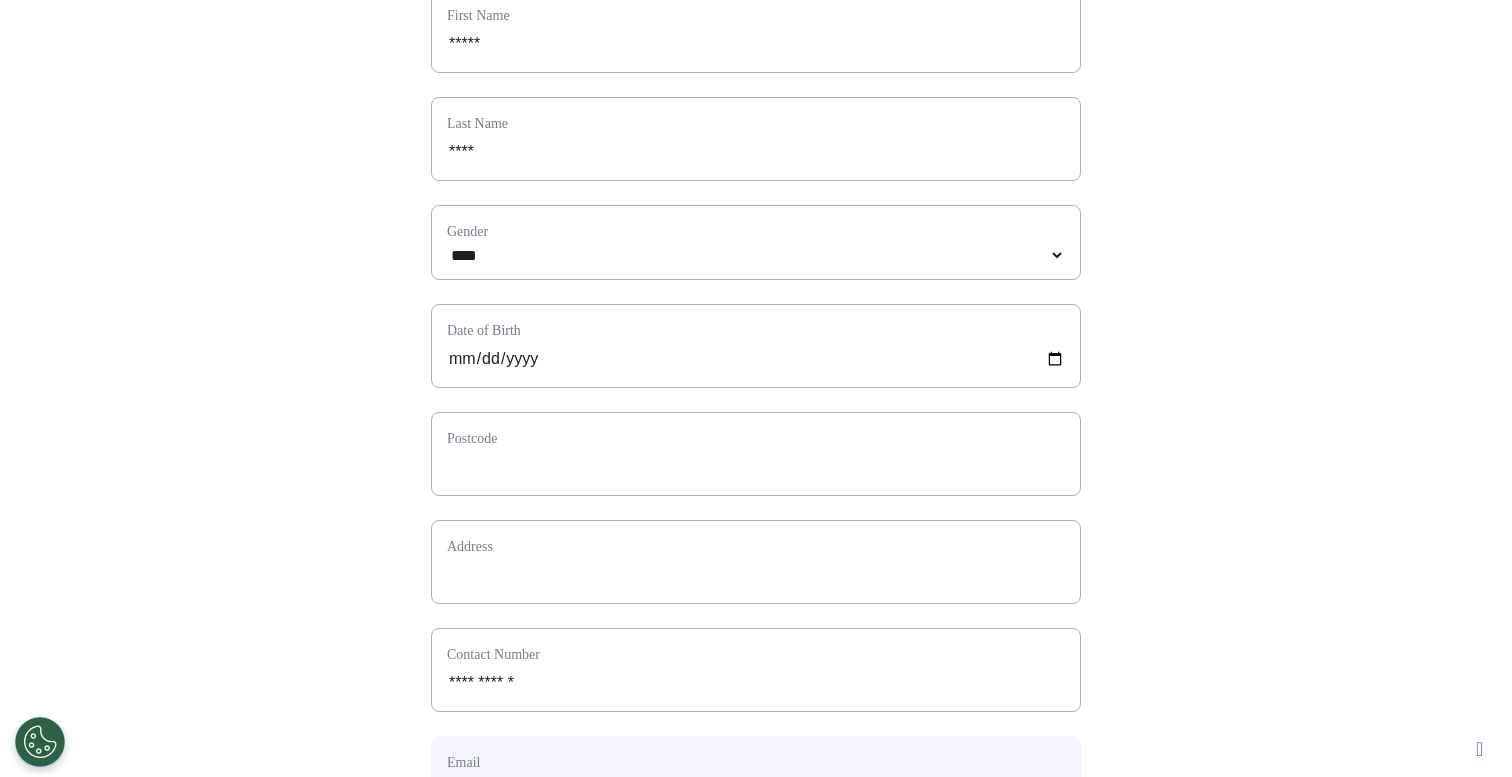 click on "Postcode" at bounding box center [756, 454] 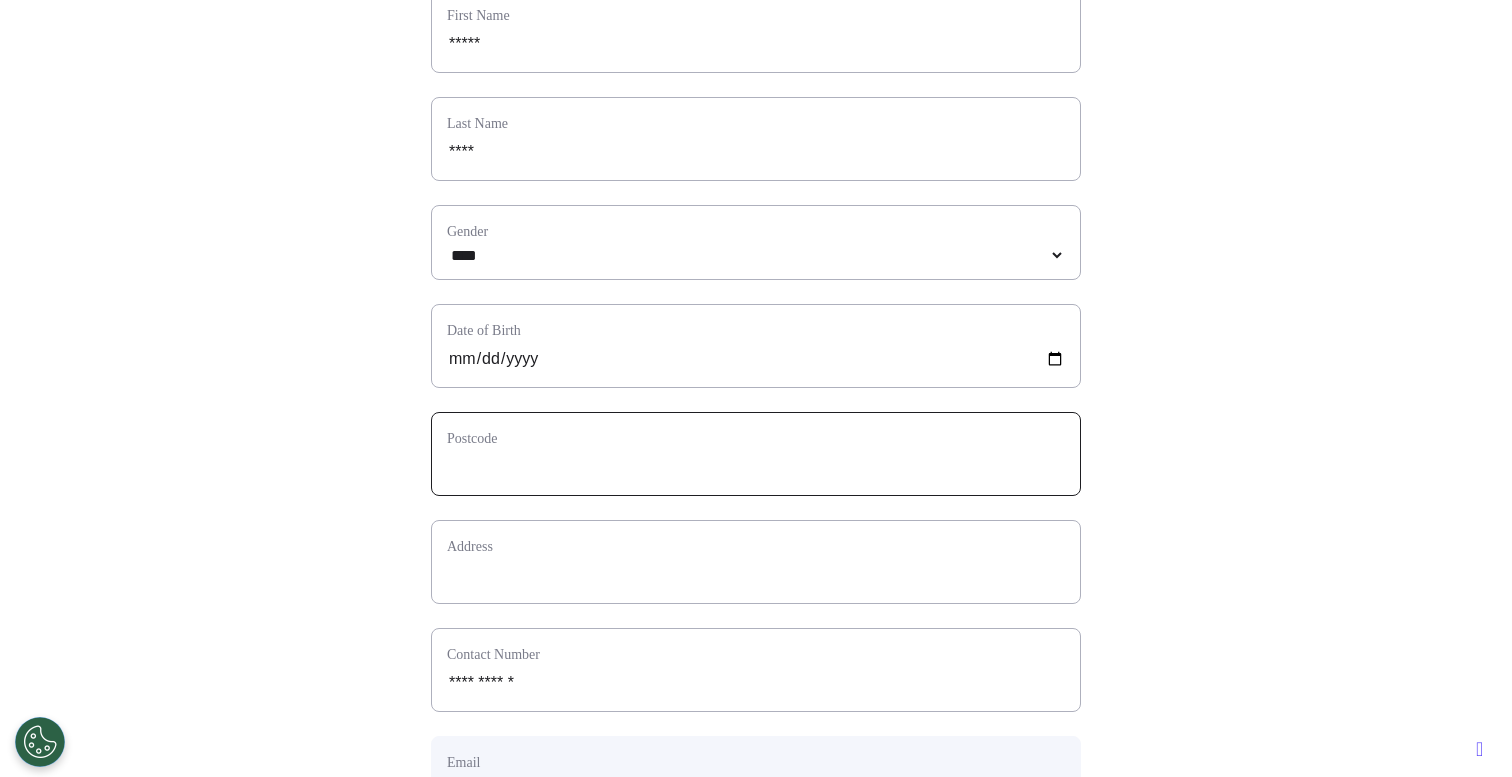click at bounding box center (756, 467) 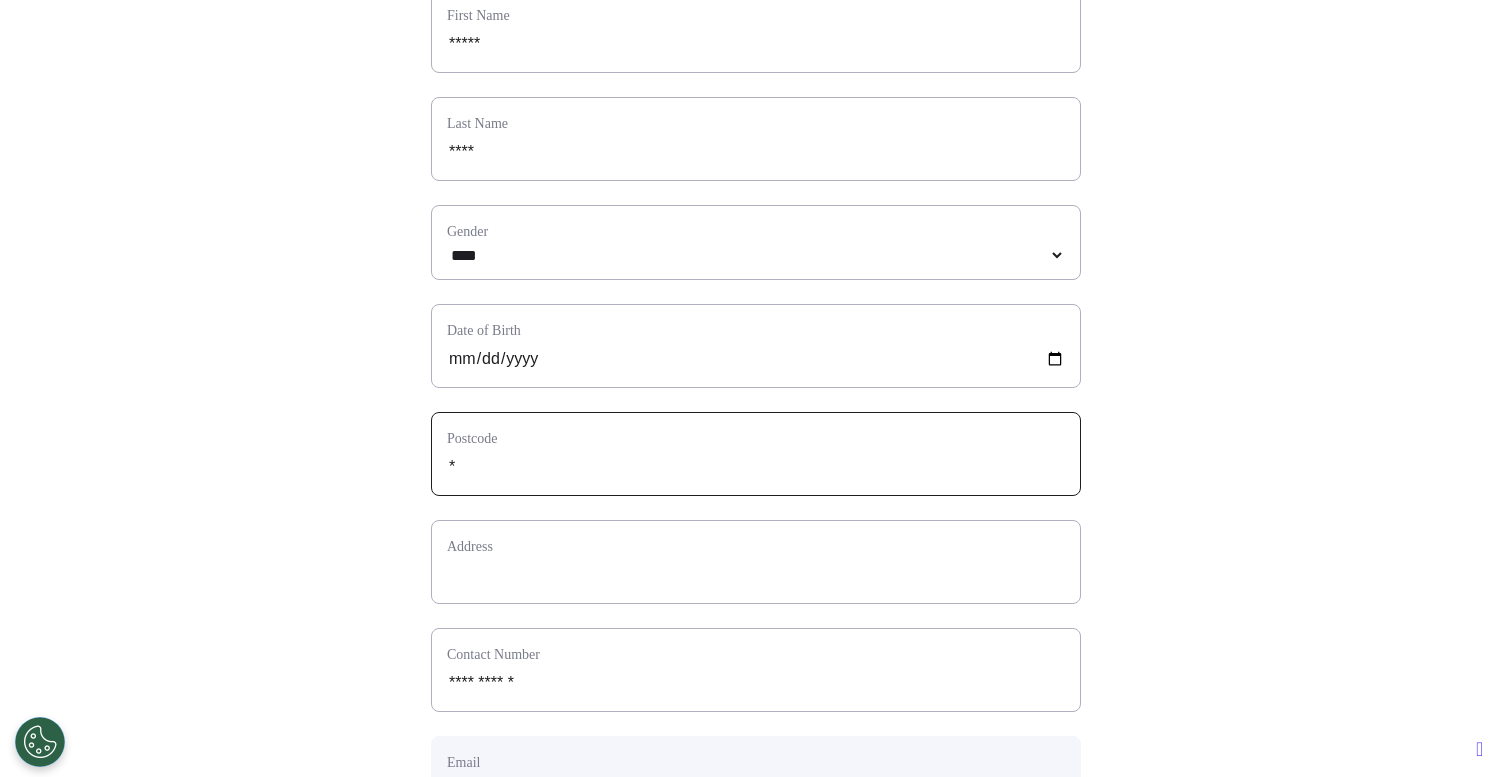 select 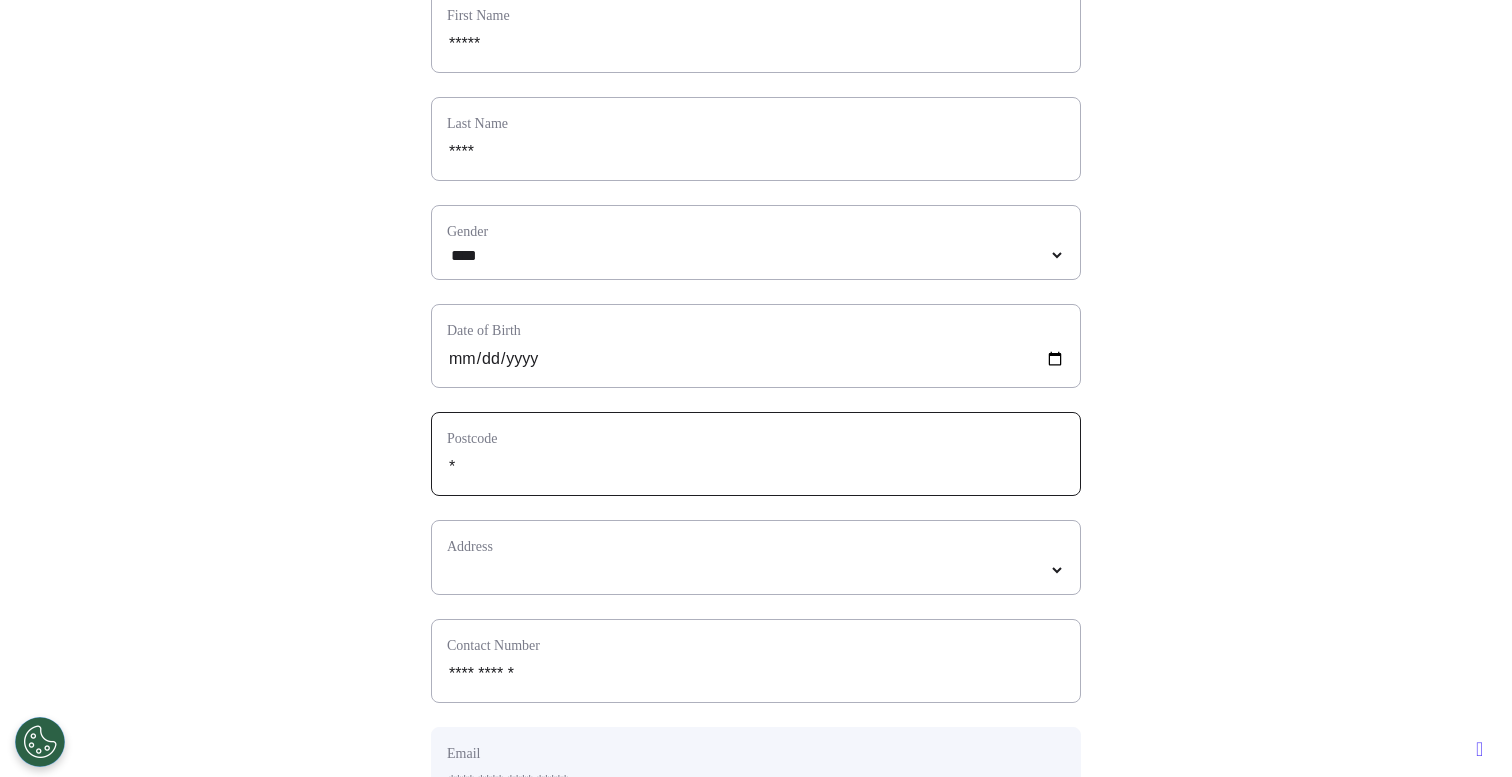 type on "**" 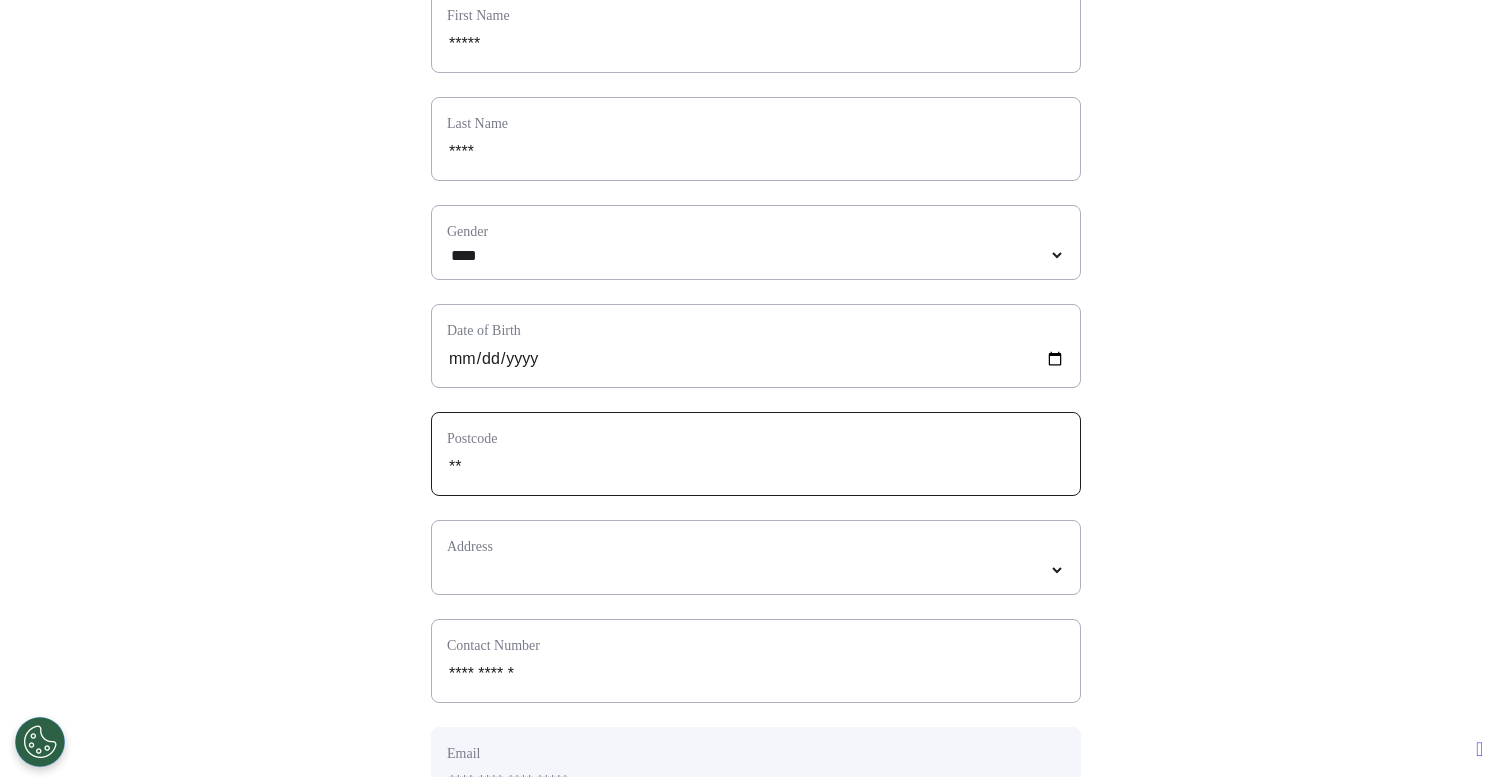 type on "***" 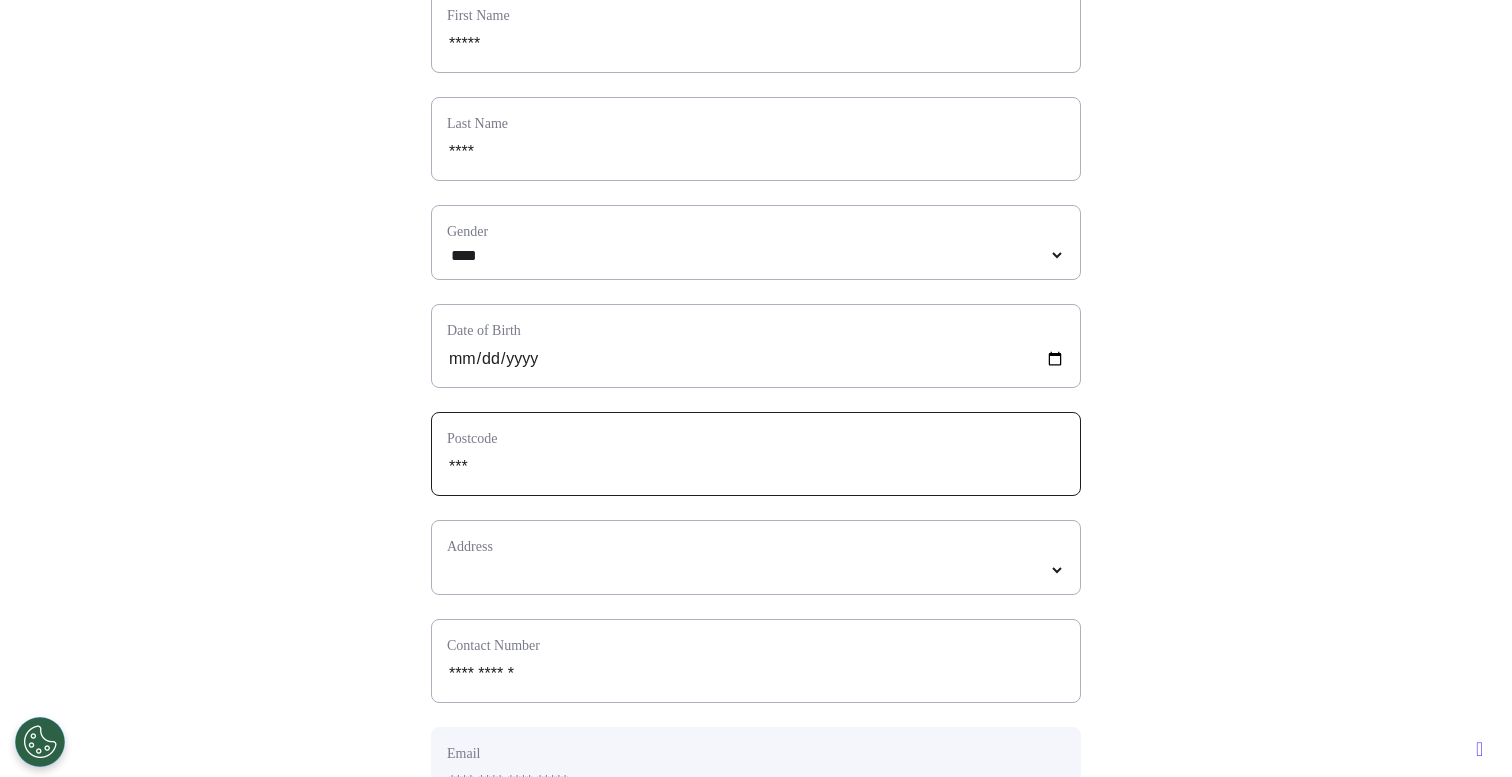 type on "****" 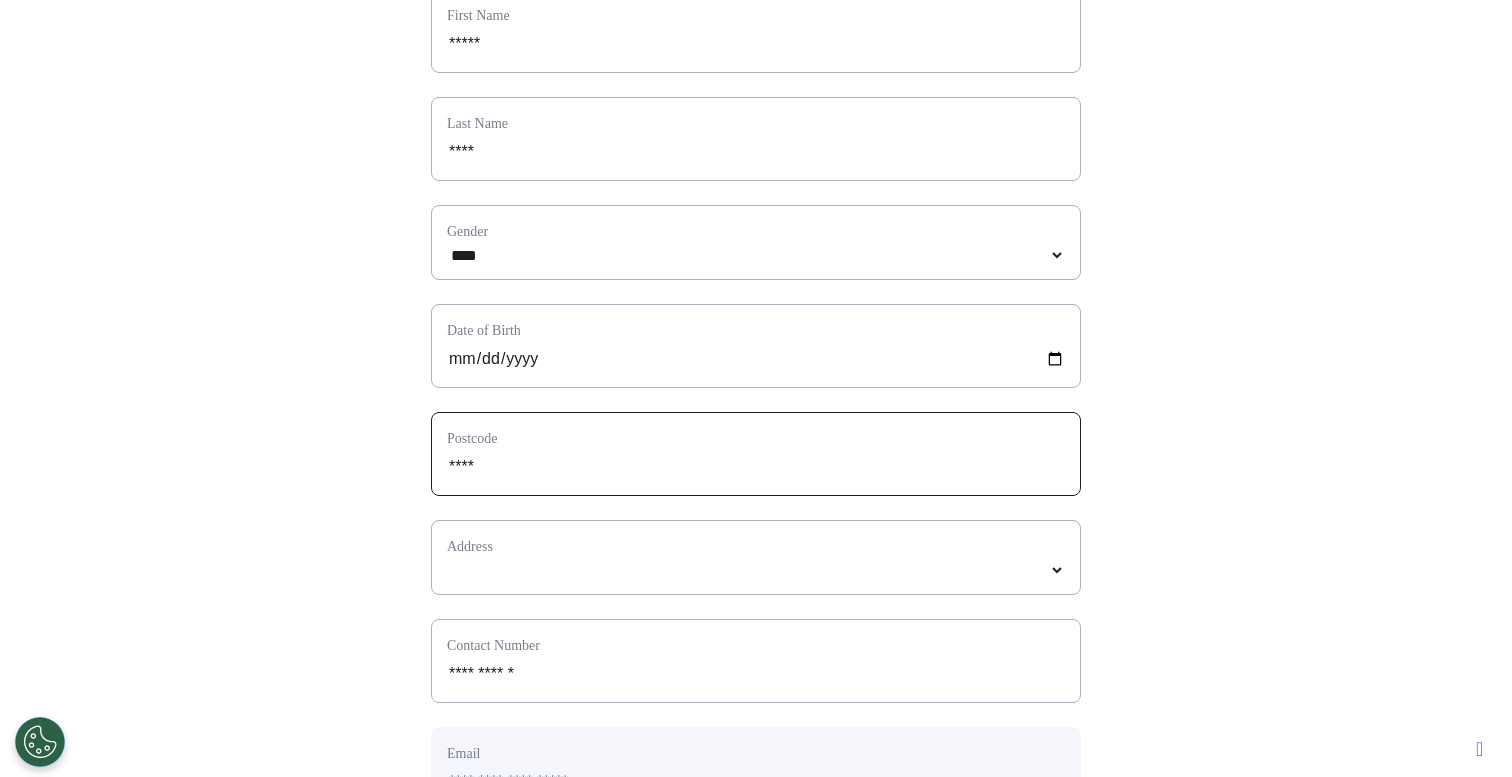 type on "*****" 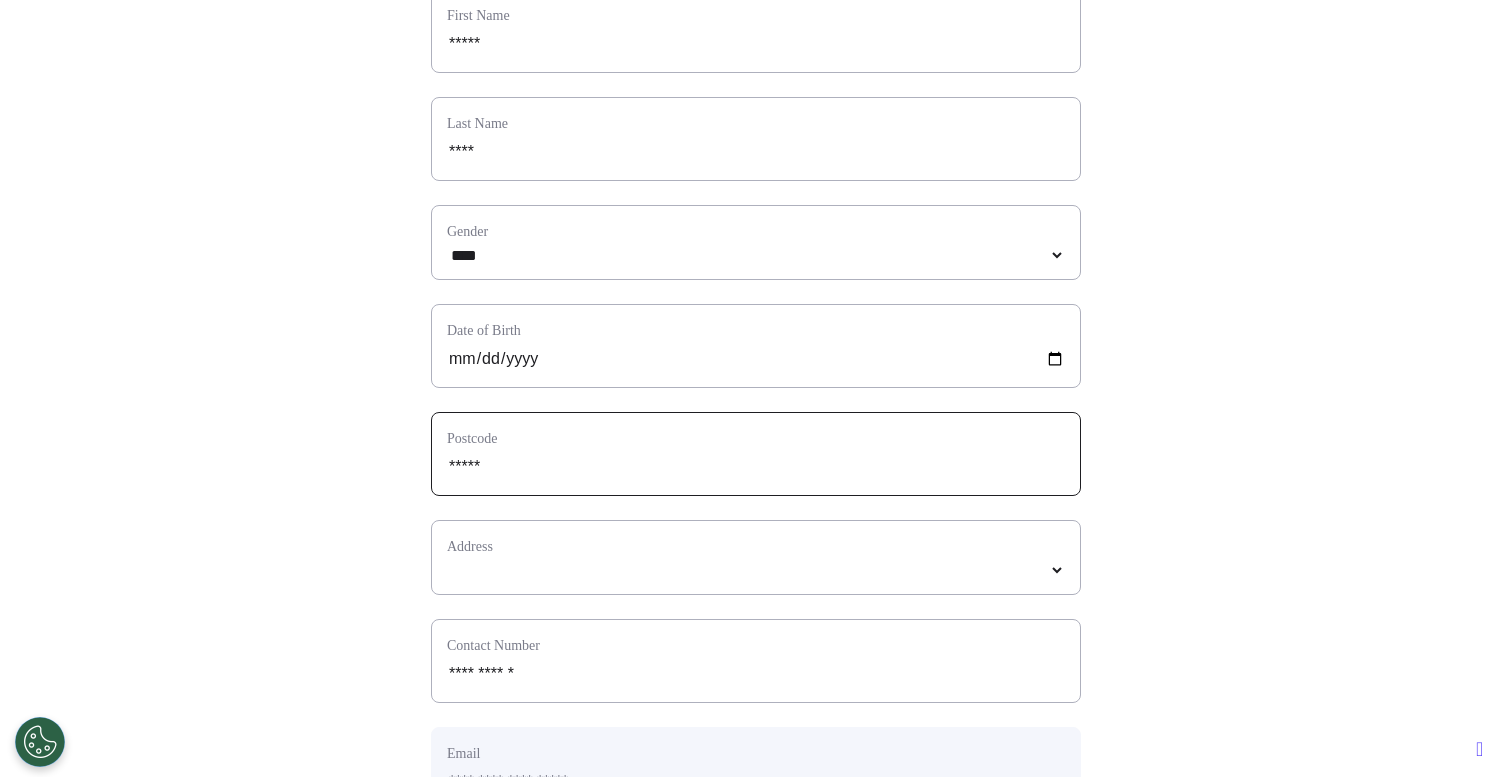select 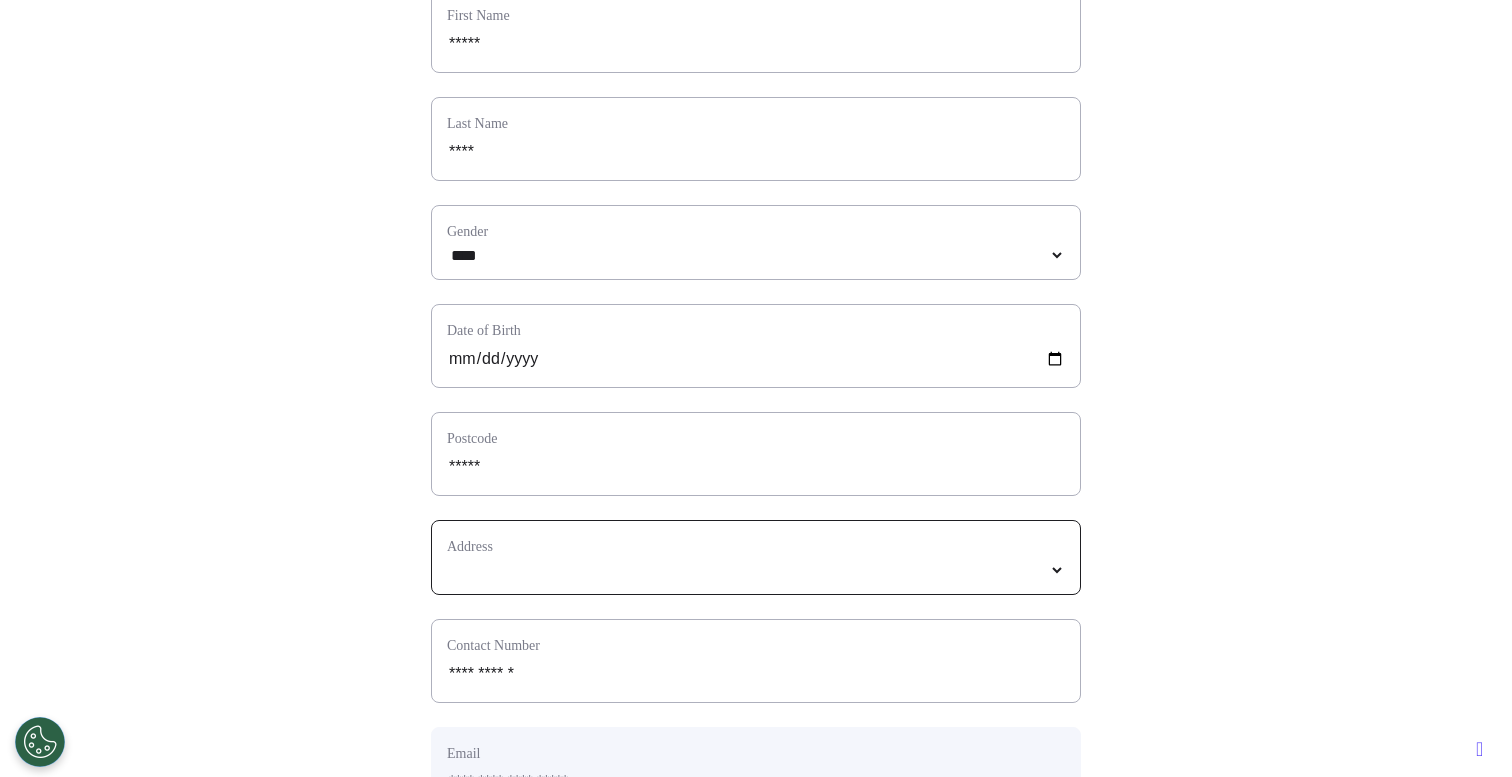 click on "*****" at bounding box center [756, 570] 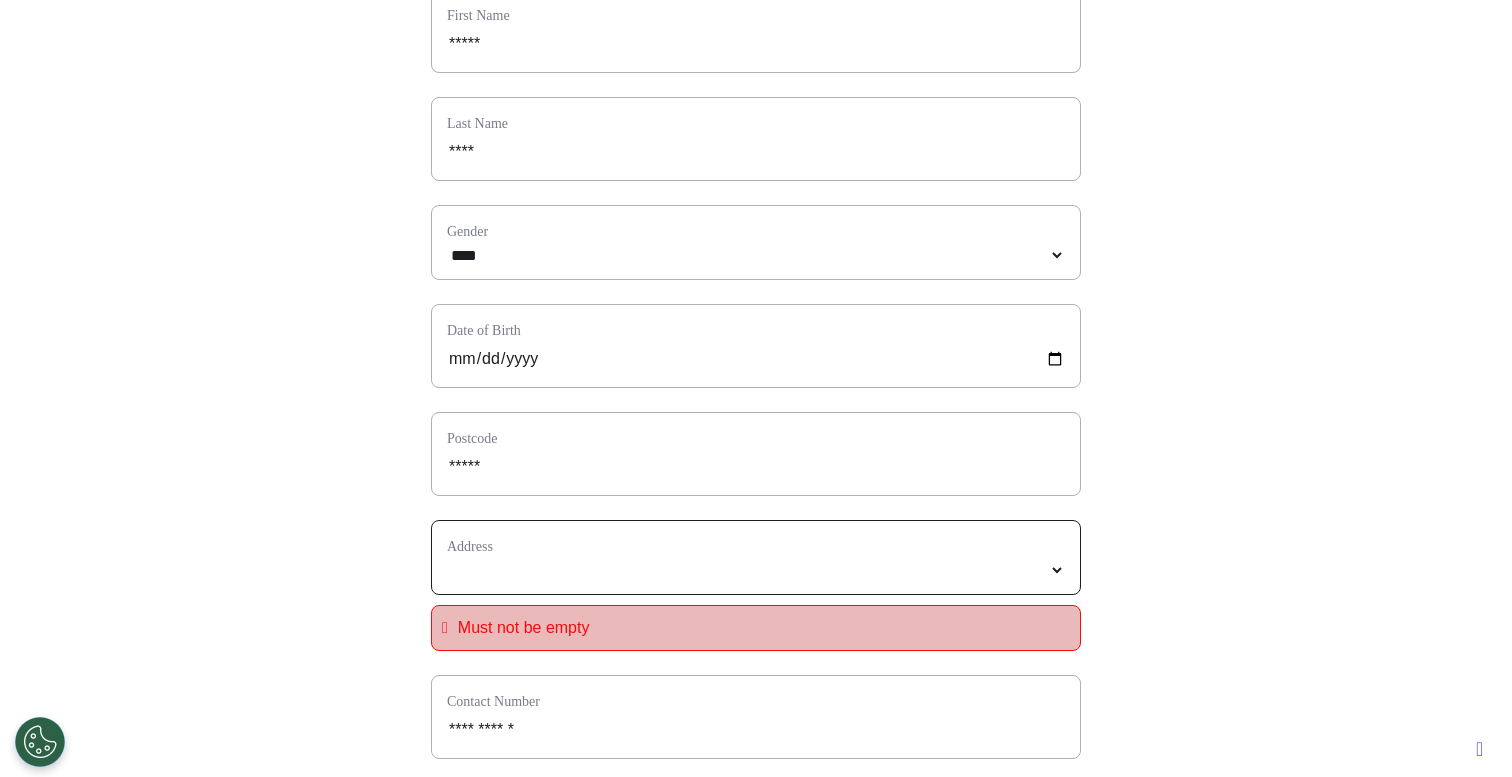 select 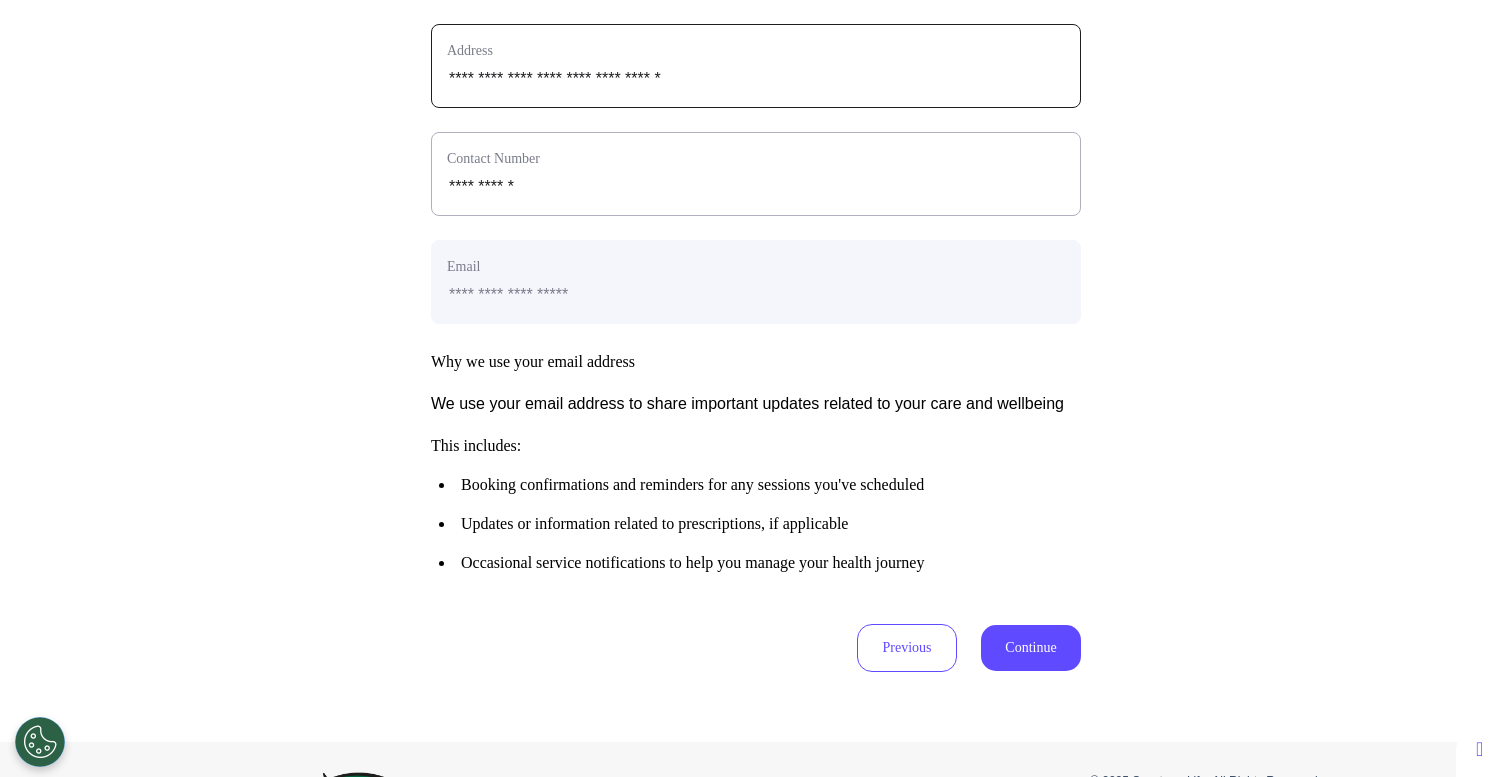 scroll, scrollTop: 819, scrollLeft: 0, axis: vertical 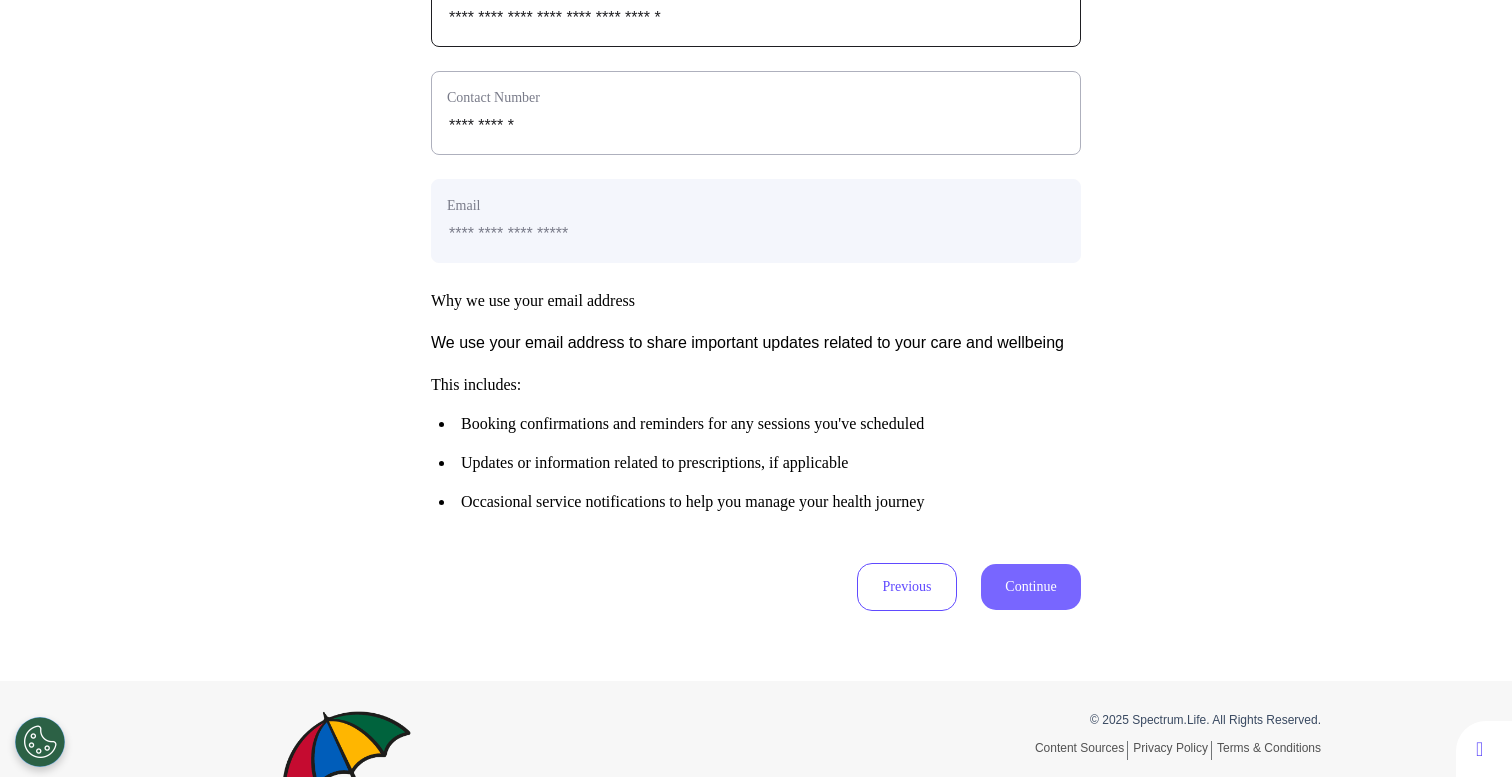 click on "Continue" at bounding box center [1031, 587] 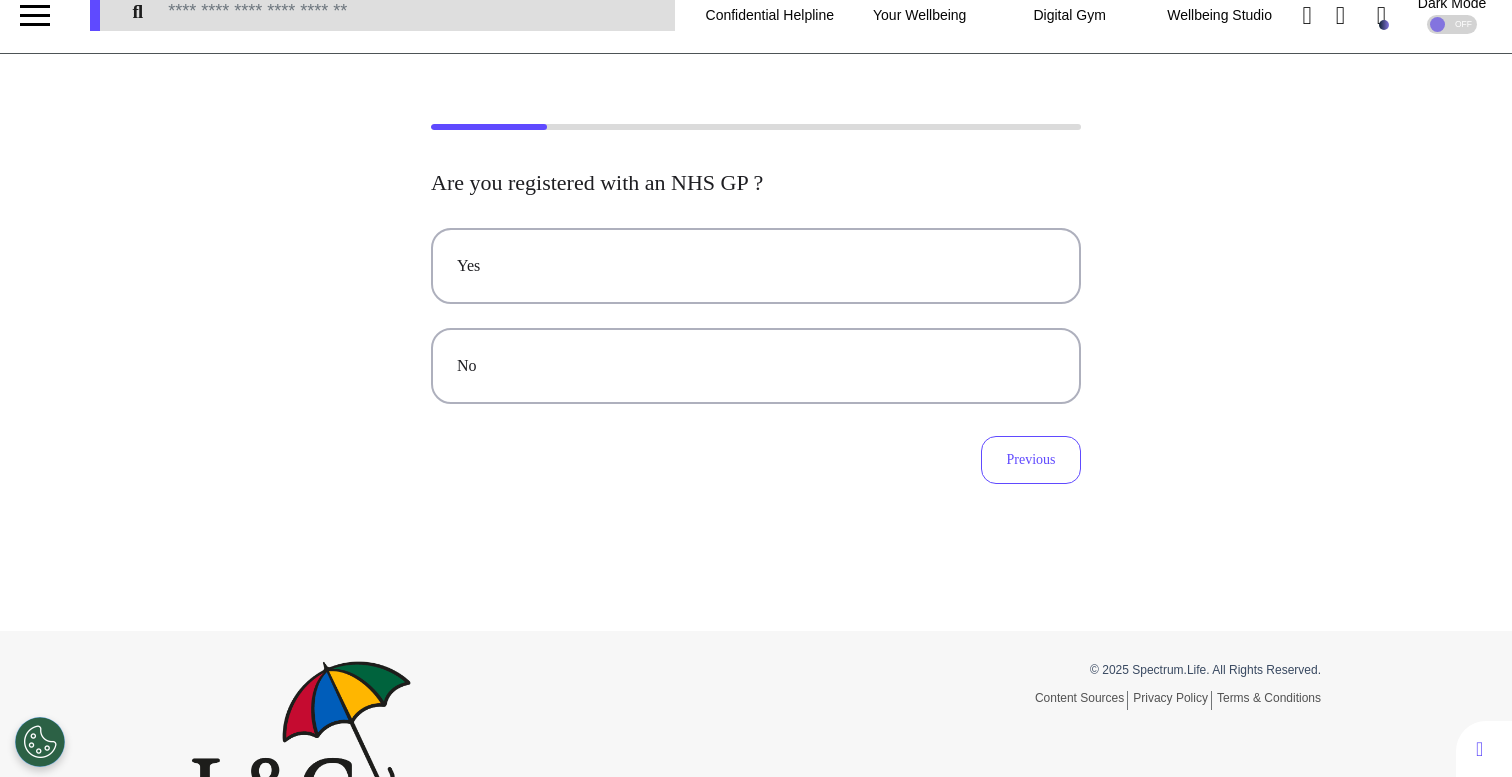 scroll, scrollTop: 0, scrollLeft: 0, axis: both 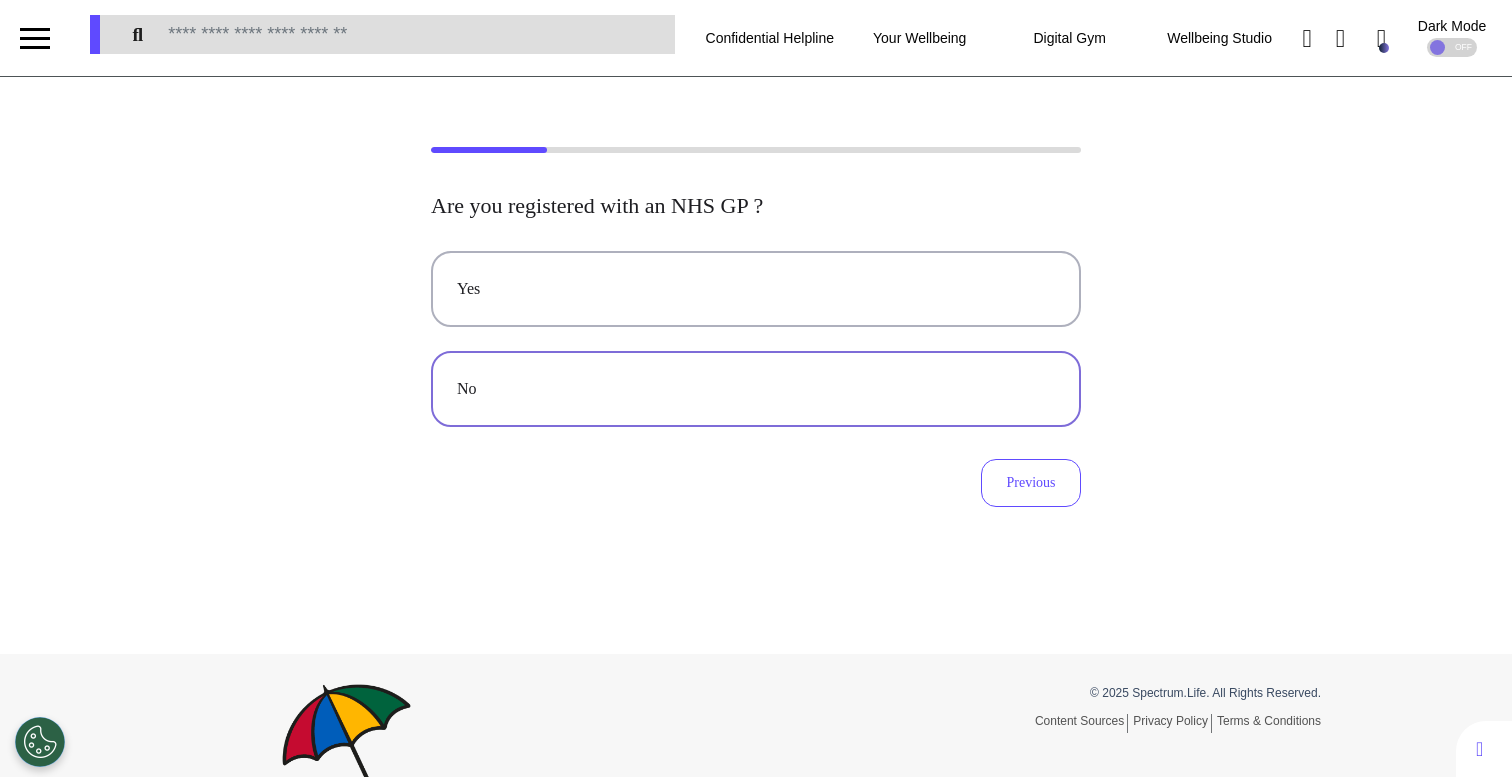 click on "No" at bounding box center (756, 389) 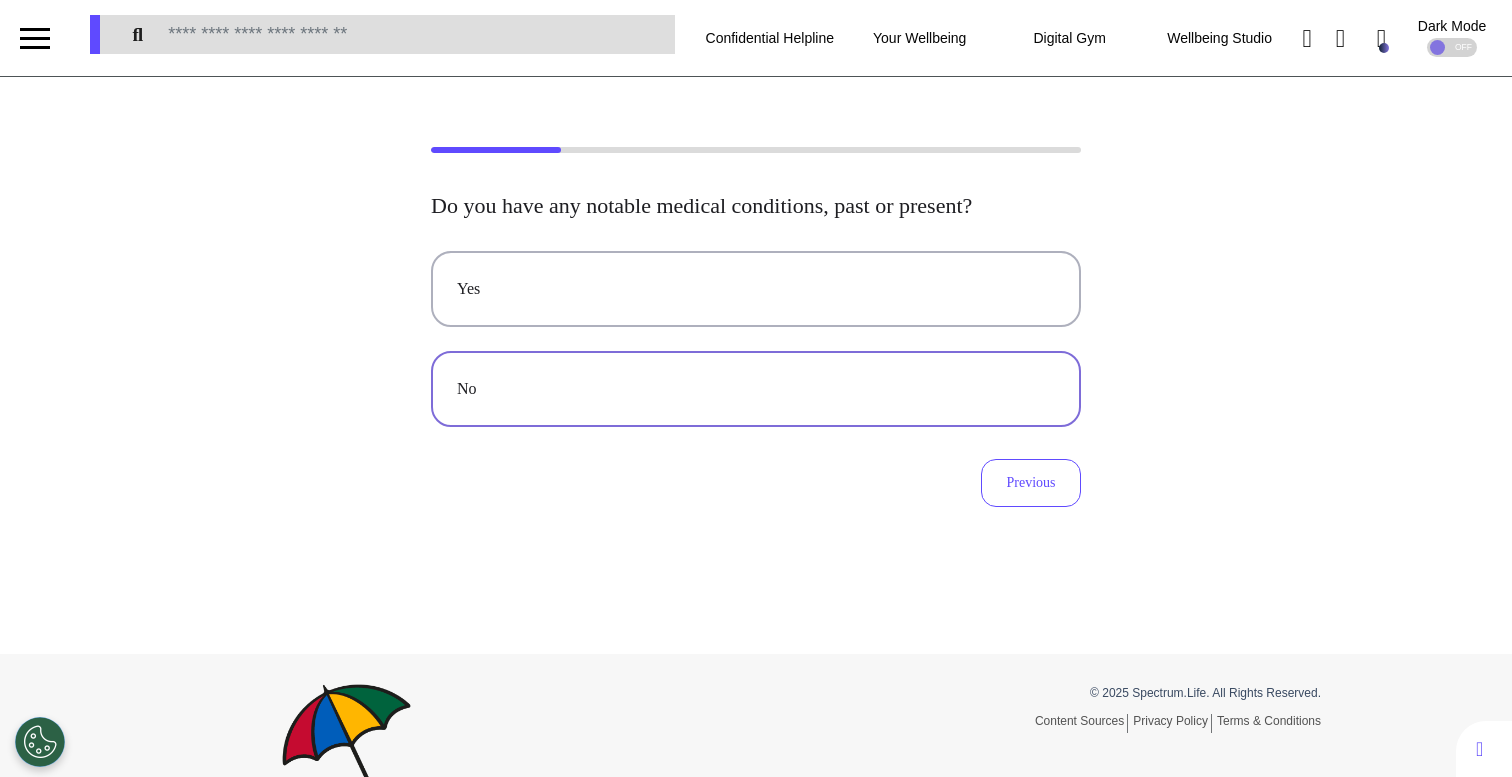click on "No" at bounding box center (756, 389) 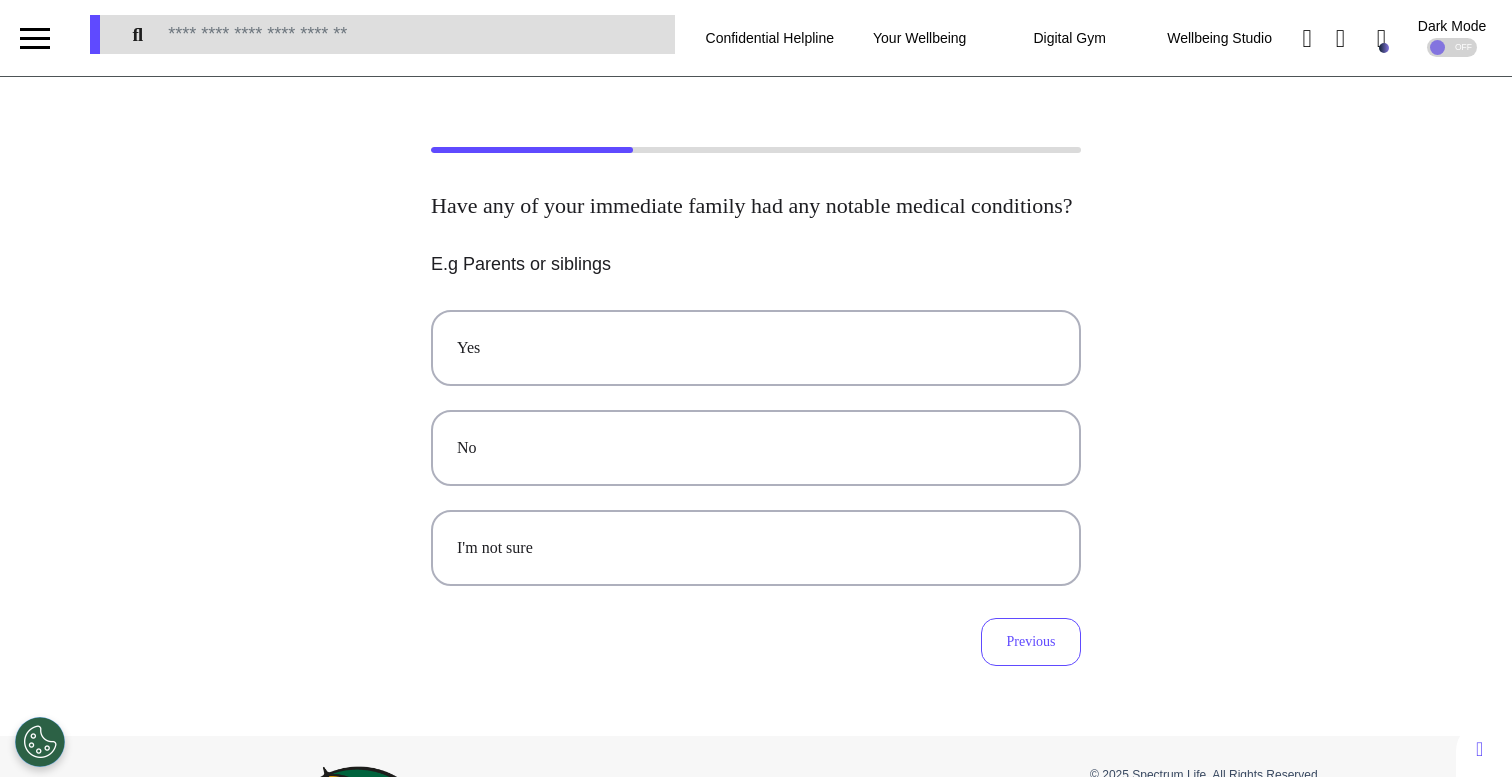 click on "Yes" at bounding box center (756, 348) 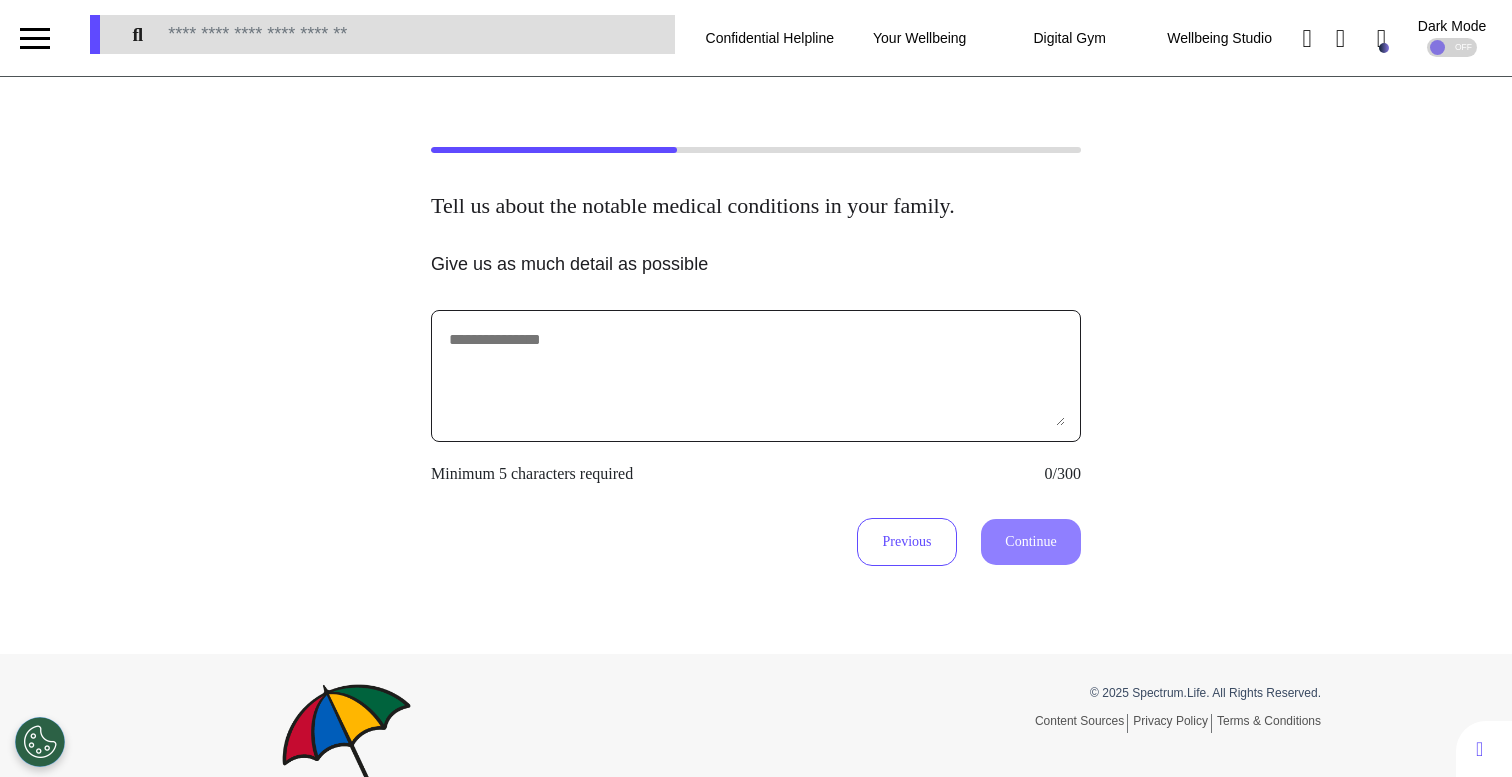 click at bounding box center (756, 376) 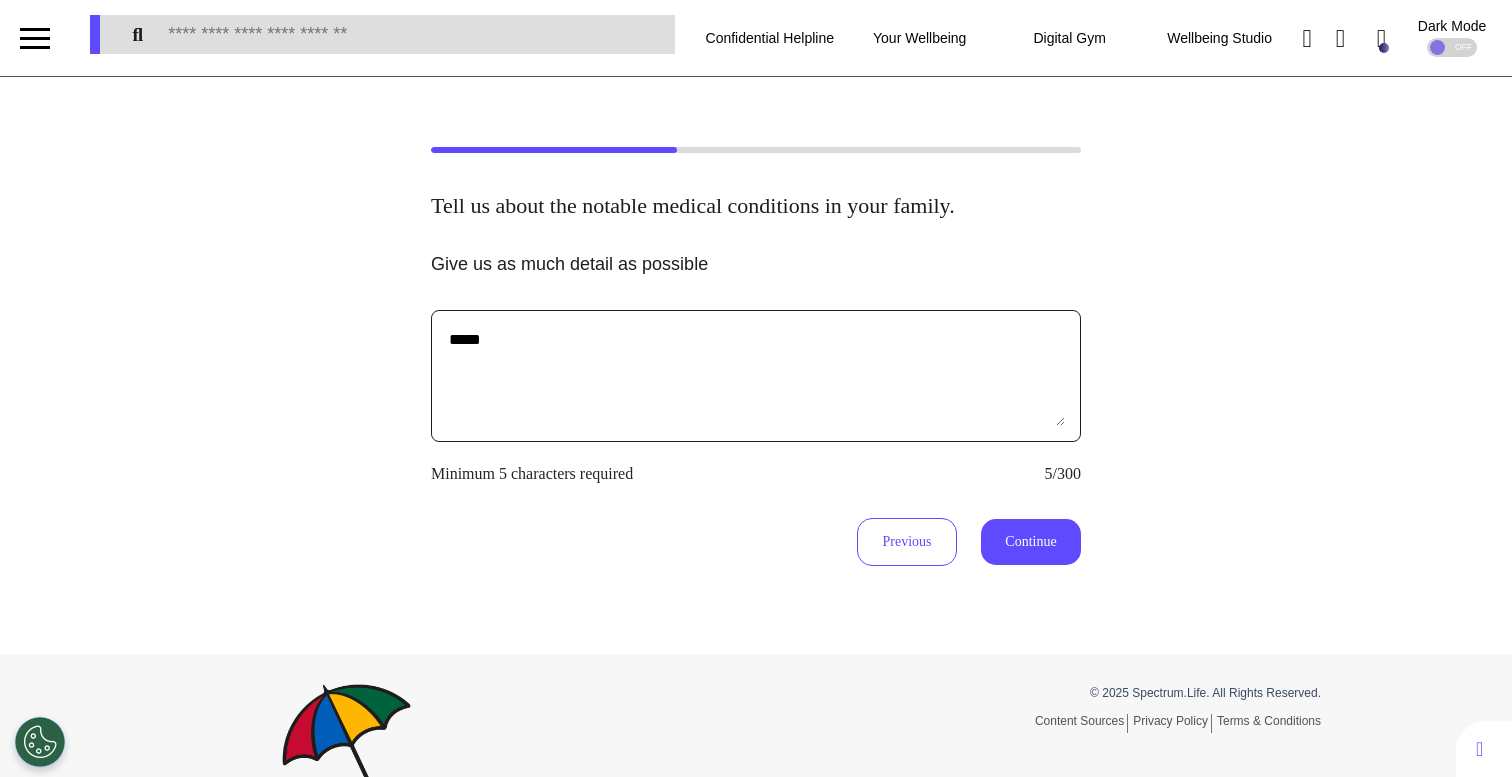 type on "*****" 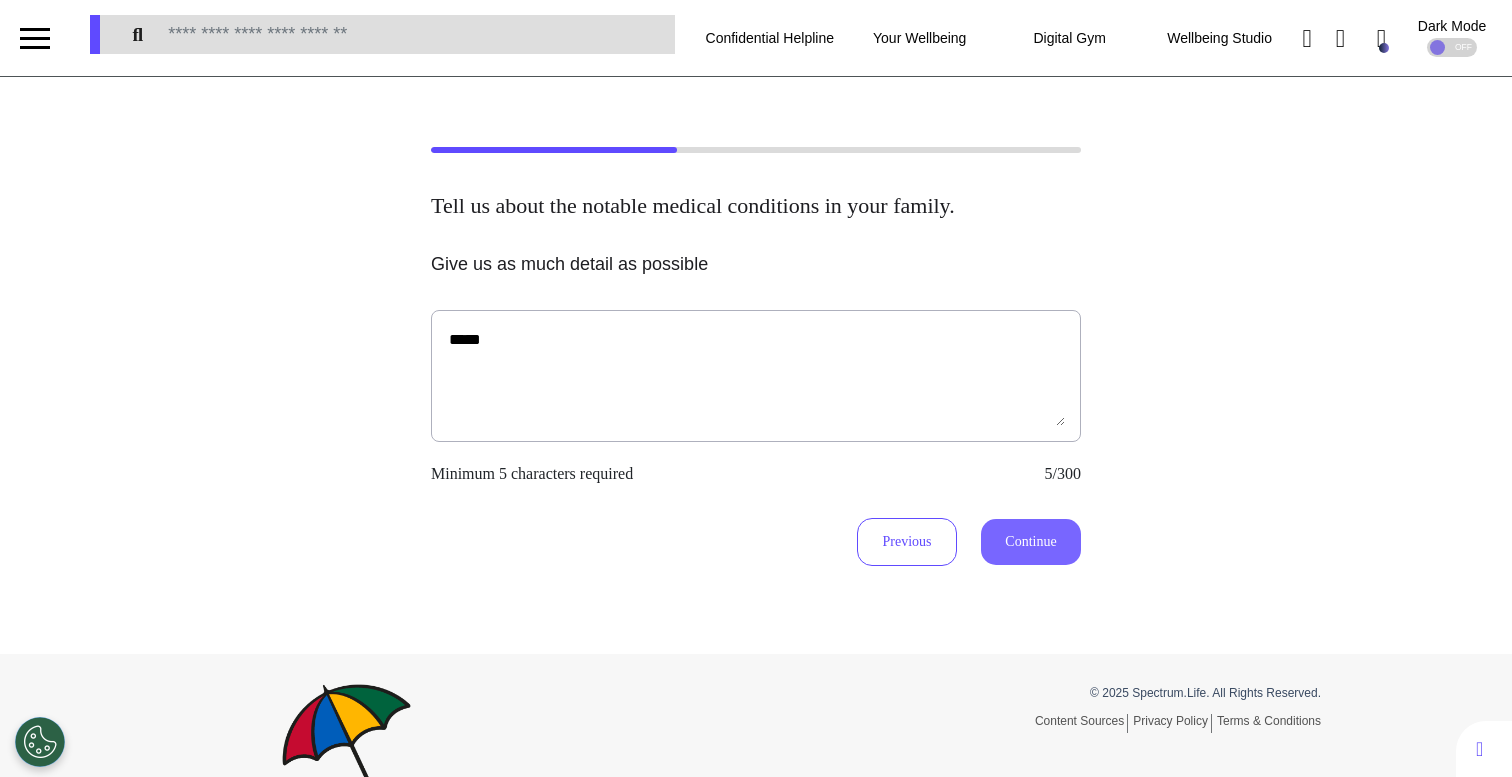 click on "Continue" at bounding box center [1031, 542] 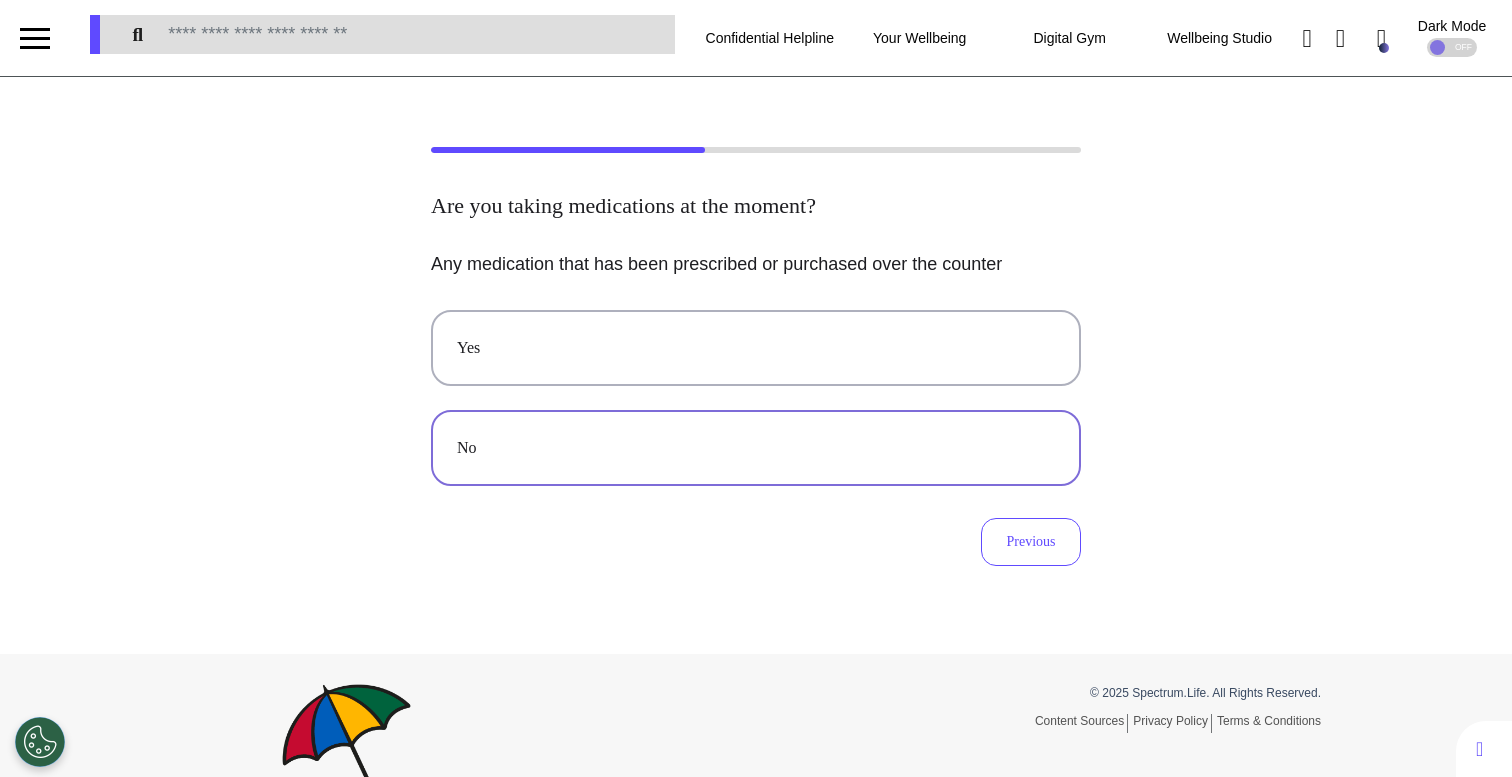 click on "No" at bounding box center [756, 448] 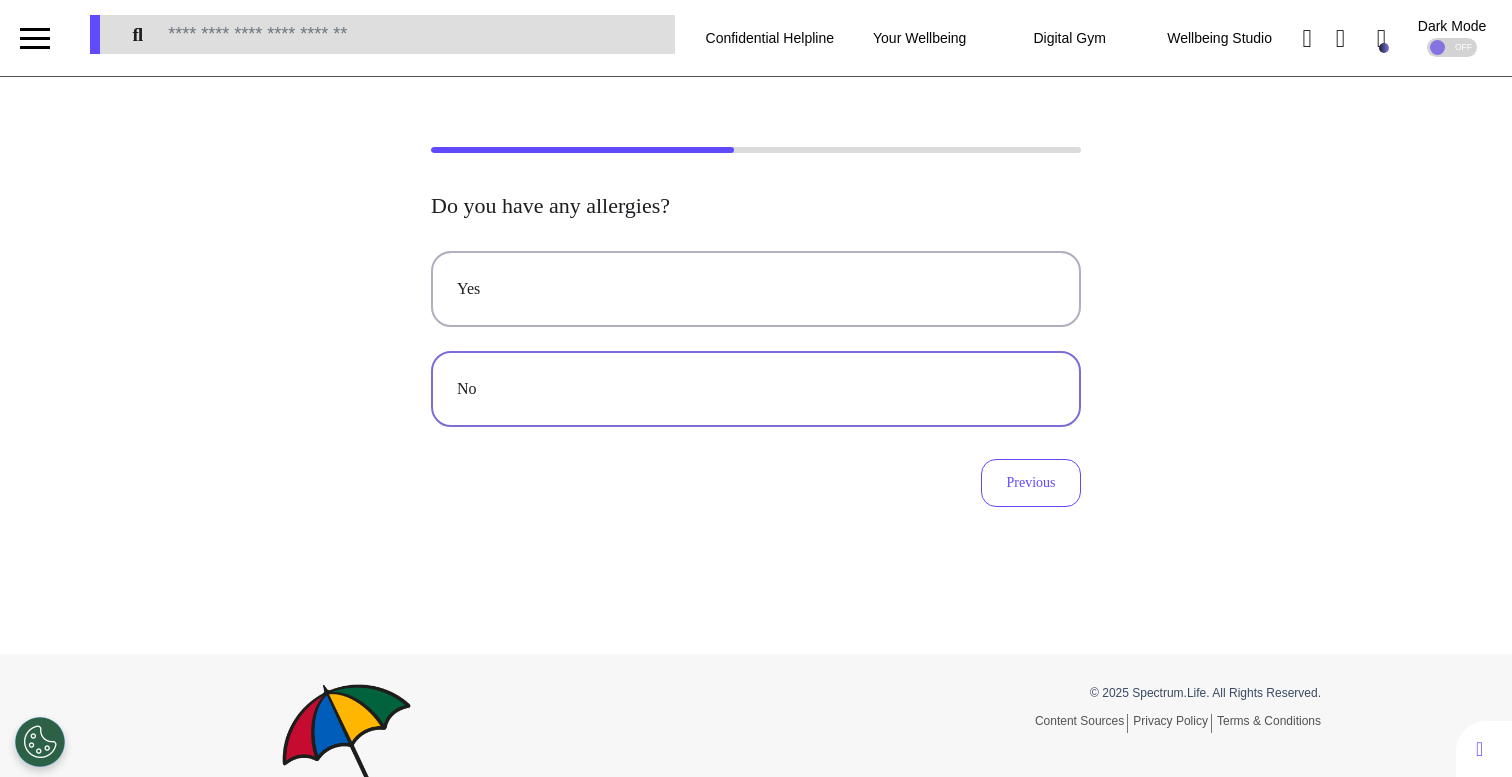 click on "No" at bounding box center [756, 389] 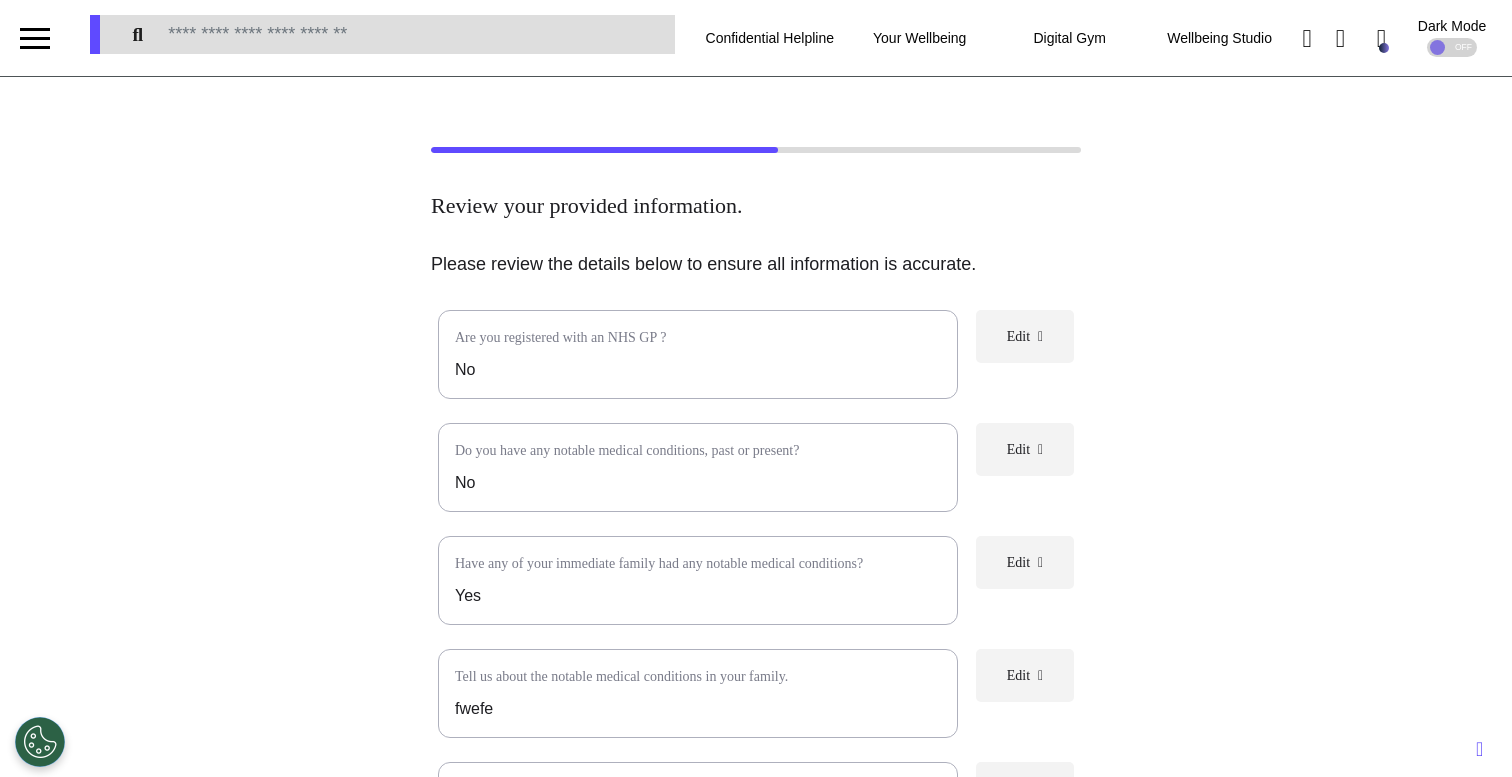 scroll, scrollTop: 575, scrollLeft: 0, axis: vertical 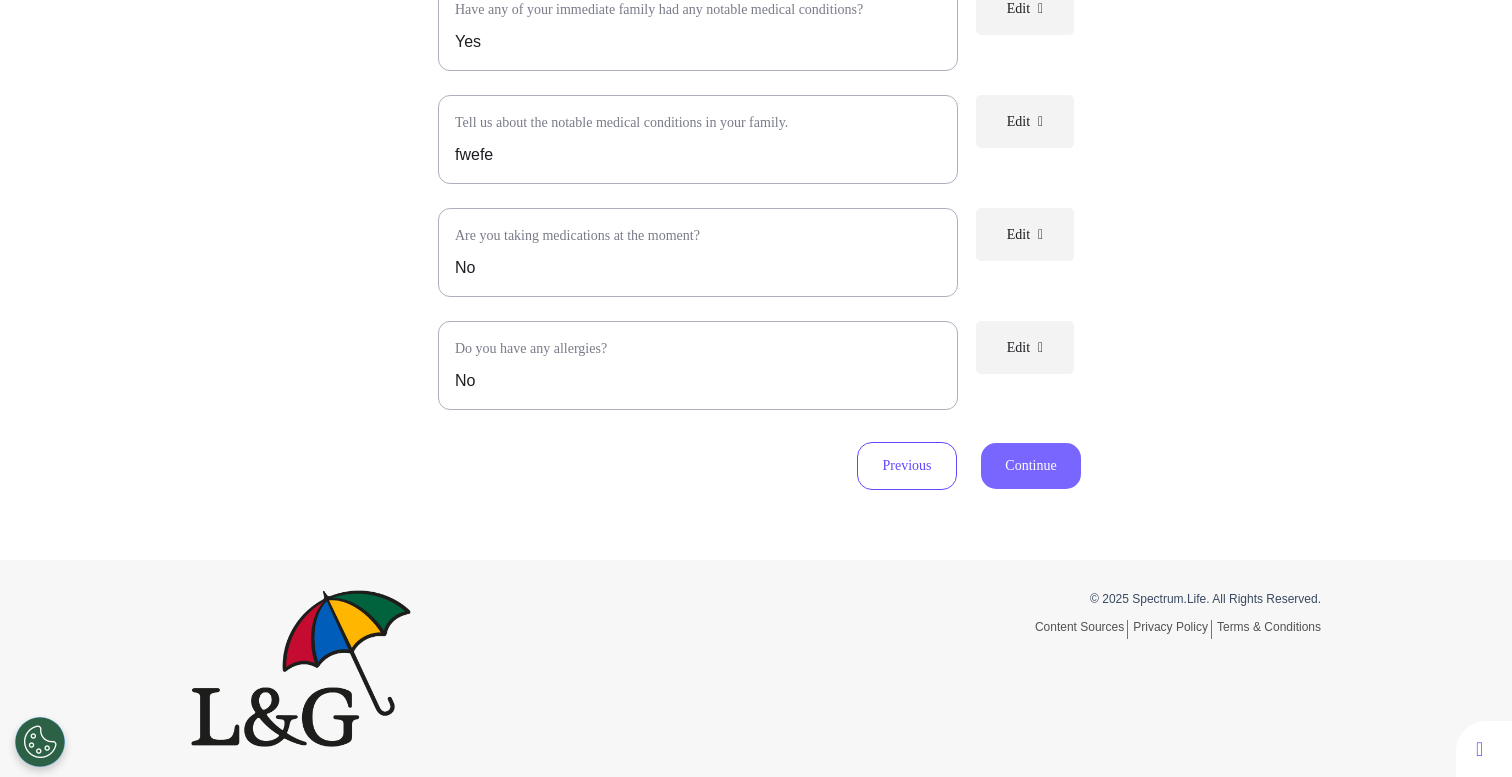 click on "Continue" at bounding box center [1031, 466] 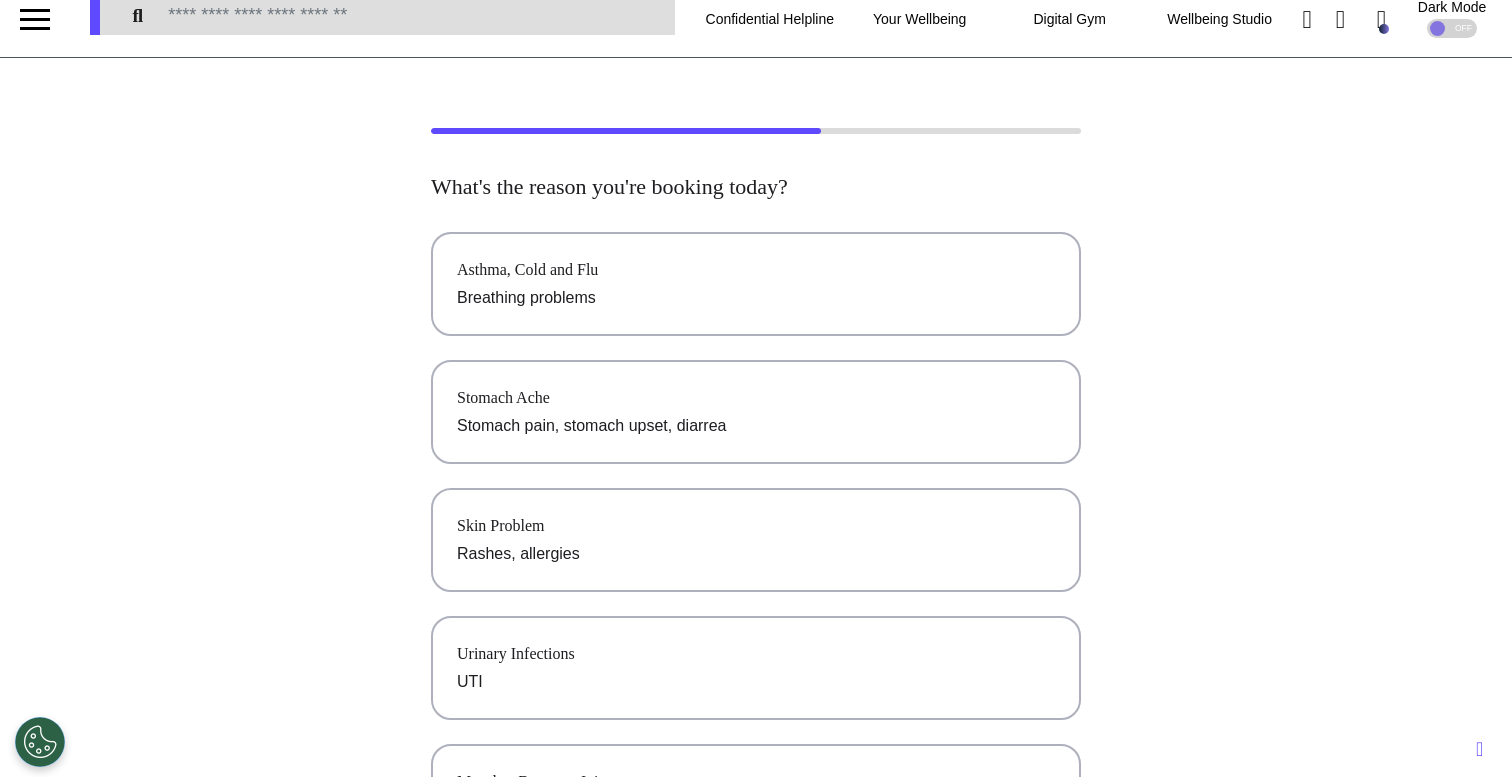 scroll, scrollTop: 0, scrollLeft: 0, axis: both 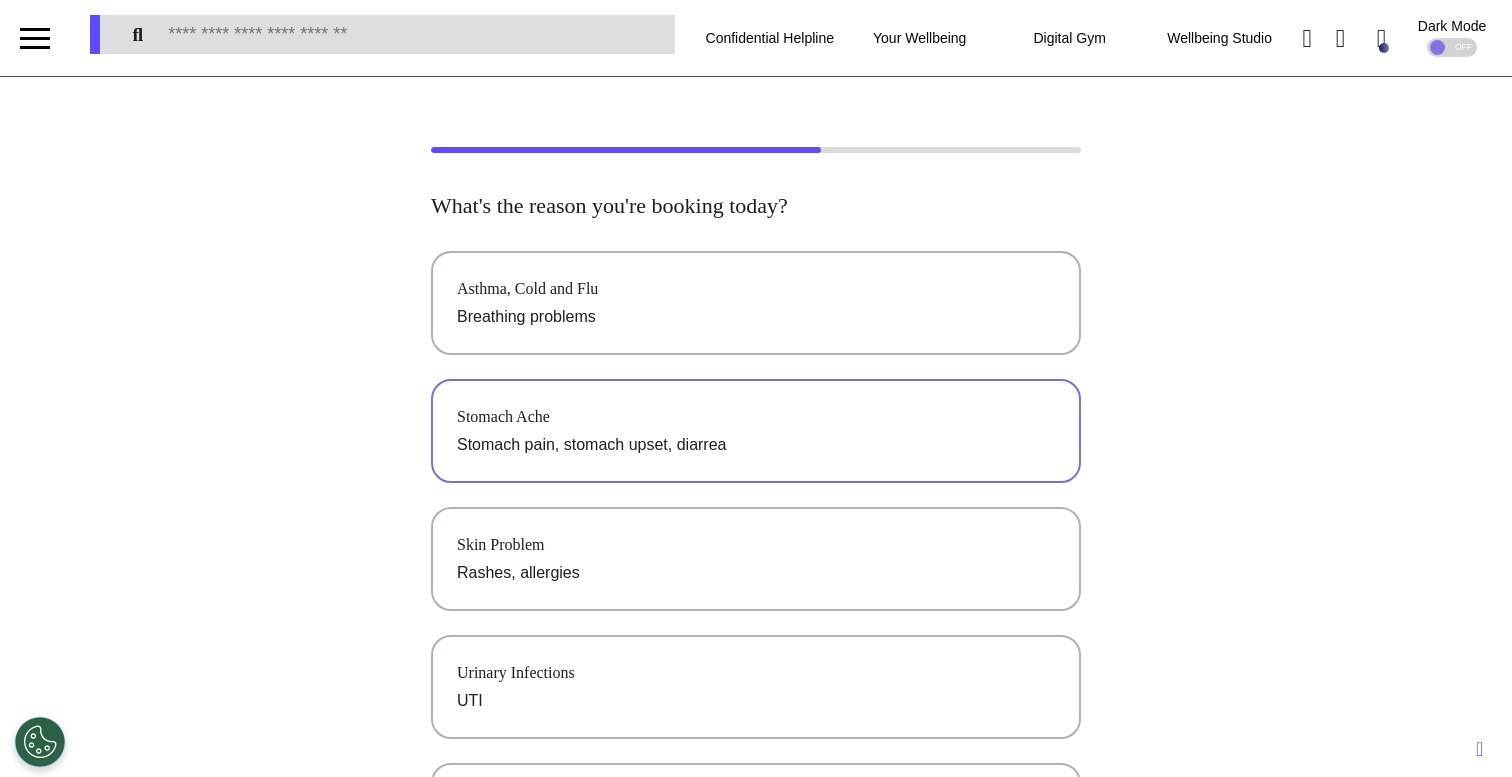 click on "Stomach Ache Stomach pain, stomach upset, diarrea" at bounding box center (756, 431) 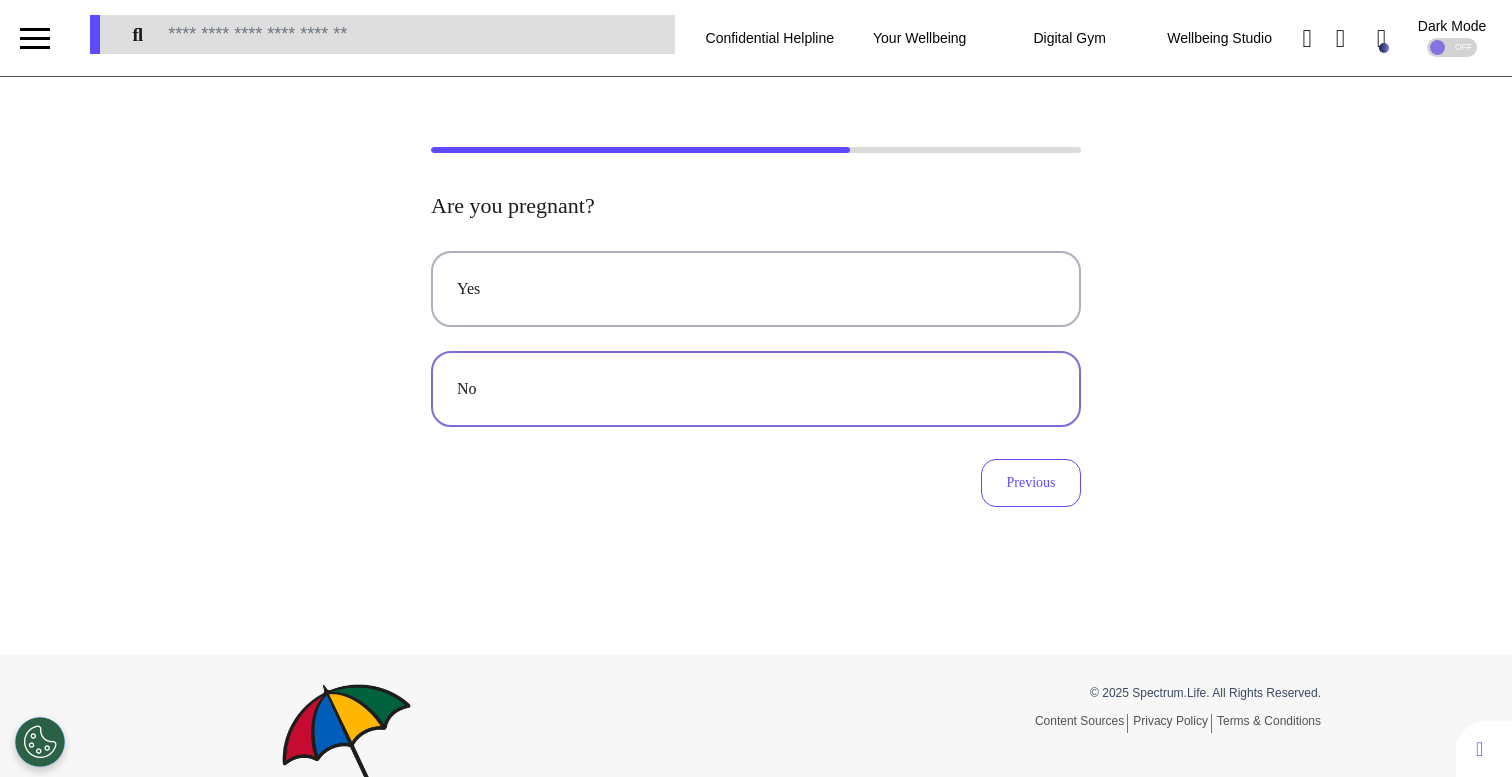 click on "No" at bounding box center [756, 389] 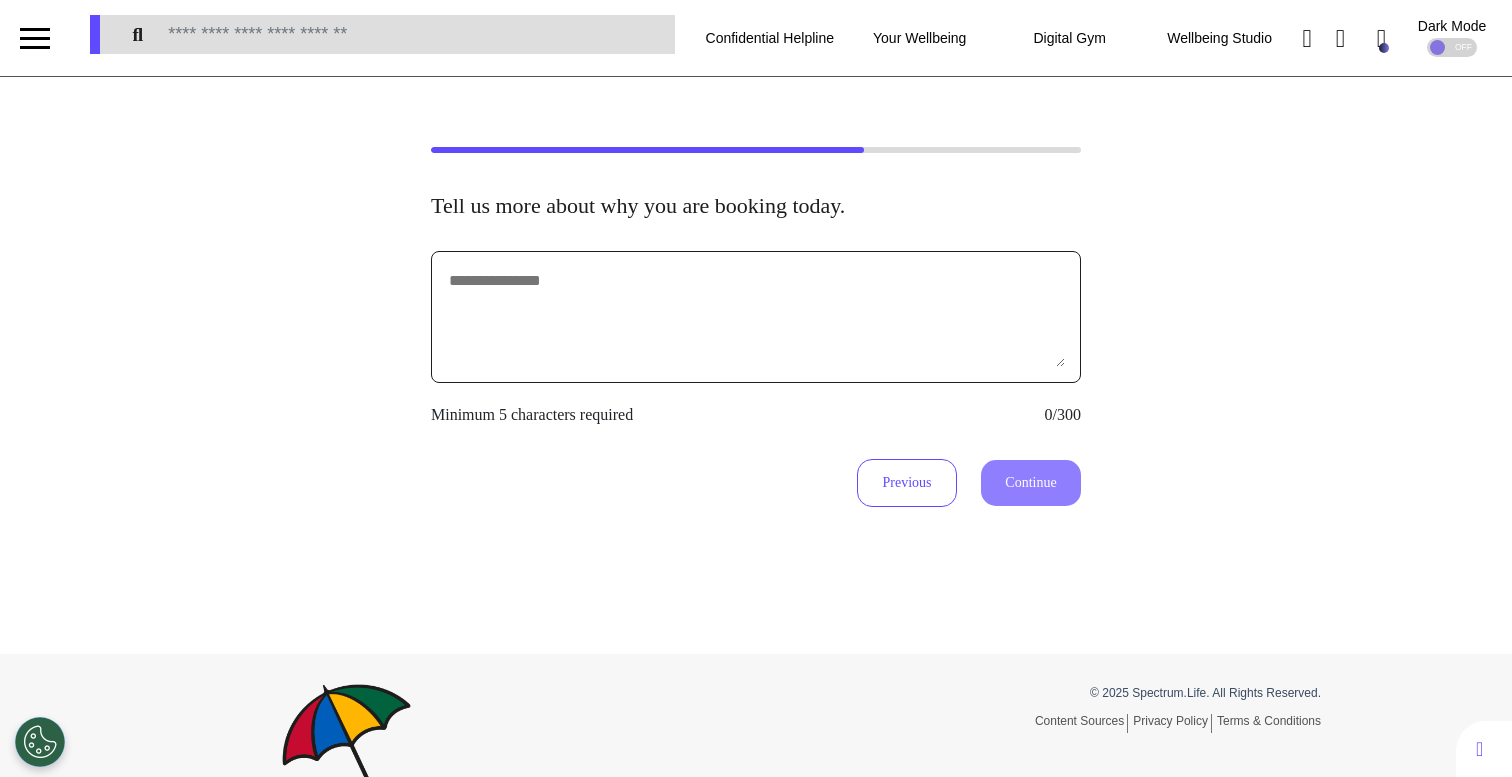 click at bounding box center [756, 317] 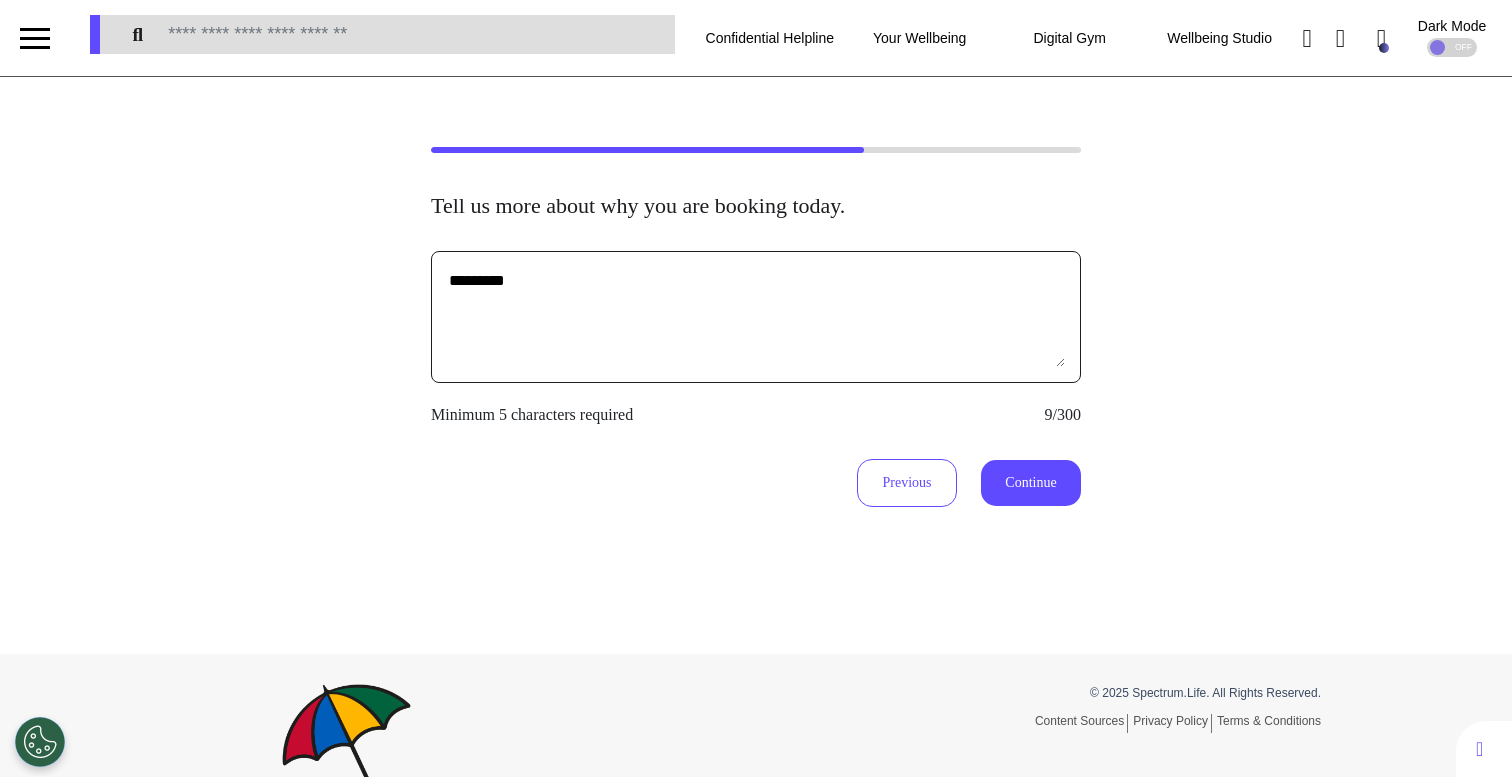 type on "*********" 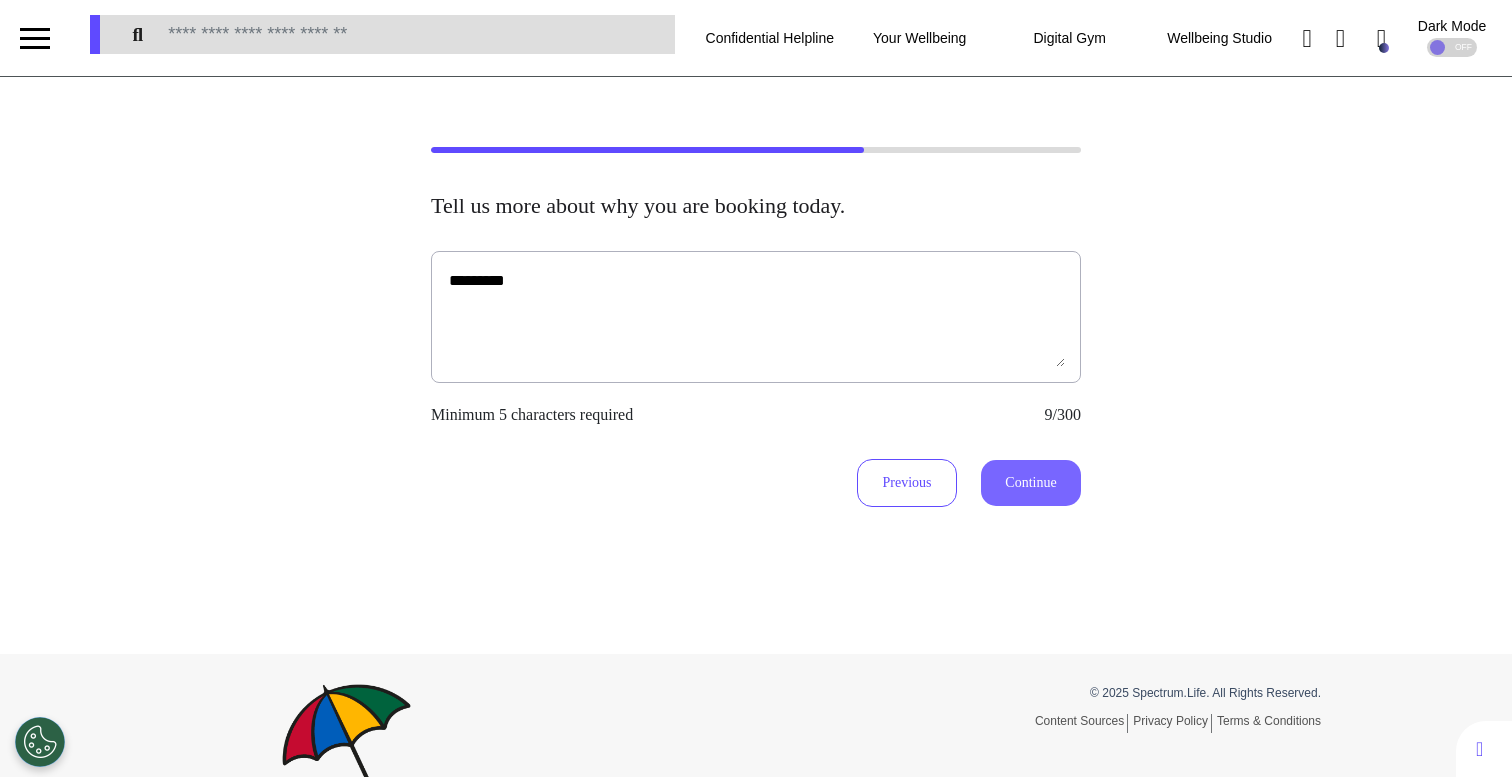 click on "Continue" at bounding box center (1031, 483) 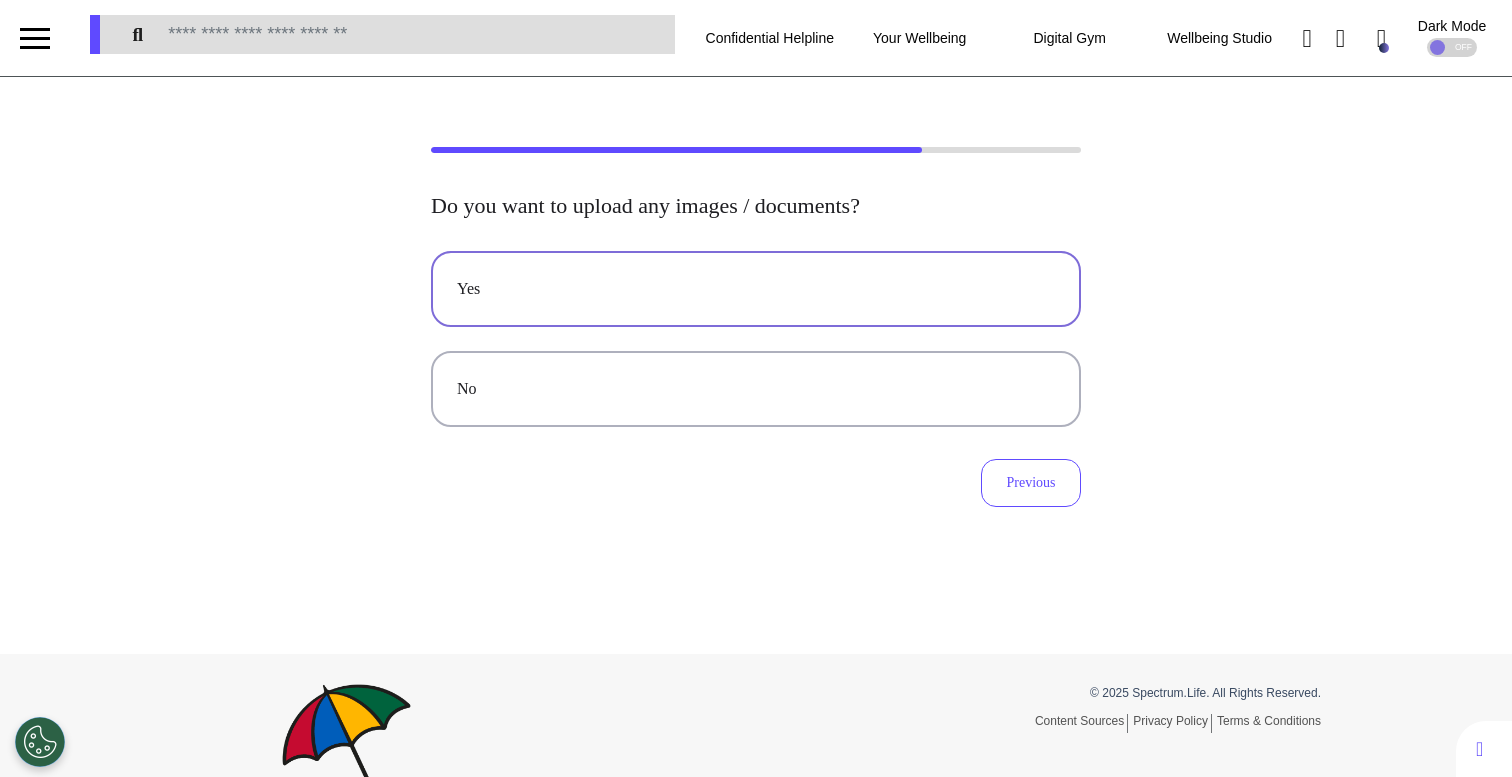 click on "Yes" at bounding box center [756, 289] 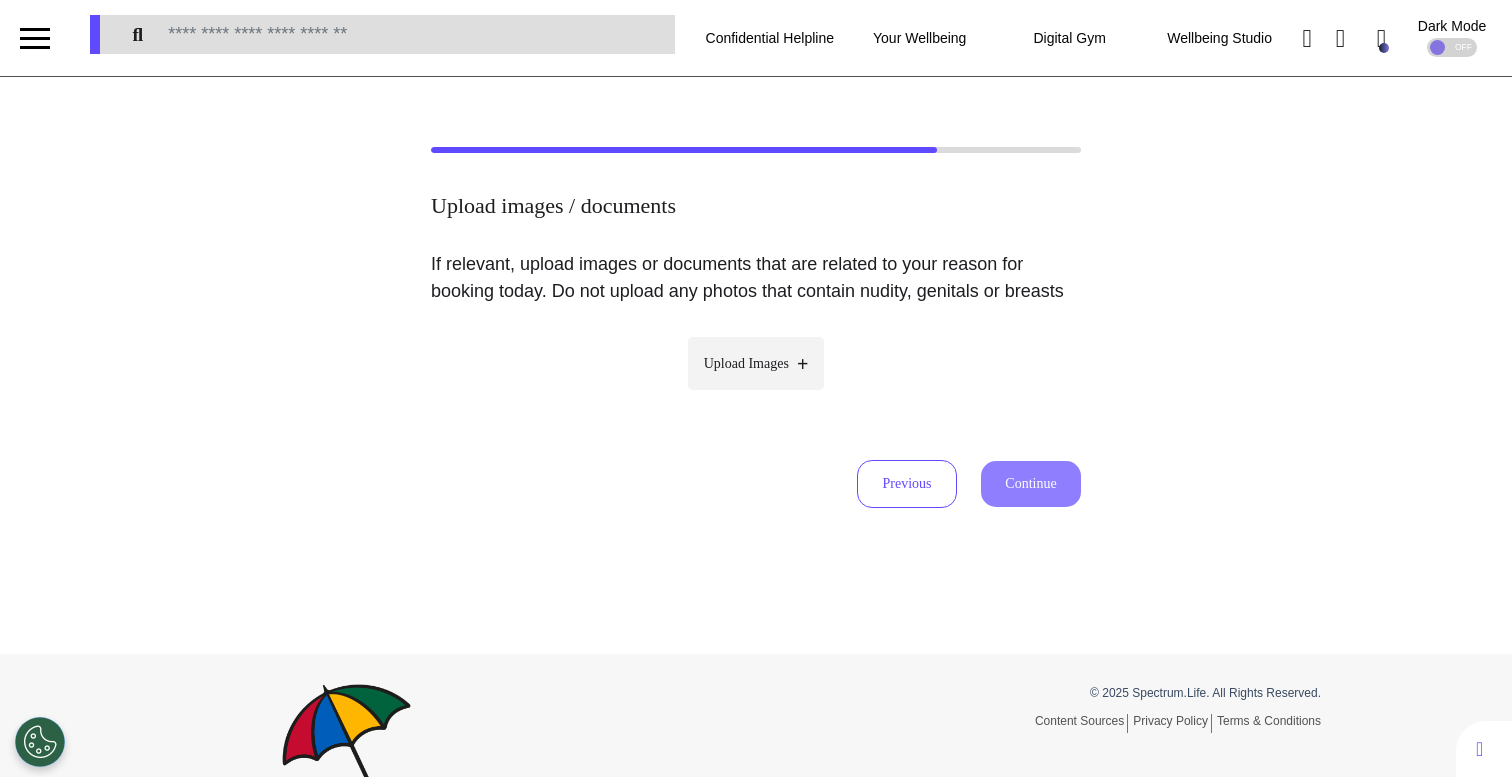 click on "Upload Images" at bounding box center [756, 382] 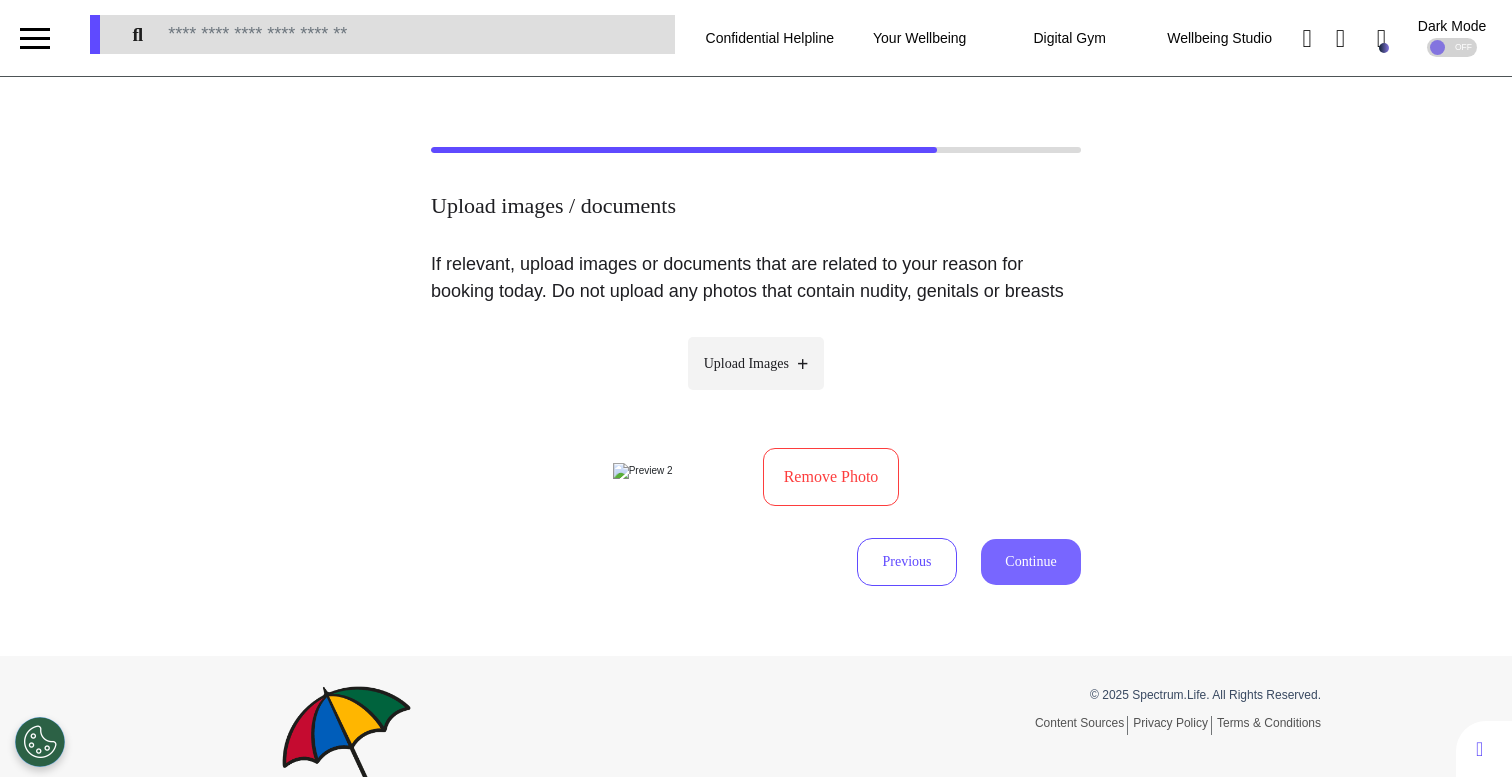 click on "Continue" at bounding box center (1031, 562) 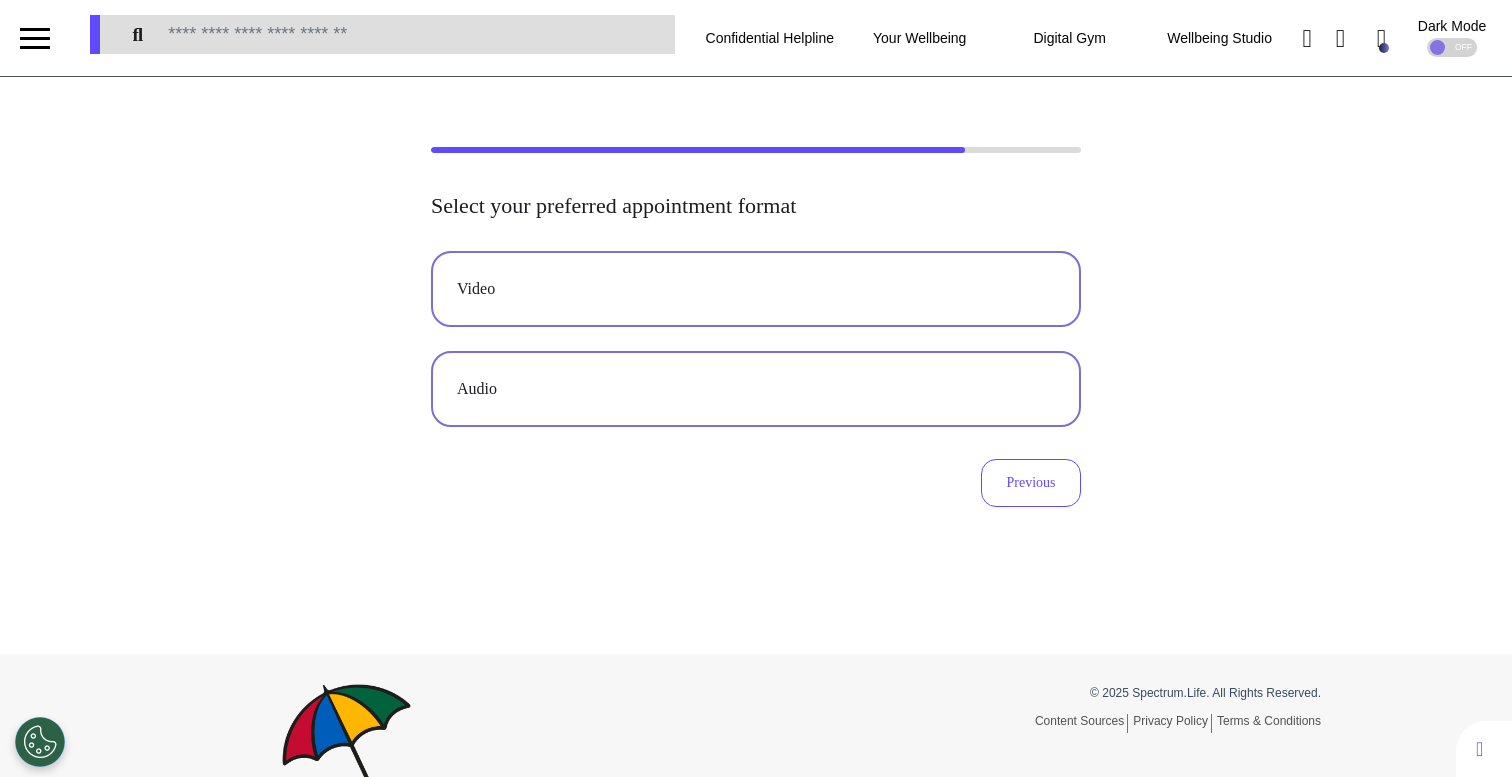click on "Video" at bounding box center (756, 289) 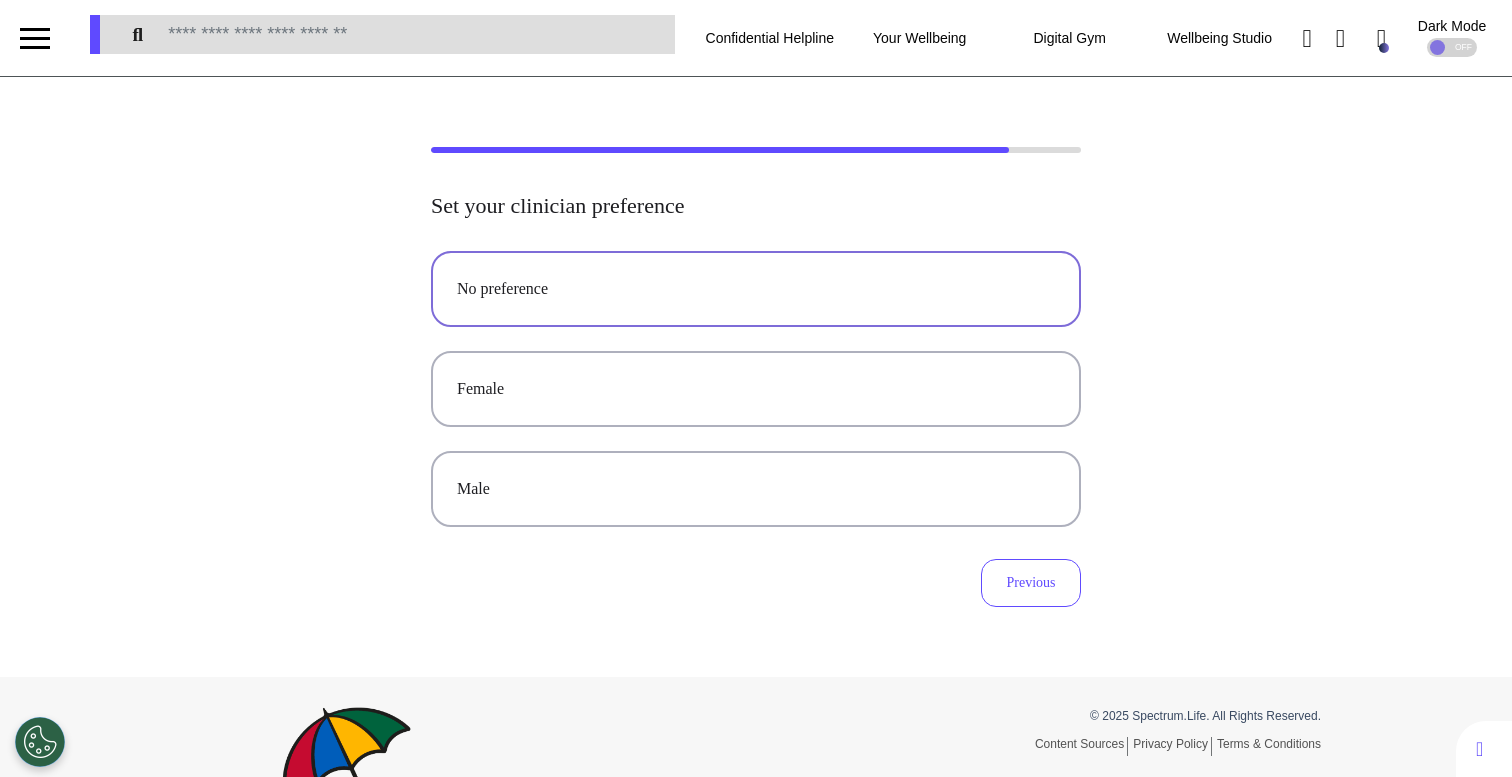 click on "No preference" at bounding box center (756, 289) 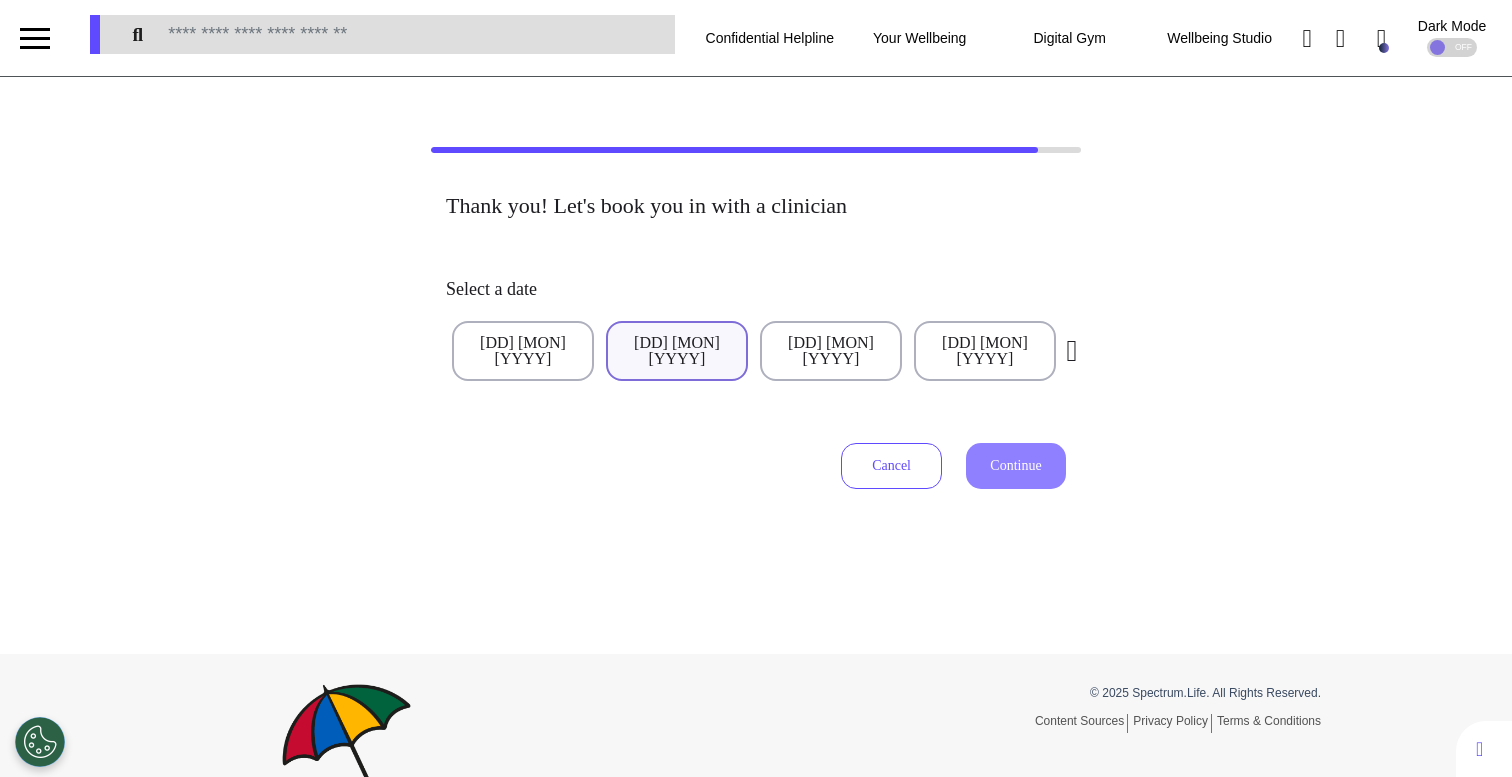 click on "[DD] [MON] [YYYY]" at bounding box center [677, 351] 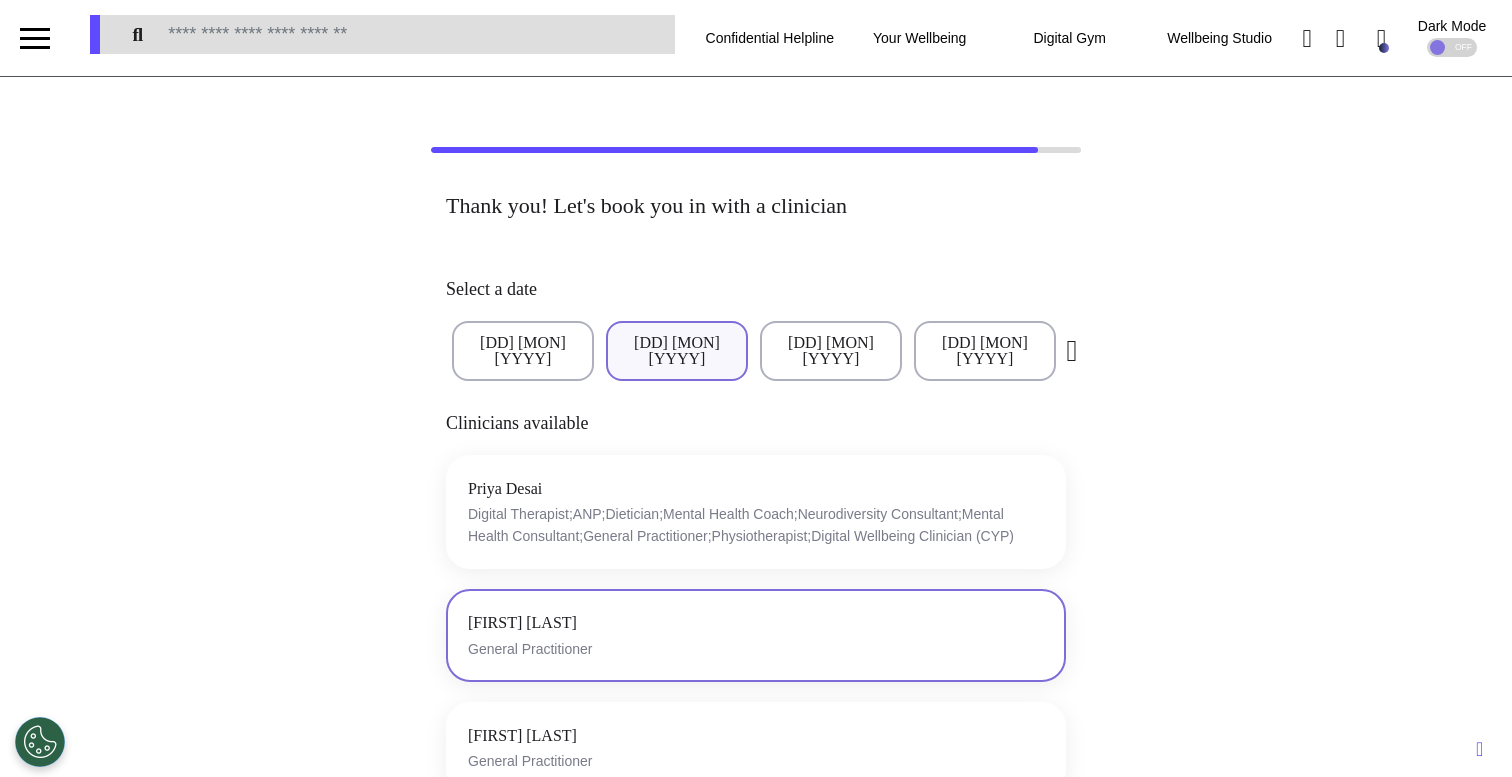 click on "[FIRST] [LAST] General Practitioner" at bounding box center [756, 635] 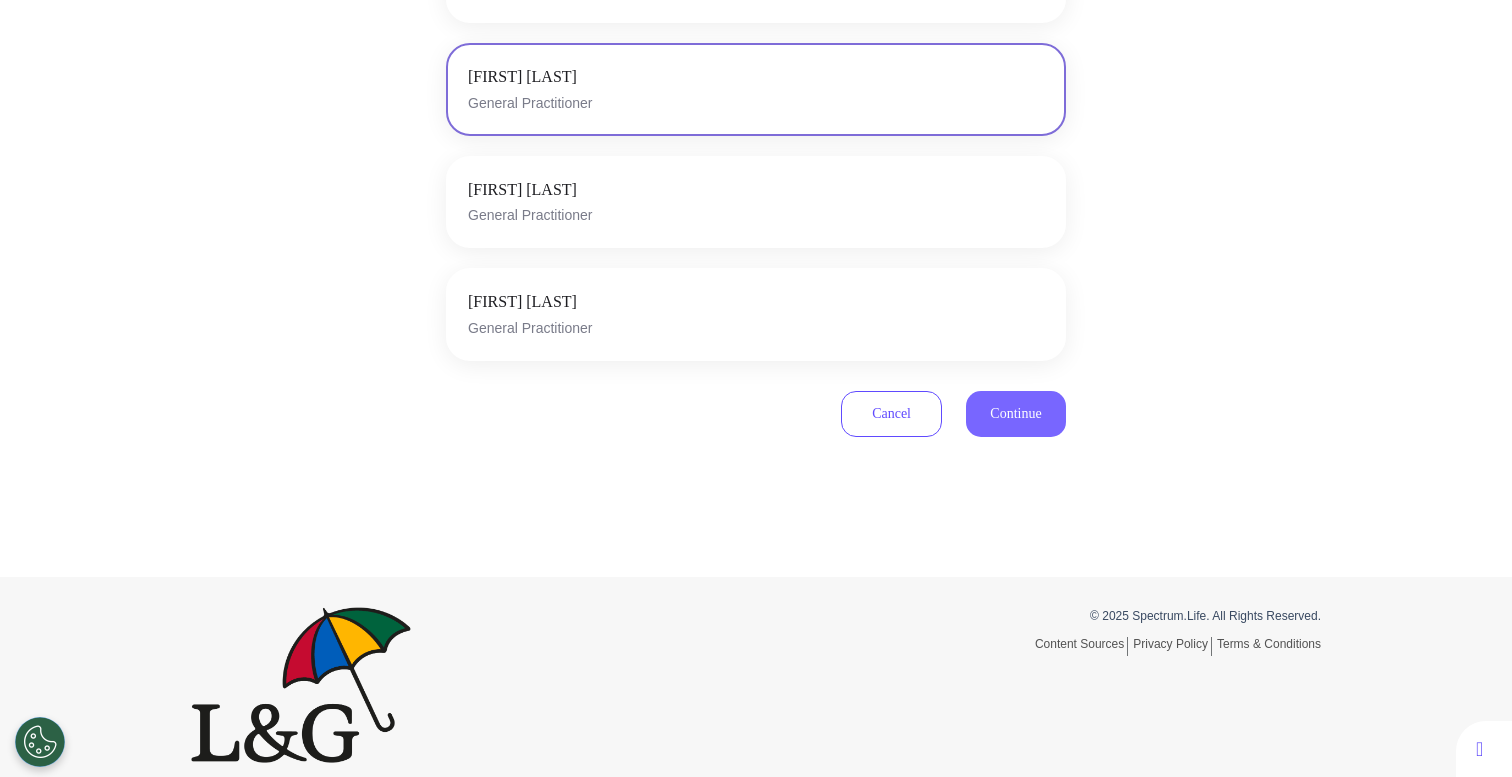 click on "Continue" at bounding box center (1016, 414) 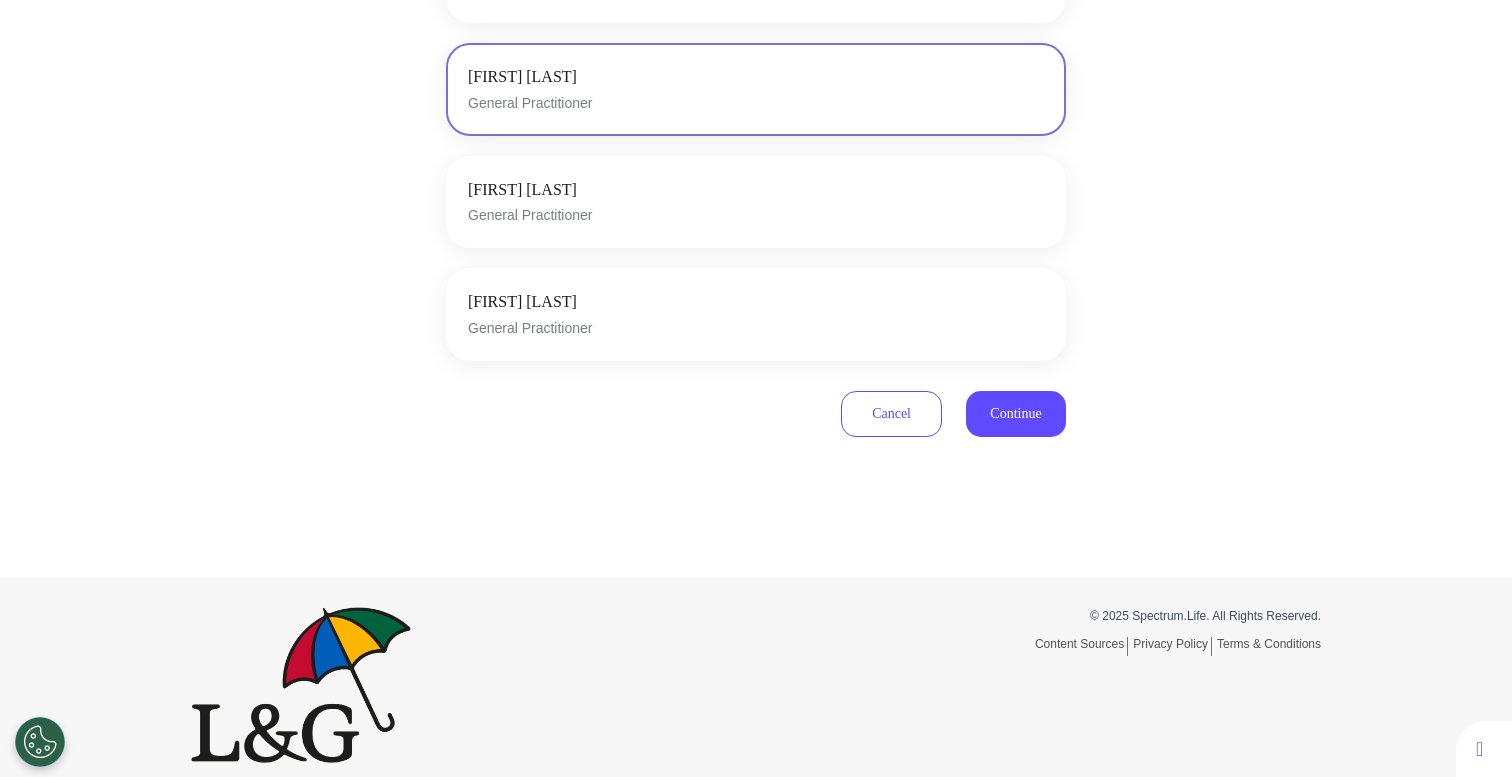 scroll, scrollTop: 590, scrollLeft: 0, axis: vertical 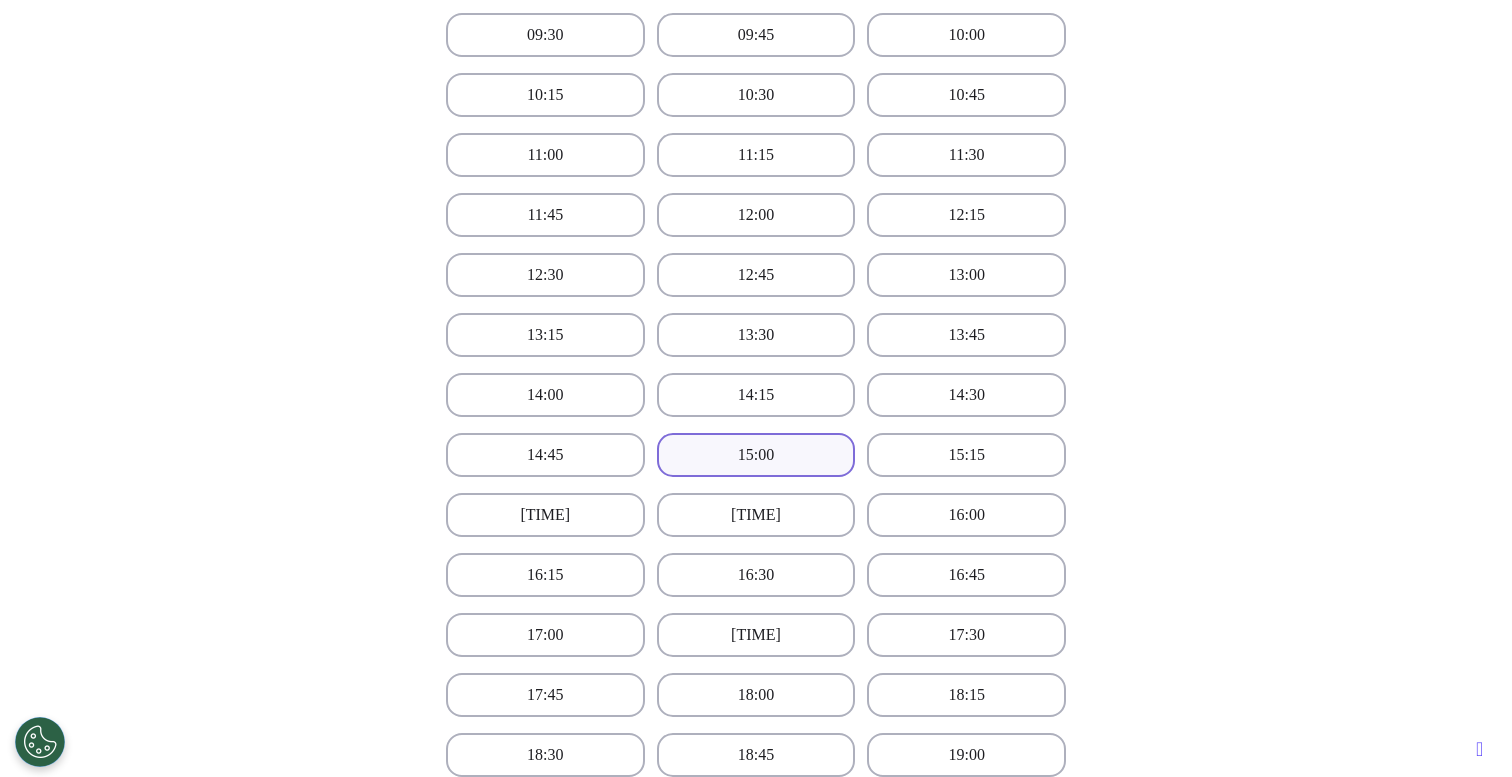 click on "15:00" at bounding box center [756, 455] 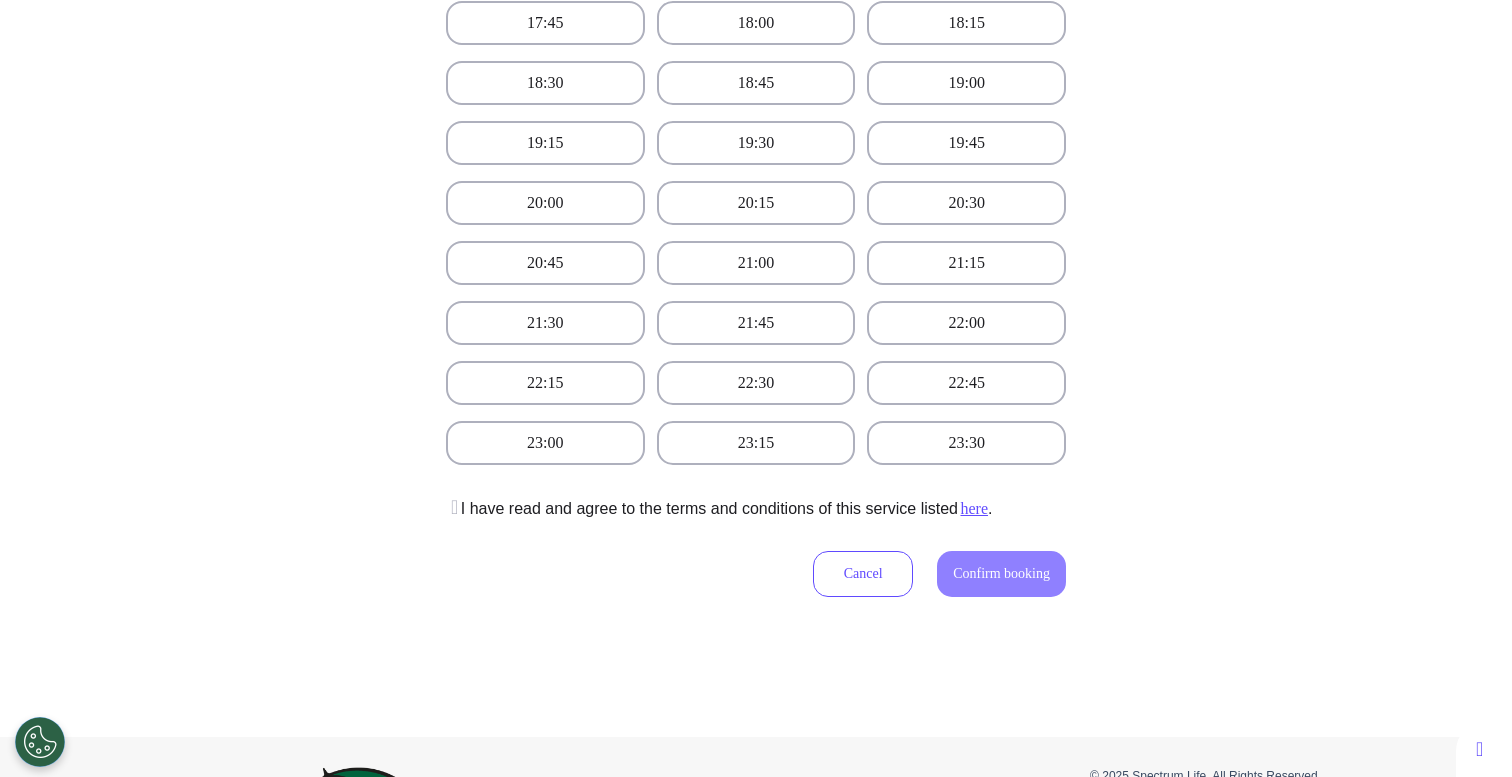 click at bounding box center (452, 507) 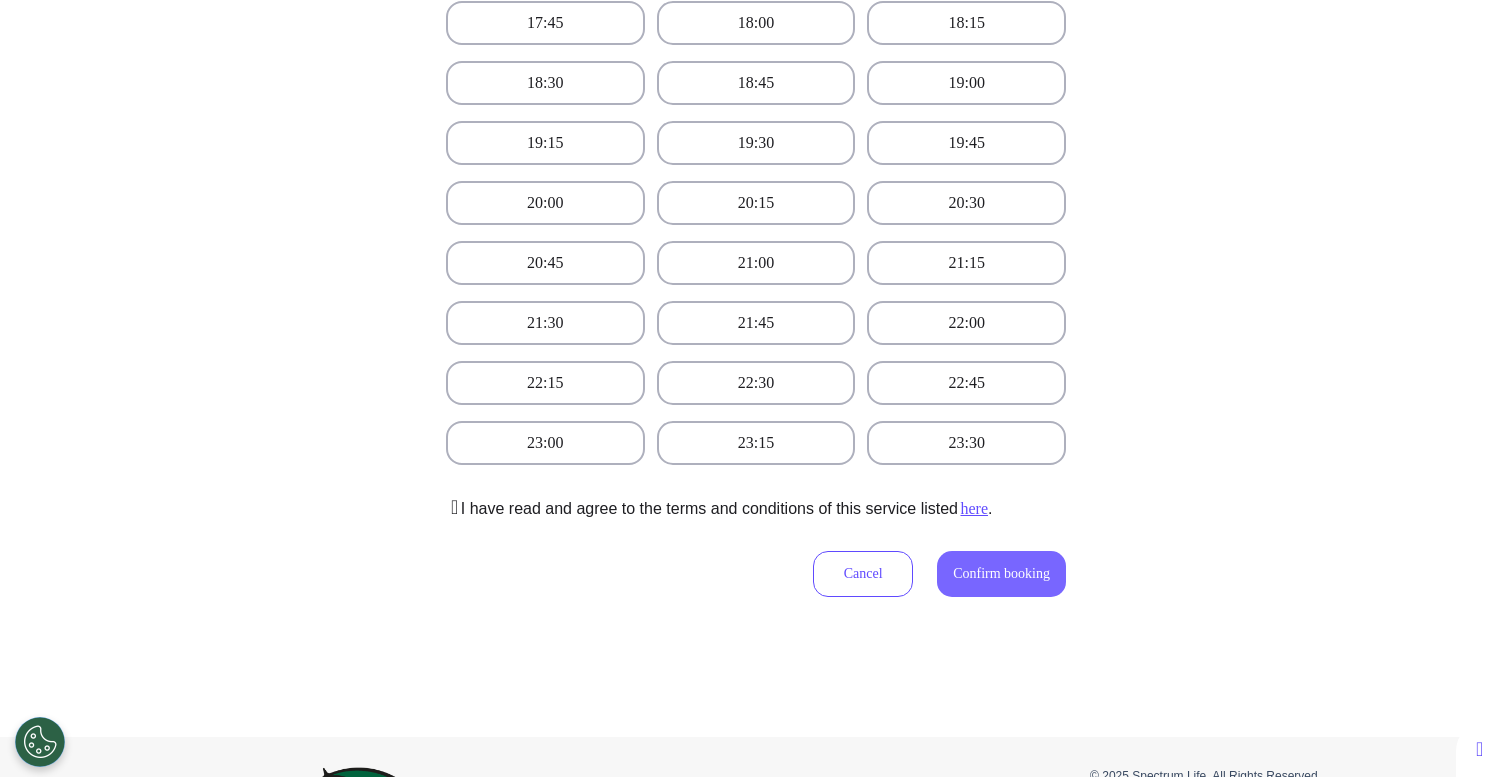click on "Confirm booking" at bounding box center [1001, 574] 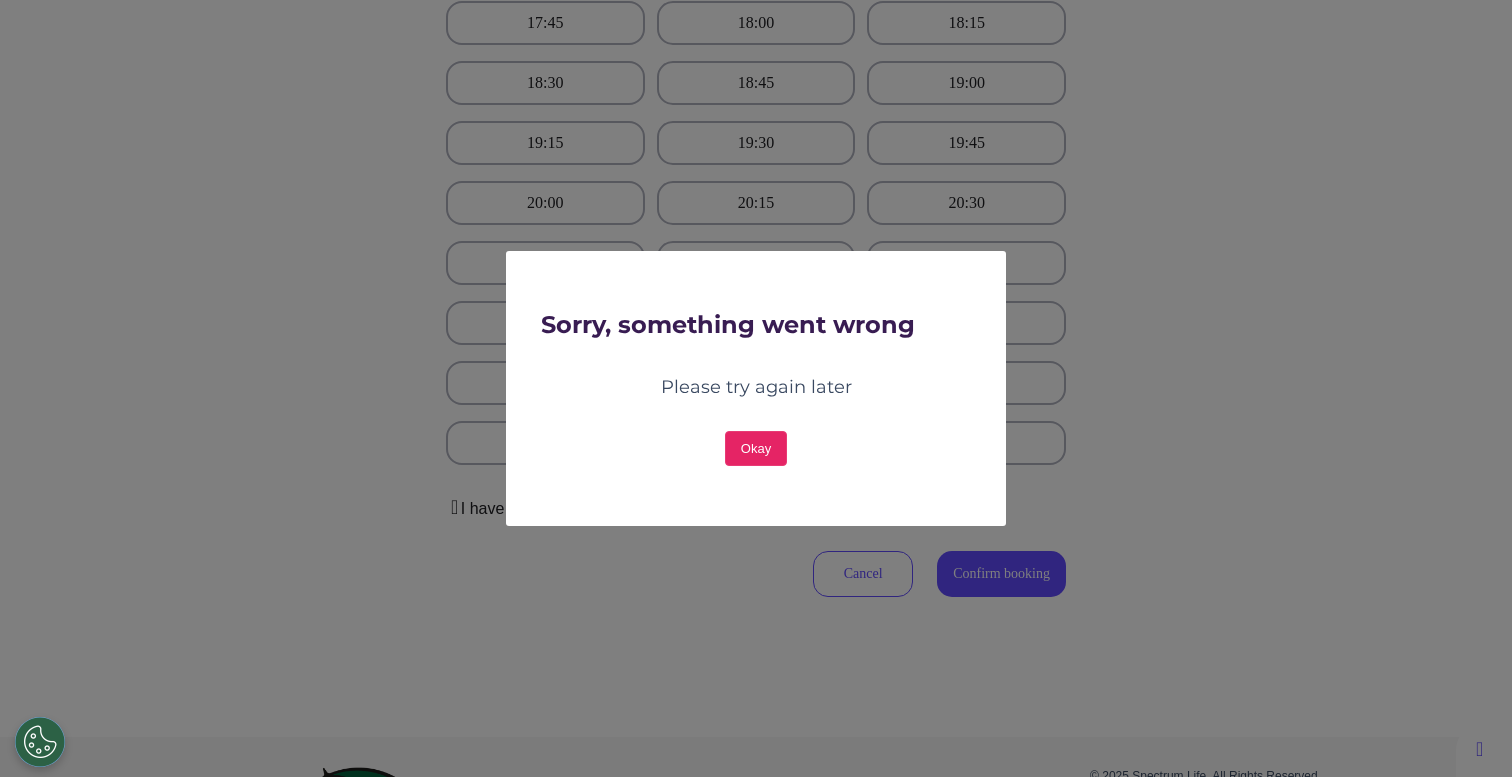 click on "Okay" at bounding box center [756, 448] 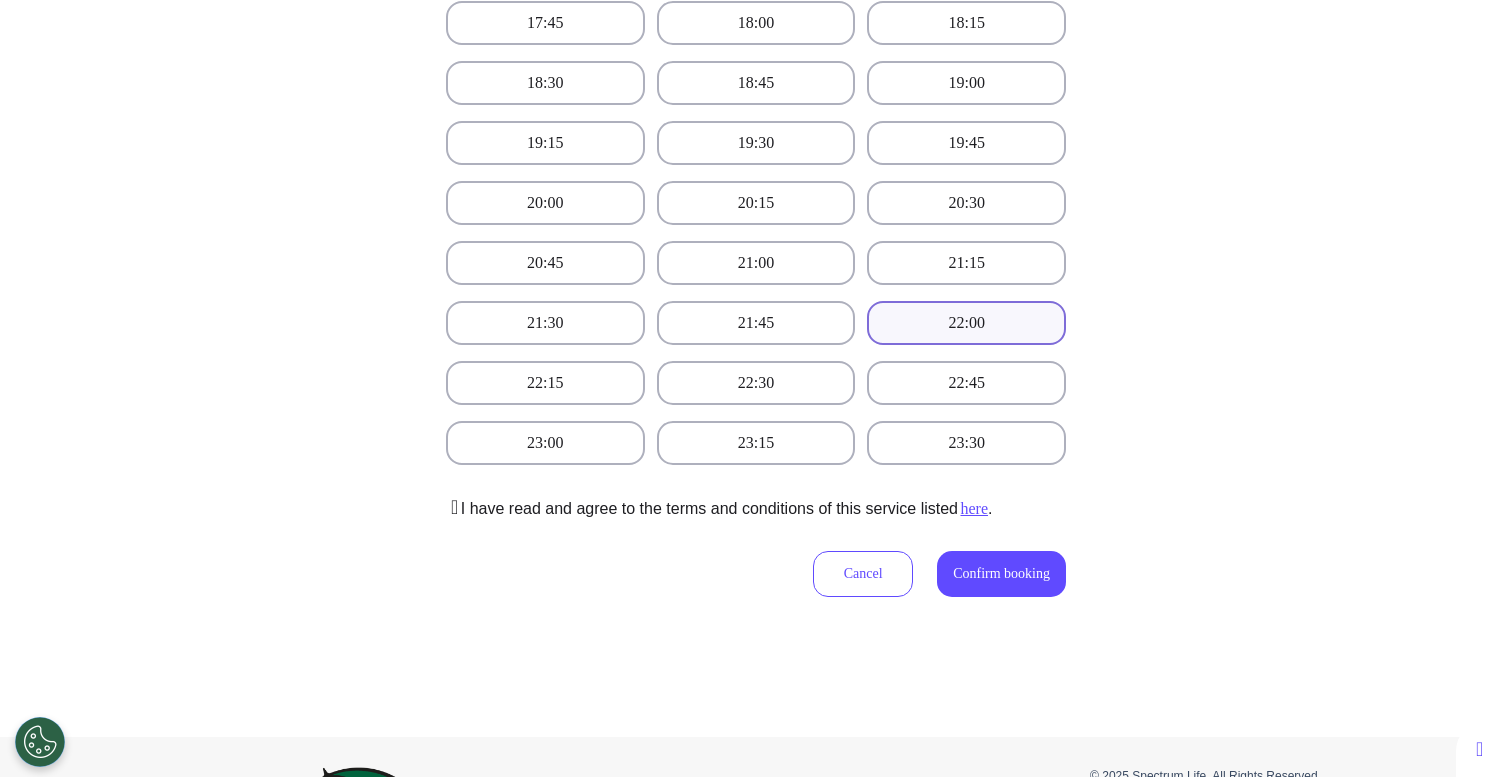 scroll, scrollTop: 591, scrollLeft: 0, axis: vertical 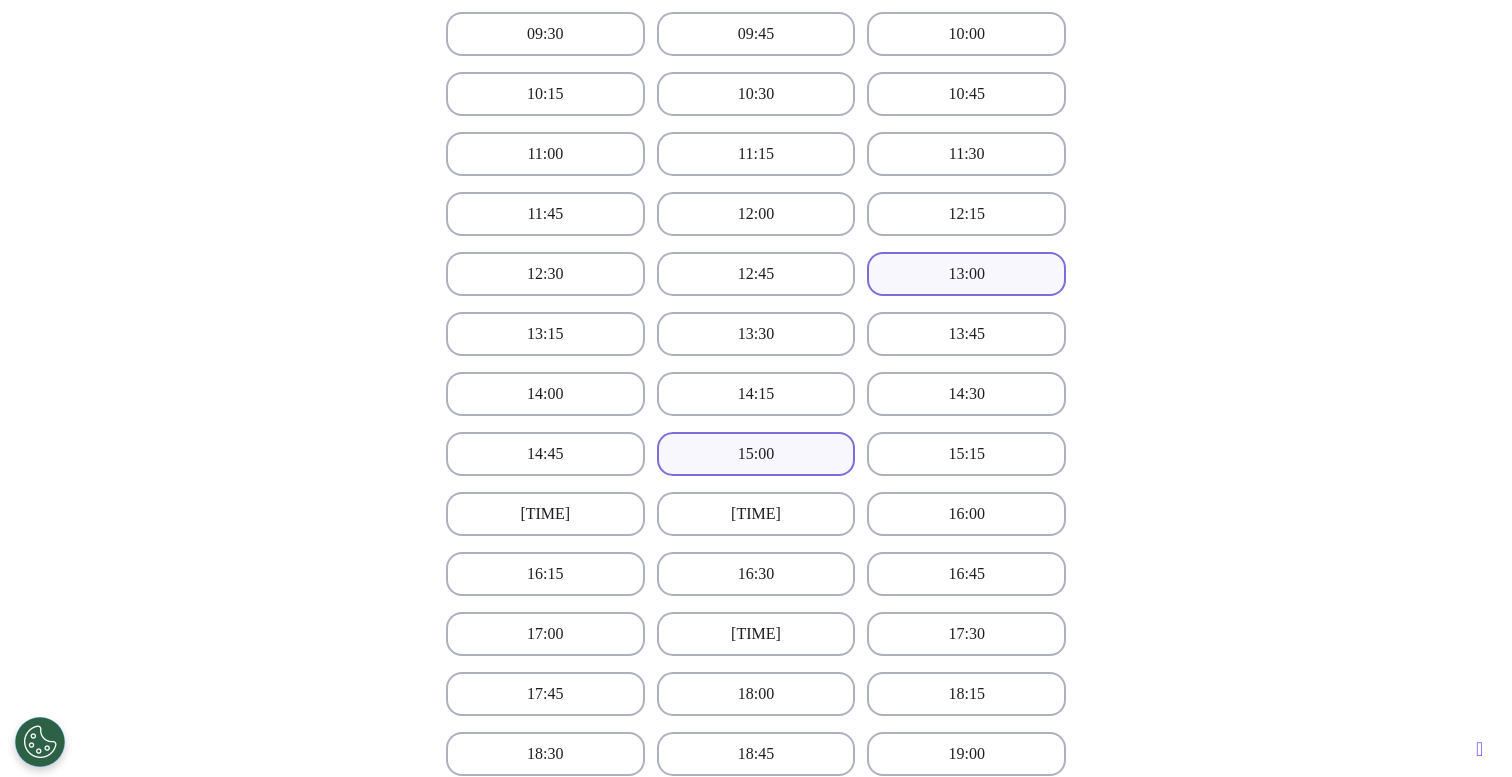 click on "13:00" at bounding box center [966, 274] 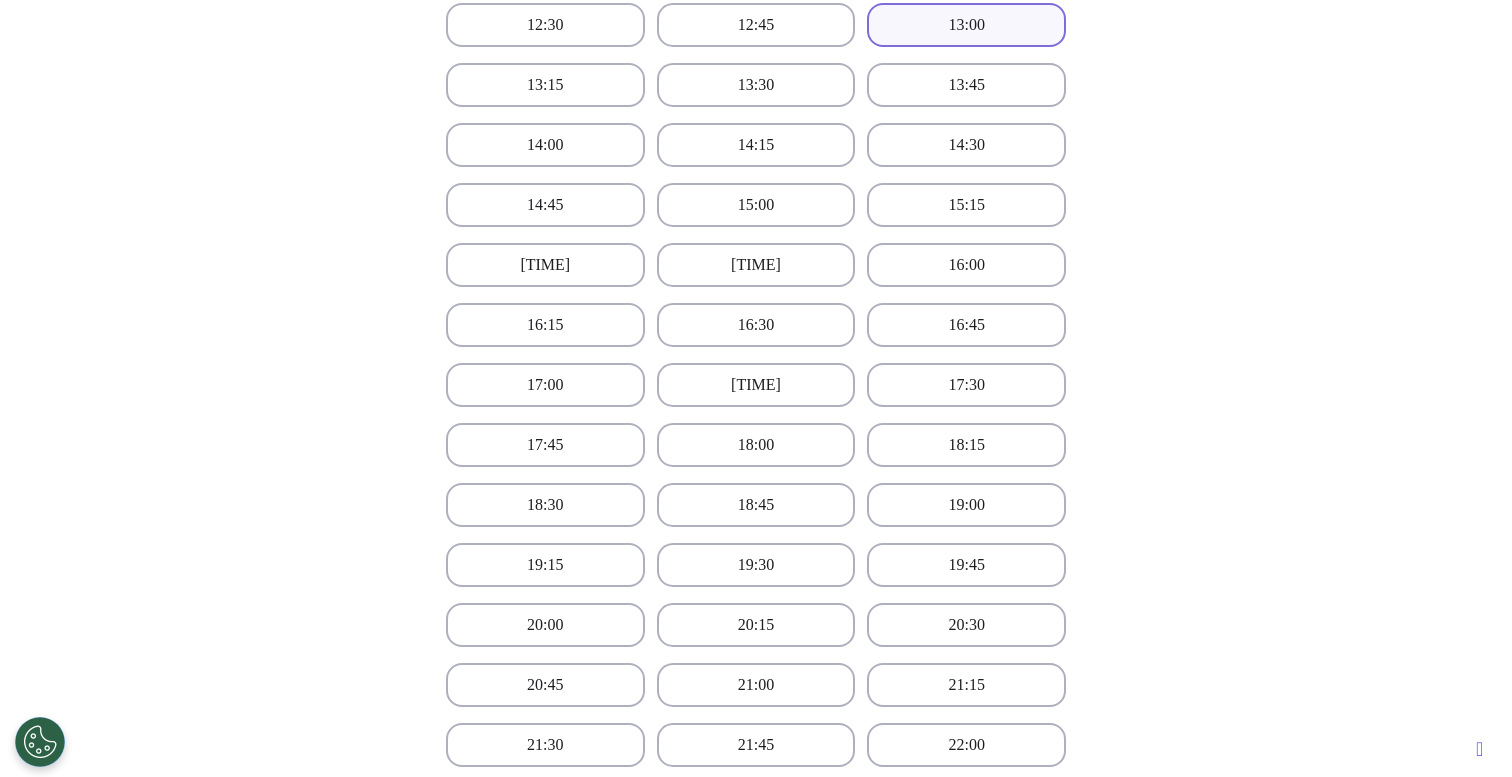 scroll, scrollTop: 1248, scrollLeft: 0, axis: vertical 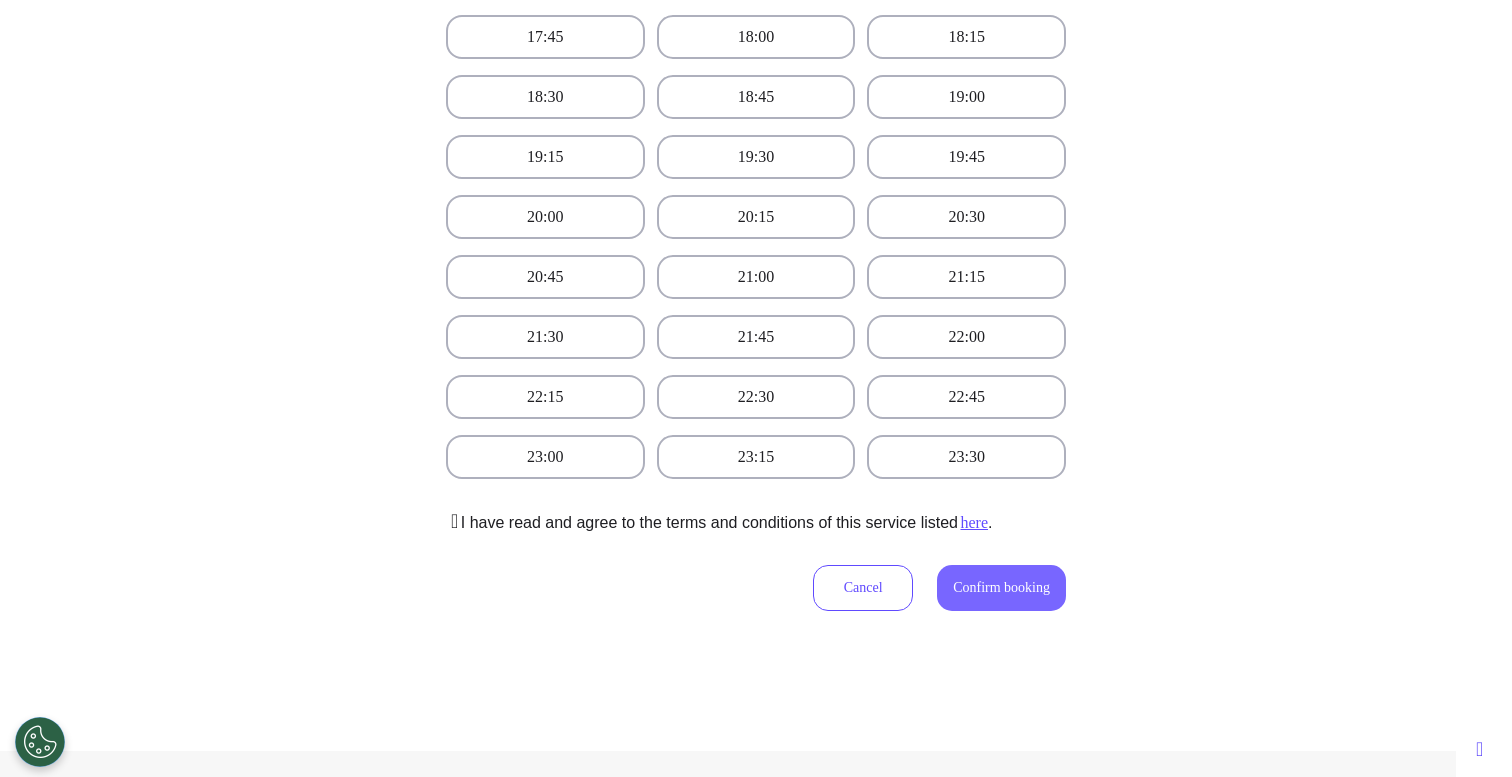 click on "Confirm booking" at bounding box center (1001, 588) 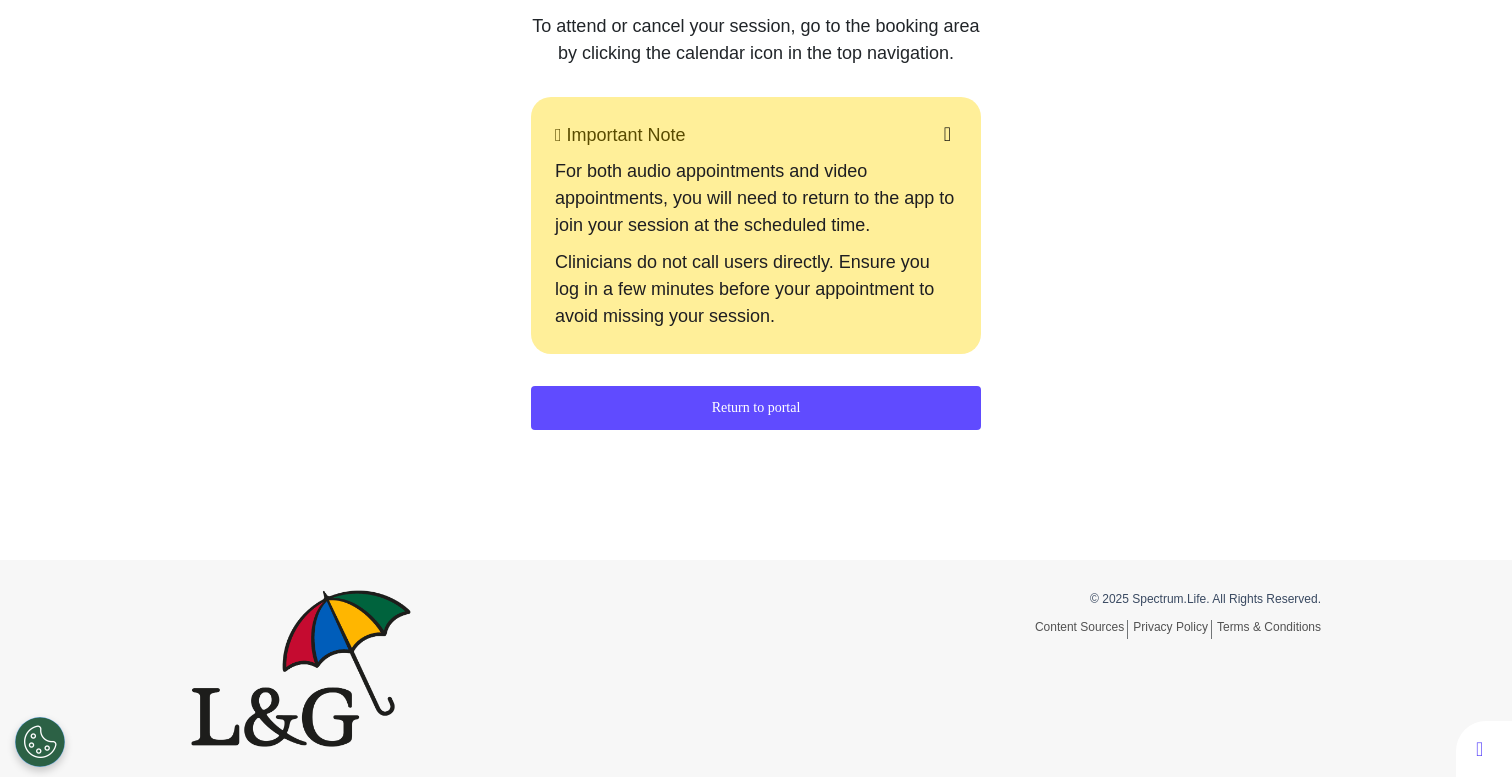 scroll, scrollTop: 455, scrollLeft: 0, axis: vertical 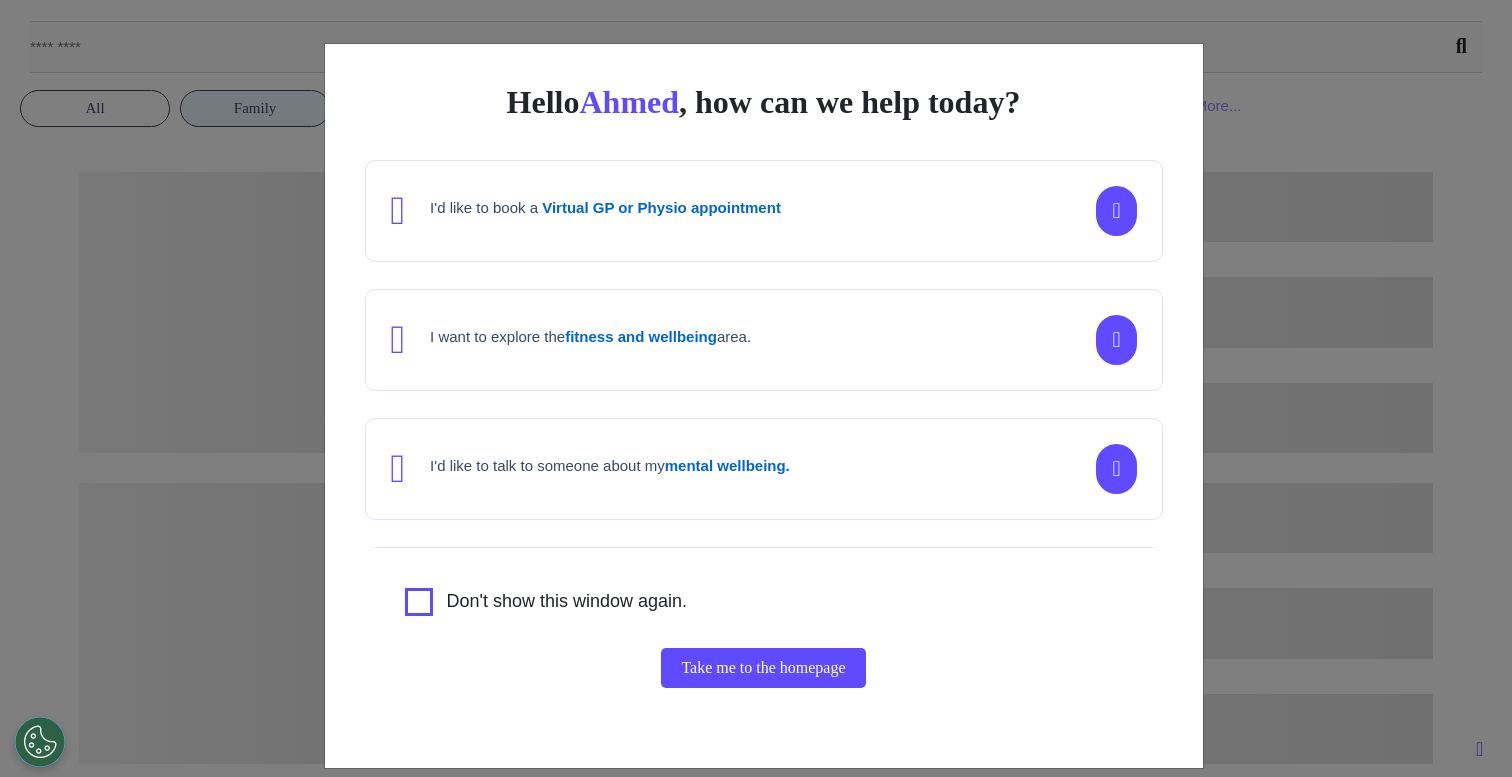 click on "Hello  Ahmed , how can we help today? I'd like to book a   Virtual GP or Physio appointment I want to explore the  fitness and wellbeing  area. I'd like to talk to someone about my  mental wellbeing. I'd like to understand my  cancer risk or speak to a cancer nurse  about my symptoms or diagnosis. I am just  browsing.  Don't show this window again.   Take me to the homepage" at bounding box center (756, 388) 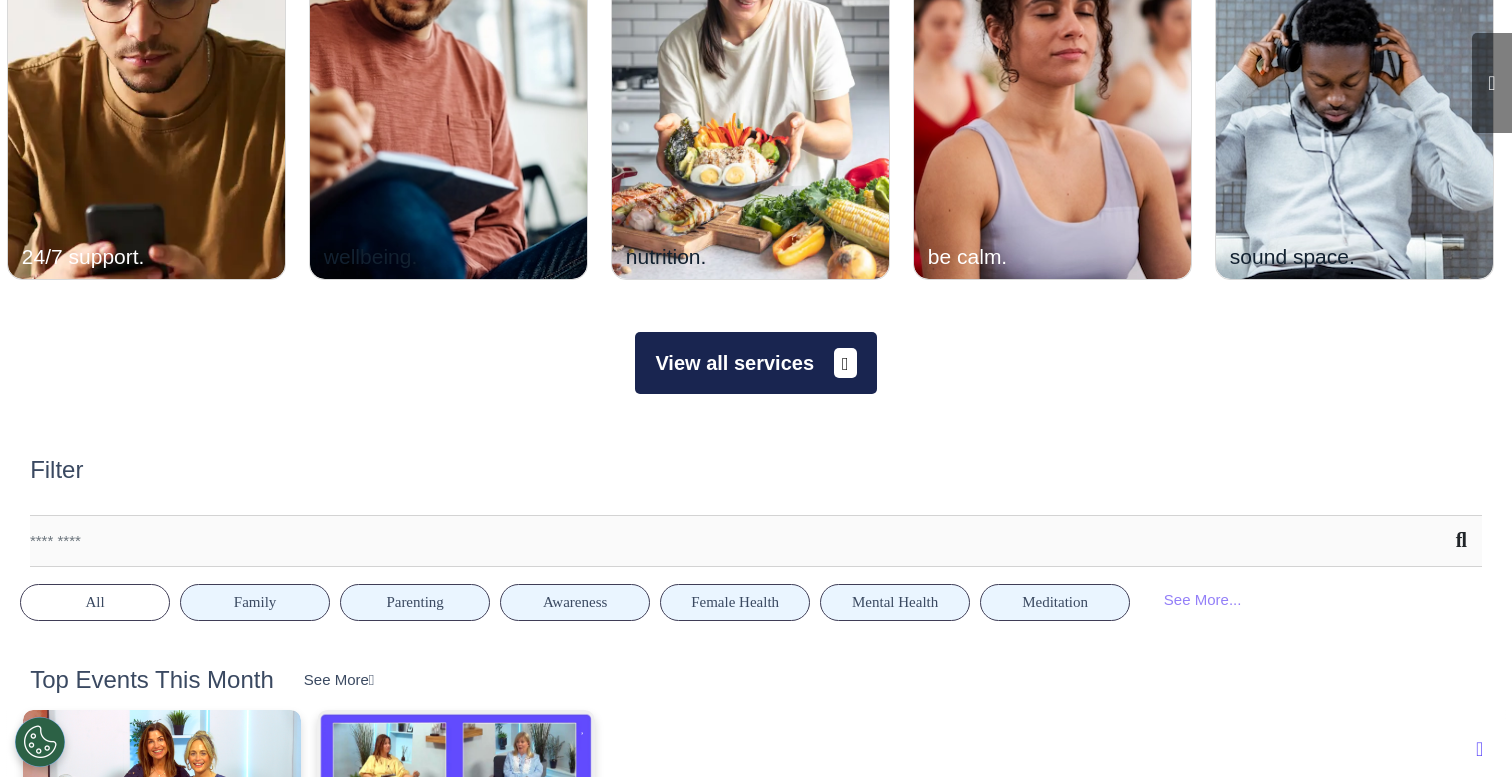 click on "View all services" at bounding box center [755, 363] 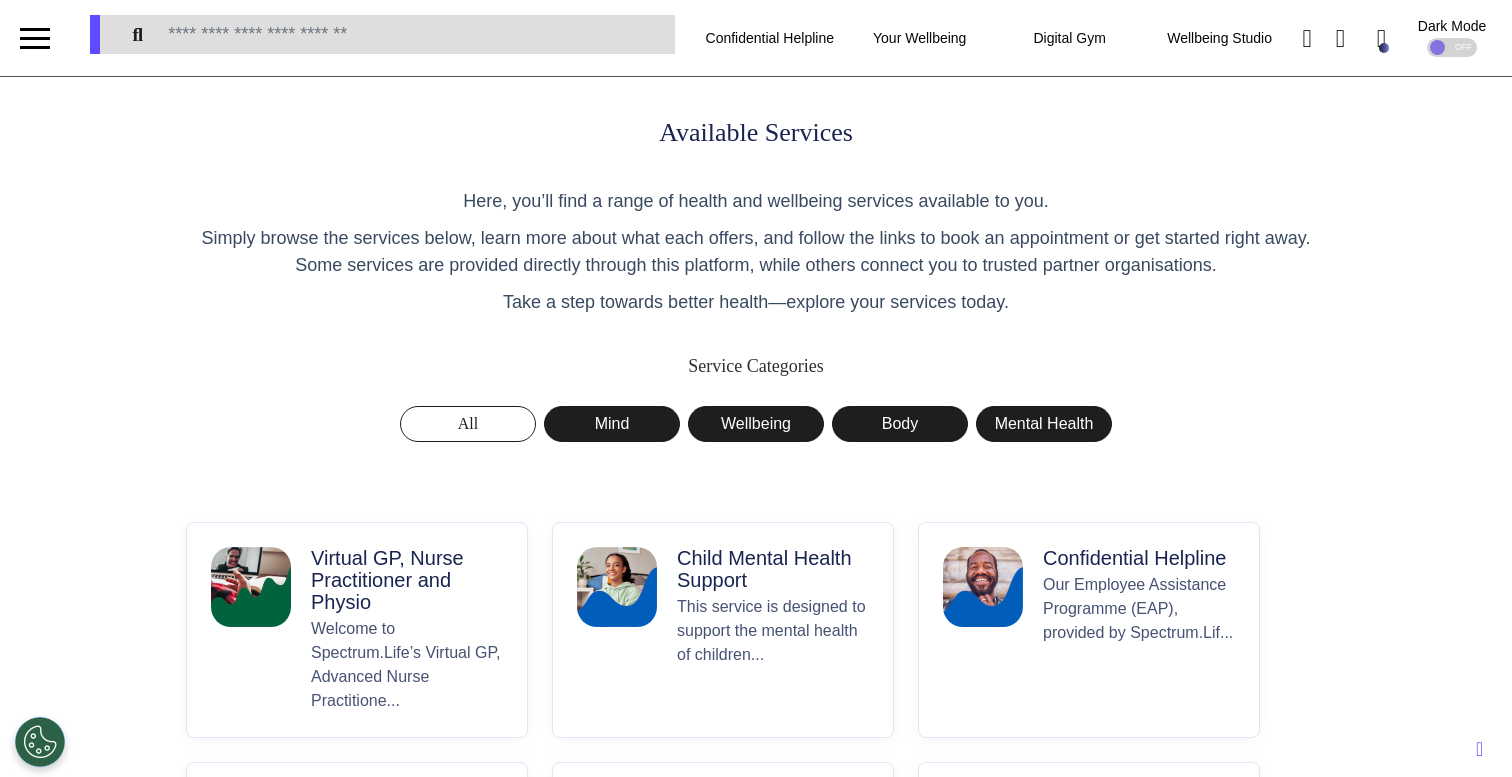 scroll, scrollTop: 4, scrollLeft: 0, axis: vertical 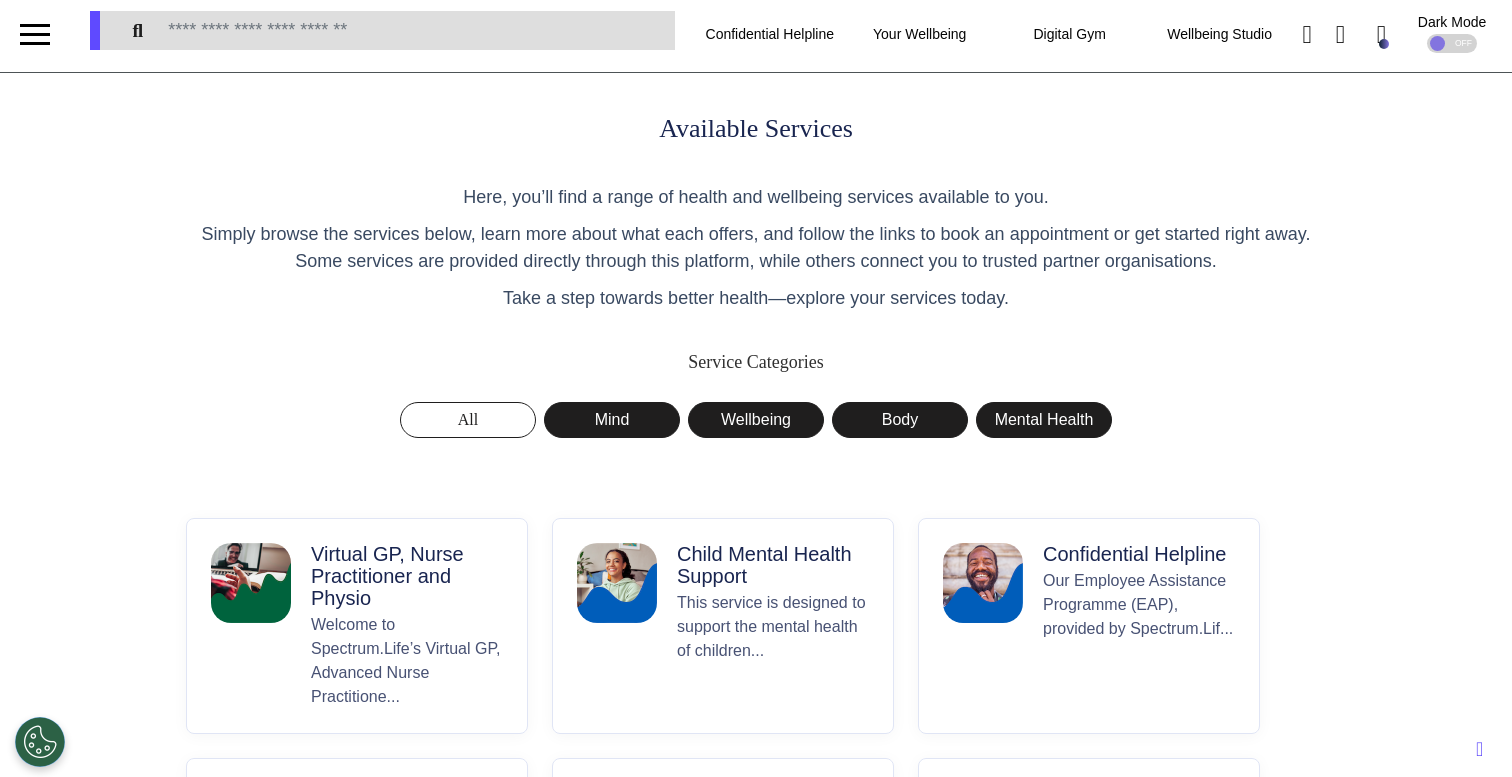 click on "Virtual GP, Nurse Practitioner and Physio" at bounding box center (407, 576) 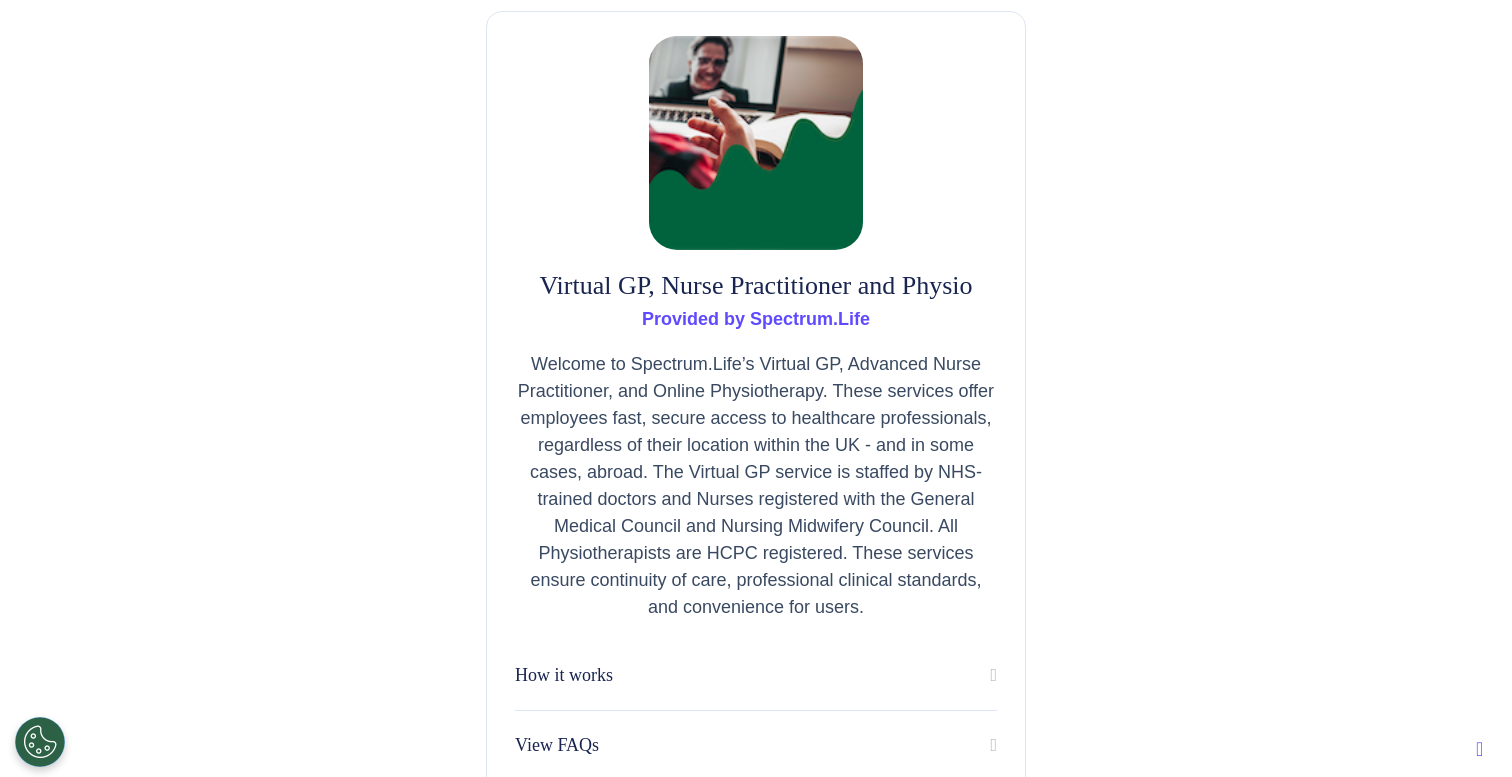 scroll, scrollTop: 273, scrollLeft: 0, axis: vertical 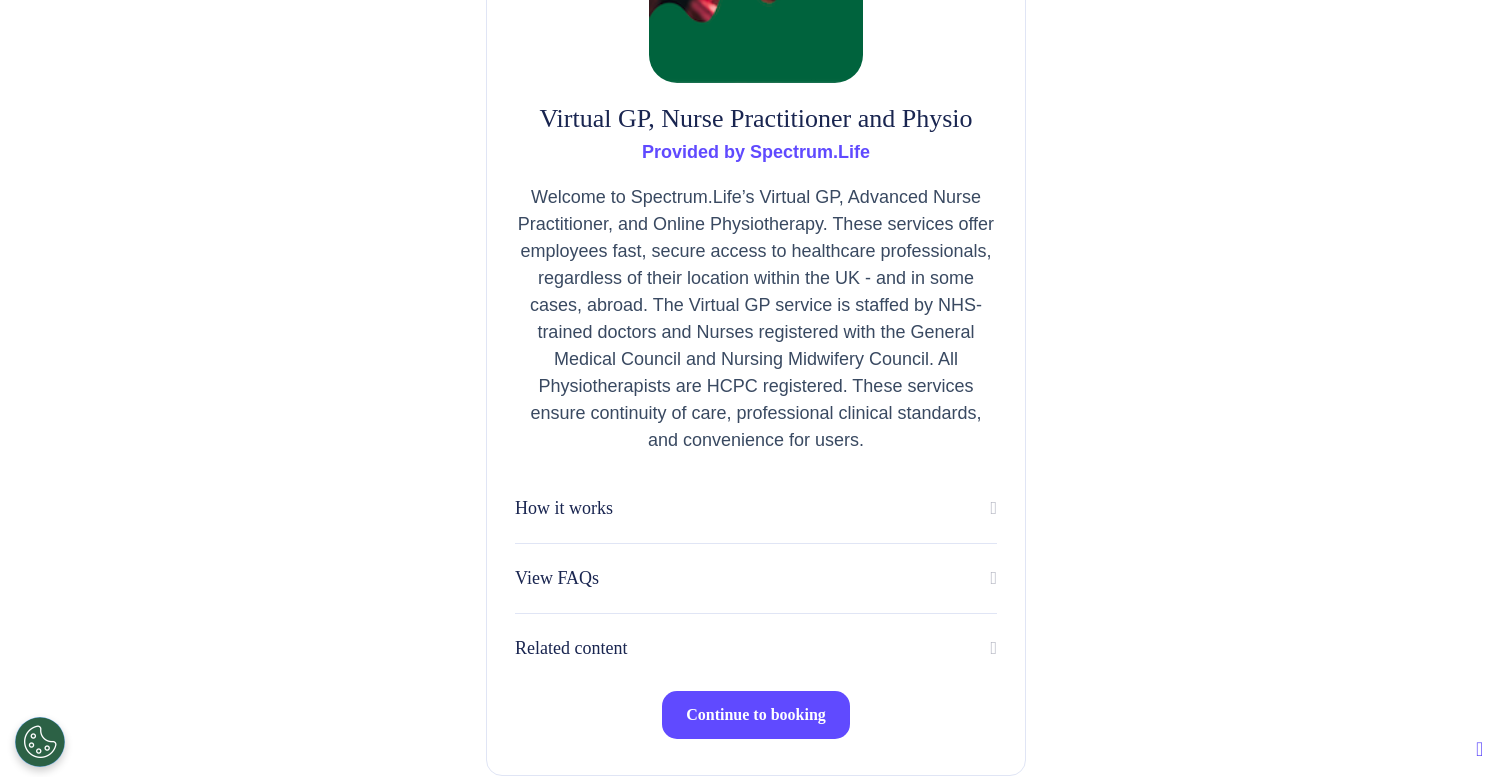click on "Continue to booking" at bounding box center (756, 714) 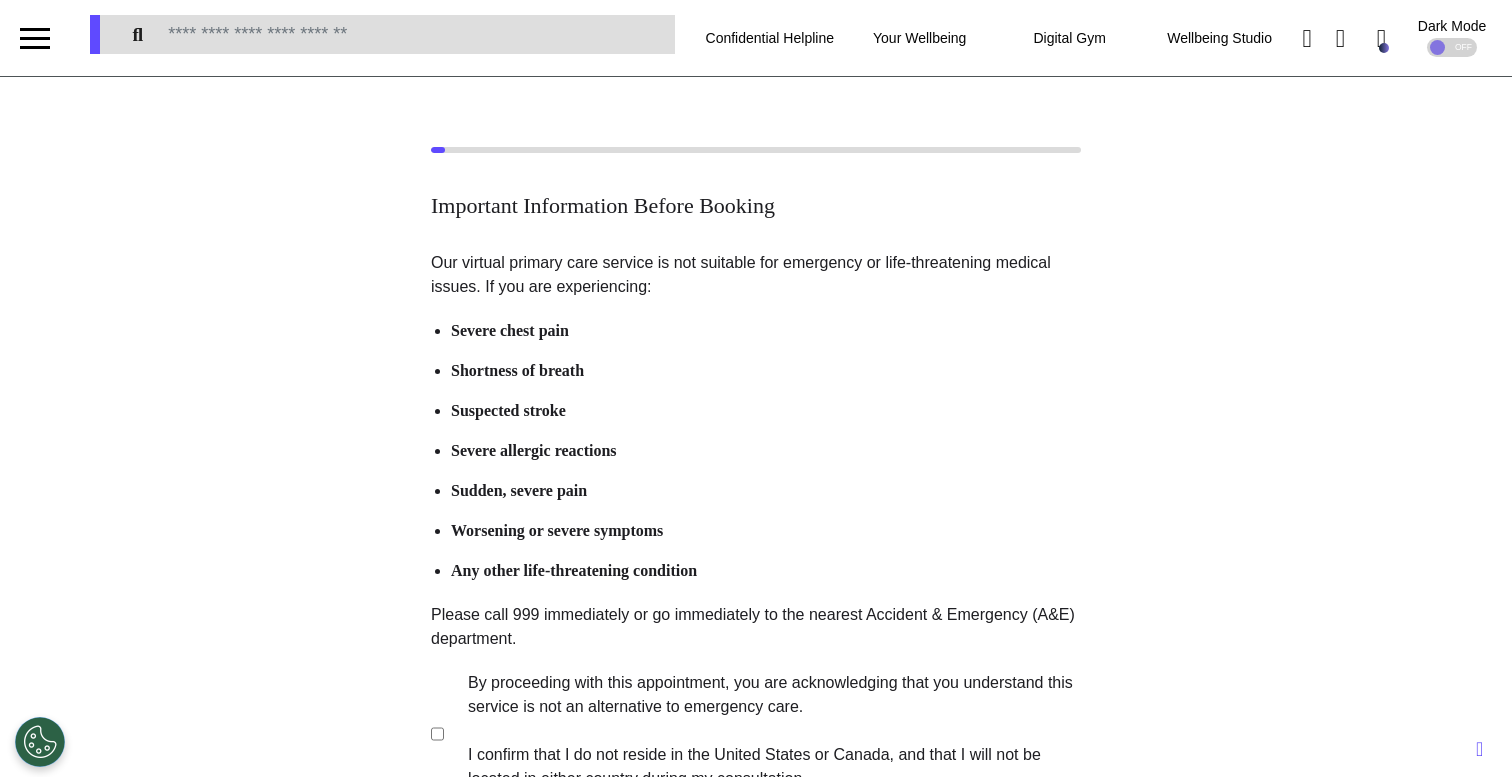 scroll, scrollTop: 225, scrollLeft: 0, axis: vertical 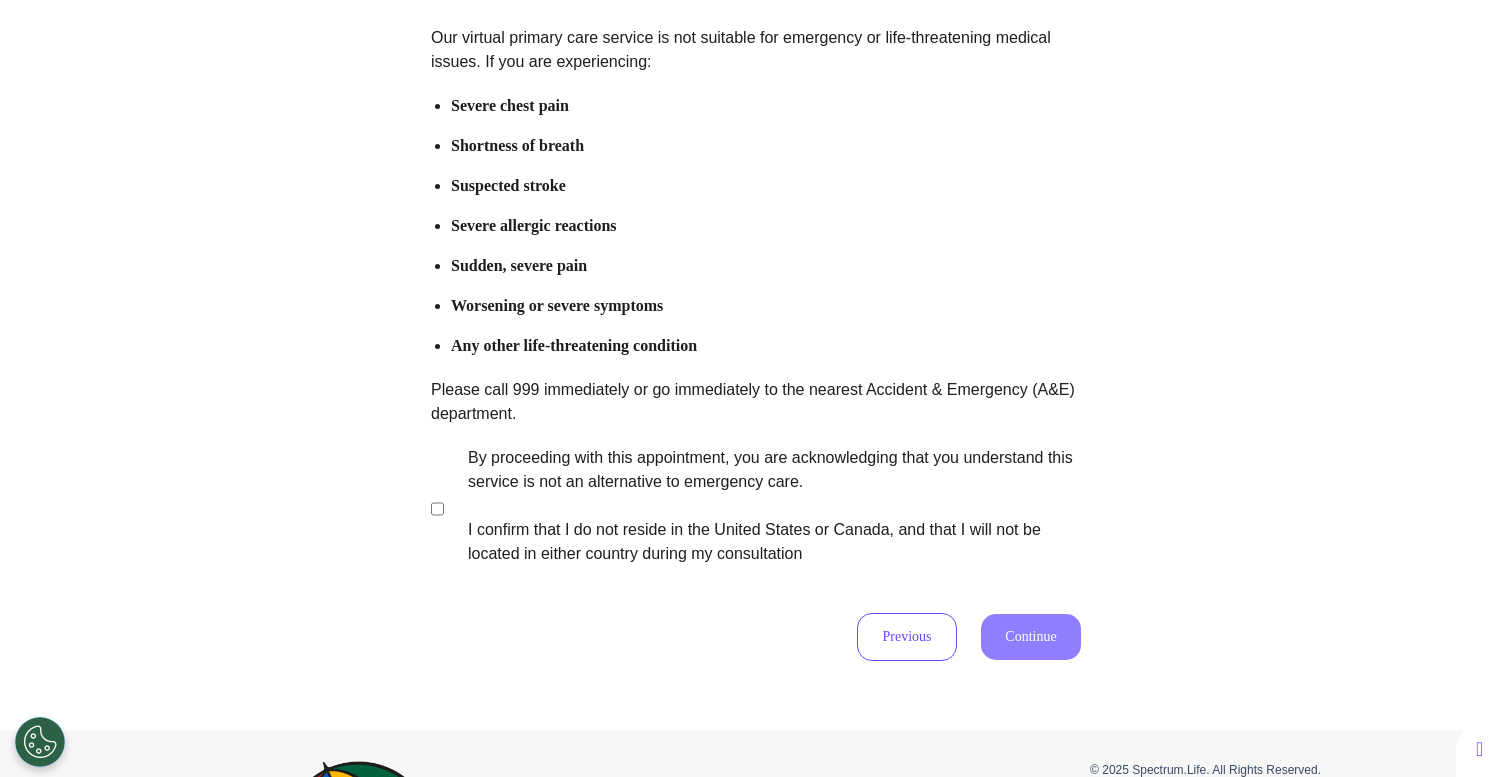 click on "By proceeding with this appointment, you are acknowledging that you understand this service is not an alternative to emergency care. I confirm that I do not reside in the United States or Canada, and that I will not be located in either country during my consultation" at bounding box center (761, 506) 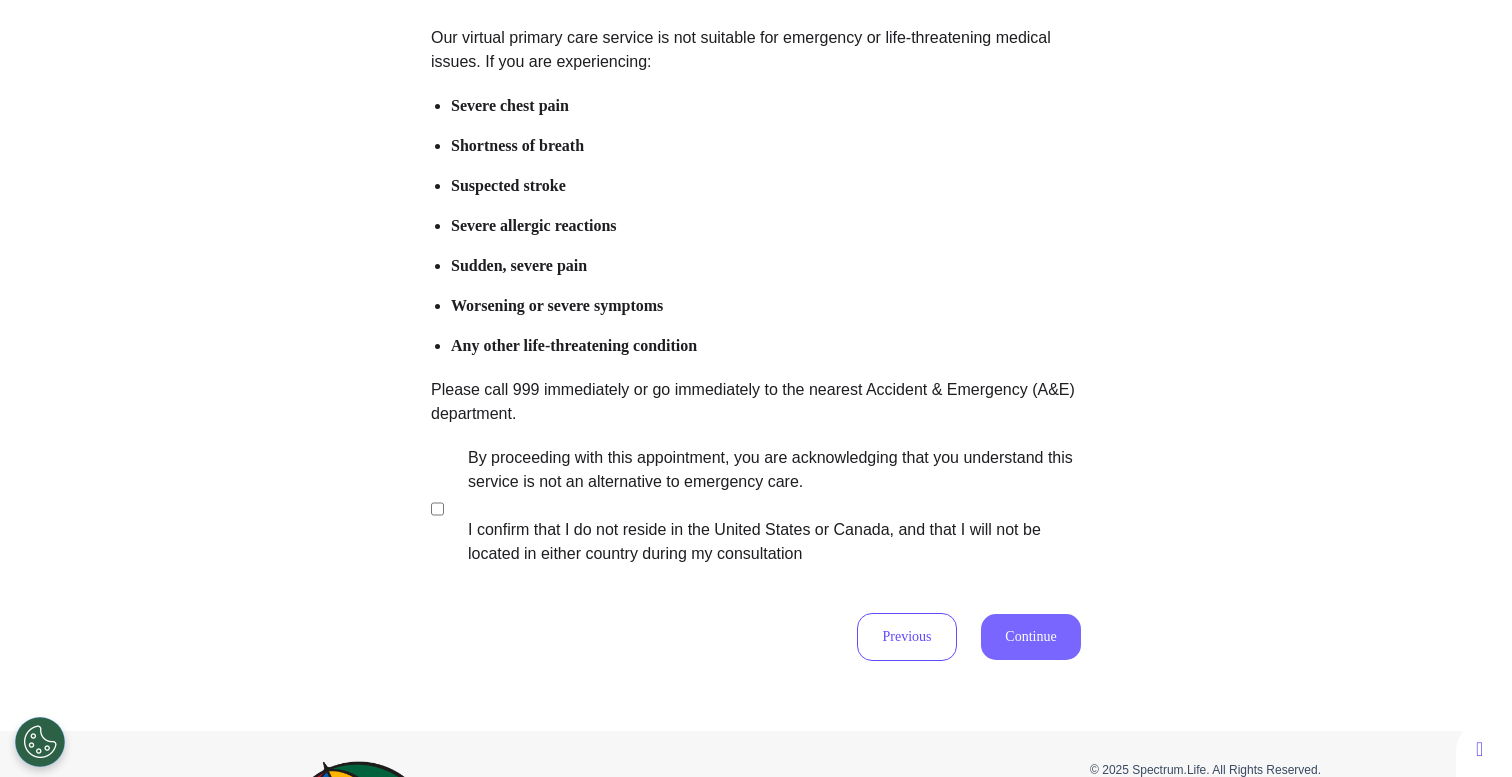 click on "Continue" at bounding box center (1031, 637) 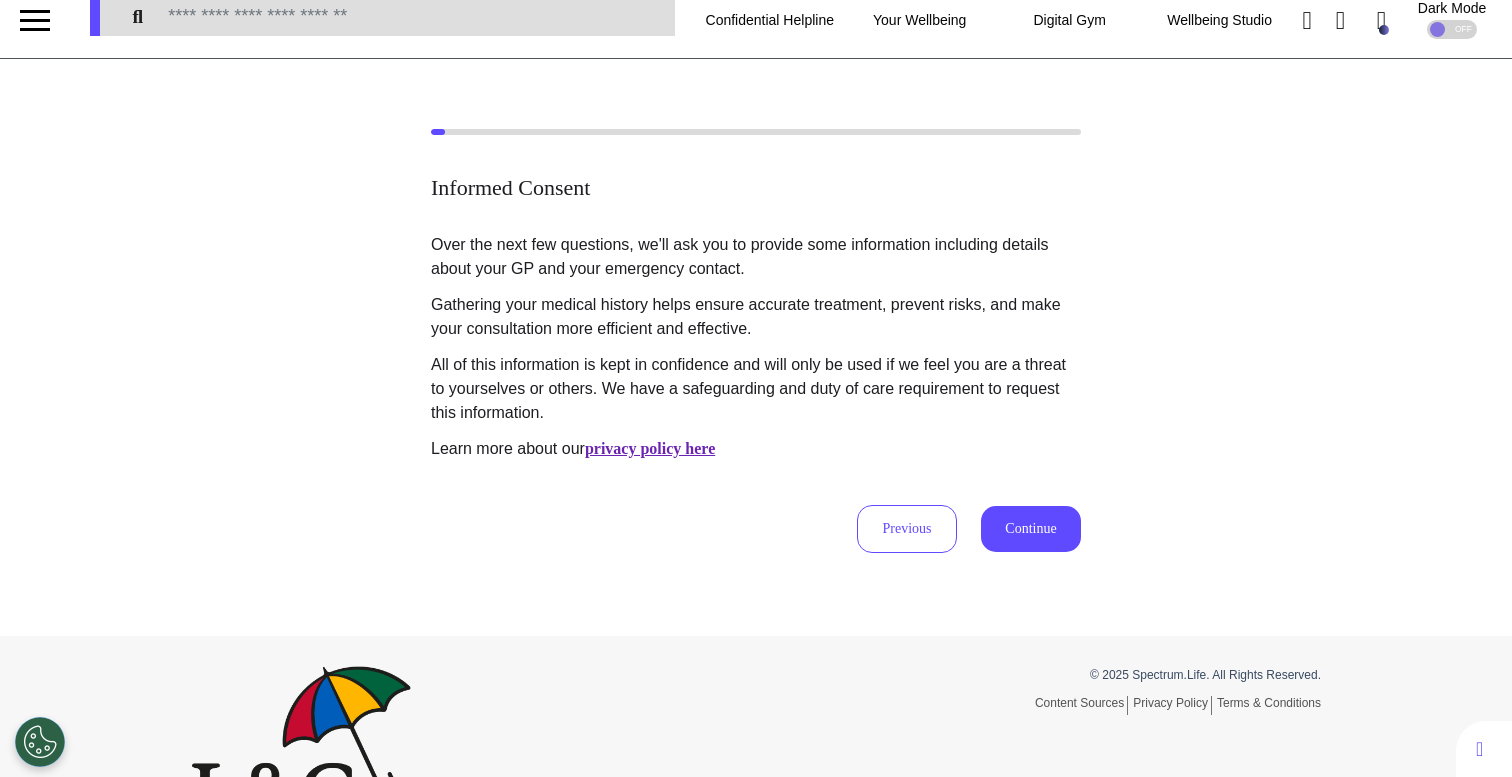scroll, scrollTop: 0, scrollLeft: 0, axis: both 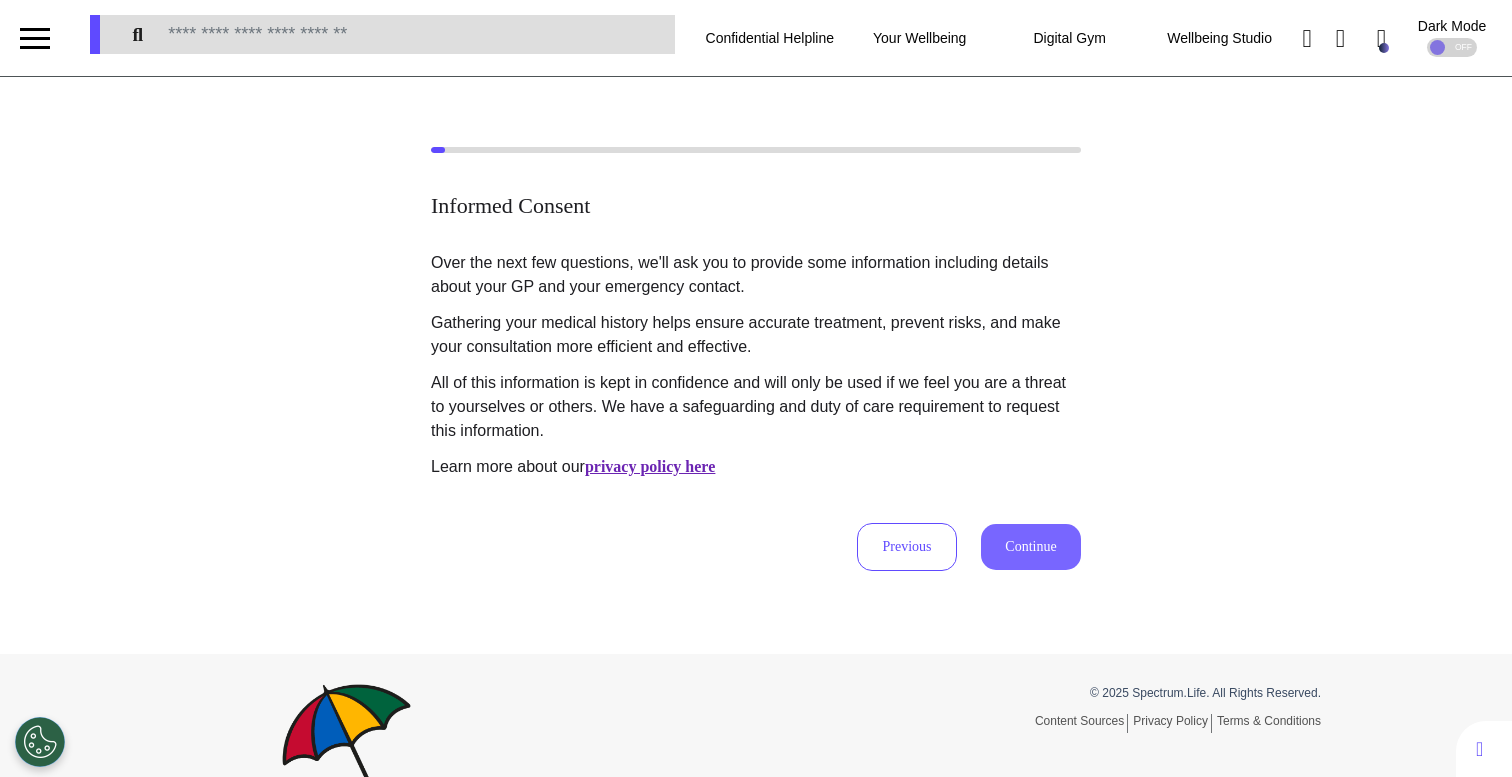 click on "Continue" at bounding box center [1031, 547] 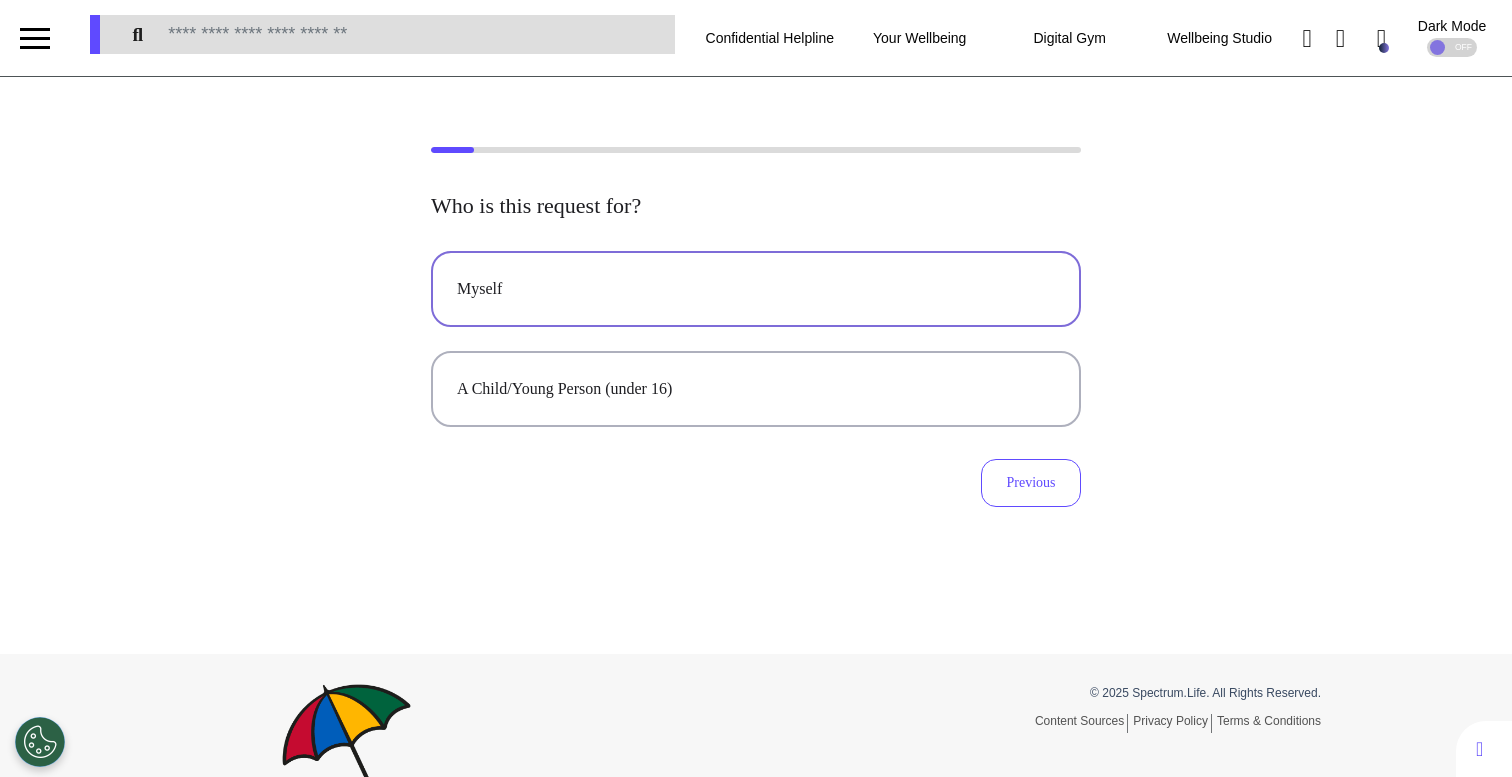 click on "Myself" at bounding box center (756, 289) 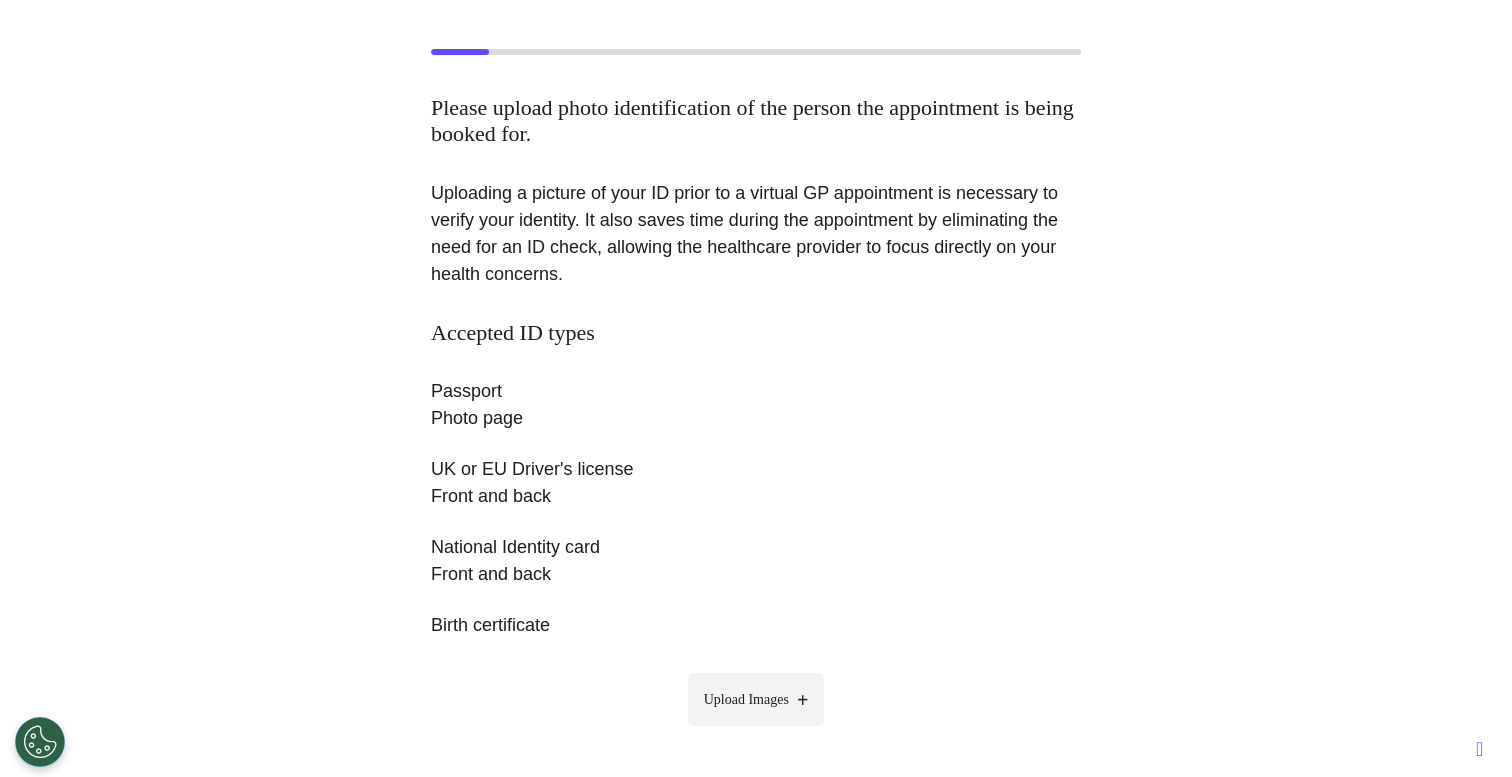scroll, scrollTop: 268, scrollLeft: 0, axis: vertical 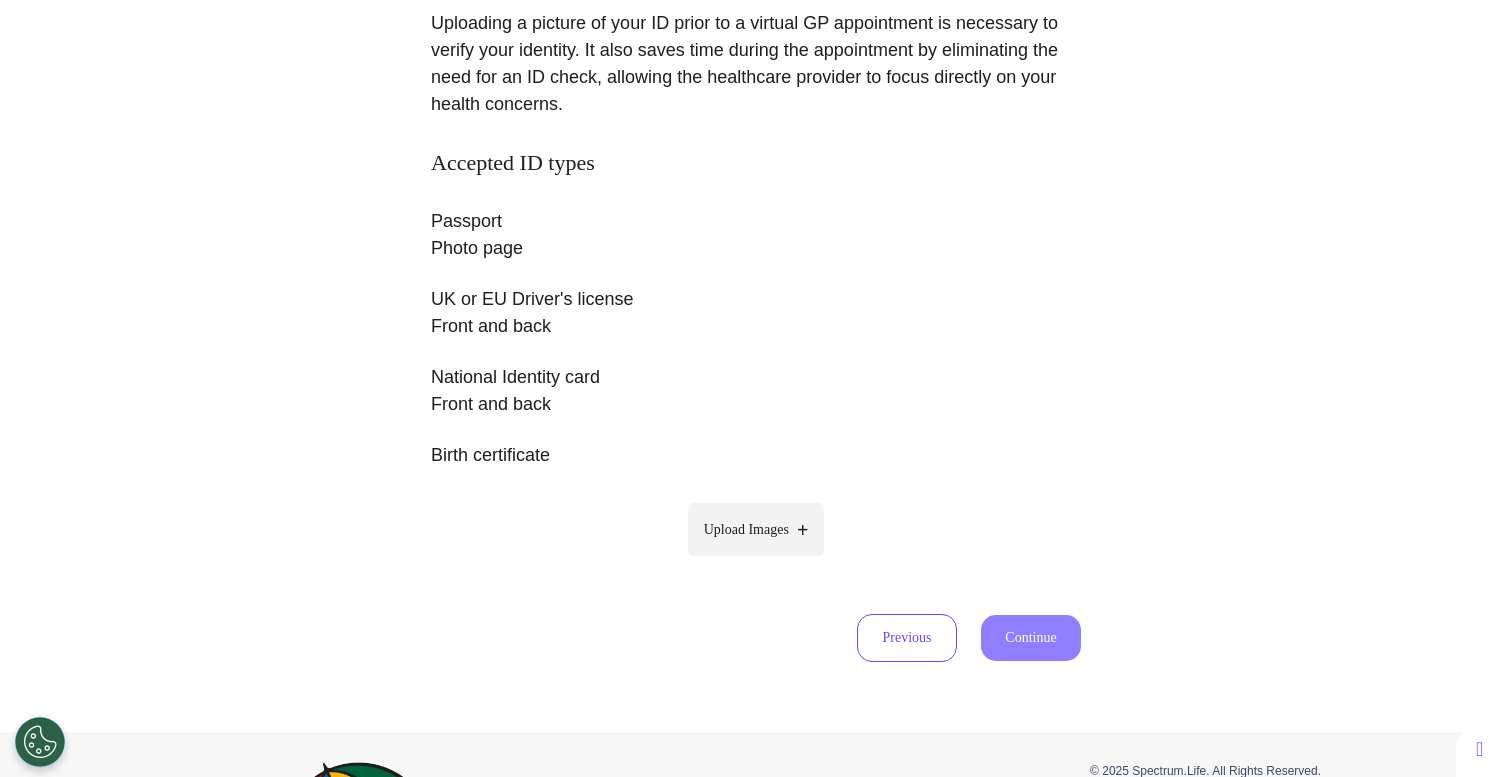 click on "Upload Images" at bounding box center [756, 529] 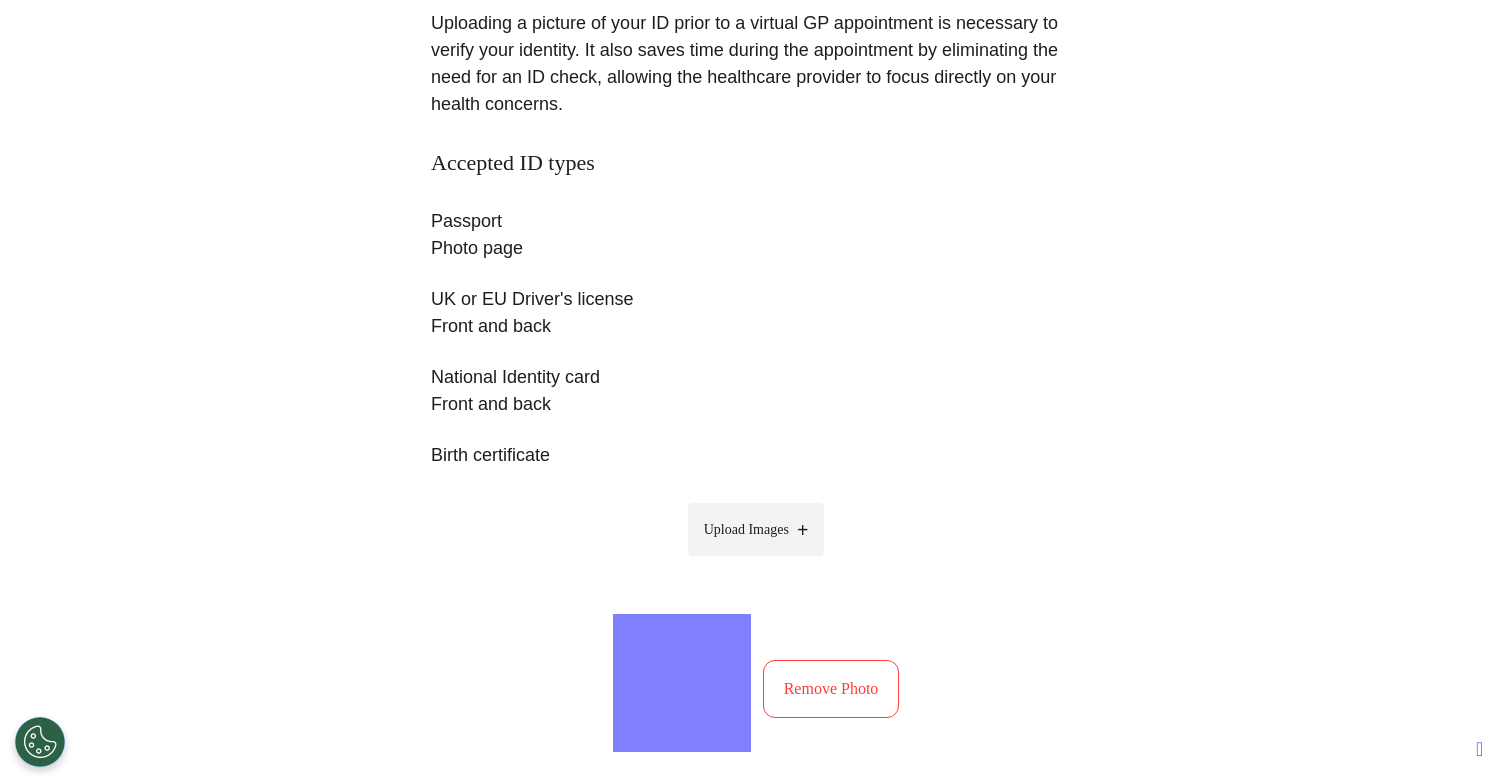 scroll, scrollTop: 537, scrollLeft: 0, axis: vertical 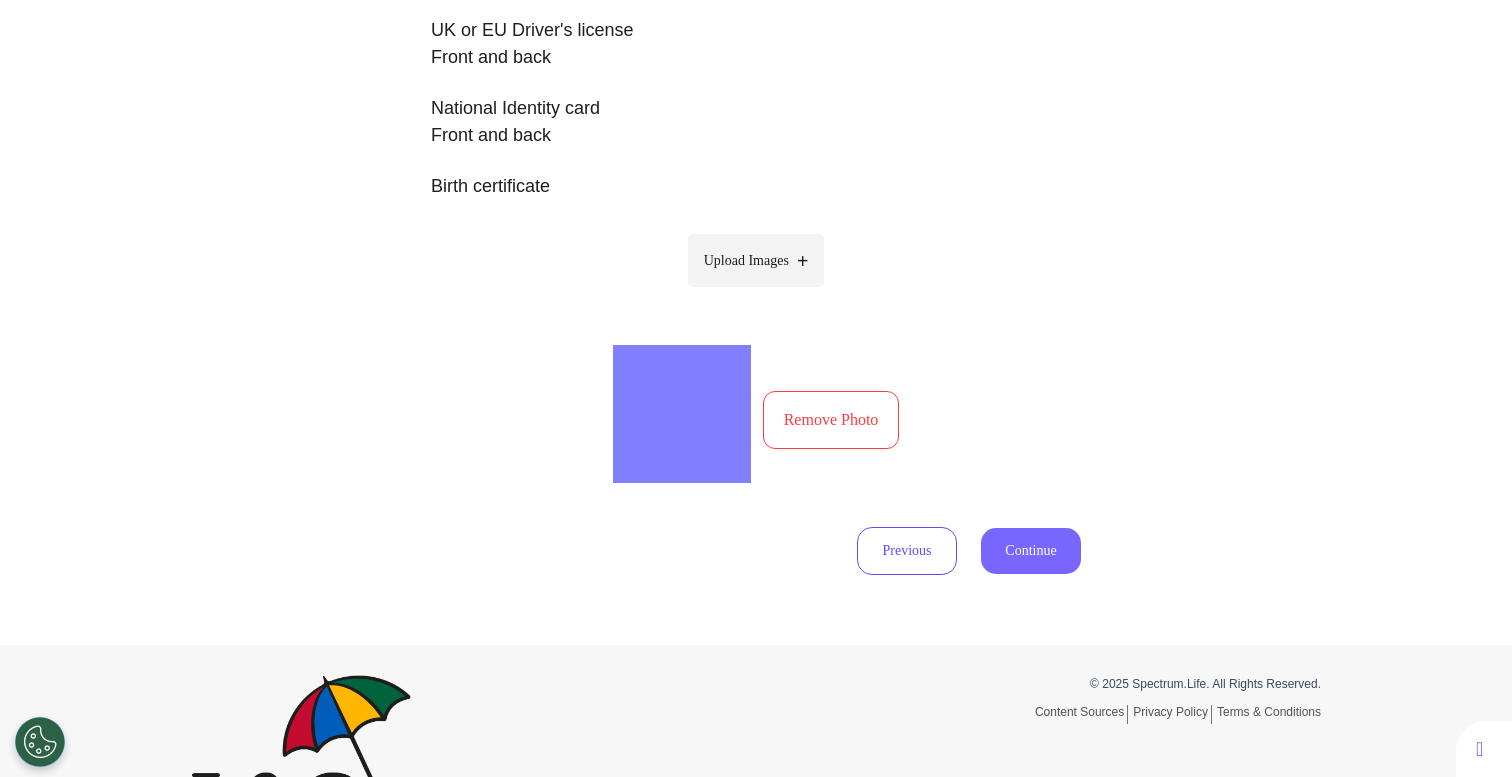 click on "Continue" at bounding box center (1031, 551) 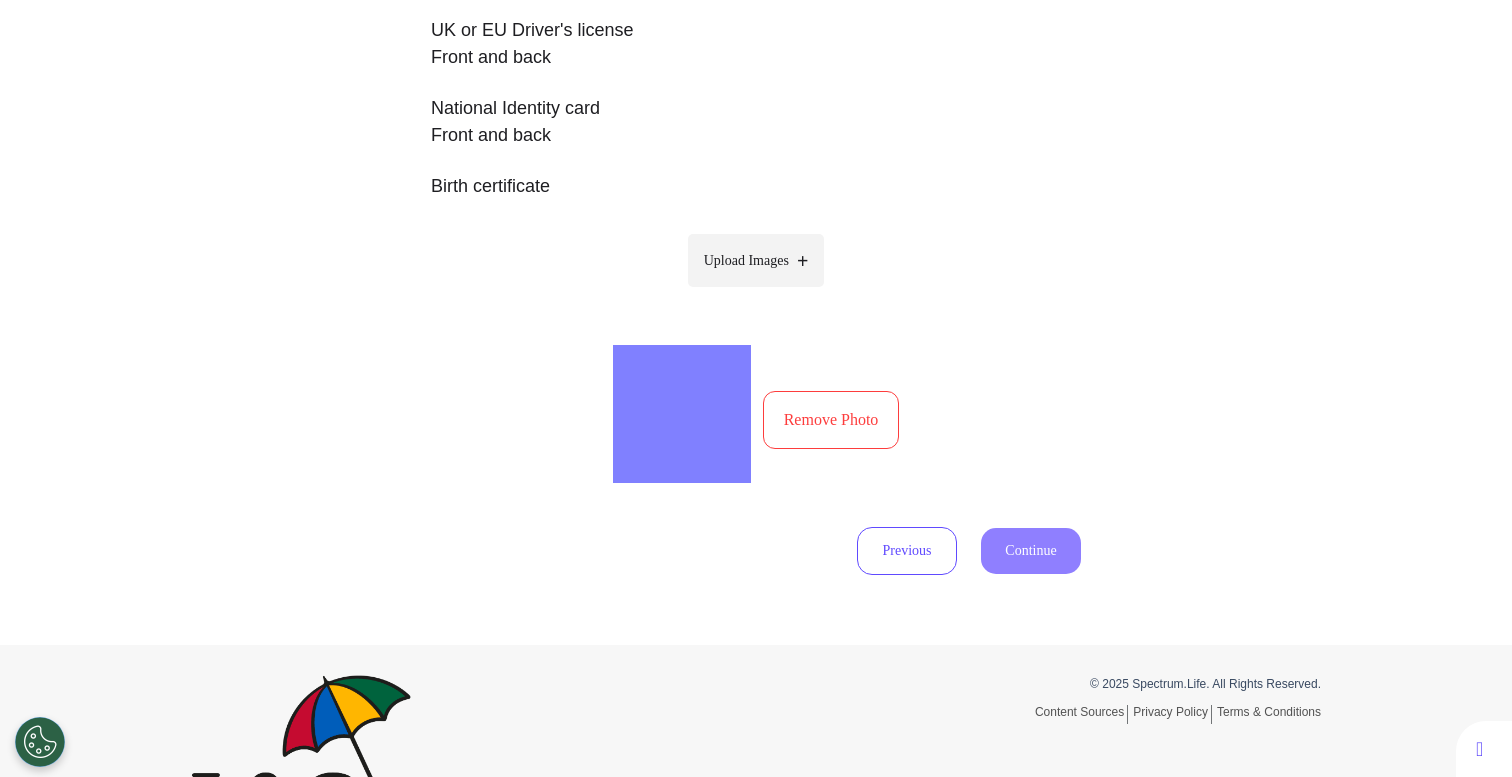 select on "****" 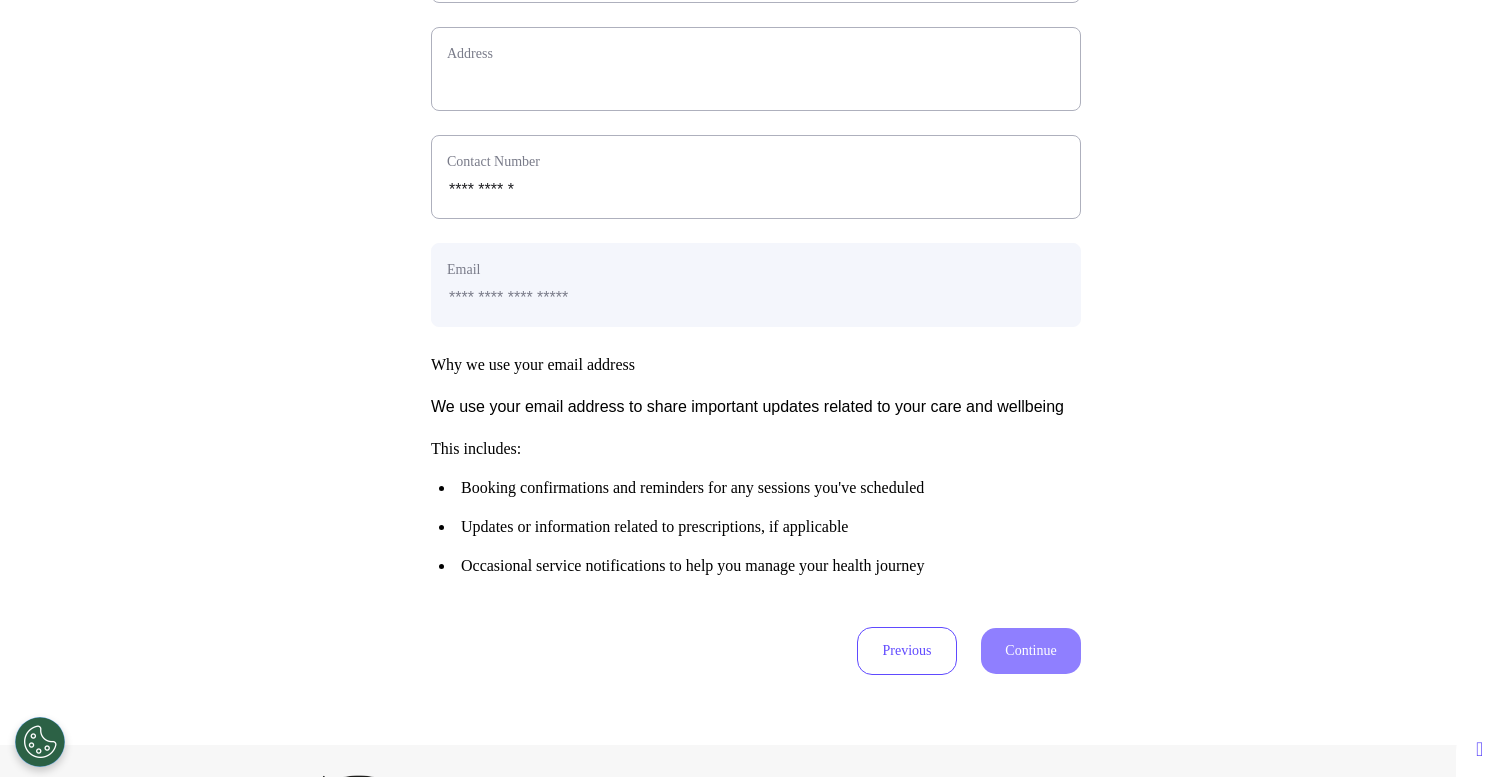 scroll, scrollTop: 689, scrollLeft: 0, axis: vertical 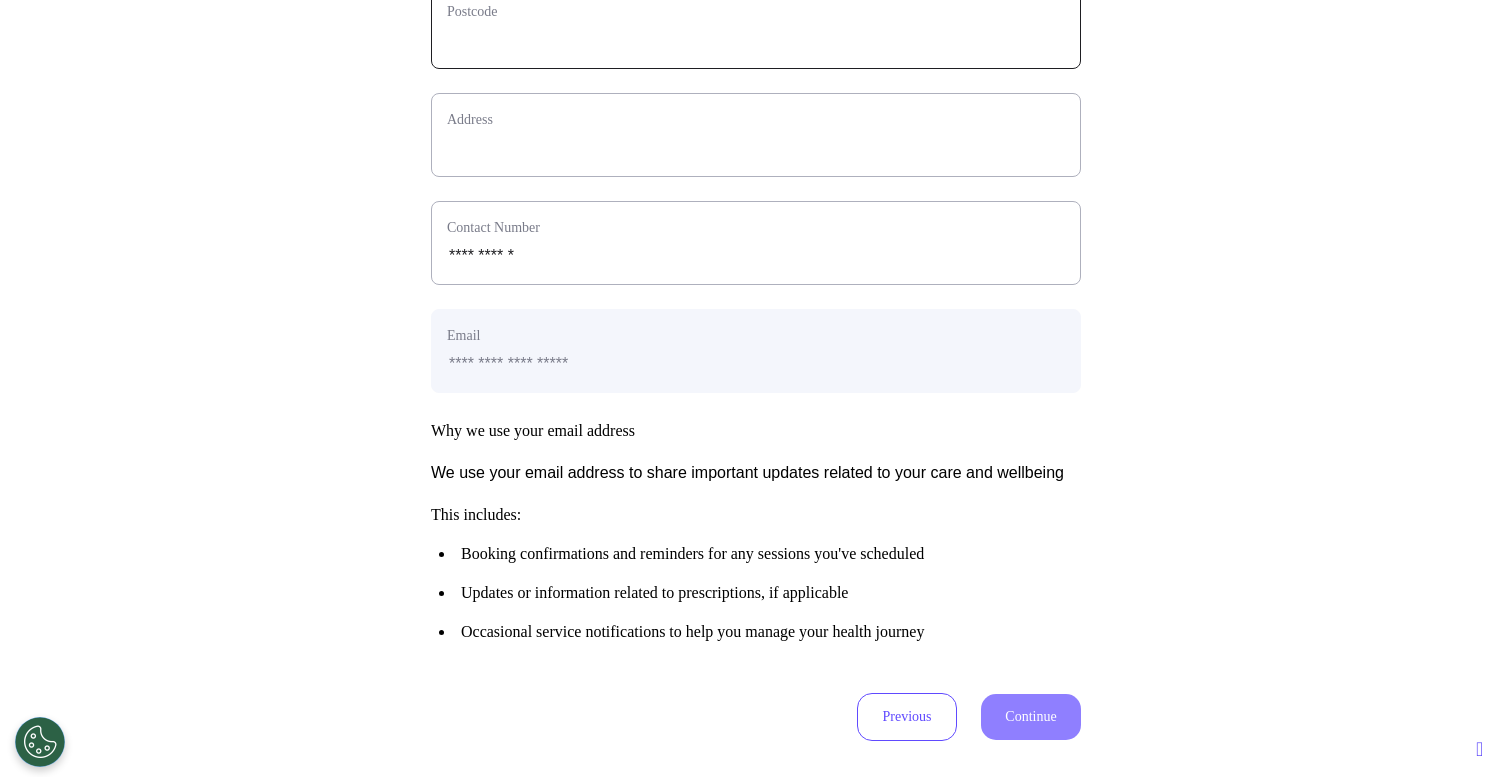 click at bounding box center (756, 40) 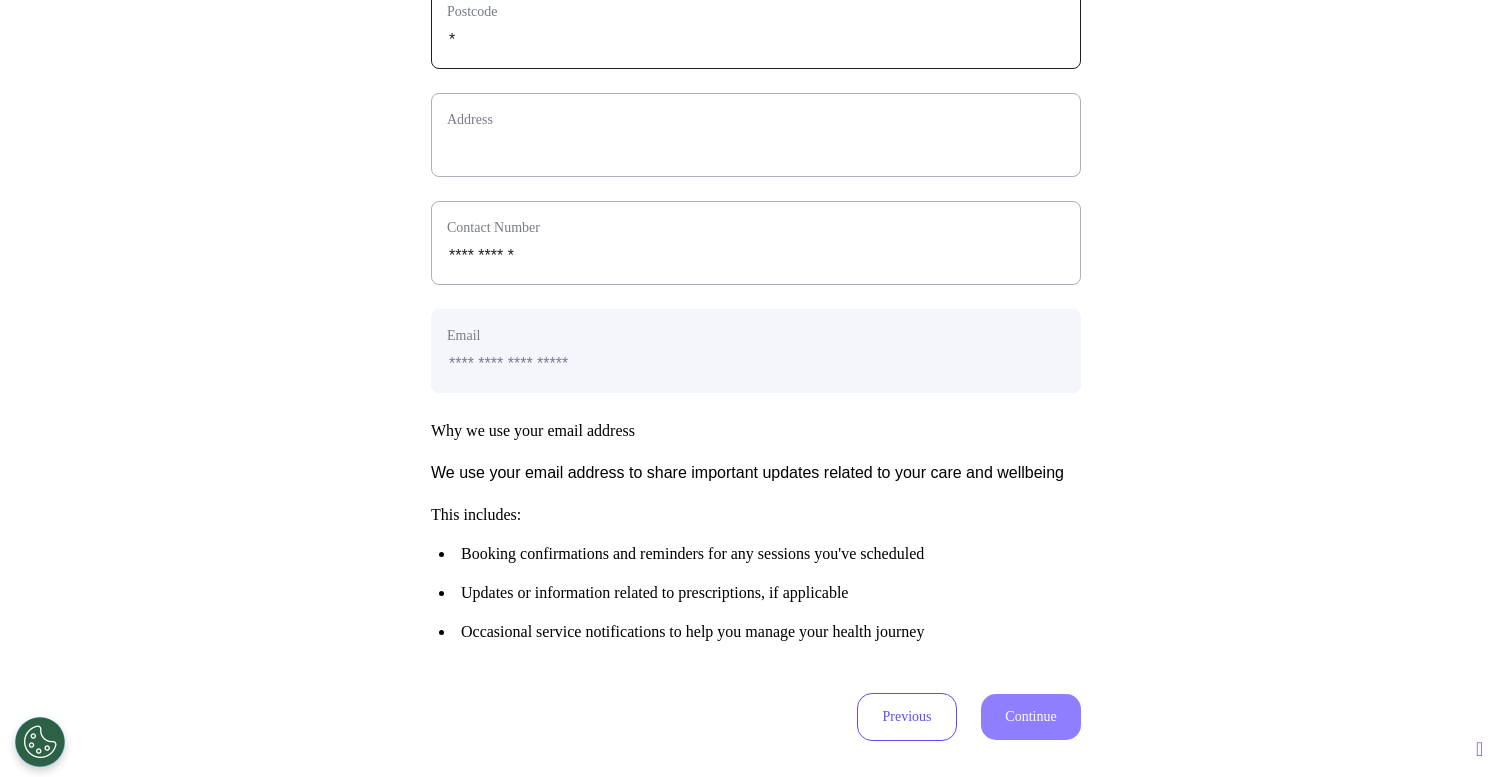 select 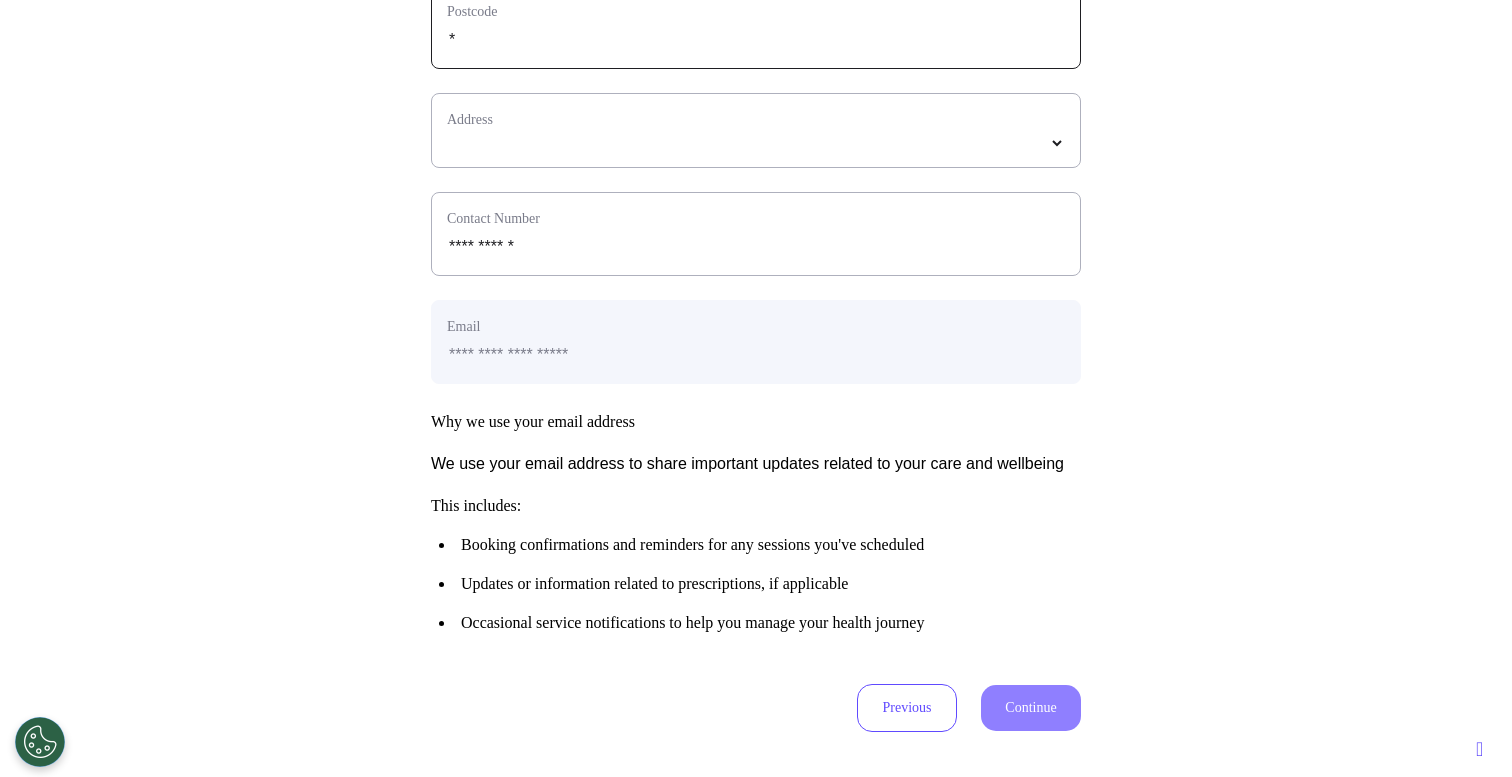 type on "**" 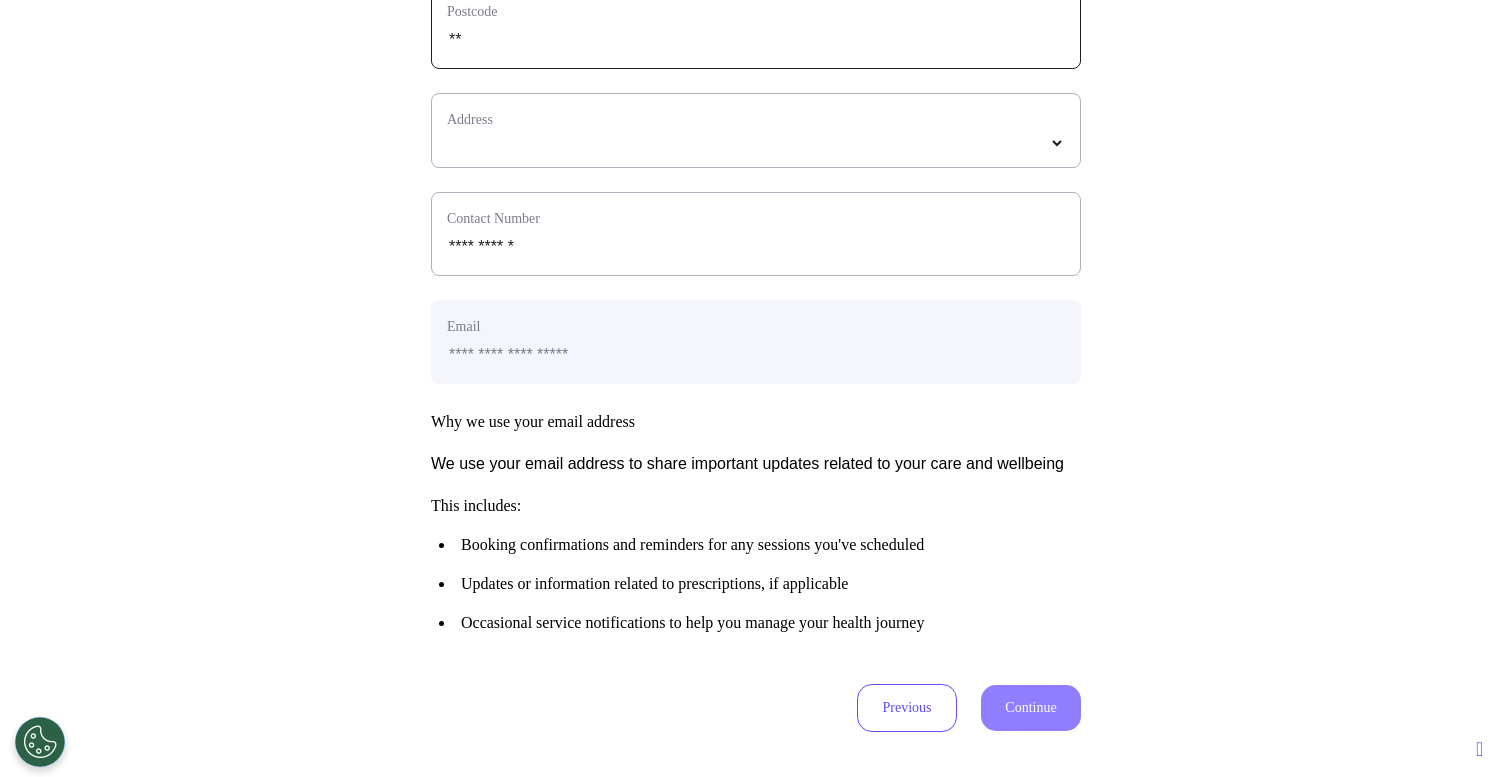 type on "***" 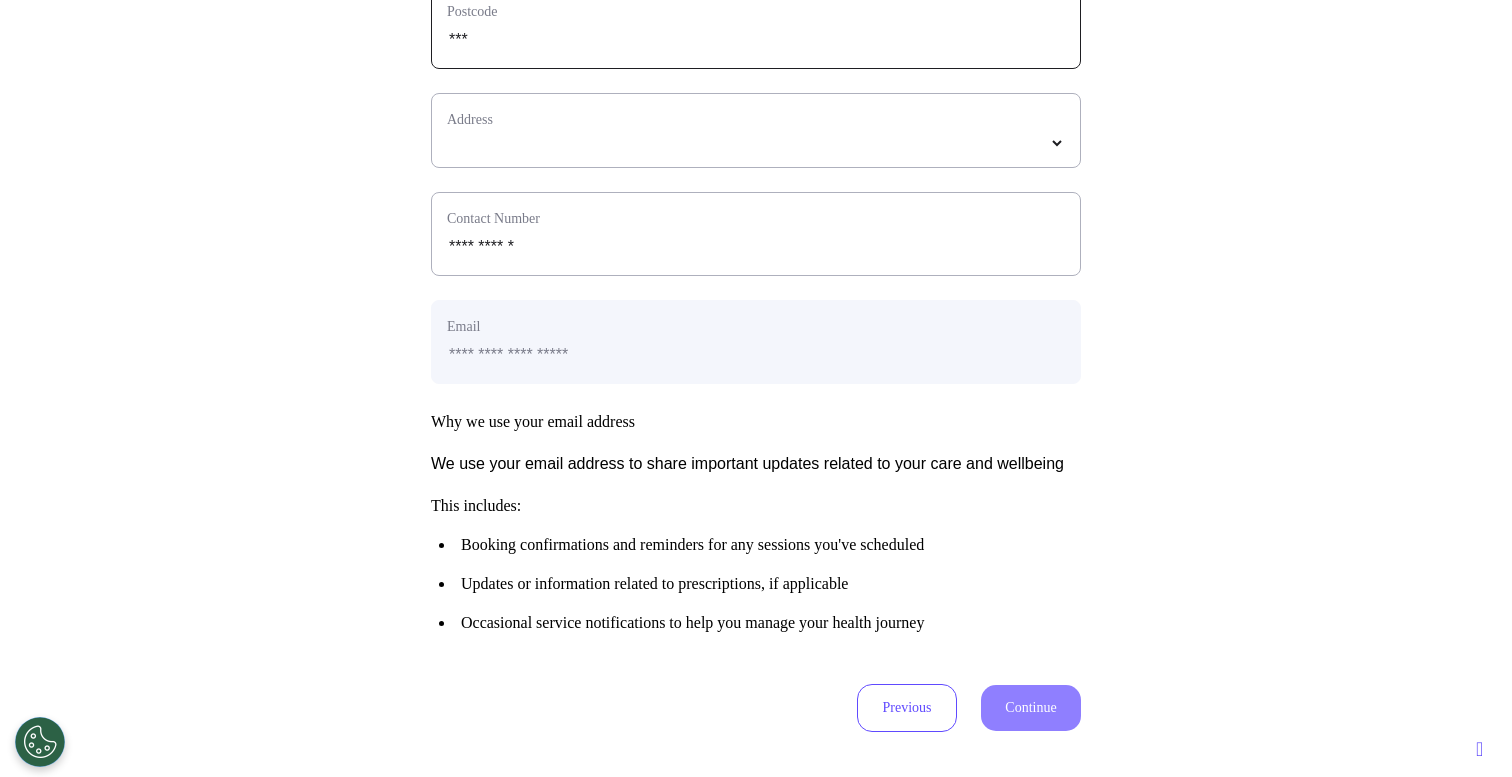 type on "****" 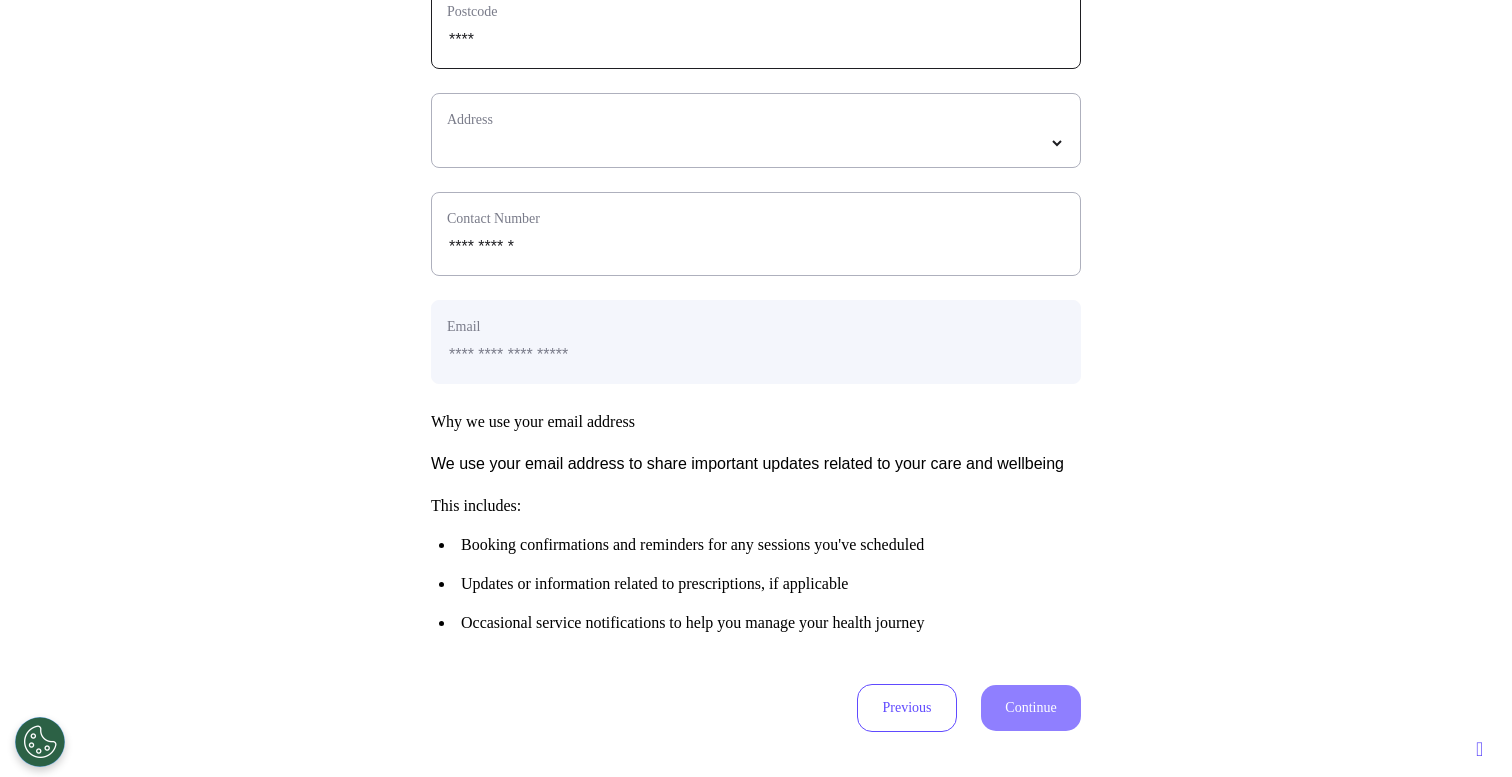 type on "*****" 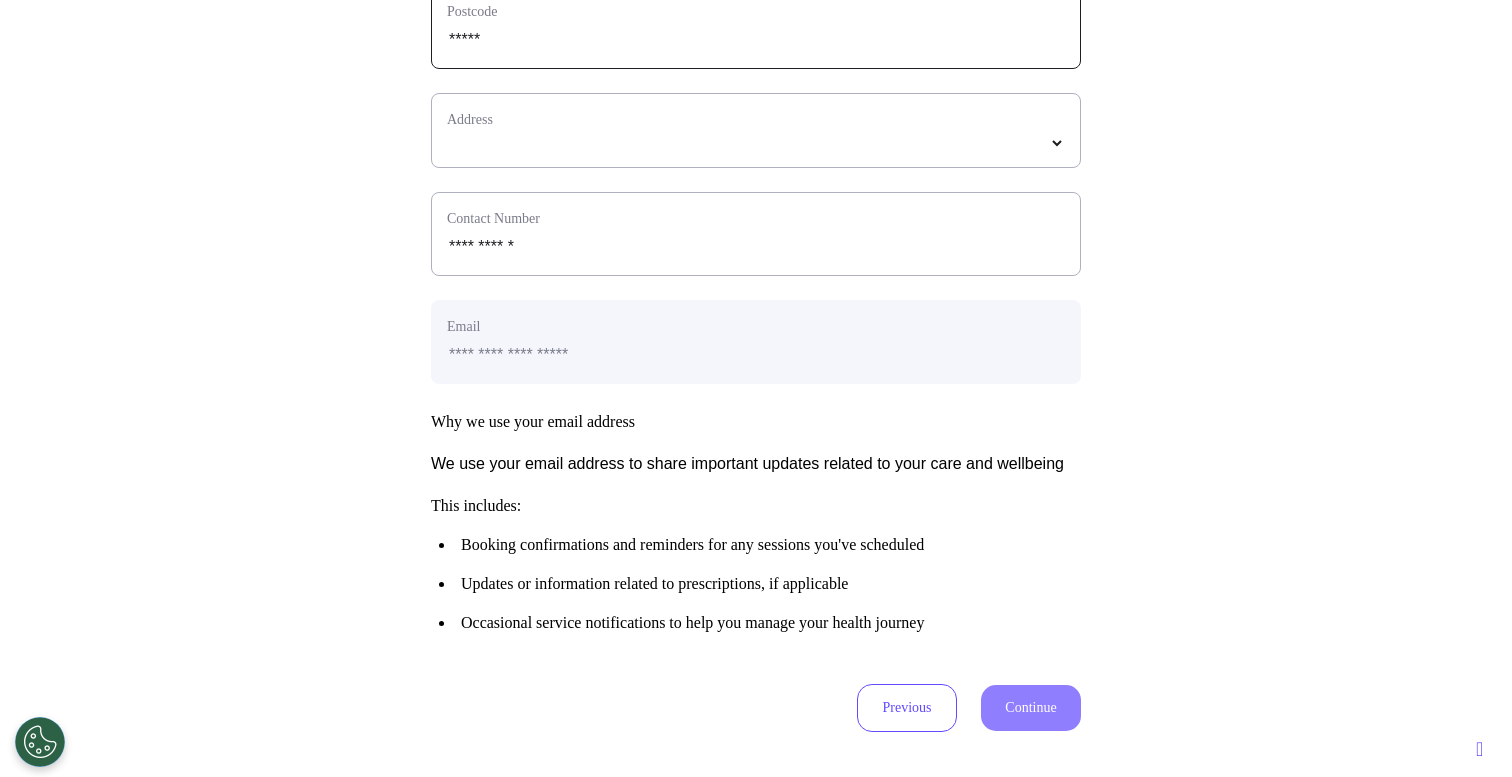 select 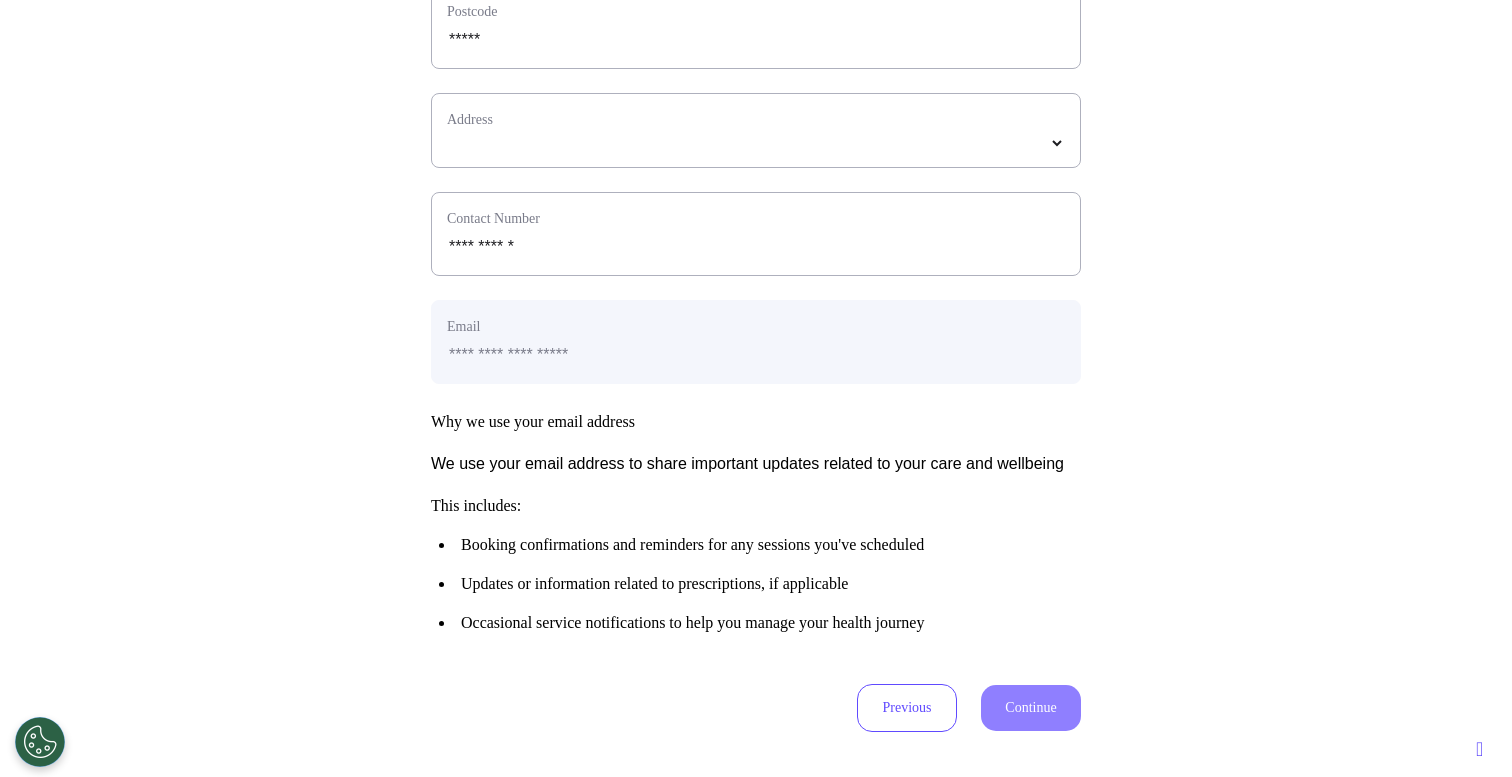 click on "Address *****" at bounding box center (756, 130) 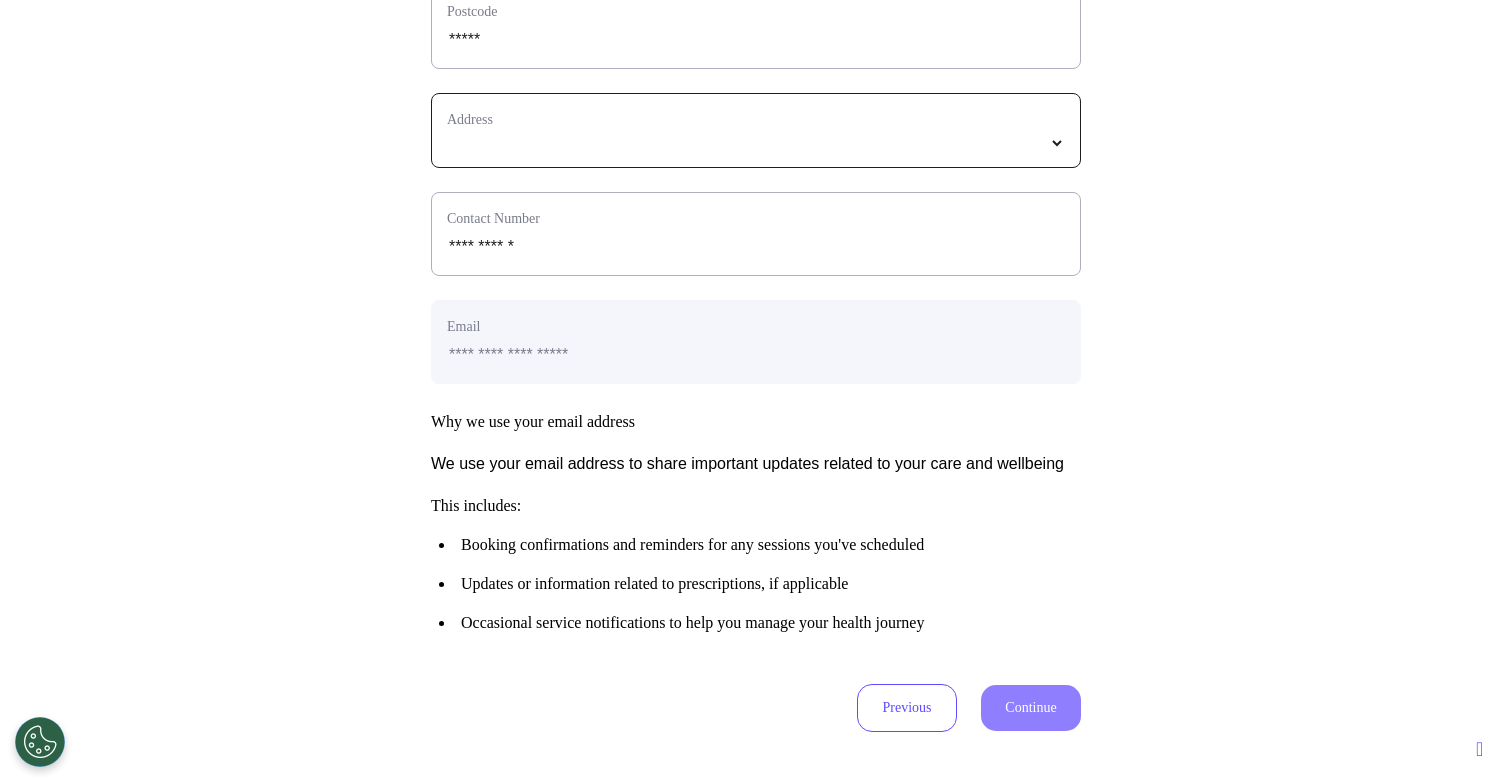 click on "*****" at bounding box center [756, 143] 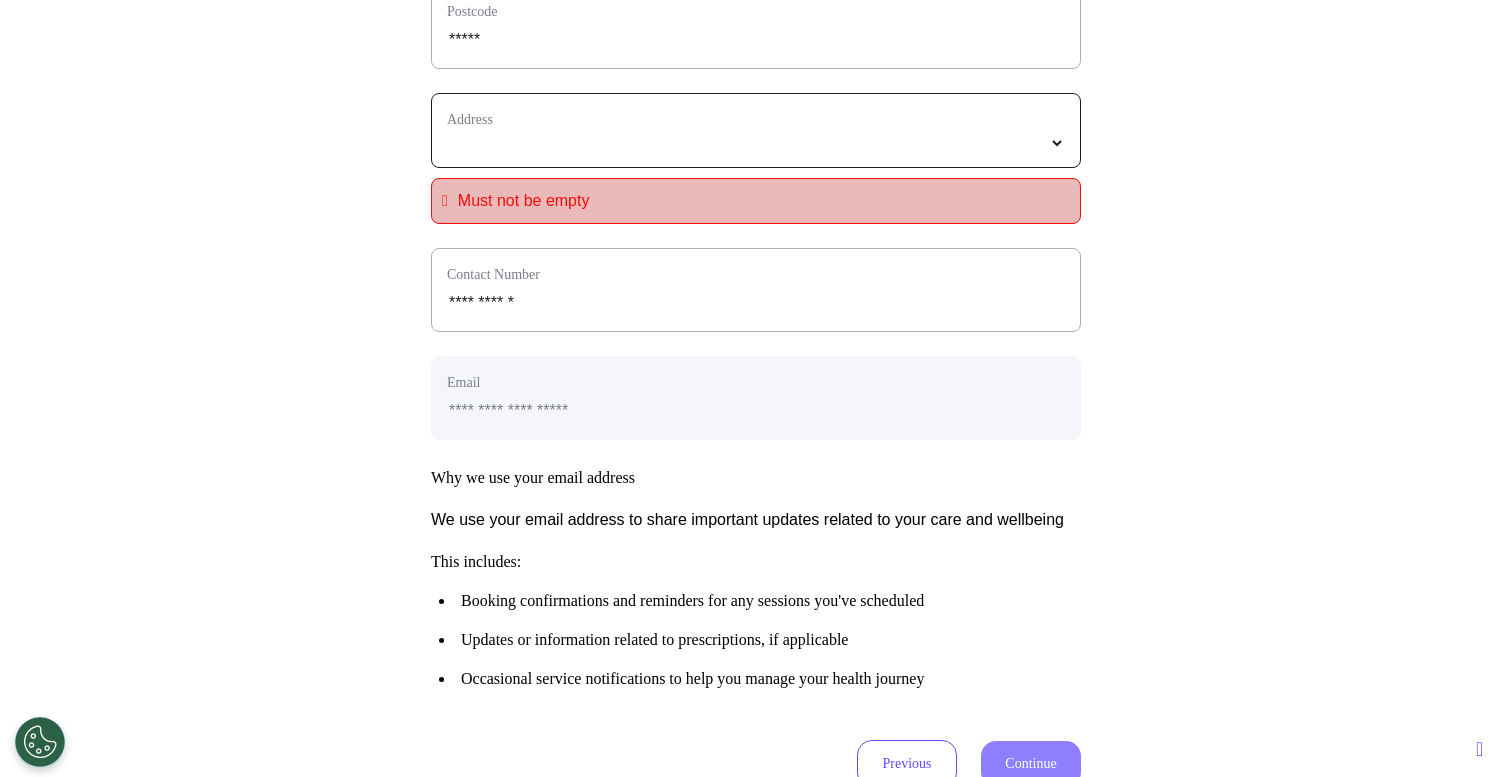 click on "*****" at bounding box center [756, 143] 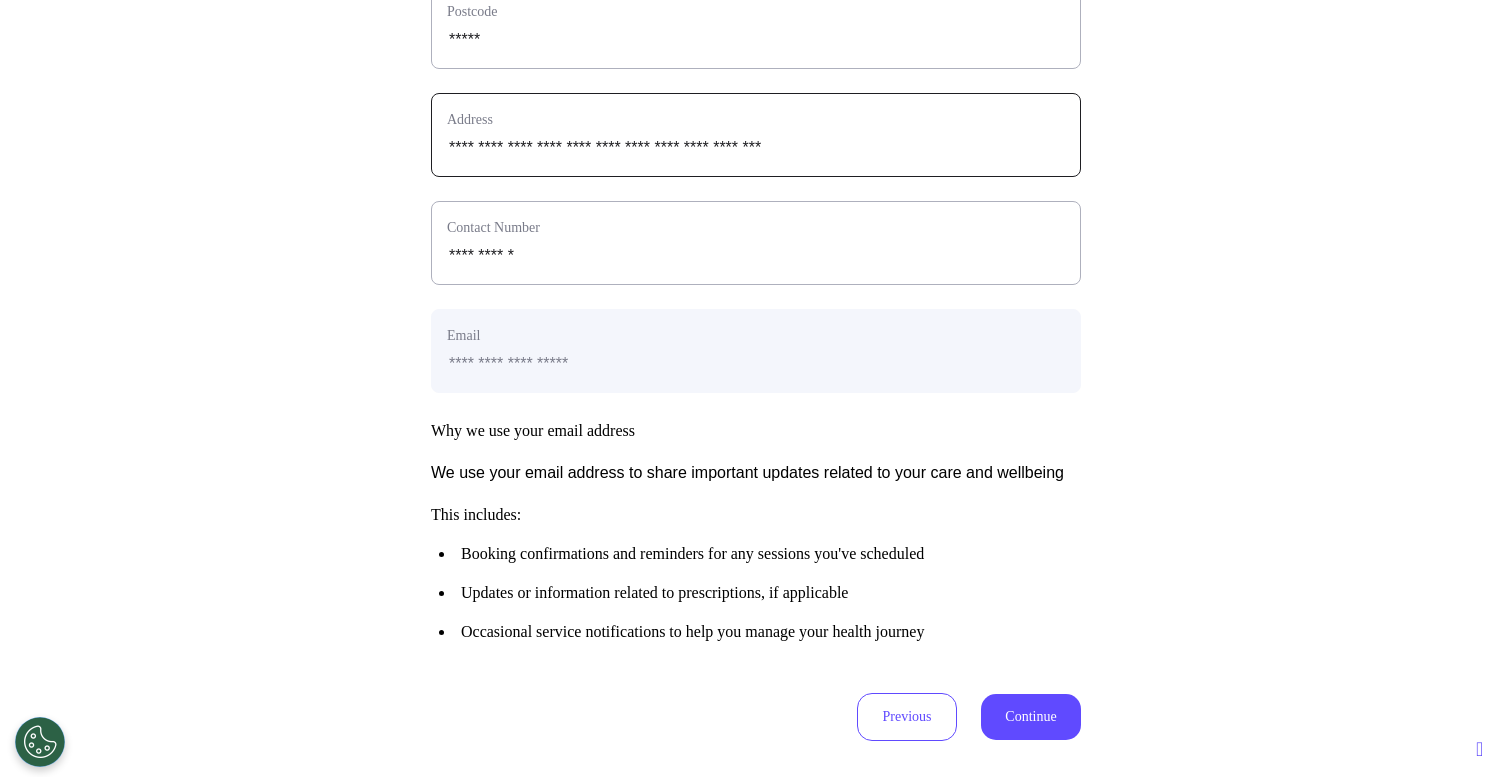 scroll, scrollTop: 996, scrollLeft: 0, axis: vertical 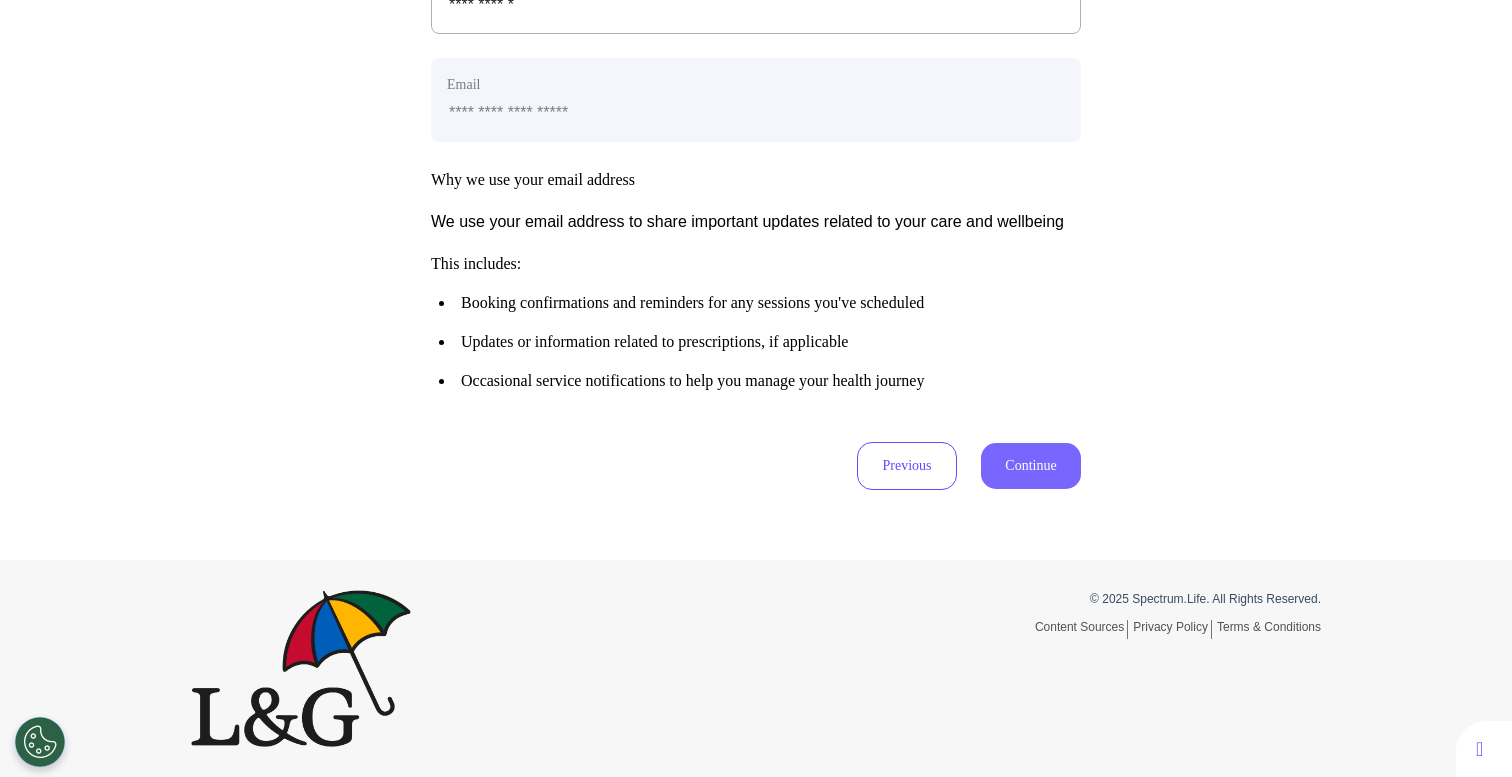 click on "Continue" at bounding box center [1031, 466] 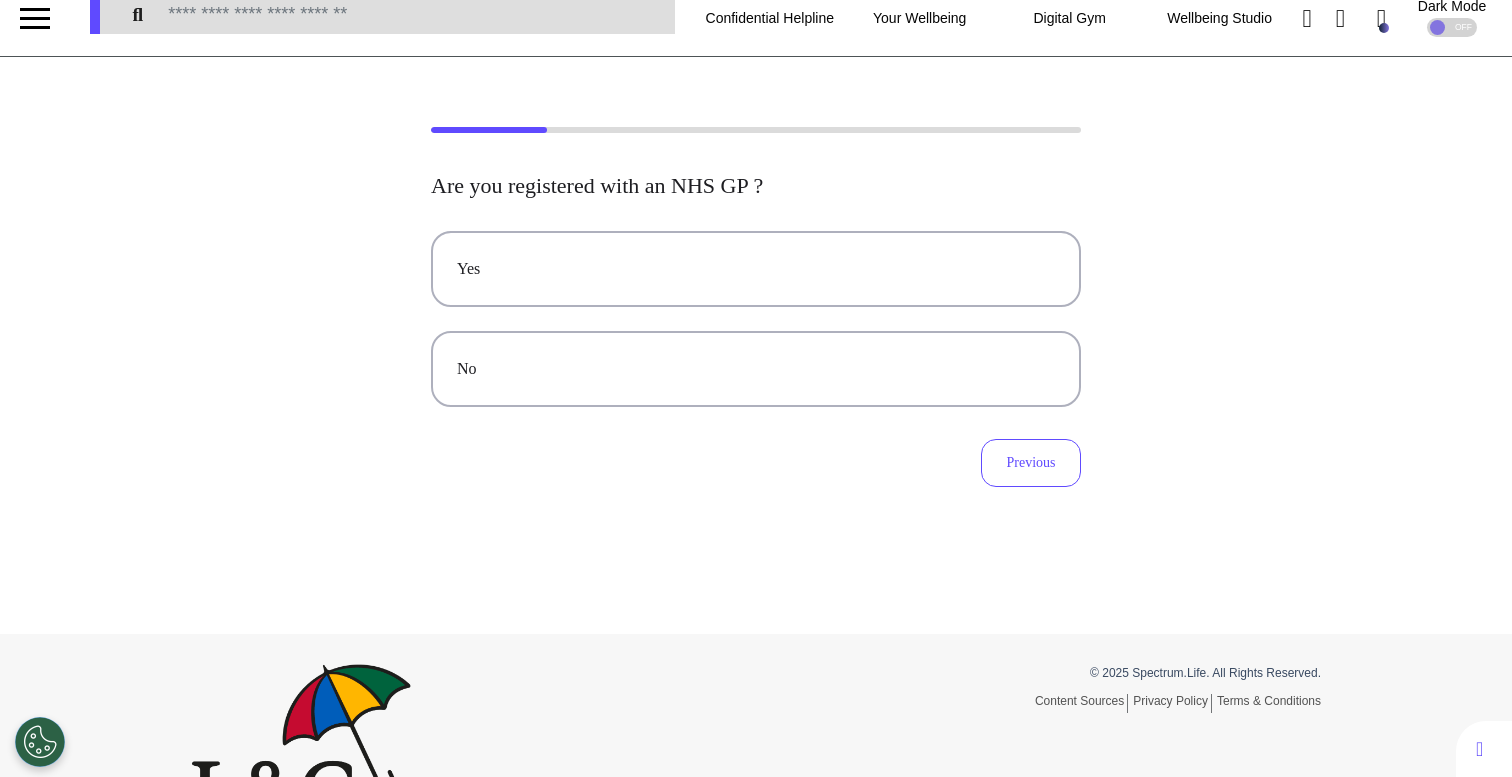 scroll, scrollTop: 0, scrollLeft: 0, axis: both 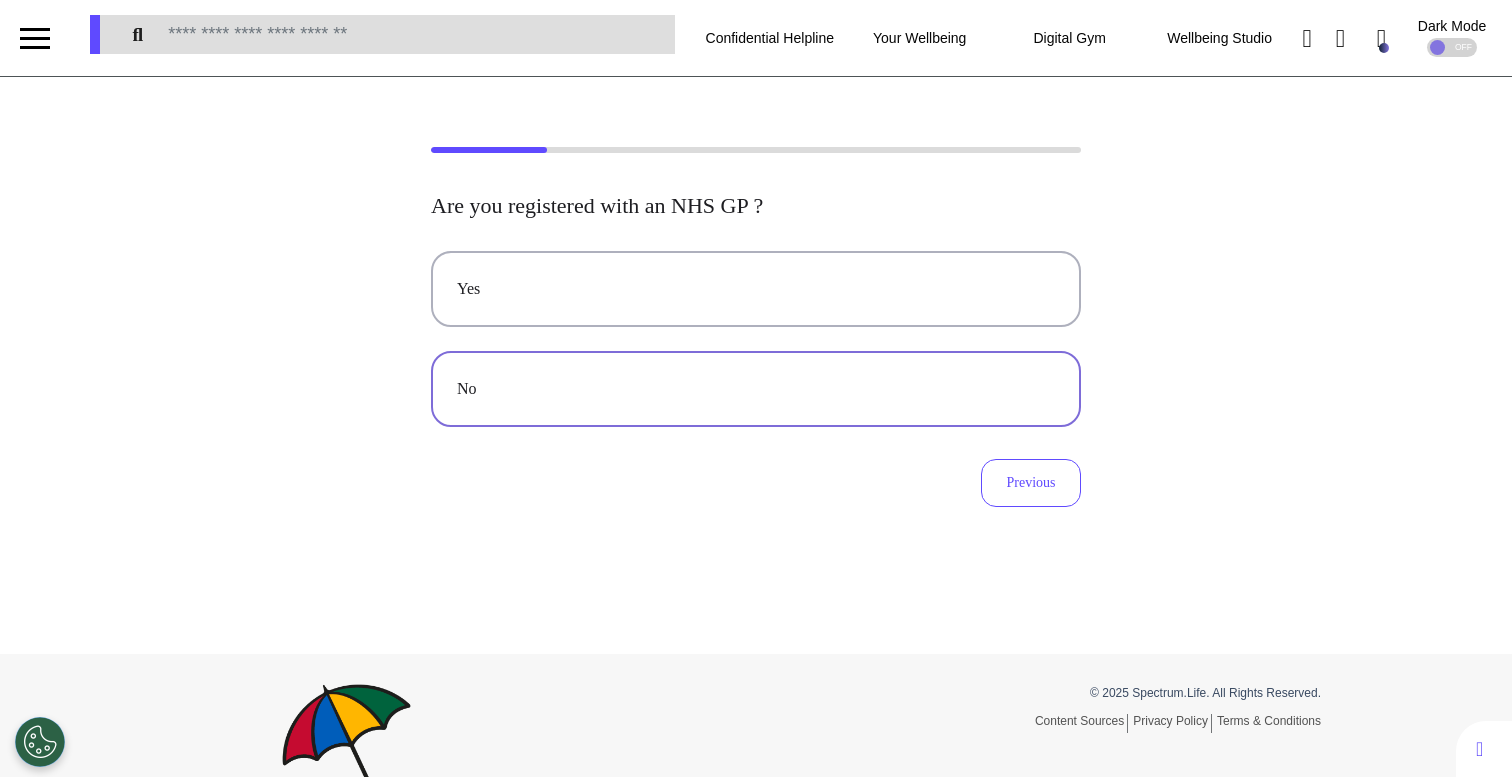 click on "No" at bounding box center (756, 389) 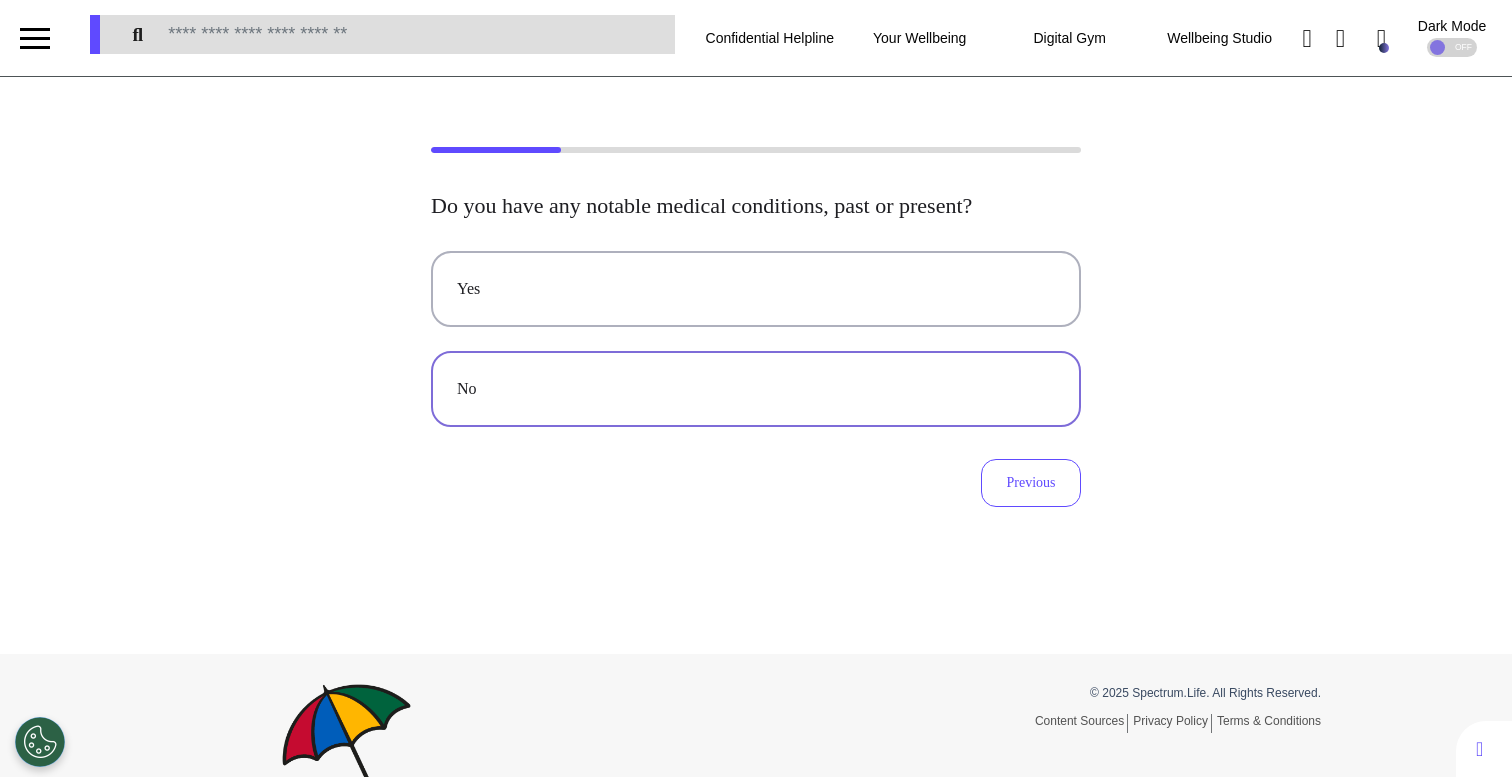 click on "No" at bounding box center [756, 389] 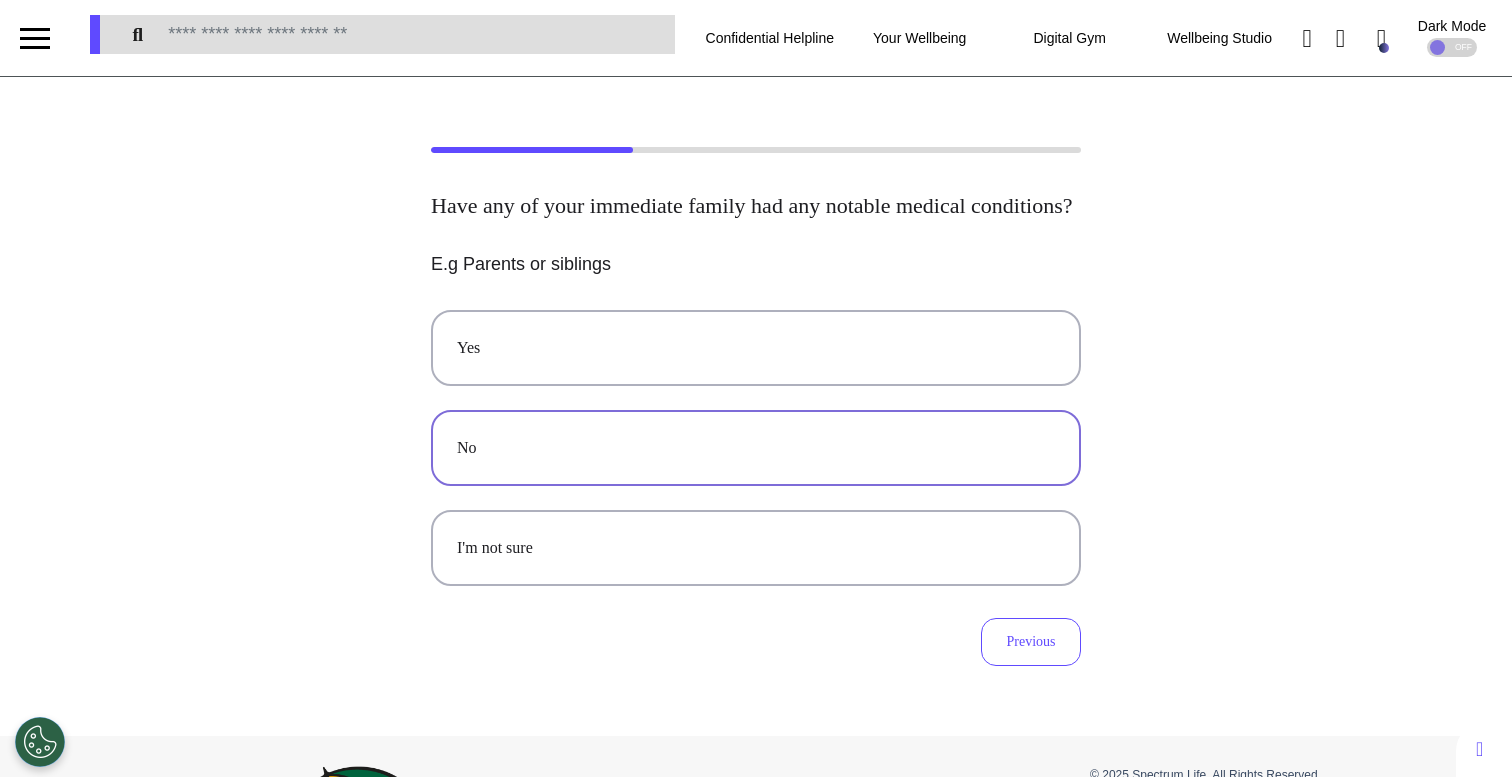 click on "No" at bounding box center [756, 448] 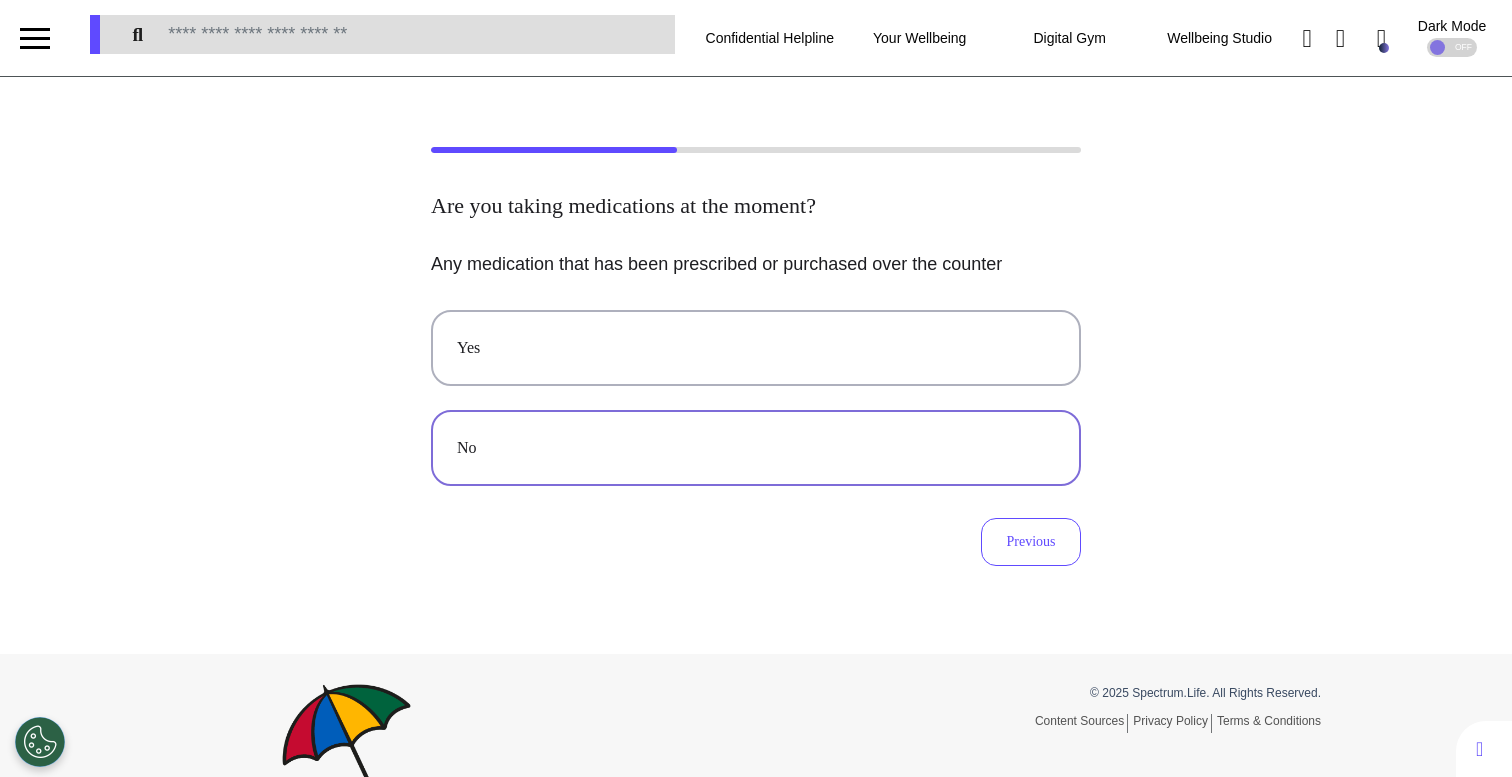 click on "No" at bounding box center [756, 448] 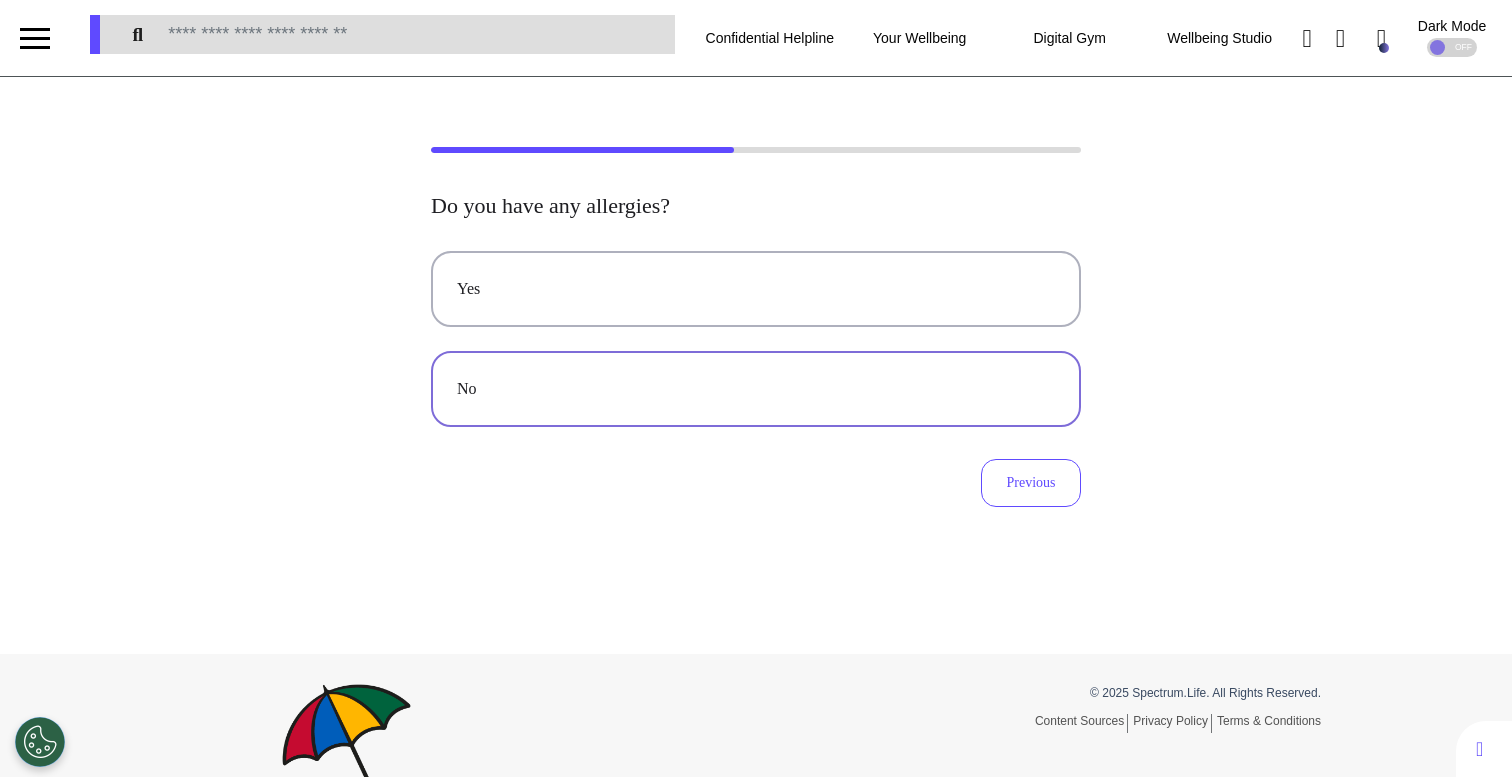 click on "No" at bounding box center [756, 389] 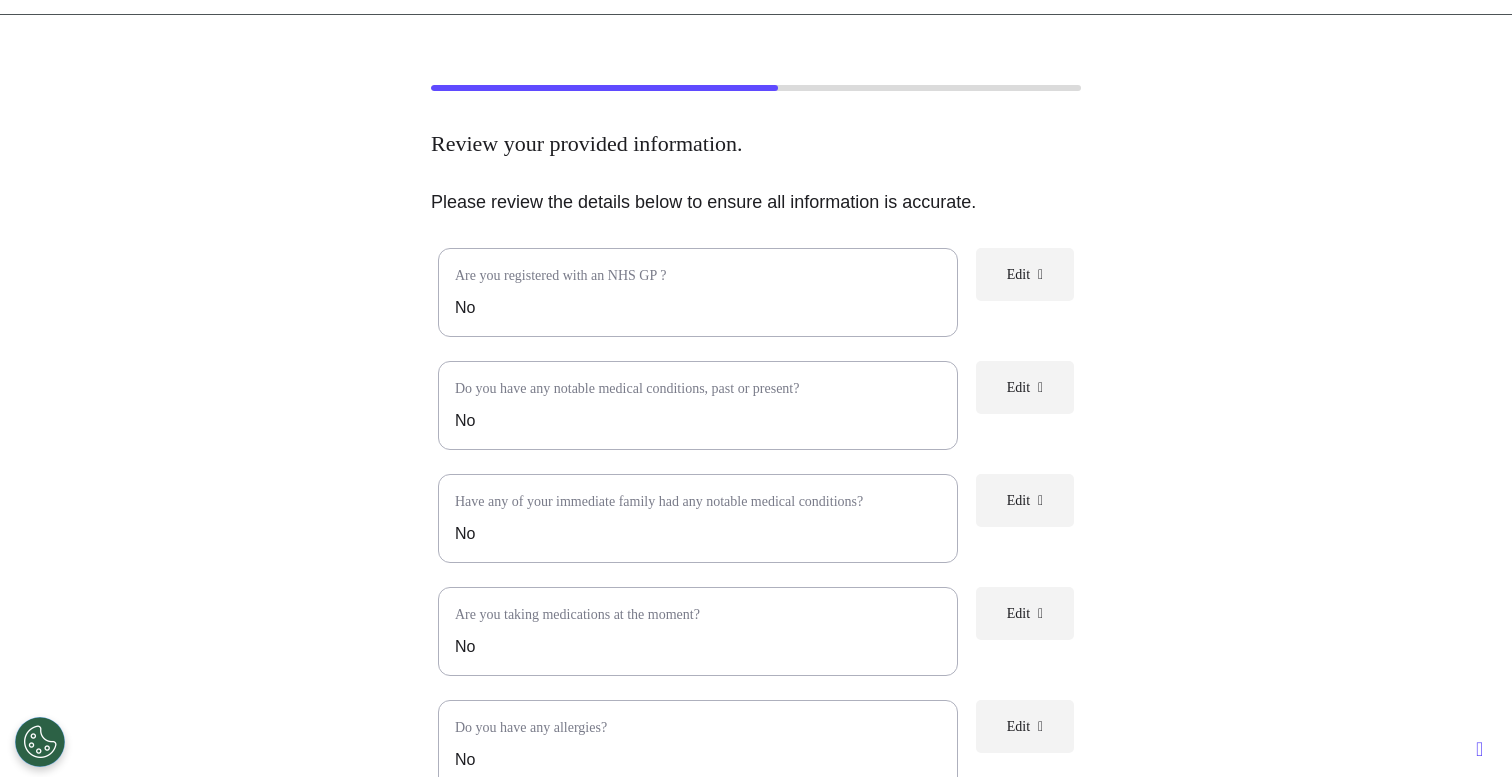 scroll, scrollTop: 462, scrollLeft: 0, axis: vertical 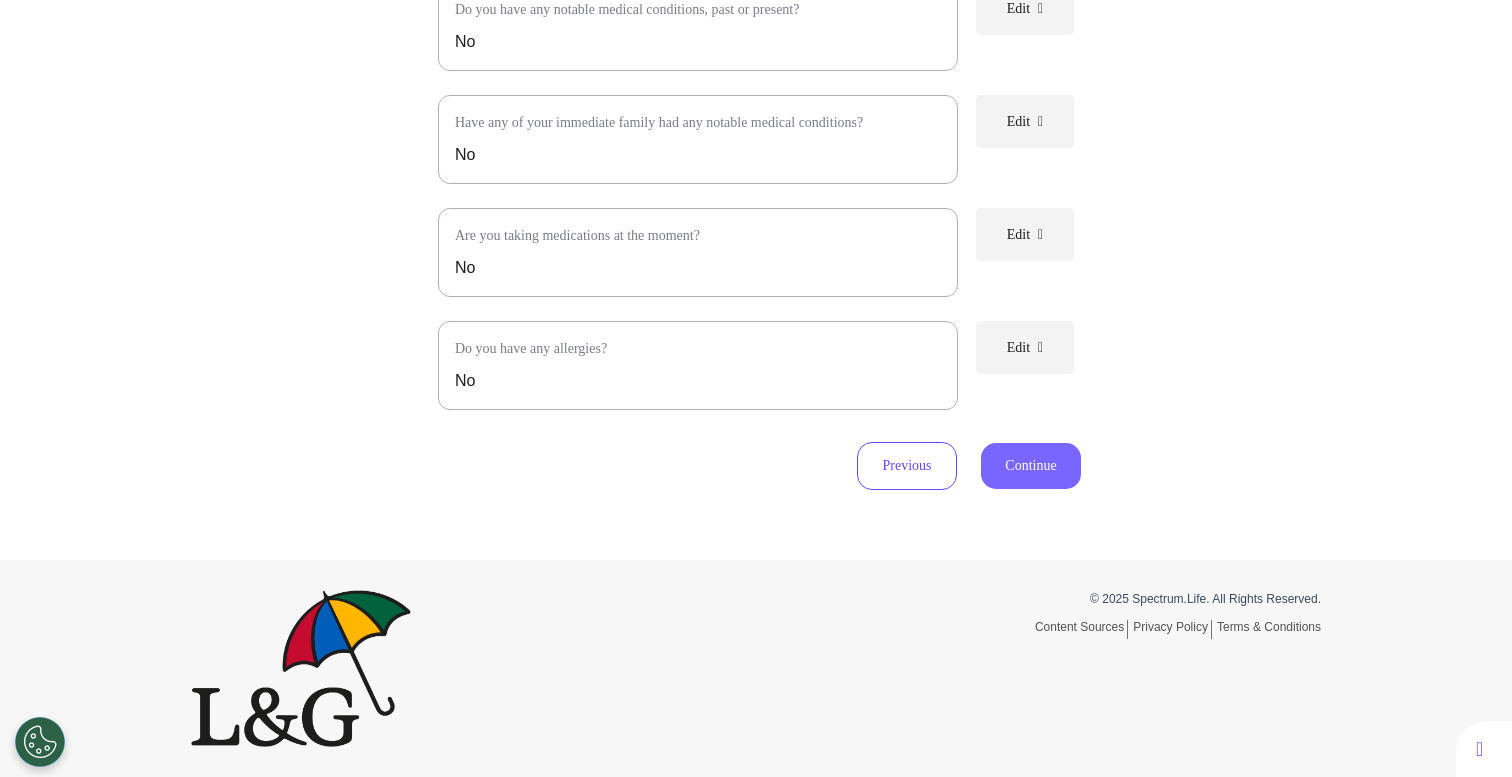 click on "Continue" at bounding box center (1031, 466) 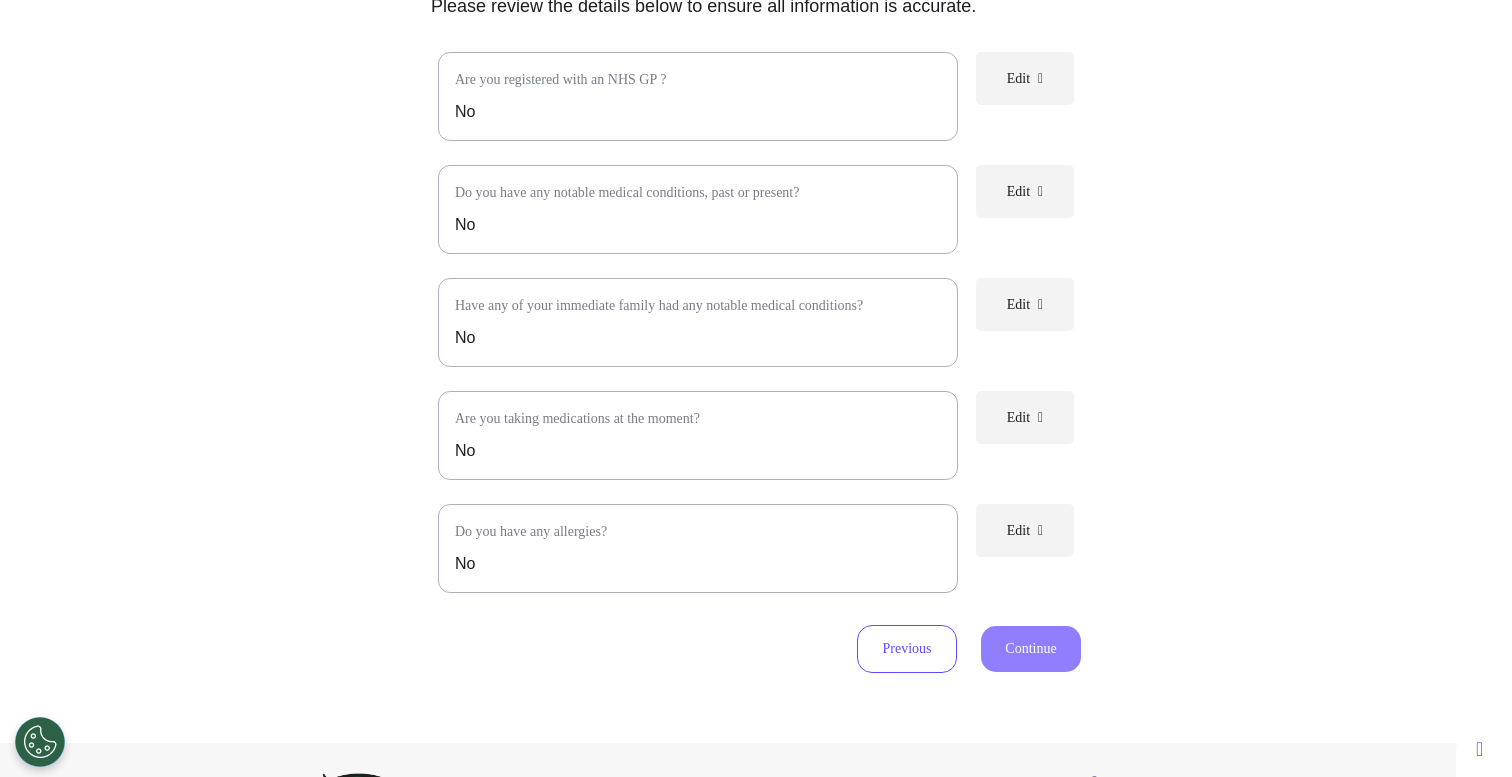 scroll, scrollTop: 0, scrollLeft: 0, axis: both 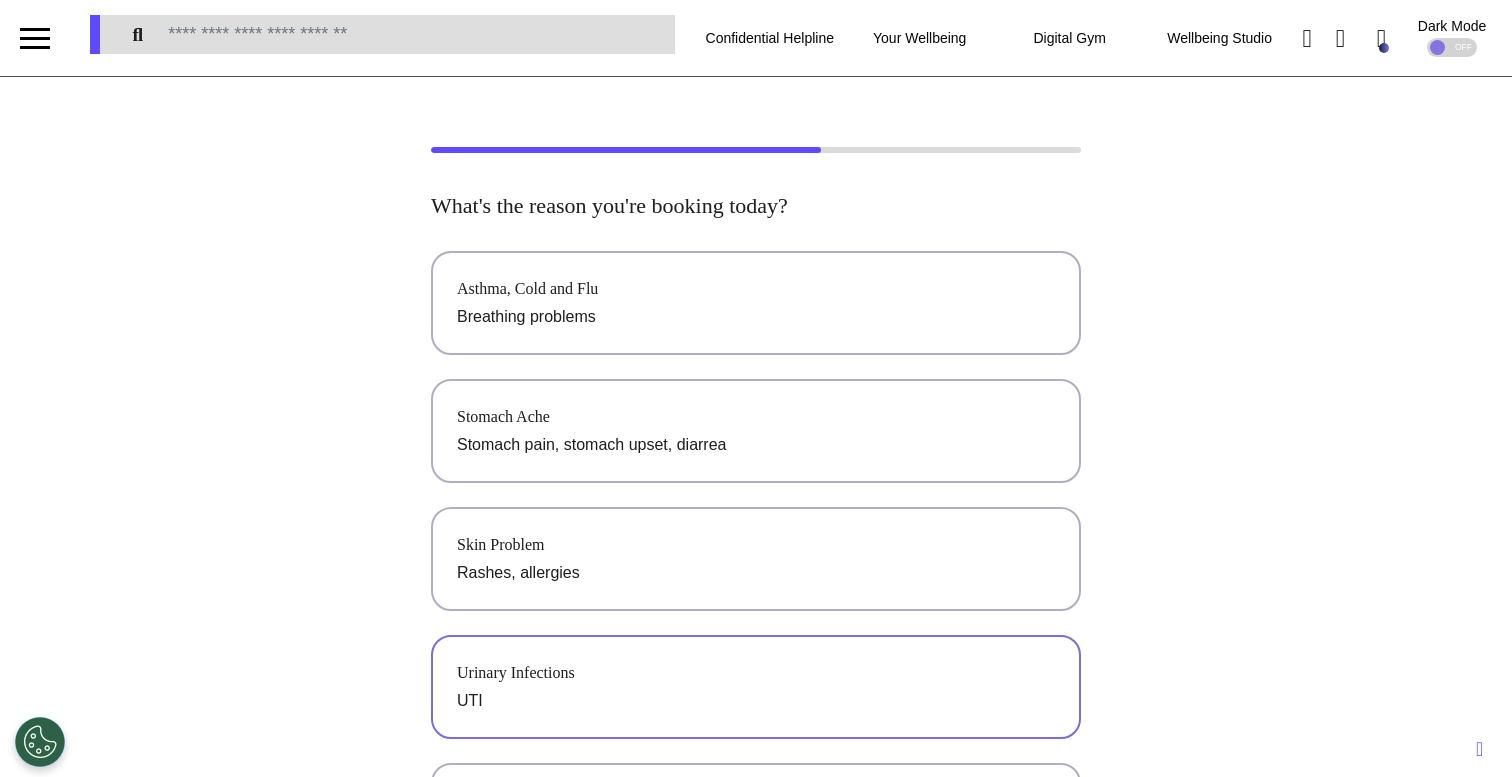 click on "Urinary Infections" at bounding box center (756, 673) 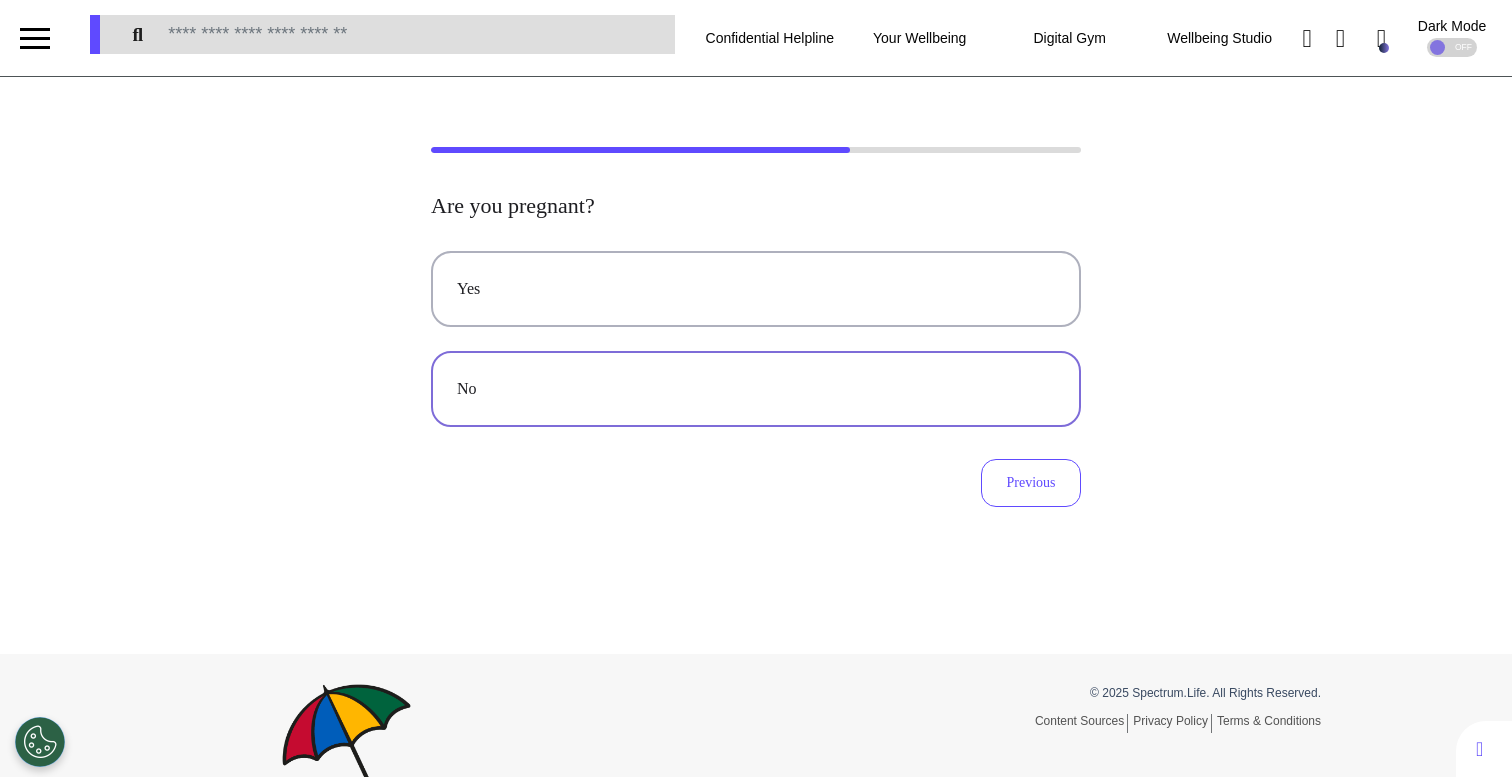 click on "No" at bounding box center [756, 389] 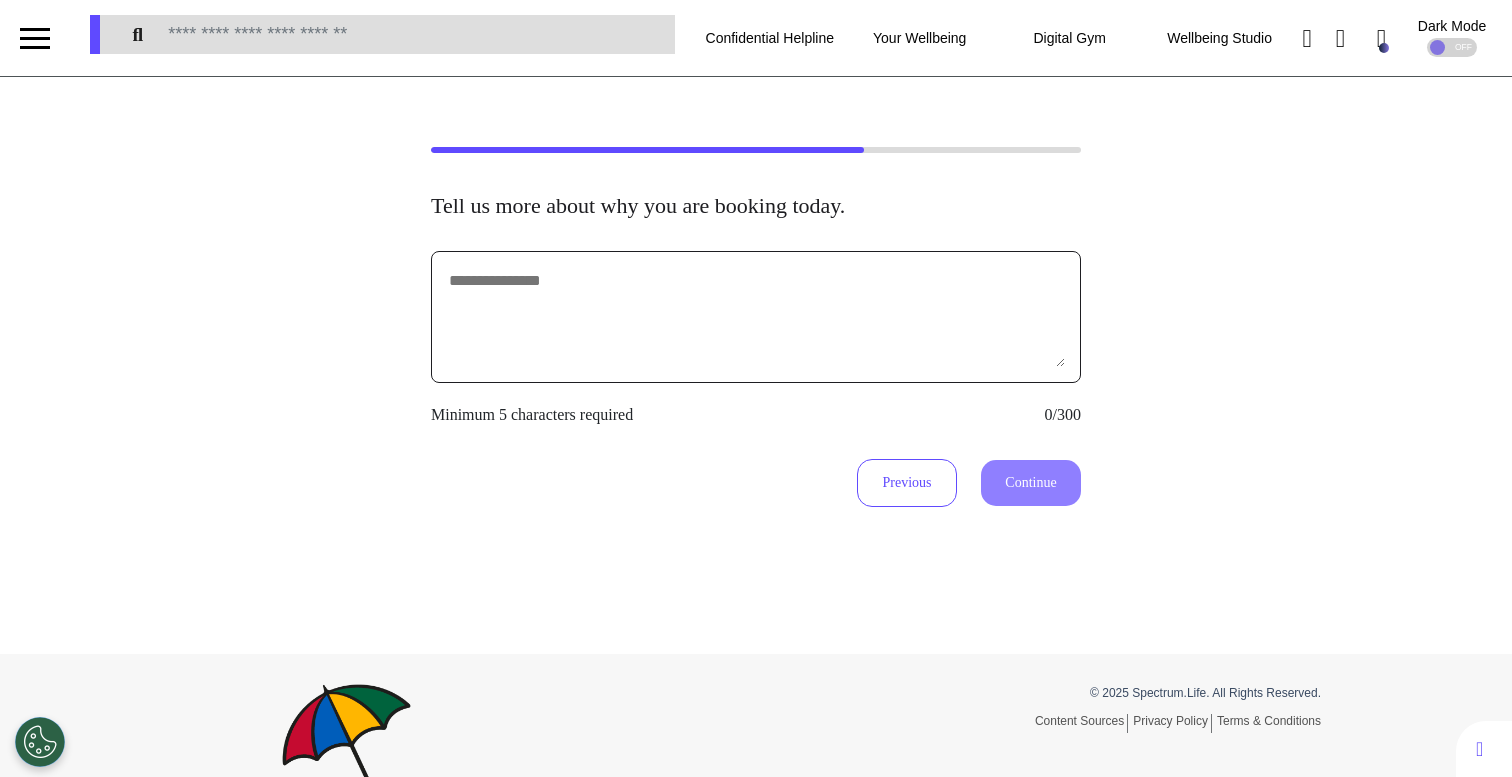 click at bounding box center [756, 317] 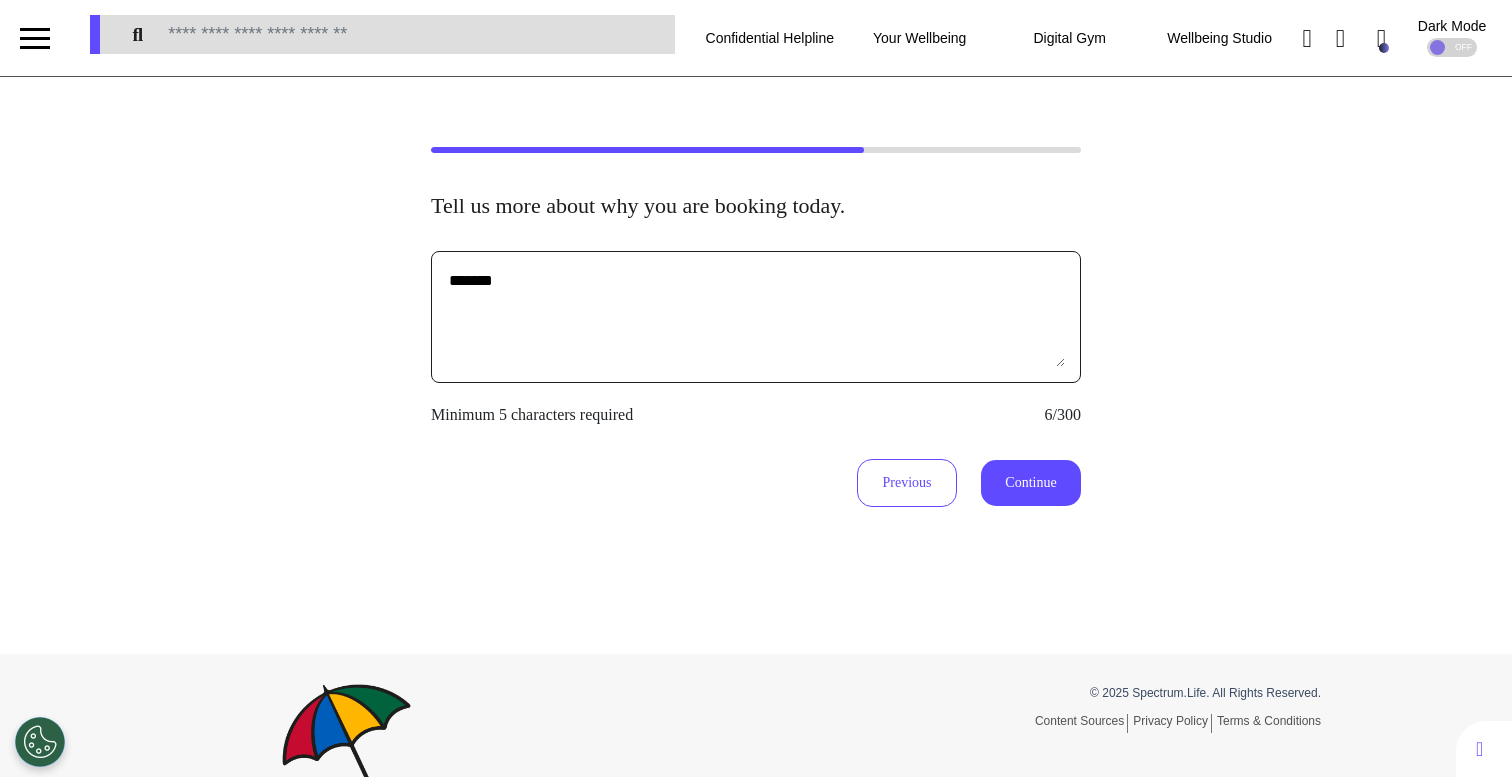 type on "*******" 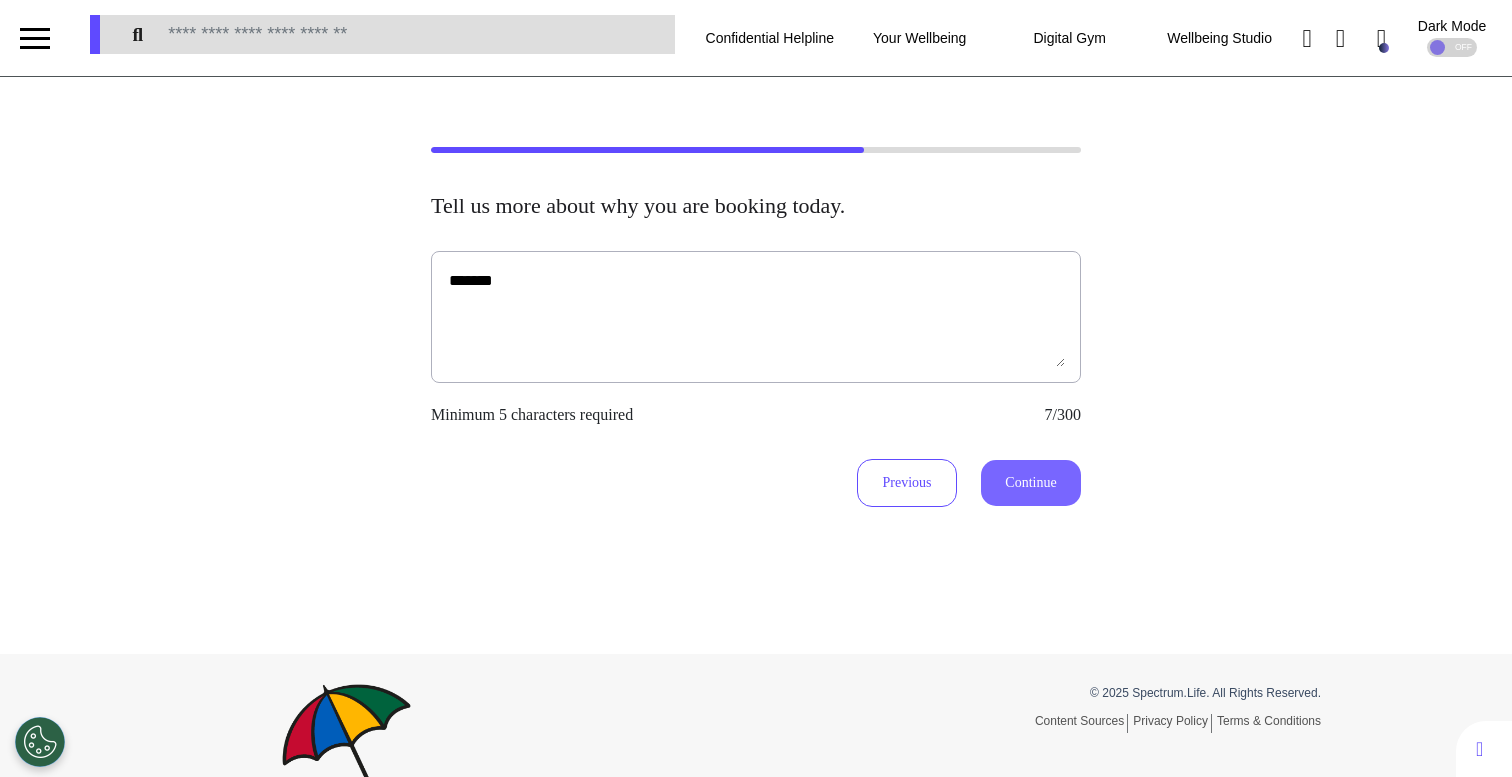 click on "Continue" at bounding box center [1031, 483] 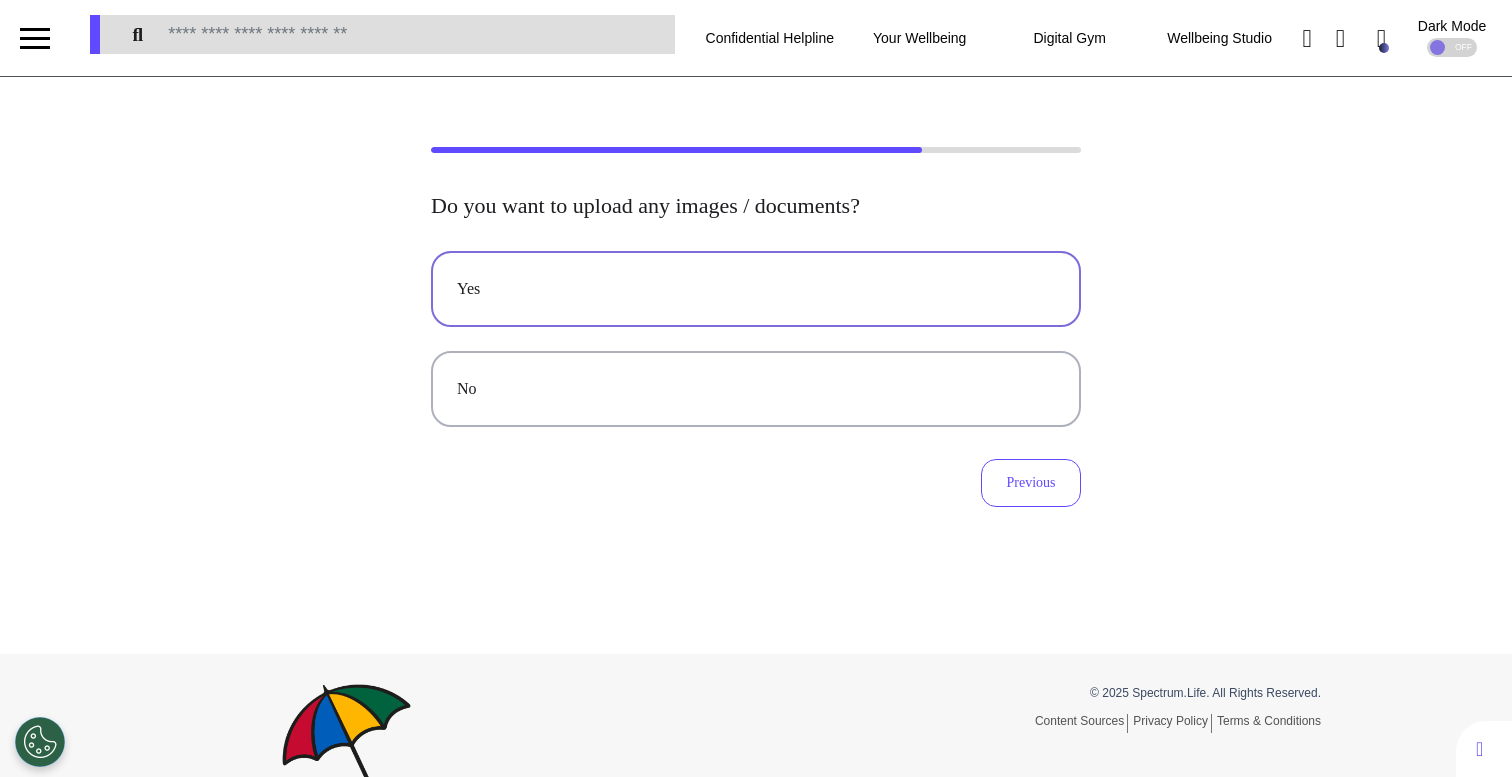 click on "Yes" at bounding box center (756, 289) 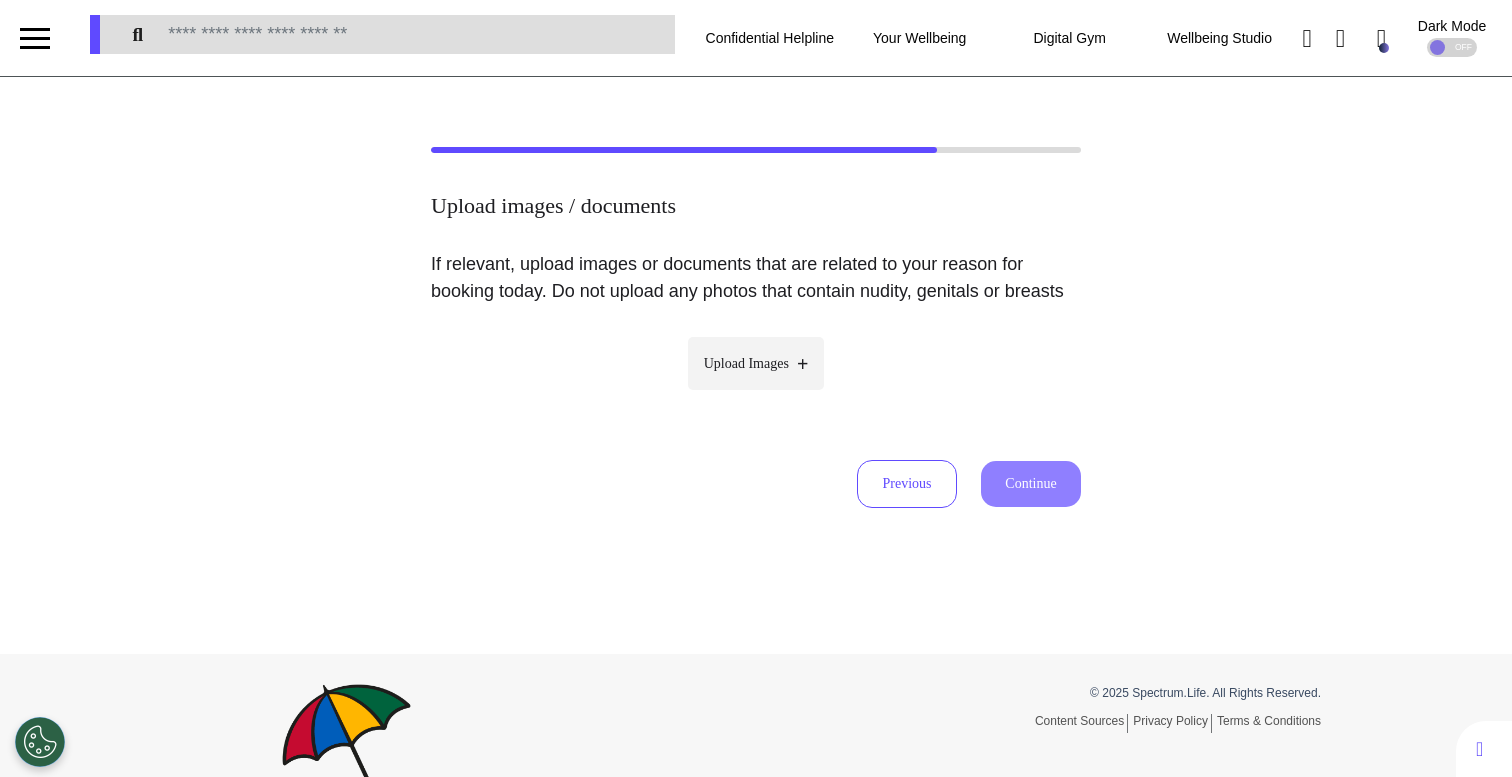 click on "Upload Images" at bounding box center (746, 363) 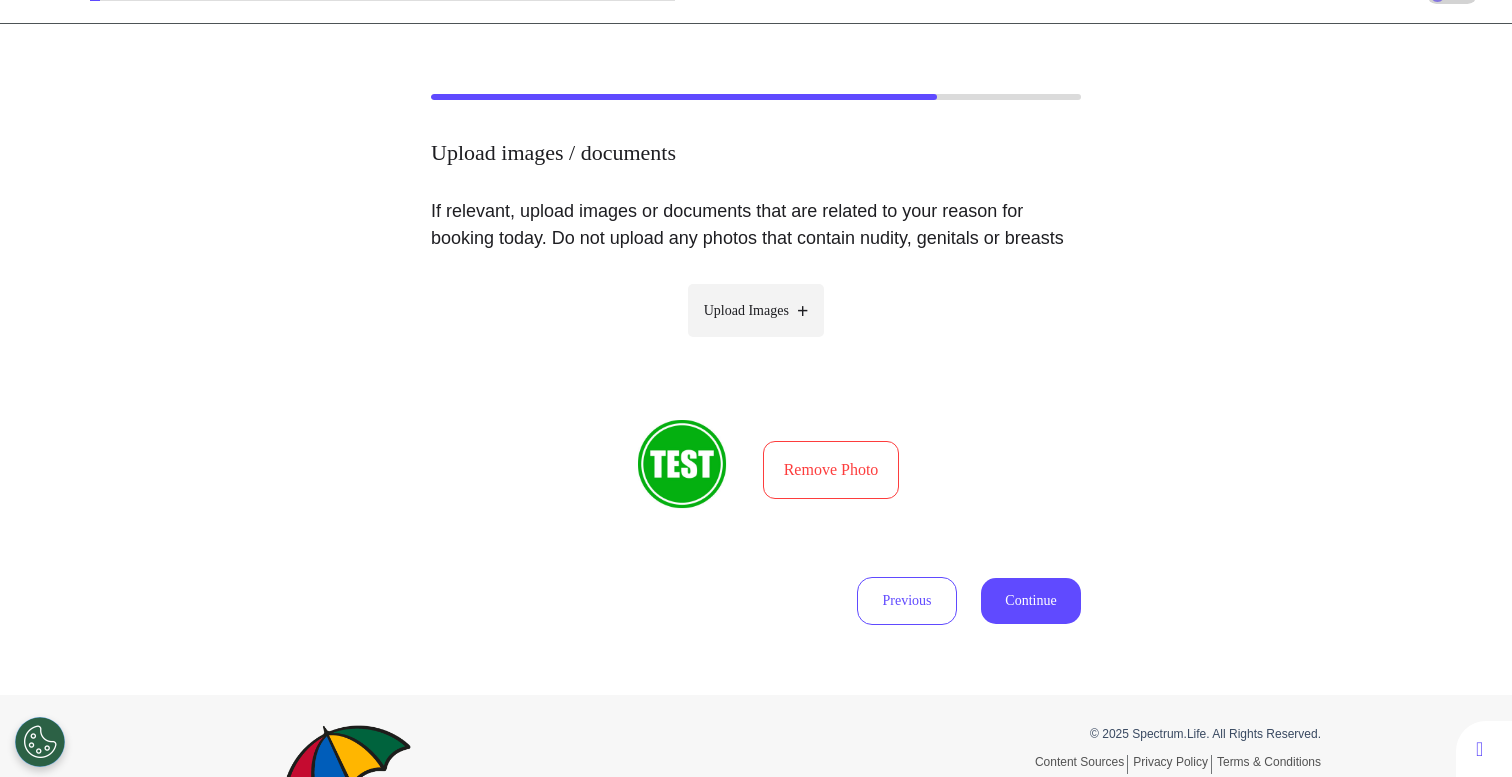 scroll, scrollTop: 215, scrollLeft: 0, axis: vertical 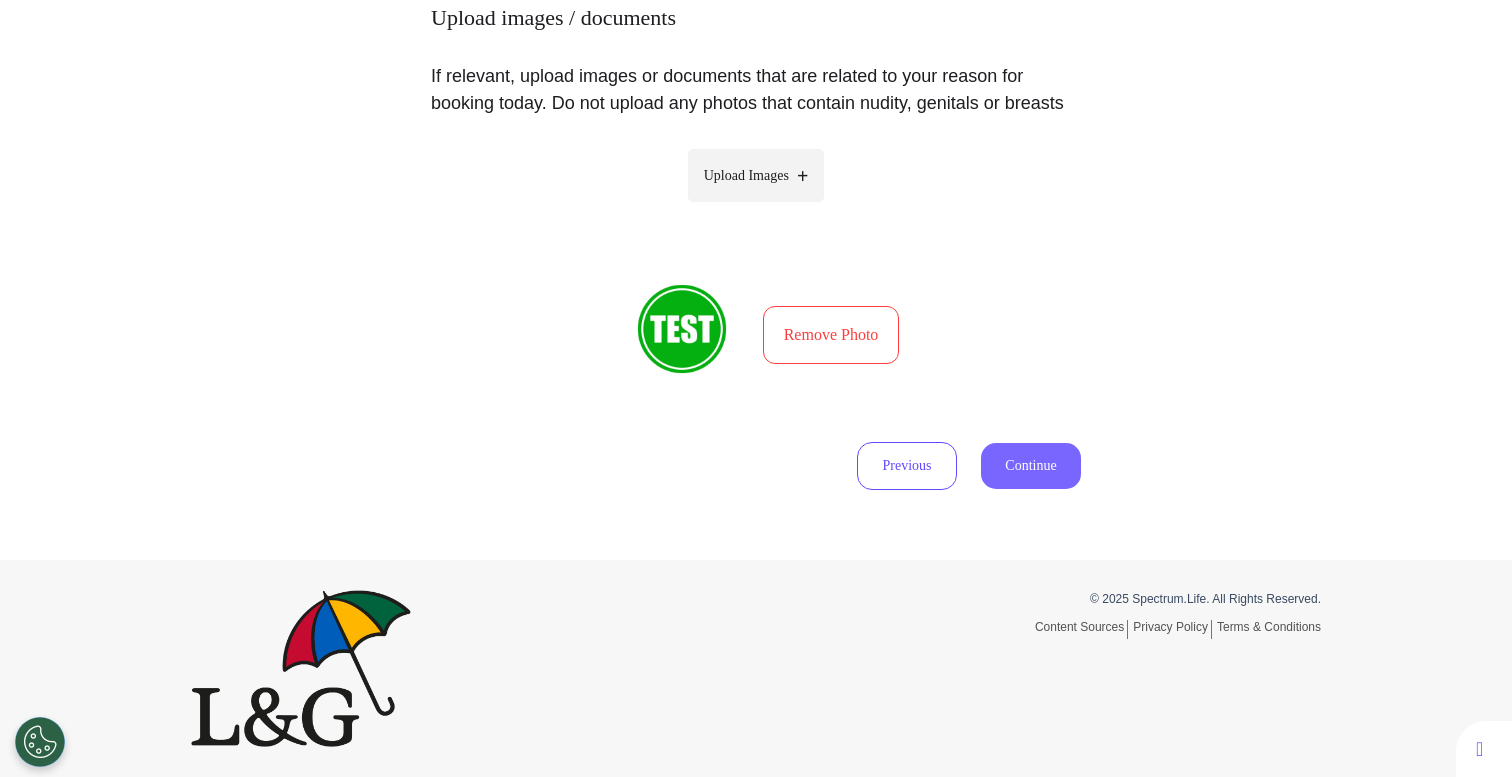 click on "Continue" at bounding box center [1031, 466] 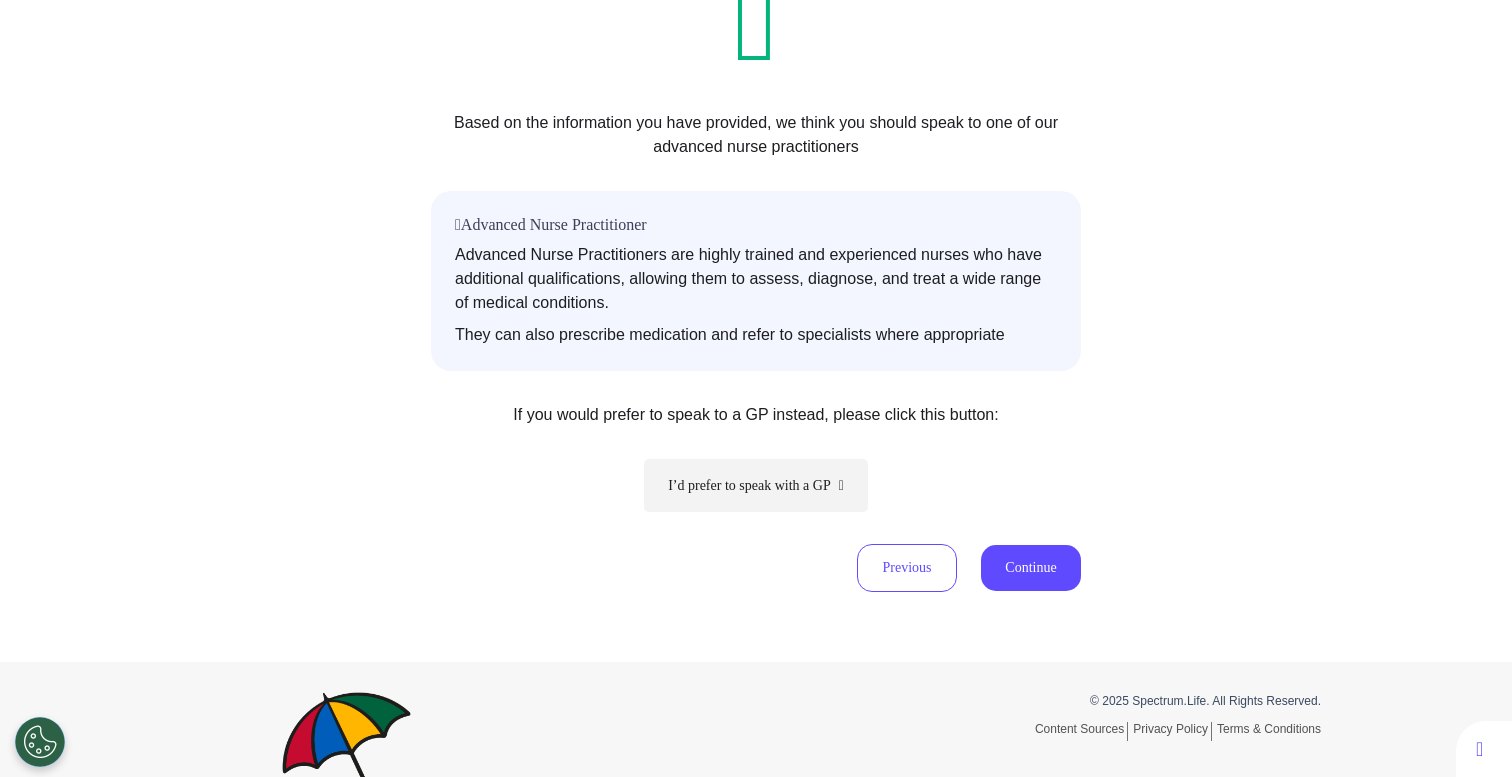 scroll, scrollTop: 335, scrollLeft: 0, axis: vertical 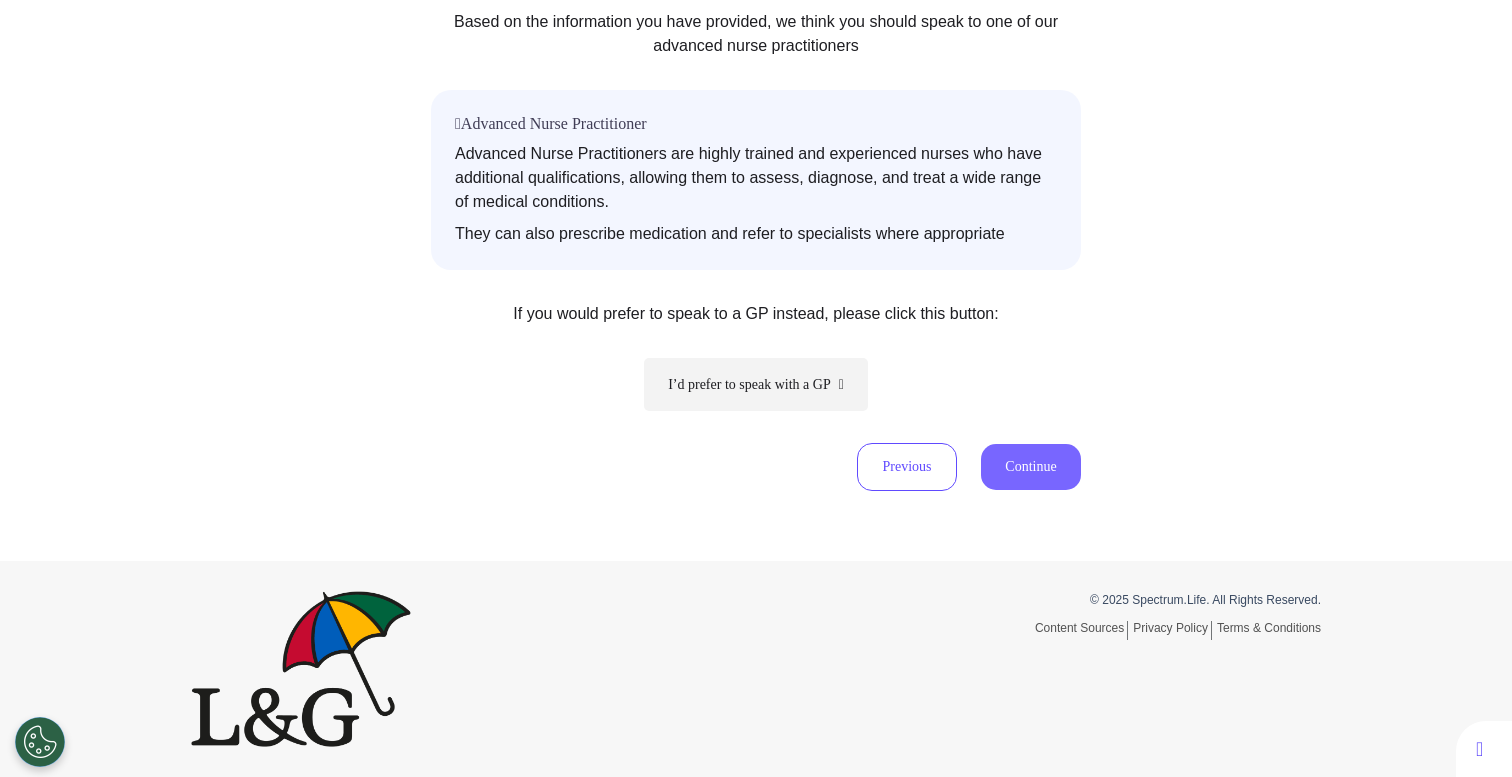 click on "Continue" at bounding box center [1031, 467] 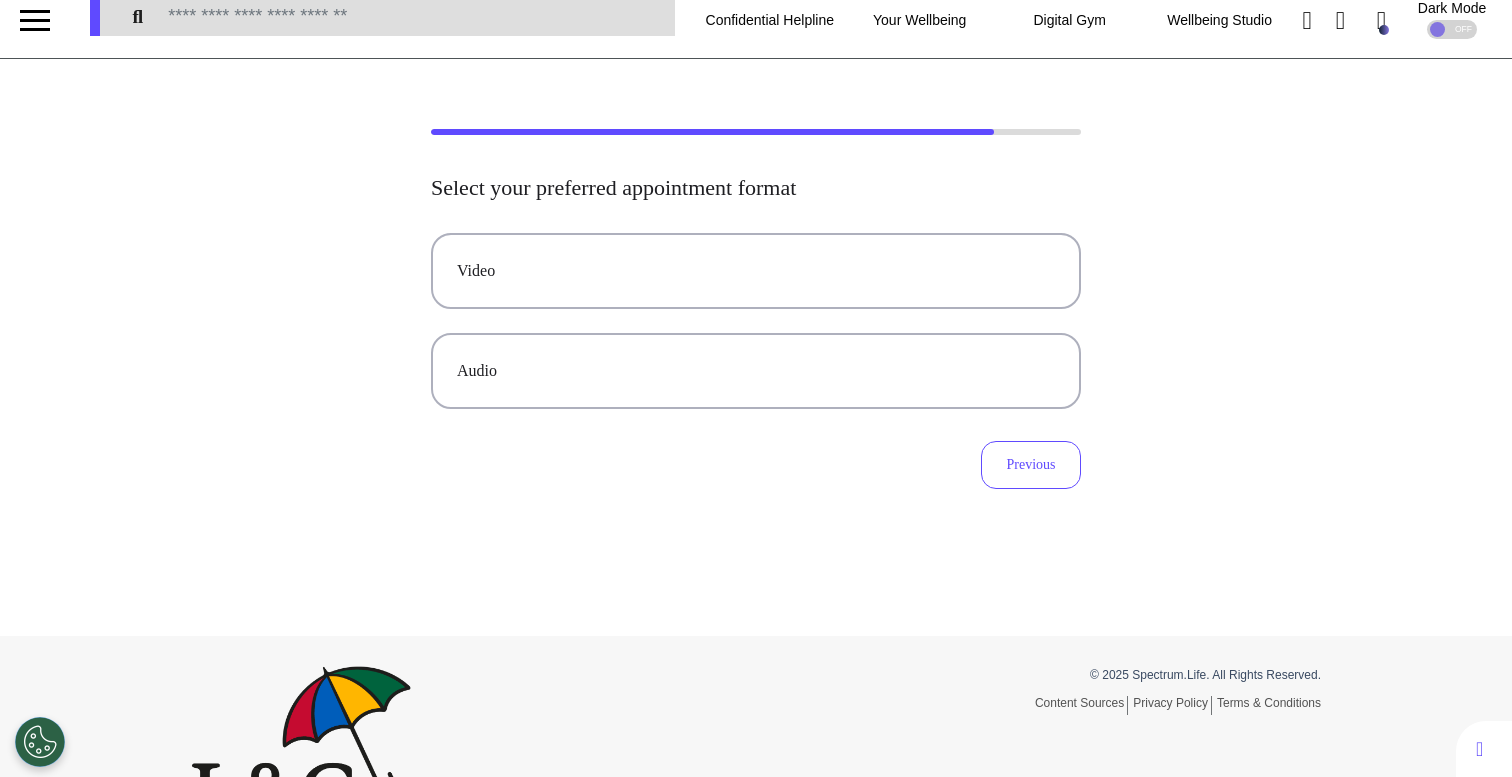 scroll, scrollTop: 0, scrollLeft: 0, axis: both 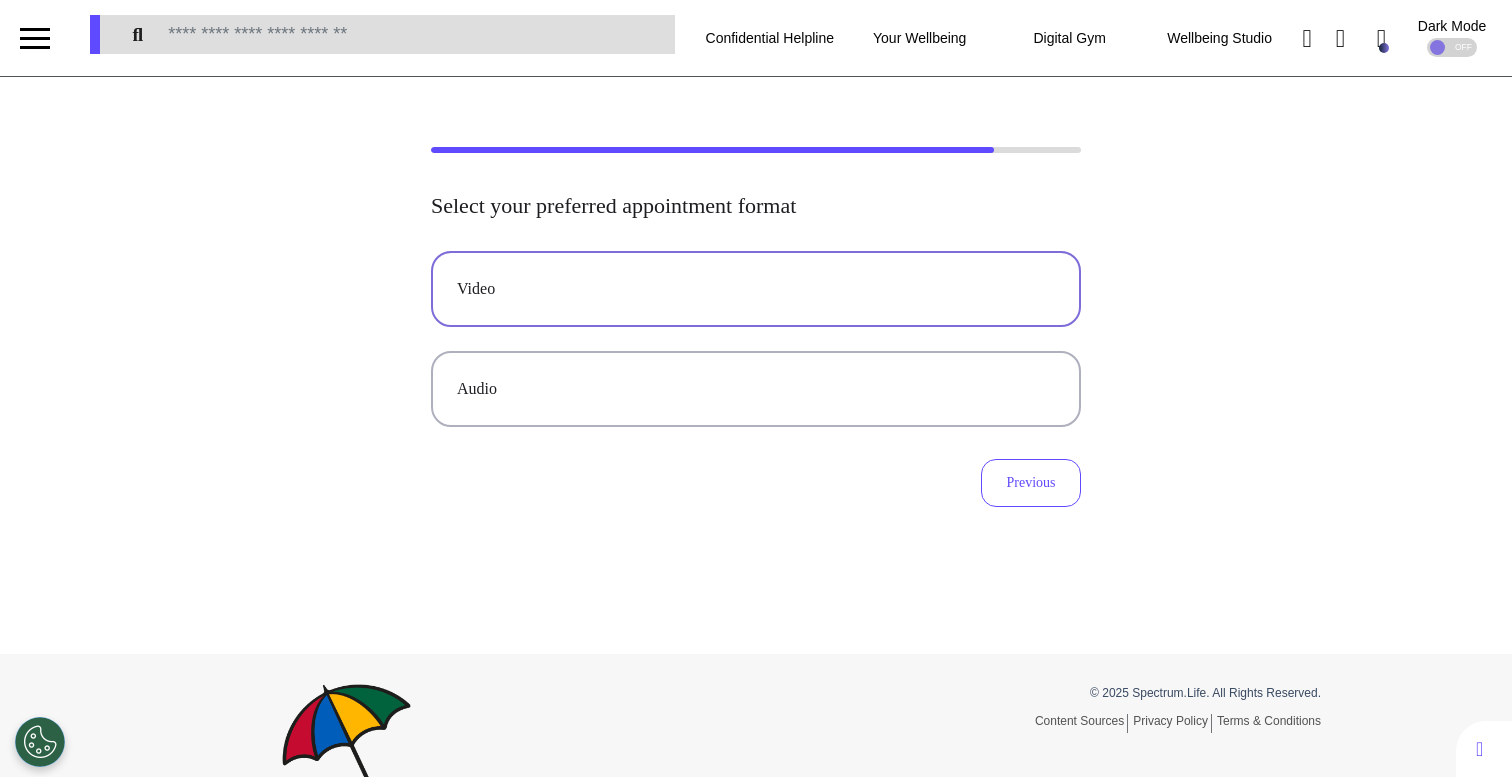click on "Video" at bounding box center (756, 289) 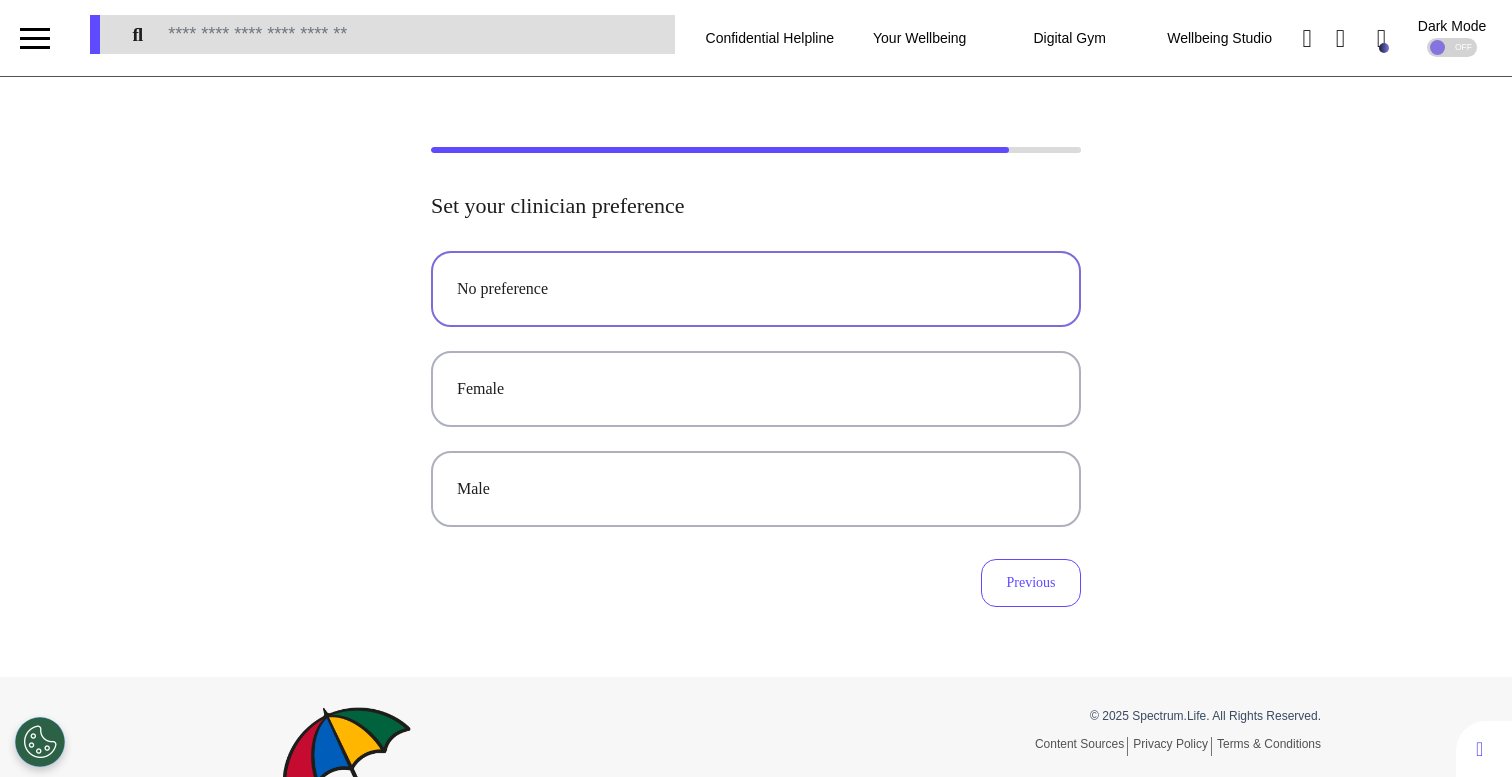 click on "No preference" at bounding box center (756, 289) 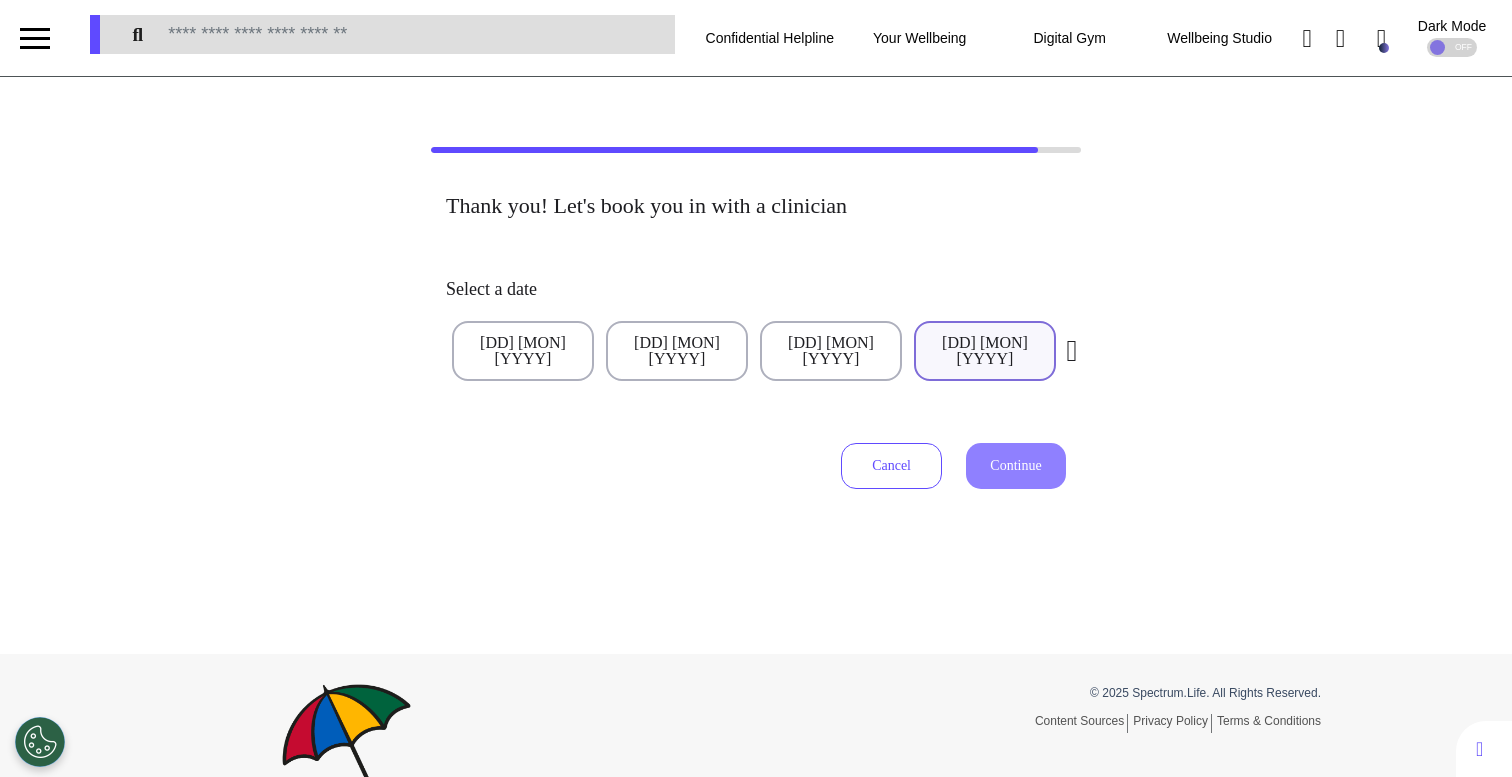 click on "[DD] [MON] [YYYY]" at bounding box center (985, 351) 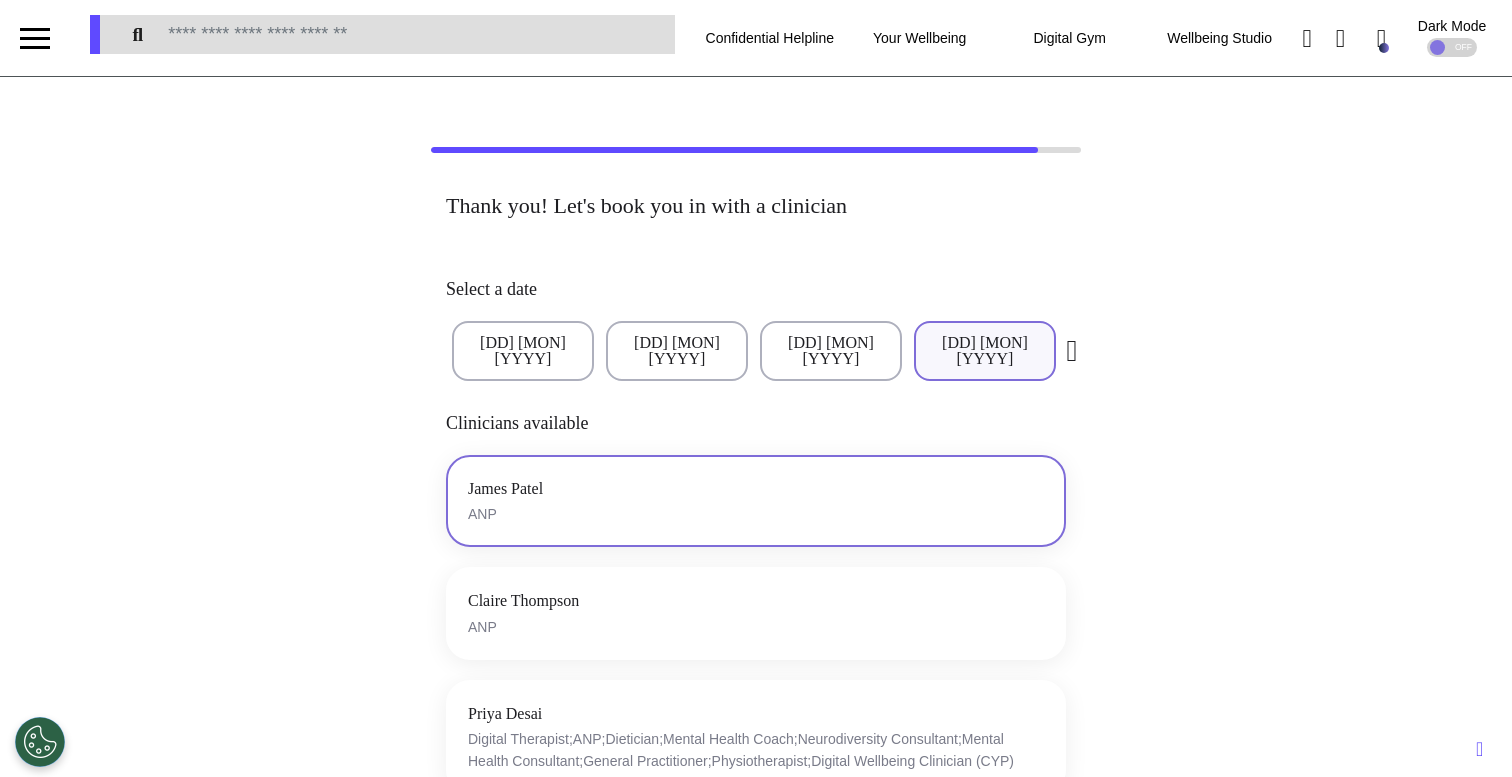 click on "James Patel ANP" at bounding box center (756, 501) 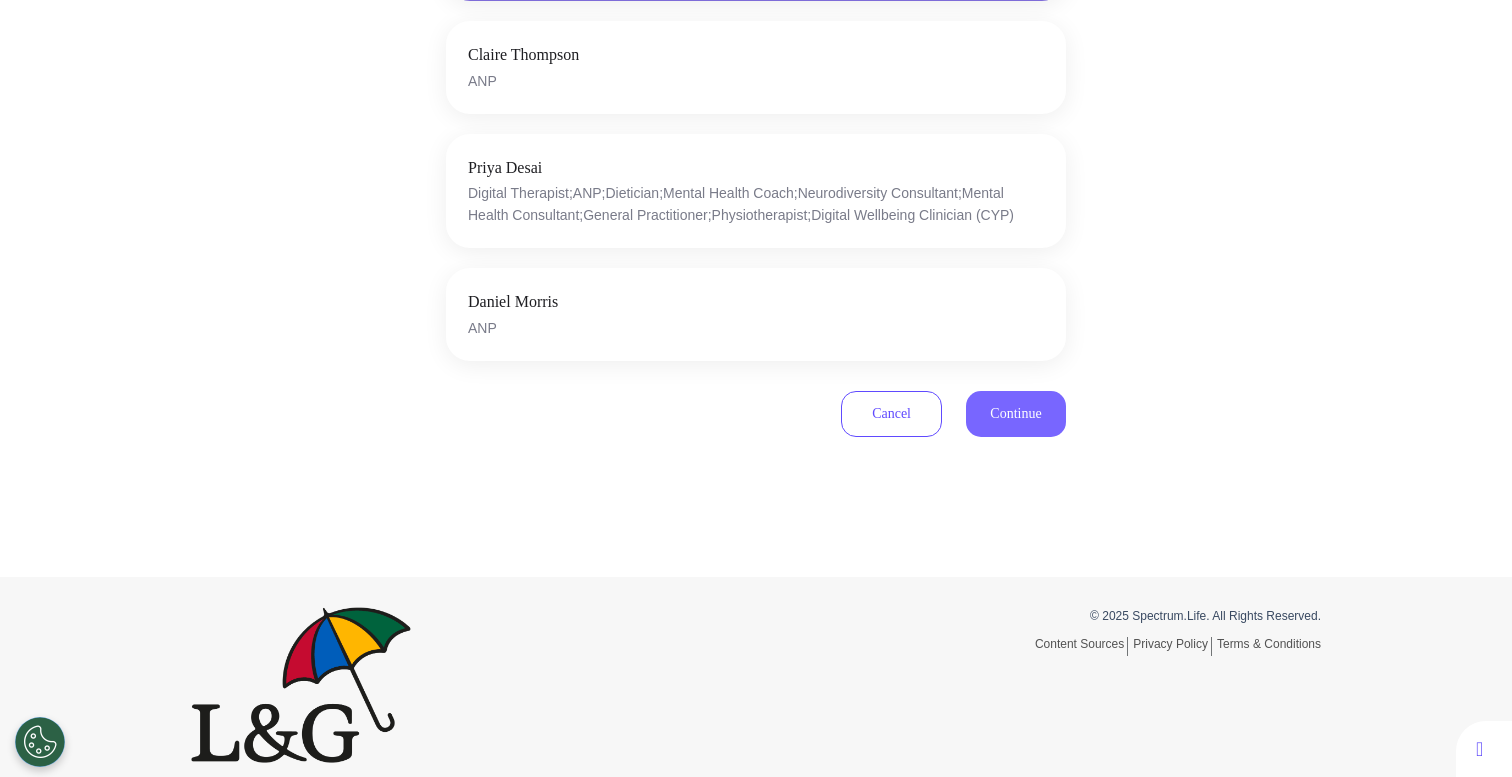 click on "Continue" at bounding box center (1016, 414) 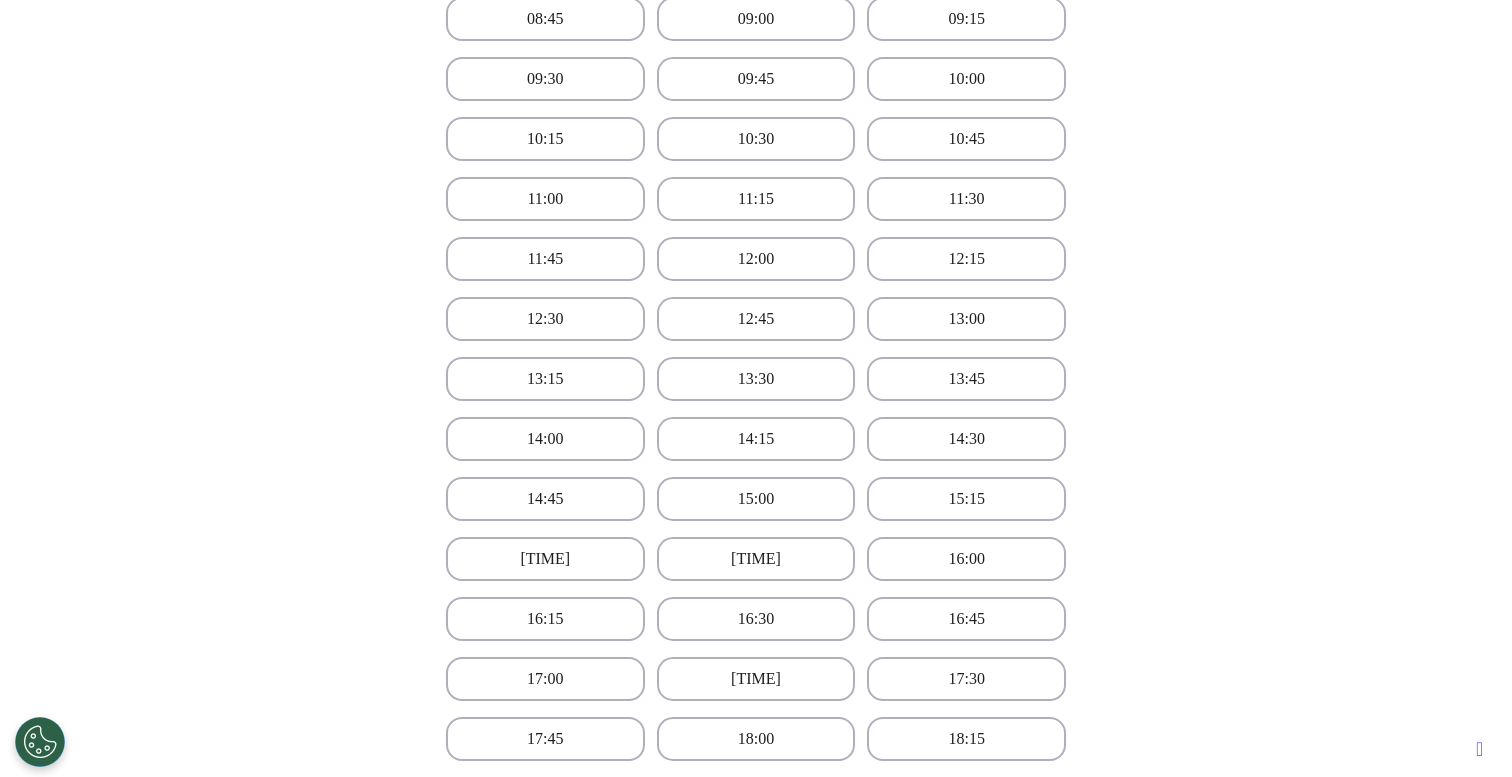 scroll, scrollTop: 590, scrollLeft: 0, axis: vertical 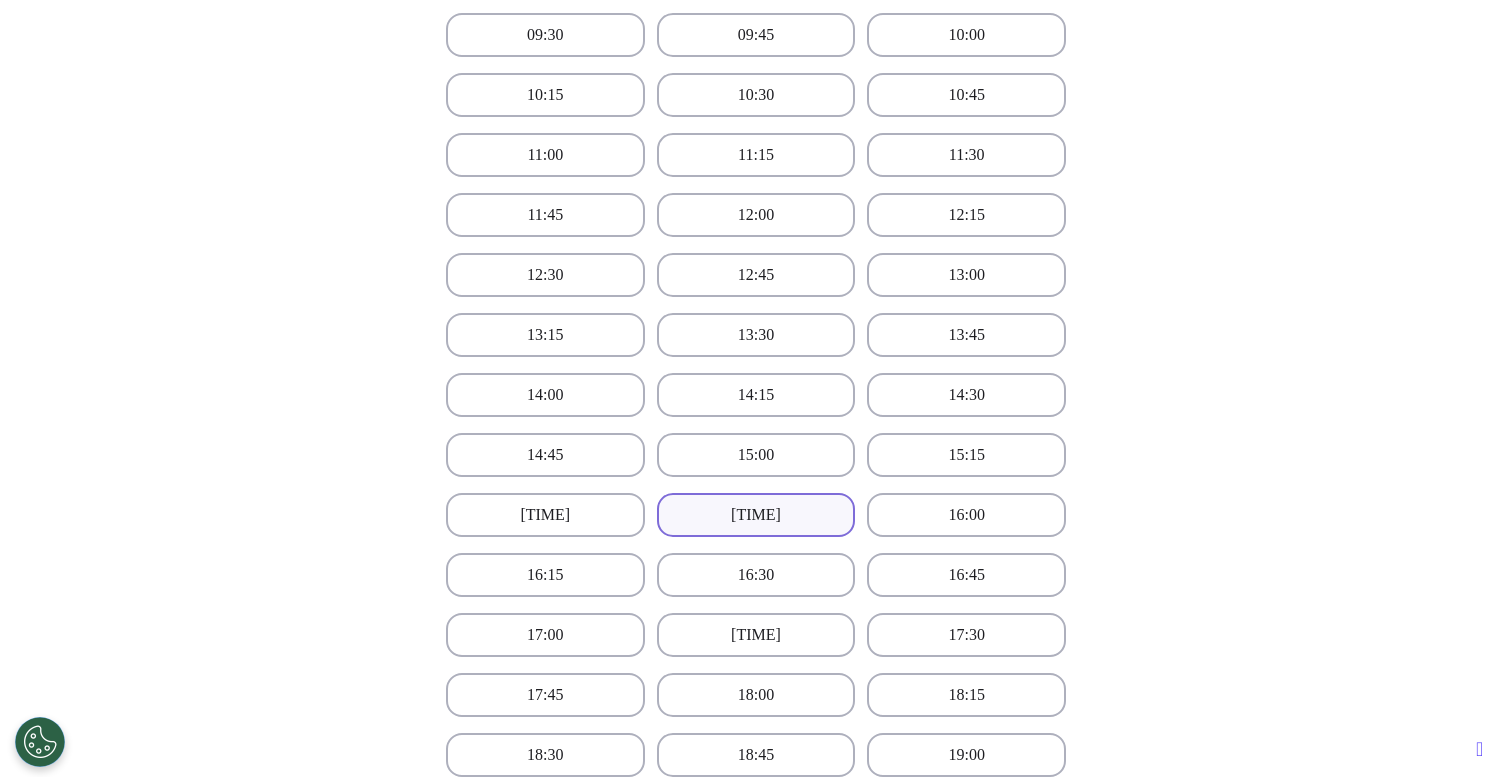 click on "[TIME]" at bounding box center [756, 515] 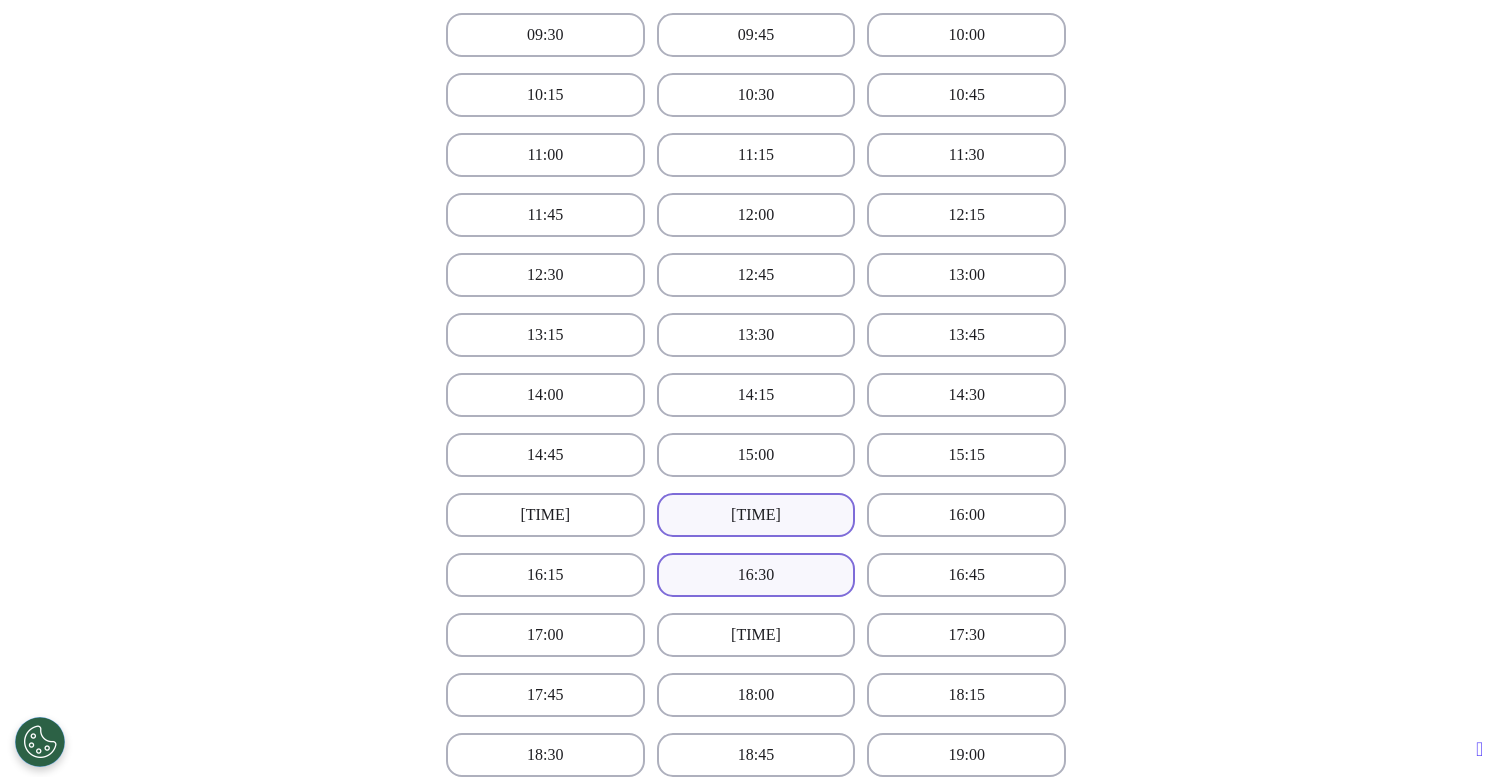 scroll, scrollTop: 1439, scrollLeft: 0, axis: vertical 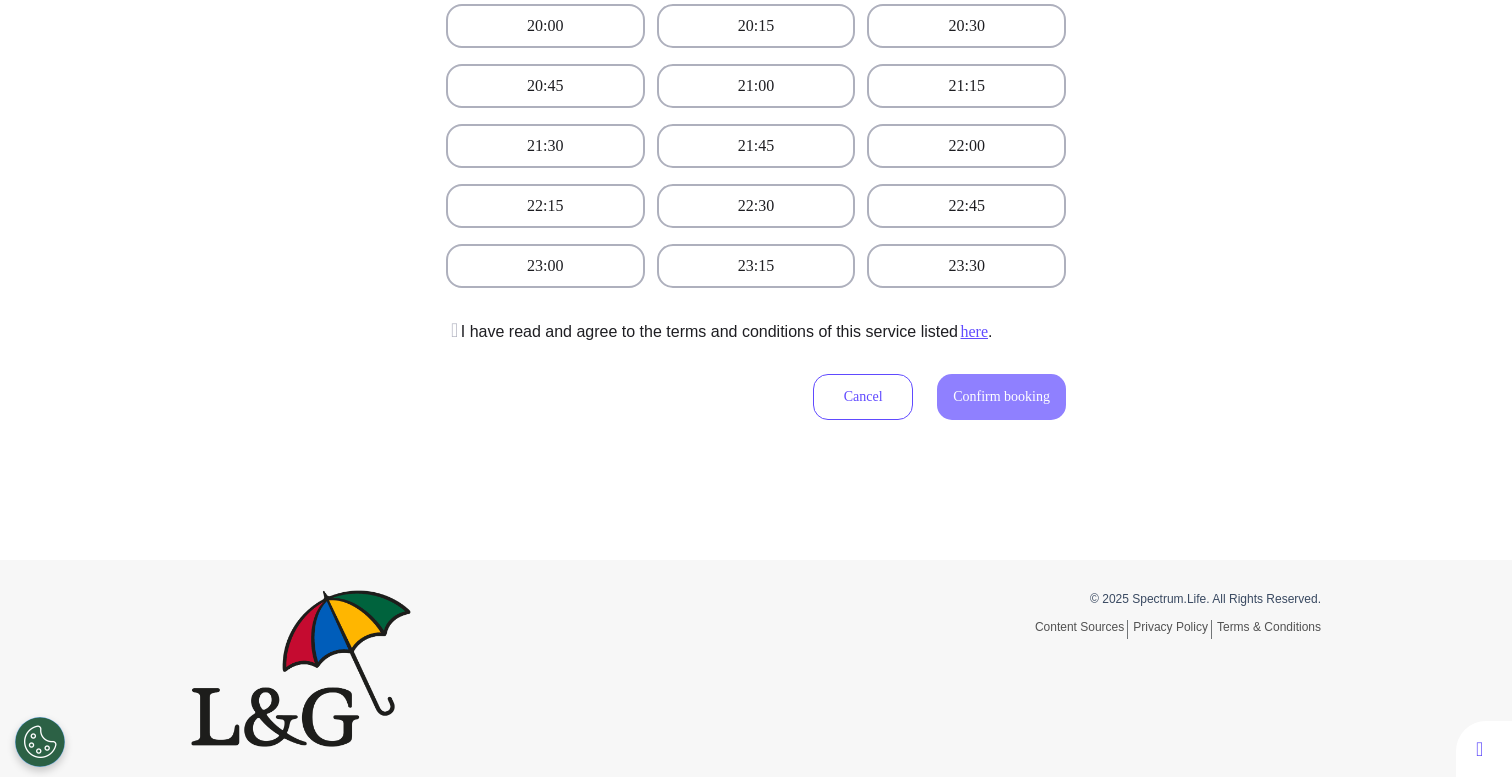 click at bounding box center (452, 330) 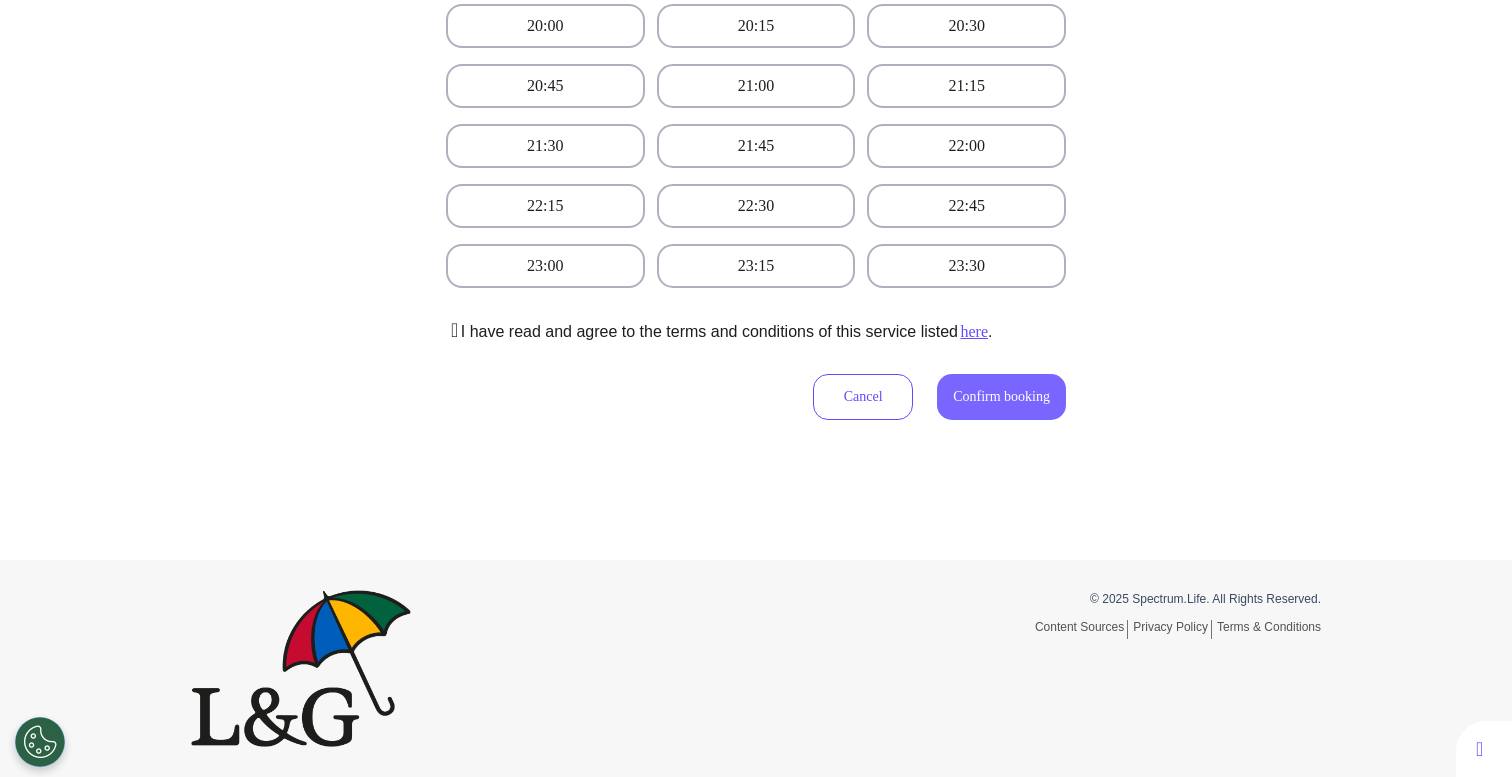 click on "Confirm booking" at bounding box center (1001, 396) 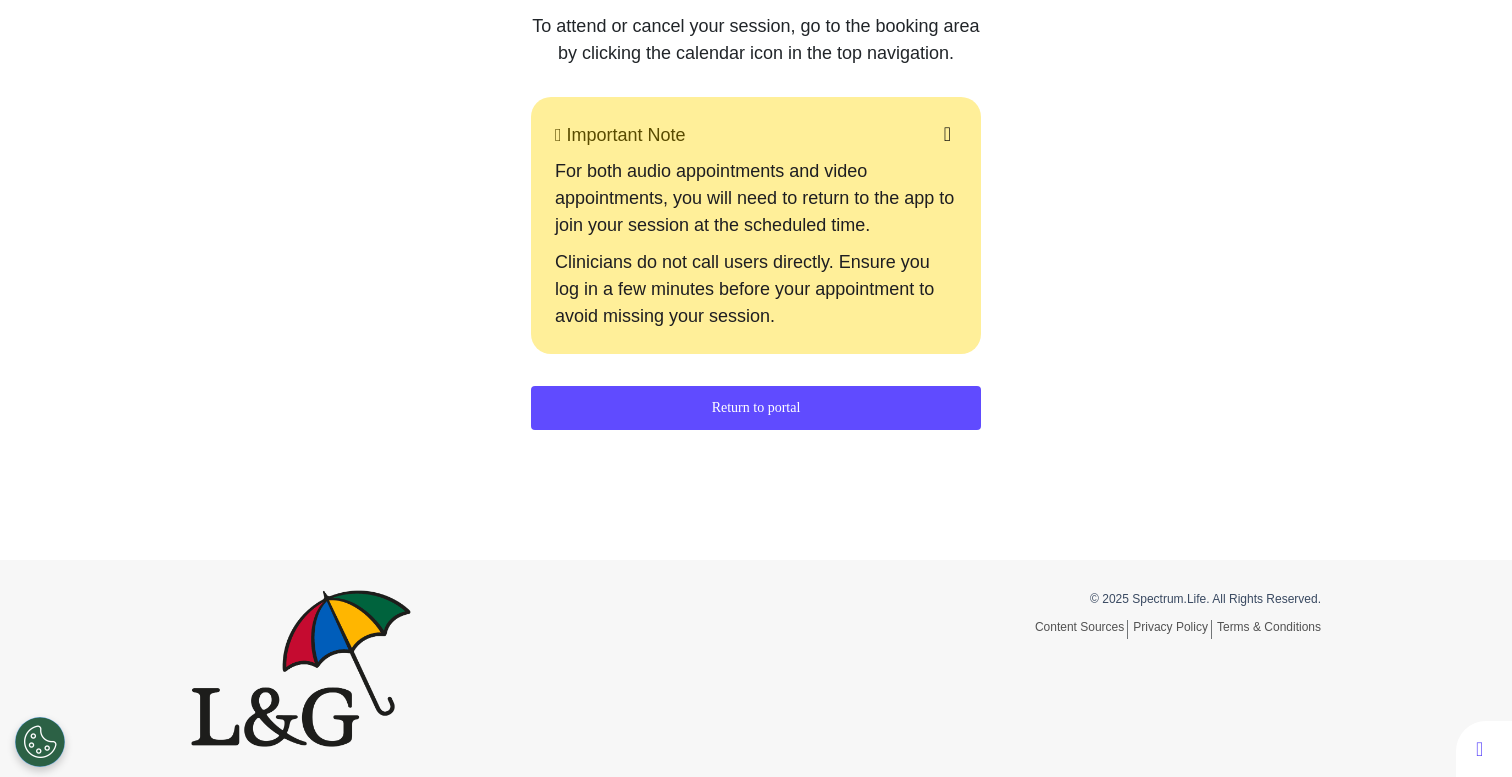 scroll, scrollTop: 455, scrollLeft: 0, axis: vertical 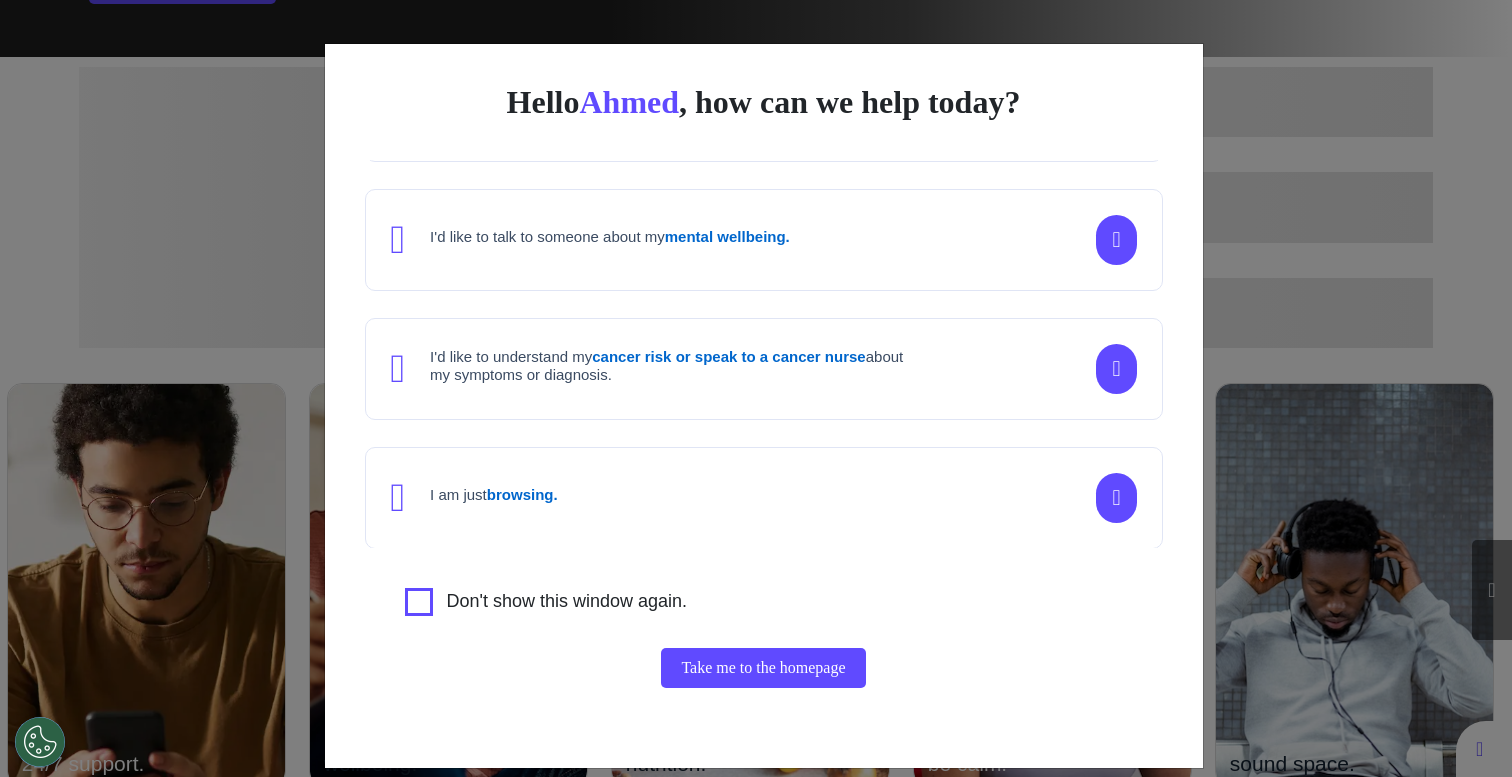 click on "I'd like to book a   Virtual GP or Physio appointment I want to explore the  fitness and wellbeing  area. I'd like to talk to someone about my  mental wellbeing. I'd like to understand my  cancer risk or speak to a cancer nurse  about my symptoms or diagnosis. I am just  browsing." at bounding box center (764, 354) 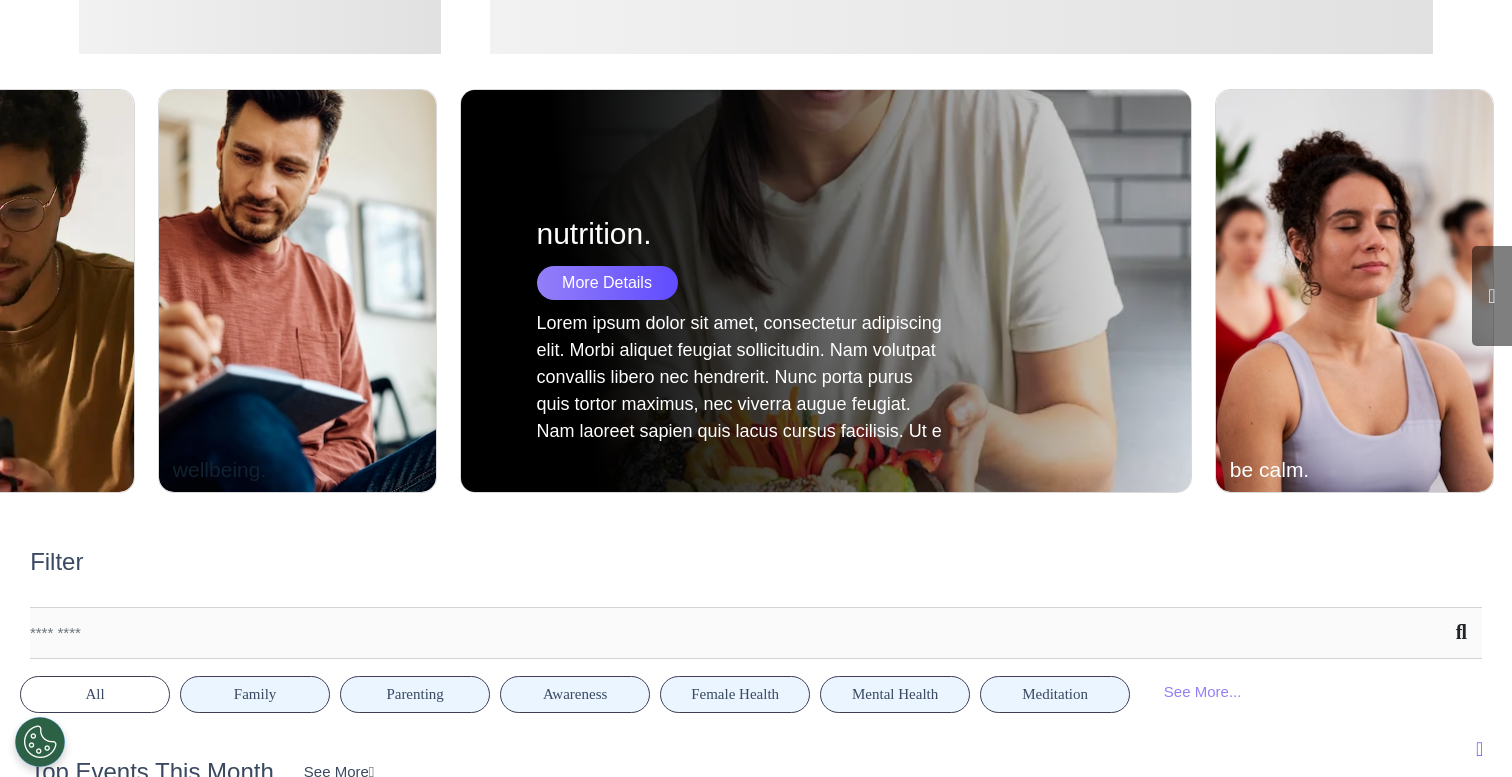 scroll, scrollTop: 234, scrollLeft: 0, axis: vertical 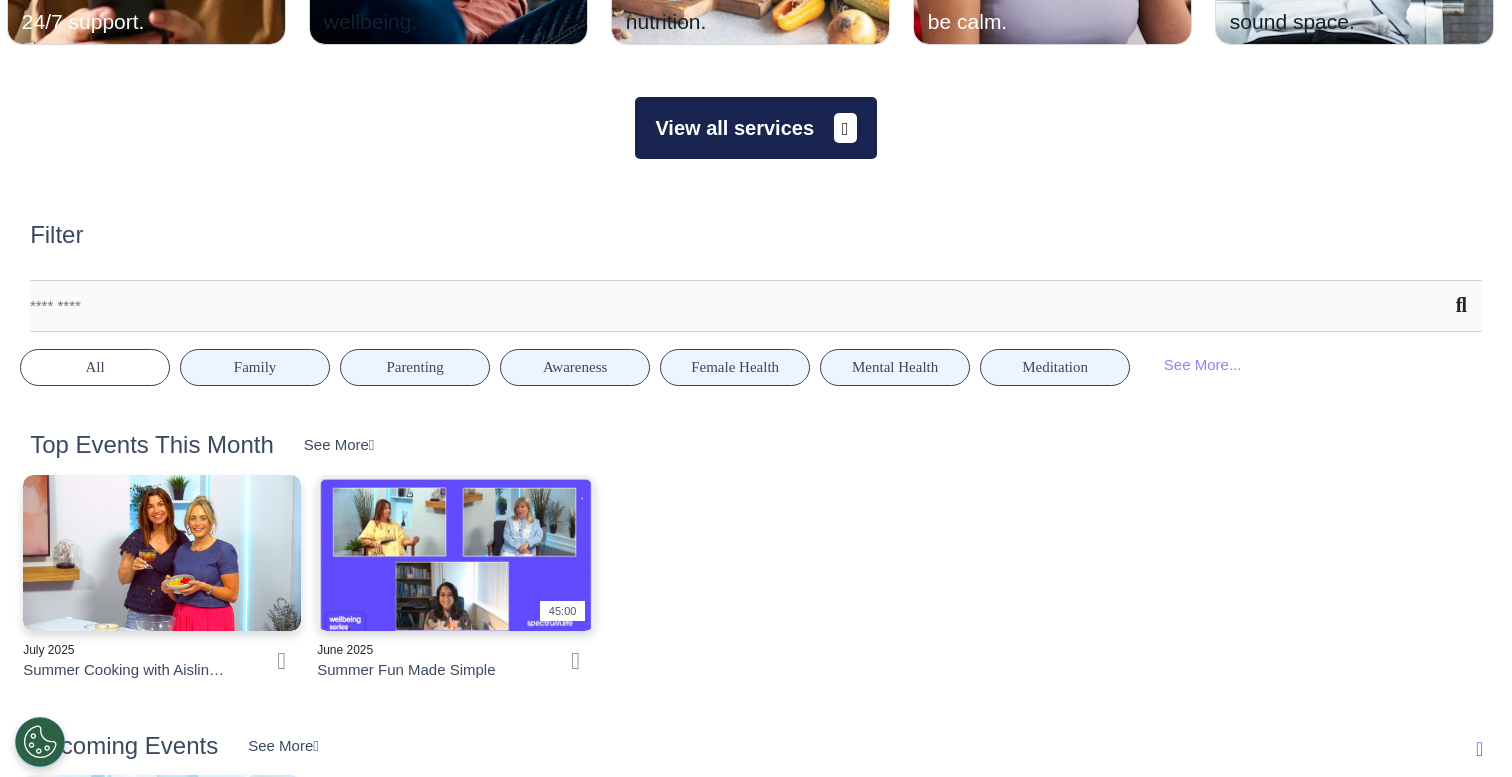 click on "View all services" at bounding box center (755, 128) 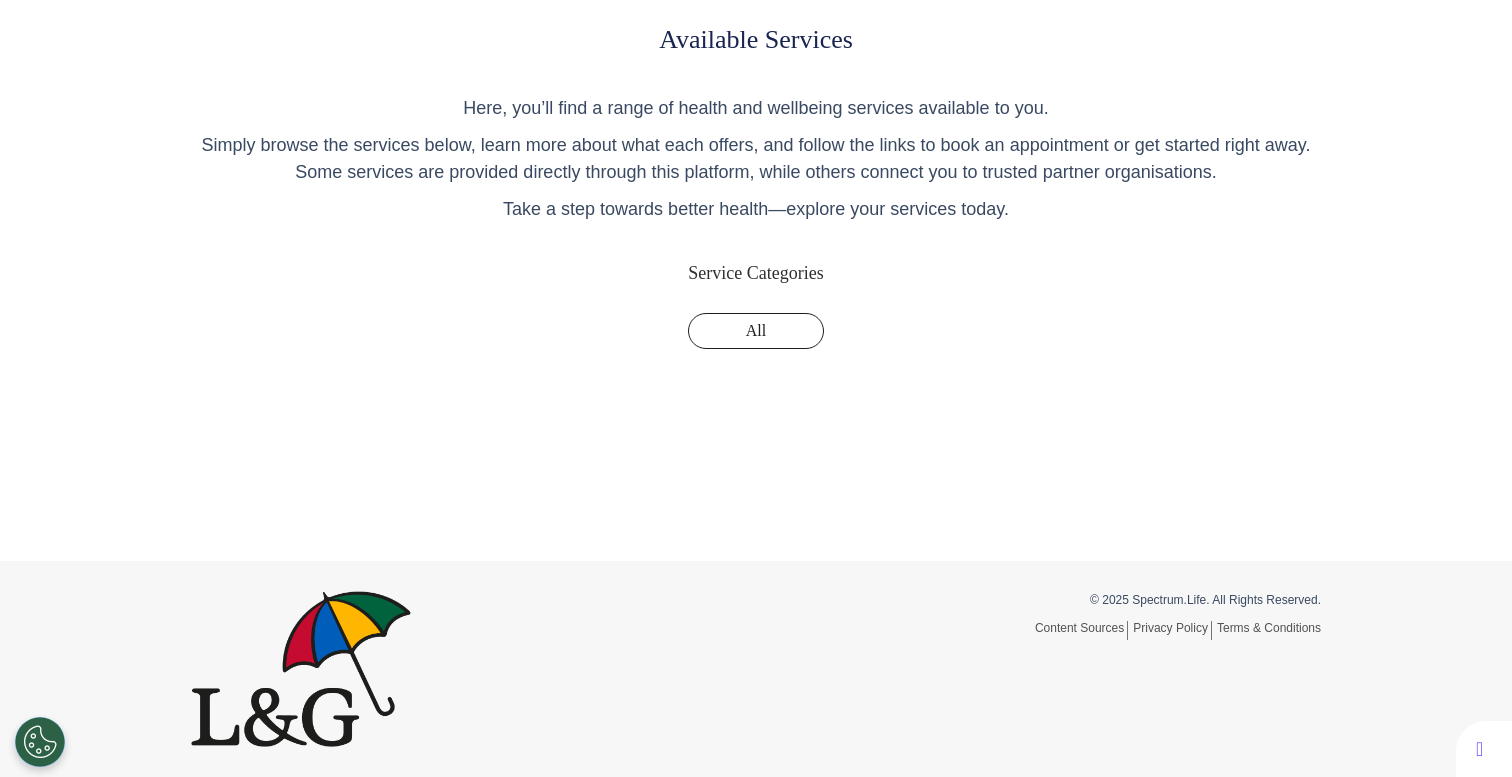 scroll, scrollTop: 0, scrollLeft: 0, axis: both 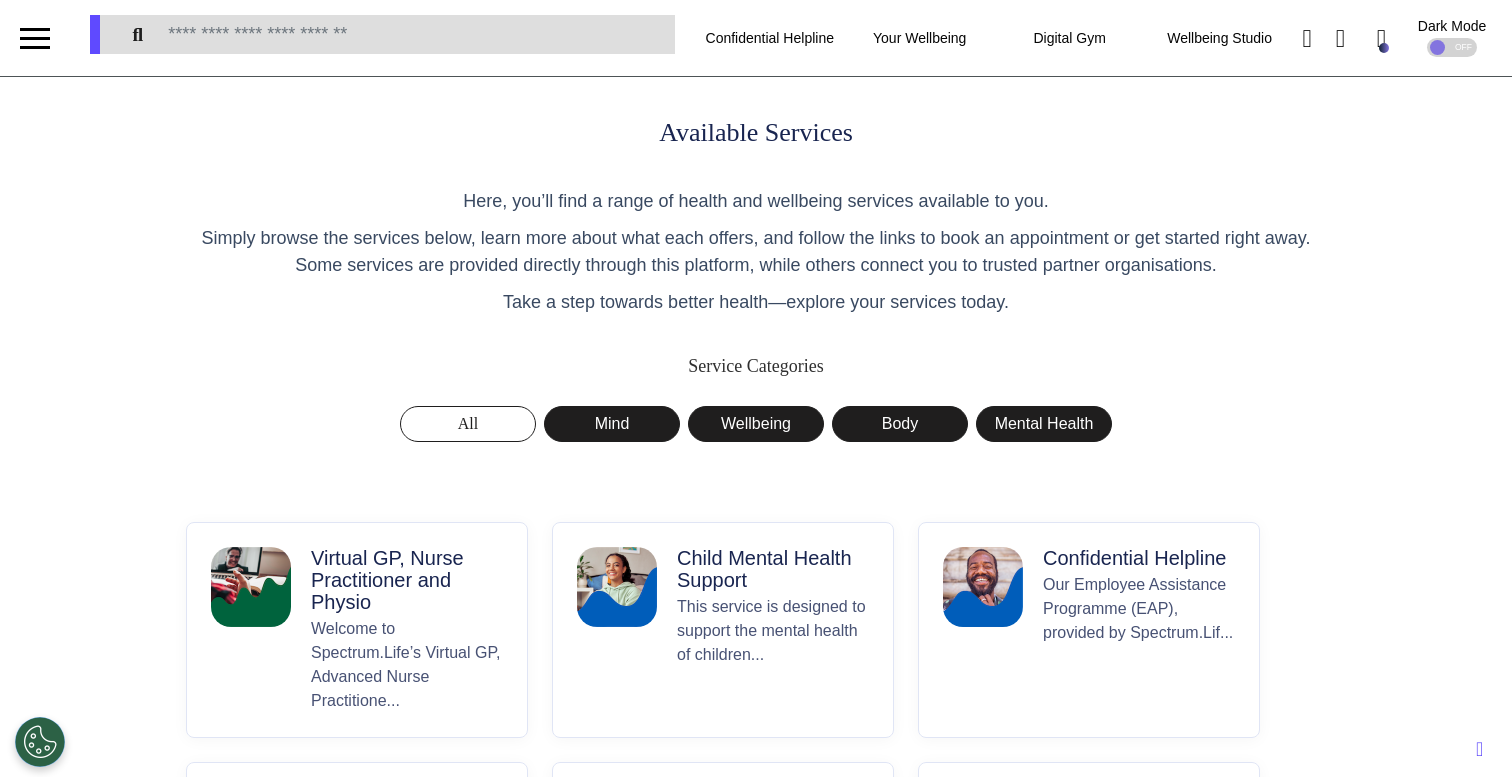 click on "Virtual GP, Nurse Practitioner and Physio" at bounding box center (407, 580) 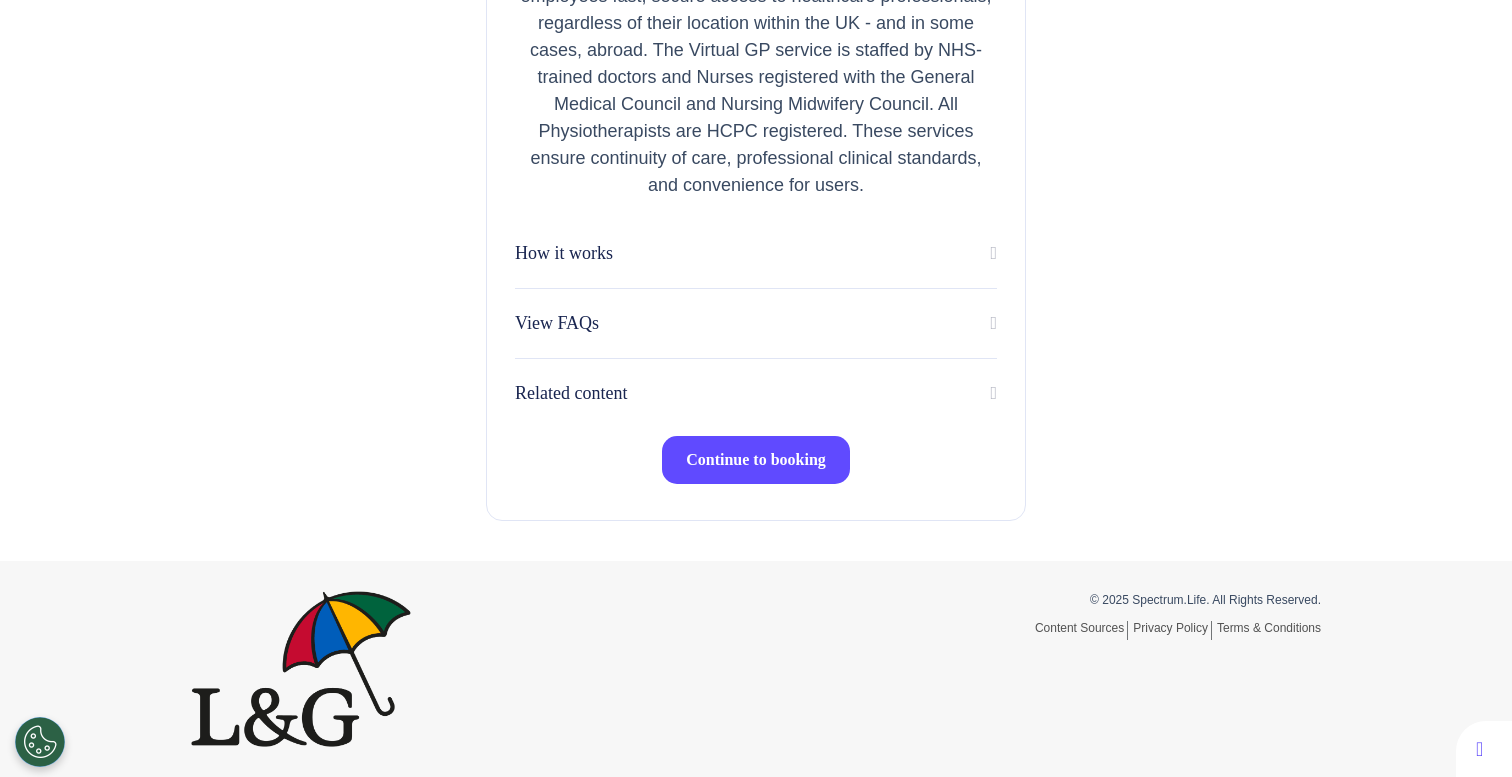 click on "Continue to booking" at bounding box center (756, 459) 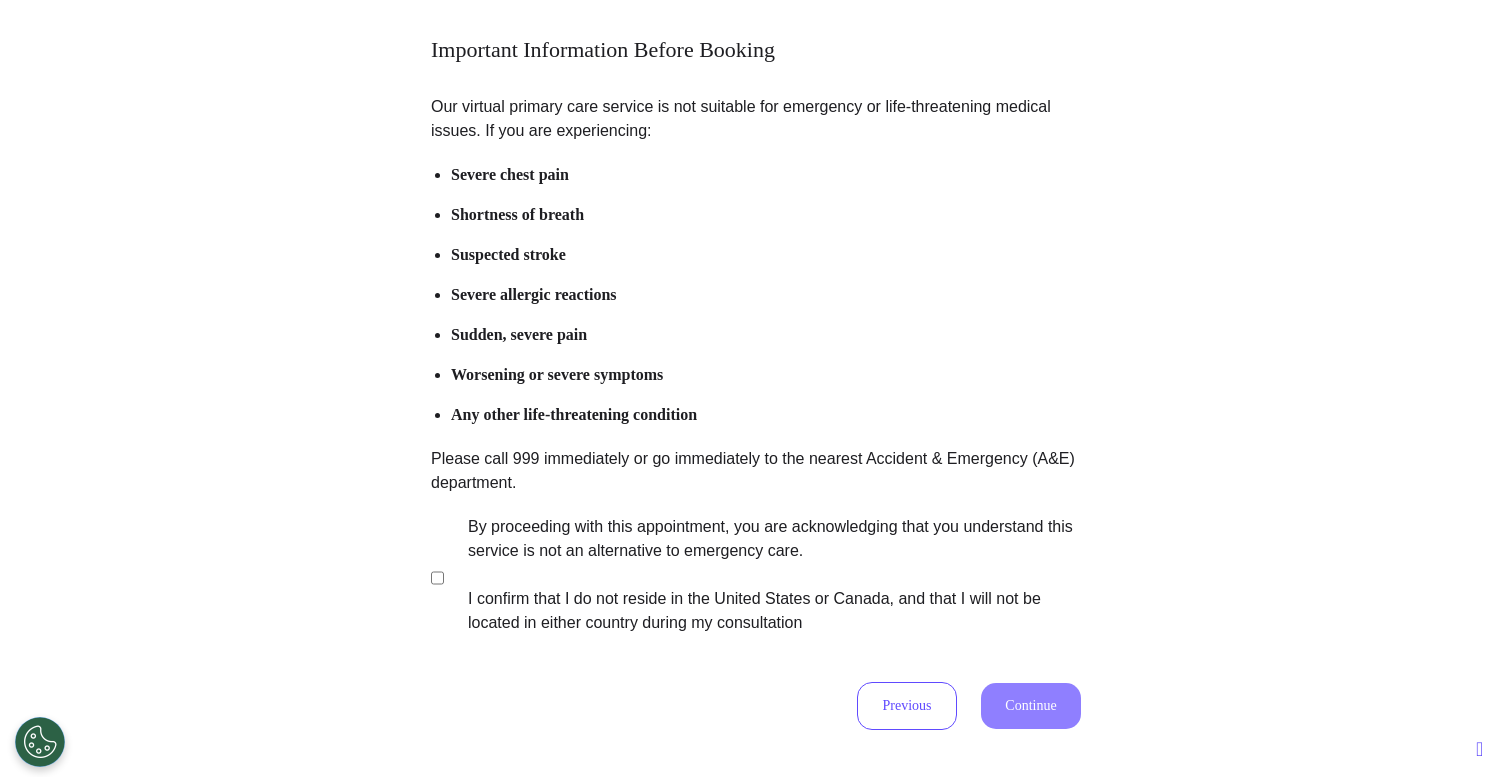 scroll, scrollTop: 191, scrollLeft: 0, axis: vertical 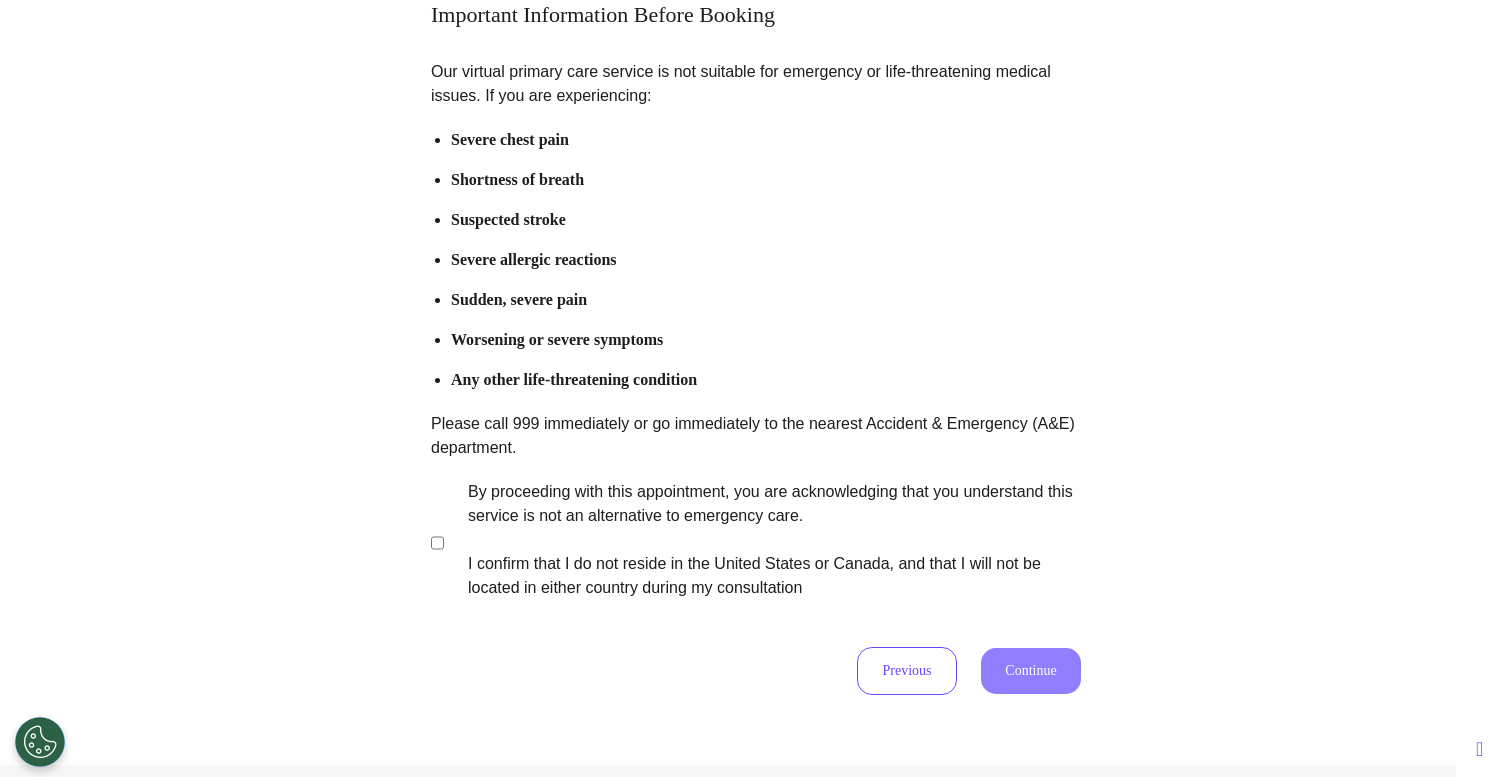 click on "By proceeding with this appointment, you are acknowledging that you understand this service is not an alternative to emergency care. I confirm that I do not reside in the United States or Canada, and that I will not be located in either country during my consultation" at bounding box center [761, 540] 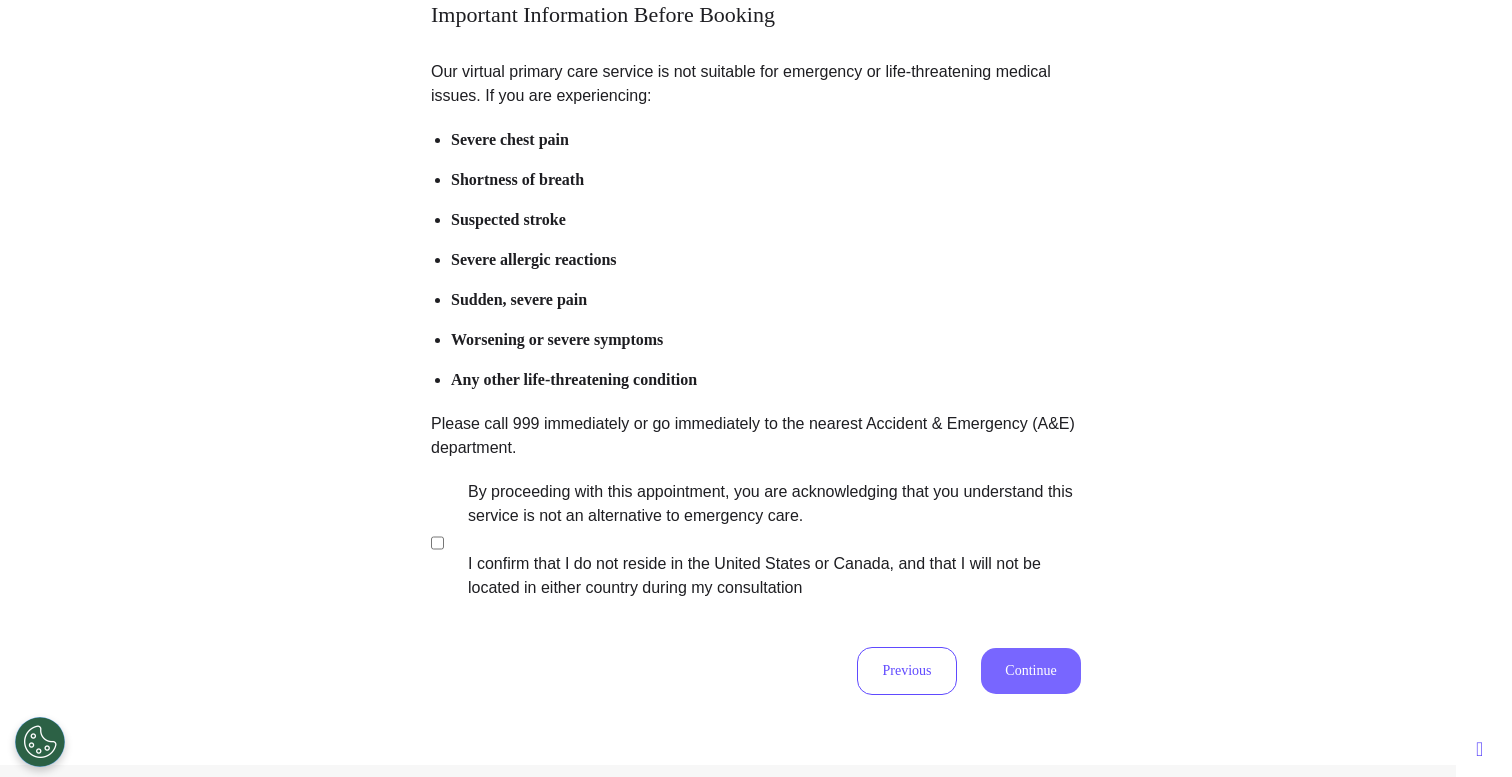 click on "Continue" at bounding box center [1031, 671] 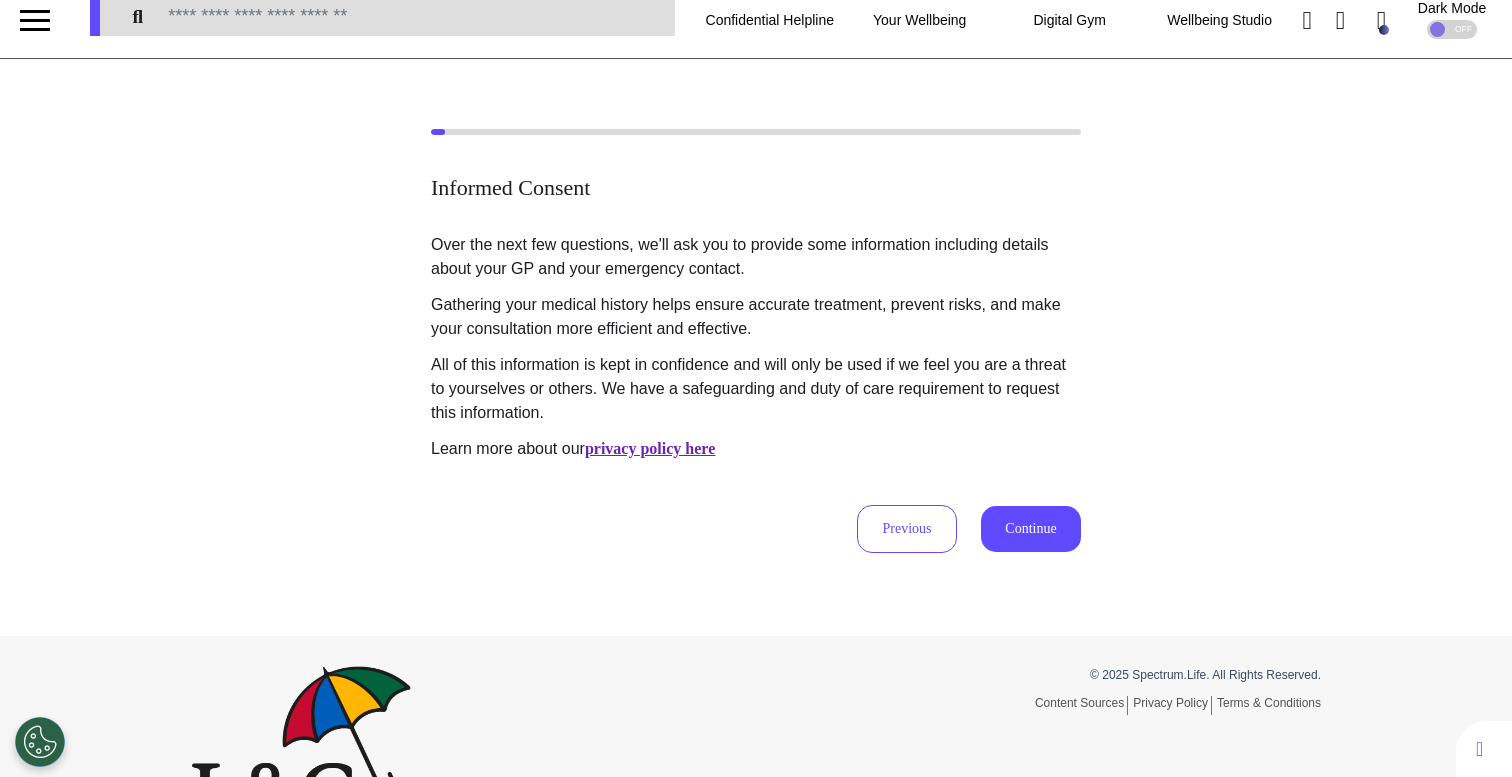 scroll, scrollTop: 0, scrollLeft: 0, axis: both 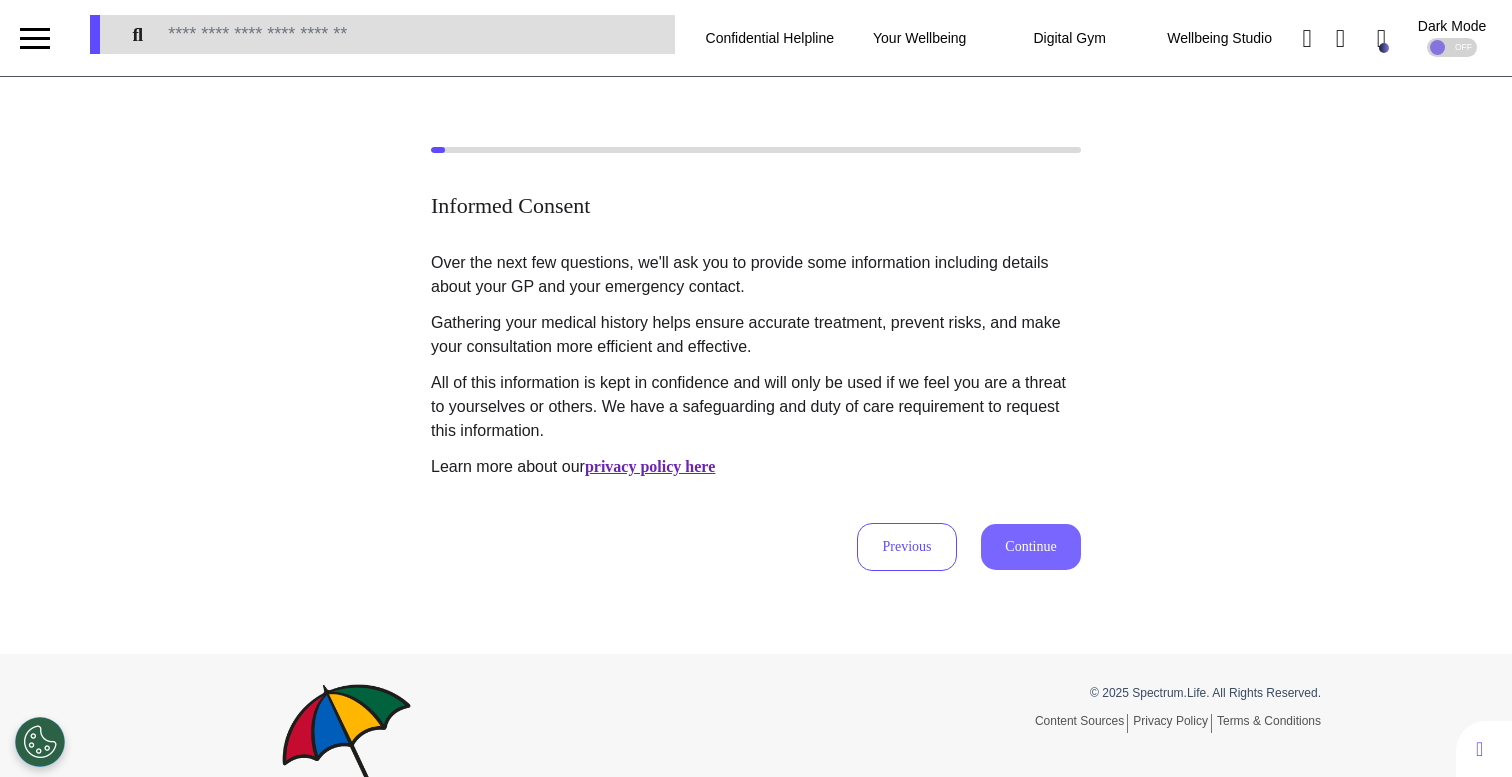 click on "Continue" at bounding box center [1031, 547] 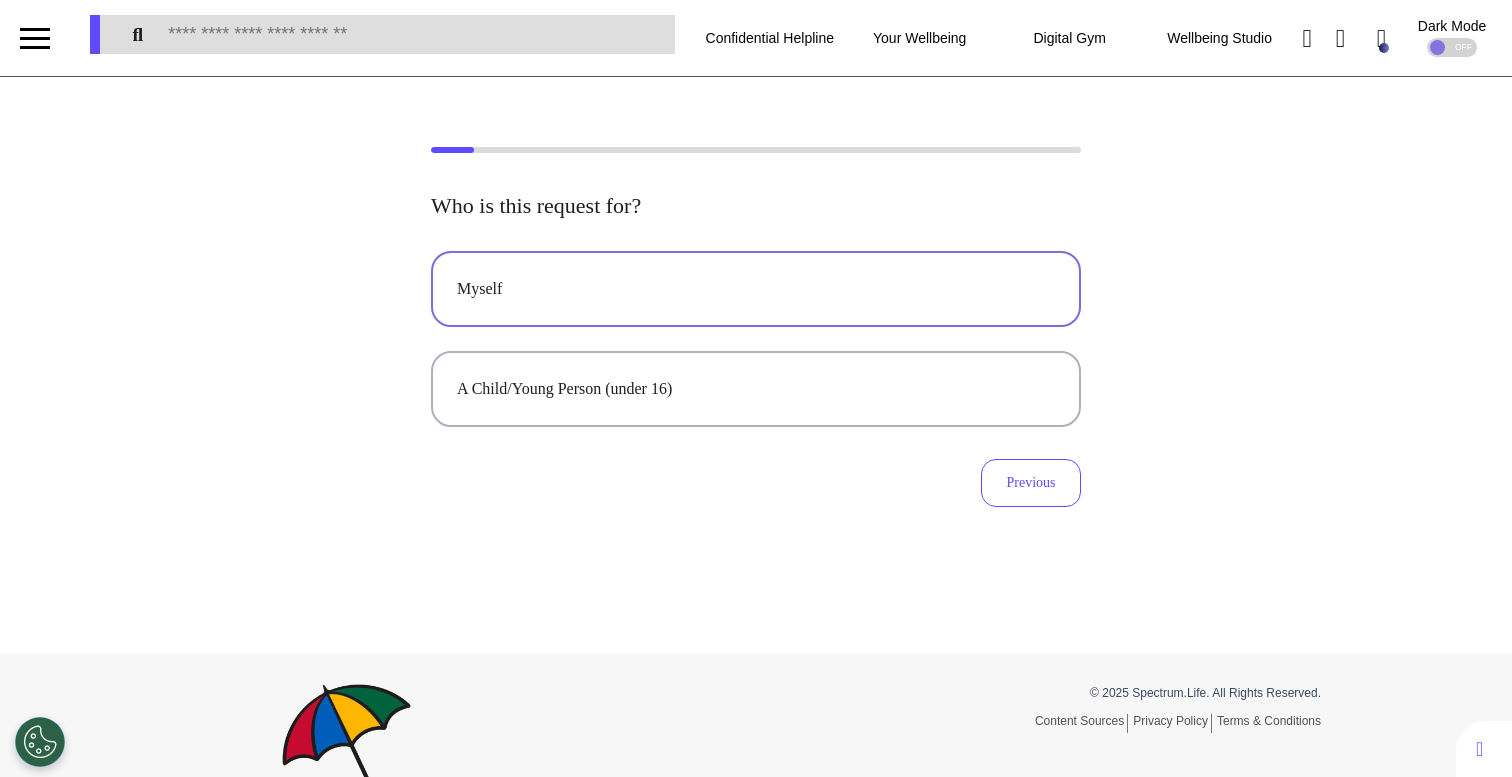 click on "Myself" at bounding box center (756, 289) 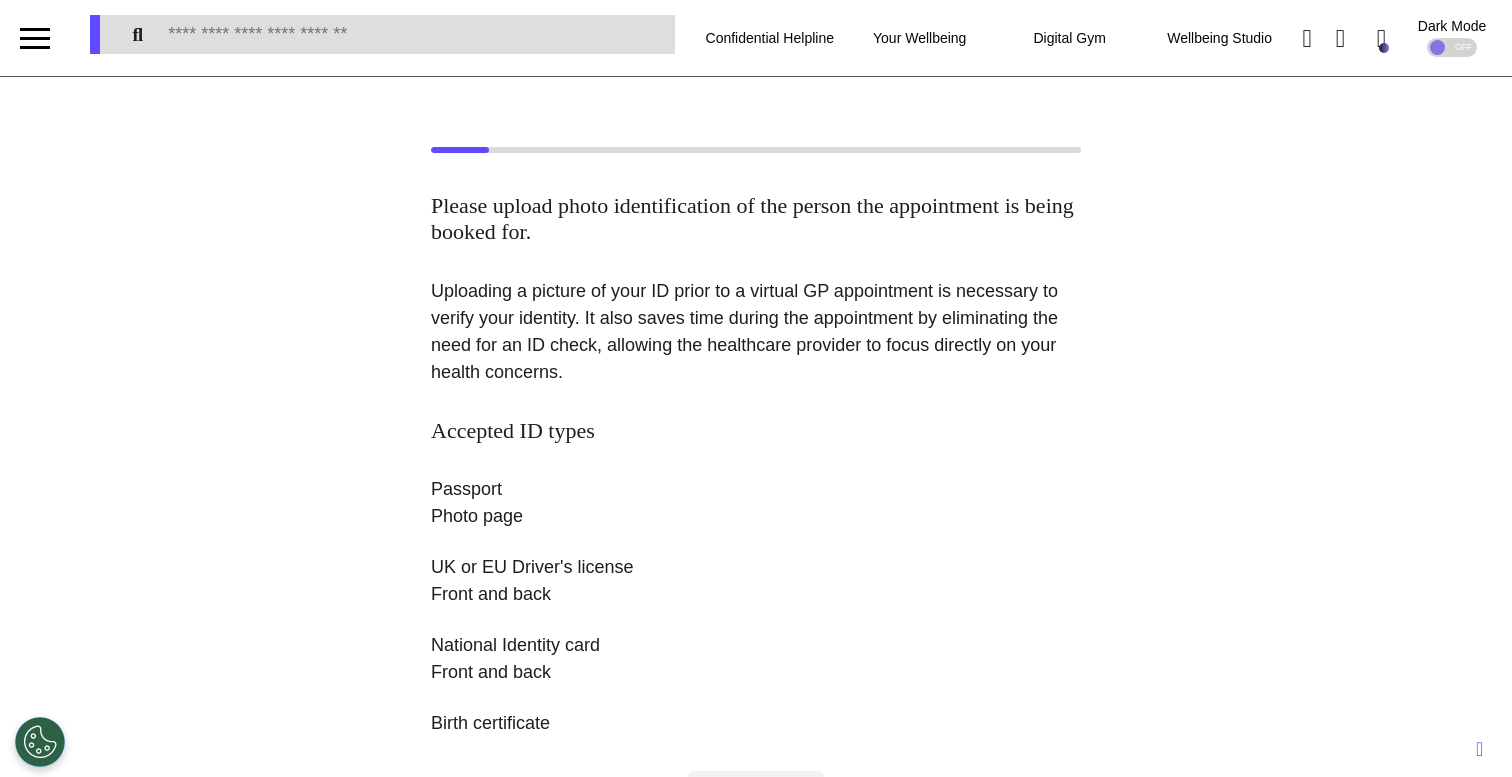 scroll, scrollTop: 284, scrollLeft: 0, axis: vertical 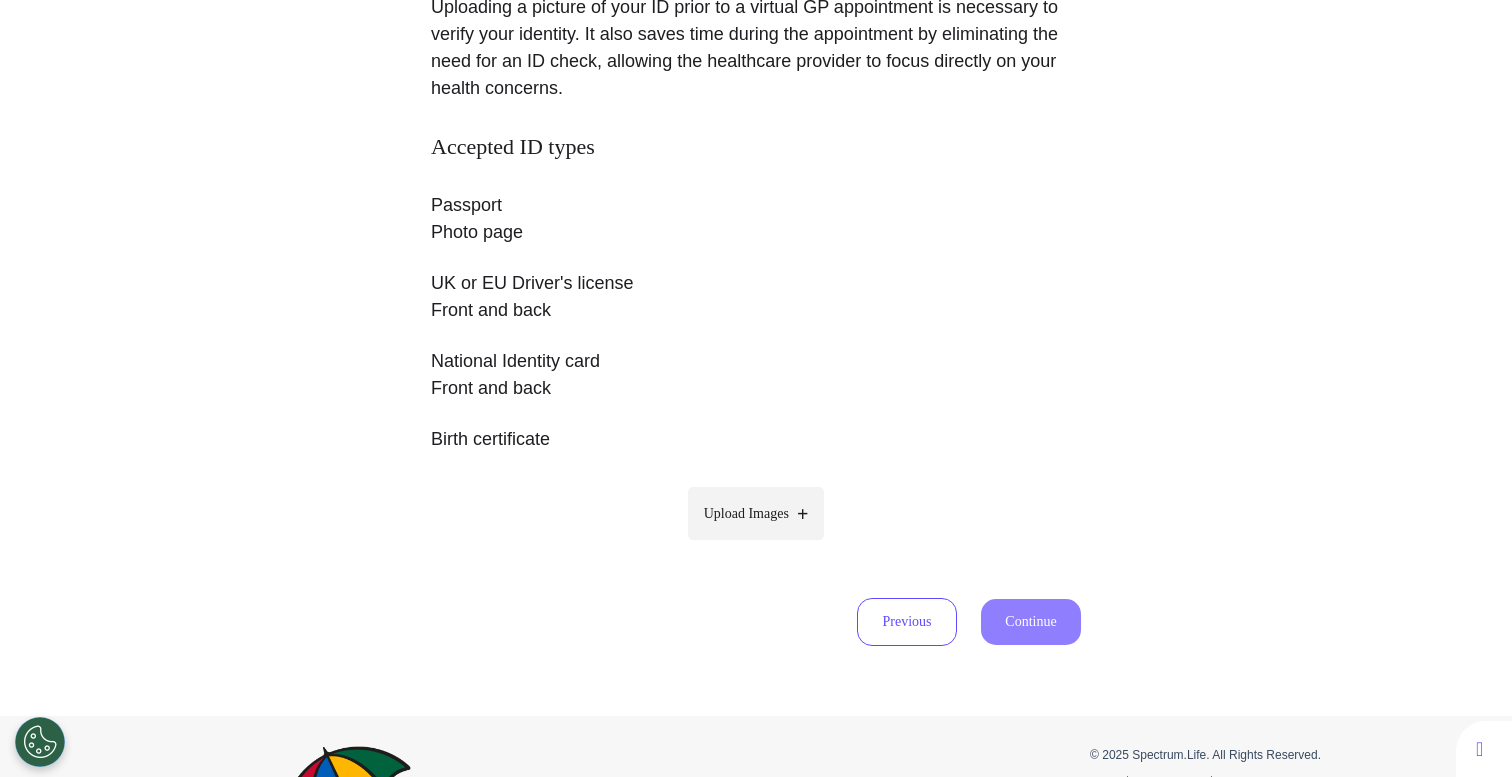 click on "Upload Images" at bounding box center (756, 513) 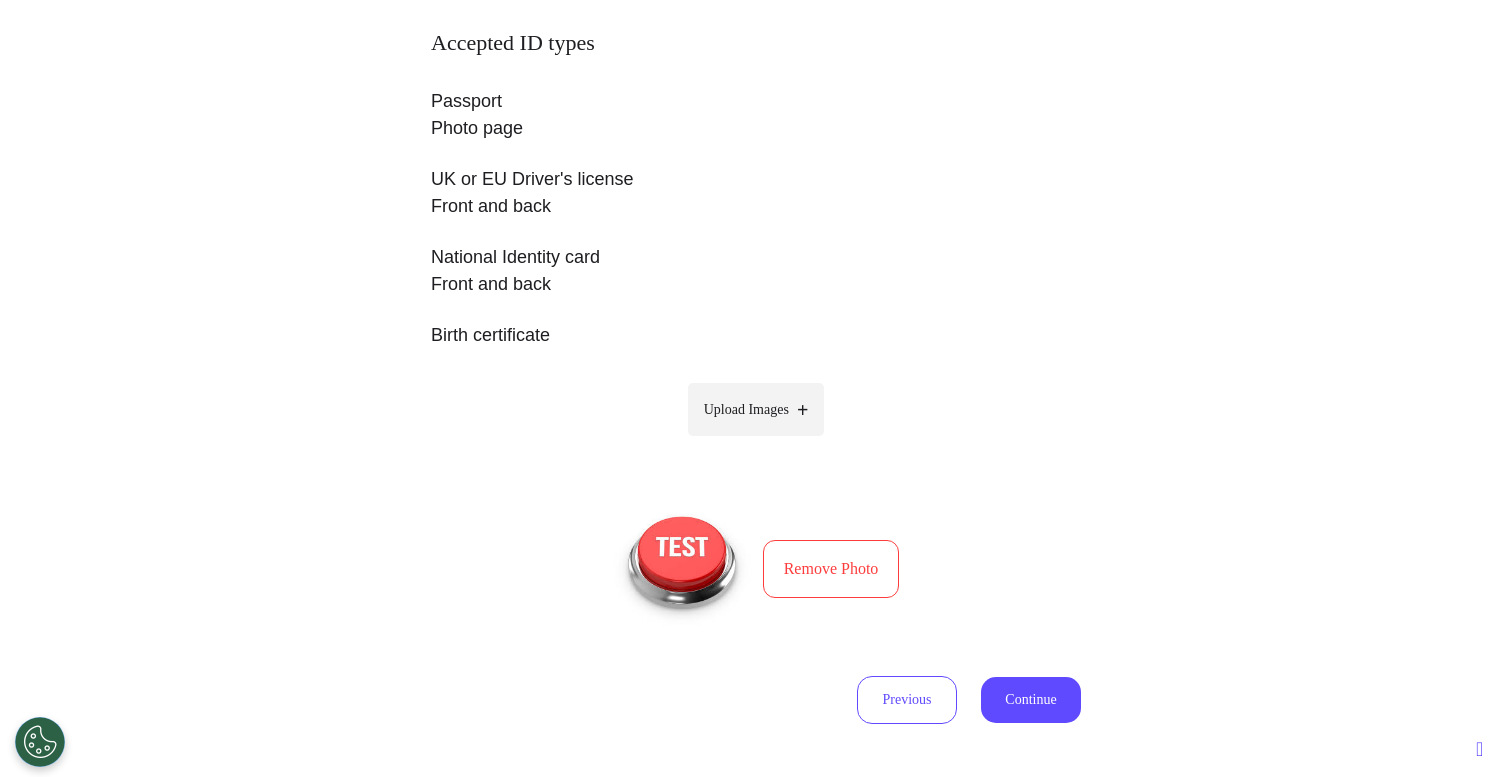 scroll, scrollTop: 391, scrollLeft: 0, axis: vertical 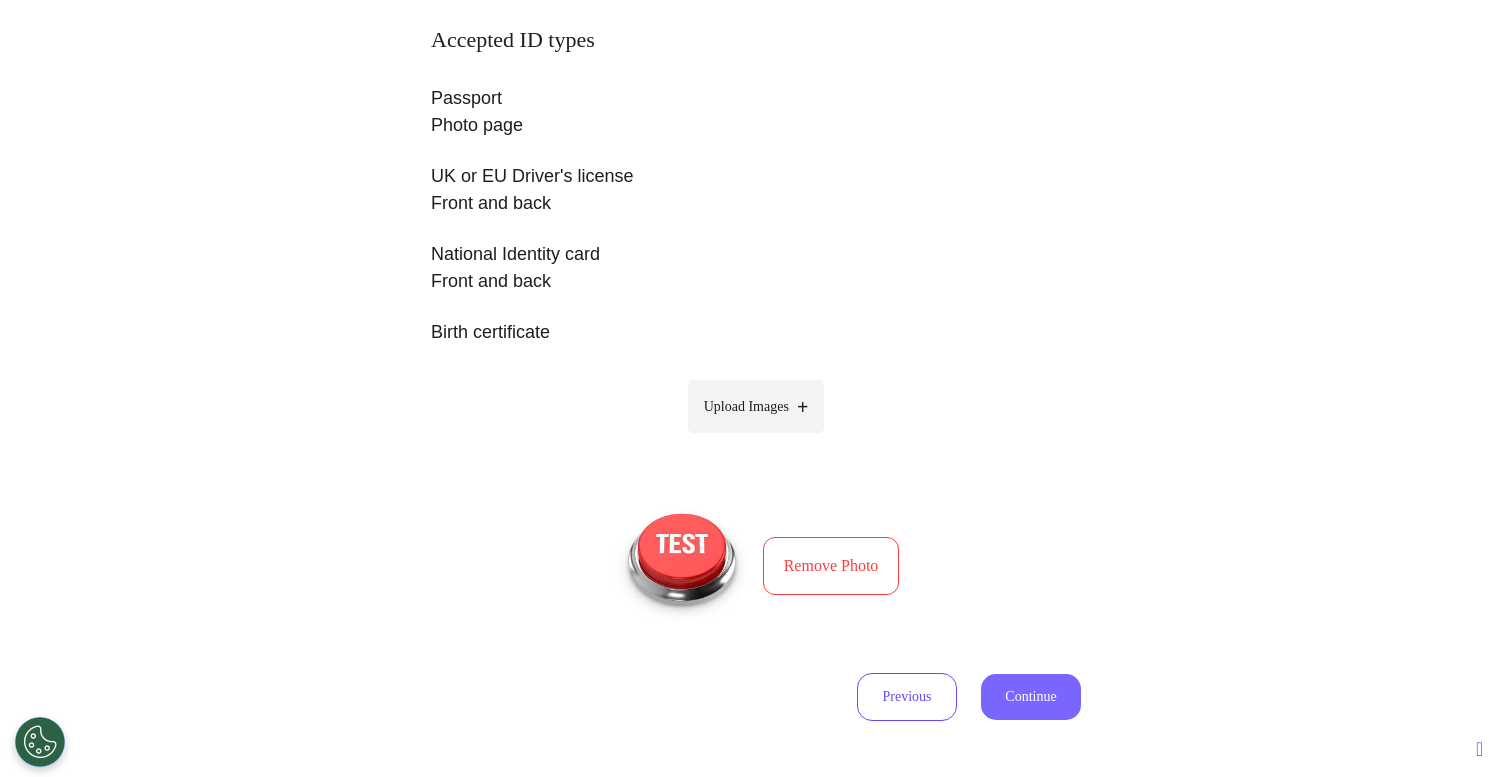 click on "Continue" at bounding box center [1031, 697] 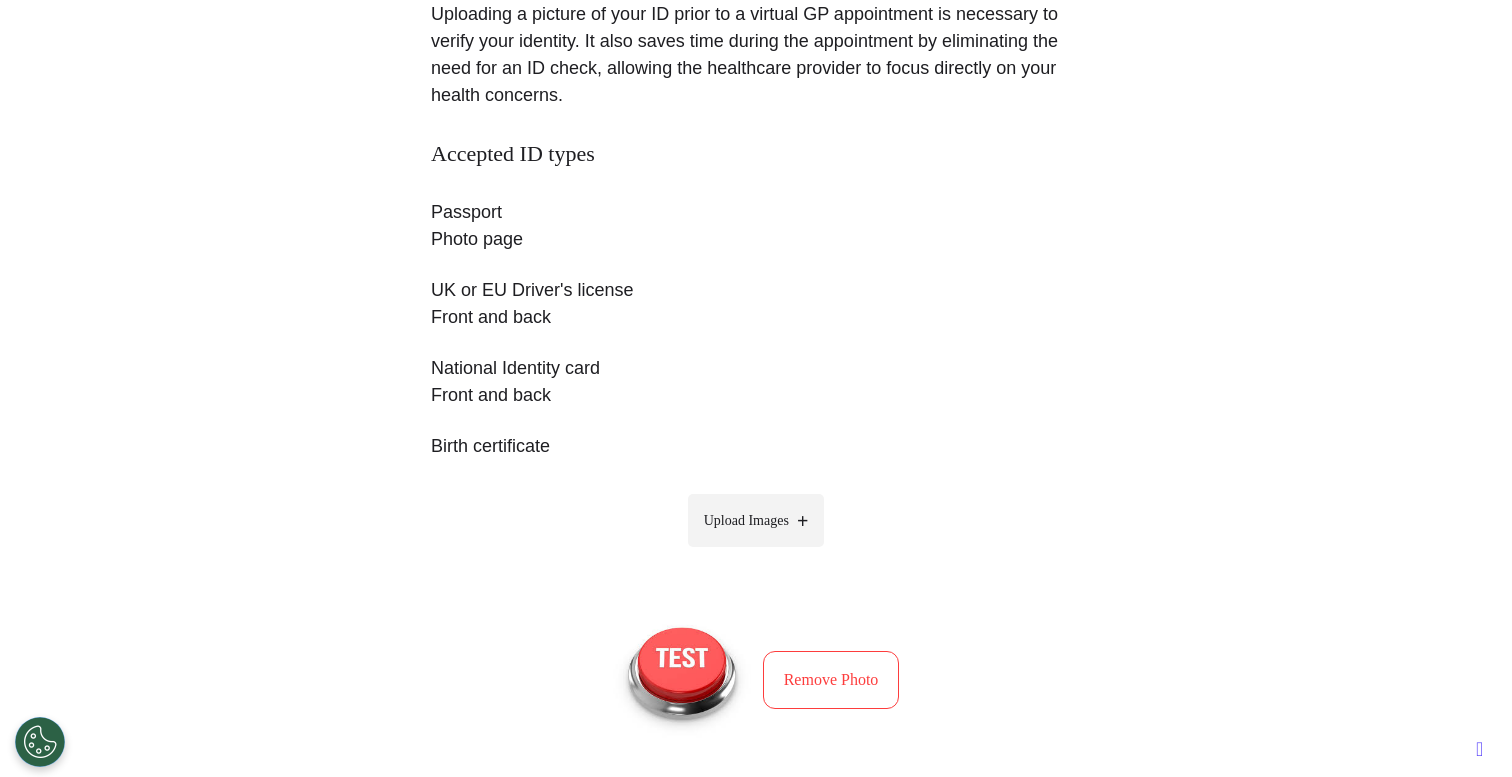 select on "****" 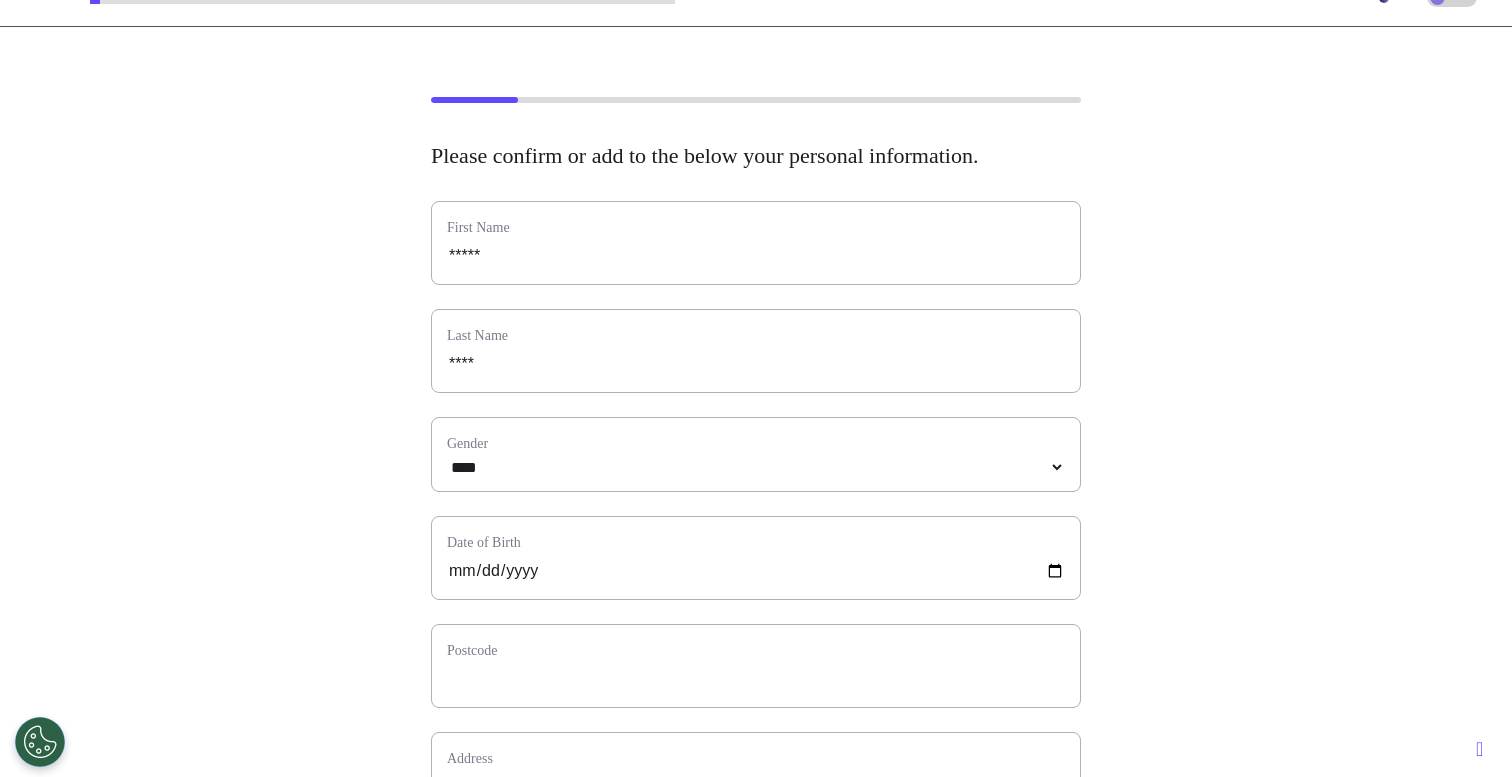 scroll, scrollTop: 234, scrollLeft: 0, axis: vertical 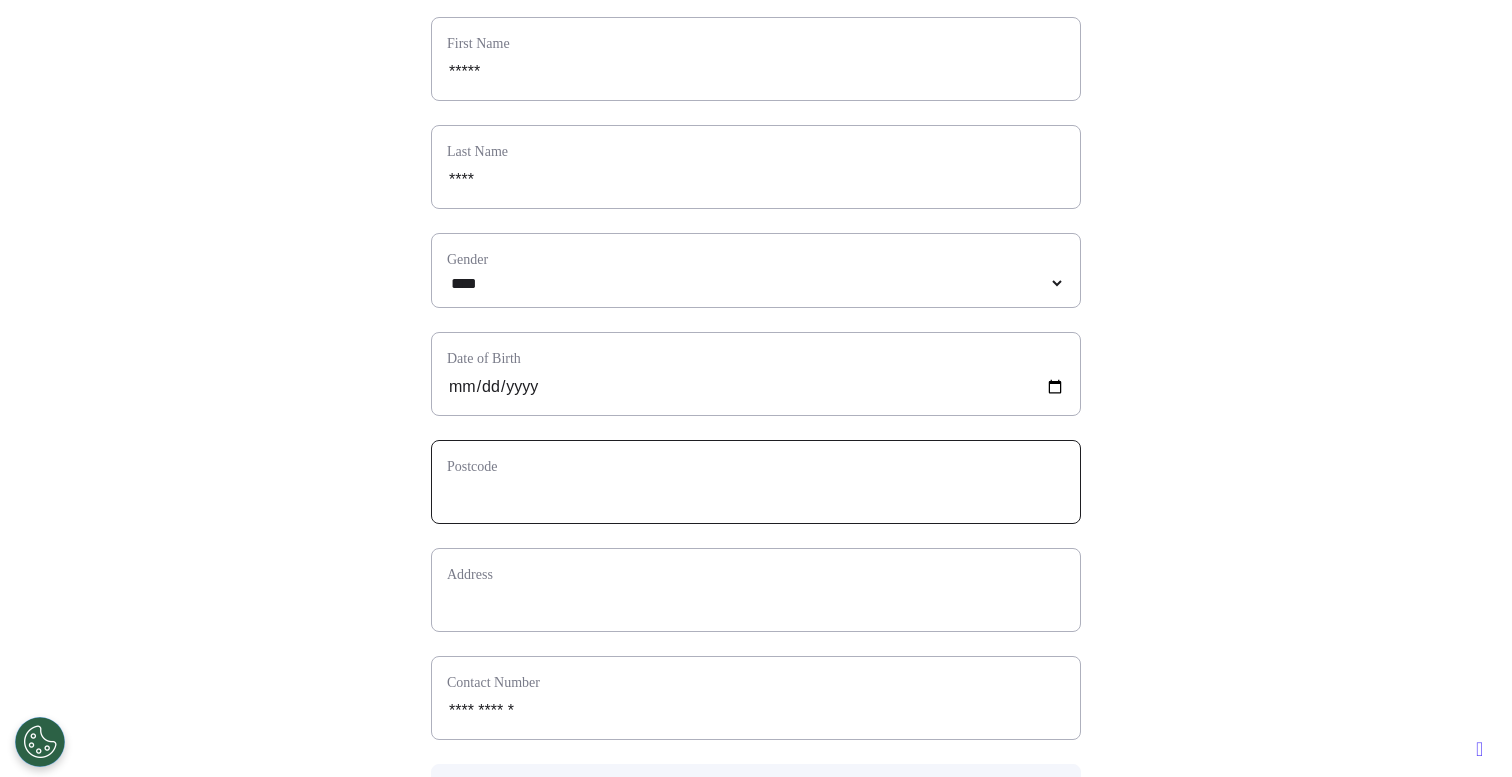 click at bounding box center (756, 495) 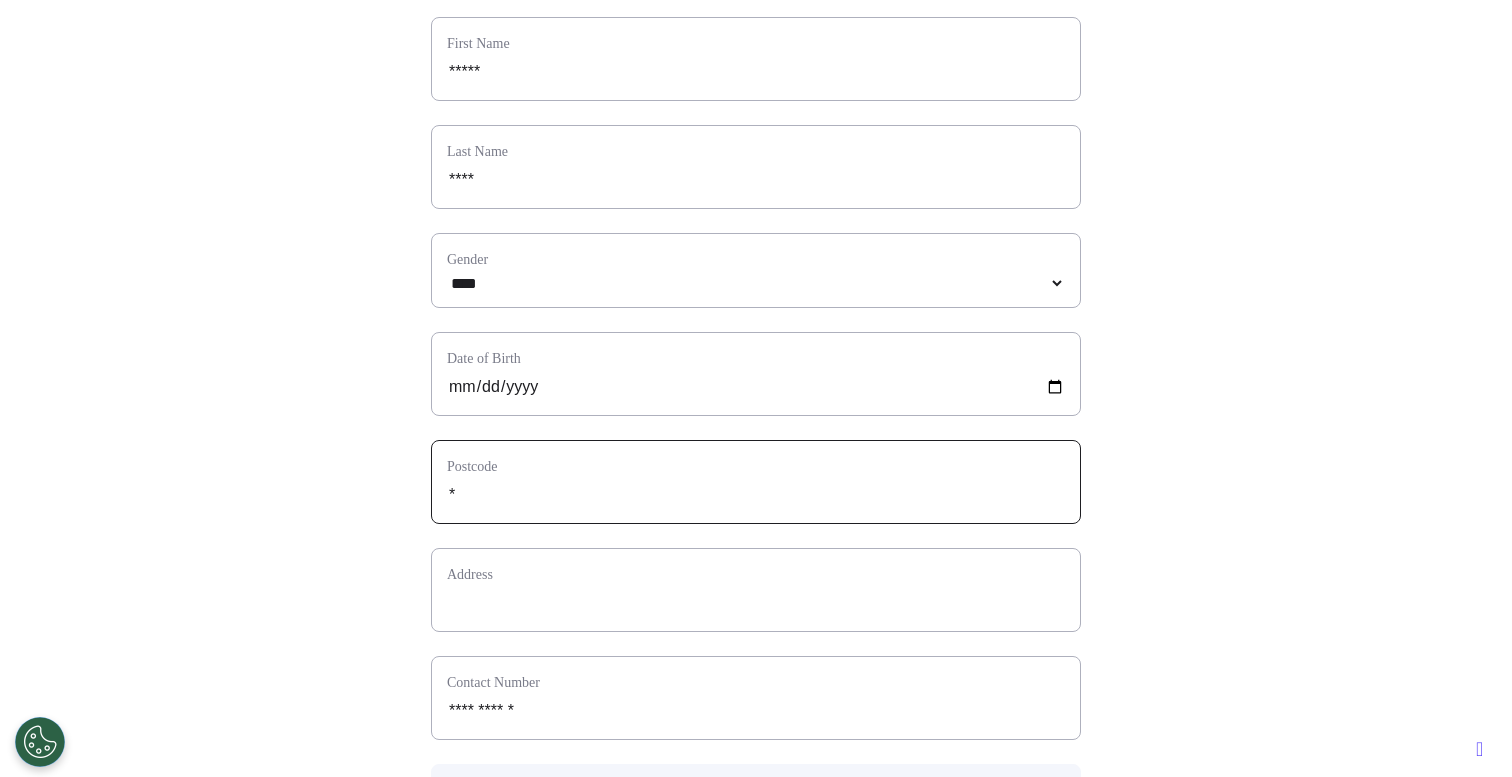 select 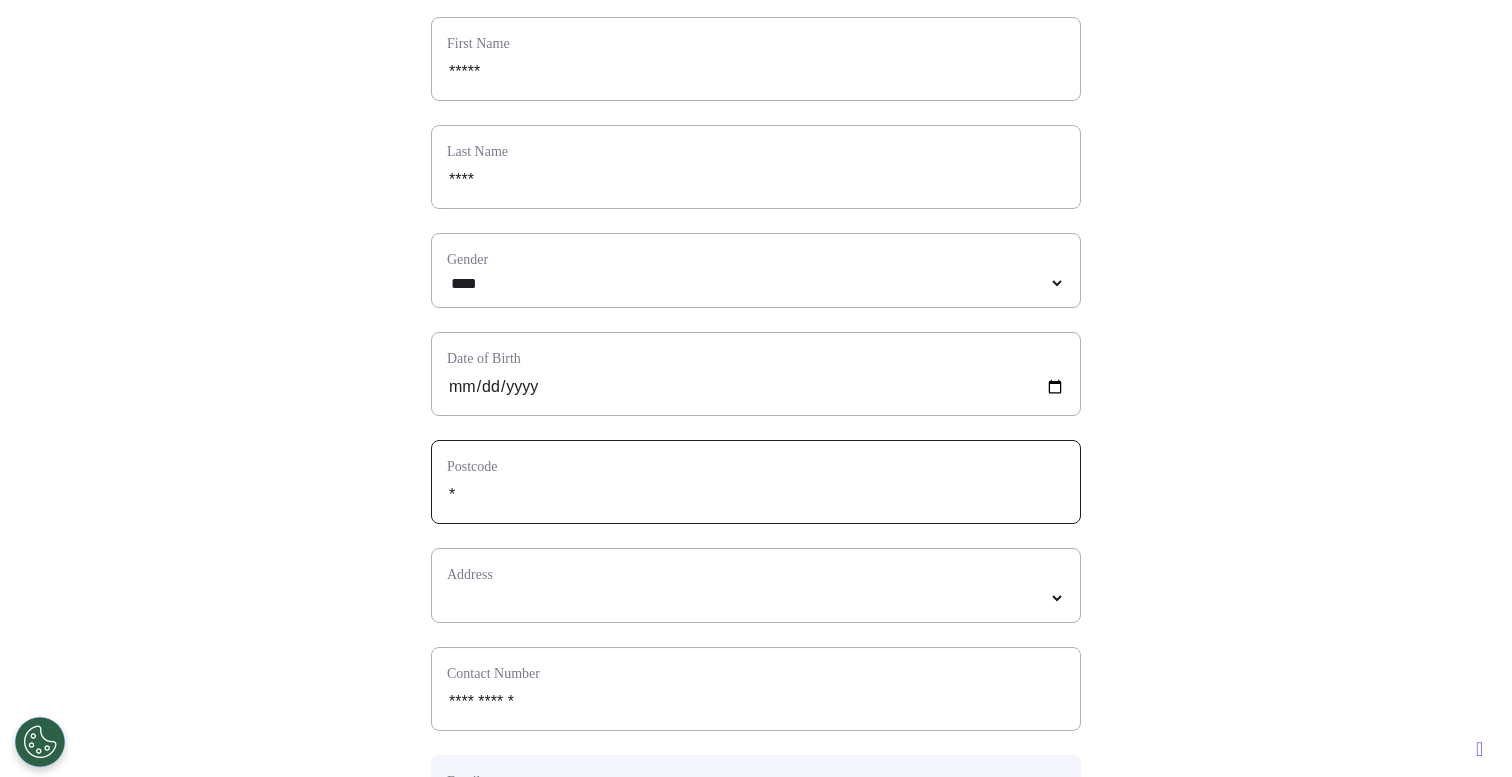 type on "**" 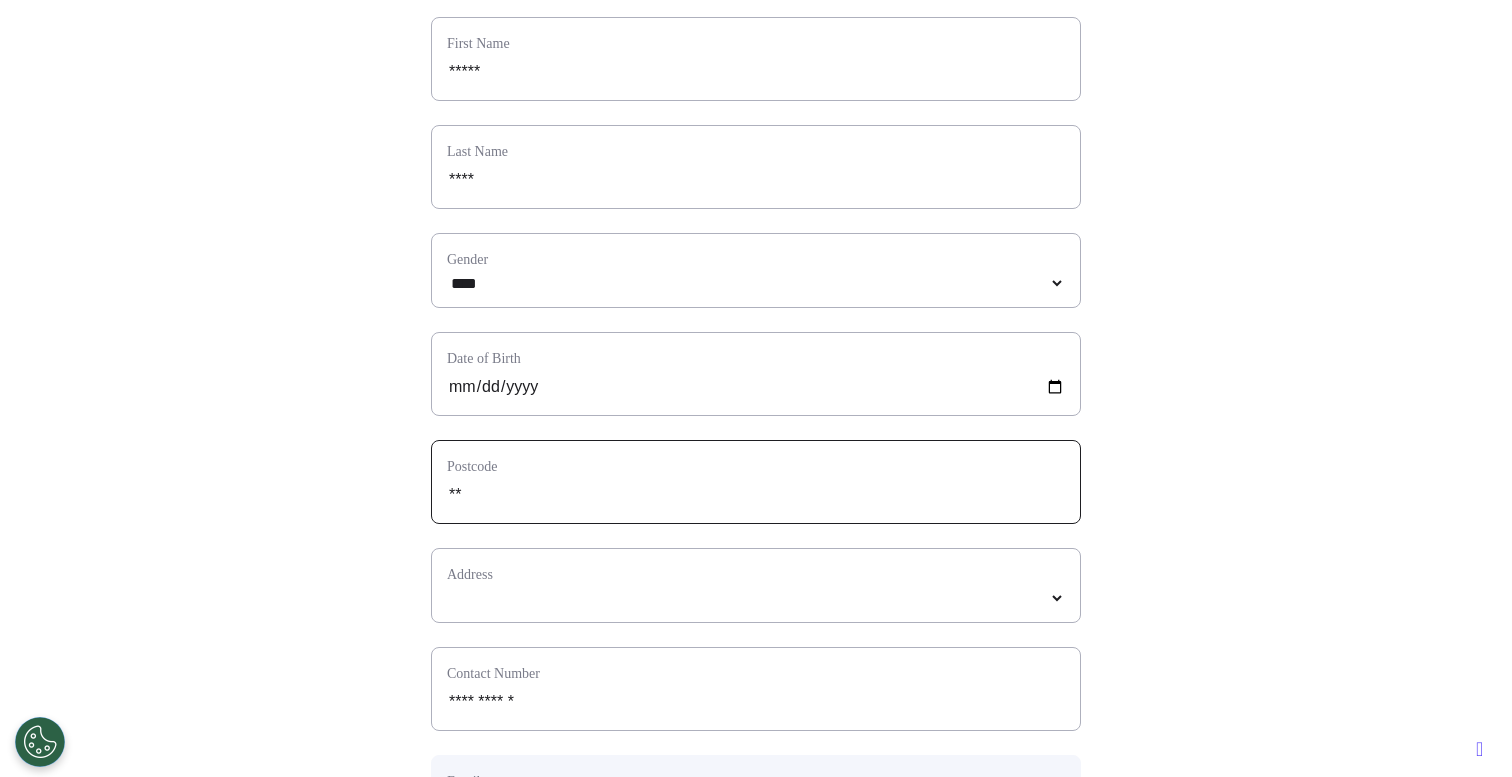 type on "***" 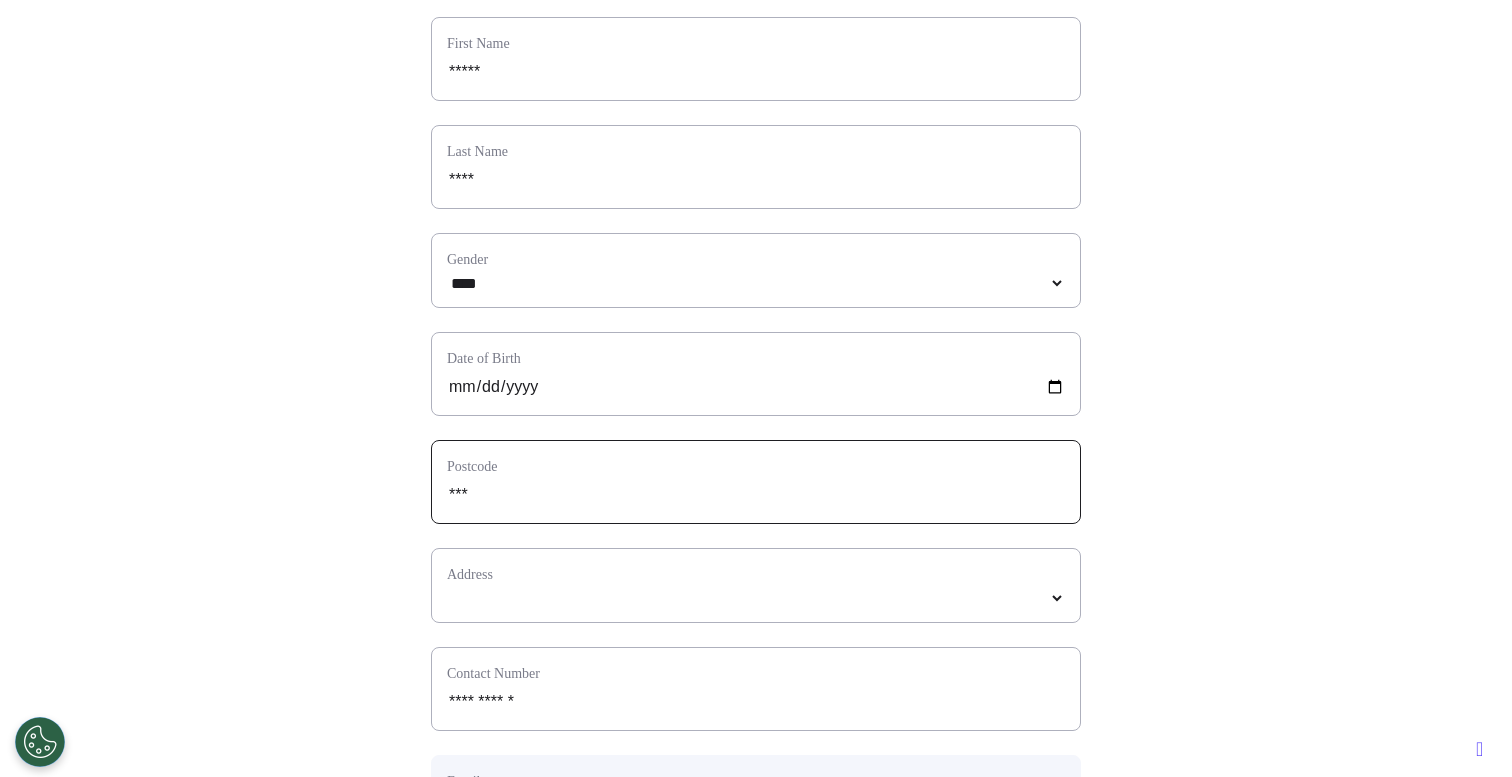 type on "****" 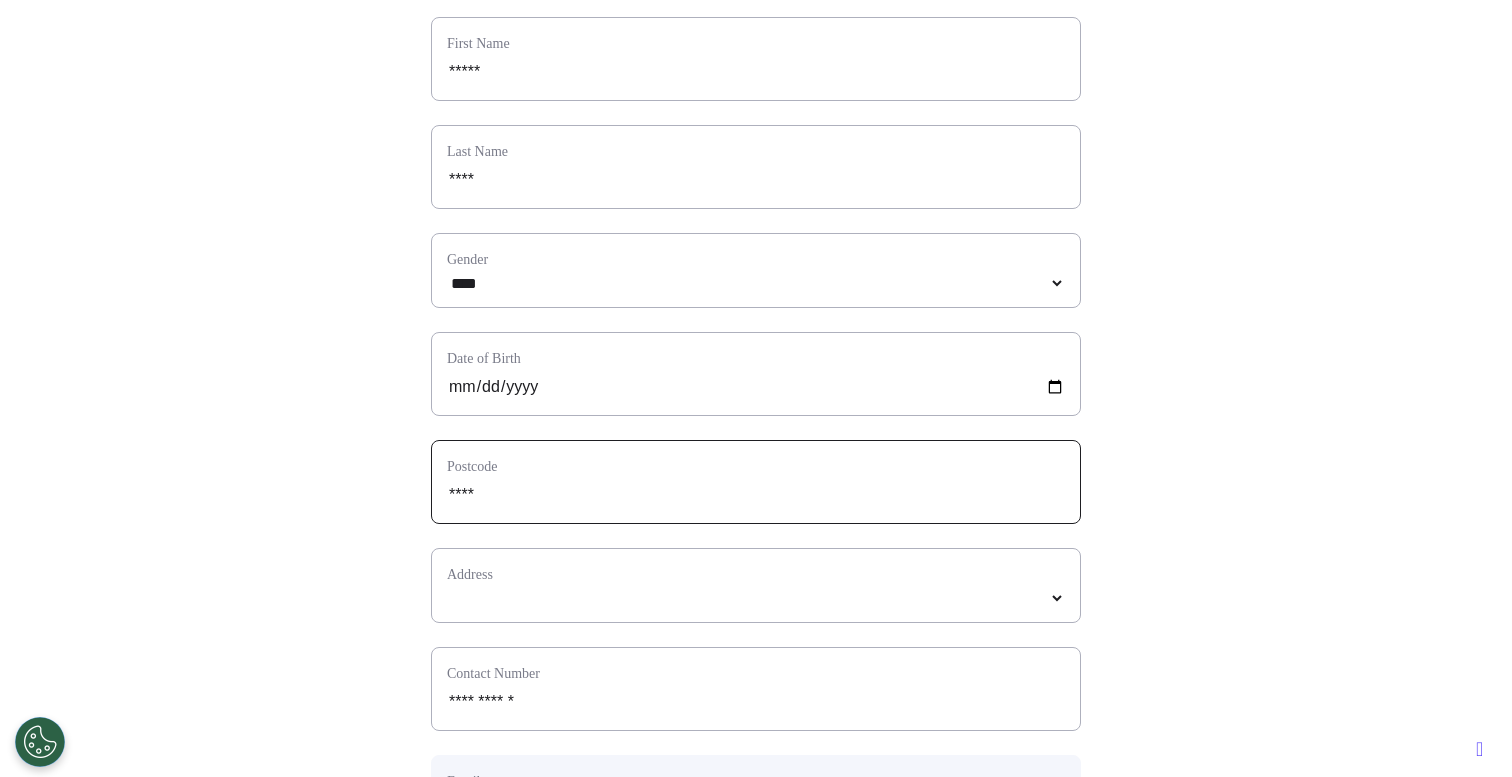 type on "*****" 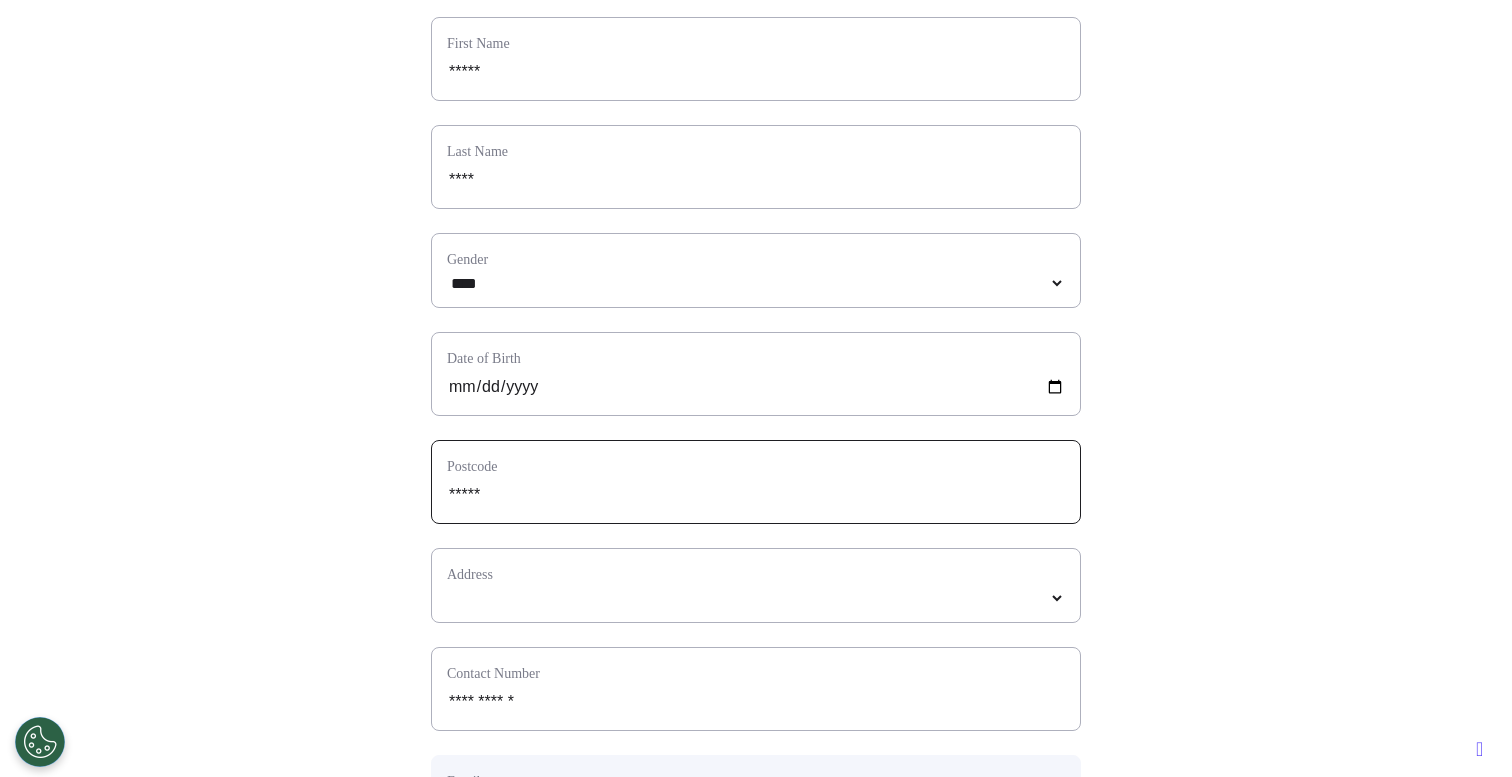 select 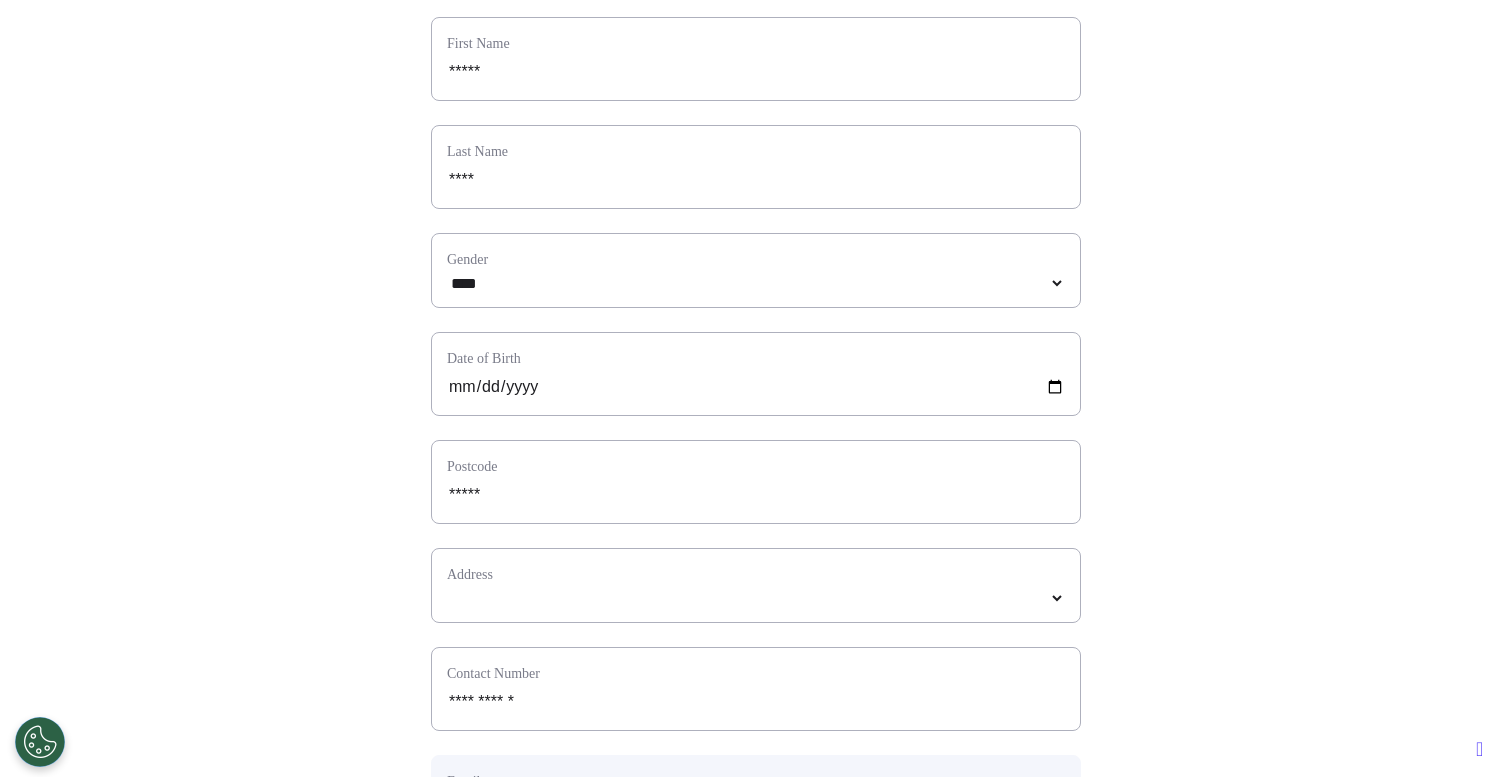 click on "Address" at bounding box center [756, 574] 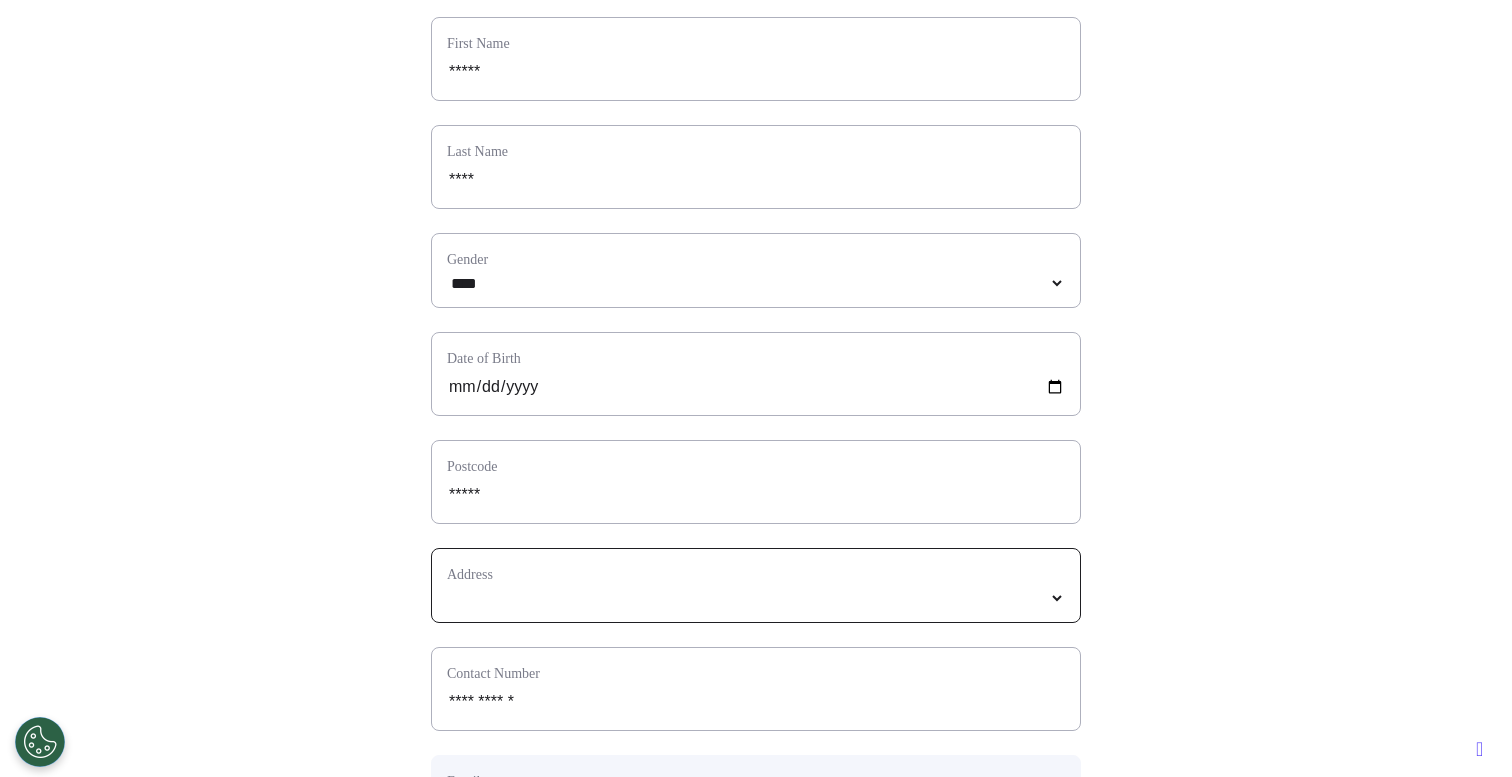 click on "*****" at bounding box center [756, 598] 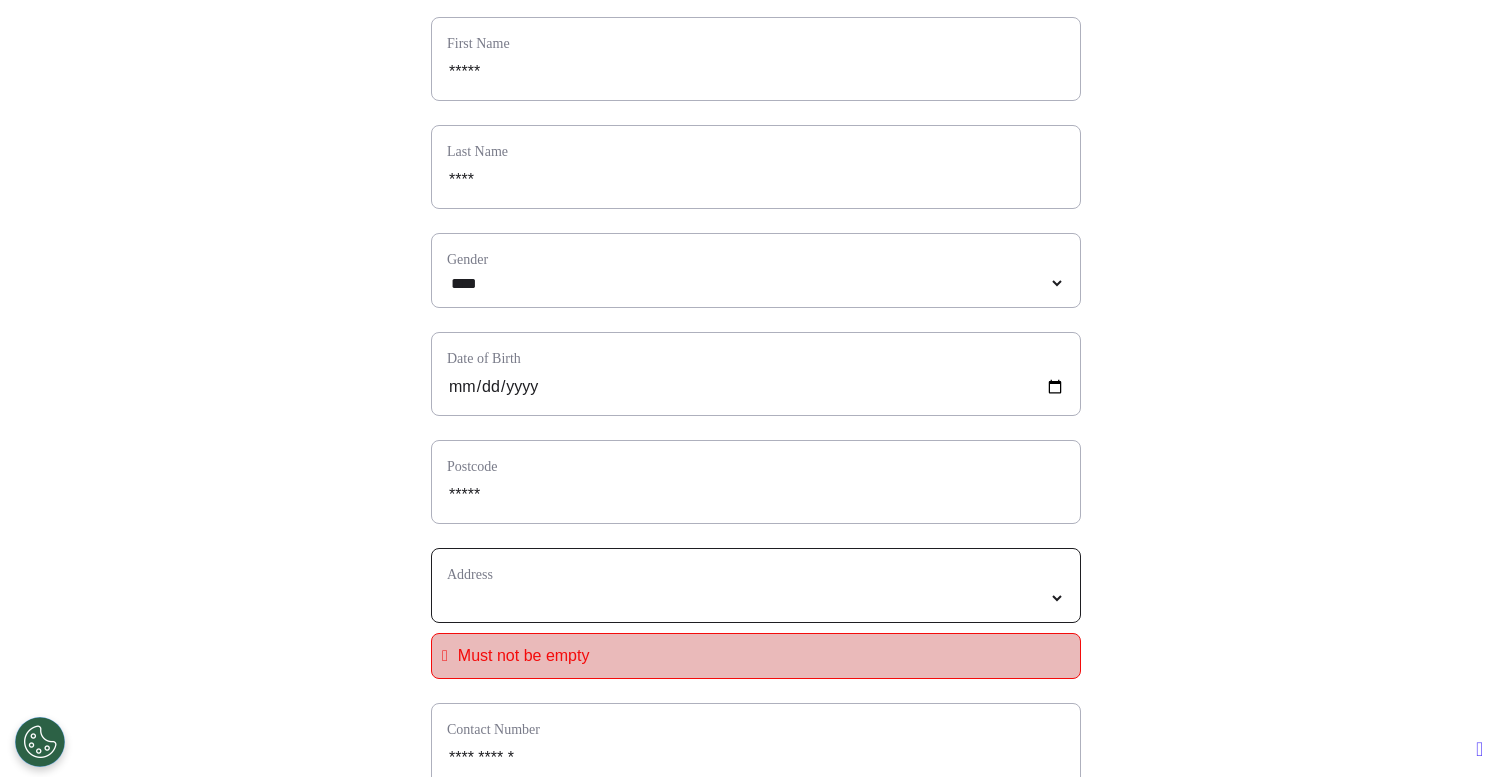 select 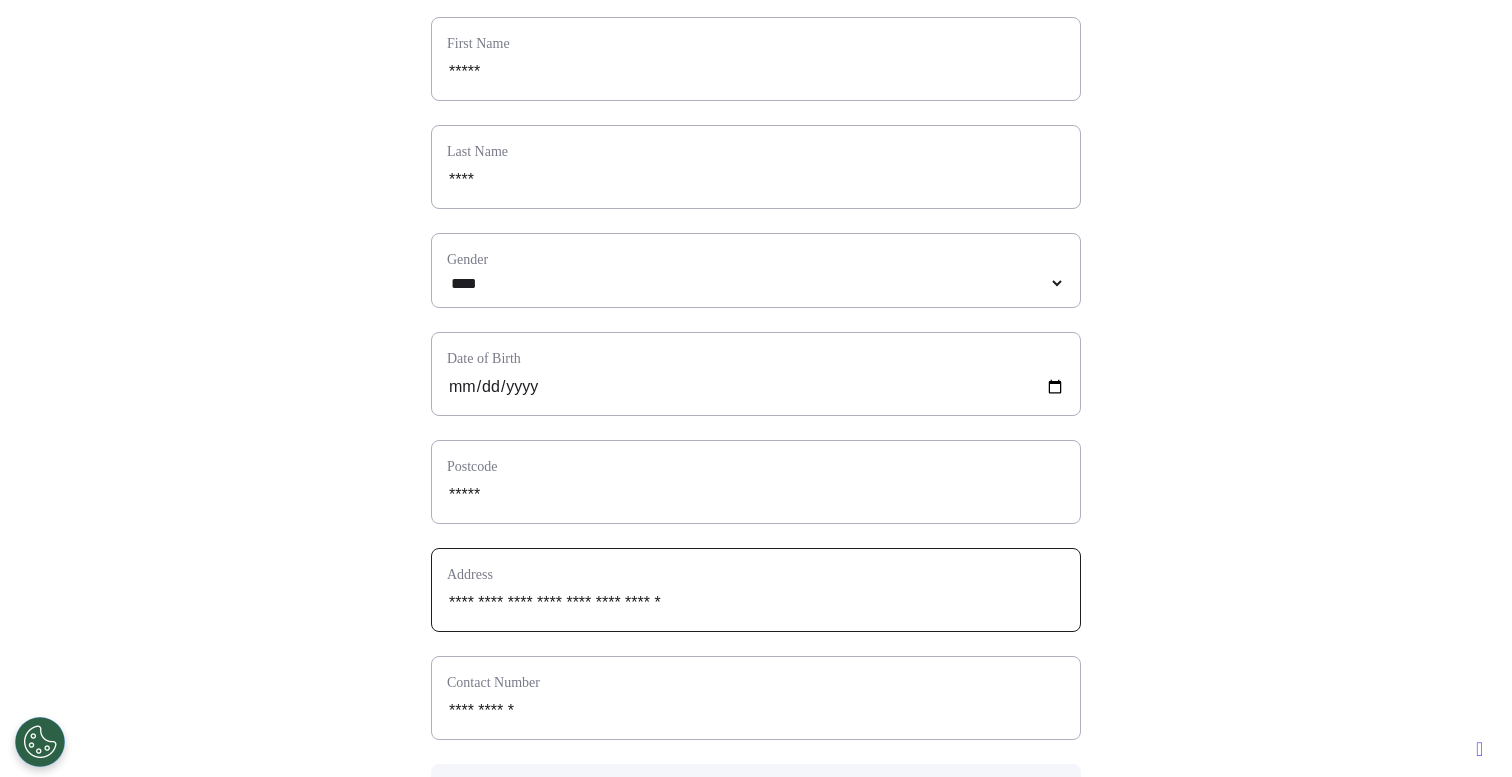 scroll, scrollTop: 996, scrollLeft: 0, axis: vertical 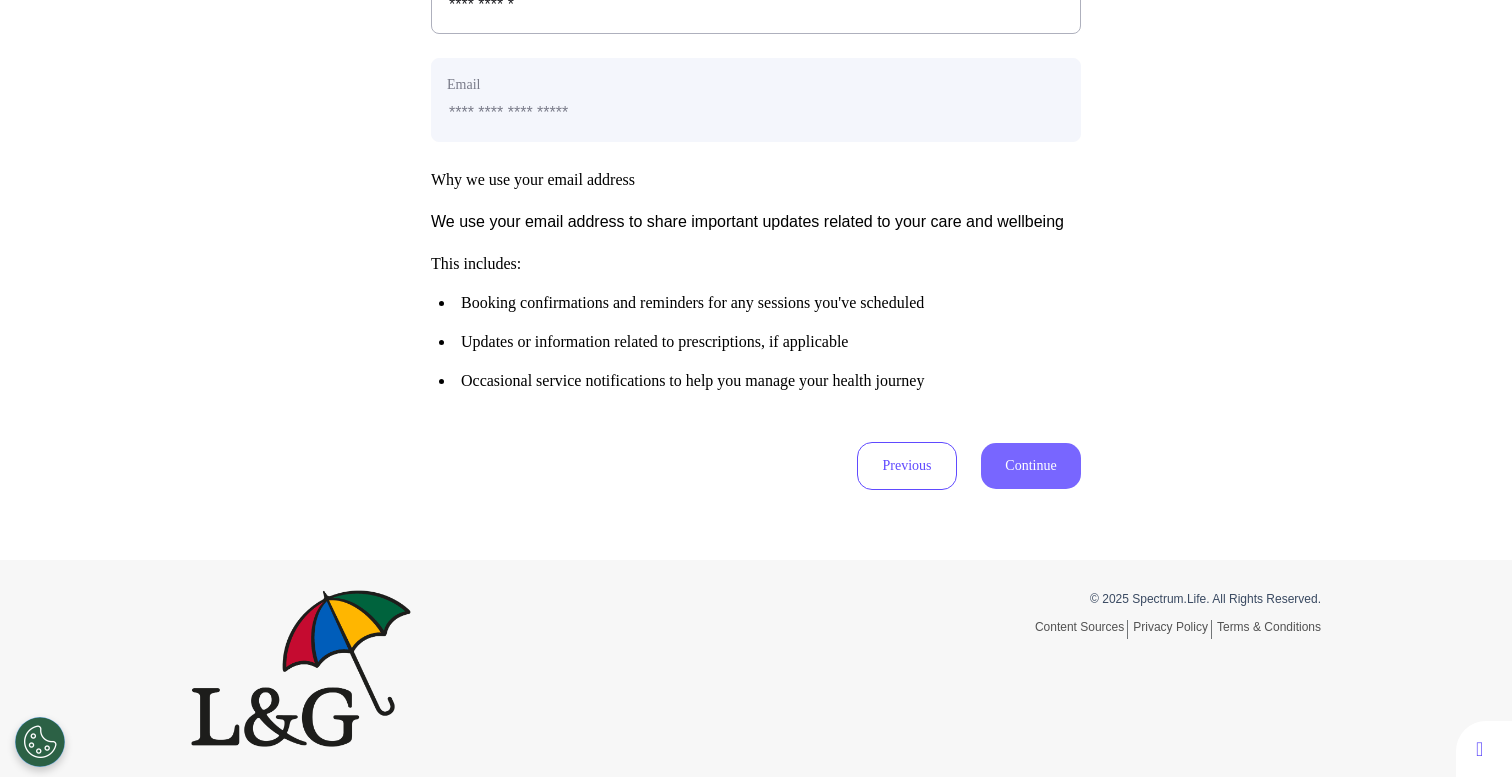 click on "Continue" at bounding box center [1031, 466] 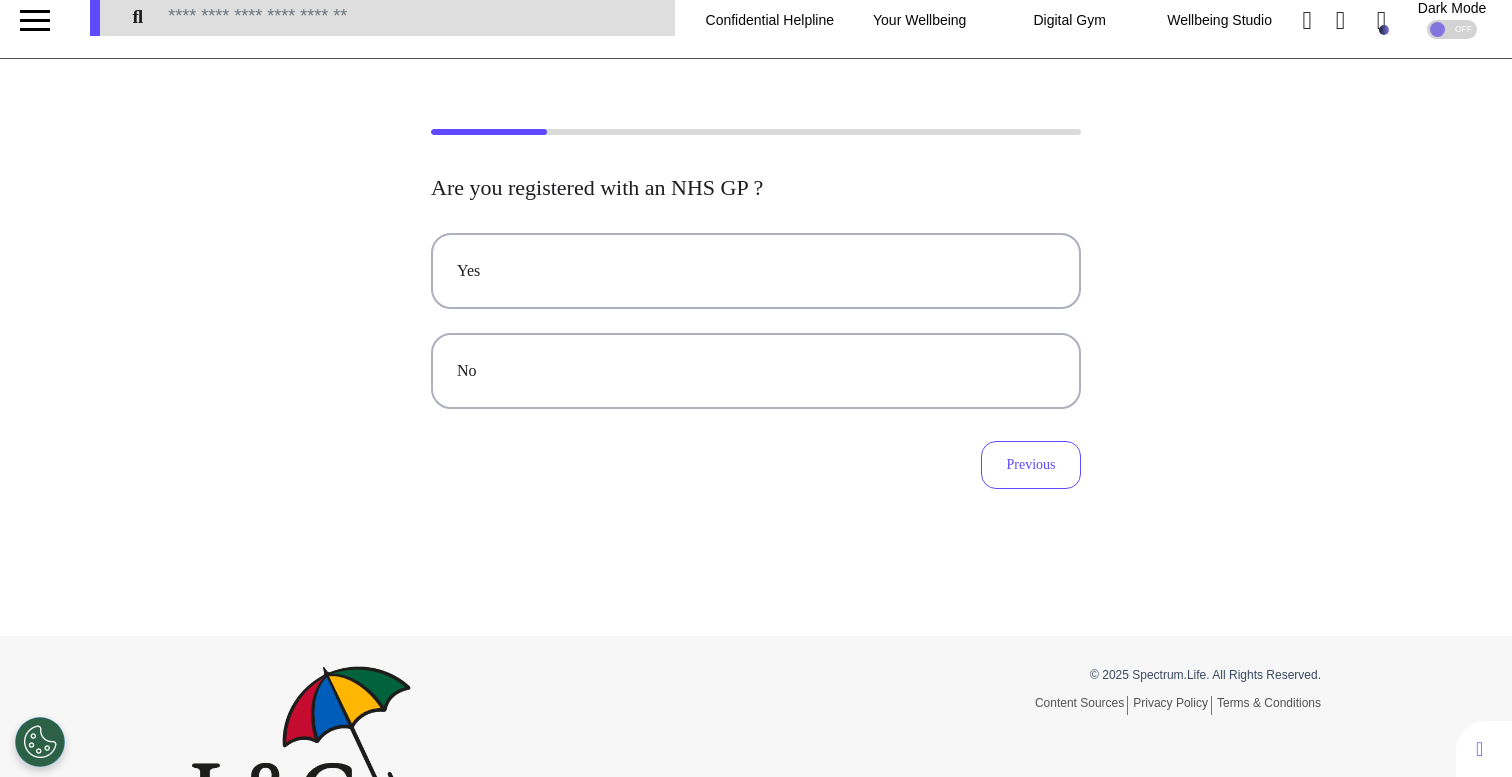 scroll, scrollTop: 0, scrollLeft: 0, axis: both 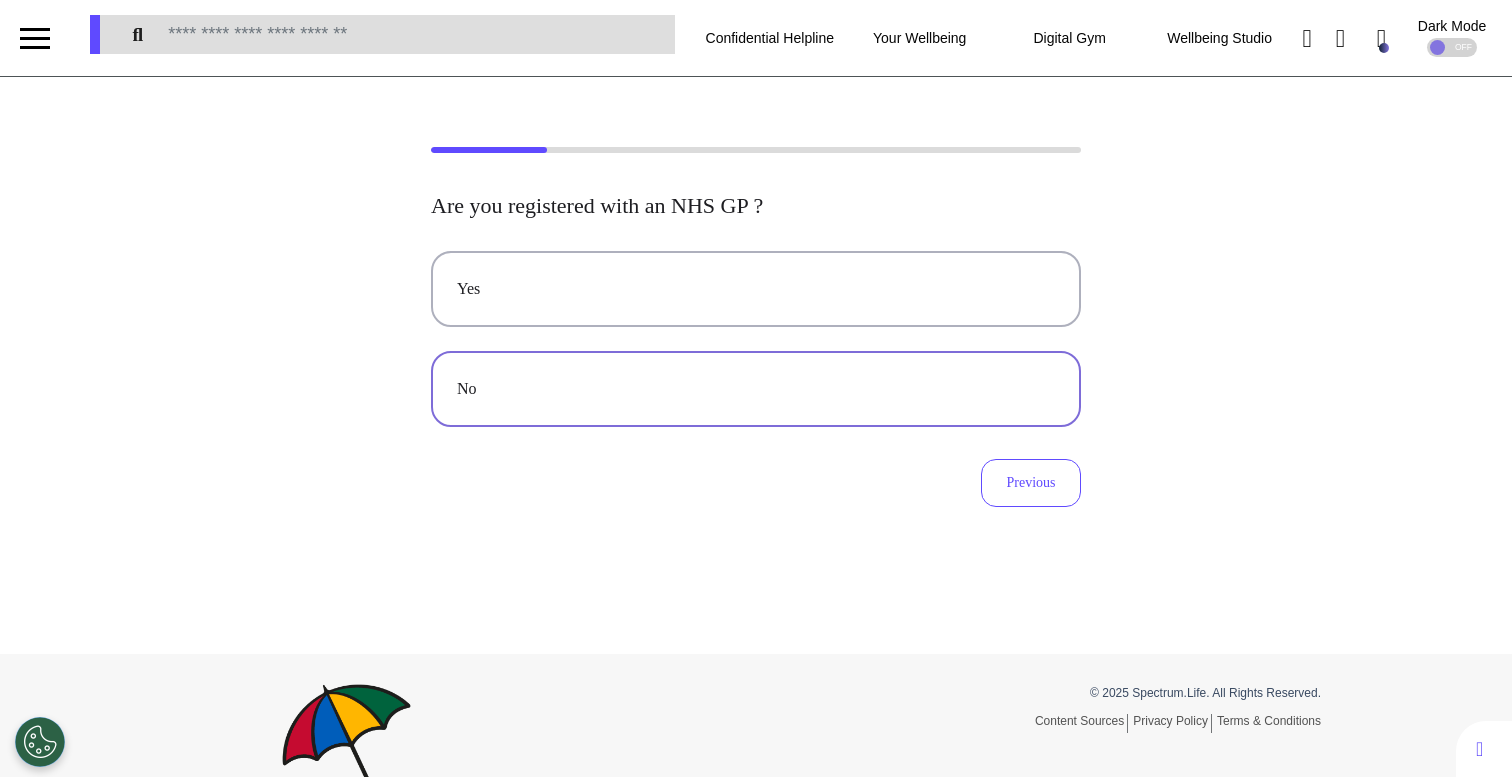 click on "No" at bounding box center (756, 389) 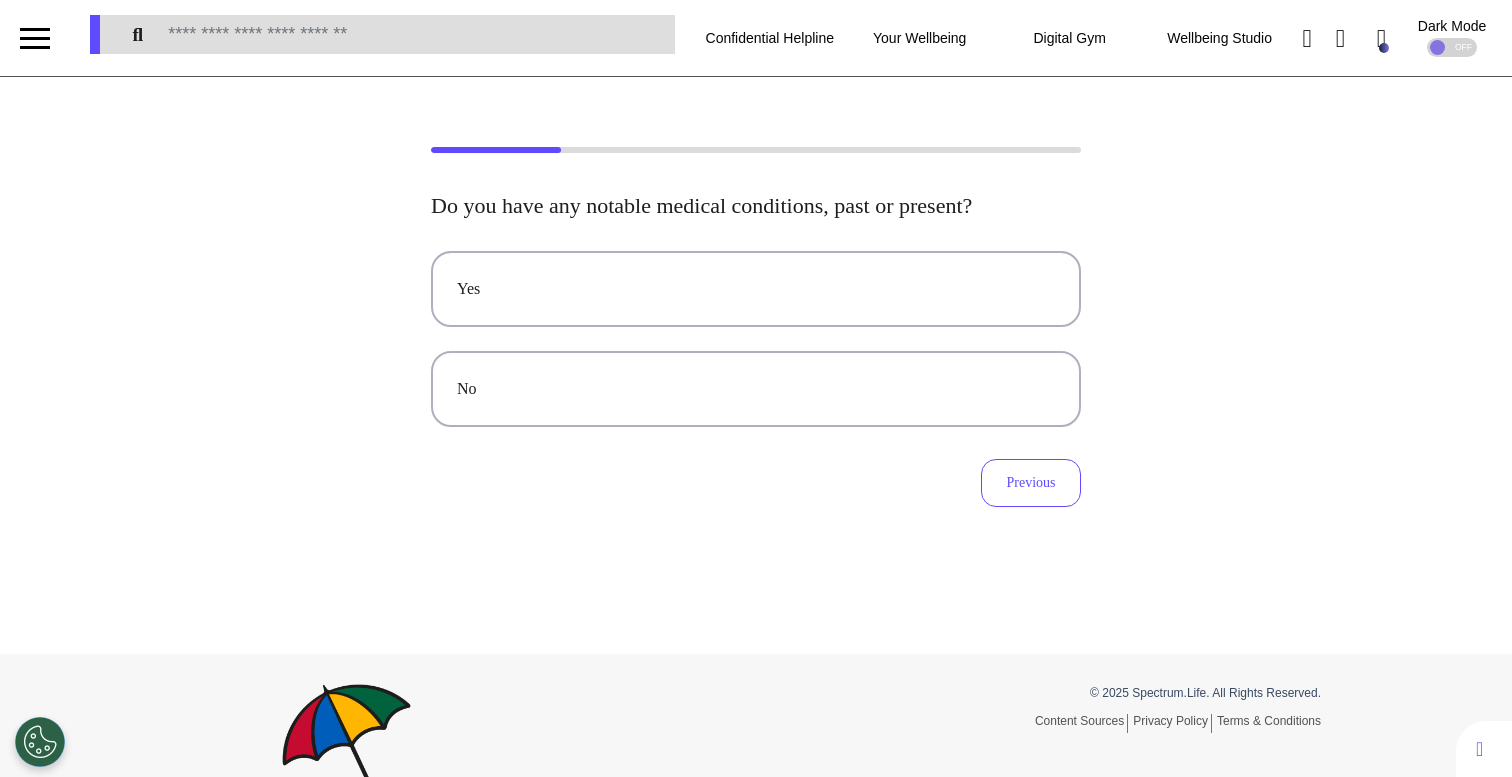click on "No" at bounding box center [756, 389] 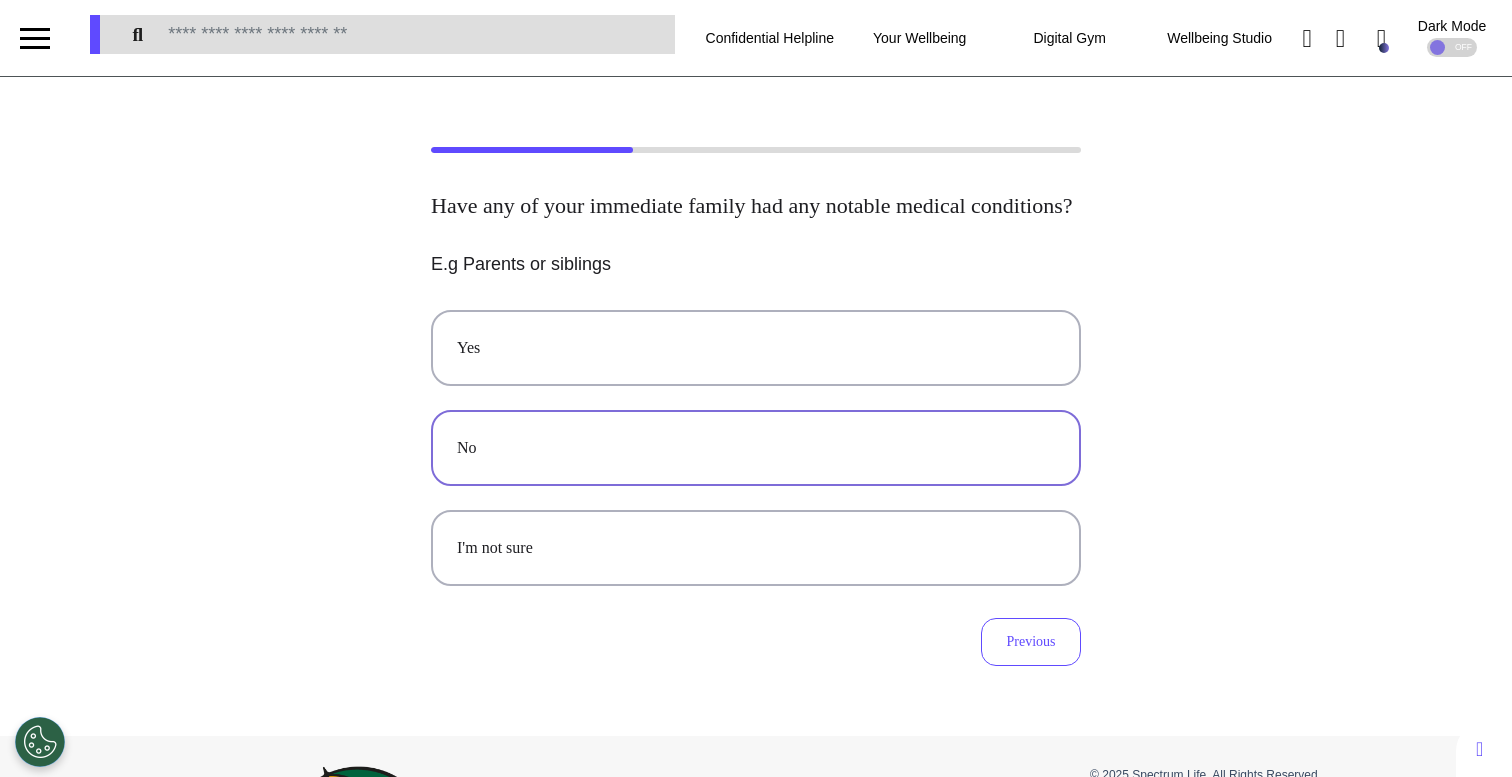 click on "No" at bounding box center [756, 448] 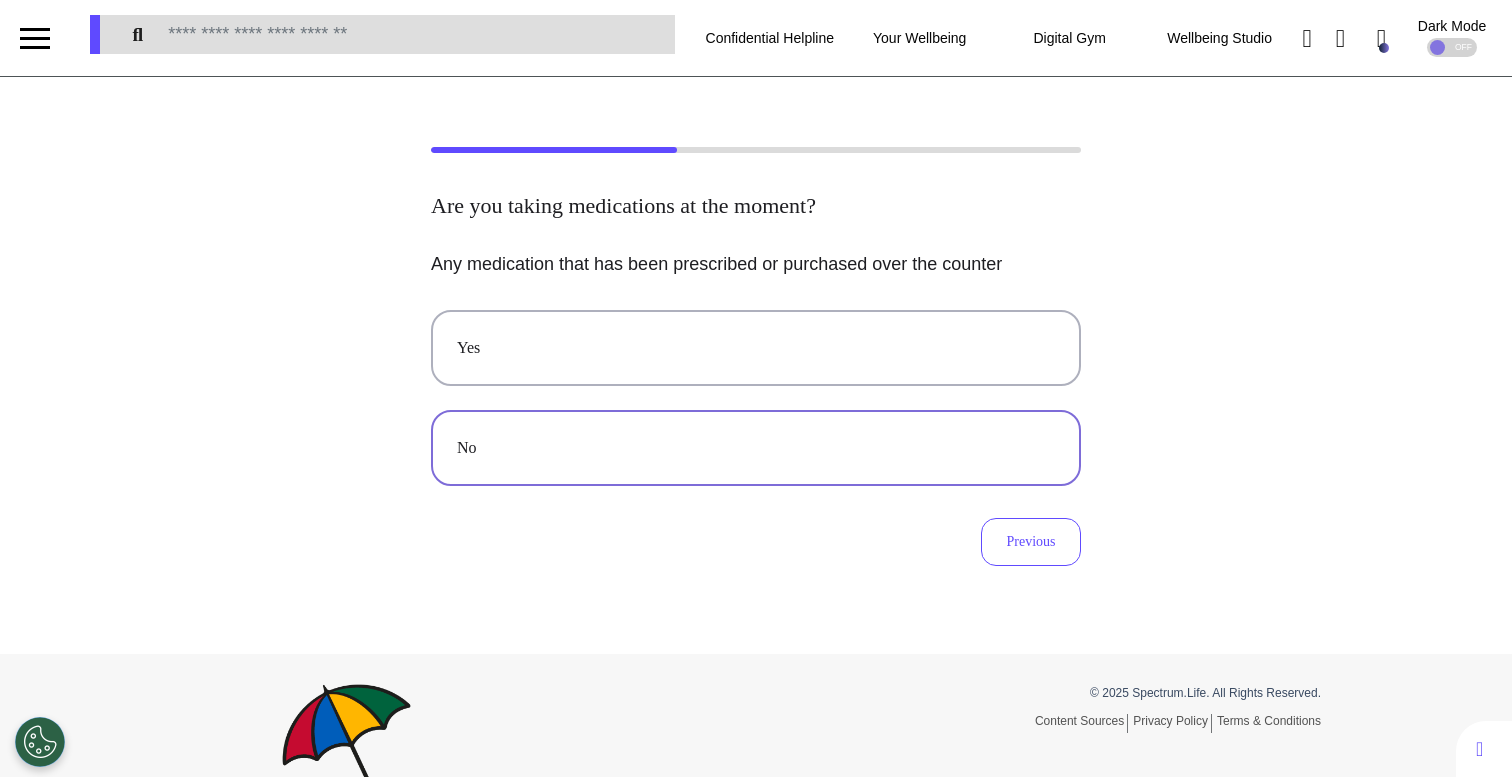 click on "No" at bounding box center (756, 448) 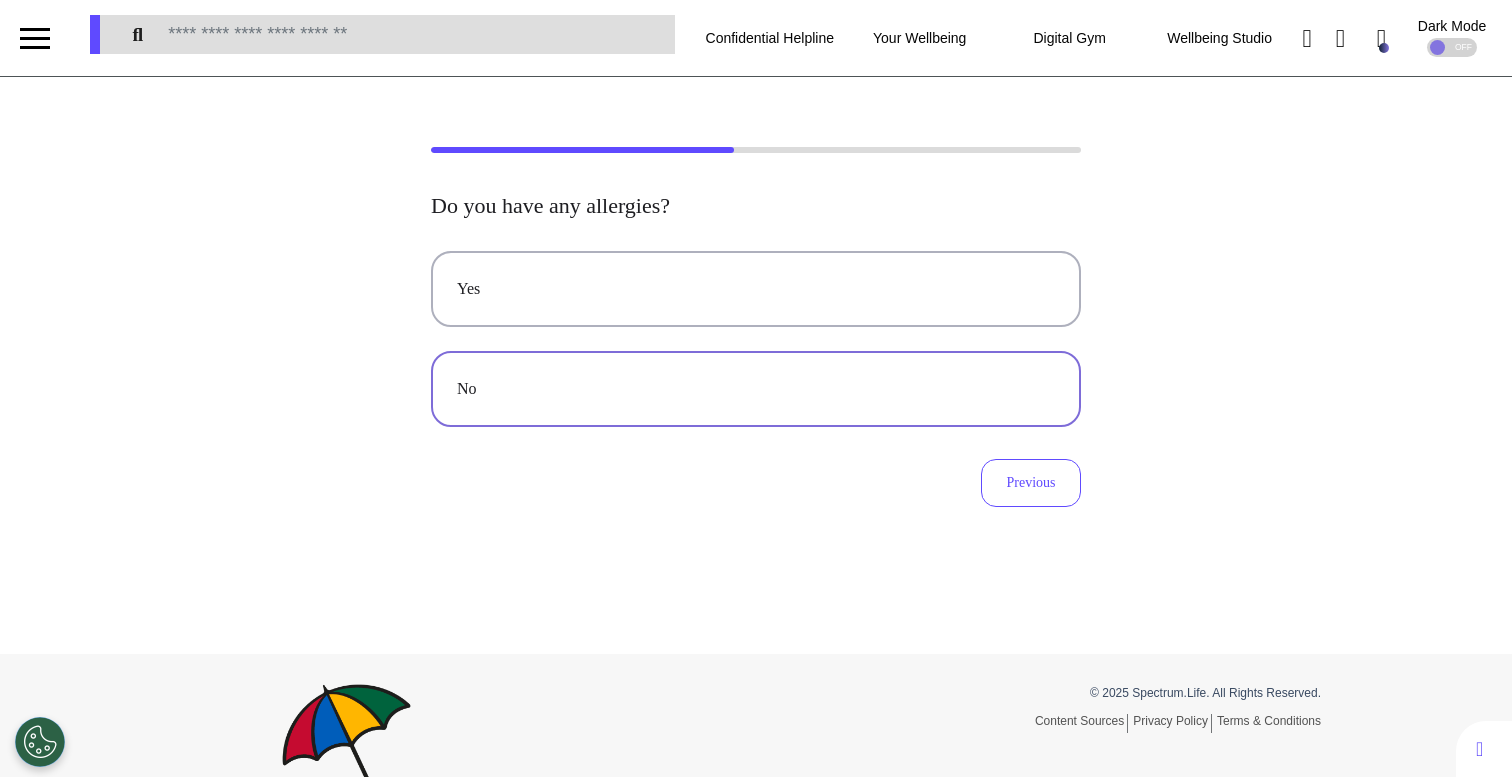 click on "No" at bounding box center [756, 389] 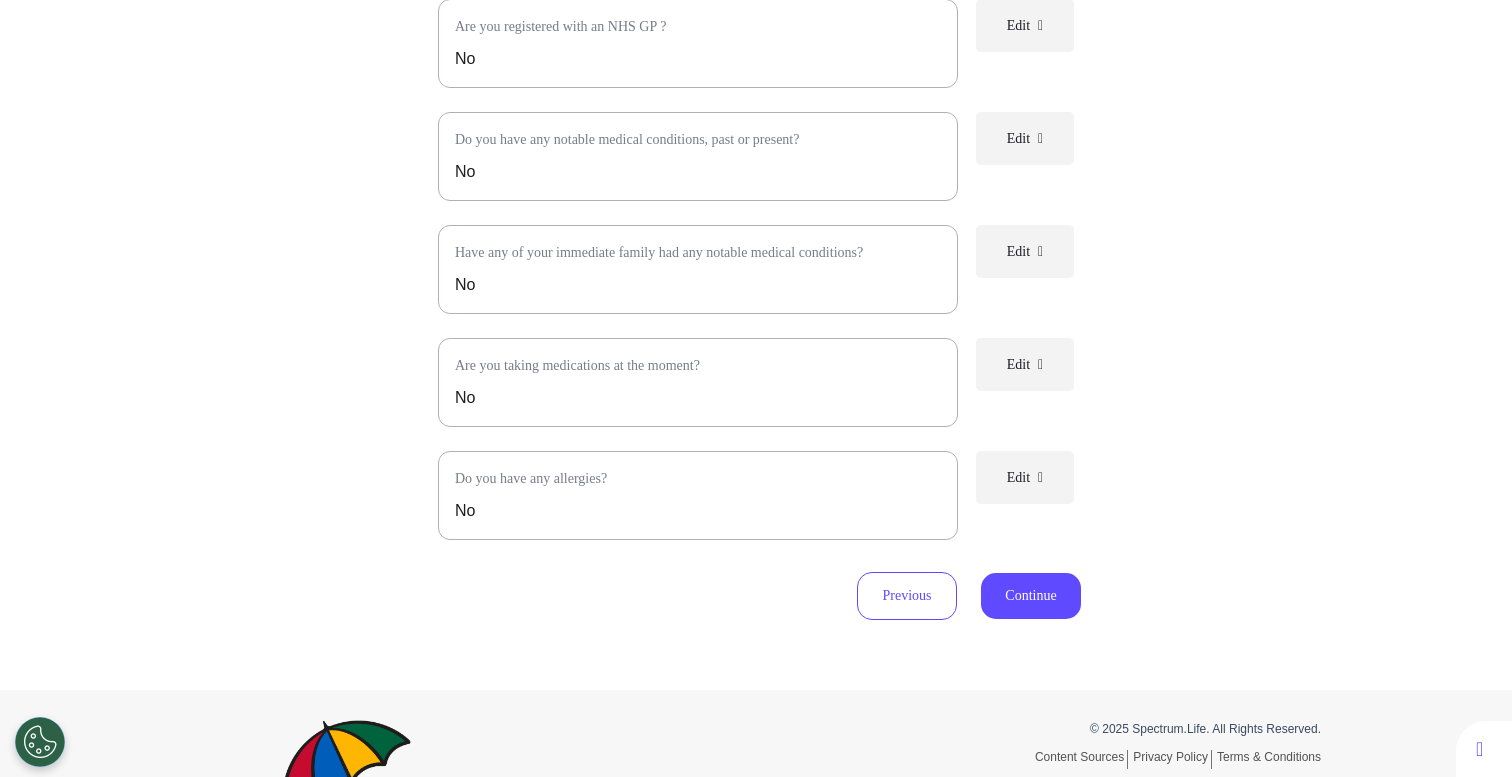 scroll, scrollTop: 462, scrollLeft: 0, axis: vertical 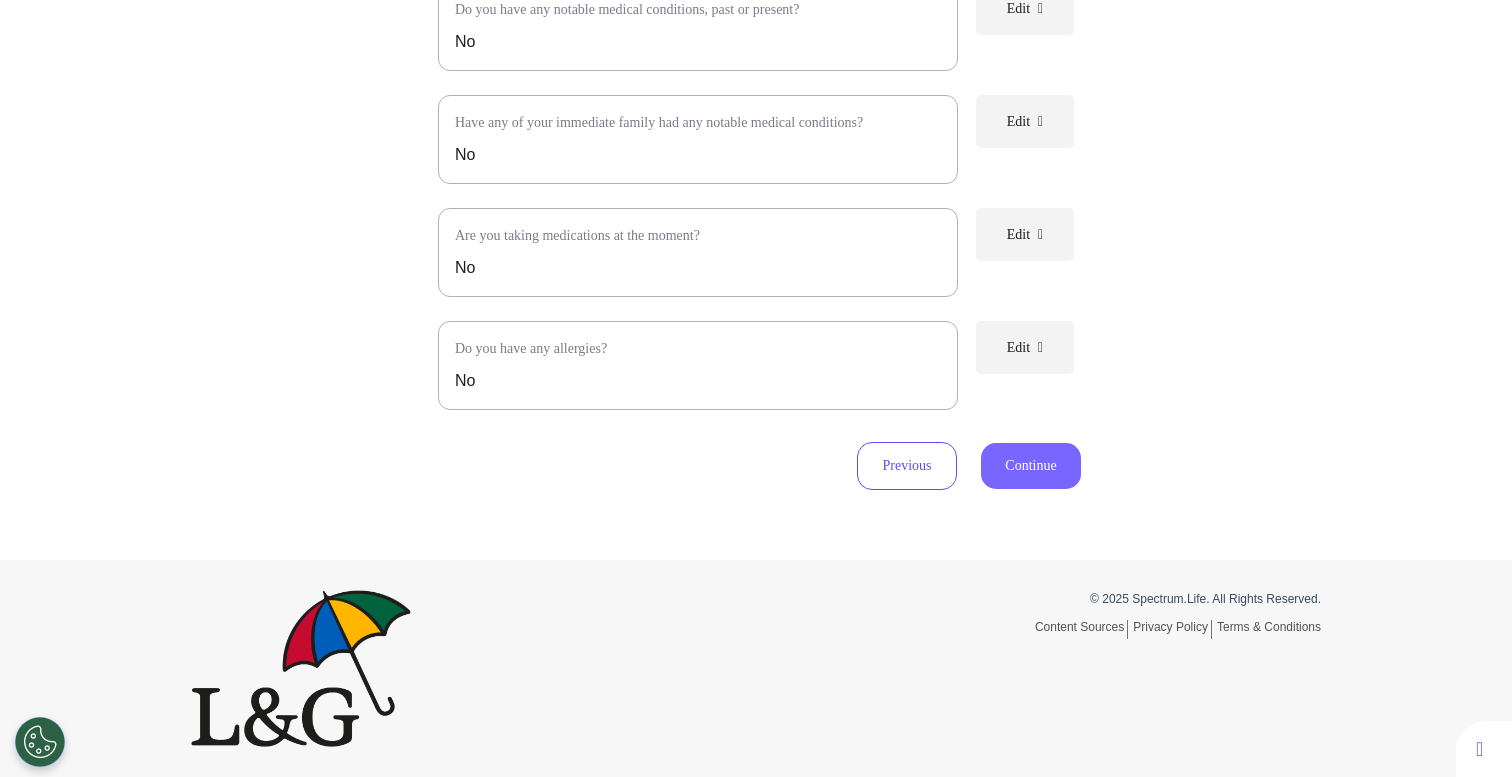 click on "Continue" at bounding box center (1031, 466) 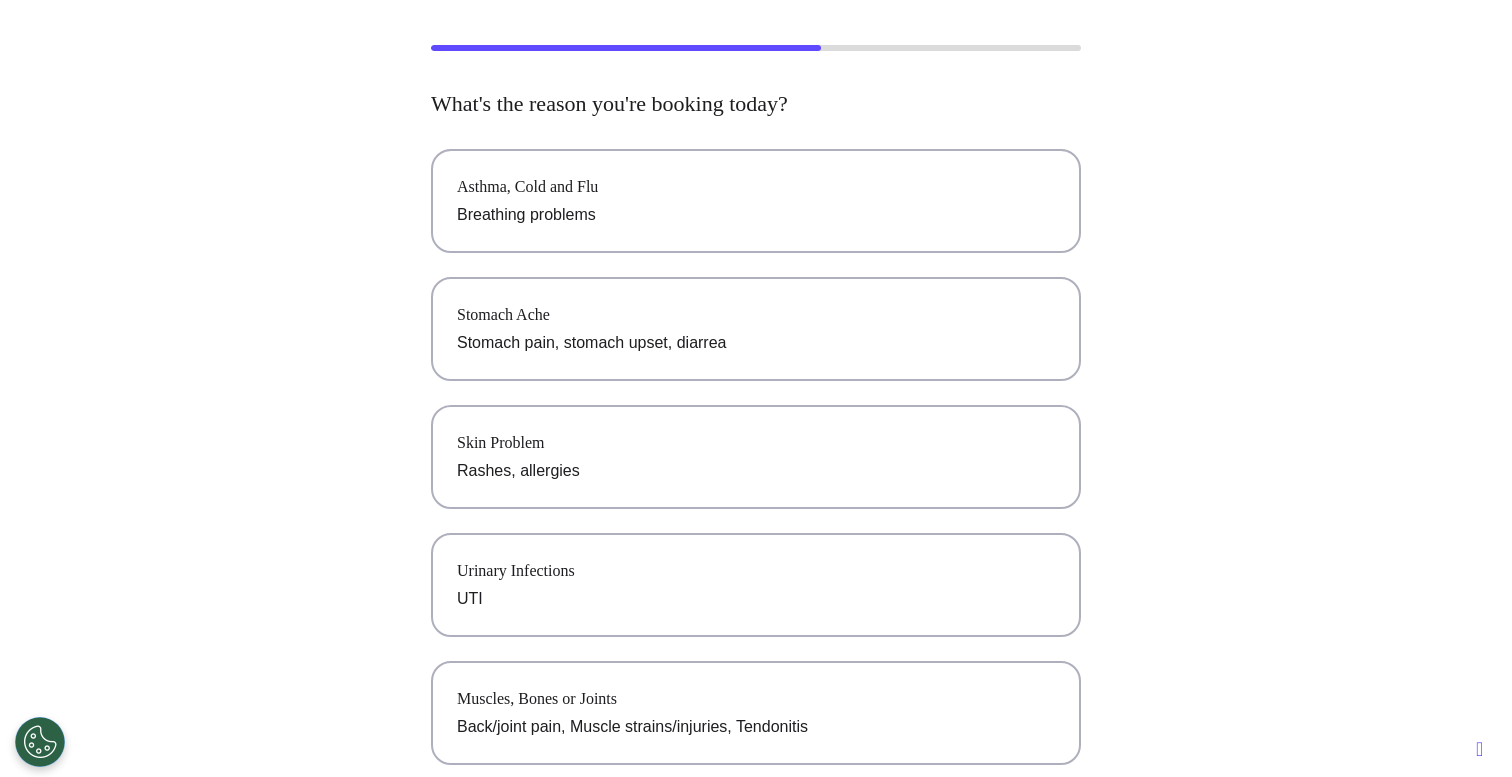 scroll, scrollTop: 0, scrollLeft: 0, axis: both 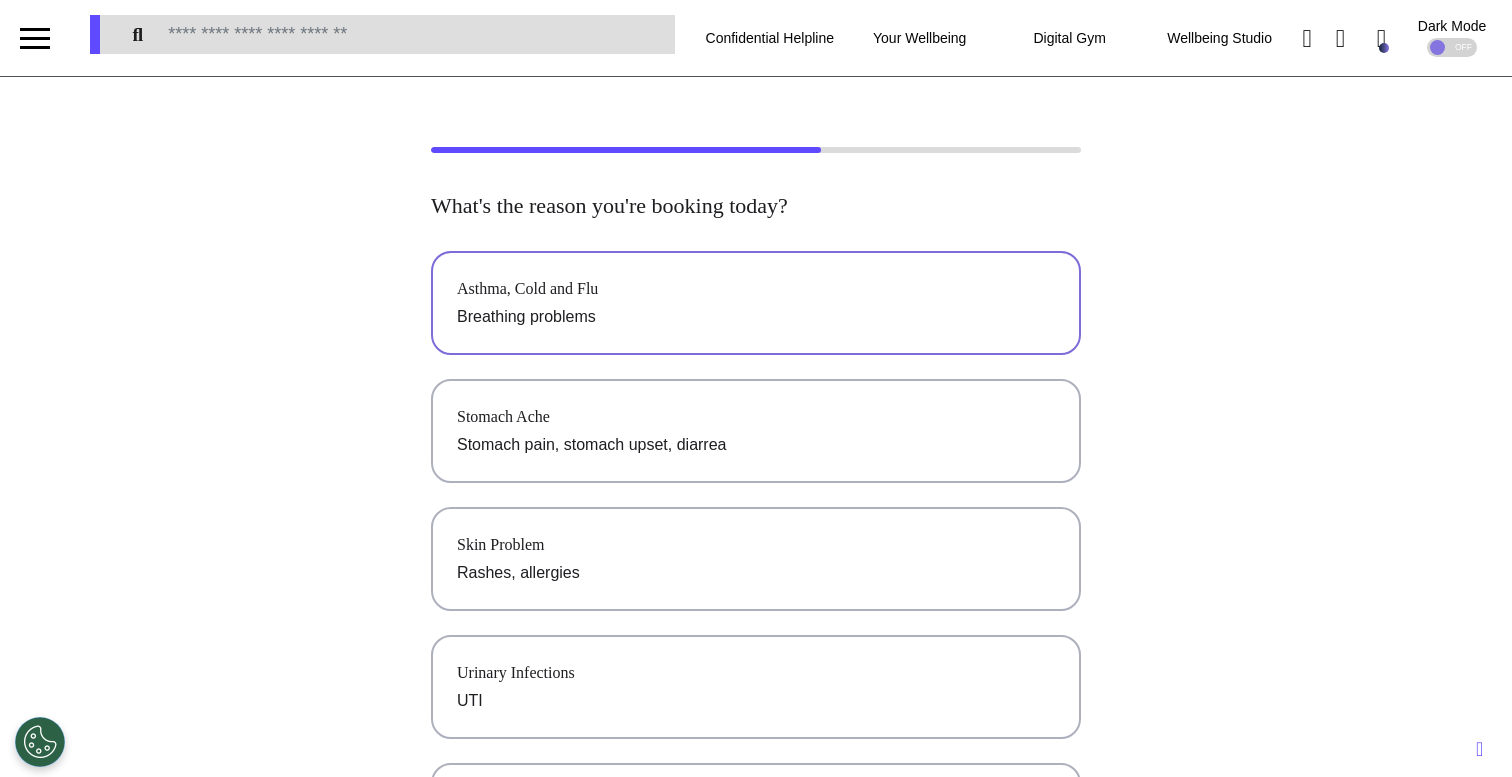 click on "Breathing problems" at bounding box center [756, 317] 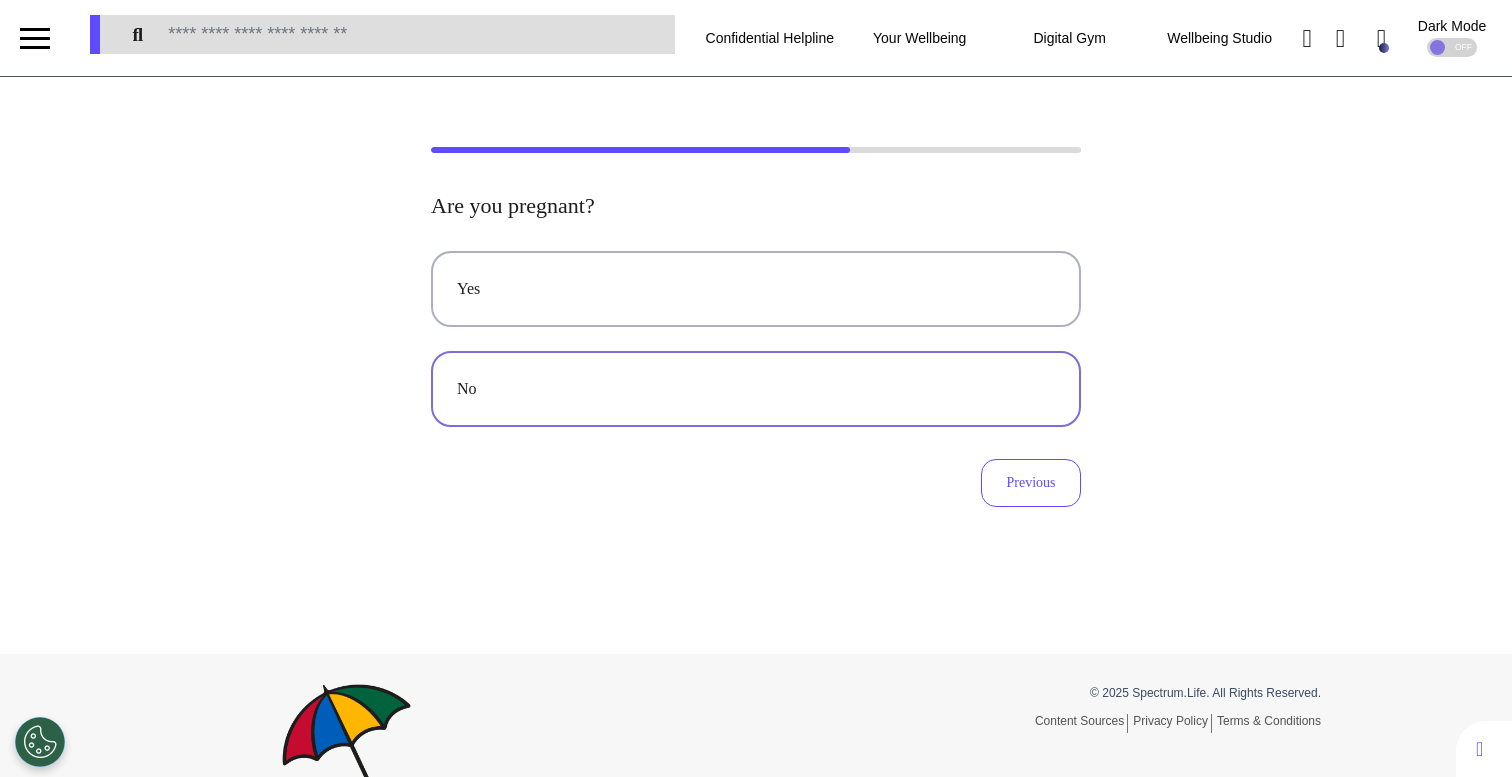 click on "No" at bounding box center [756, 389] 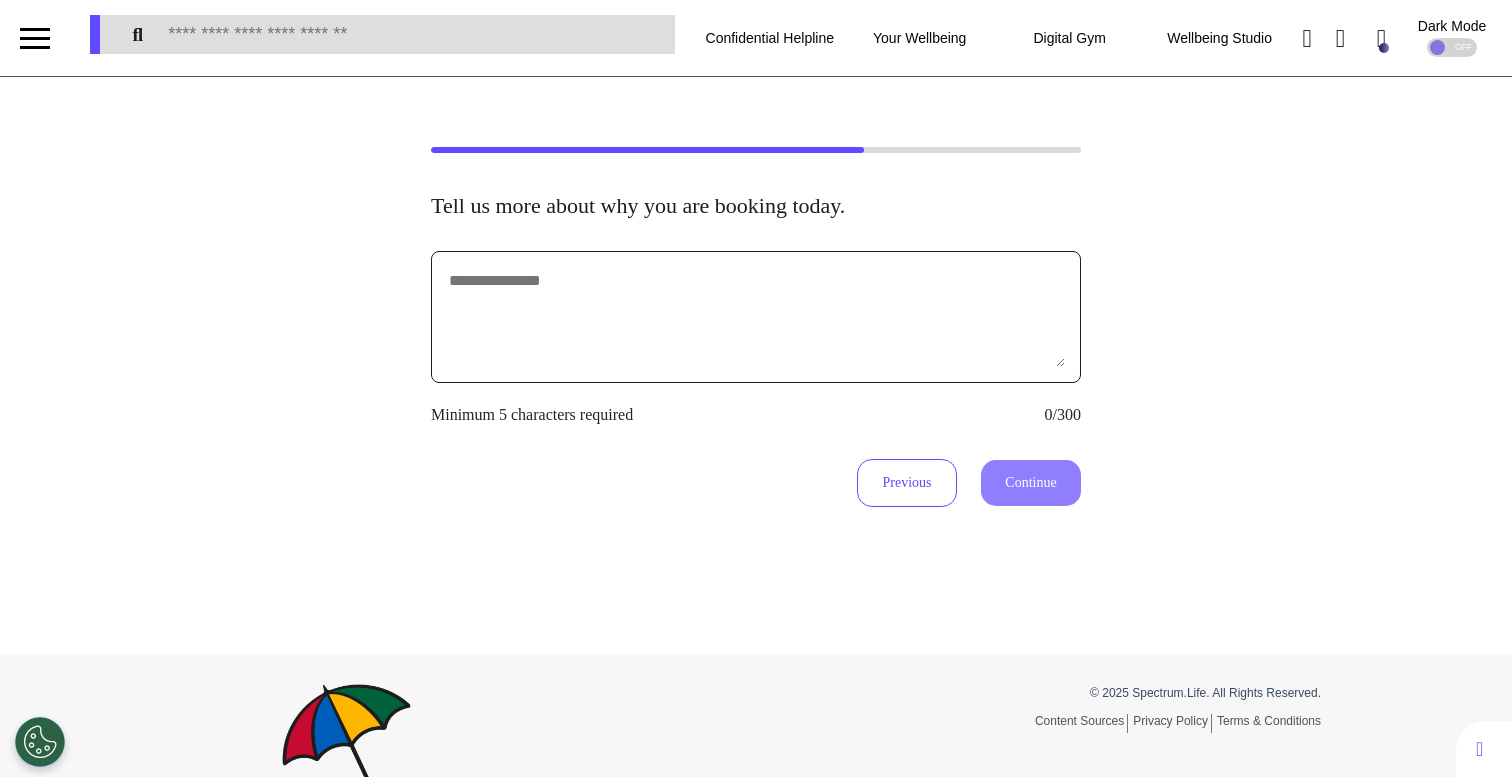 click at bounding box center [756, 317] 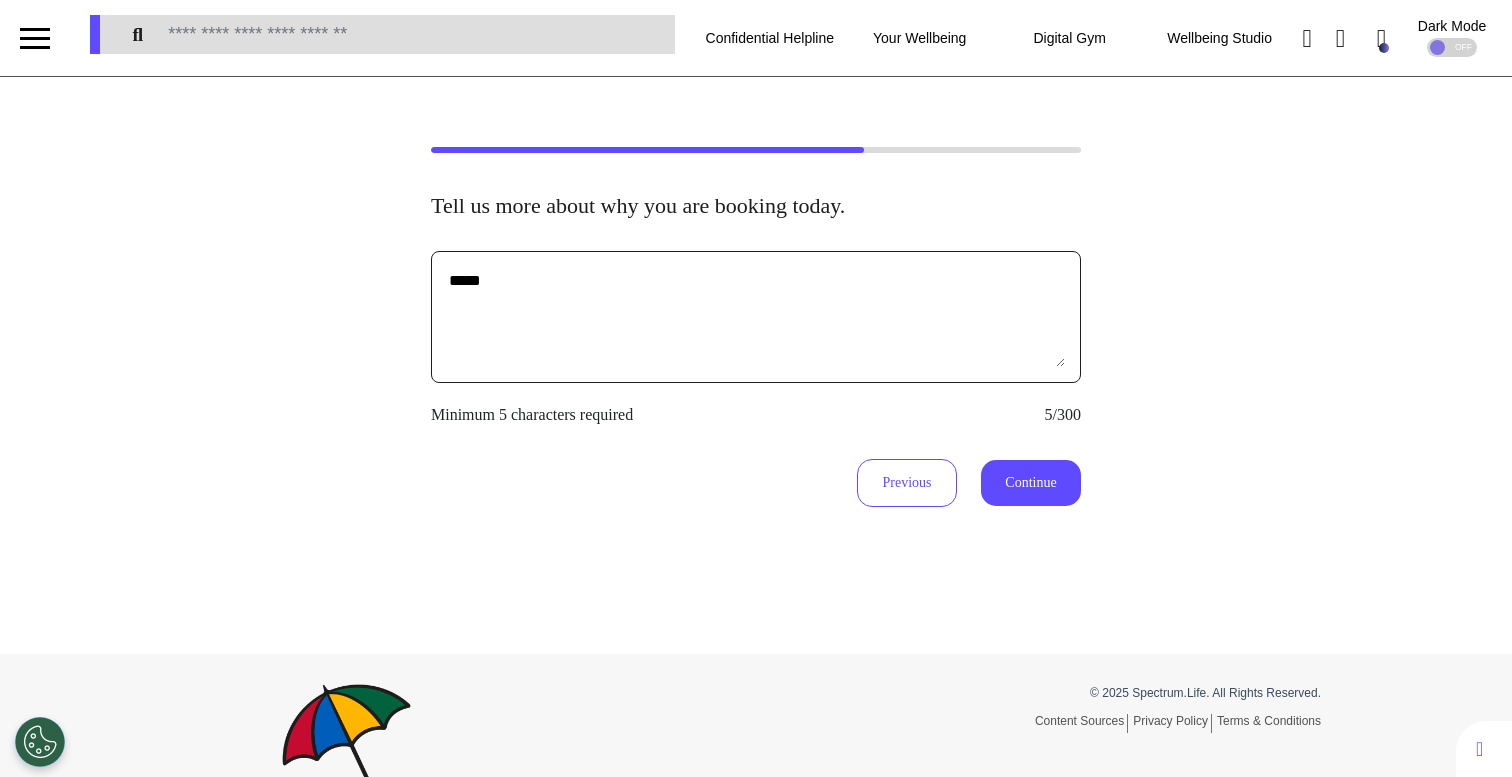 type on "*****" 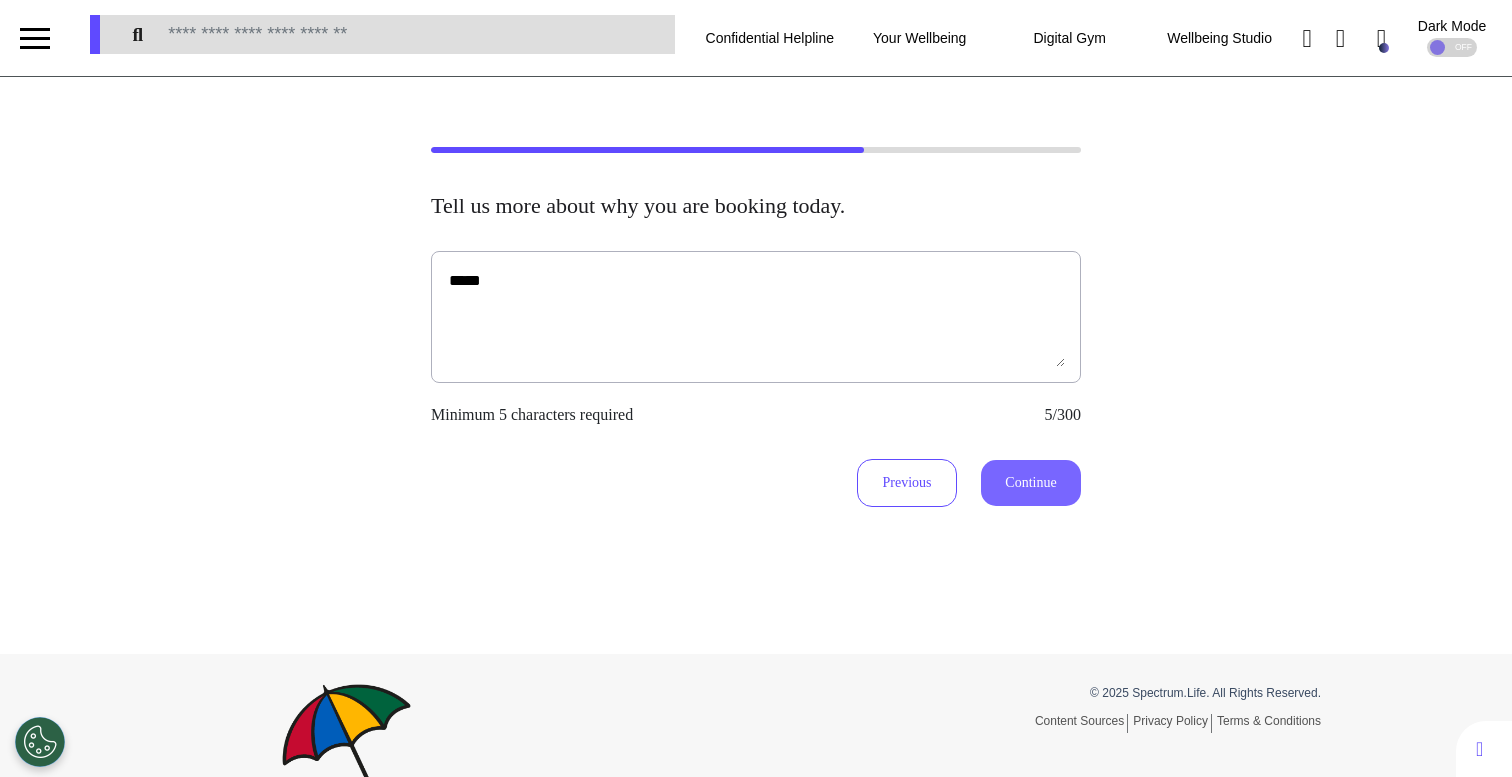 click on "Continue" at bounding box center [1031, 483] 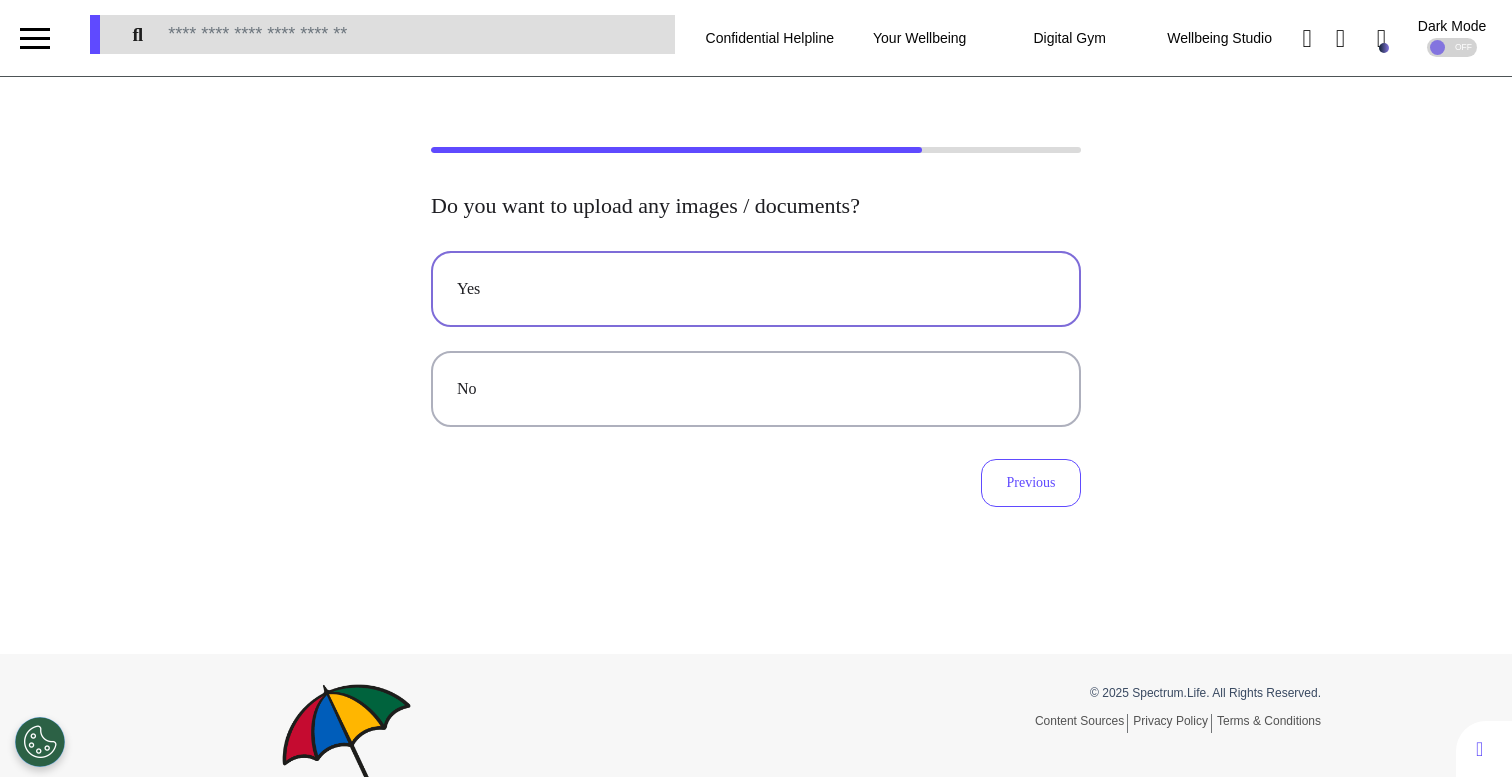 click on "Yes" at bounding box center (756, 289) 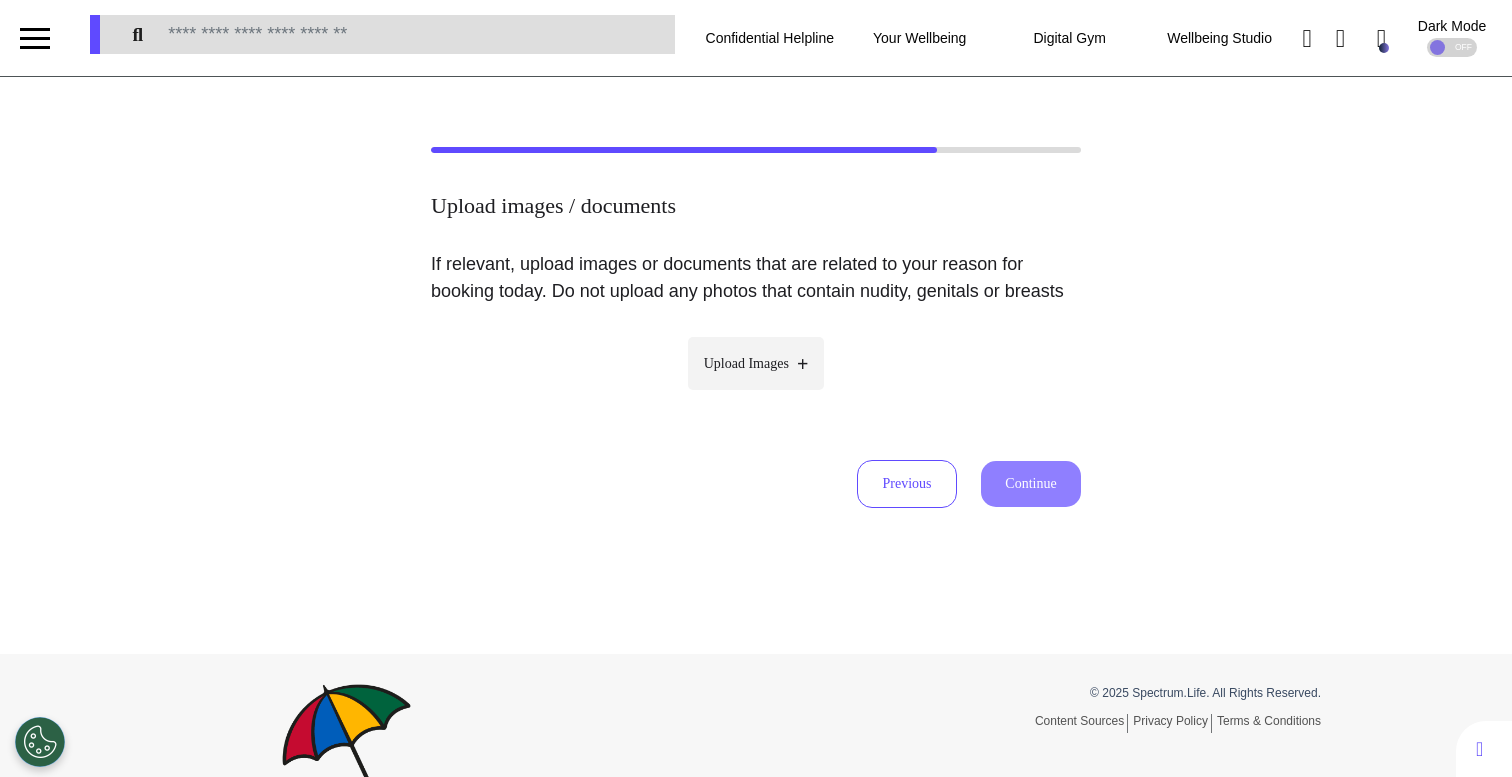 click on "Upload Images" at bounding box center (756, 363) 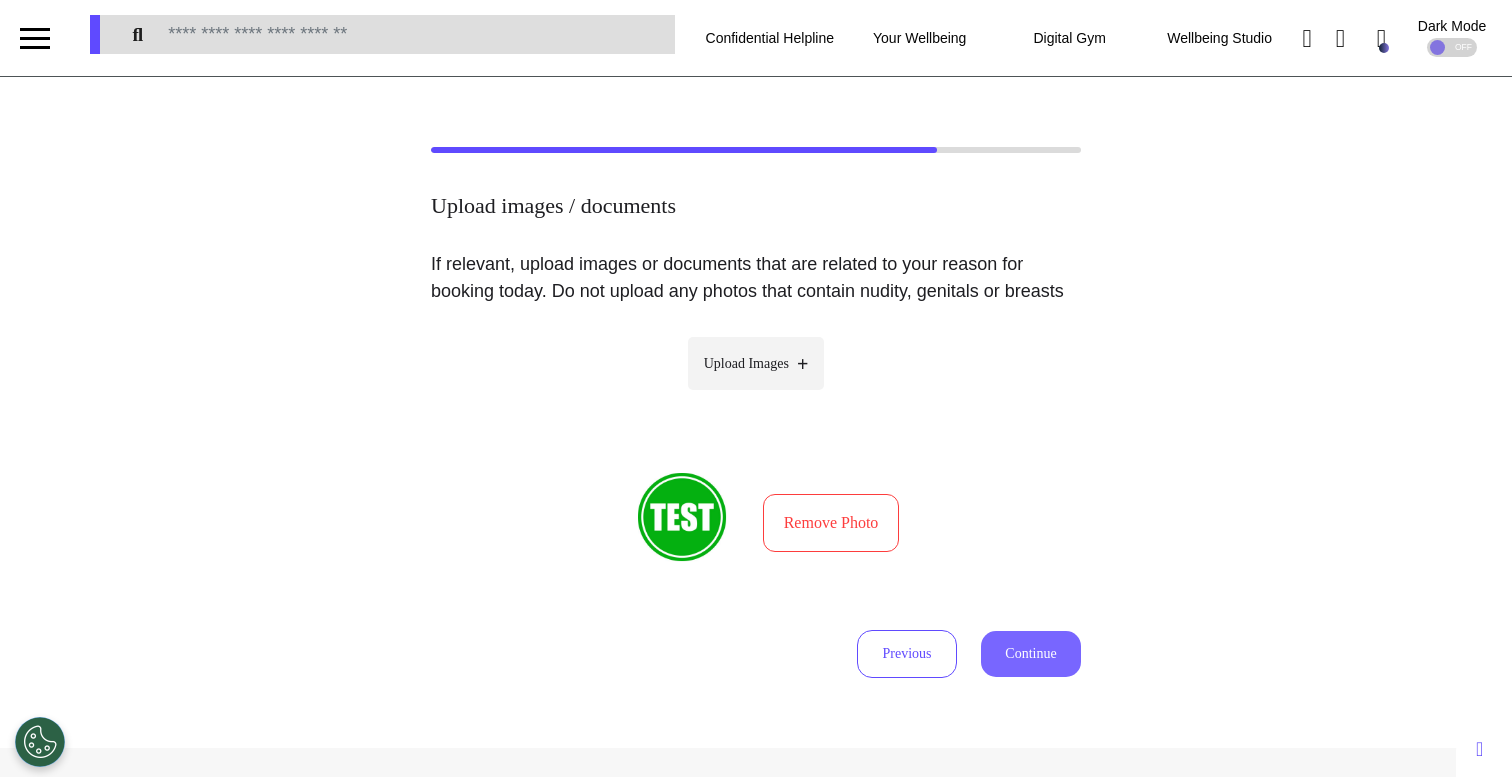 click on "Continue" at bounding box center [1031, 654] 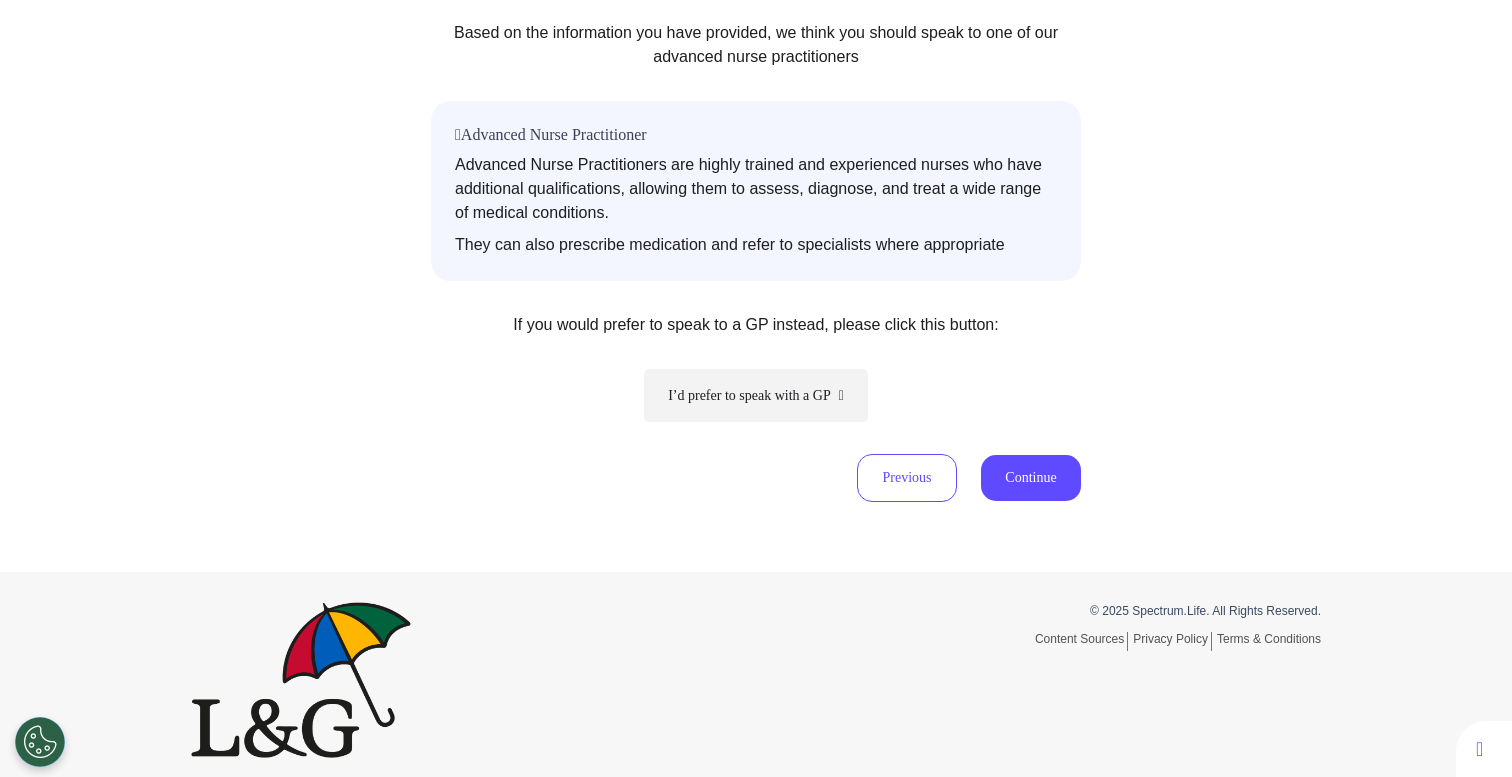 scroll, scrollTop: 335, scrollLeft: 0, axis: vertical 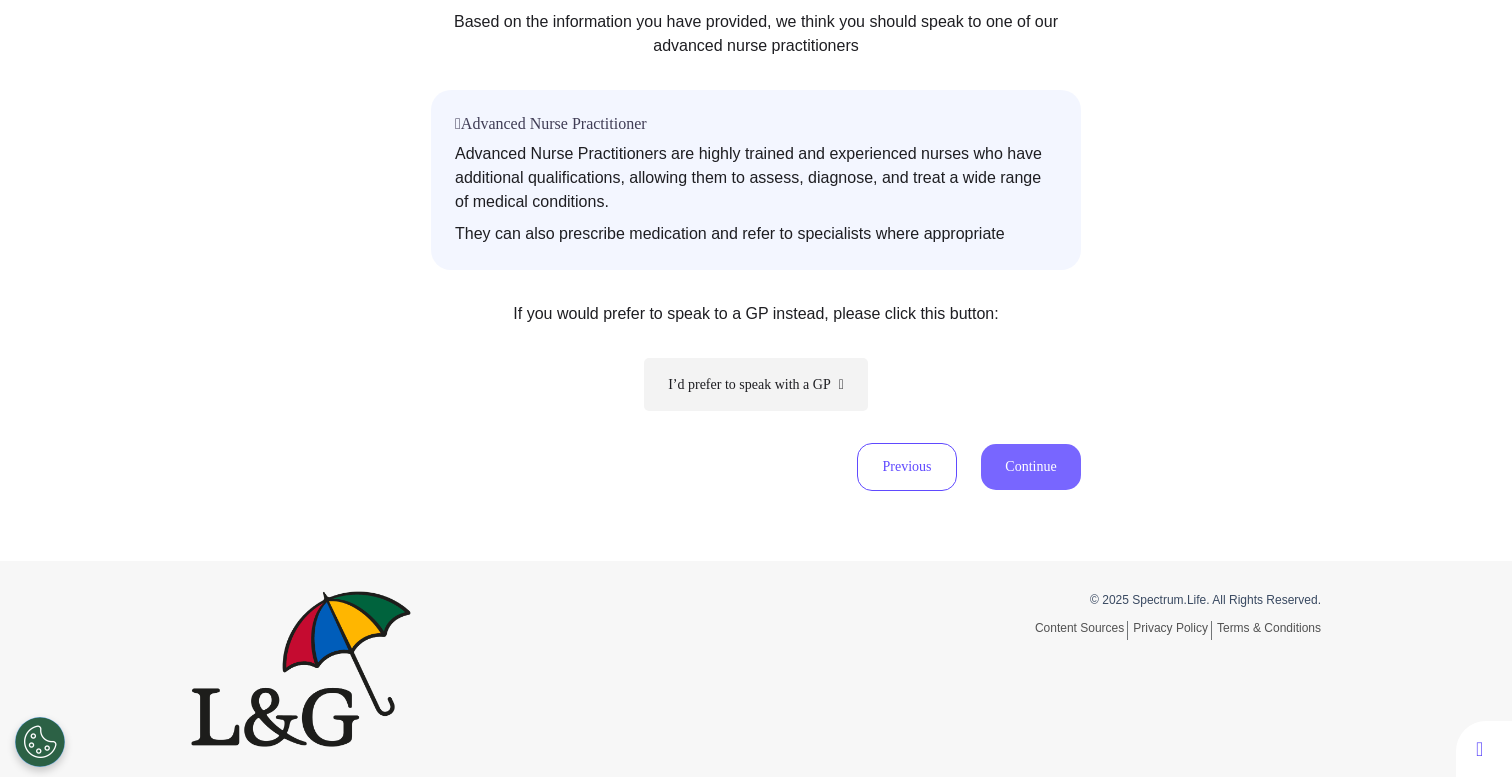 click on "Continue" at bounding box center (1031, 467) 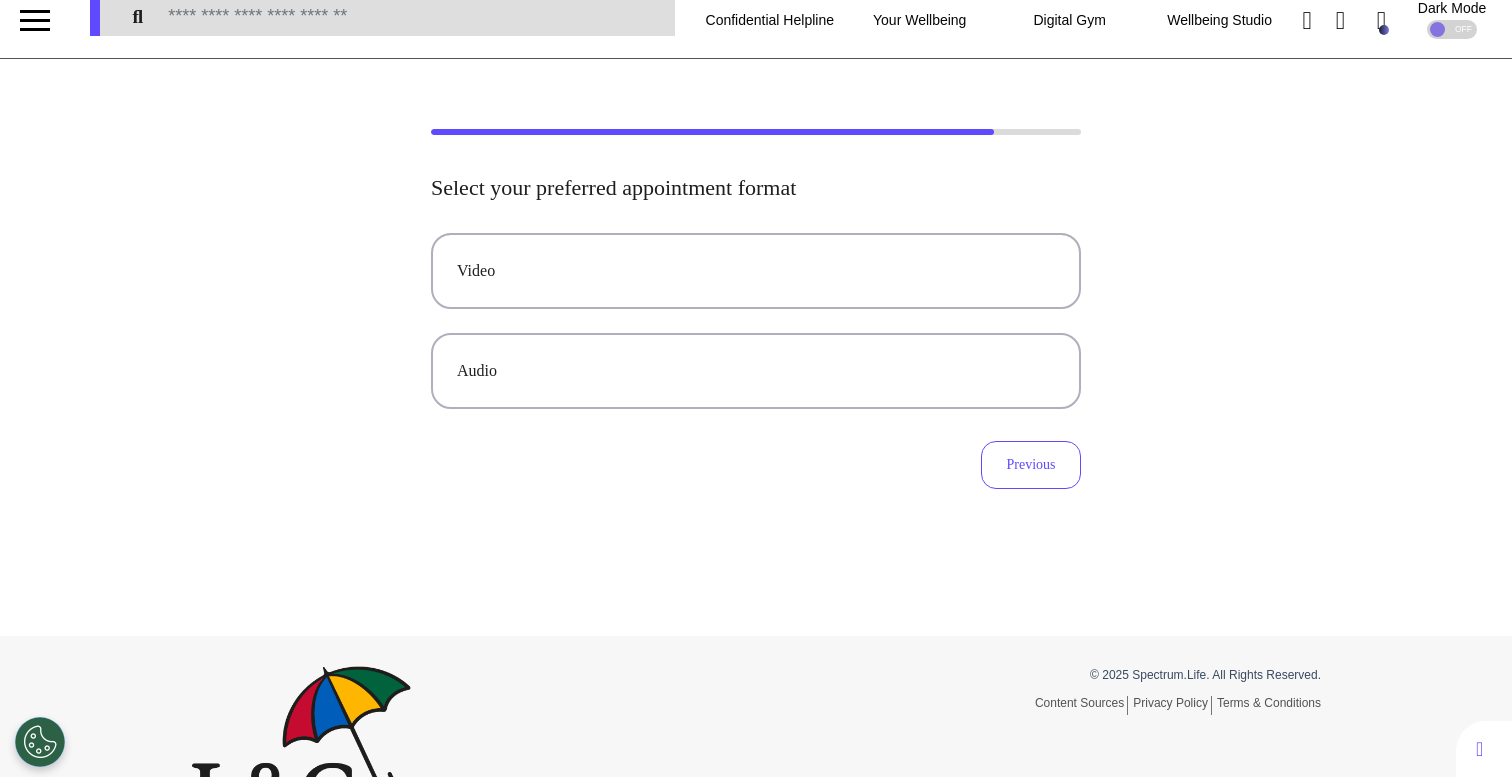 scroll, scrollTop: 0, scrollLeft: 0, axis: both 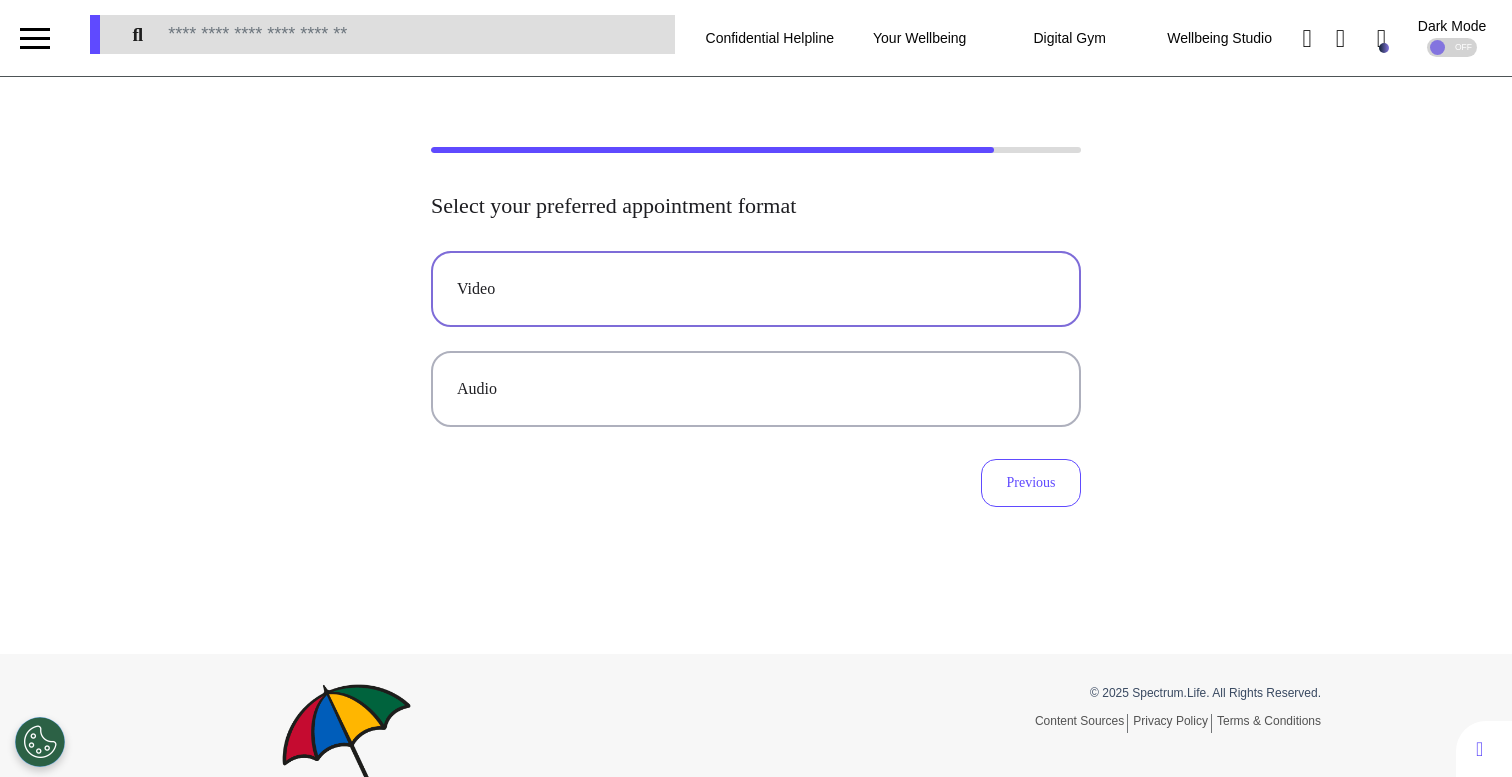 click on "Video" at bounding box center [756, 289] 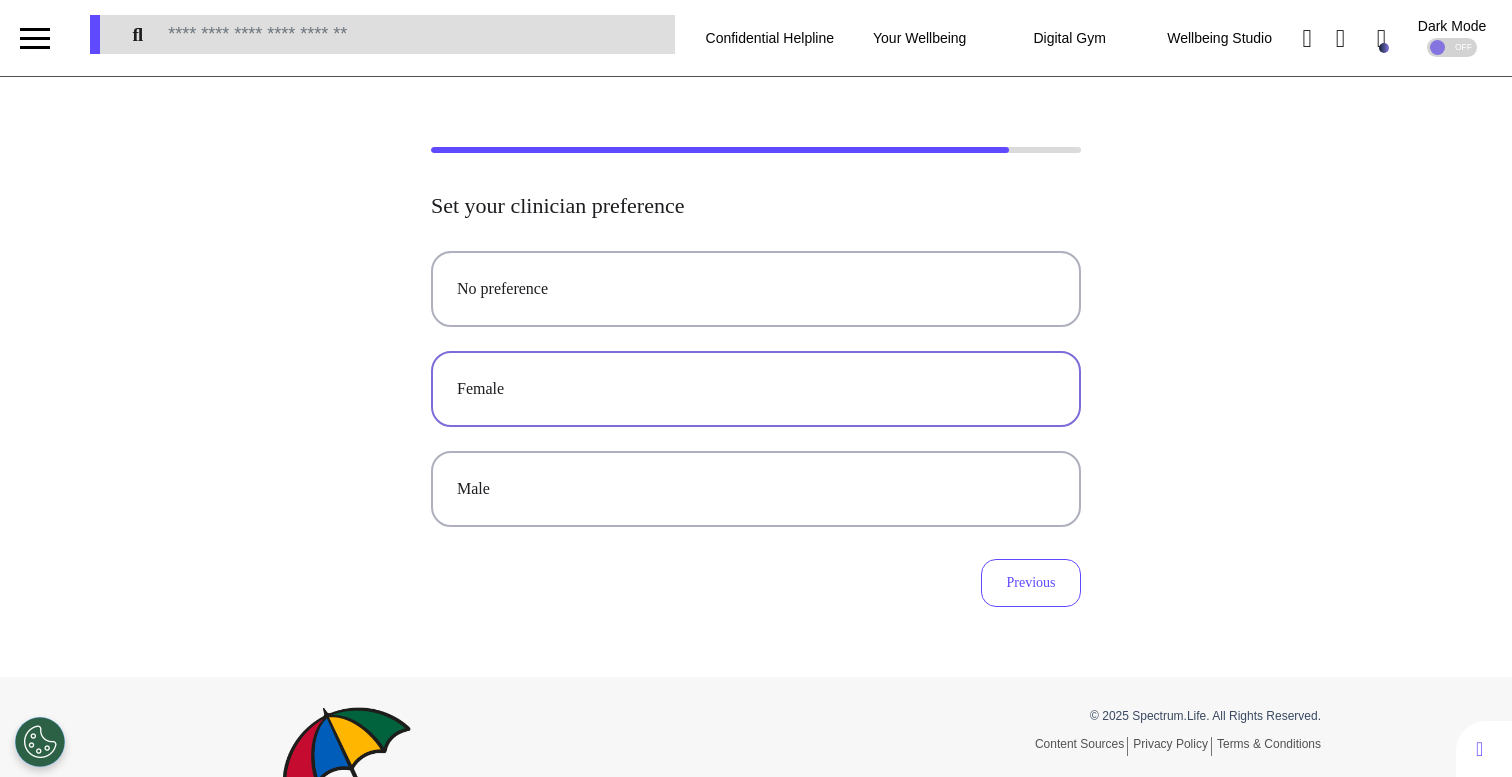 click on "Female" at bounding box center (756, 389) 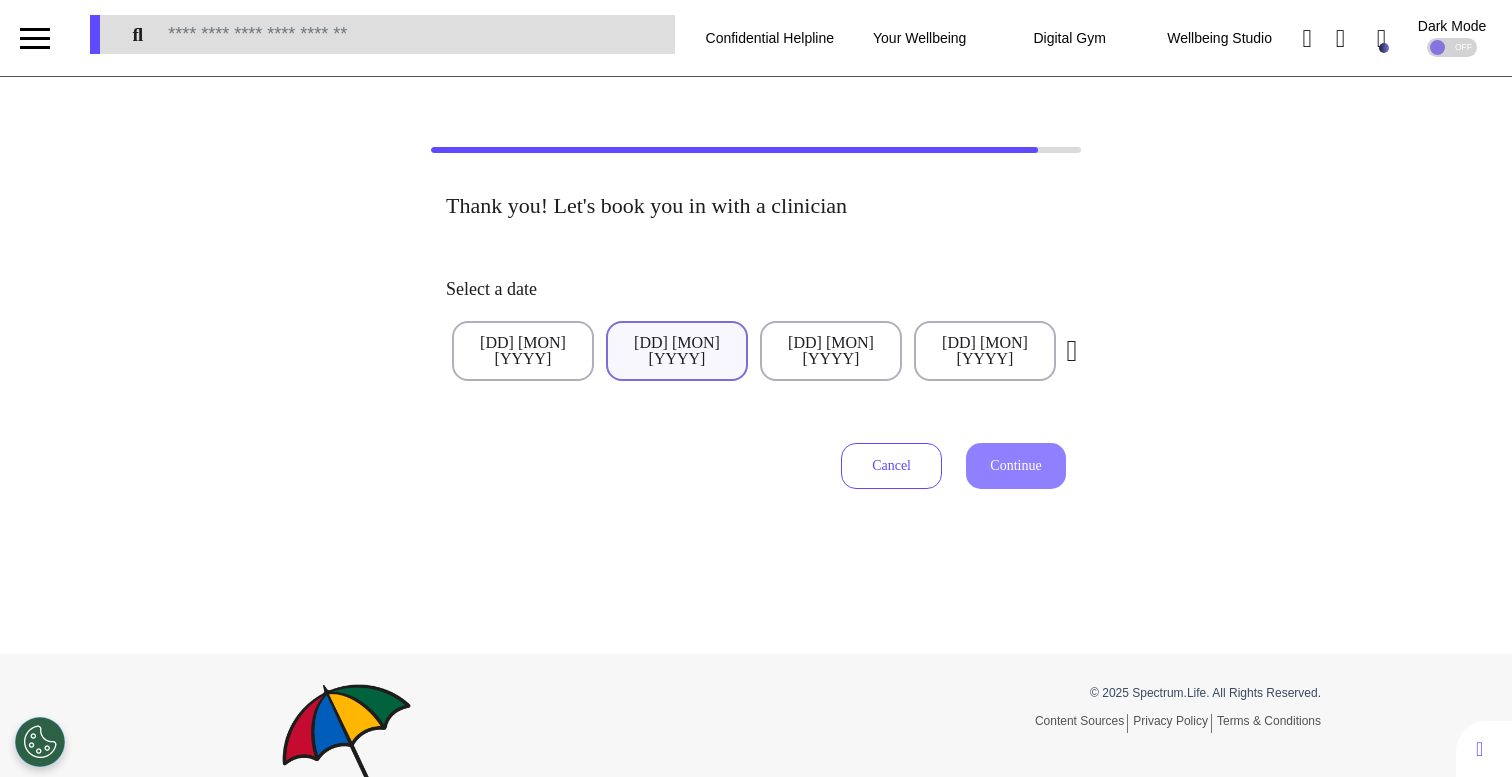 click on "[DD] [MON] [YYYY]" at bounding box center (677, 351) 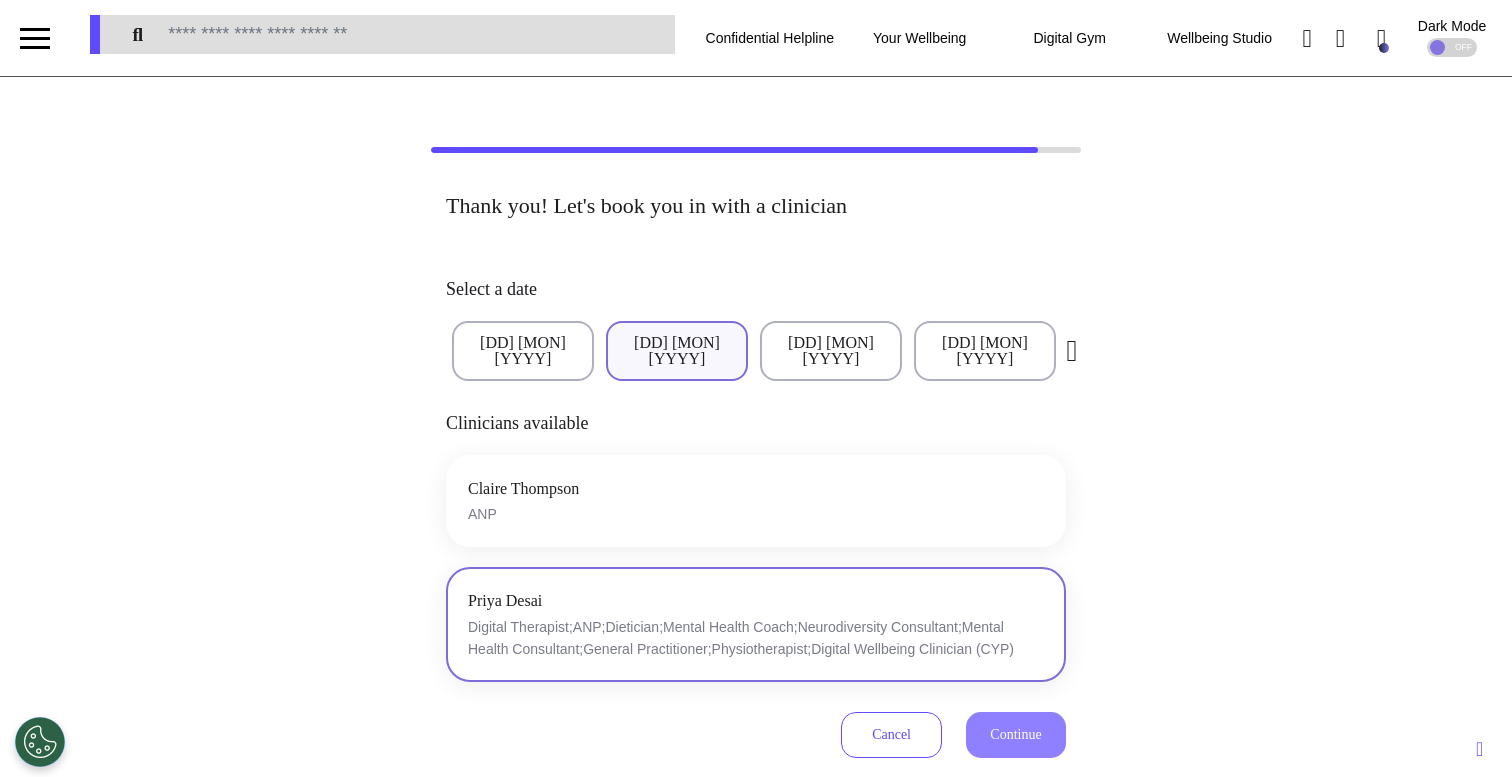 click on "[FIRST] [LAST] Digital Therapist;ANP;Dietician;Mental Health Coach;Neurodiversity Consultant;Mental Health Consultant;General Practitioner;Physiotherapist;Digital Wellbeing Clinician (CYP)" at bounding box center [756, 624] 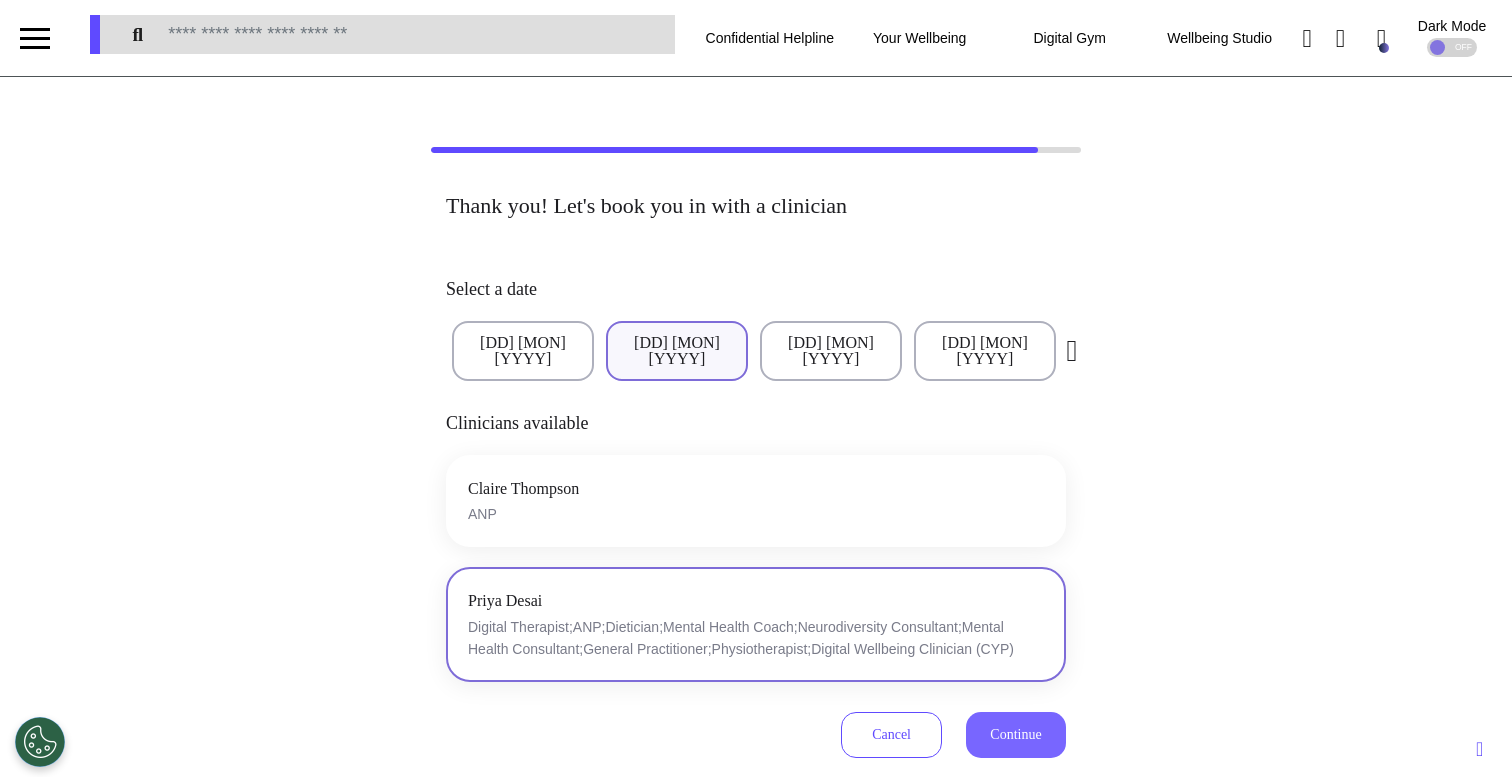 click on "Continue" at bounding box center [1015, 734] 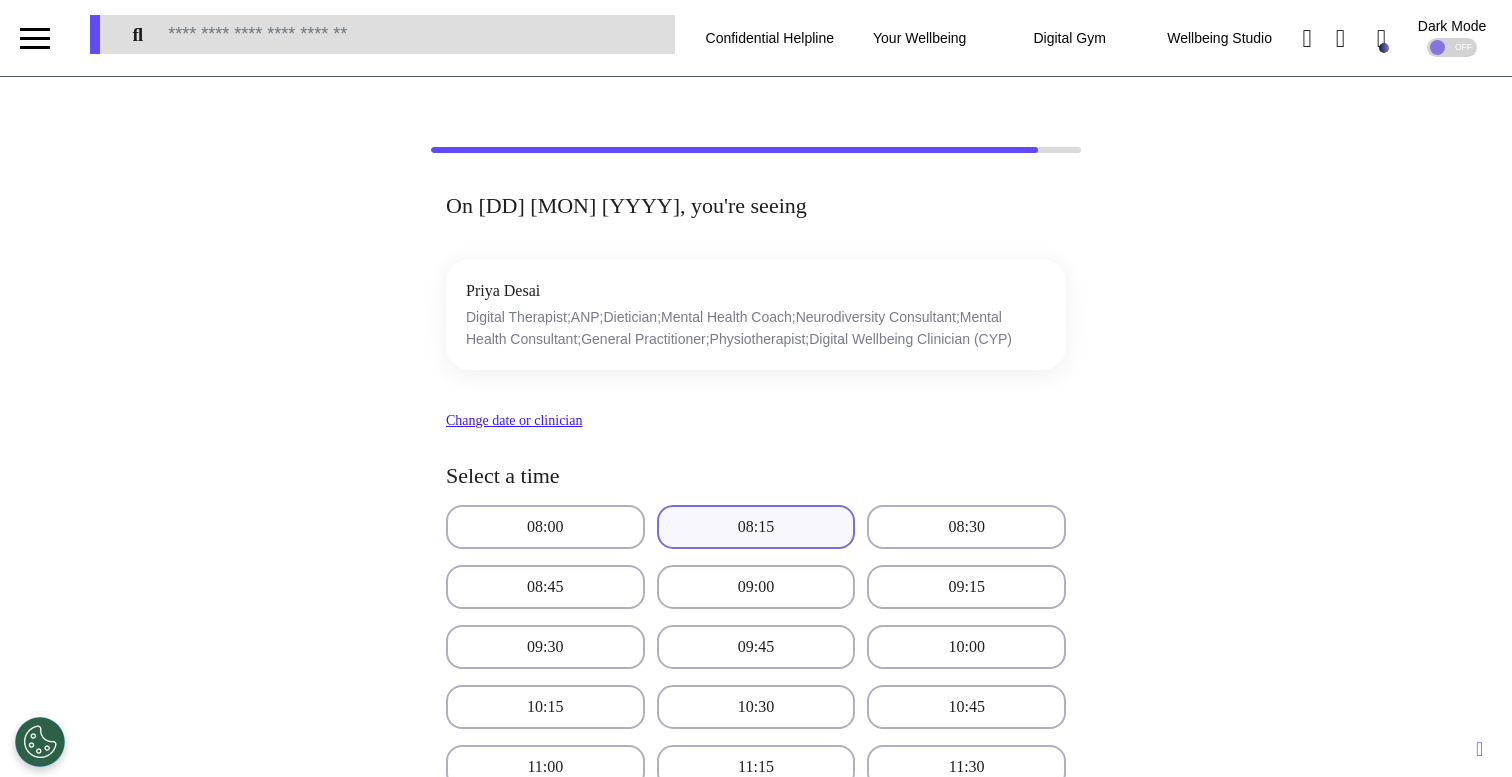 click on "08:15" at bounding box center (756, 527) 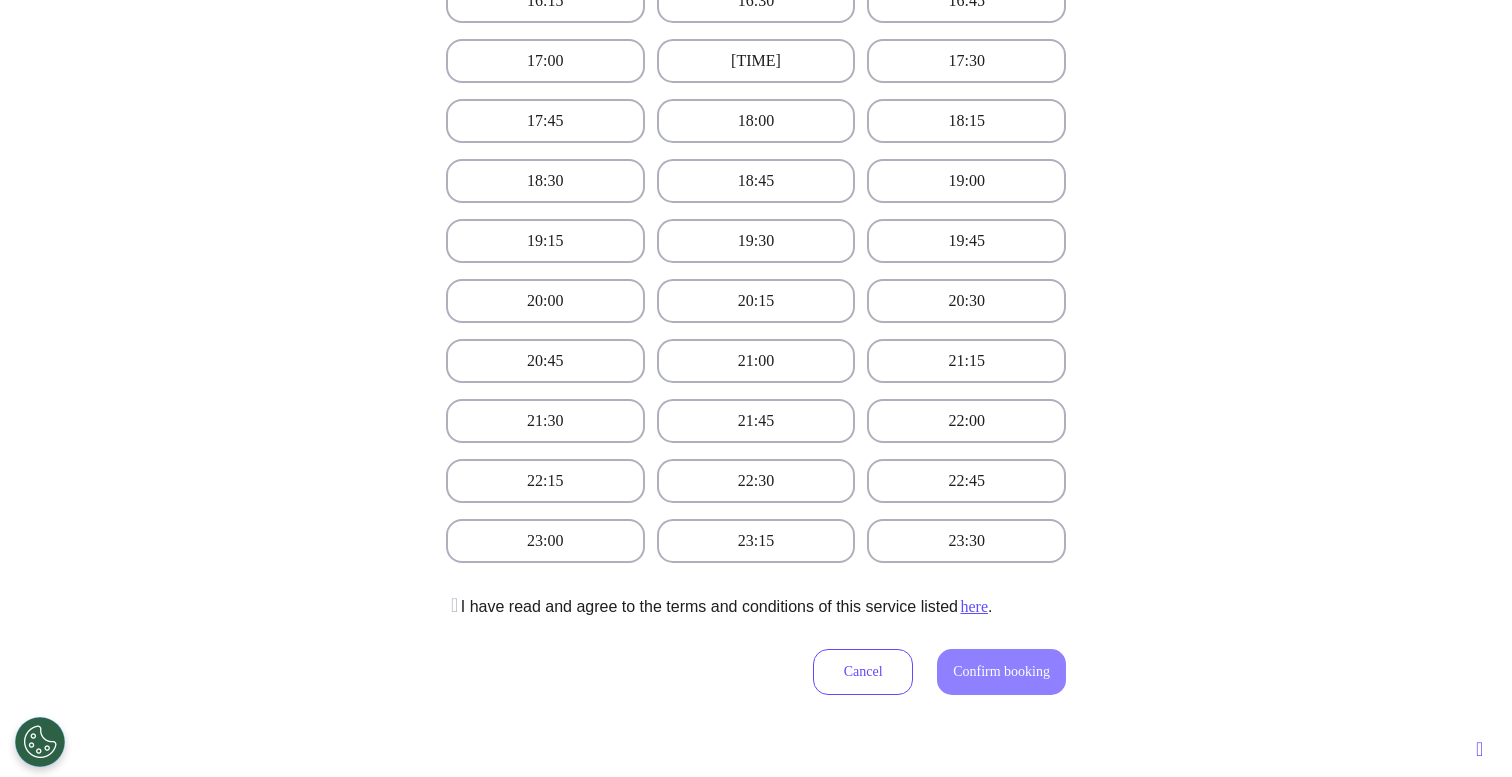 scroll, scrollTop: 1281, scrollLeft: 0, axis: vertical 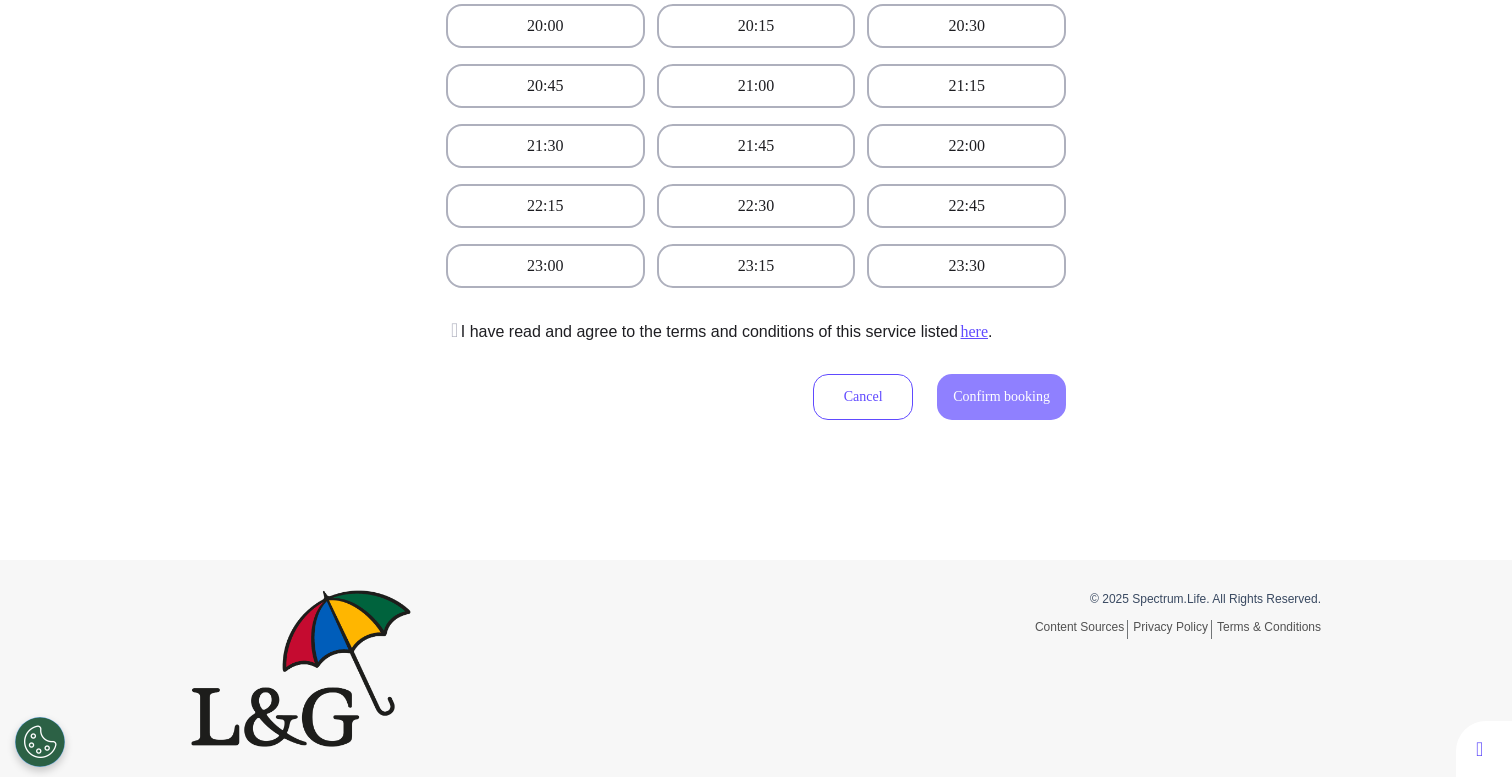 click at bounding box center (453, 332) 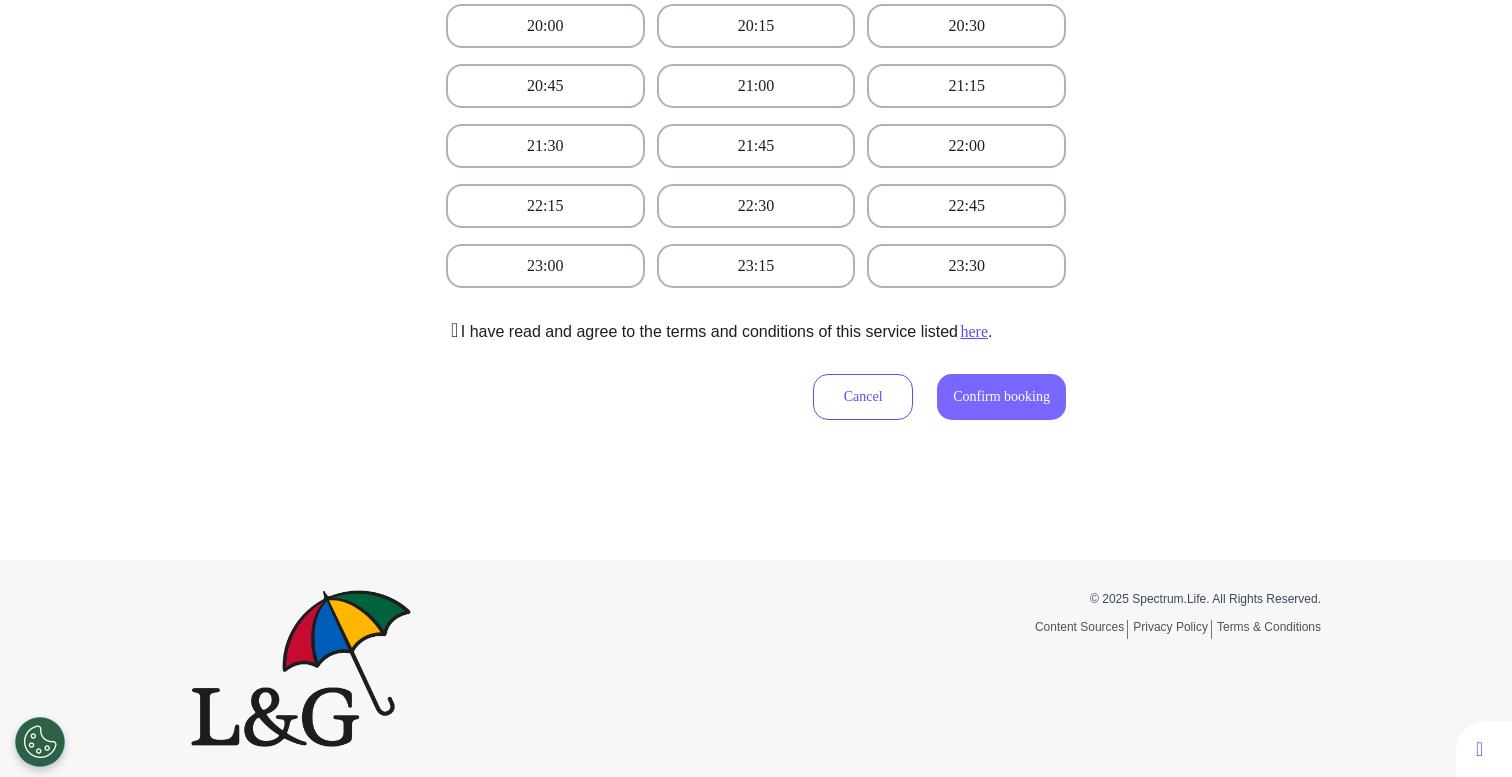 click on "Confirm booking" at bounding box center [1001, 396] 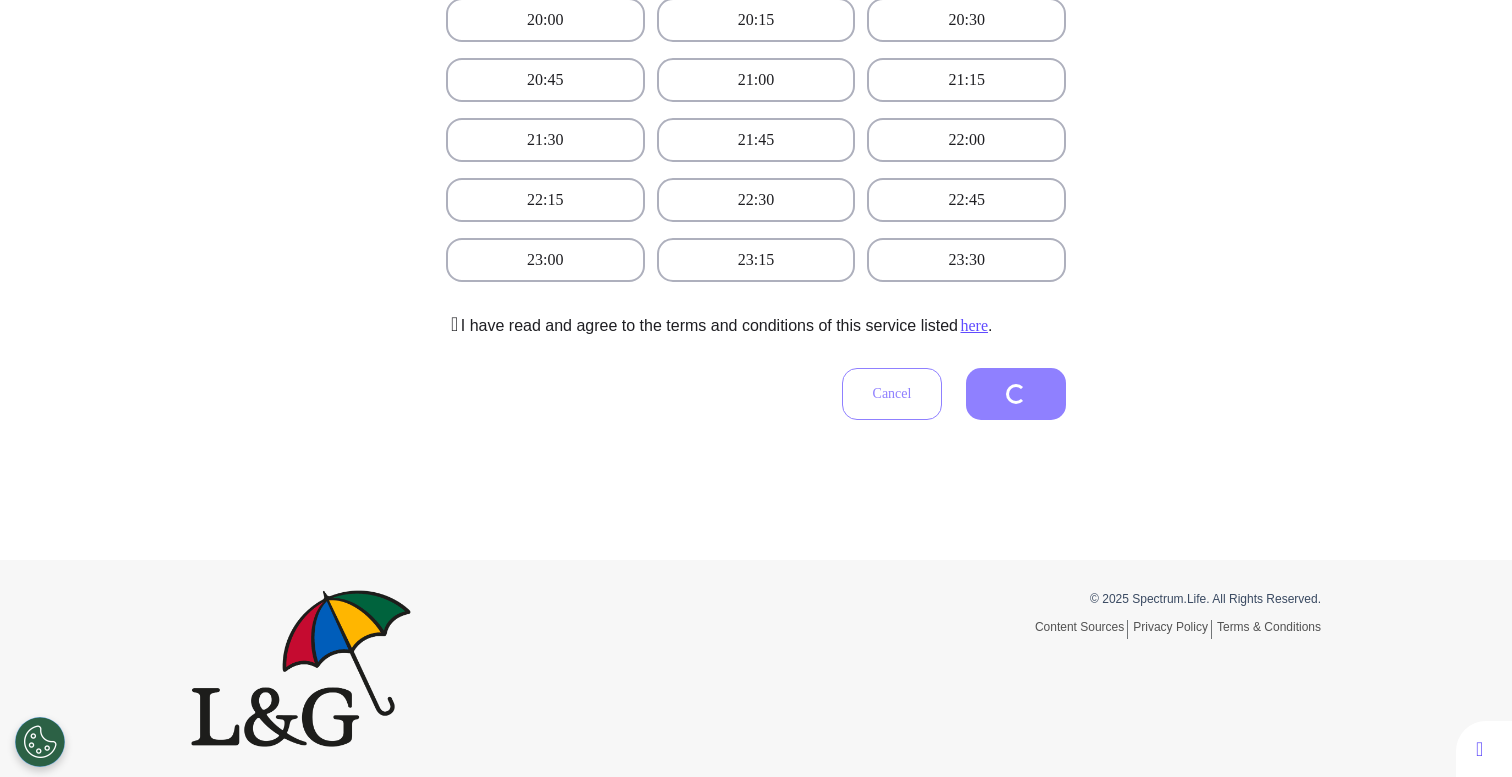 scroll, scrollTop: 455, scrollLeft: 0, axis: vertical 